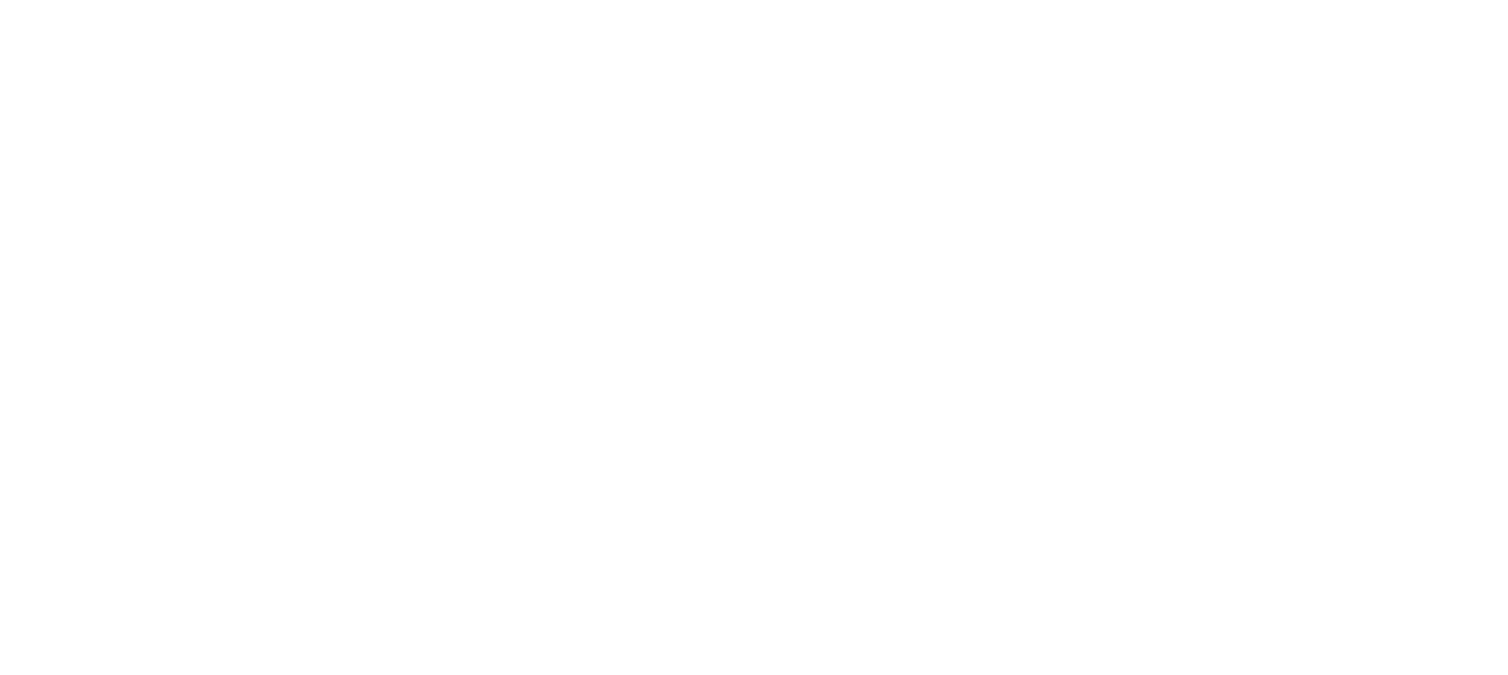scroll, scrollTop: 0, scrollLeft: 0, axis: both 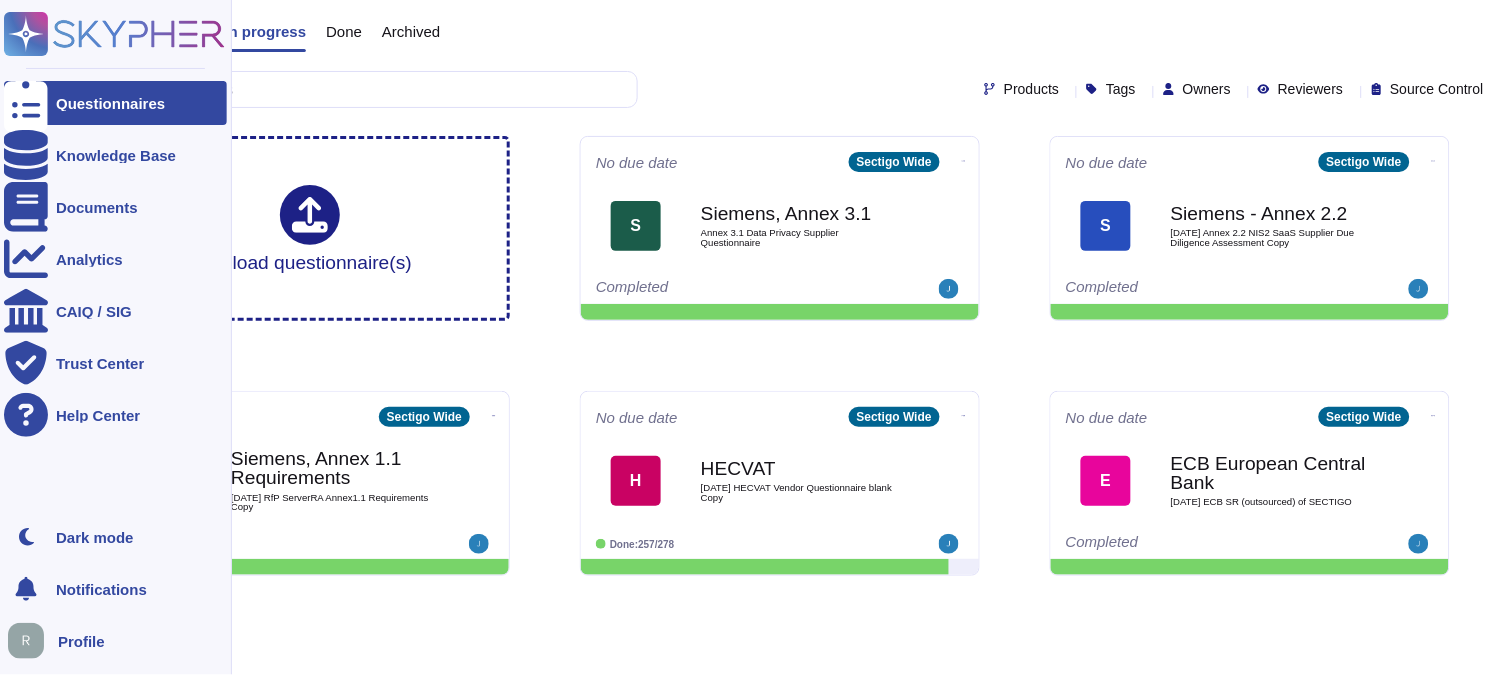 click on "Questionnaires" at bounding box center [110, 103] 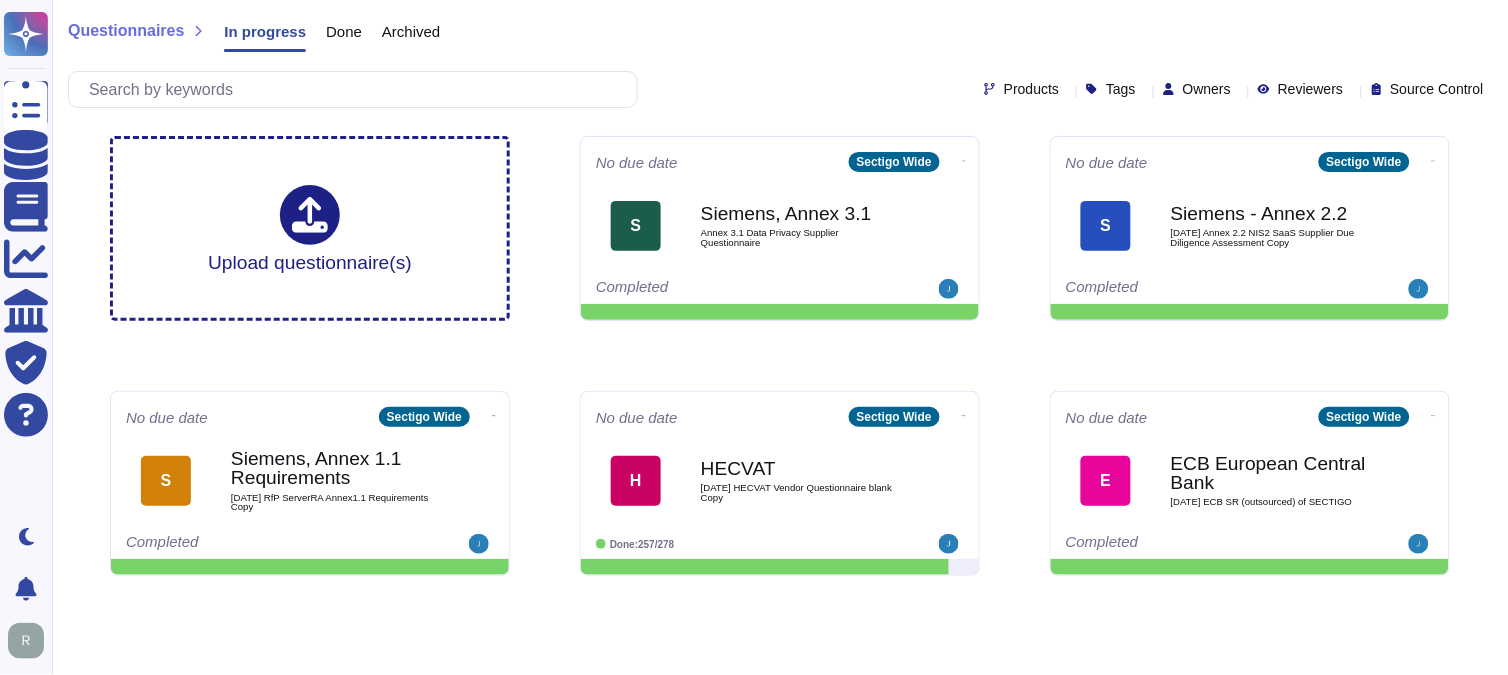 click on "Products Tags Owners Reviewers Source Control" at bounding box center [780, 89] 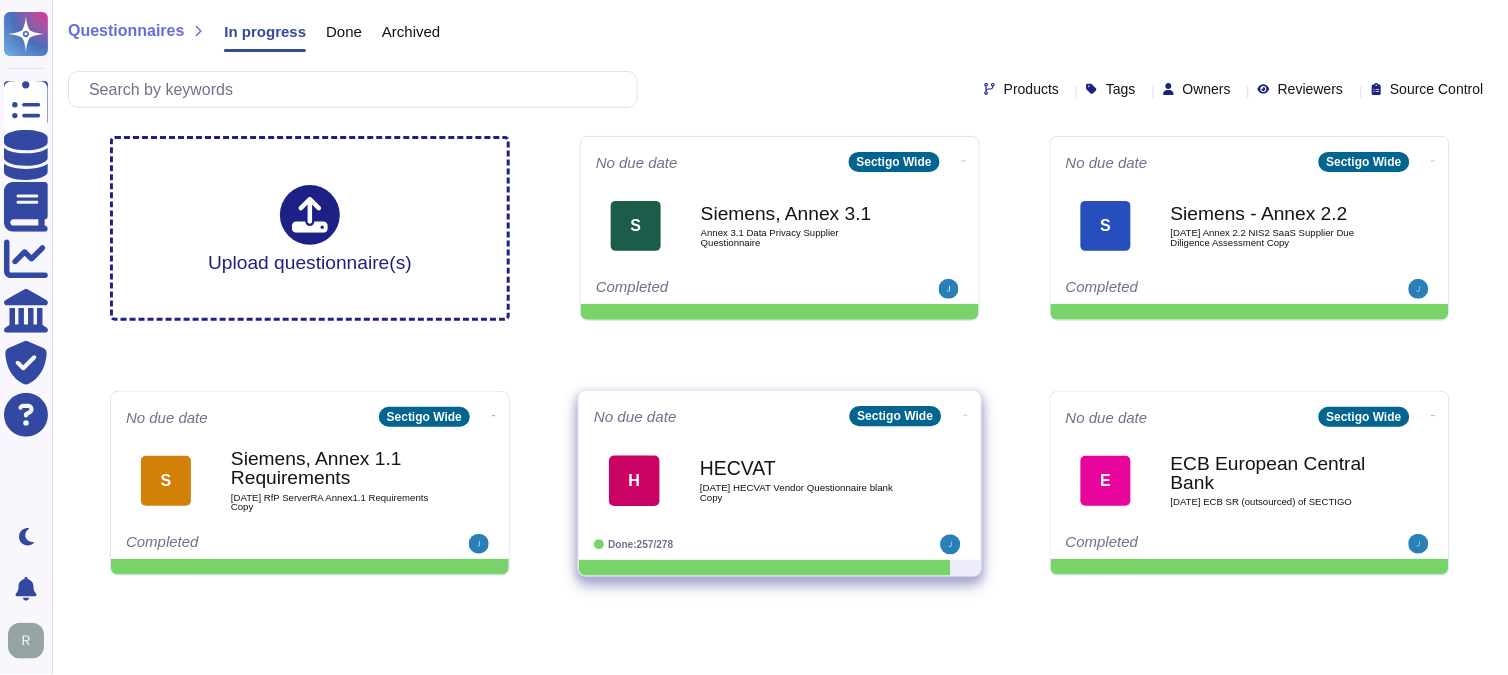 click on "HECVAT" at bounding box center [801, 468] 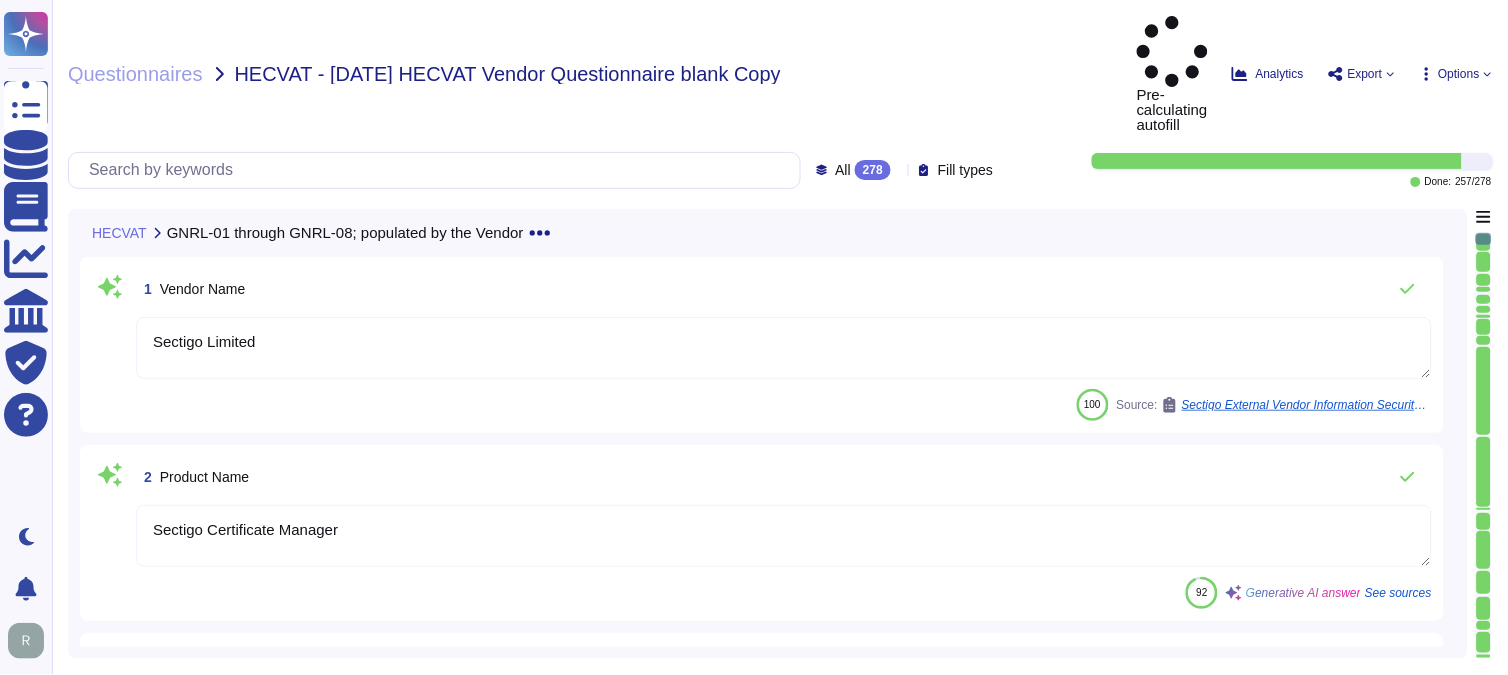 type on "Sectigo Limited" 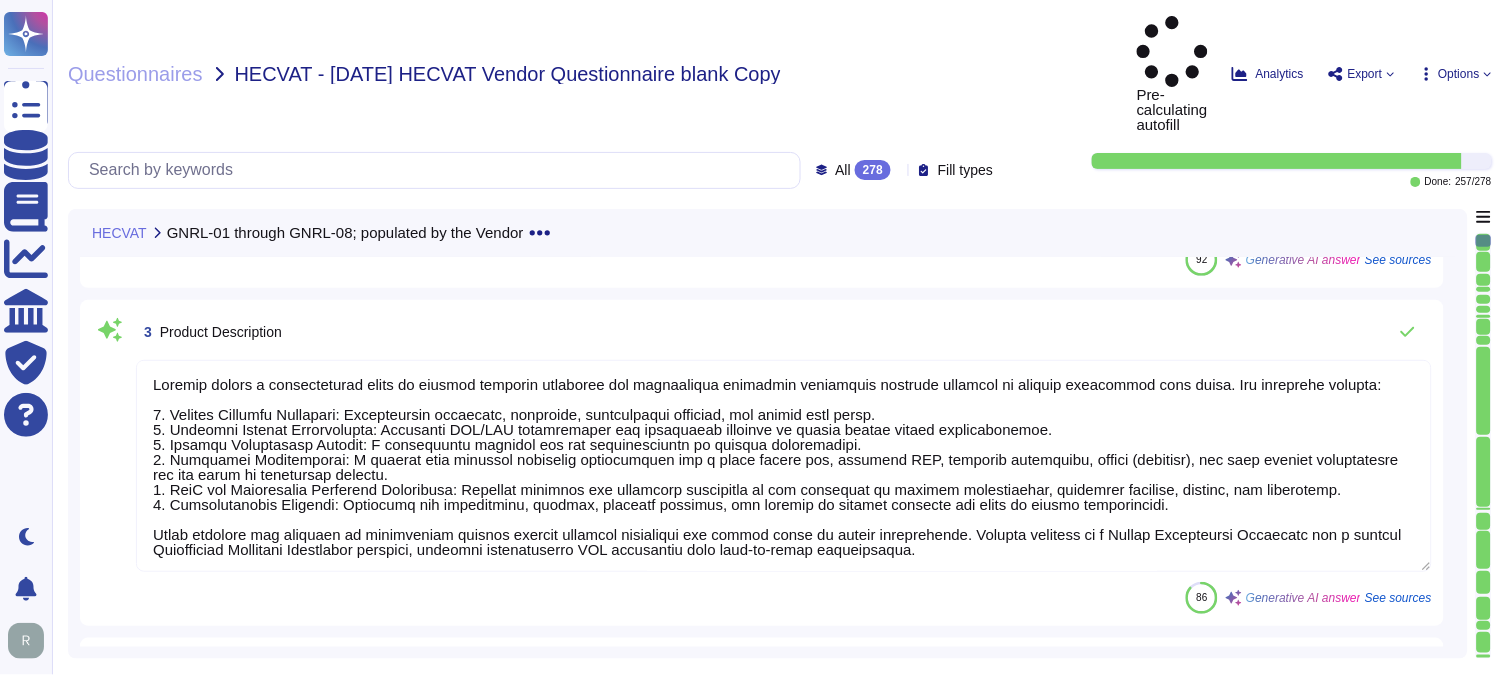 type on "Sectigo Limited" 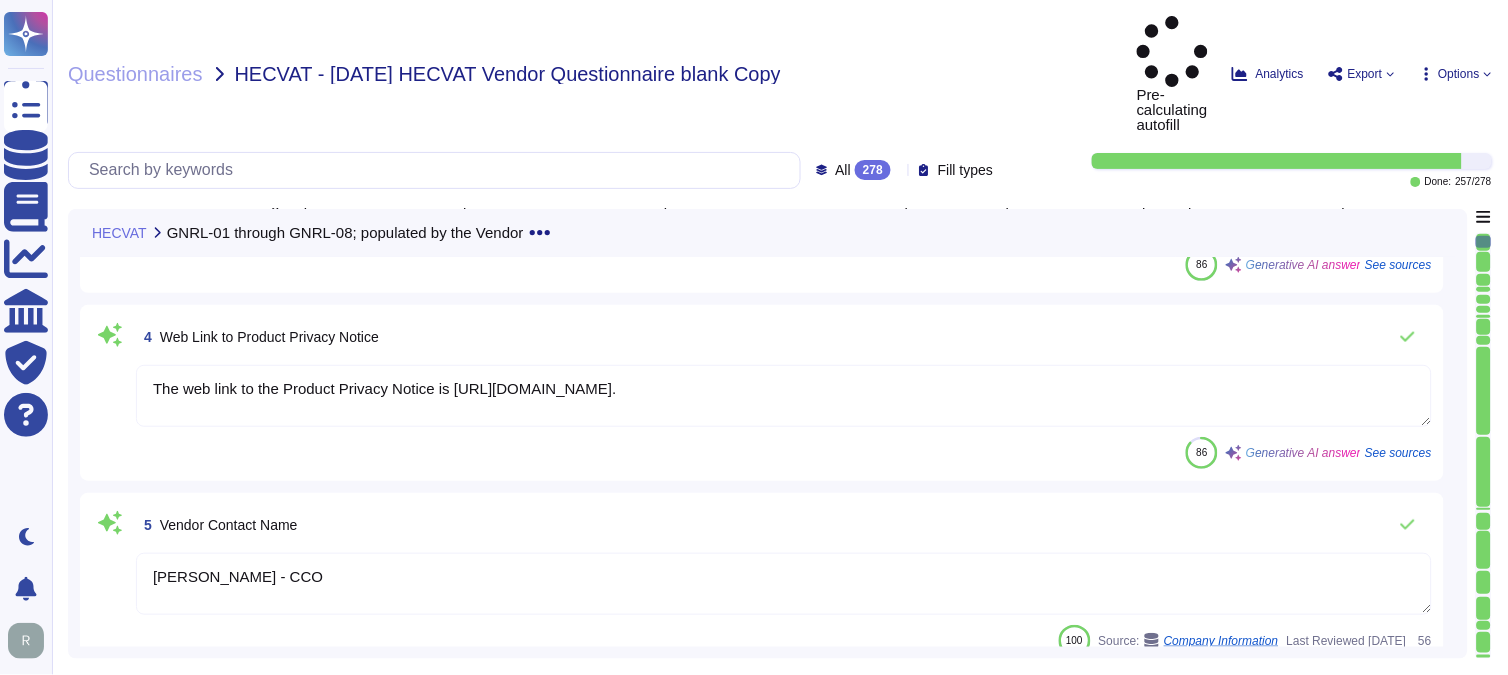 type on "[EMAIL_ADDRESS][DOMAIN_NAME]" 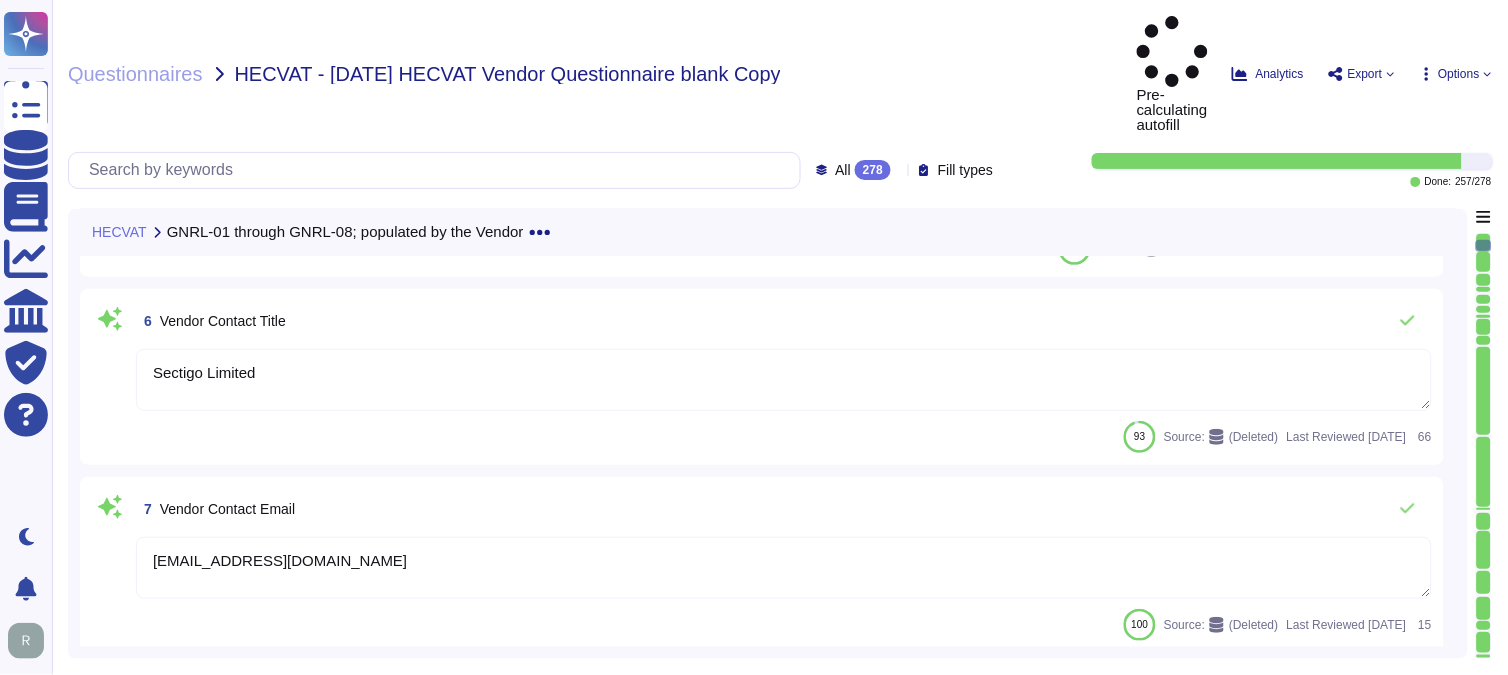 type on "Sectigo Limited" 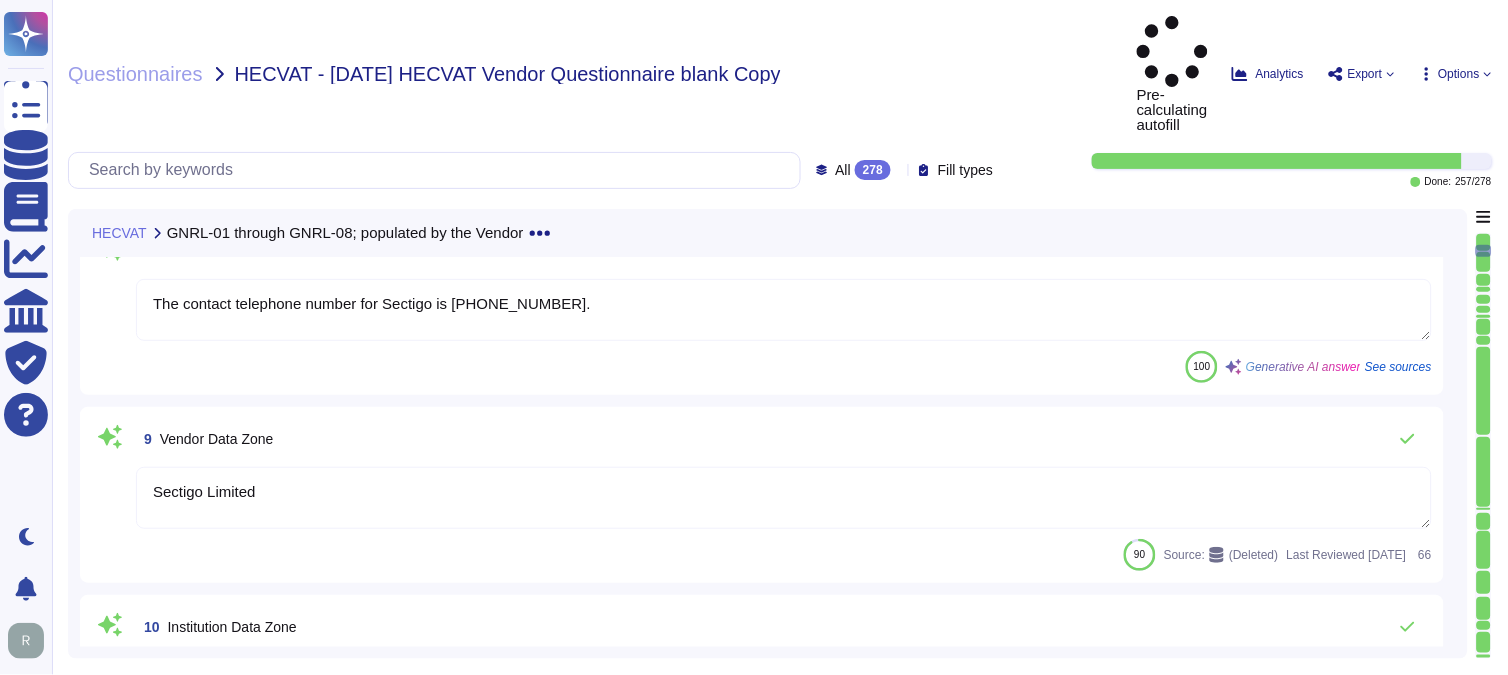 type on "No, Sectigo does not disclose customer data to any third parties, and the information collected is not shared with external entities. Additionally, third parties are never granted access to production systems. We do not use subcontractors for this service, and all outsourcing arrangements are managed and controlled in accordance with clearly defined reporting lines and responsibilities." 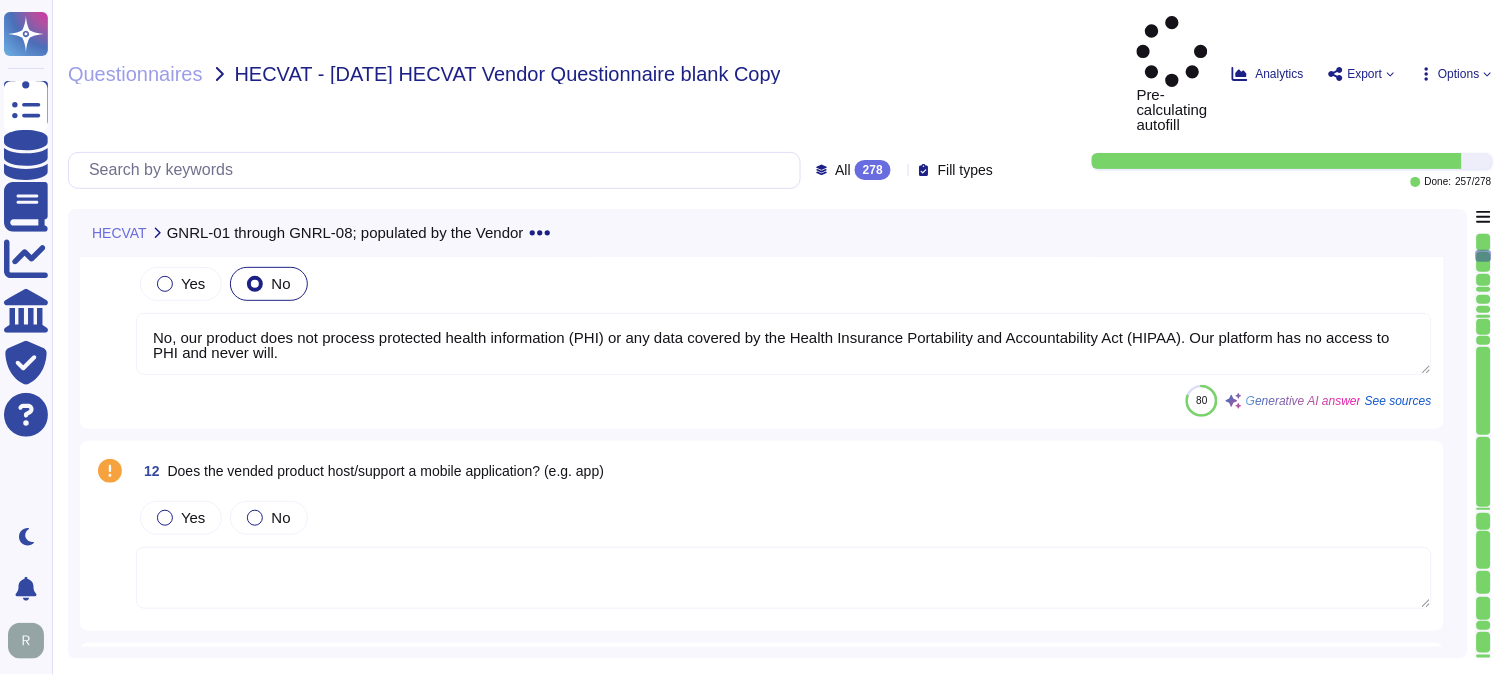 type on "Yes, we have a well-documented Business Continuity Plan (BCP) in place that is tested annually. The BCP covers the continuity of our customers' services and is part of our comprehensive business continuity management and operational resilience policies." 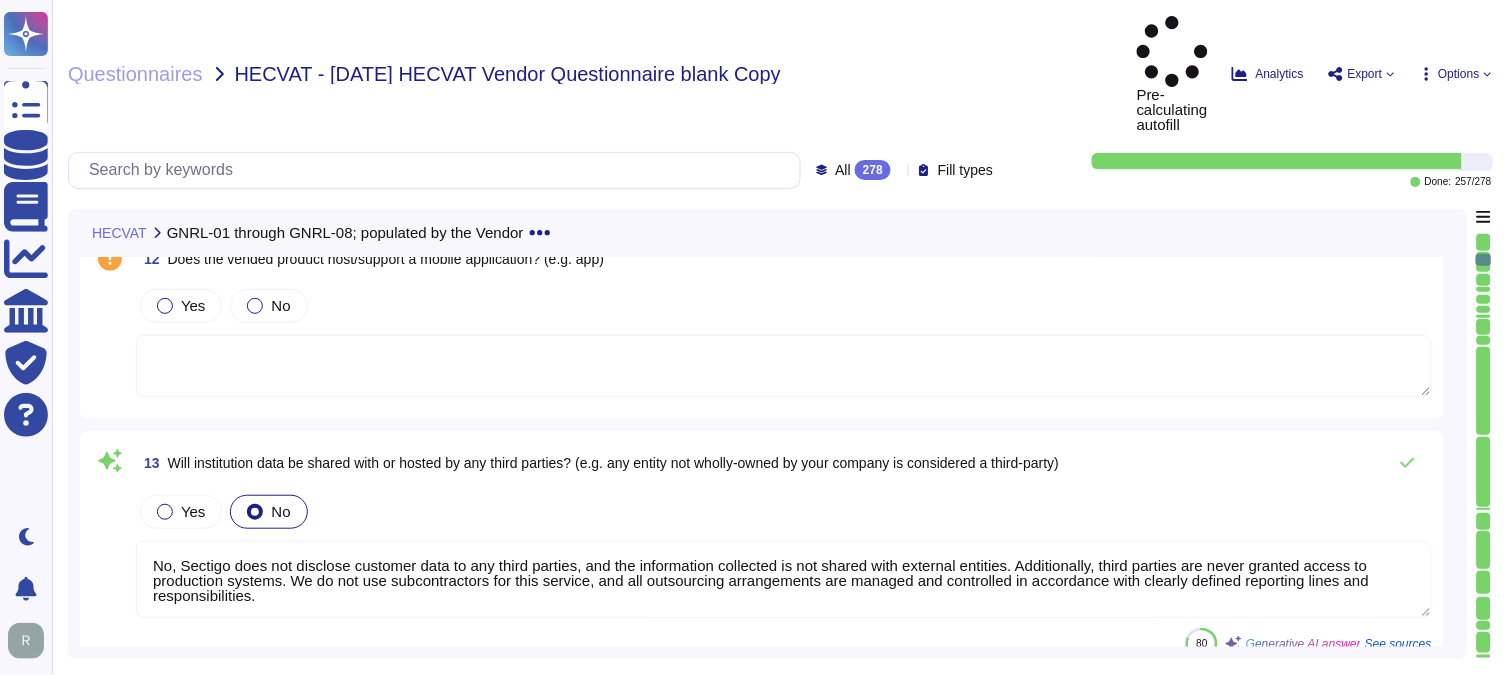 scroll, scrollTop: 2444, scrollLeft: 0, axis: vertical 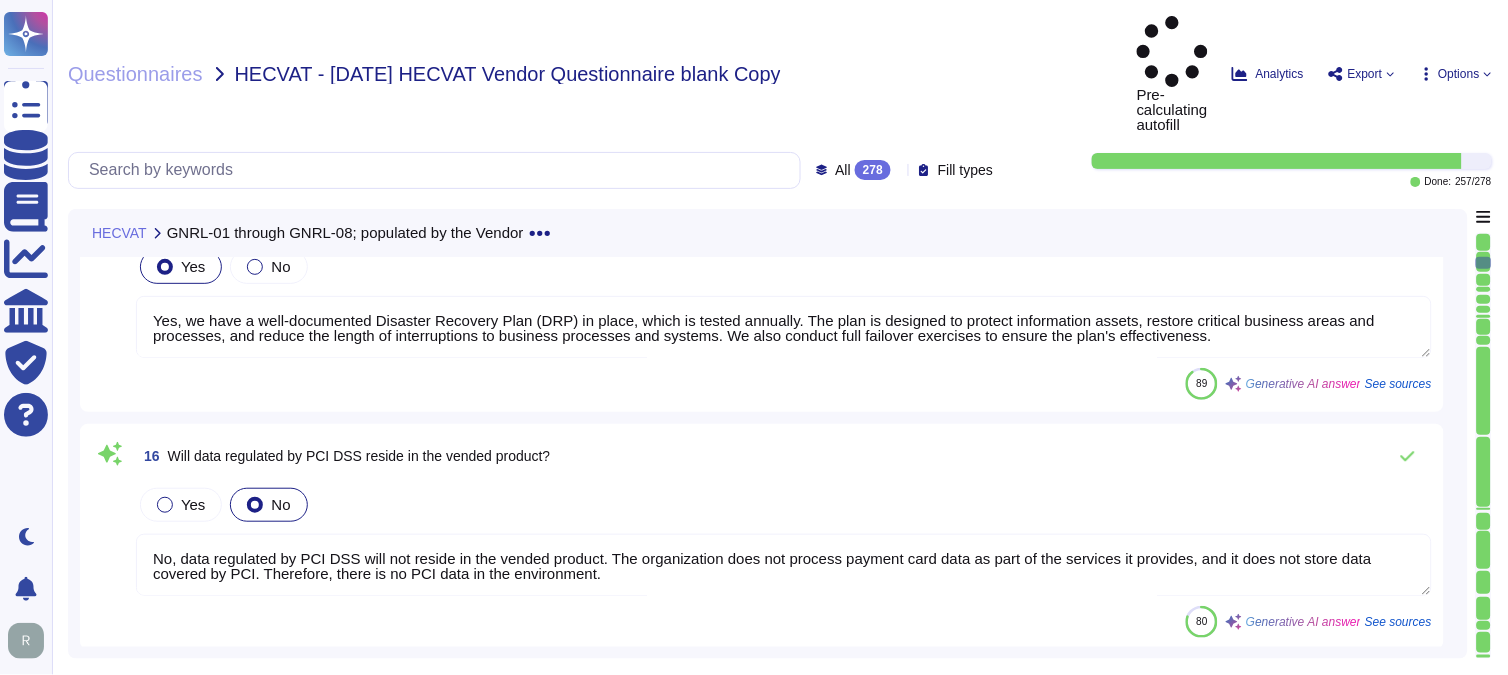 type on "We maintain WebTrust, SOC 2, and ISO 27001 certifications." 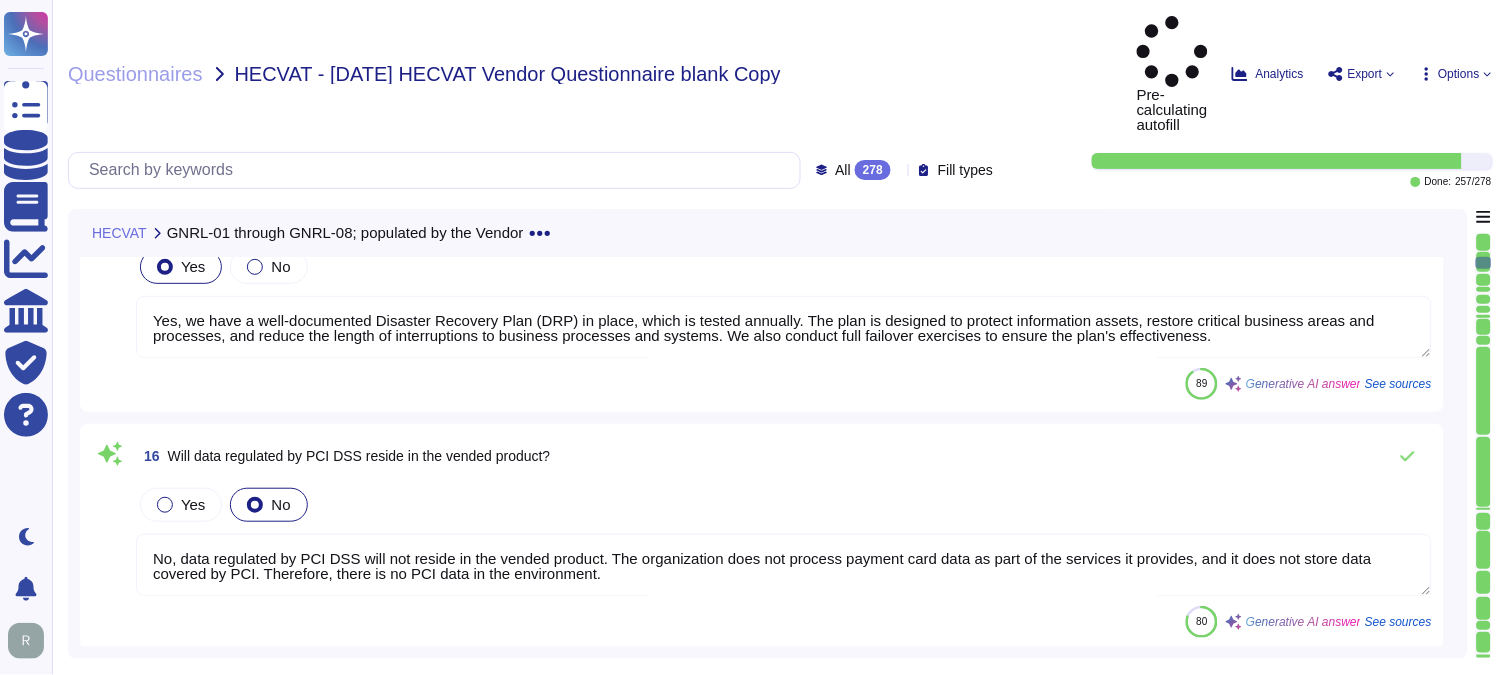 scroll, scrollTop: 2, scrollLeft: 0, axis: vertical 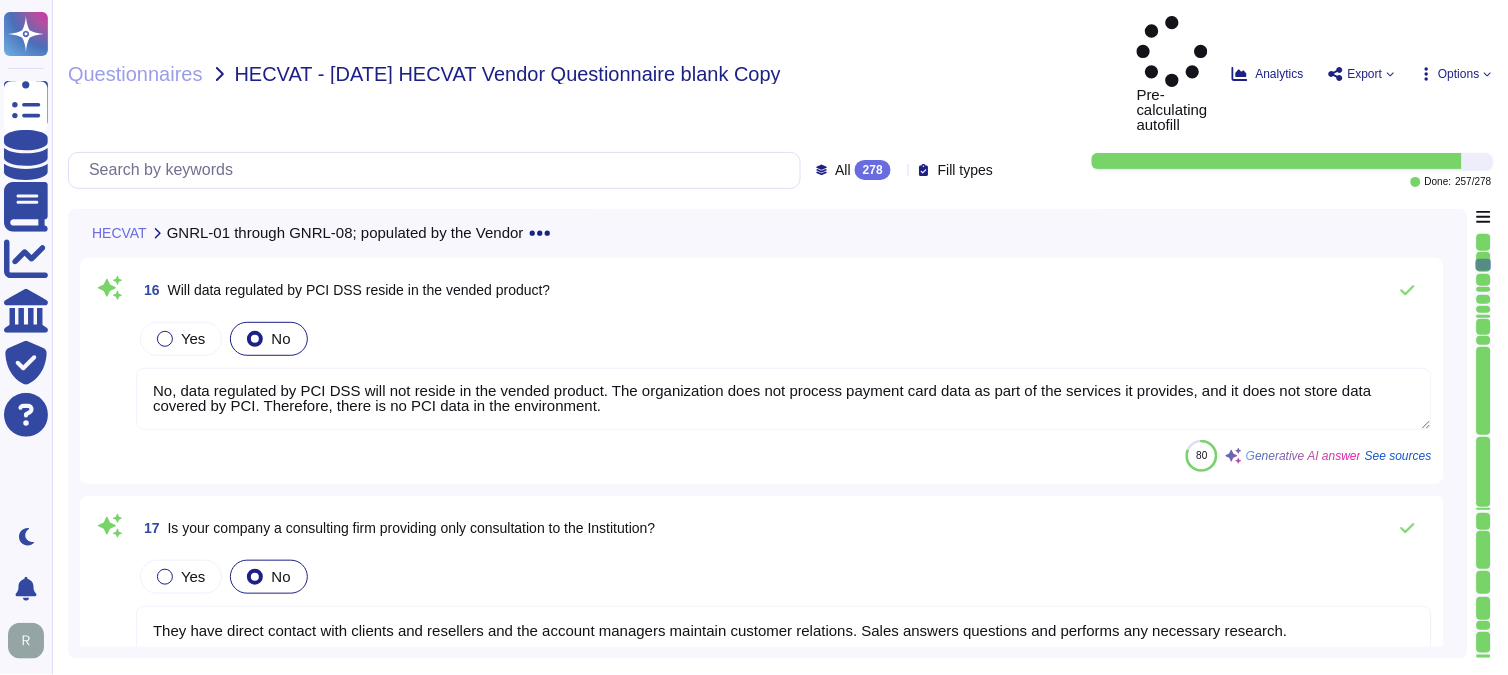 type on "We maintain WebTrust, SOC 2, and ISO 27001 certifications." 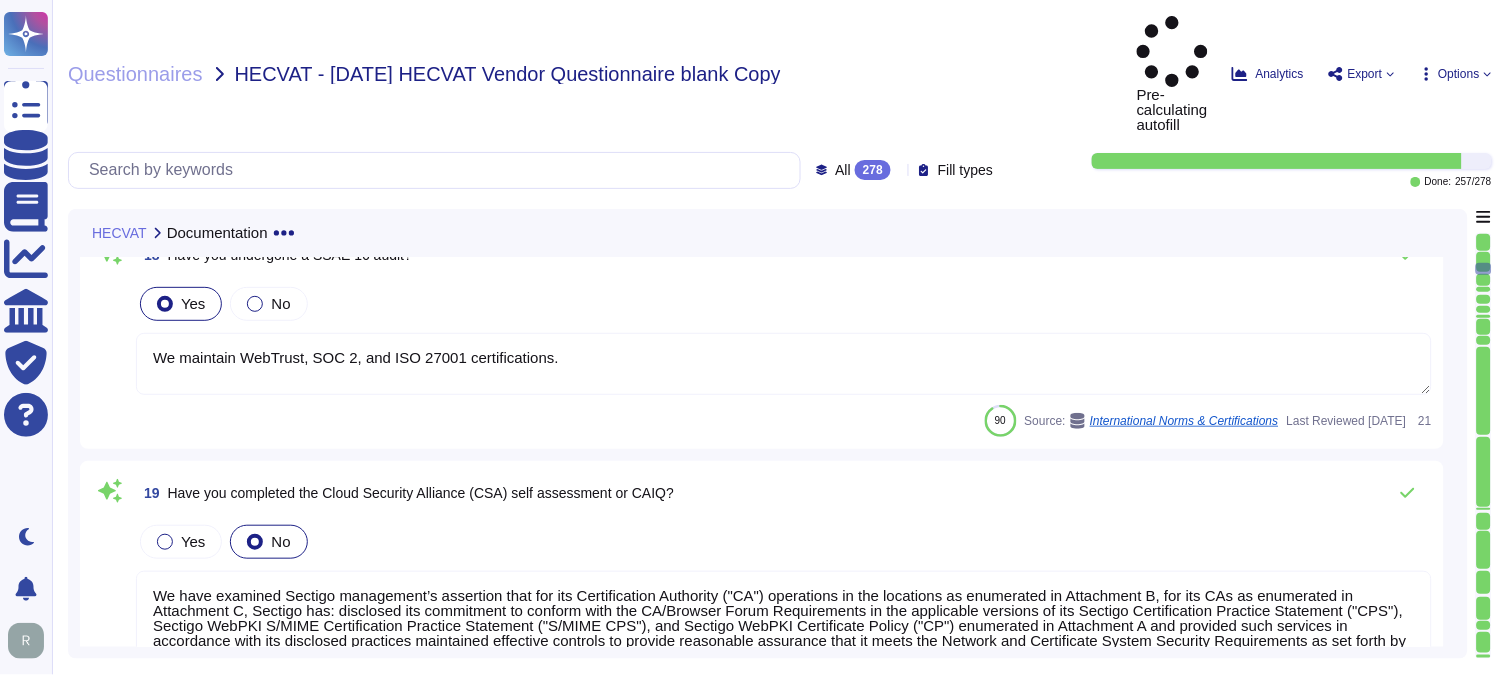 type on "Yes, we conform to the ISO 27001 standard security framework, along with other certifications such as SOC 2, WebTrust, and ETSI. Our information security policies align with industry standards, specifically ISO 27001, and we maintain documented and approved policies covering various aspects such as data privacy, information security, encryption, and access control." 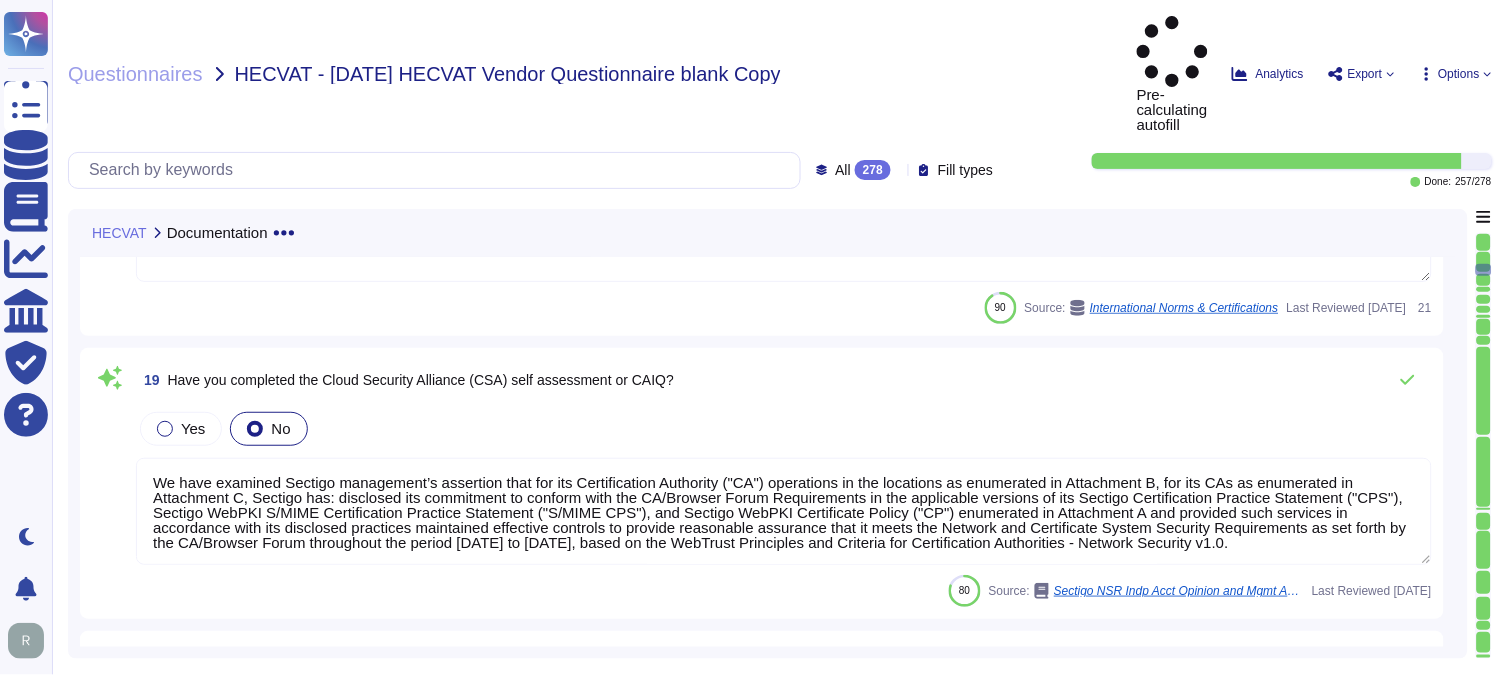type on "We have no current plans to become FISMA compliant." 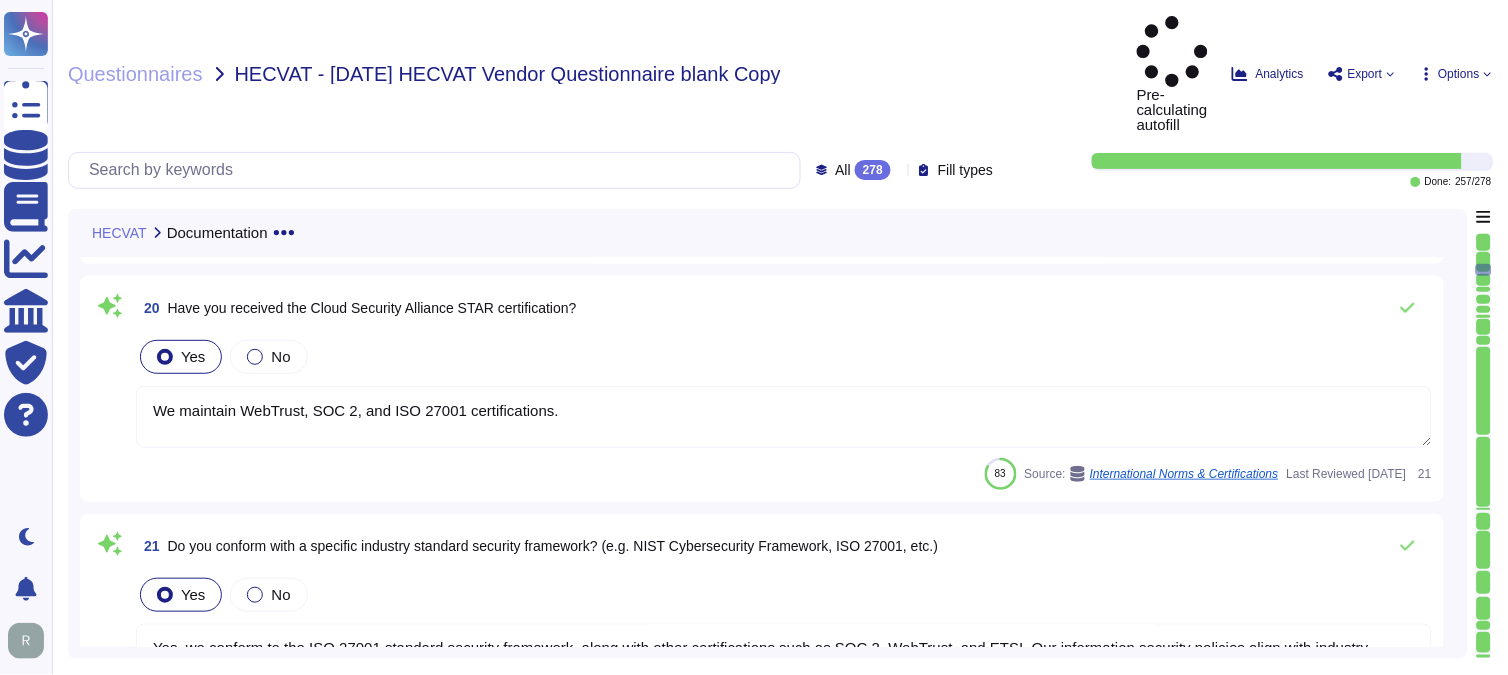 scroll, scrollTop: 4111, scrollLeft: 0, axis: vertical 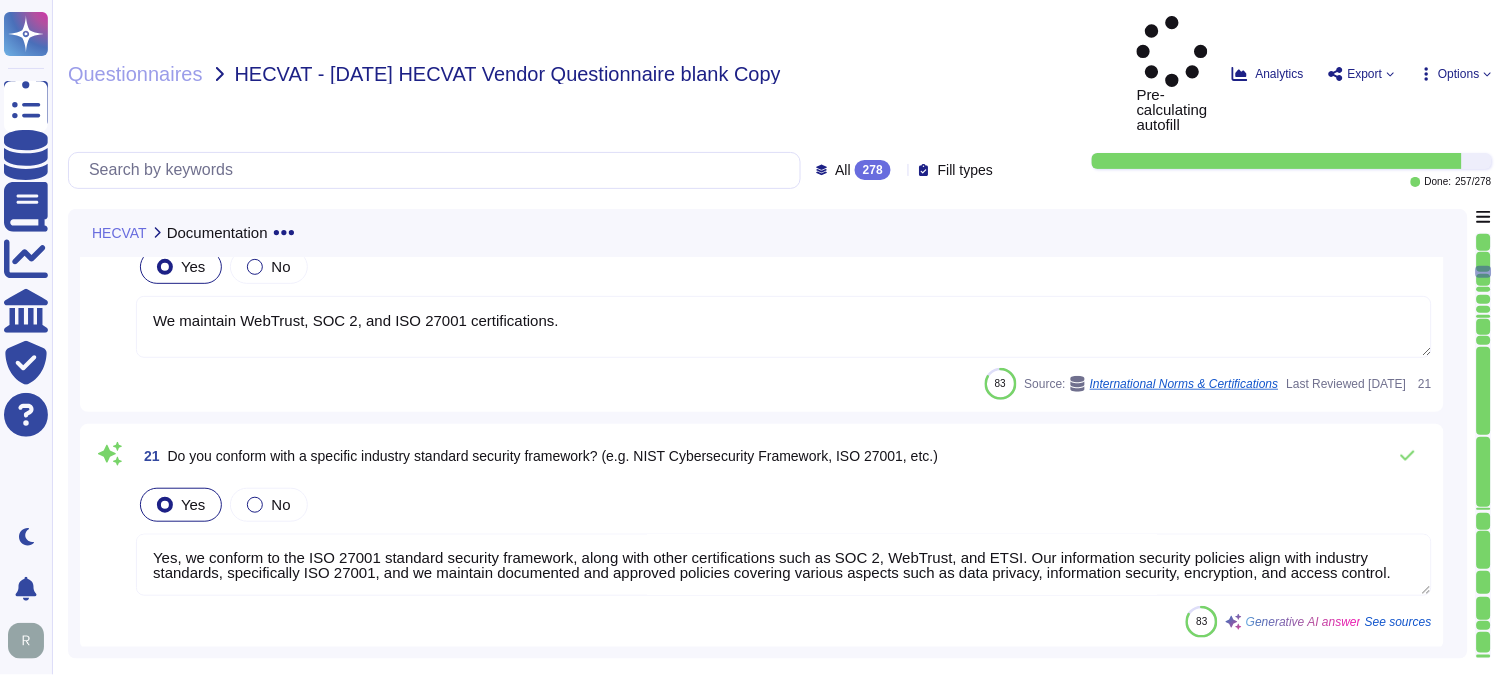type on "Sectigo, formally known as Comodo CA Ltd, is a privately owned company incorporated in [GEOGRAPHIC_DATA], founded in [DATE]. We have been privately held since our inception and have undergone several ownership changes, currently being owned by a private equity firm.
Sectigo has a global presence with offices and subsidiaries located in the [GEOGRAPHIC_DATA] (Sectigo Inc), [GEOGRAPHIC_DATA] (Sectigo CA), and [GEOGRAPHIC_DATA] (Comodo Certauth India Services Private Ltd). We have been in business for more than 25 years and have been a public Certificate Authority (CA) for over 20 years.
Our organization is structured as a Private Limited company, and we do not disclose the complete names of the persons or entities with ownership interests or the names of any affiliate or subsidiary companies. We have over 550 employees and are dedicated to attracting and retaining a talented workforce while fostering beneficial community relationships." 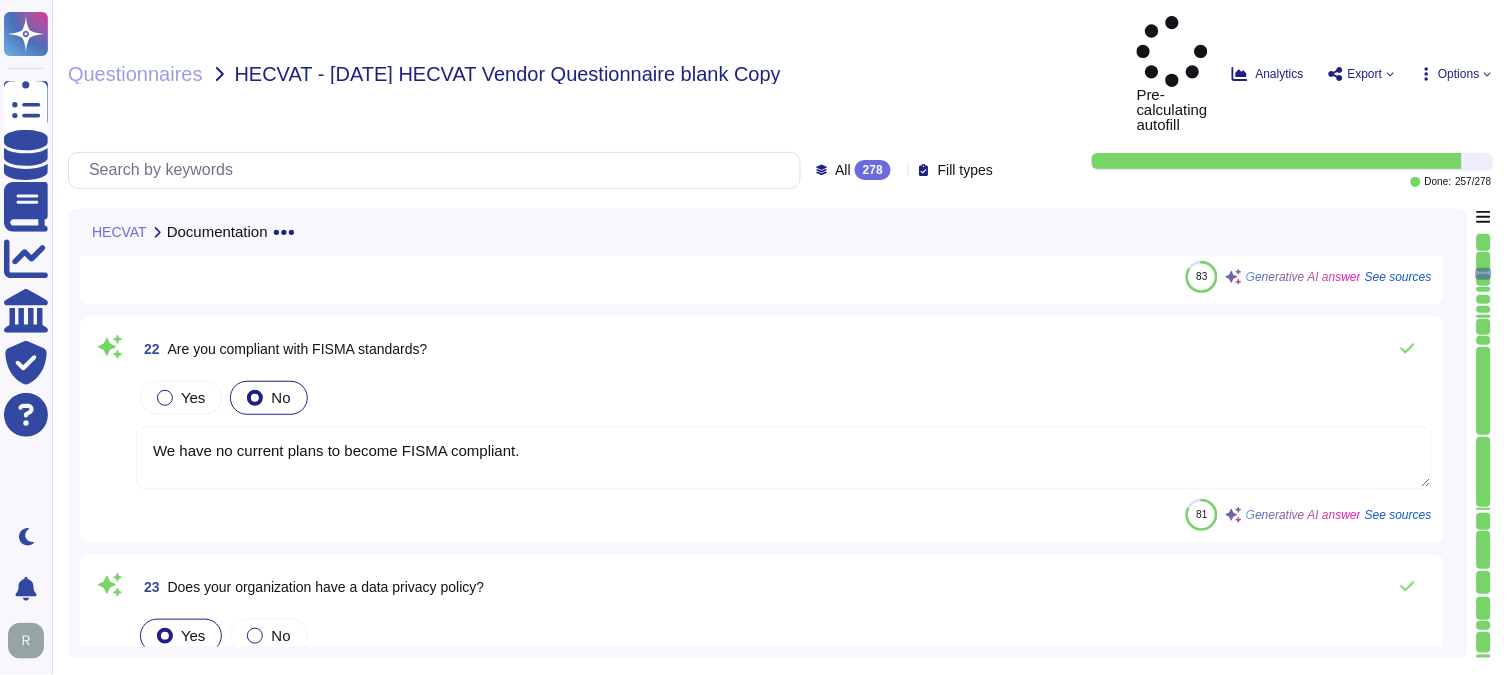 type on "Sectigo has been in business for more than 25 years." 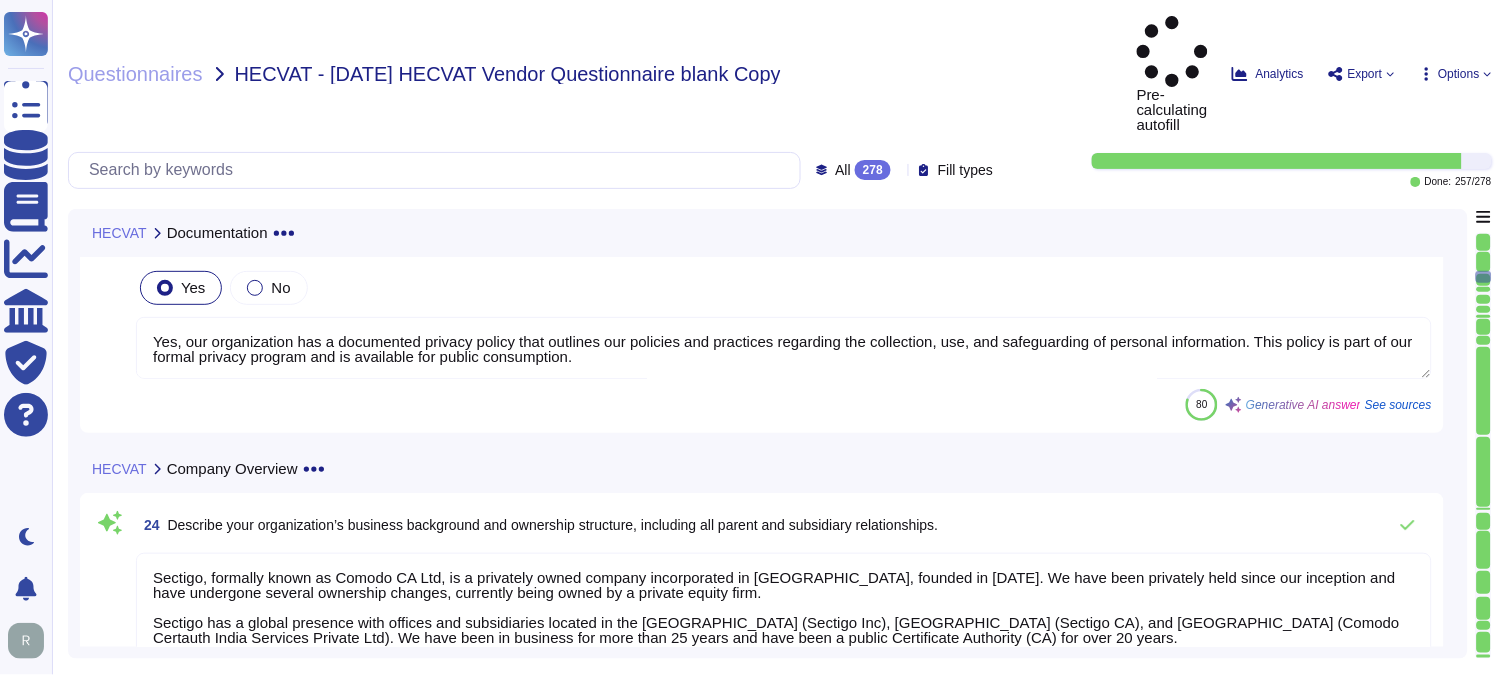 type on "No, we have not encountered any significant security breaches in the past three years. In fact, we have not encountered a security incident for the last 12 months, and there have been no recent cybersecurity incidents." 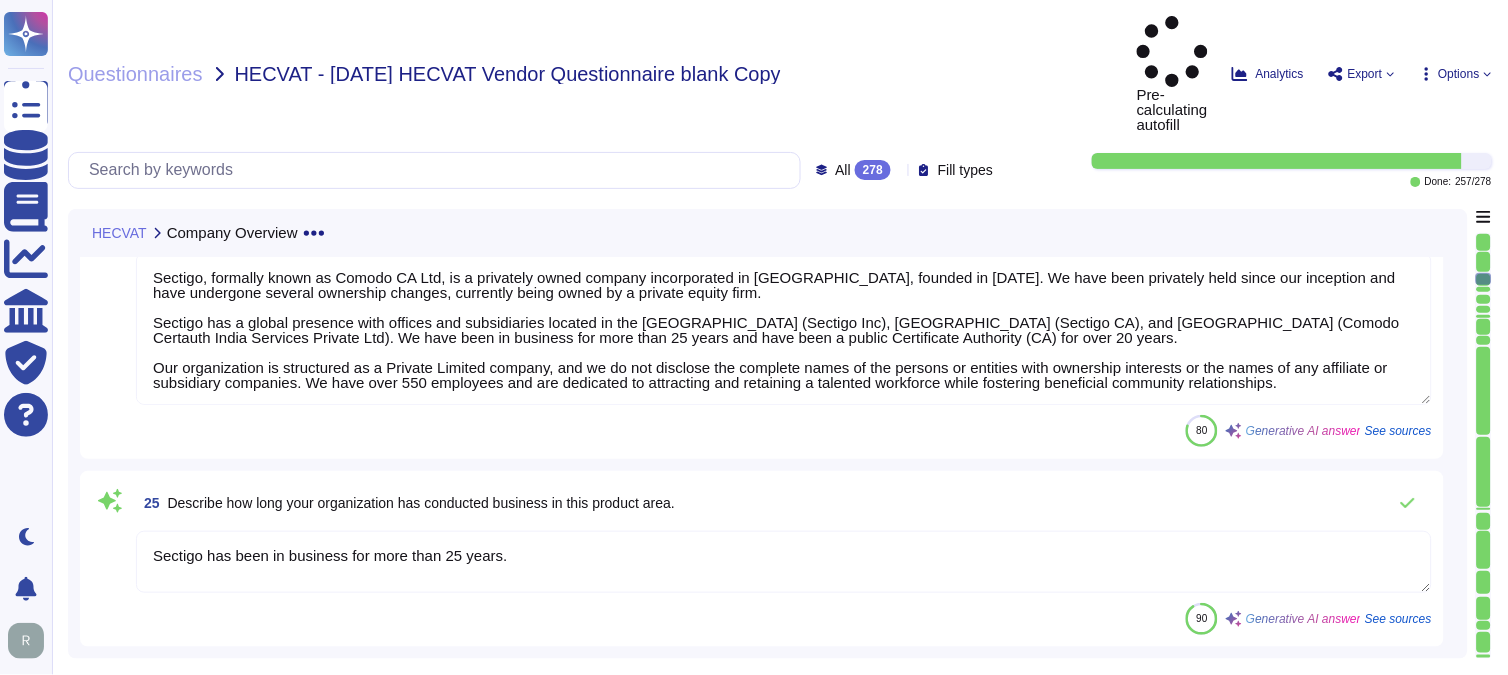 type on "Yes, we have a dedicated information security team composed of qualified IT security staff who report to the Chief Information Security Officer (CISO). The team is responsible for overseeing 24/7 monitoring and implementing the cybersecurity program." 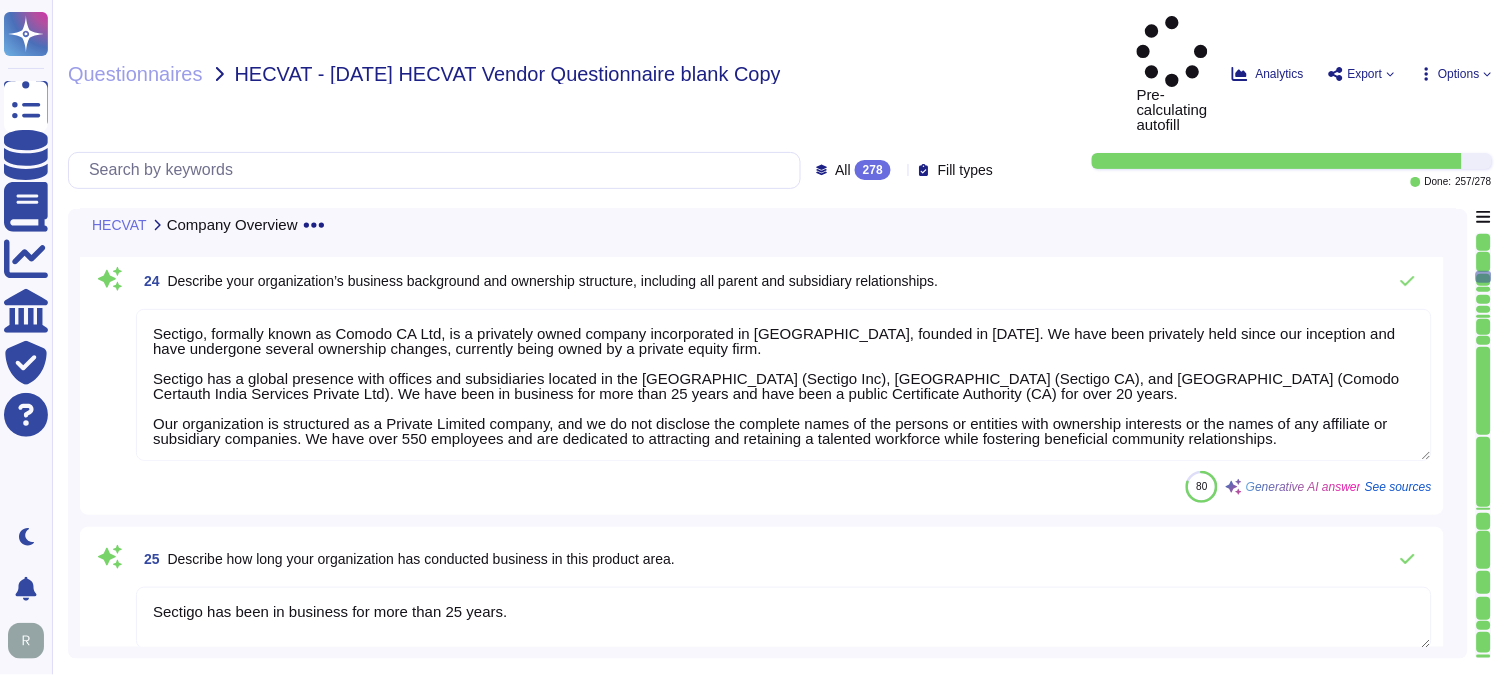 scroll, scrollTop: 4888, scrollLeft: 0, axis: vertical 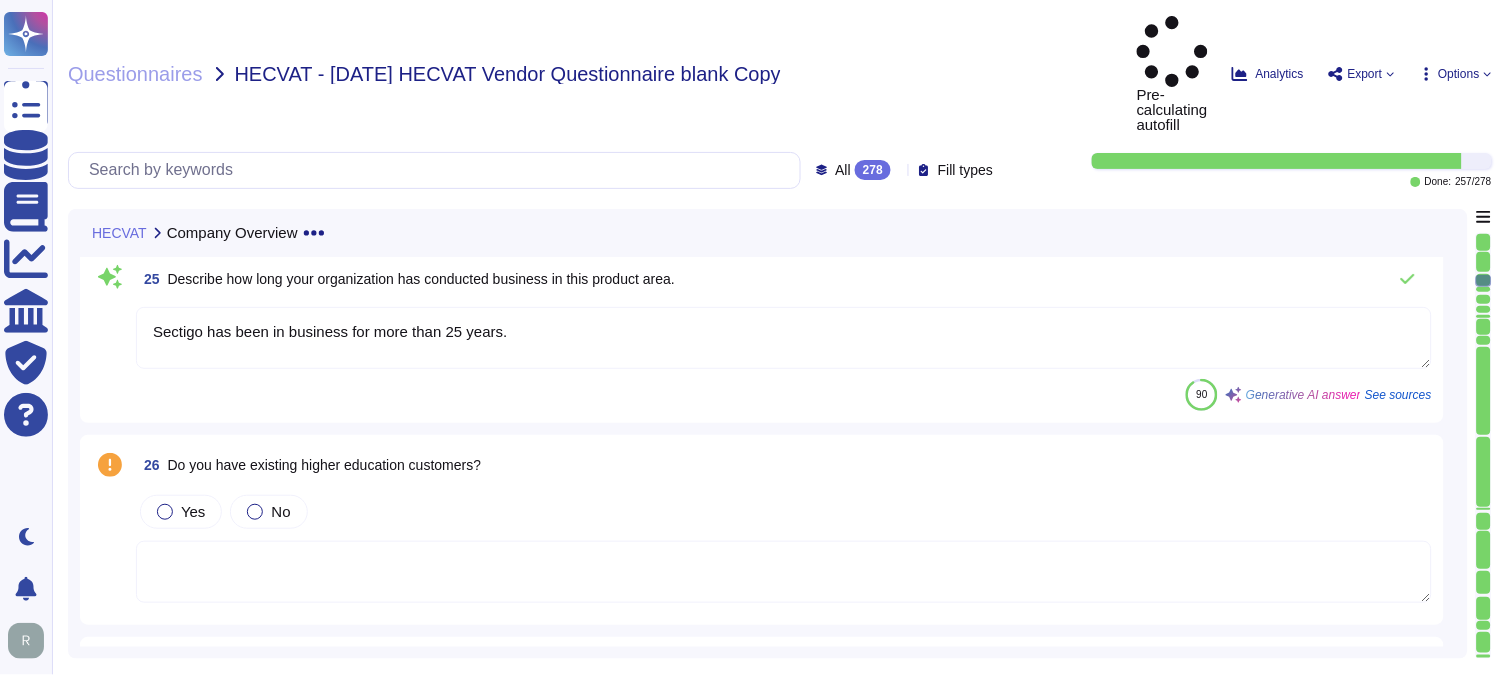 type on "Yes, we have dedicated development teams located in the [GEOGRAPHIC_DATA], [GEOGRAPHIC_DATA], and [GEOGRAPHIC_DATA], comprising a total of 45 heads. Additionally, we have support staff in [GEOGRAPHIC_DATA], the [GEOGRAPHIC_DATA], and [GEOGRAPHIC_DATA], totaling 75 heads, which includes roles in customer support and implementation." 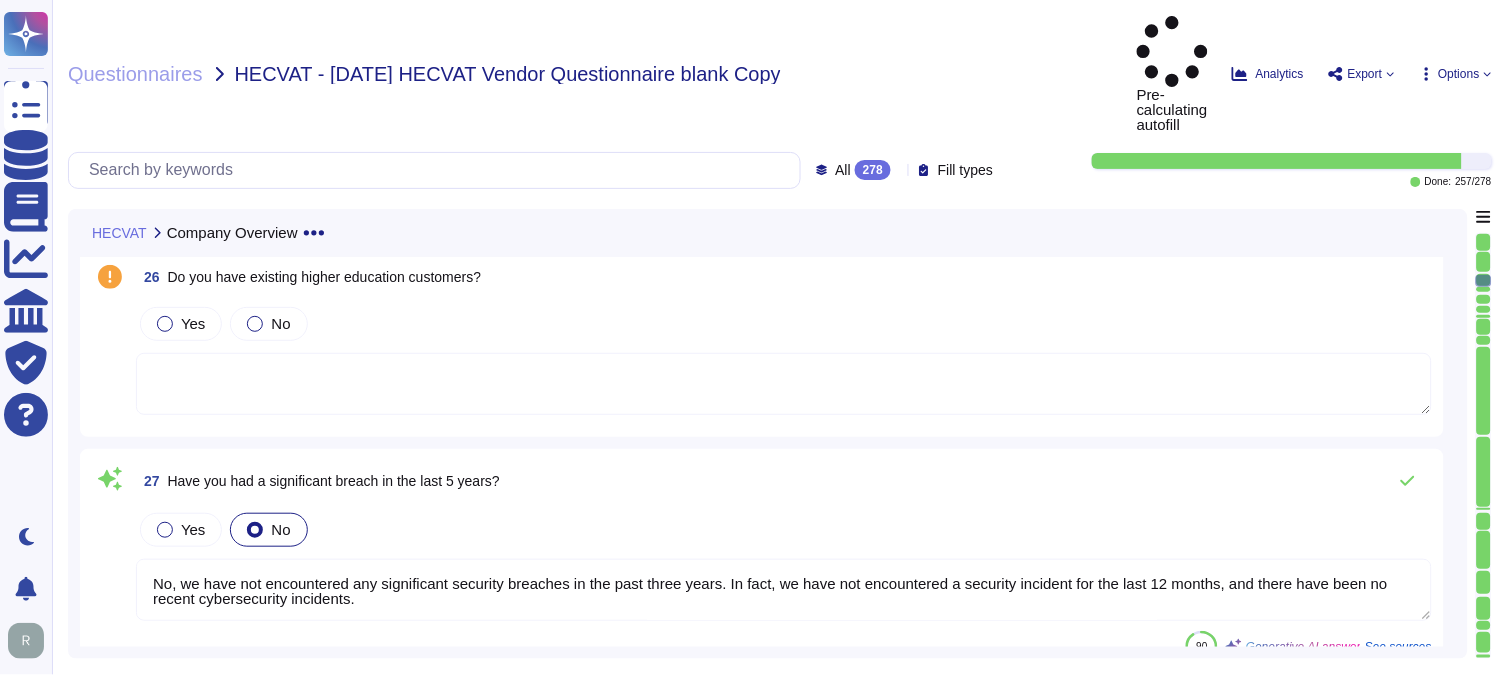 scroll, scrollTop: 2, scrollLeft: 0, axis: vertical 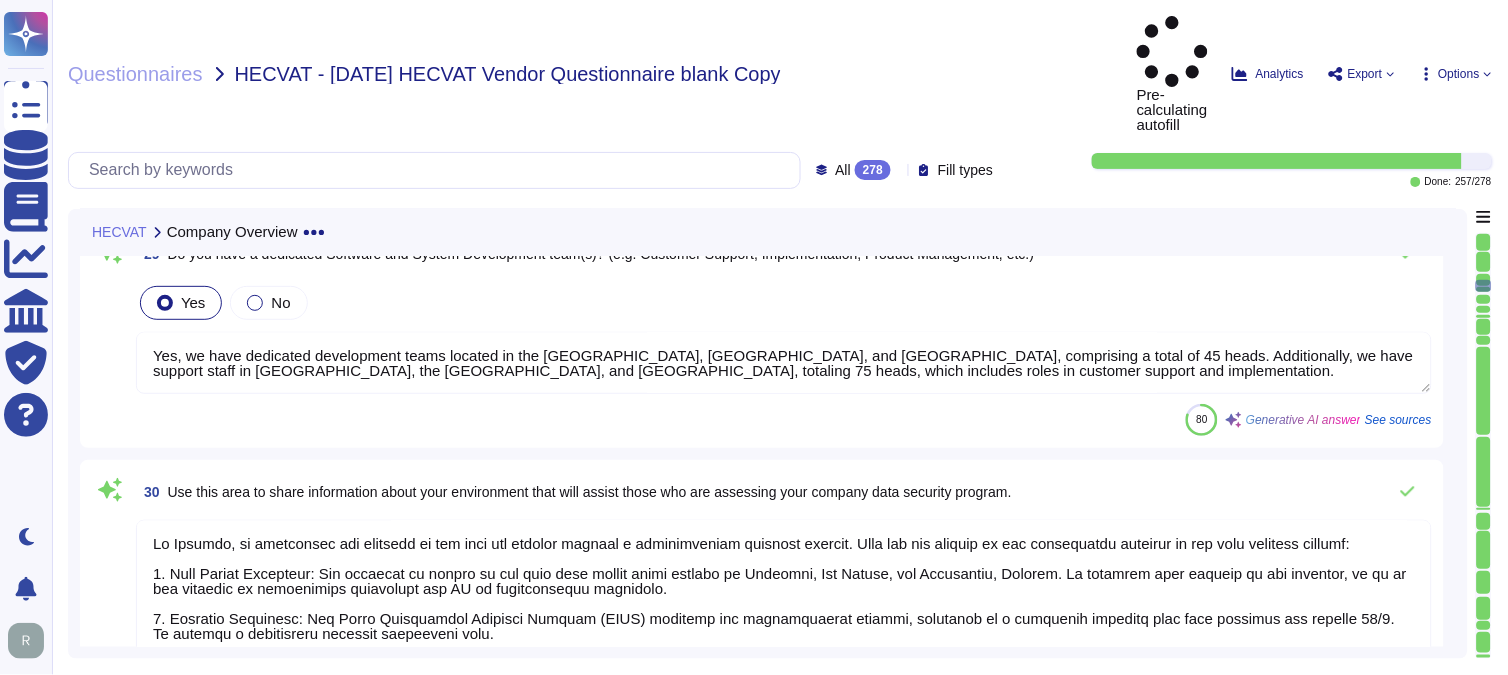 type on "Sectigo does not share data with third-party companies, as we maintain full control over our data and do not grant access to production systems to any third parties. We operate and maintain our own servers to provide service, and we do not use subcontractors for IT or cybersecurity functions.
For our third-party service providers, we implement a structured monitoring process based on their classification level, focusing on Critical and High classified suppliers. We conduct quarterly evaluations of subservice providers to ensure that security controls are in place. All communications with third parties are formally recorded and regularly monitored to ensure adherence to agreements.
Our Third Party Risk Management program includes a formal Supplier & Third-Party Relationship Policy, which encompasses vendor assessments, monitoring, and internal audits to ensure compliance with security and performance targets. We maintain a list of subservice organizations and the activities they perform, although the actu..." 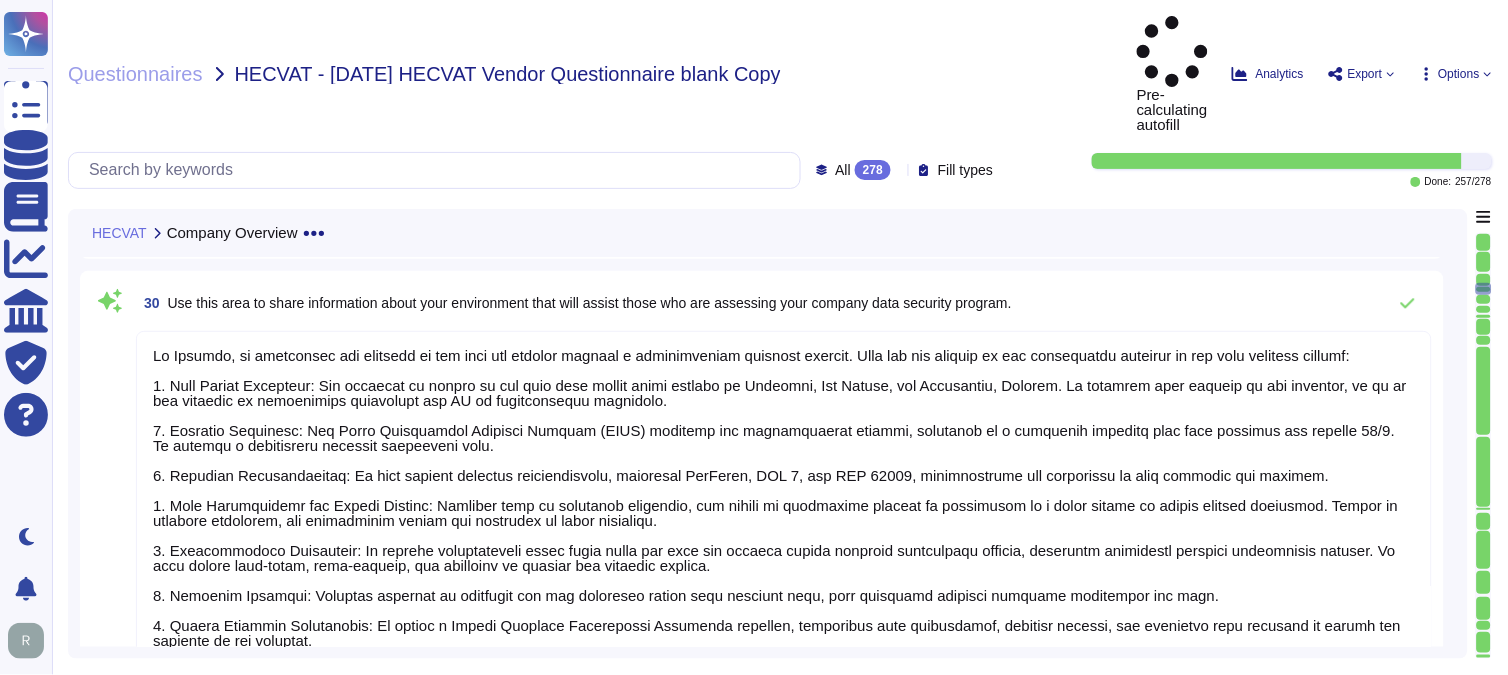 type on "Third party access to Sectigo assets, these include, but are not limited to, Sectigo's information, systems, applications, network facilities, processing environment, and physical locations." 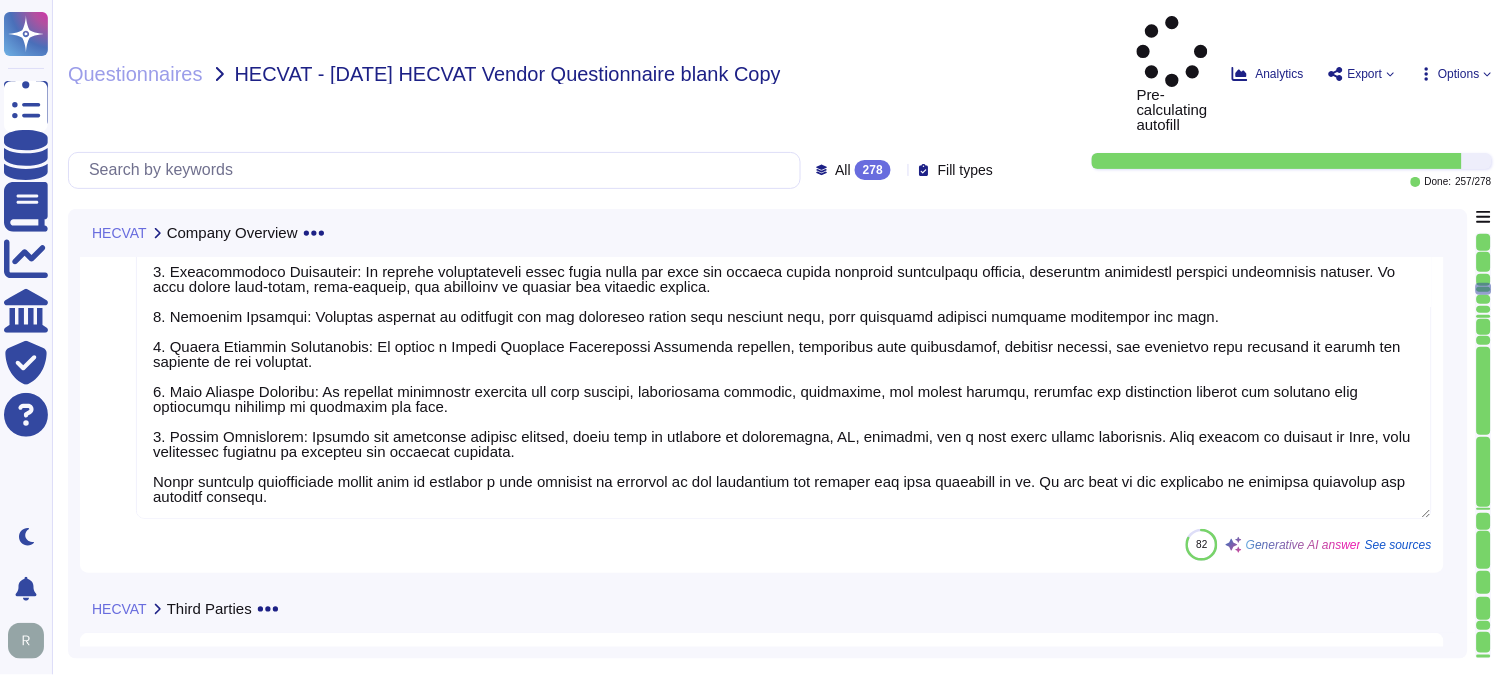 type on "We do not use third parties for this service, and therefore, we do not have legal agreements or contracts with third parties addressing liability in the event of a data breach. All third parties, including vendors, are required to sign non-disclosure agreements to comply with Confidentiality and Privacy requirements, but we do not contract or sub-contract associates for IT or cybersecurity functions. Additionally, we maintain our own servers to provide service, and third parties are never granted access to production systems." 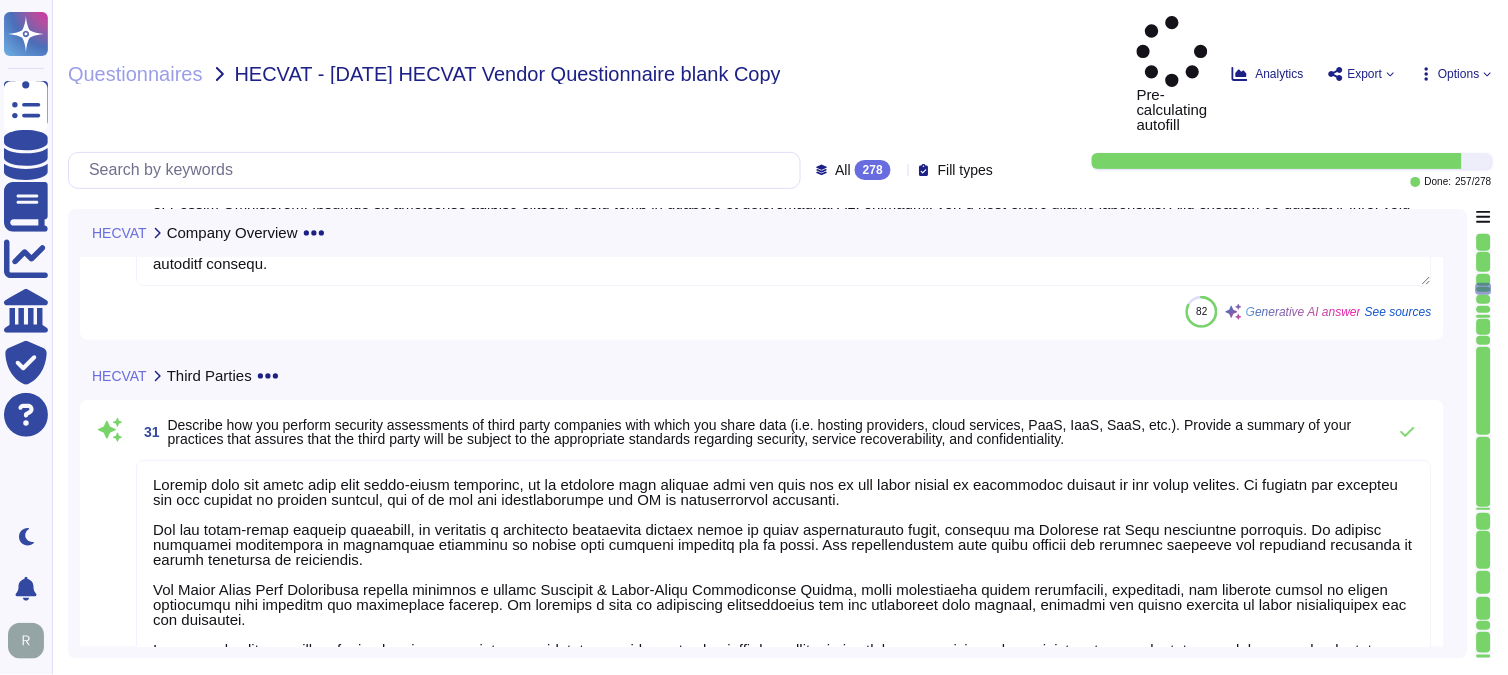 scroll, scrollTop: 6777, scrollLeft: 0, axis: vertical 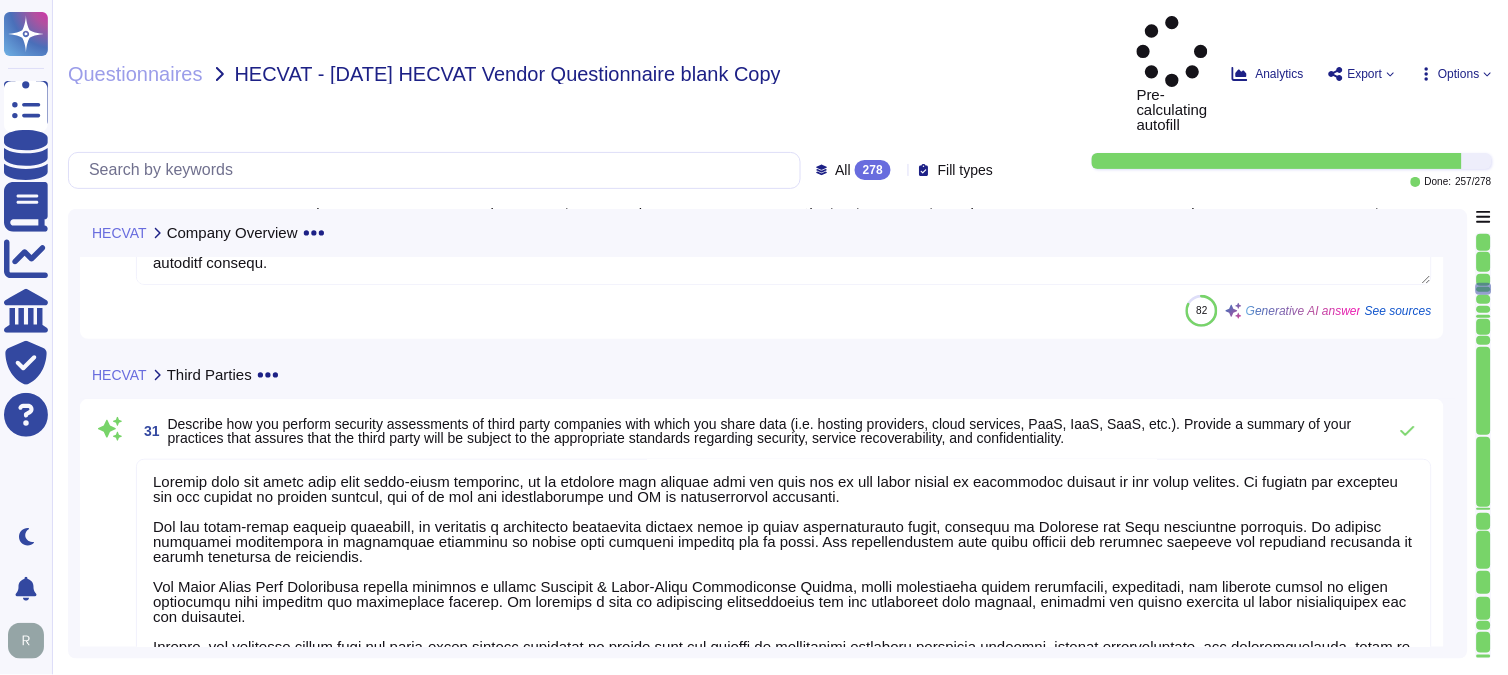 click at bounding box center (1484, 391) 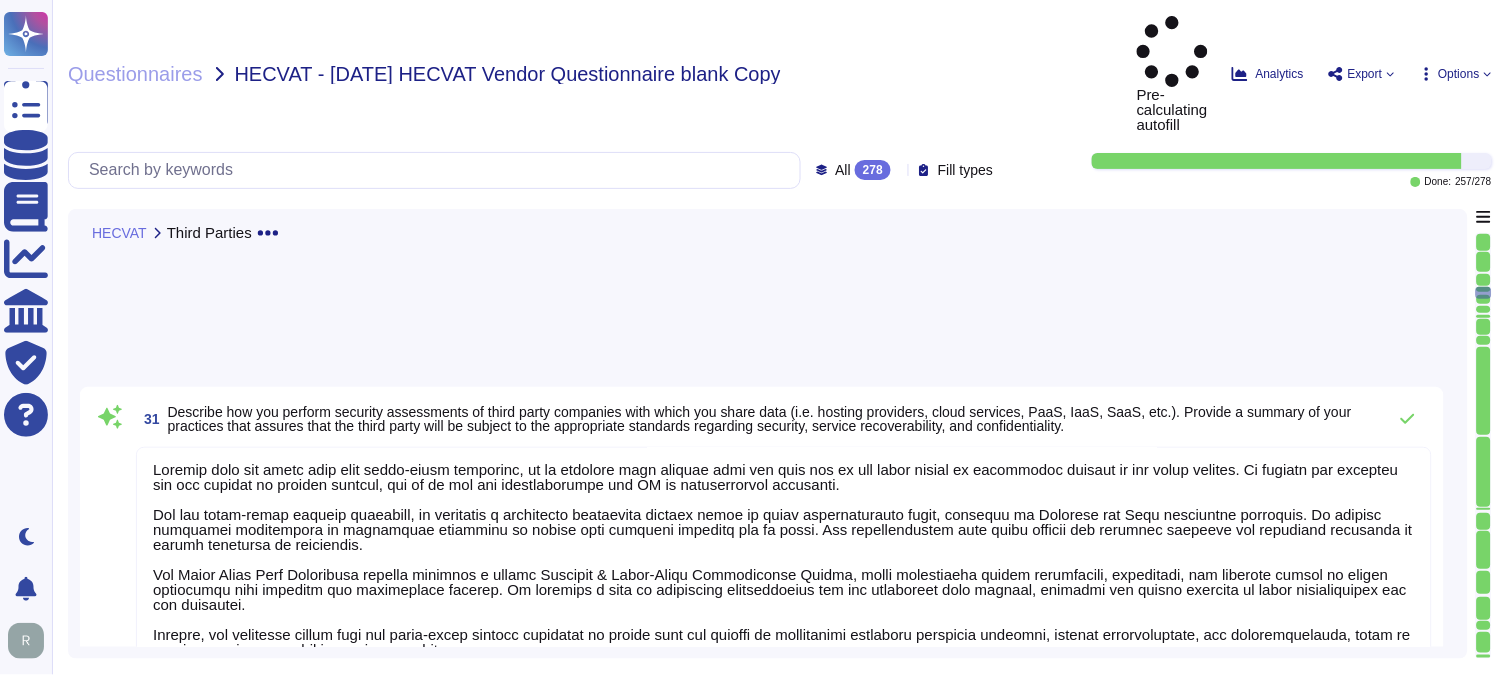 type on "no" 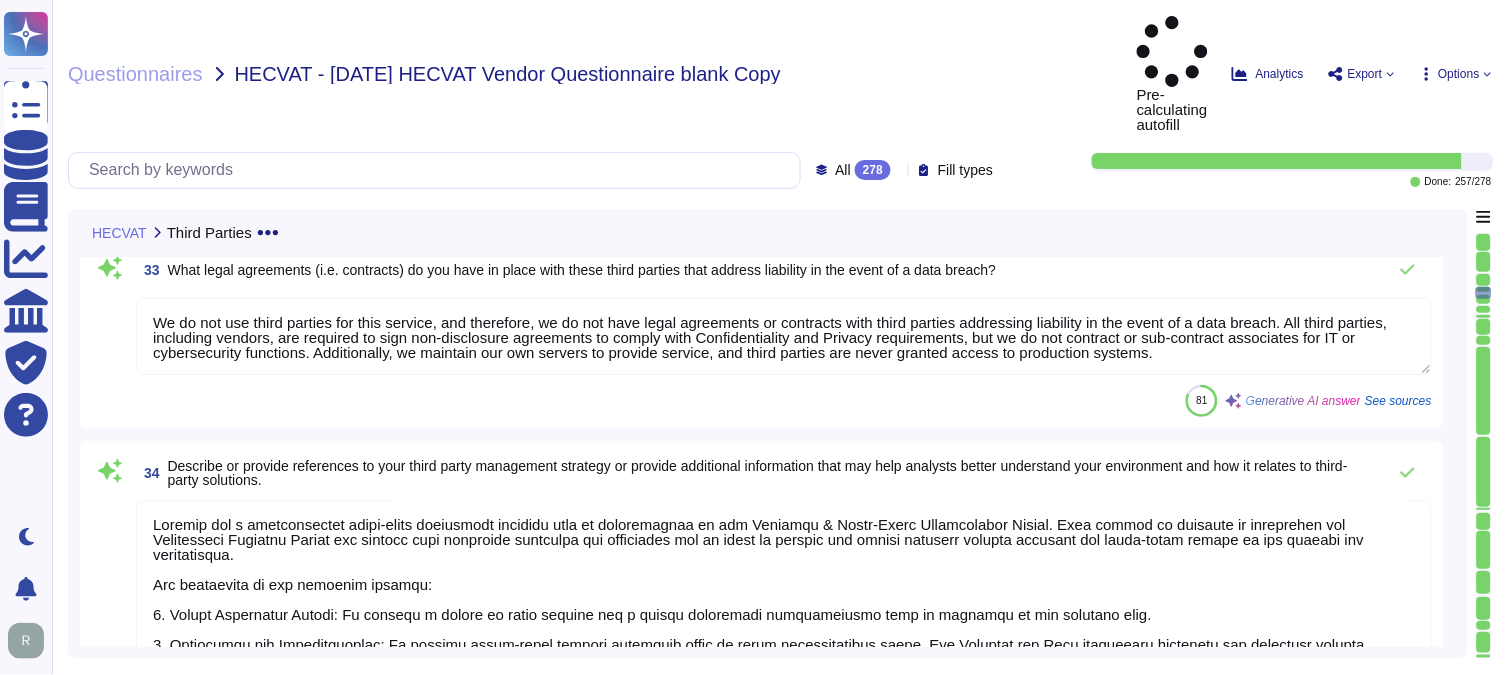 click at bounding box center [1484, 391] 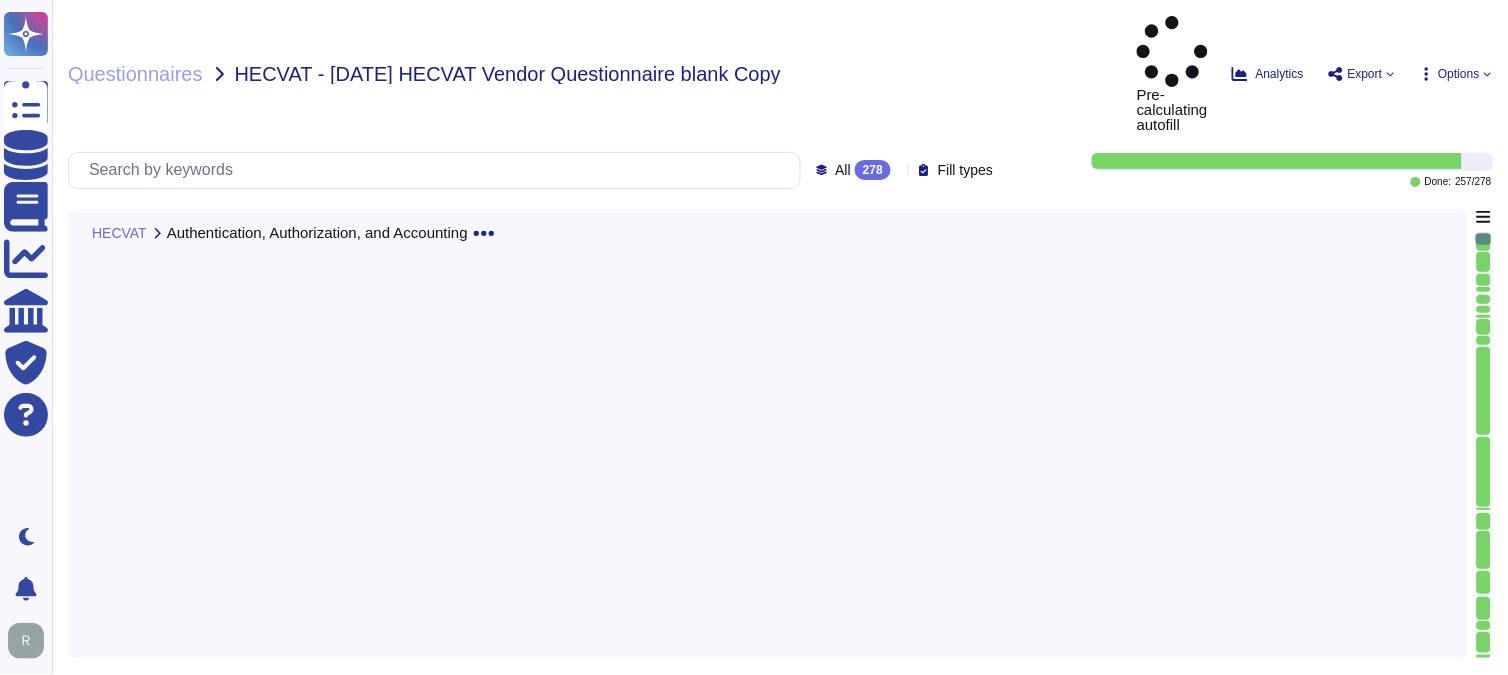 type on "Yes, our application supports integration with identity providers such as Okta and other authentication and authorization systems through protocols like SAML2. Additionally, SCM works with Active Directory.
Additional Info:
- Okta
- Active Directory" 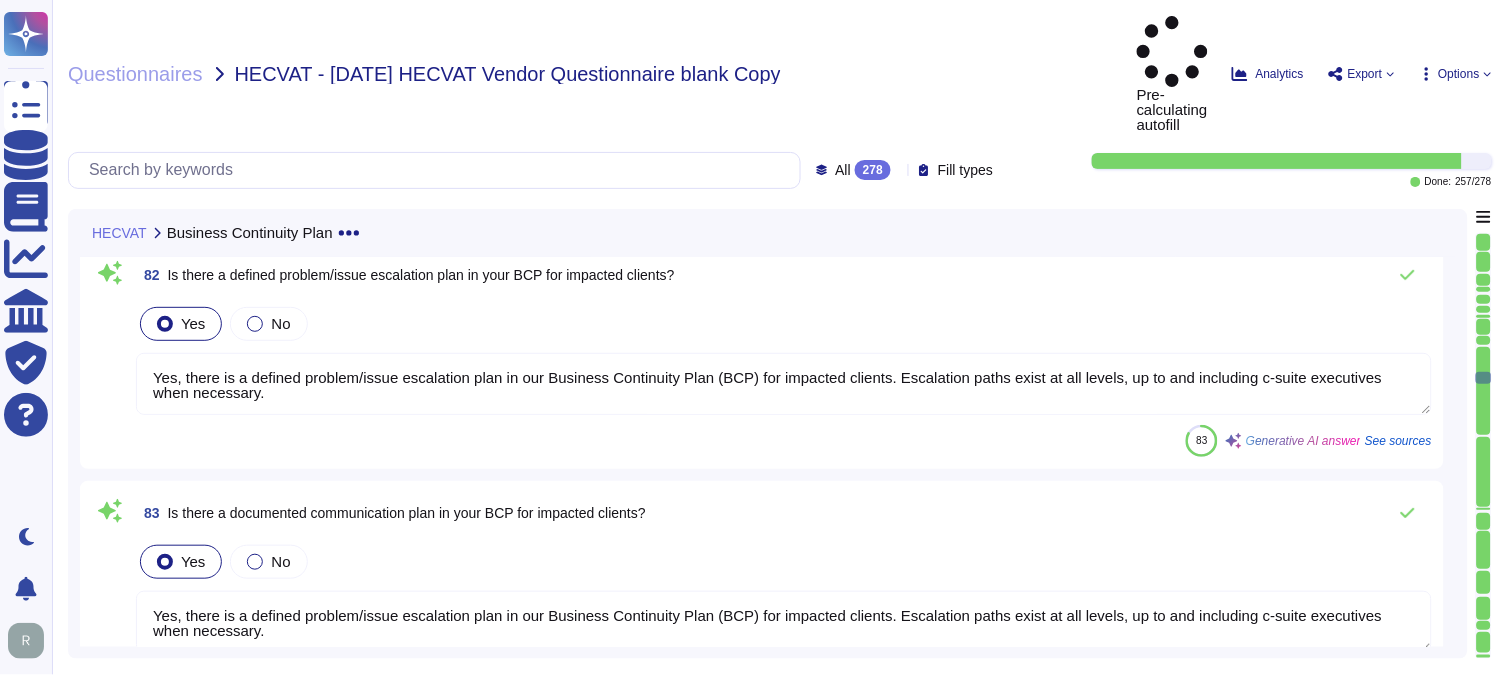type on "Yes, the Institution may review our BCP and supporting documentation, provided that the necessary agreements, such as a Non-Disclosure Agreement (NDA), are in place. Please let us know how you would like to proceed." 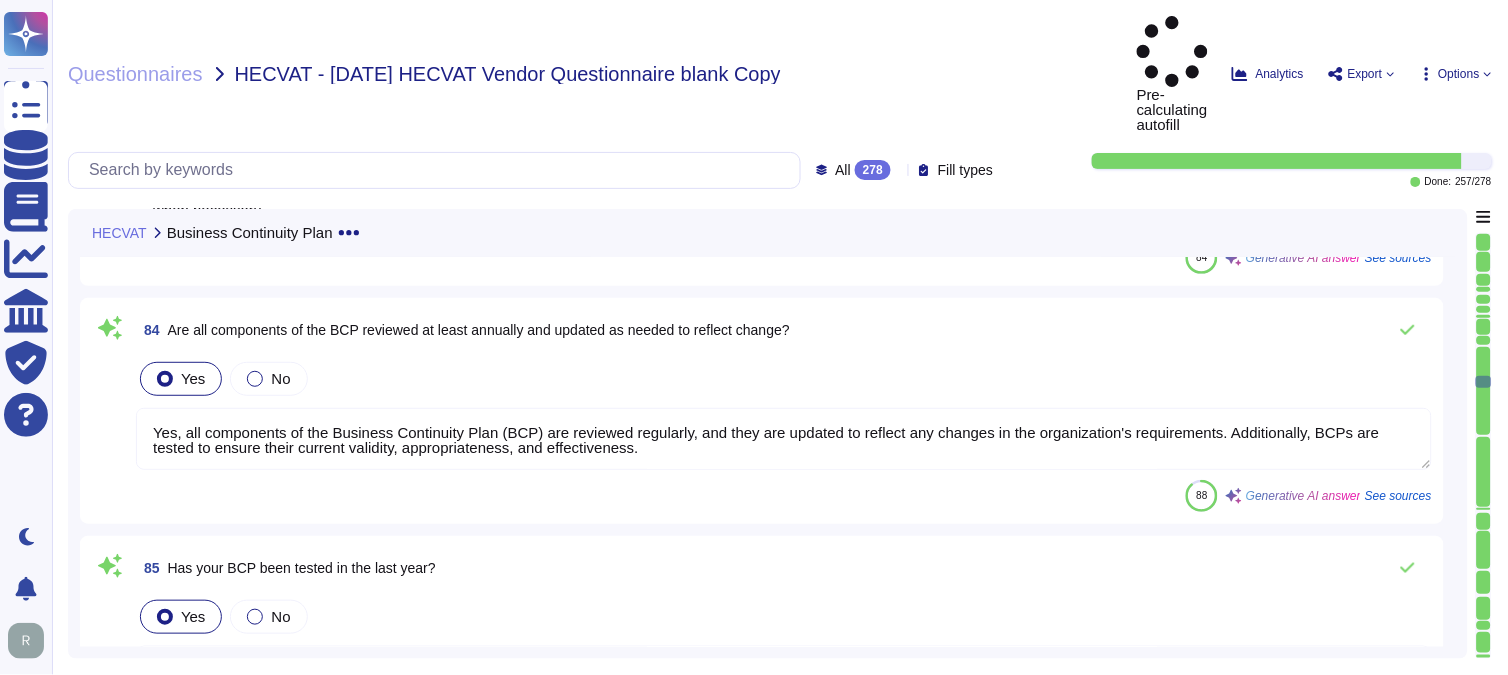 type on "Yes, clear roles and responsibilities are defined and documented in the incident prevention and response processes, which include crisis management roles." 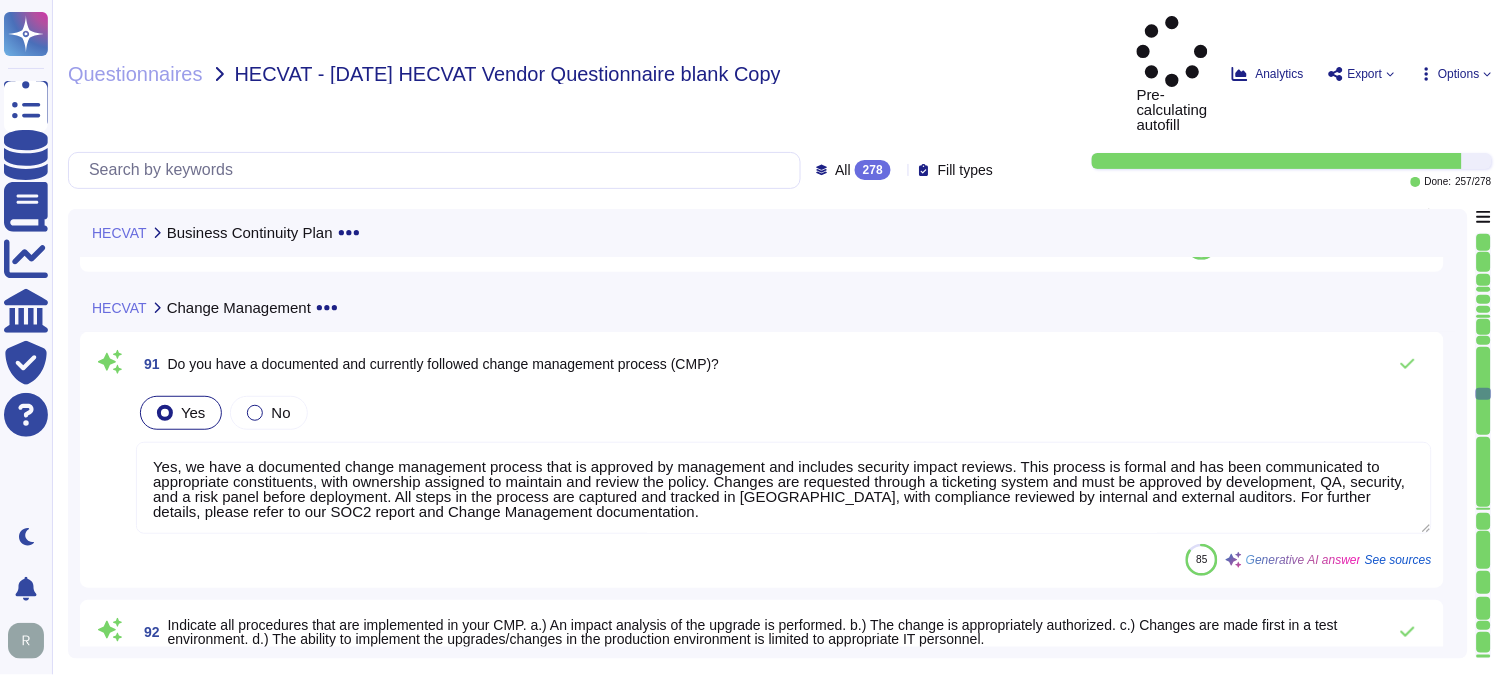 type on "Yes, we have a documented change management process that is approved by management and includes security impact reviews. This process is formal and has been communicated to appropriate constituents, with ownership assigned to maintain and review the policy. Changes are requested through a ticketing system and must be approved by development, QA, security, and a risk panel before deployment. All steps in the process are captured and tracked in [GEOGRAPHIC_DATA], with compliance reviewed by internal and external auditors. For further details, please refer to our SOC2 report and Change Management documentation." 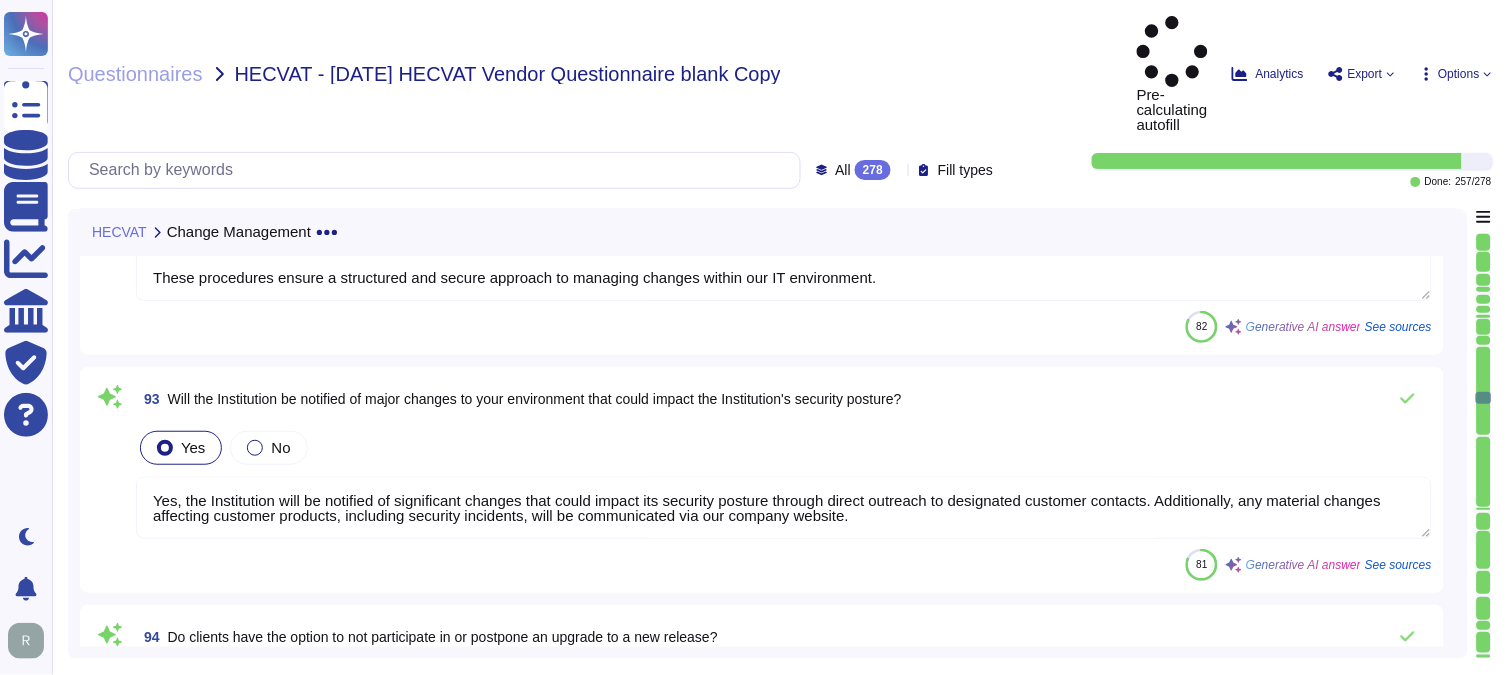 type on "Sectigo maintains a strategy of serving customers with a centrally managed SaaS solution that is restricted to the current version only. This means that we do not support multiple concurrent versions of our software. All systems and applications are required to be current vendor-supported versions to ensure that our customers benefit from the latest features and security updates. This approach helps us maintain high standards of quality and security across our offerings." 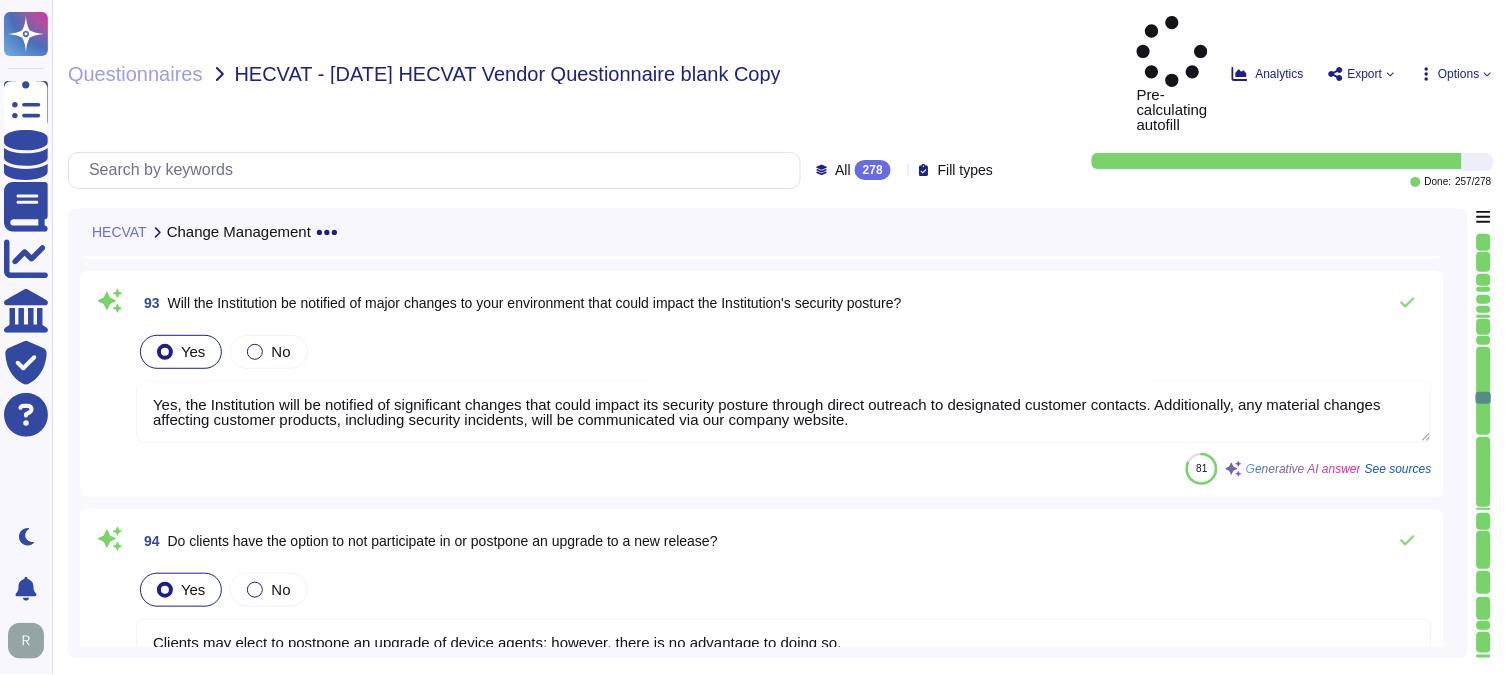 type on "Custom configurations remain intact and are not impacted by the upgrade and release process. Customers can customize a few settings." 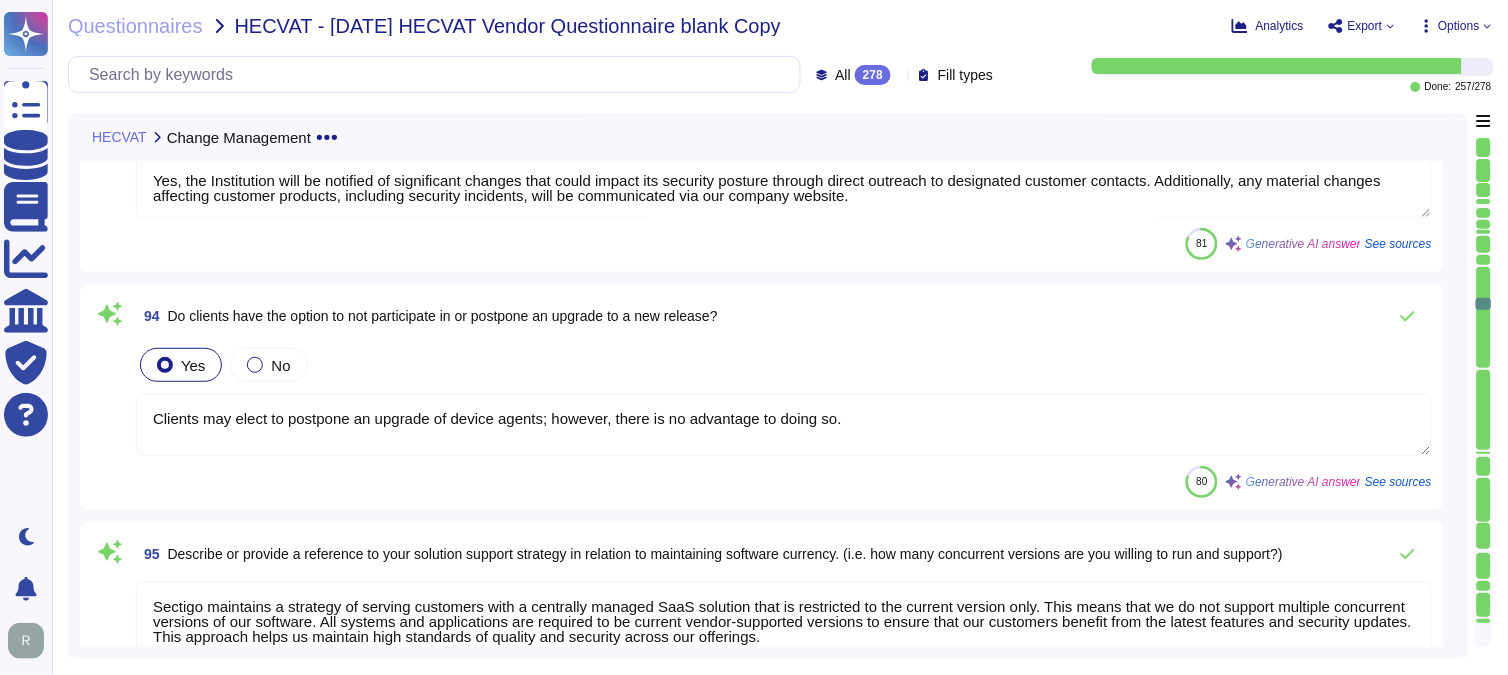 type on "Yes, our organization has implemented a formal process to ensure that only application software that is verifiable as authorized, tested, and approved for production is placed into production. This process includes:
1. Change Management Process: All changes must be requested through a ticketing system (Jira) and require approval from development, QA, security, and a risk panel of senior technical leaders before deployment.
2. Quality Assurance (QA): Pre-release QA processes are in place to verify that the software meets quality and security standards before deployment.
3. Security Reviews: We conduct security reviews during development and deployment processes to identify and mitigate potential security issues.
4. Automated Code Scanning: We perform automated code scanning to identify vulnerabilities and ensure compliance with quality standards.
5. Regular Audits: Internal audits review process compliance quarterly, and external audits are conducted annually to ensure adherence to established processe..." 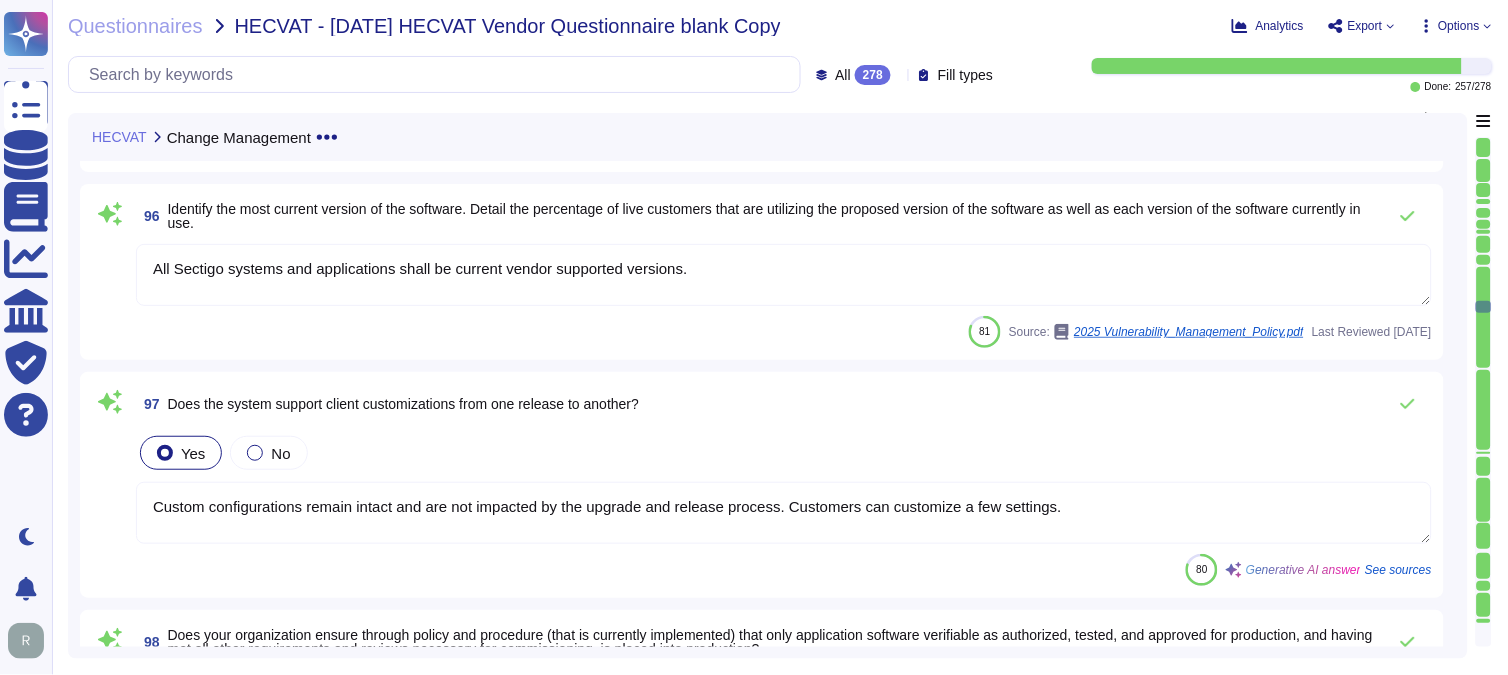 scroll, scrollTop: 22065, scrollLeft: 0, axis: vertical 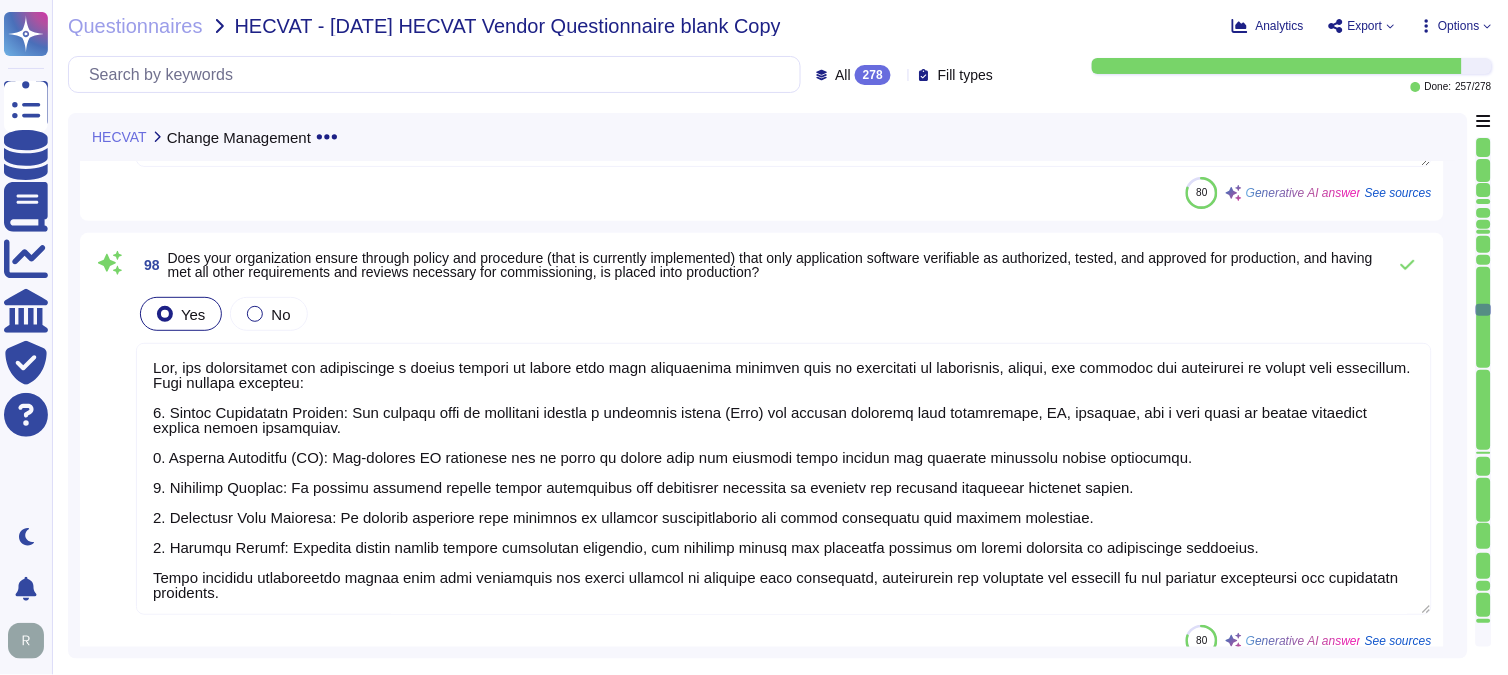 type on "We are an agile development organization, and our technology roadmap is locked in for less than two years in the future. Currently, we are unable to provide a clear product roadmap that includes adherence to post-quantum cryptography standards, as the necessary standards and support are not yet available. However, as the landscape evolves and standards are established, we will outline the benefits and advancements that will come with our future solutions. For specific inquiries about our investment plans or roadmap, you can discuss this with your enterprise sales representative." 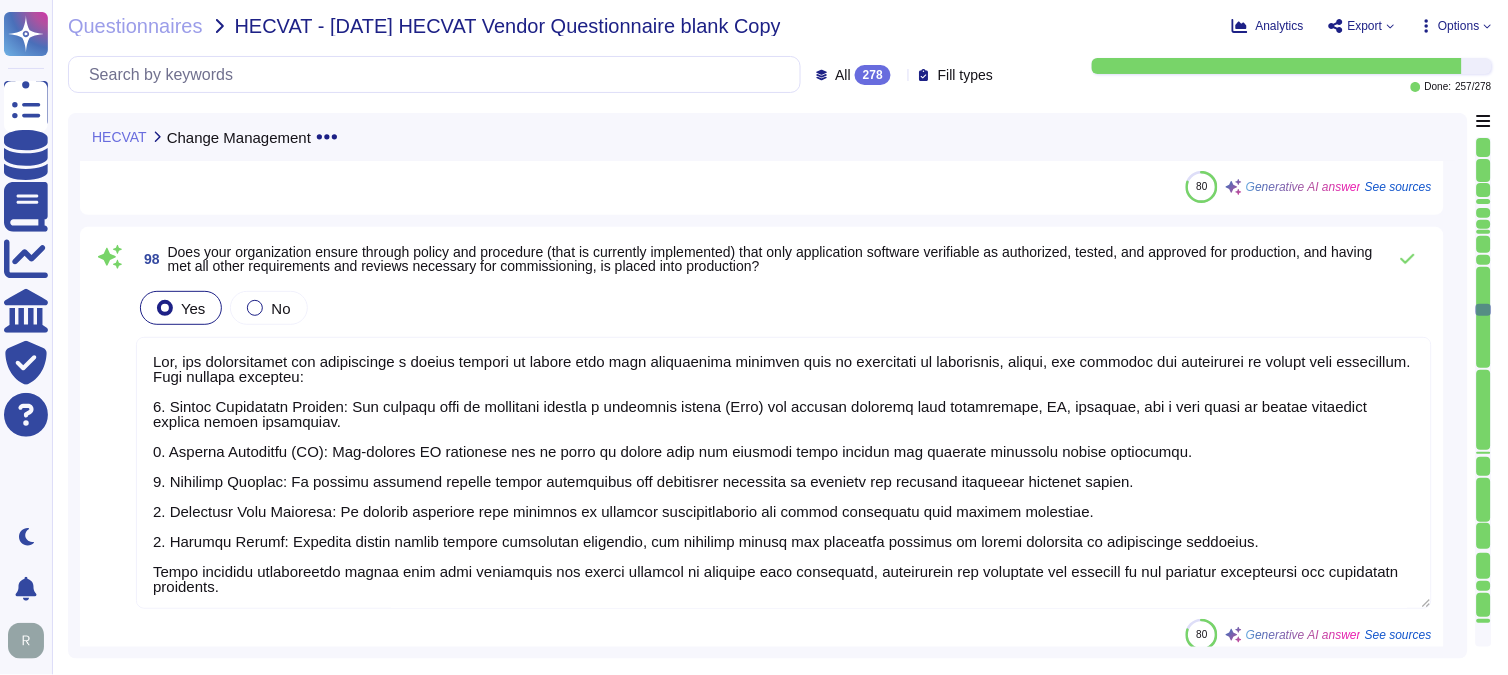 scroll, scrollTop: 2, scrollLeft: 0, axis: vertical 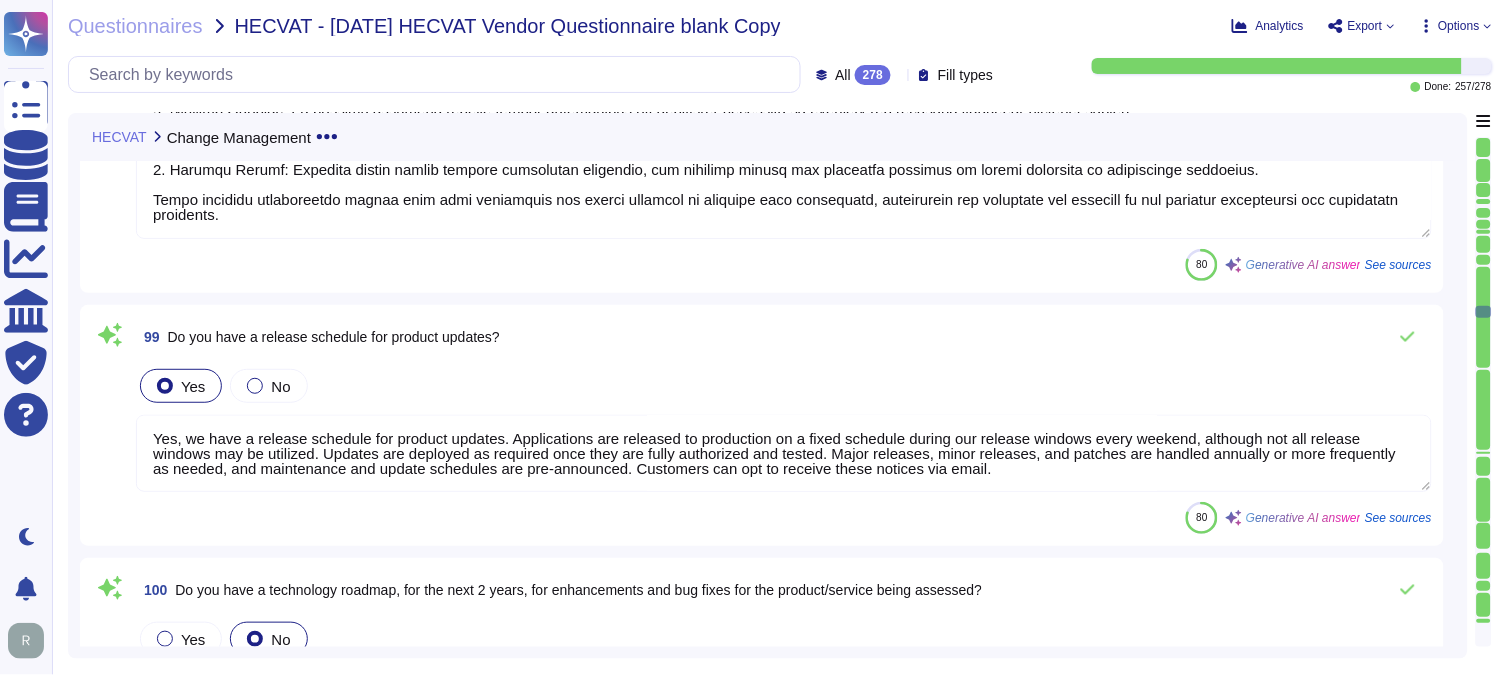 type on "All relevant stakeholders are involved during product updates, including customer support, the IT team, and project managers." 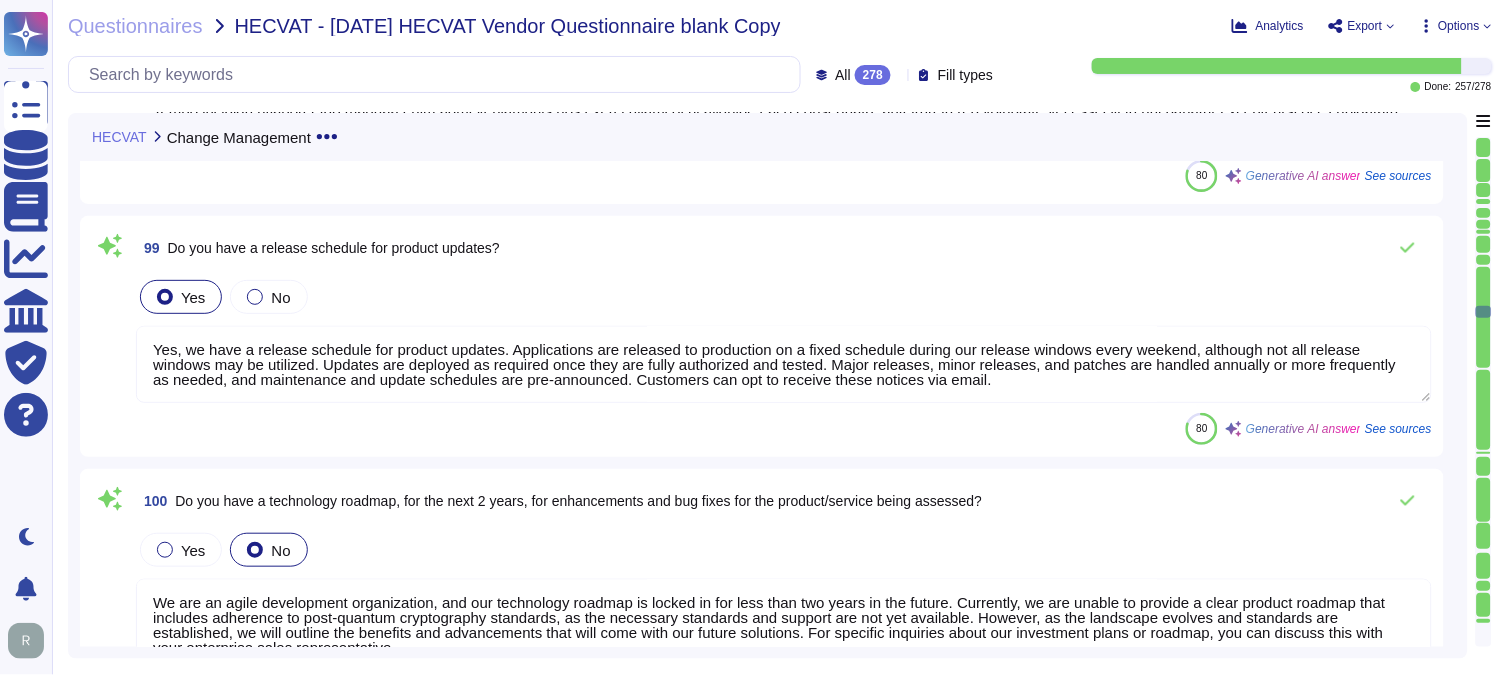 scroll, scrollTop: 22954, scrollLeft: 0, axis: vertical 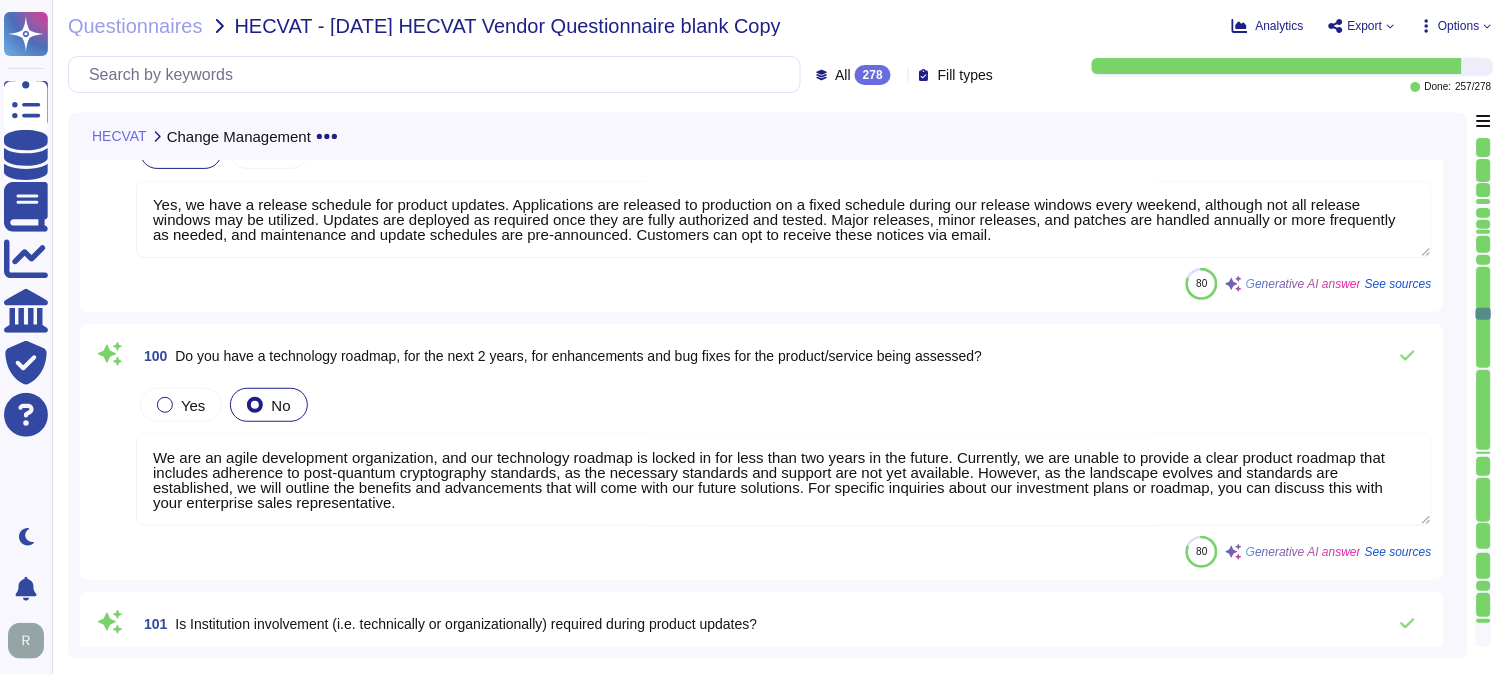 type on "Yes, we have documented policies and procedures for patching all systems, servers, and workstations regularly. We conduct risk assessments on any vulnerabilities to determine the actions to be taken, which may include patching the affected system and/or applying other controls to mitigate security risks until patches can be applied. Additionally, technical and administrative controls can be put in place to mitigate the risk, such as updated firewall rules." 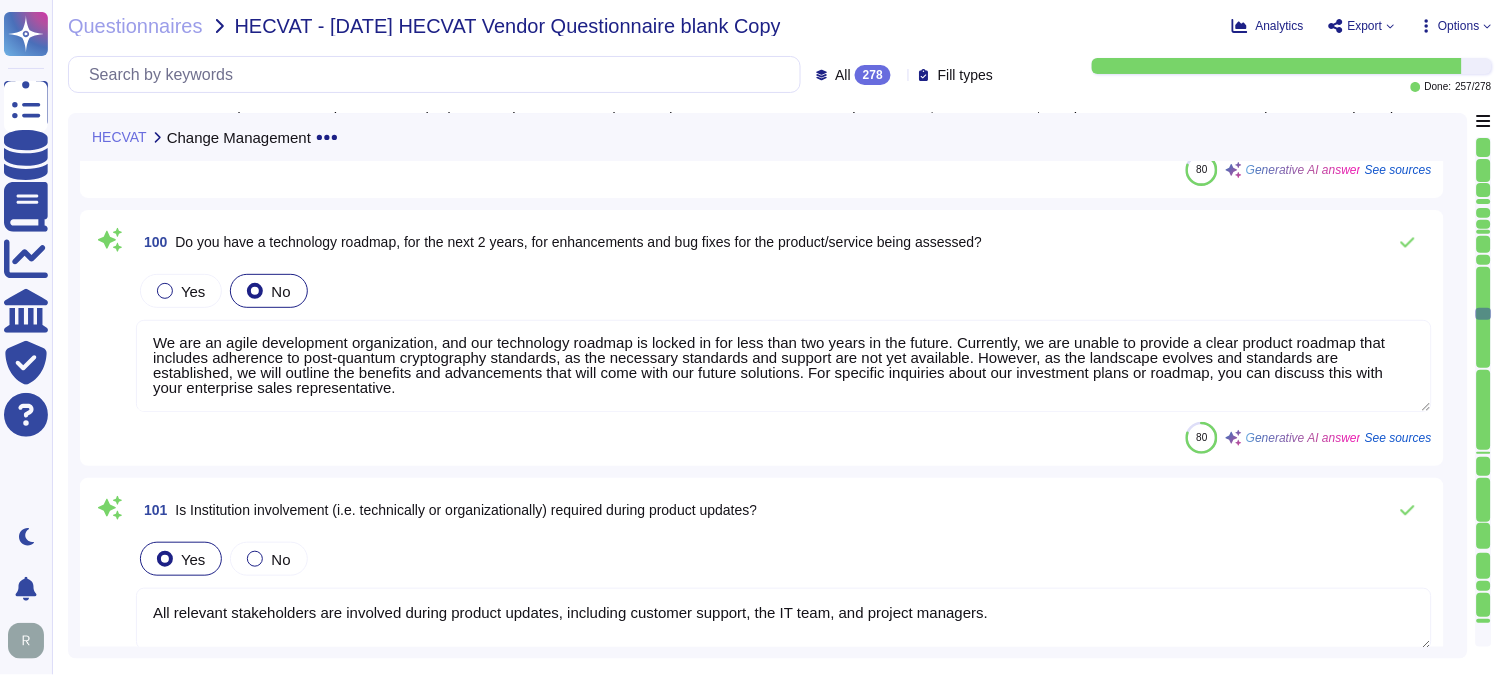 scroll, scrollTop: 23176, scrollLeft: 0, axis: vertical 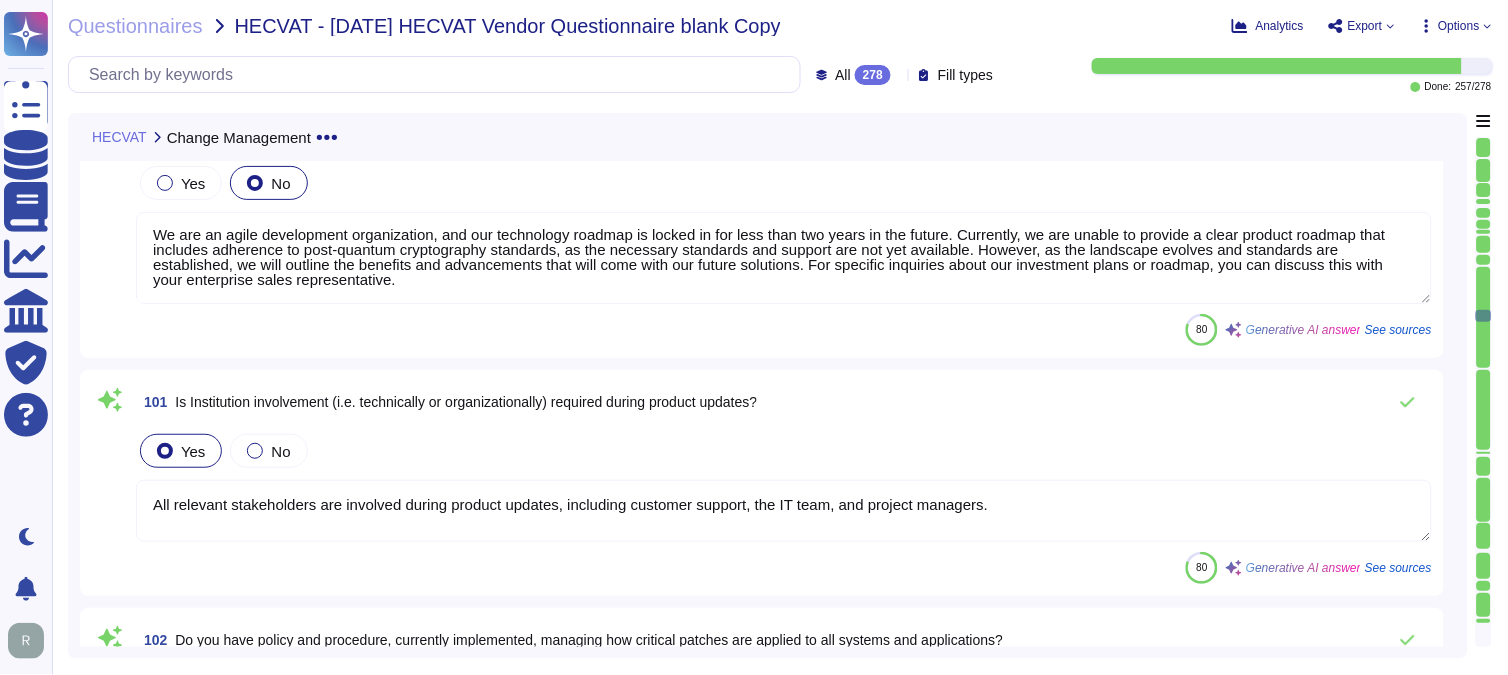 type on "Yes, it is preferable to perform the installation during off-peak hours or in a manner that does not impact the customer, such as at night or during periods of low activity. Changes requiring outages are specifically scheduled during standard maintenance windows, which occur every weekend during the night between [DATE] and [DATE], Eastern time, and customers are notified in advance." 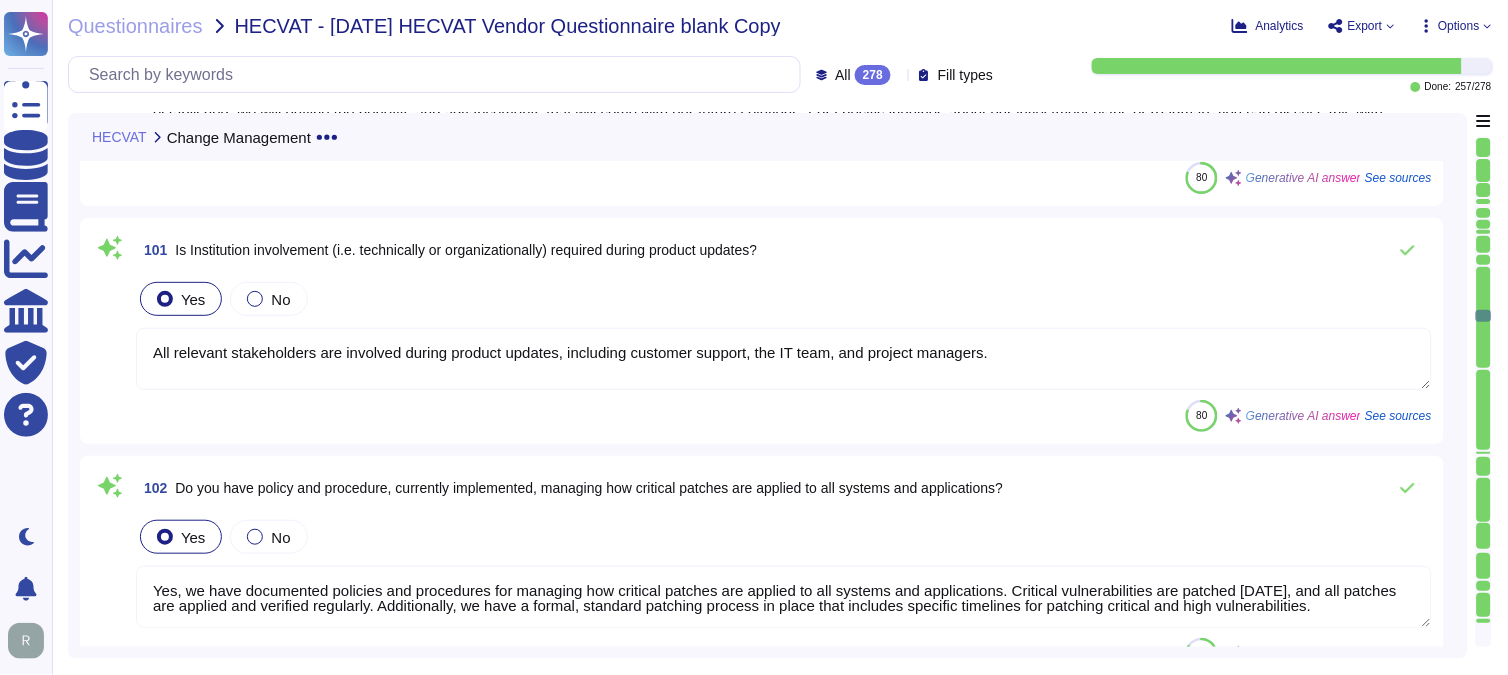 type on "Yes, procedures exist to ensure that emergency changes are documented and authorized, including after-the-fact approval. Change requests, including emergency changes, must have fully authorized development, pre-deployment testing, and regression plans before being deployed to the live/production systems. Additionally, authorization must be obtained from the relevant personnel and documented appropriately." 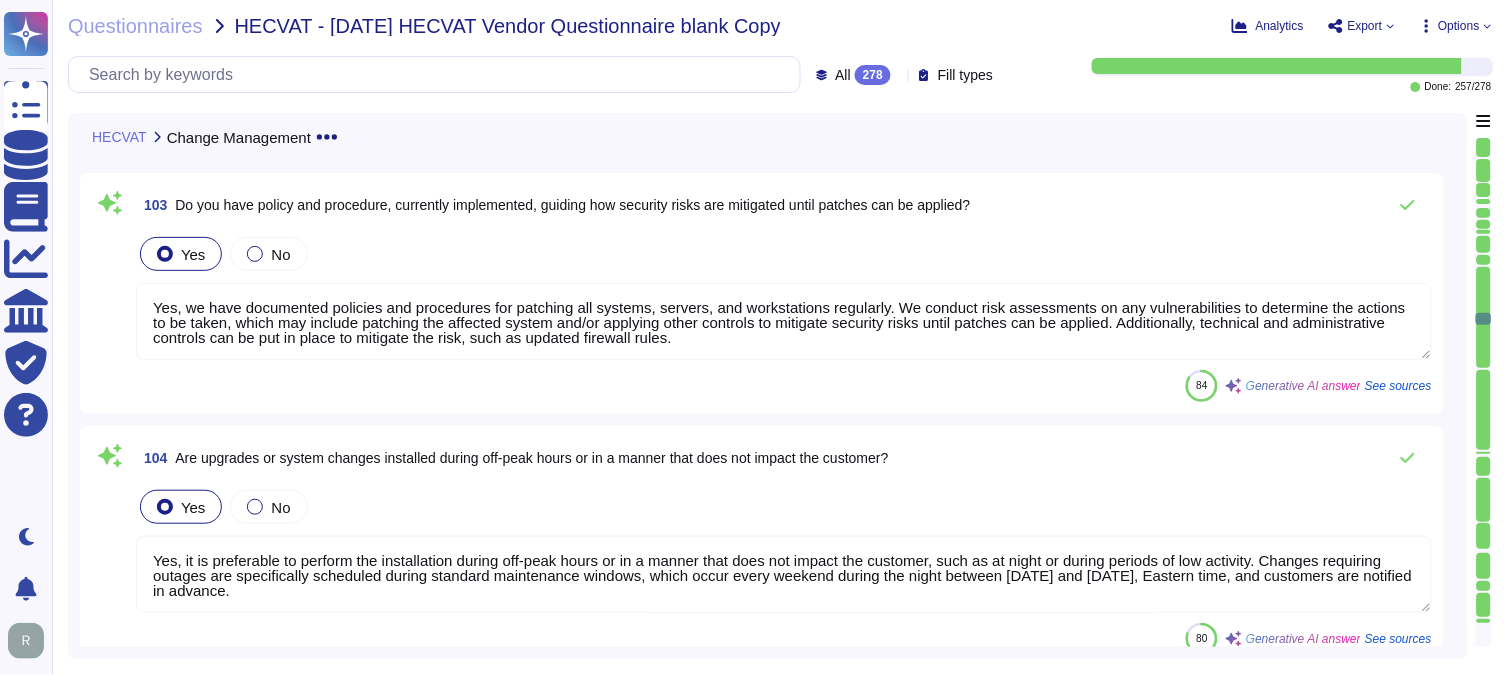 type on "Yes, we logically segregate client data from other client data by ensuring that each tenant's data is stored in a separate instance, providing complete data isolation and security. Additionally, customer information is stored in a secure, environmentally controlled facility with restricted access, ensuring further protection against unauthorized access." 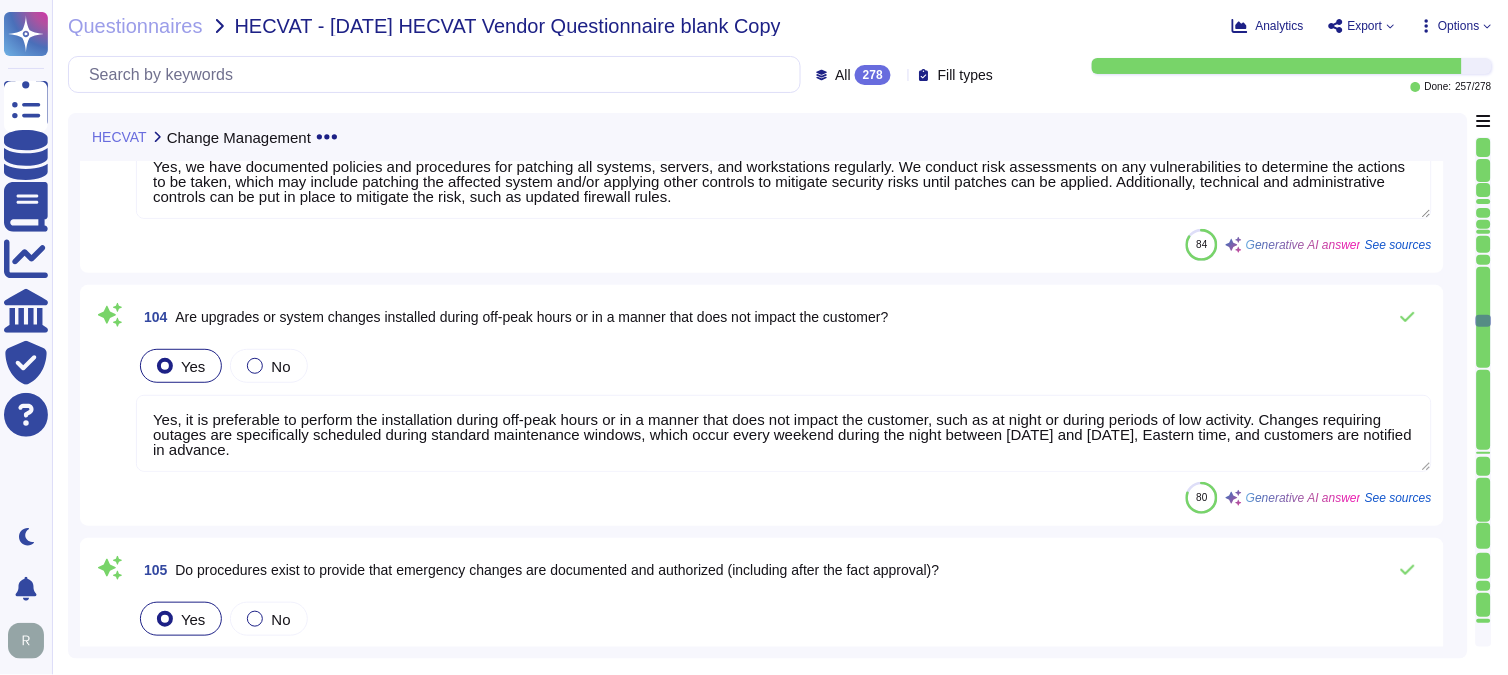 type on "No" 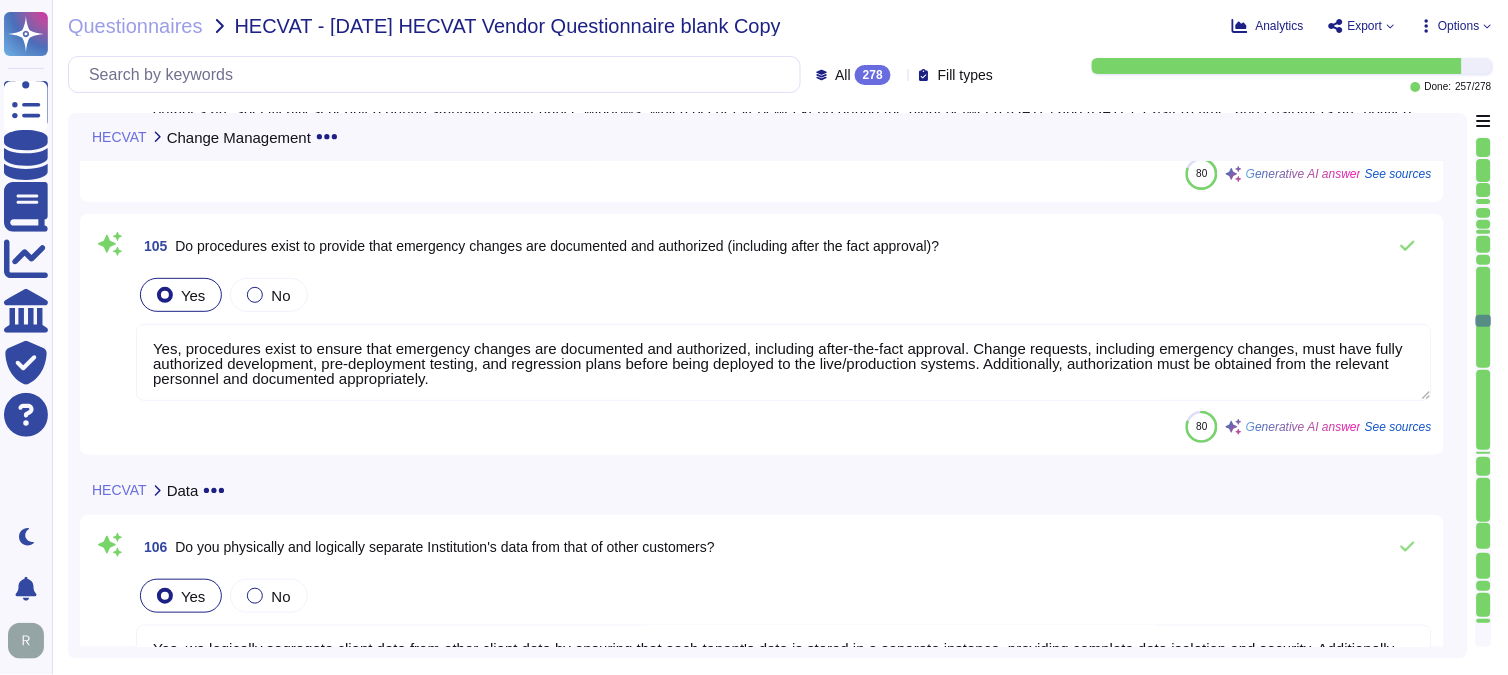scroll, scrollTop: 24287, scrollLeft: 0, axis: vertical 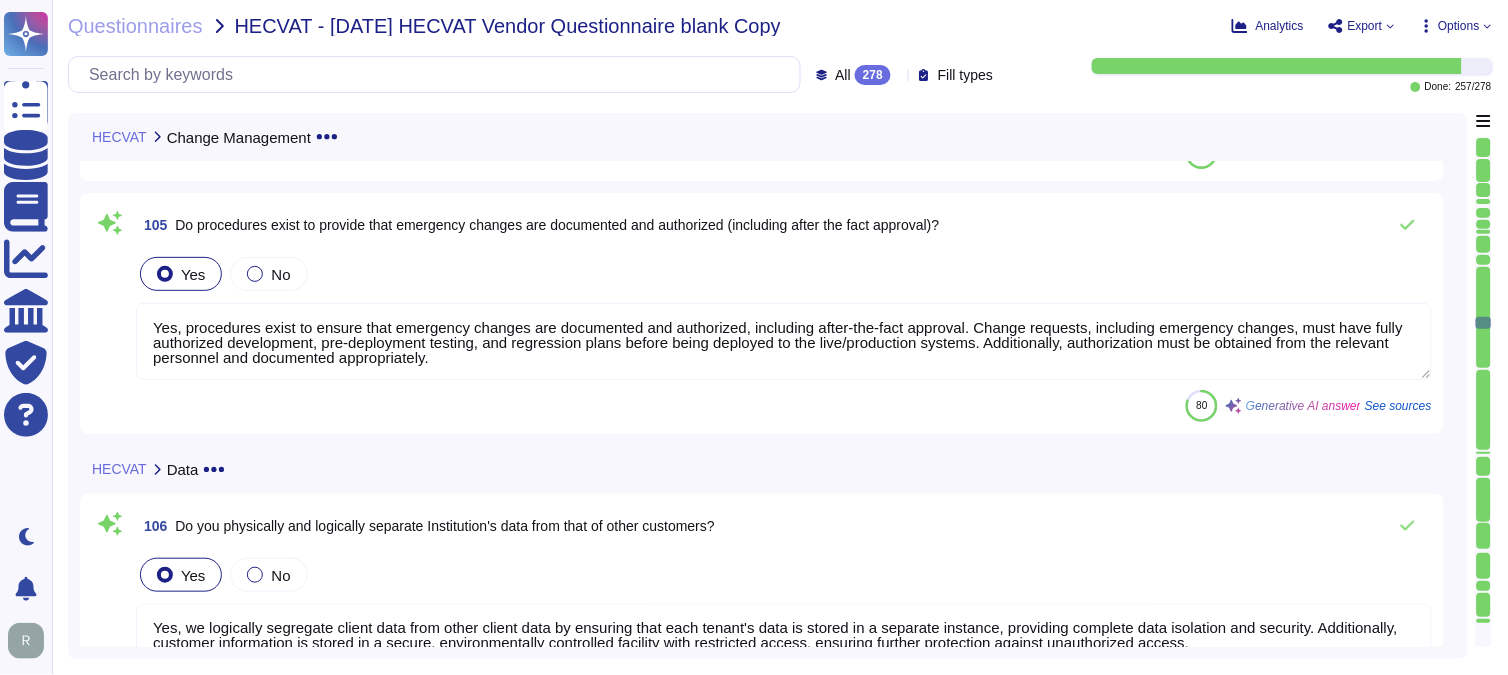 type on "Yes, sensitive data is encrypted in transport using secure protocols such as TLS 1.2 or higher." 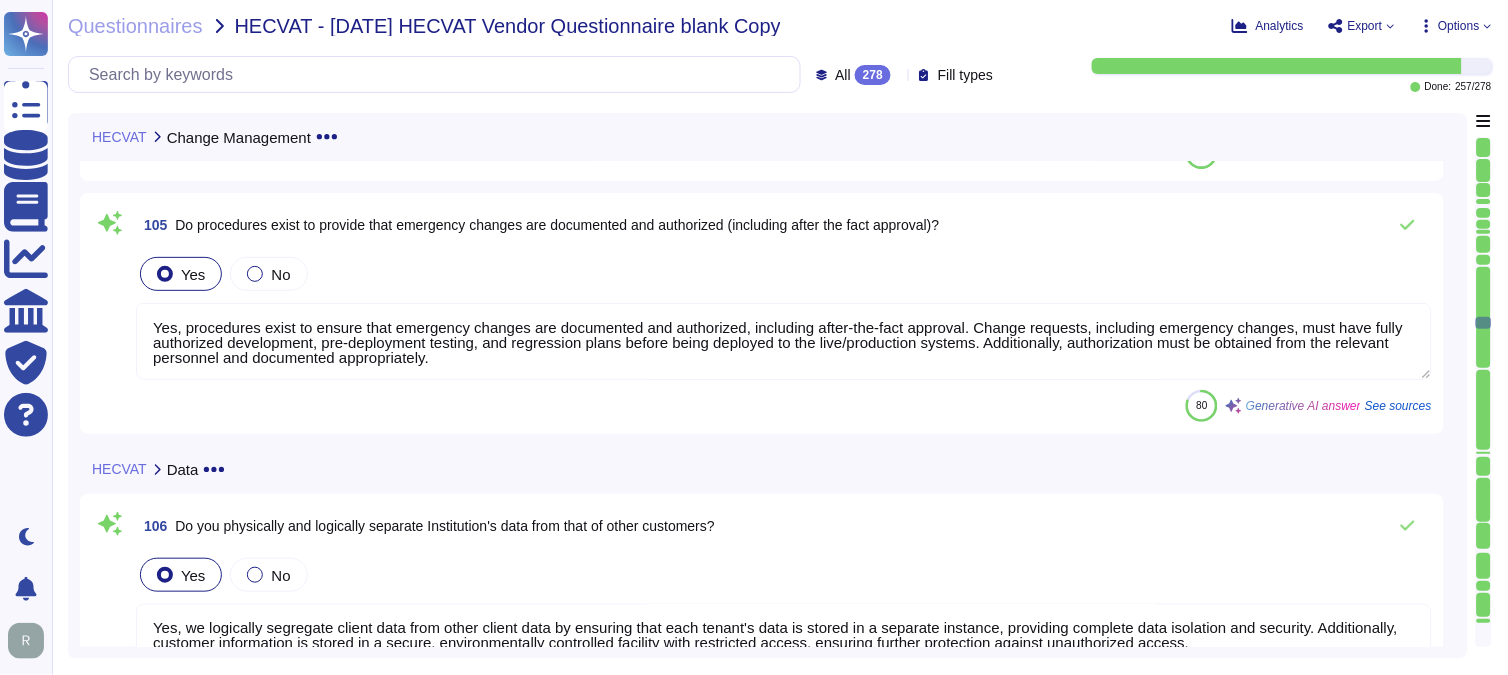 drag, startPoint x: 1483, startPoint y: 321, endPoint x: 1500, endPoint y: 158, distance: 163.88411 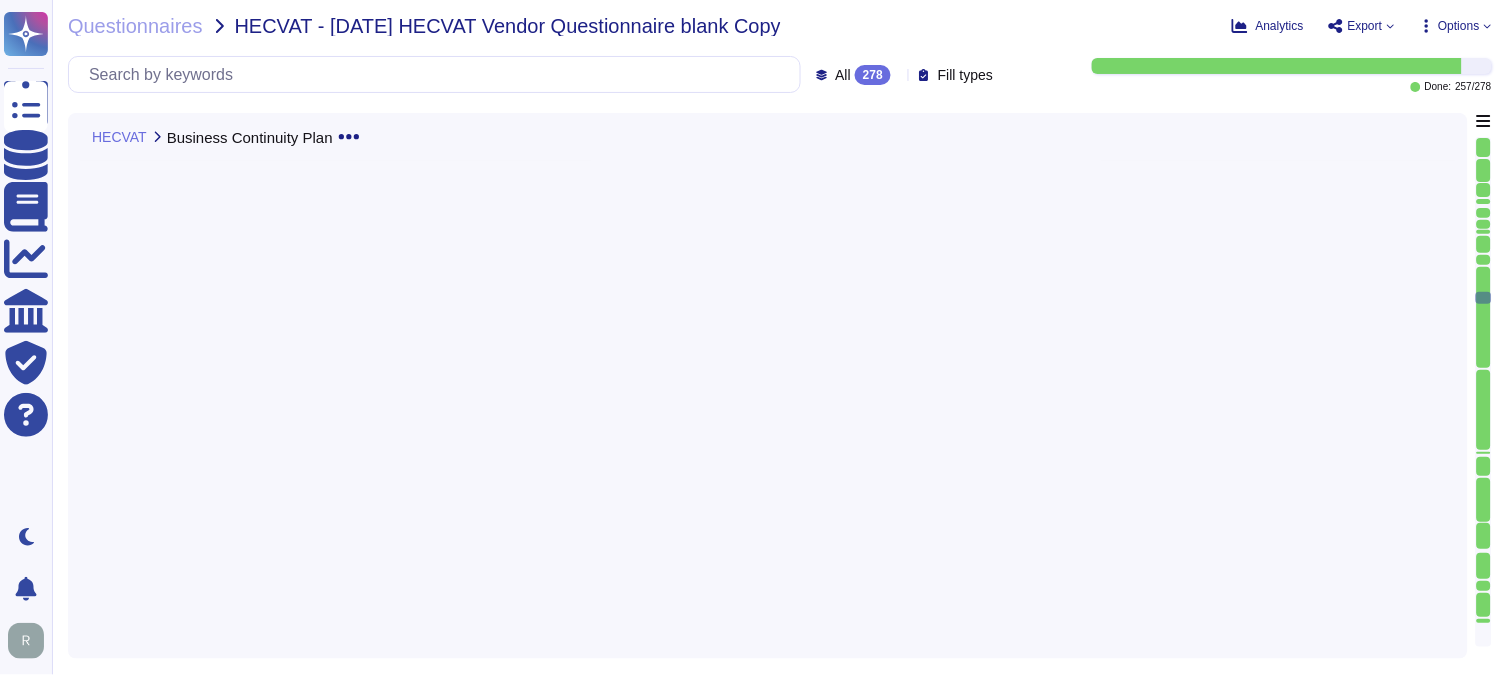 type on "Yes, our organization has established an alternative site that is part of our Business Continuity and Disaster Recovery process, configured with security measures equivalent to the primary site. Additionally, we have established necessary third-party service agreements to ensure the resumption of information systems operations." 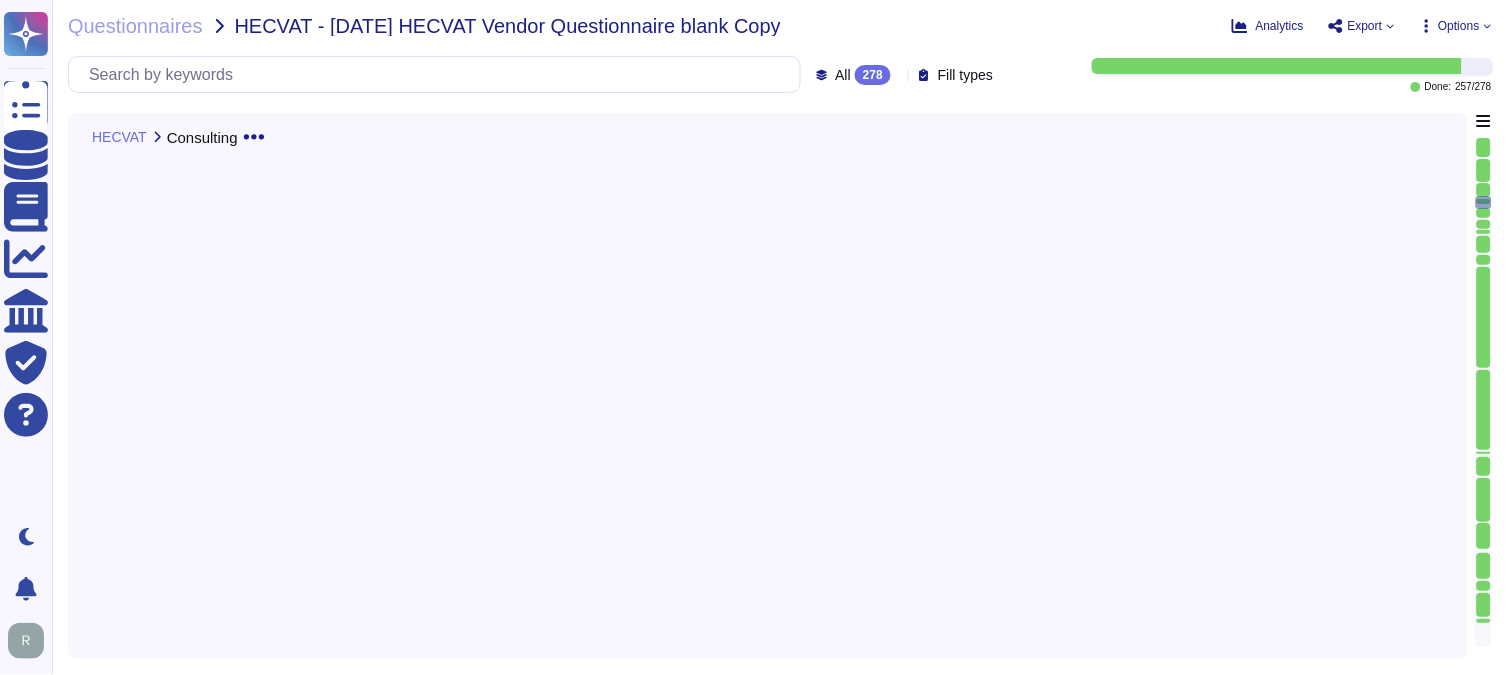 type on "no" 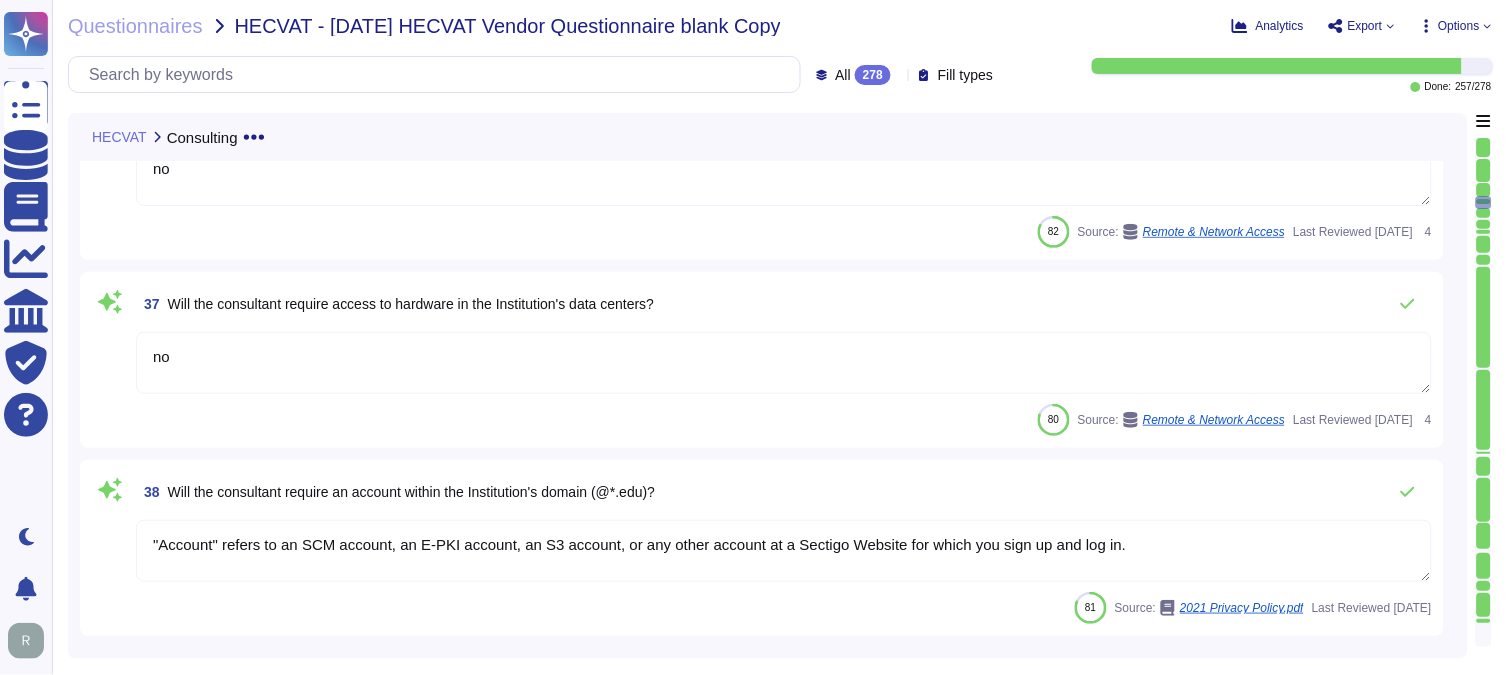 type on "no" 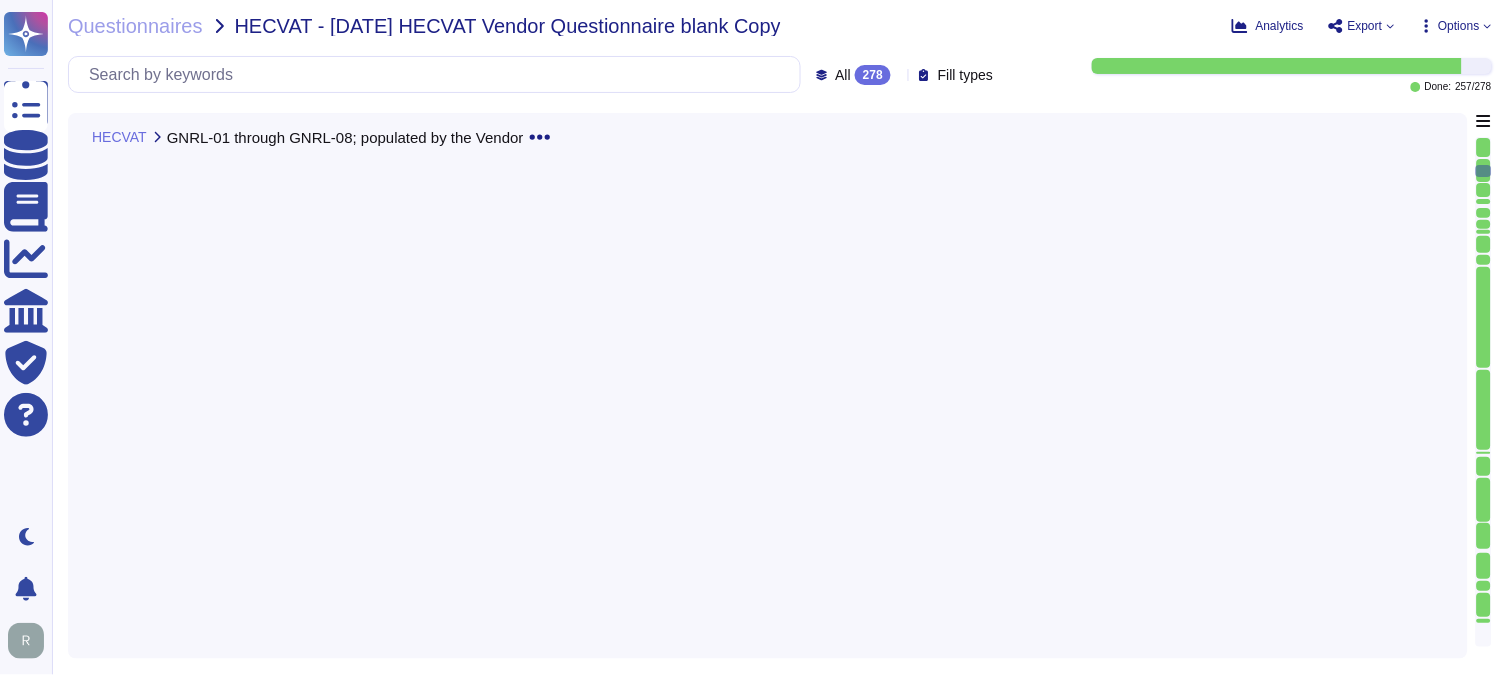 scroll, scrollTop: 2566, scrollLeft: 0, axis: vertical 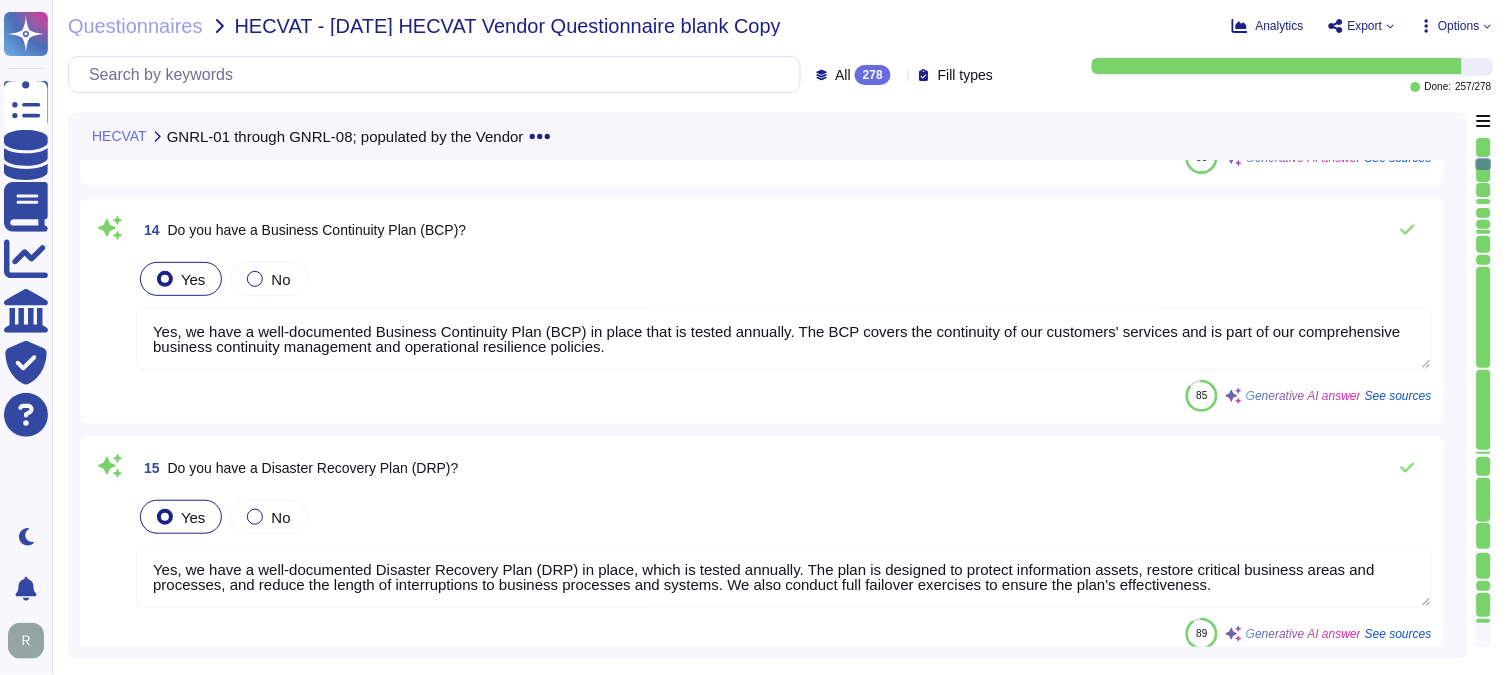 type on "No, our product does not process protected health information (PHI) or any data covered by the Health Insurance Portability and Accountability Act (HIPAA). Our platform has no access to PHI and never will." 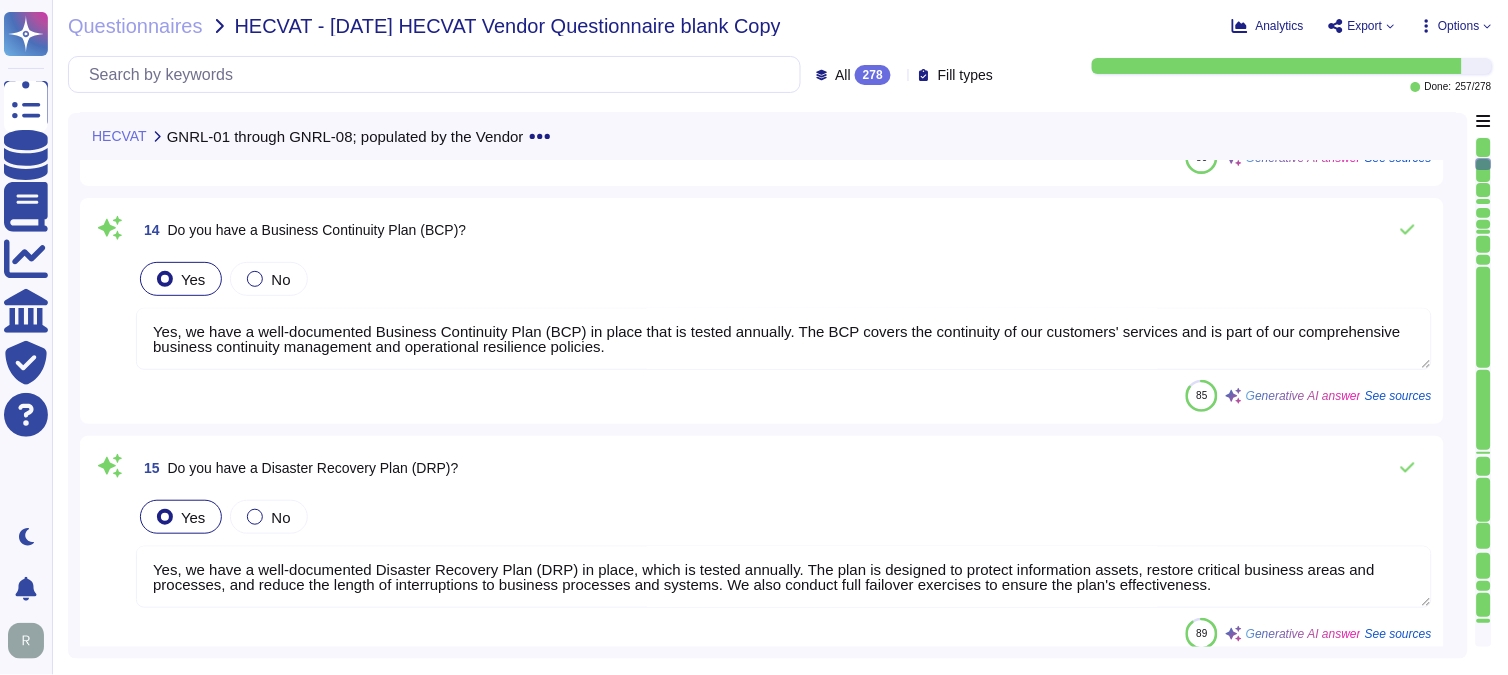 click on "All 278" at bounding box center (858, 75) 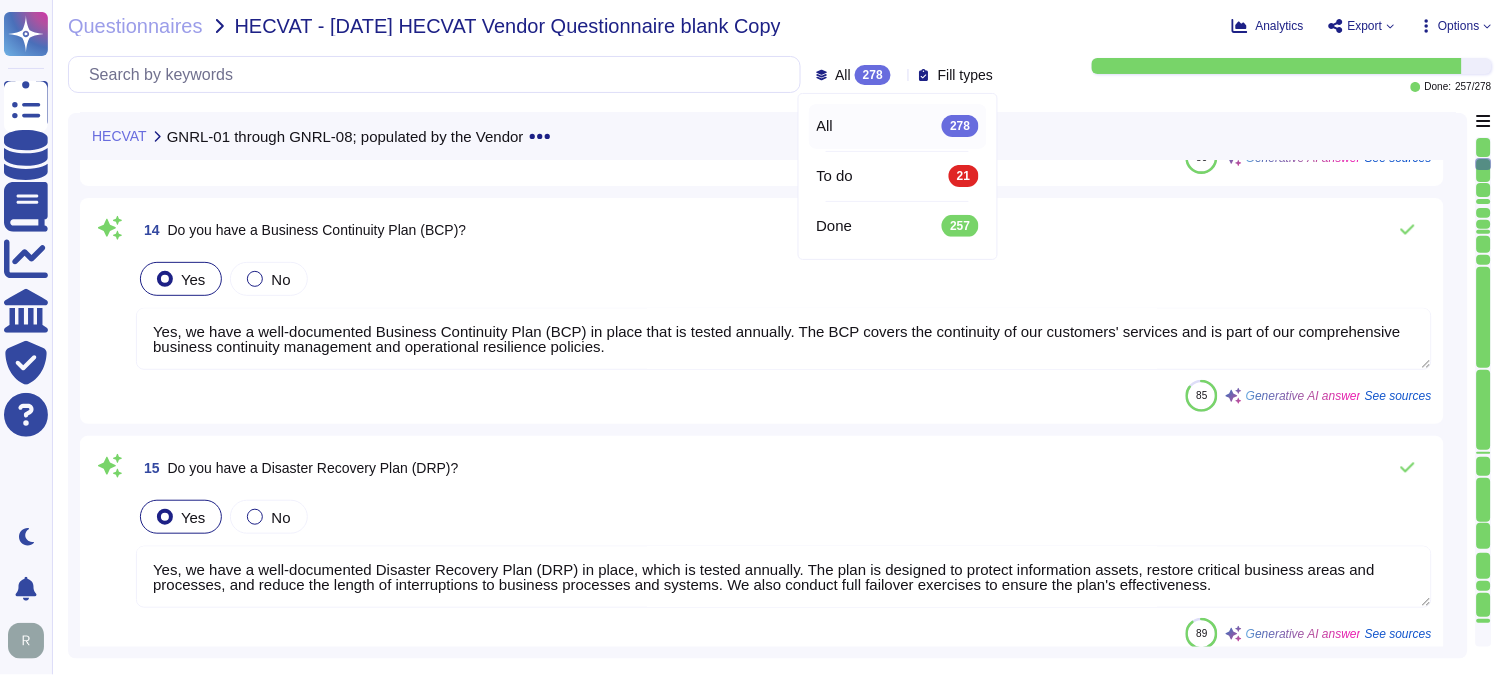 click on "All 278" at bounding box center (898, 126) 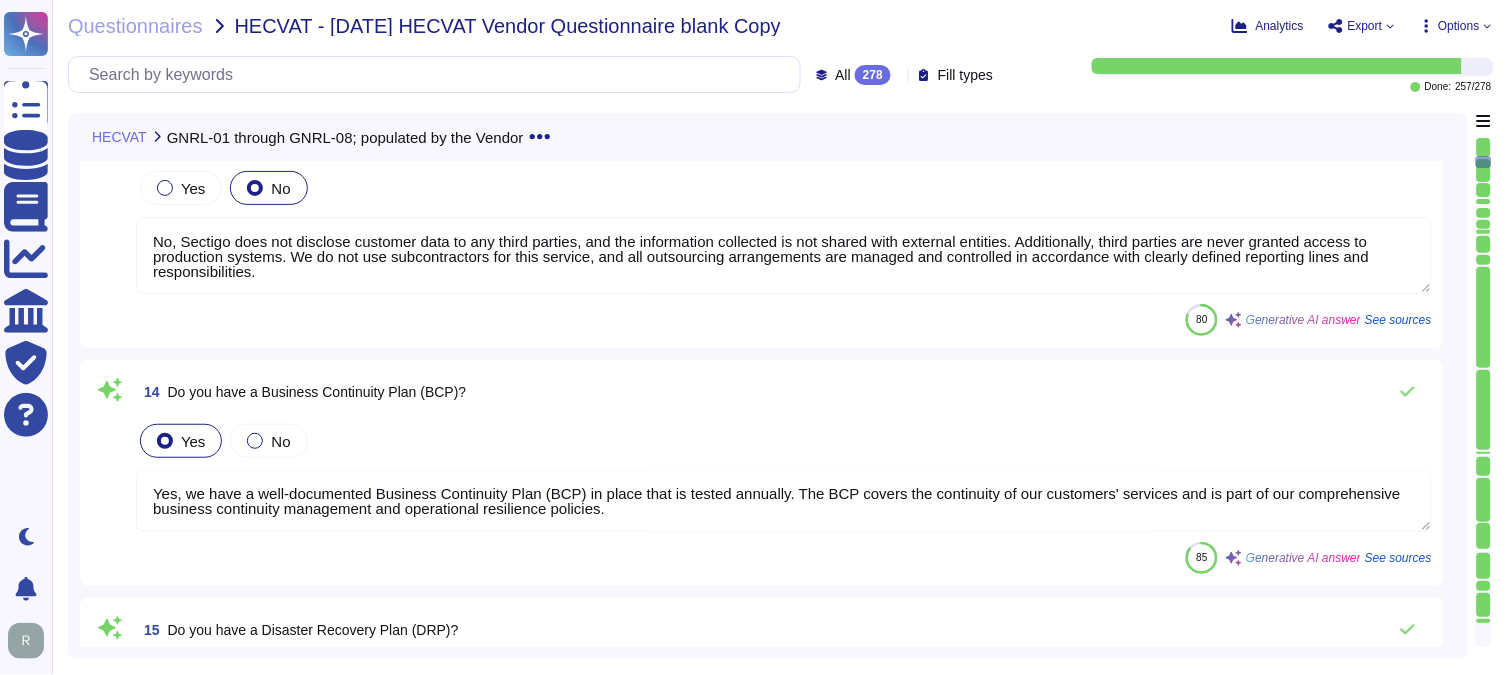 type on "Yes. Systems are located in [GEOGRAPHIC_DATA], [US_STATE] and [GEOGRAPHIC_DATA], [GEOGRAPHIC_DATA]." 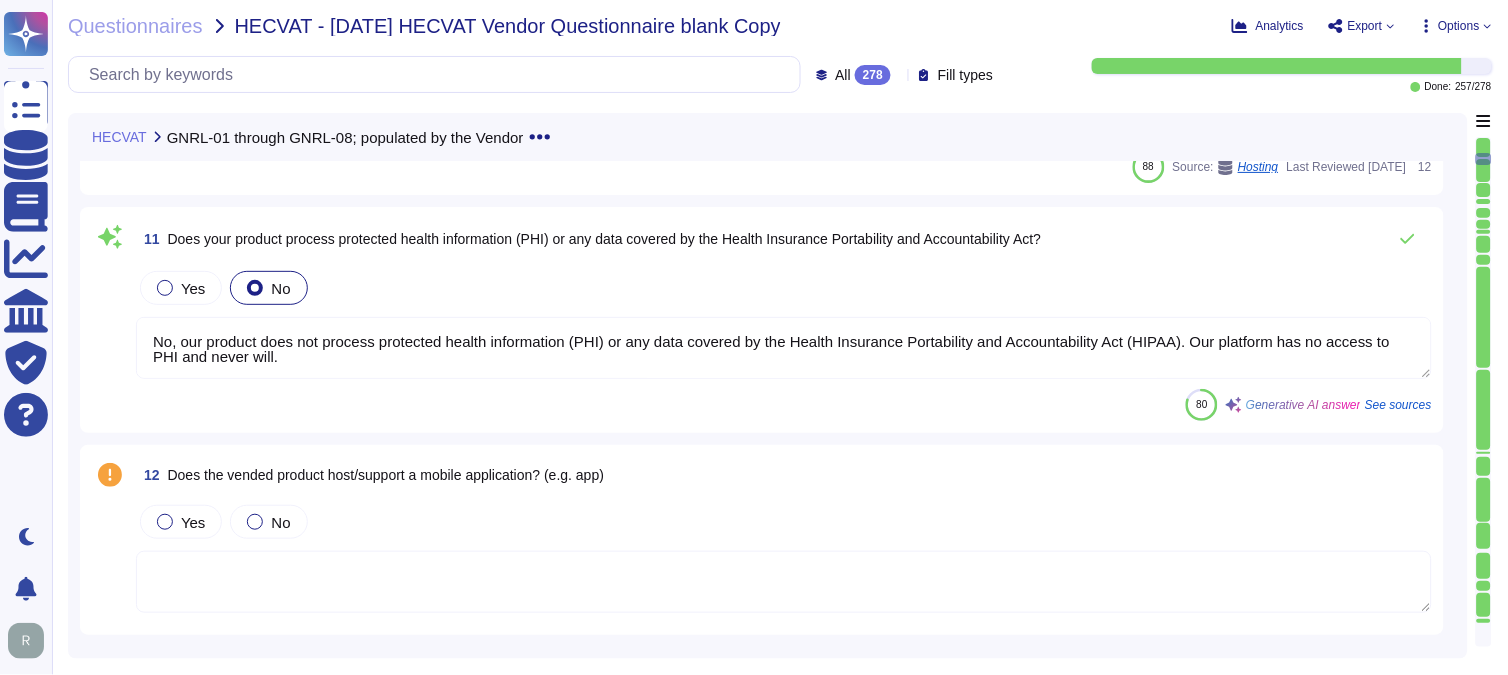 type on "The contact telephone number for Sectigo is [PHONE_NUMBER]." 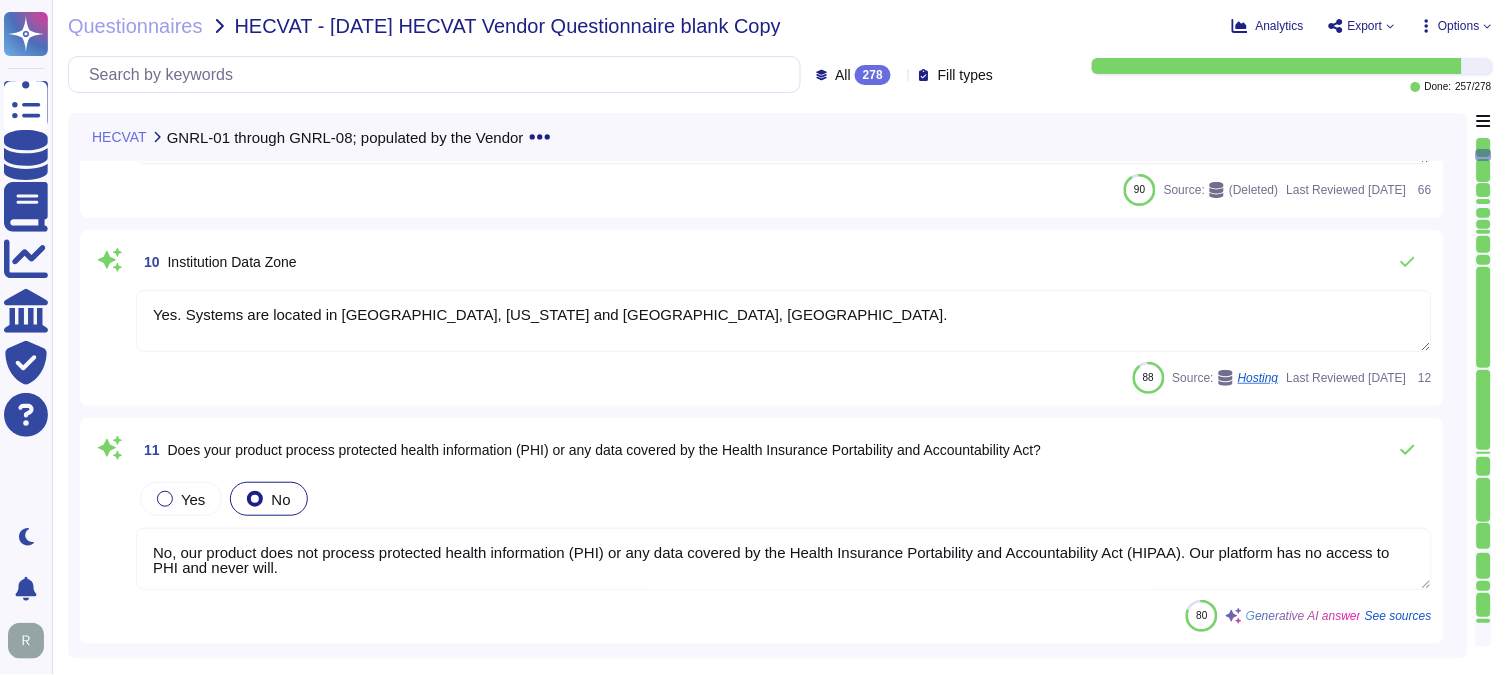 type on "Sectigo Limited" 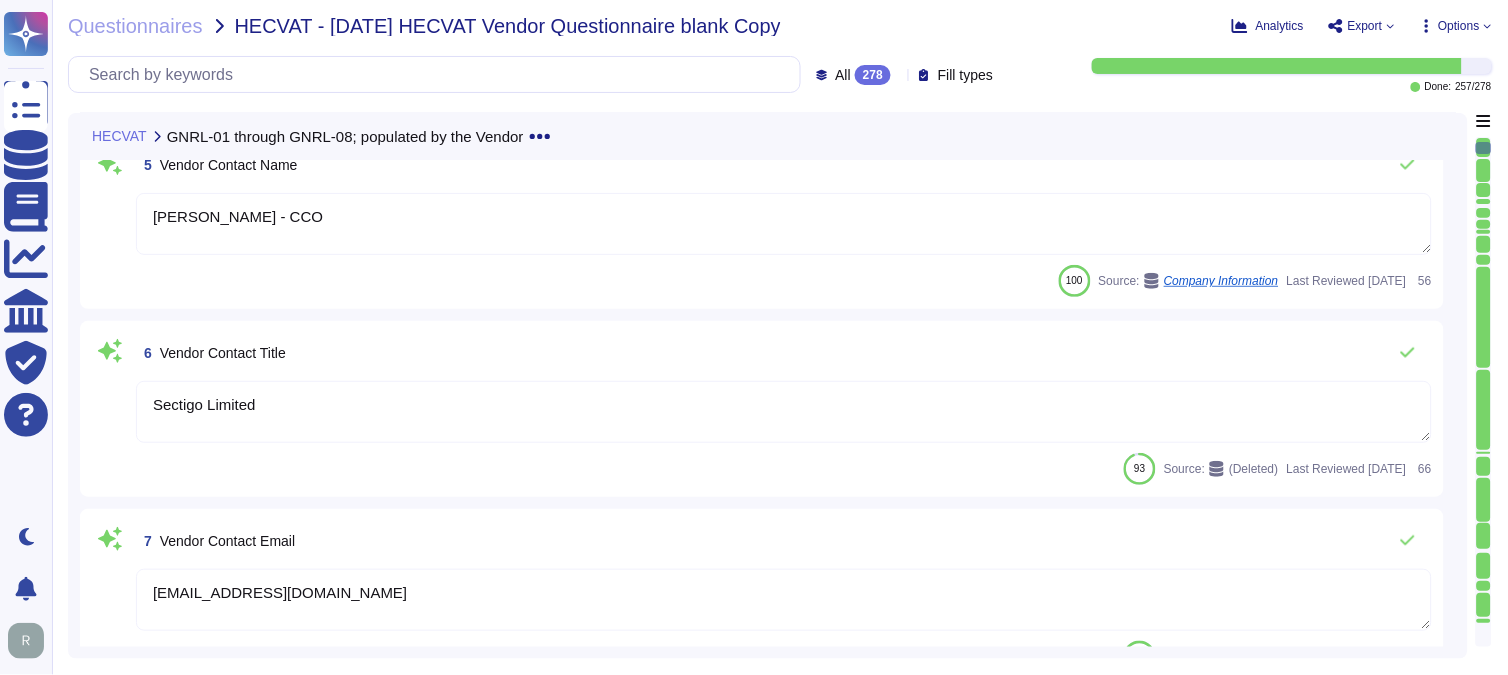 type on "Sectigo offers a comprehensive range of digital identity solutions and certificate lifecycle management services designed to protect businesses from fraud. Key offerings include:
1. Digital Identity Solutions: Safeguarding employees, customers, intellectual property, and brands from fraud.
2. Publicly Trusted Certificates: Providing SSL/TLS certificates and management software to ensure secure online communications.
3. Sectigo Certificate Manager: A centralized platform for the administration of digital certificates.
4. Unlimited Certificates: A service that includes unlimited certificates for a fixed annual fee, covering SSL, extended validation, client (personal), and code signing certificates for all owned or controlled domains.
5. SaaS for Certificate Lifecycle Management: Software designed for efficient management of the lifecycle of digital certificates, including issuance, renewal, and retirement.
6. Authentication Services: Solutions for individuals, devices, business websites, and content to enha..." 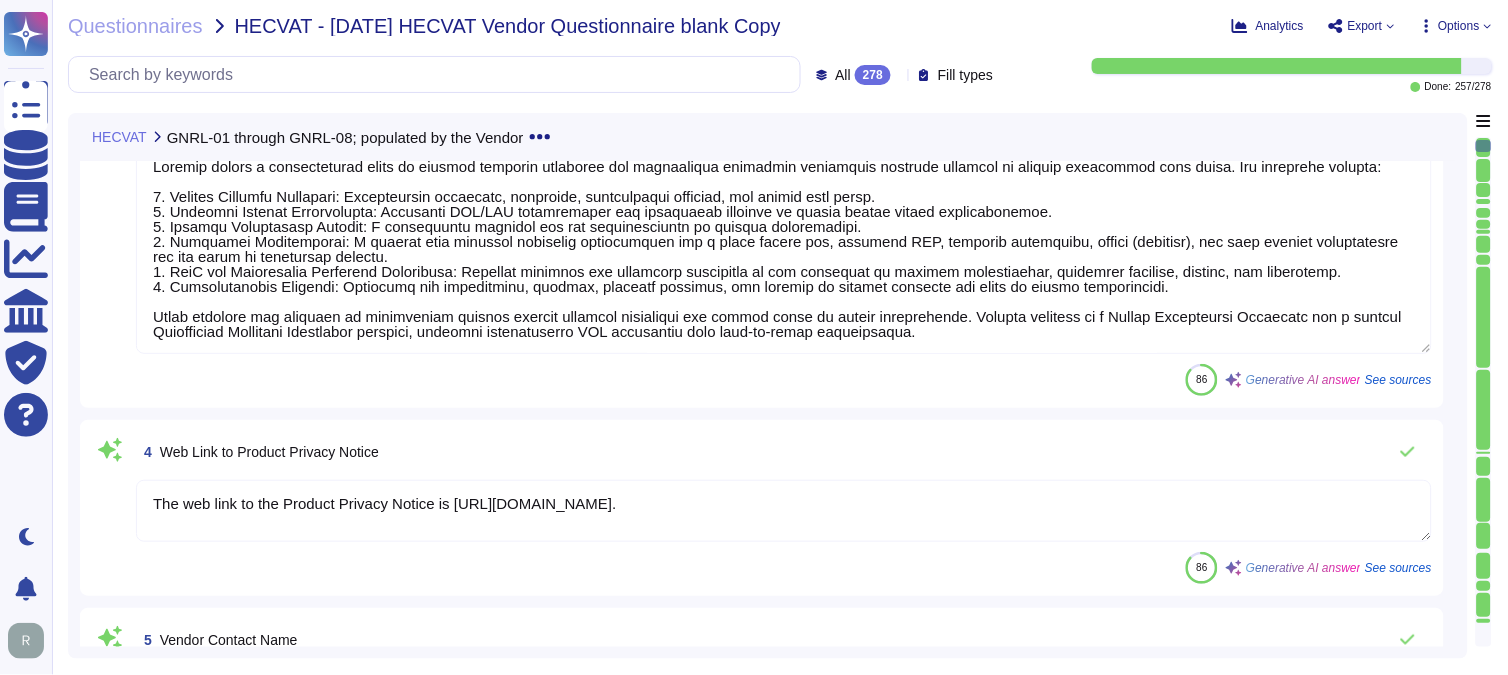 type on "Sectigo Limited" 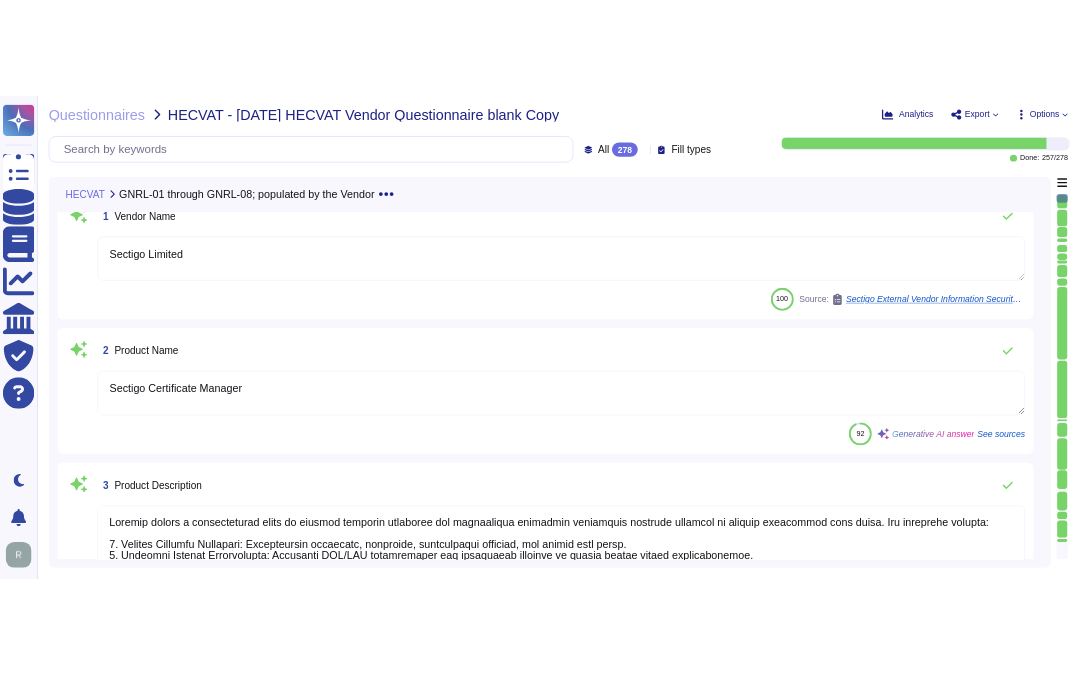 scroll, scrollTop: 0, scrollLeft: 0, axis: both 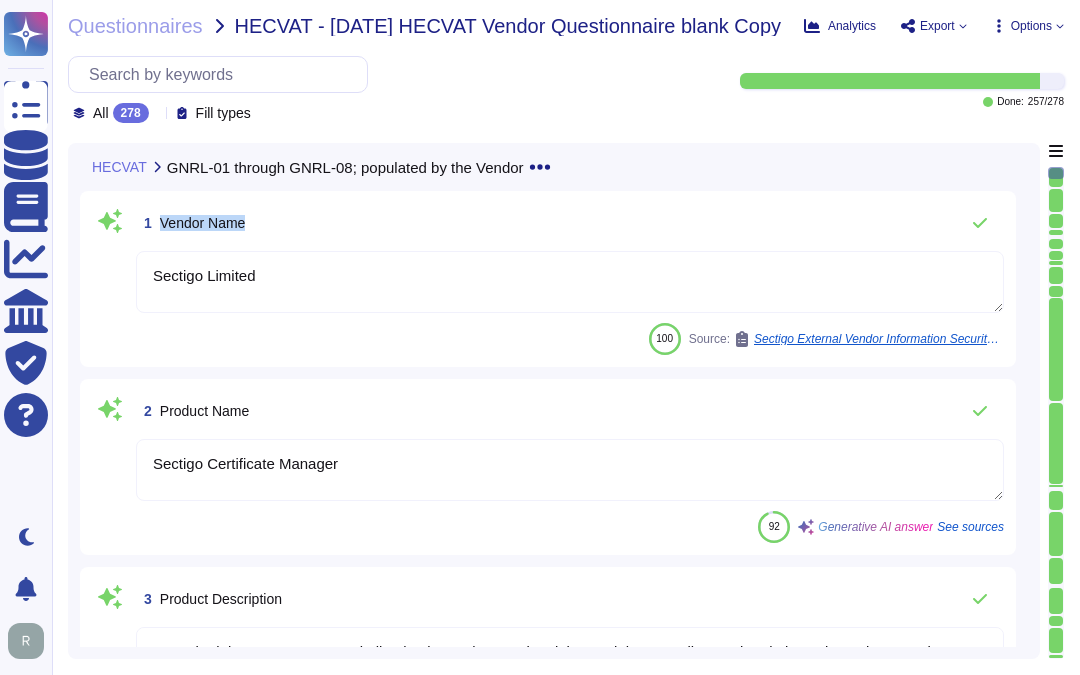 drag, startPoint x: 163, startPoint y: 224, endPoint x: 263, endPoint y: 221, distance: 100.04499 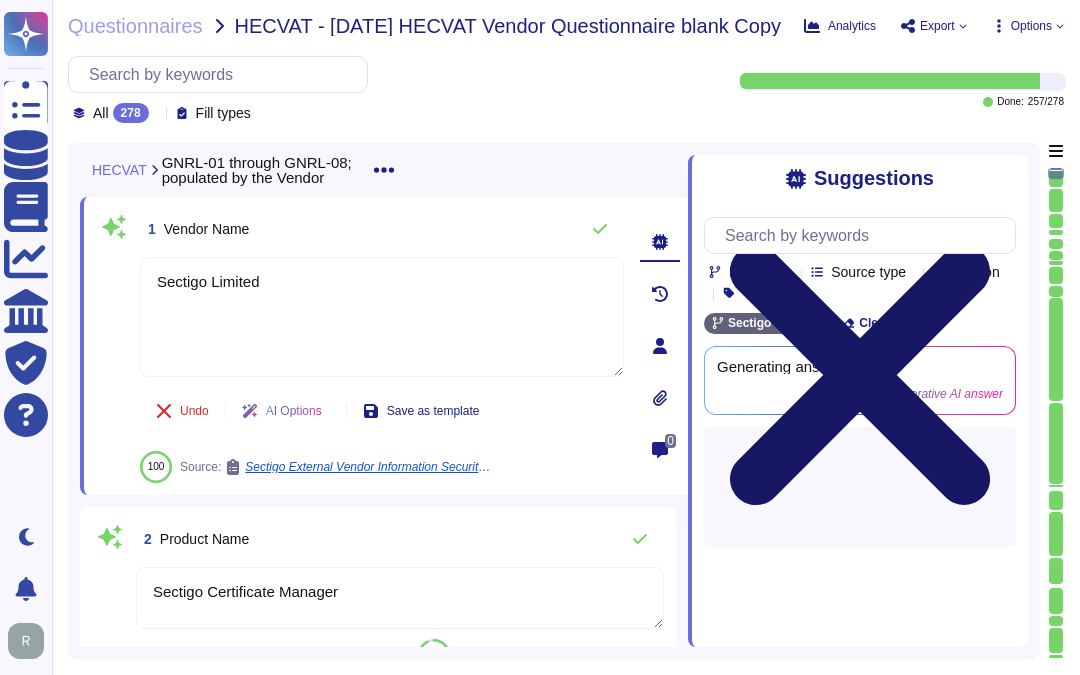 click 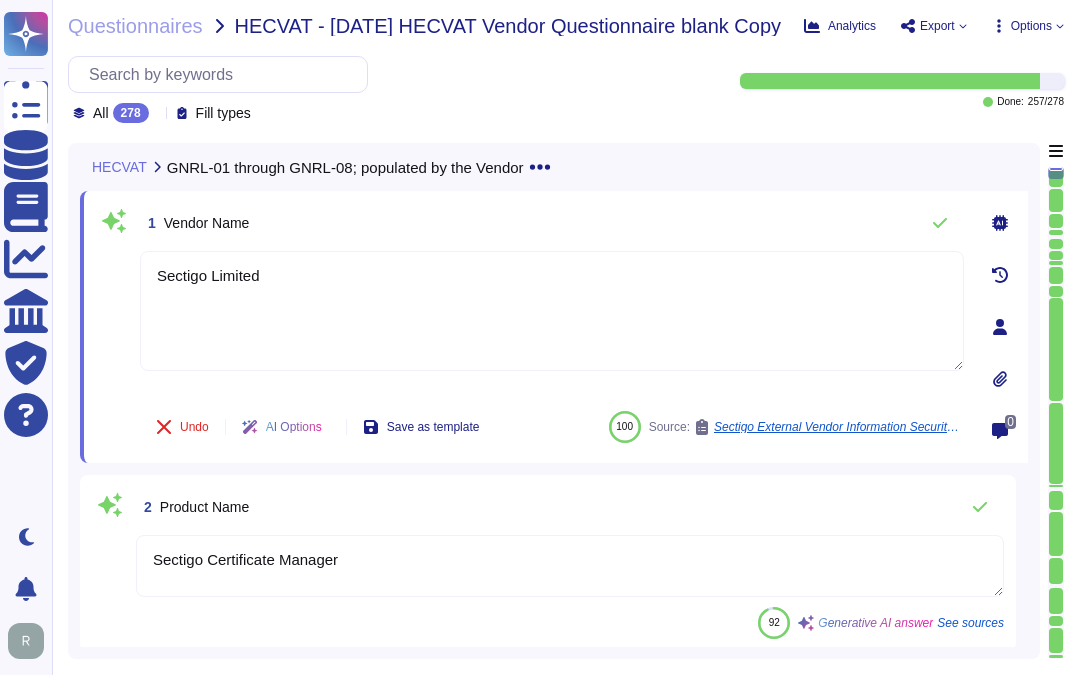 click on "1 Vendor Name" at bounding box center (552, 223) 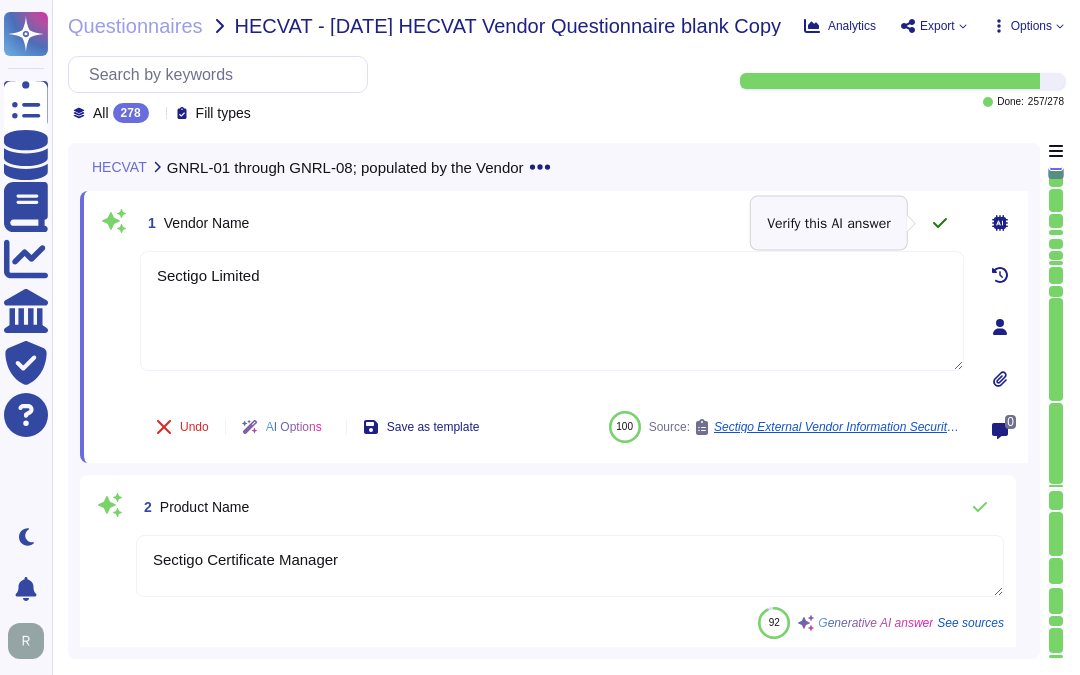 click 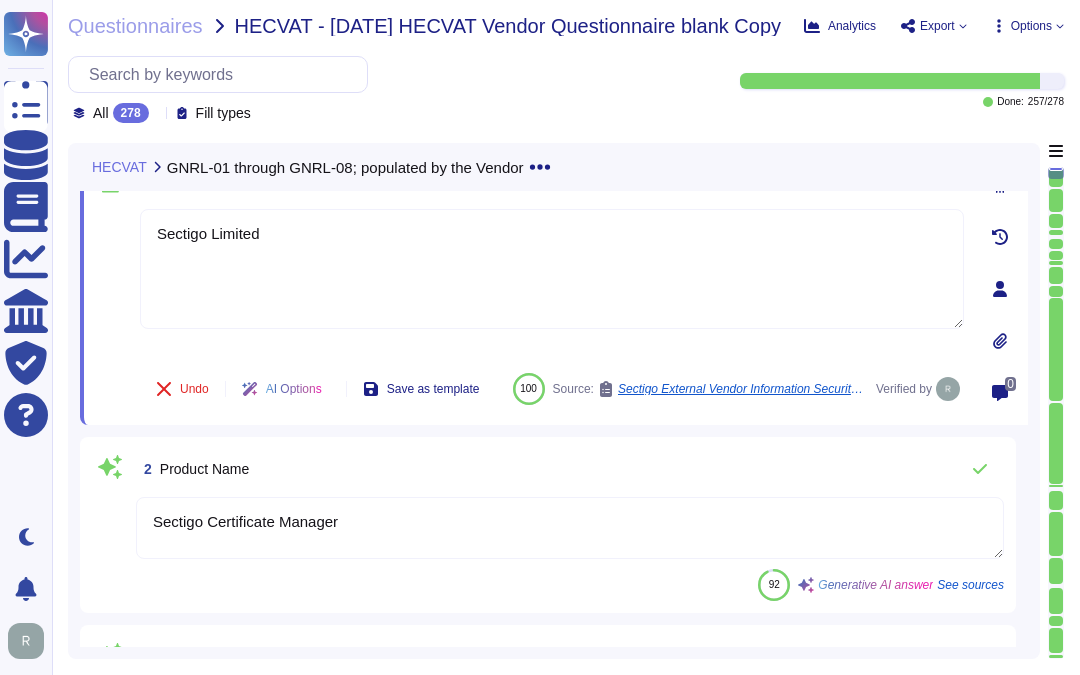 scroll, scrollTop: 0, scrollLeft: 0, axis: both 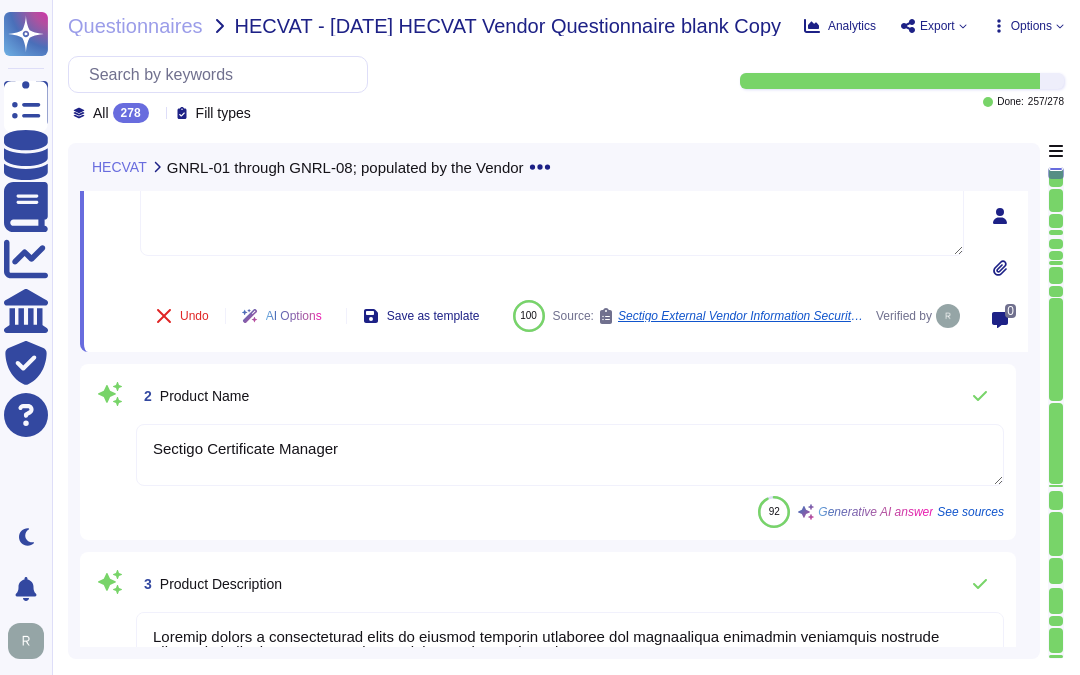 type on "[PERSON_NAME] - CCO" 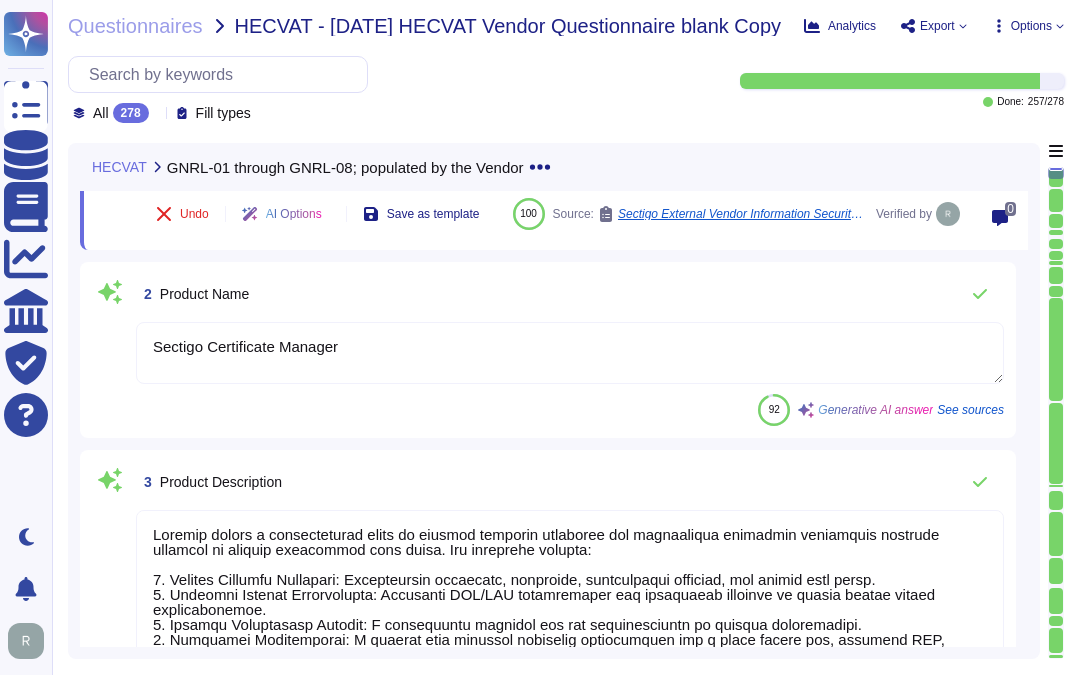 scroll, scrollTop: 222, scrollLeft: 0, axis: vertical 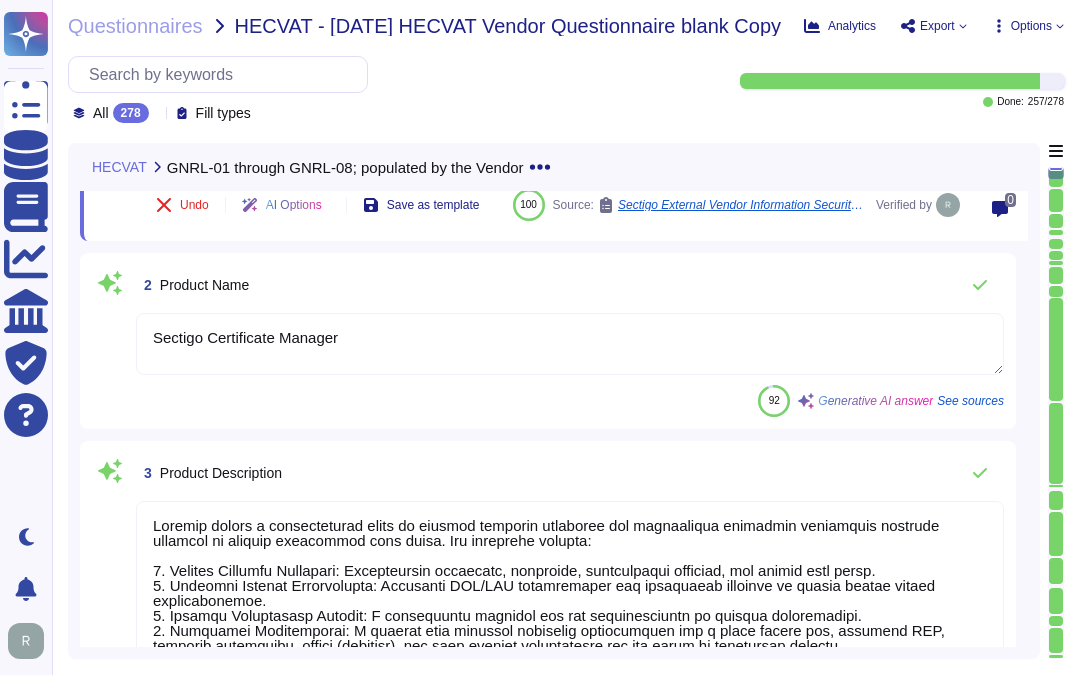type on "[PERSON_NAME] - CCO" 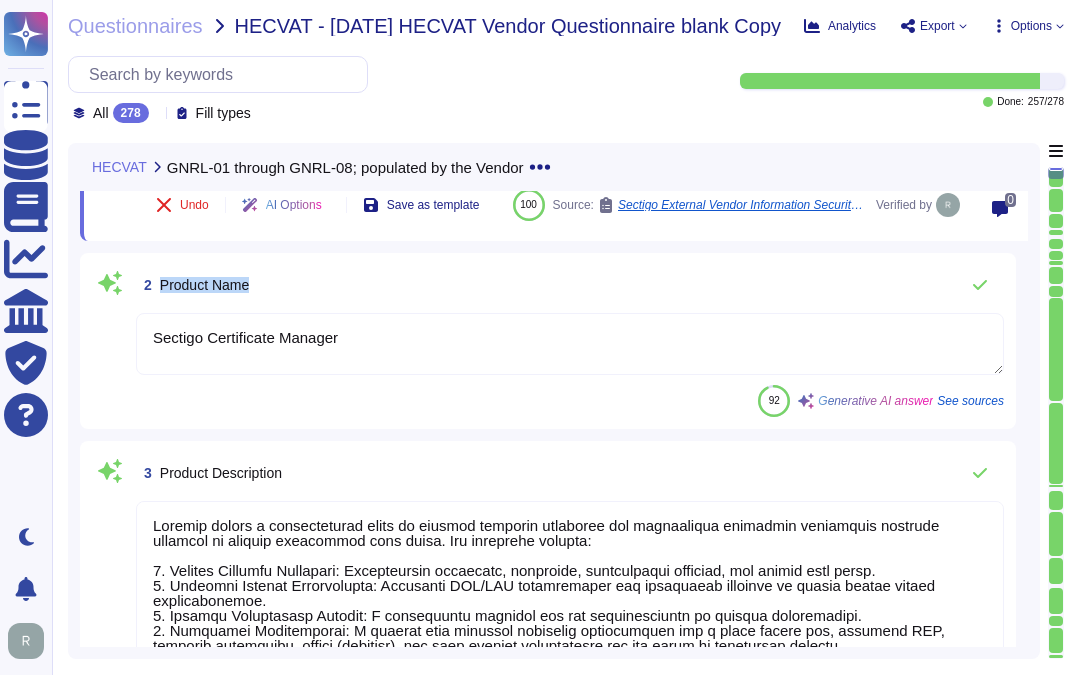 drag, startPoint x: 161, startPoint y: 307, endPoint x: 332, endPoint y: 306, distance: 171.00293 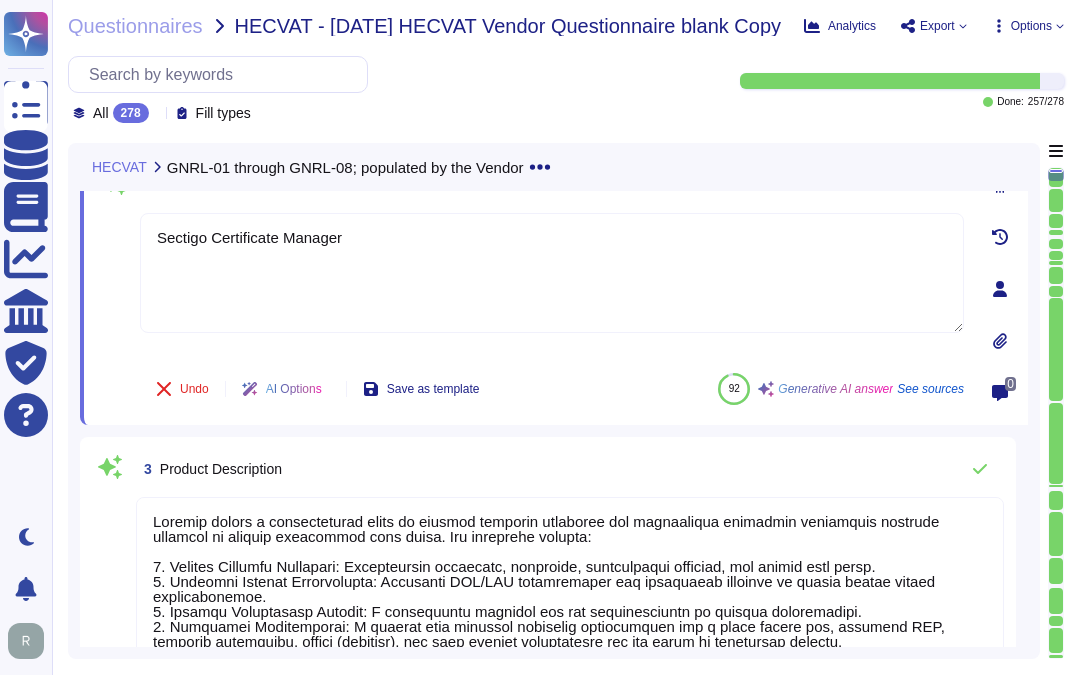 scroll, scrollTop: 111, scrollLeft: 0, axis: vertical 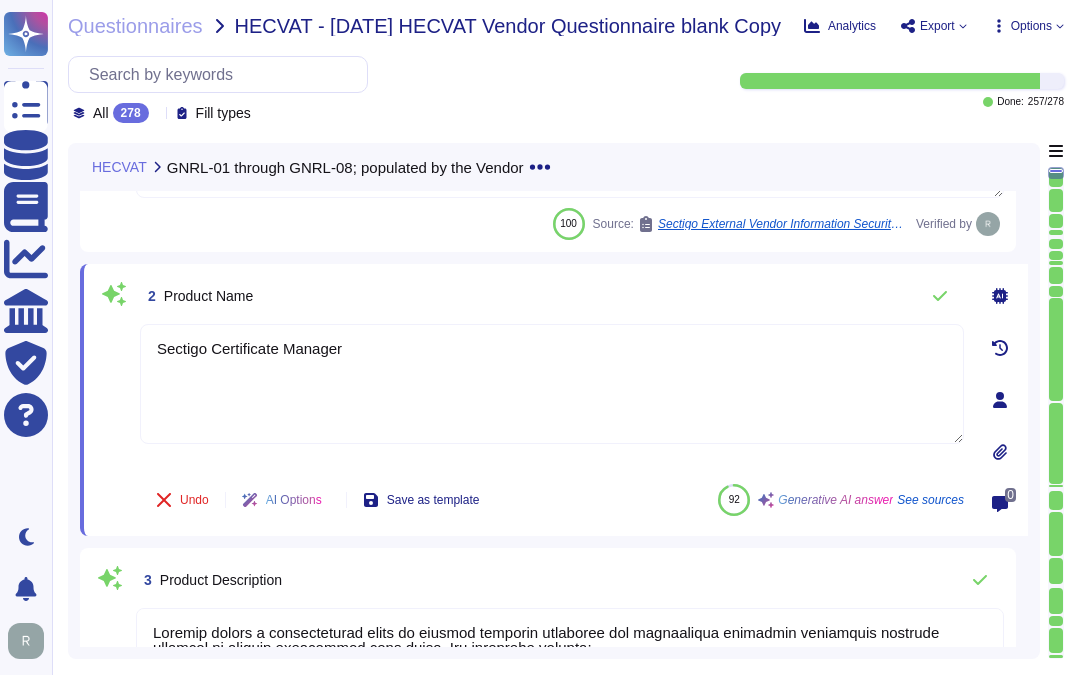 click on "2 Product Name" at bounding box center (552, 296) 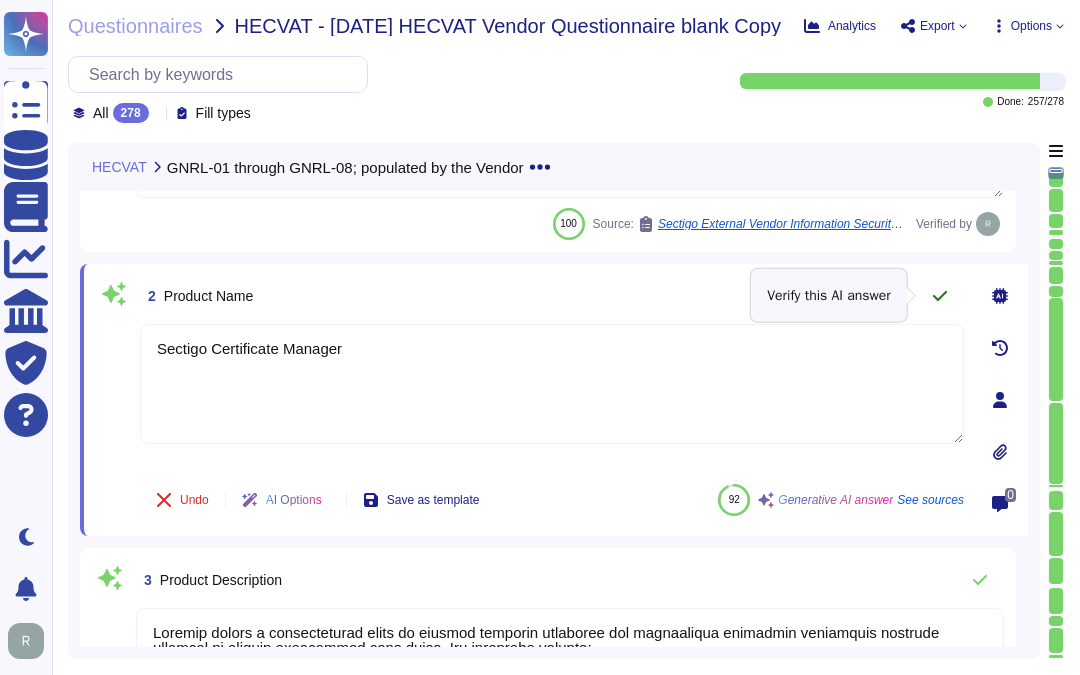 click 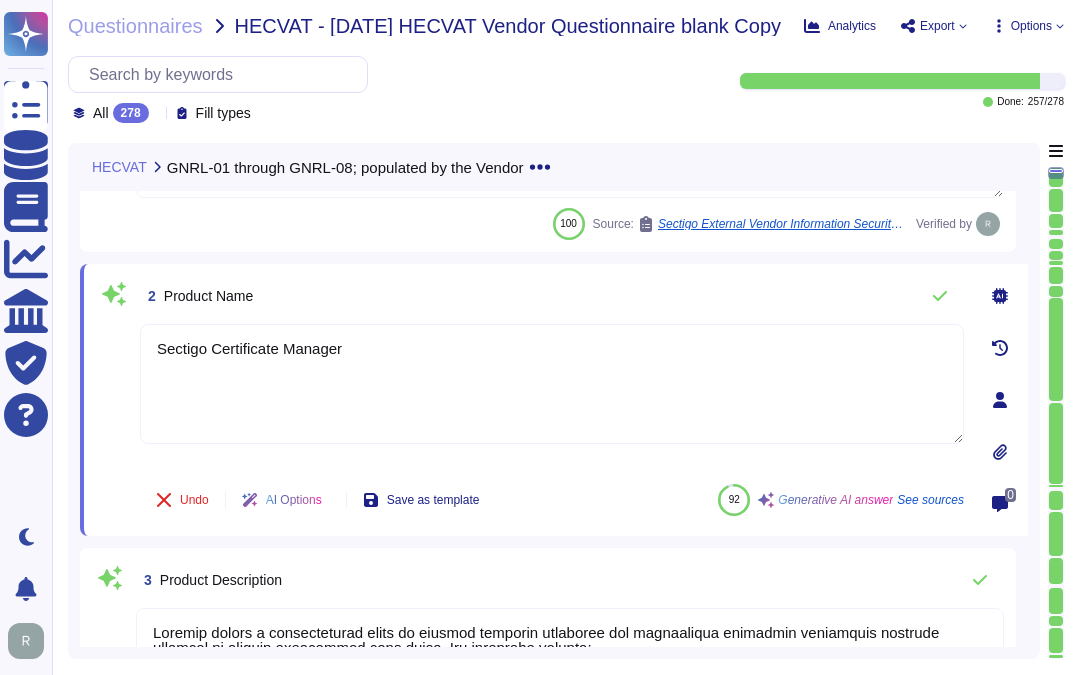click on "2 Product Name" at bounding box center [552, 296] 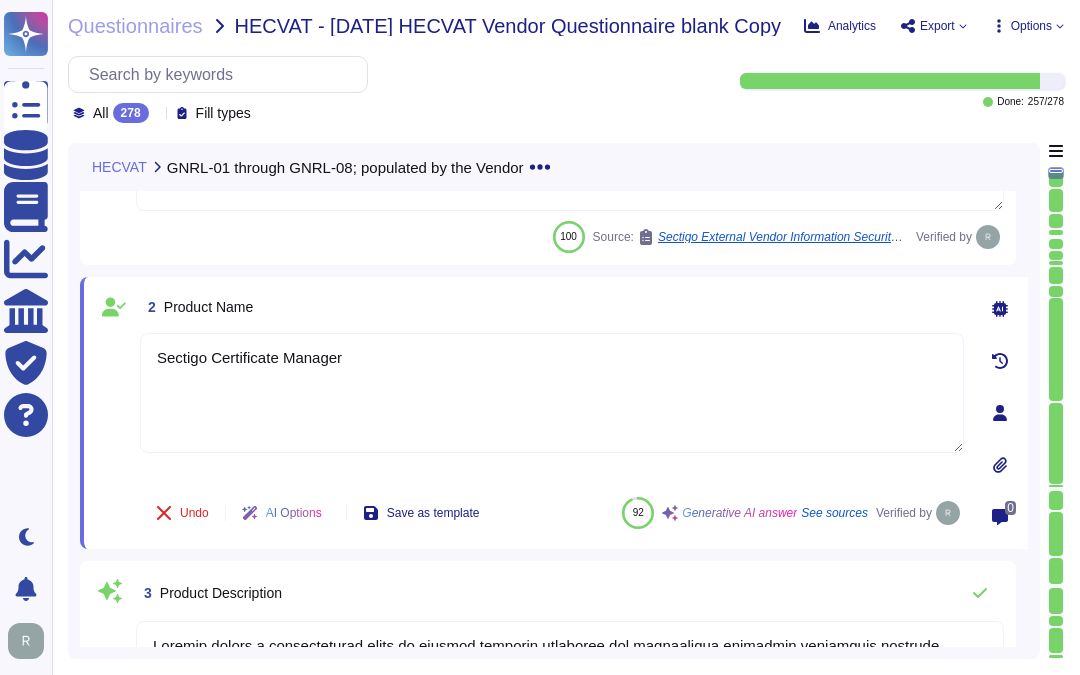 scroll, scrollTop: 0, scrollLeft: 0, axis: both 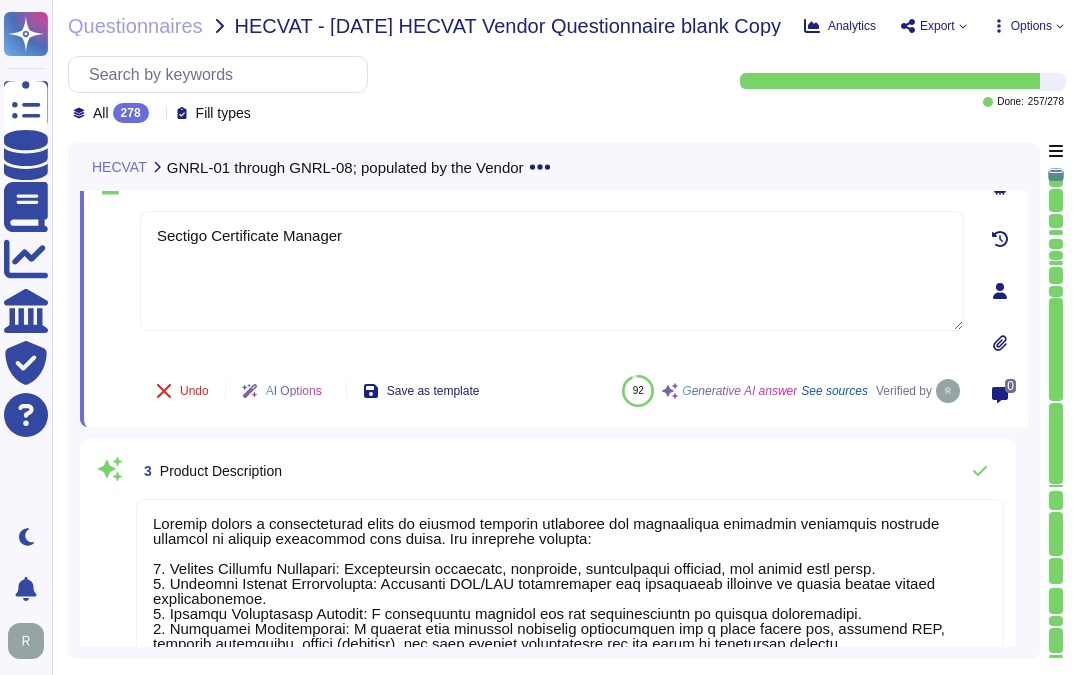 type on "[PERSON_NAME] - CCO" 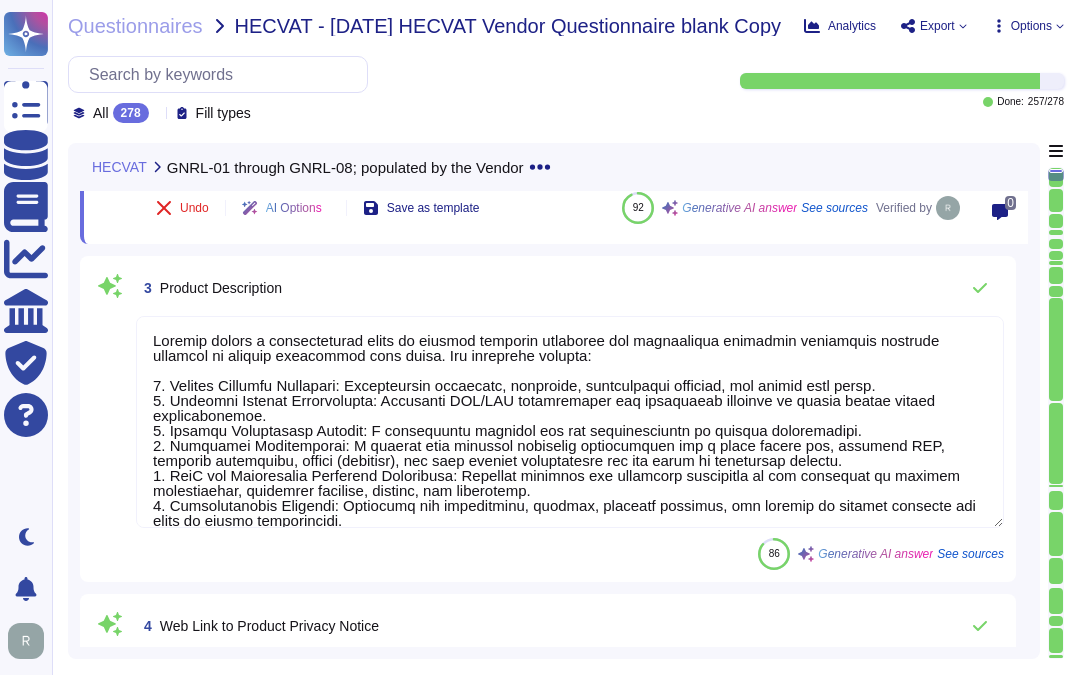 type on "Sectigo Limited" 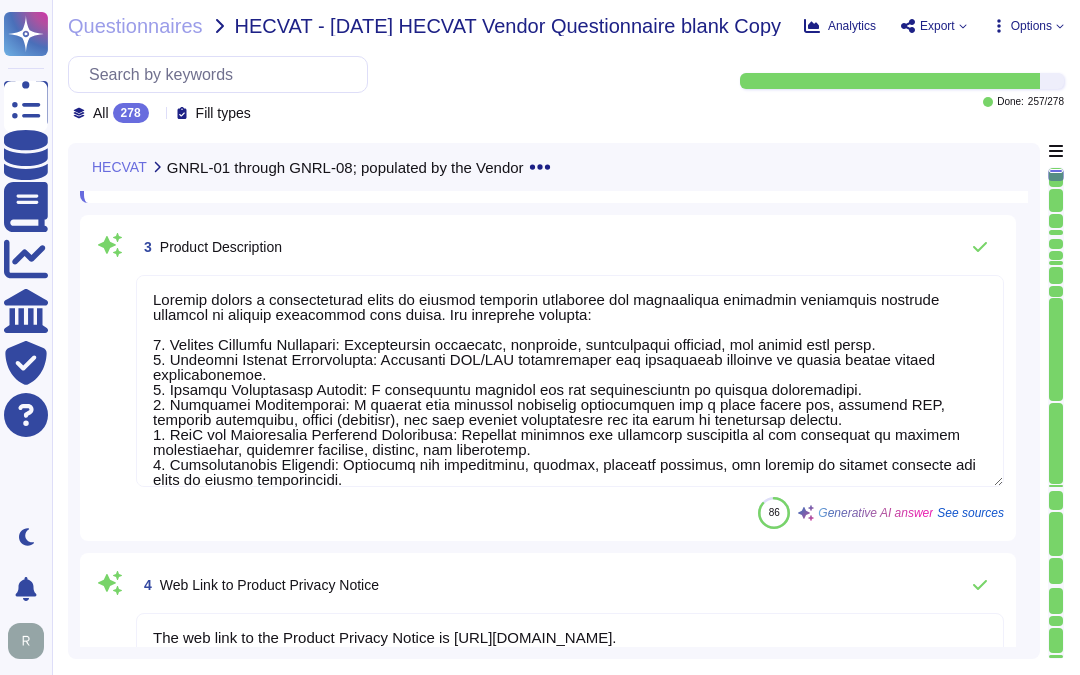 type on "[EMAIL_ADDRESS][DOMAIN_NAME]" 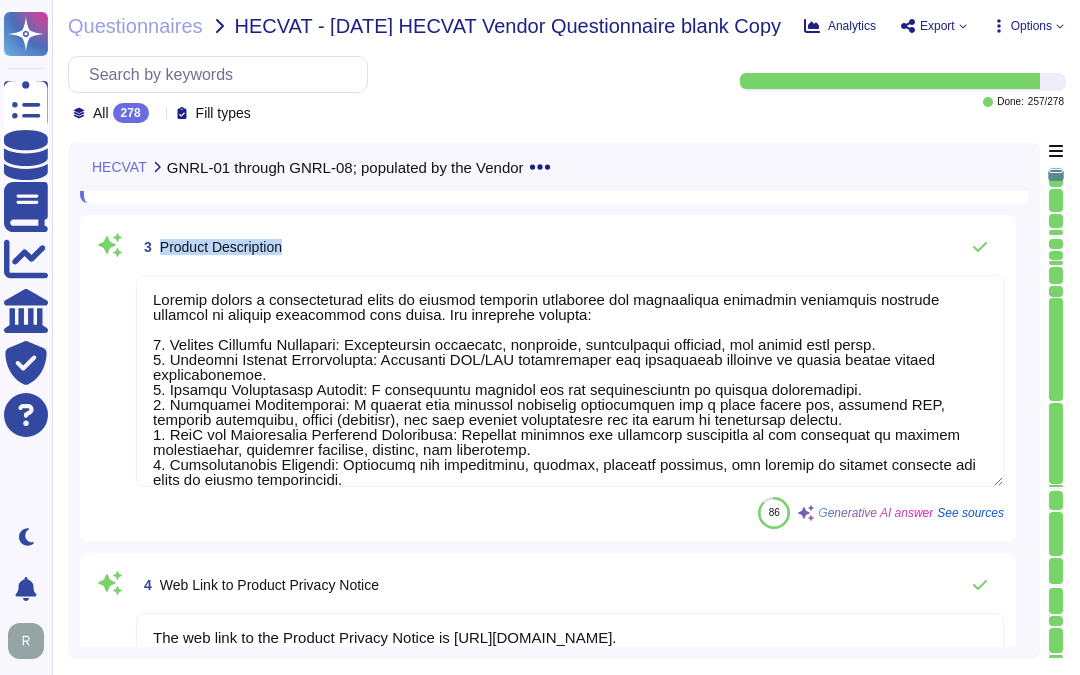 drag, startPoint x: 160, startPoint y: 238, endPoint x: 363, endPoint y: 241, distance: 203.02217 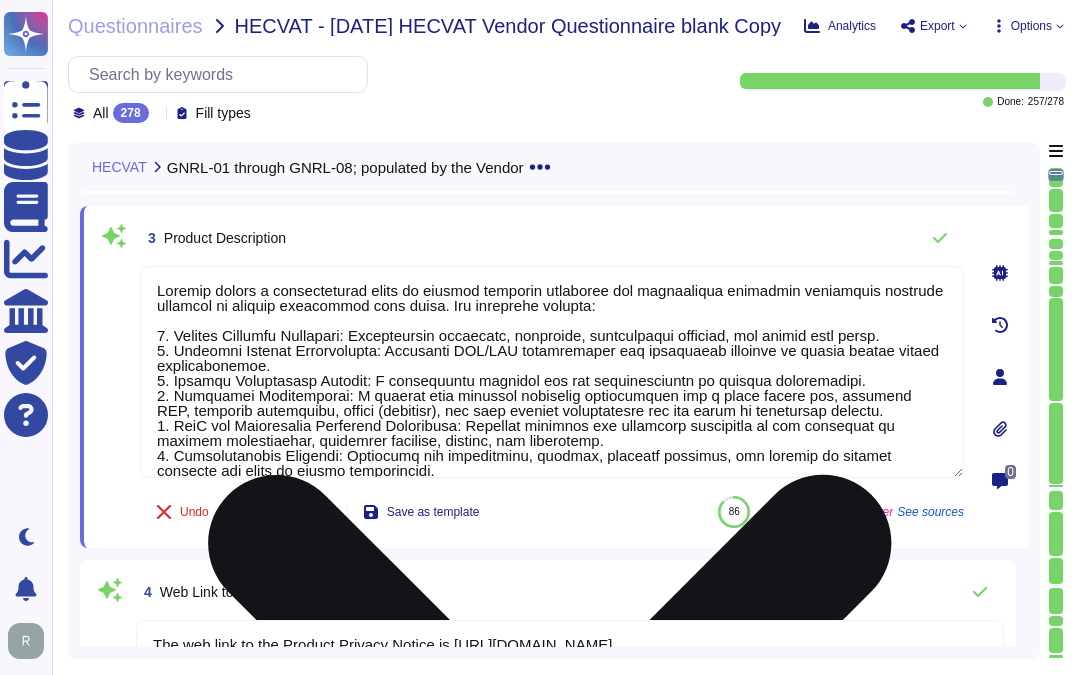scroll, scrollTop: 333, scrollLeft: 0, axis: vertical 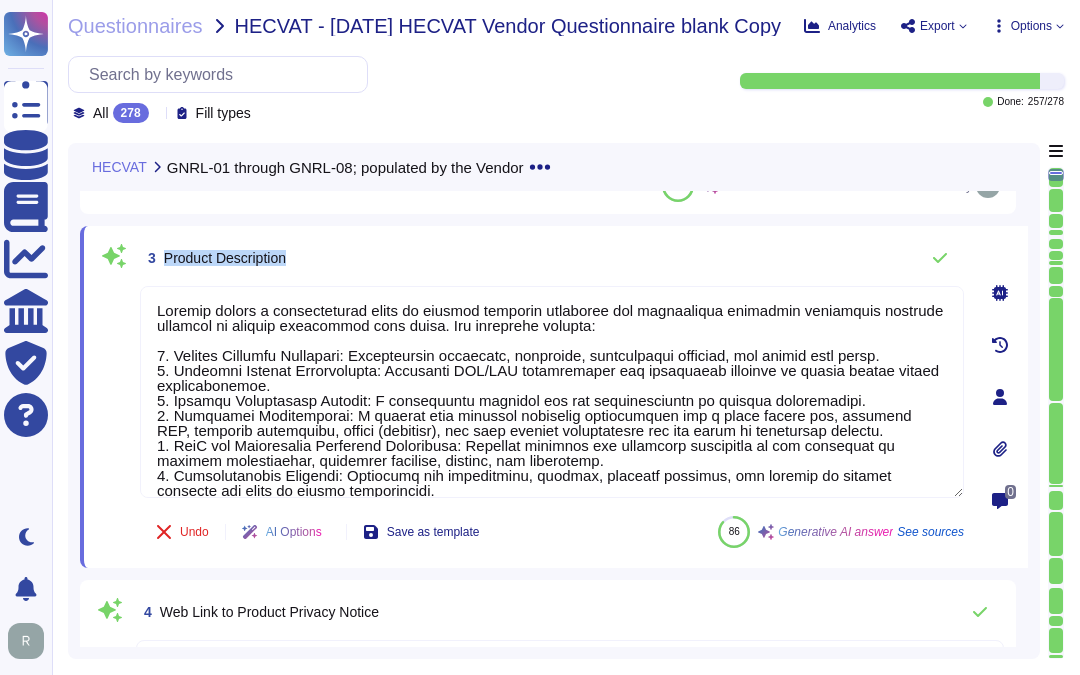drag, startPoint x: 161, startPoint y: 253, endPoint x: 341, endPoint y: 256, distance: 180.025 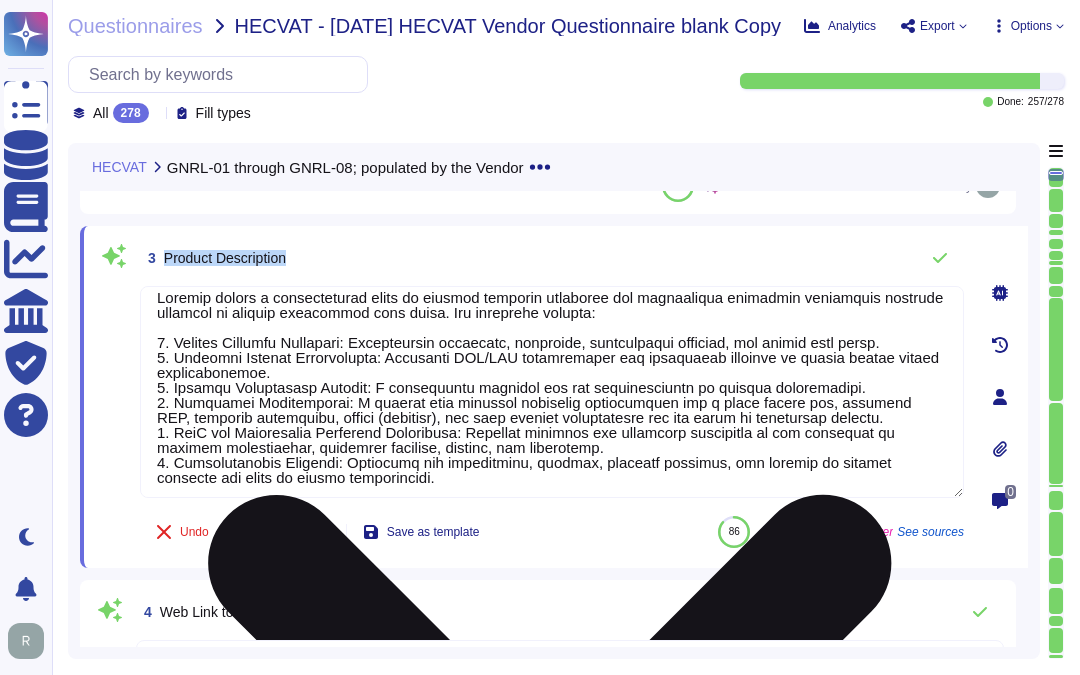 scroll, scrollTop: 0, scrollLeft: 0, axis: both 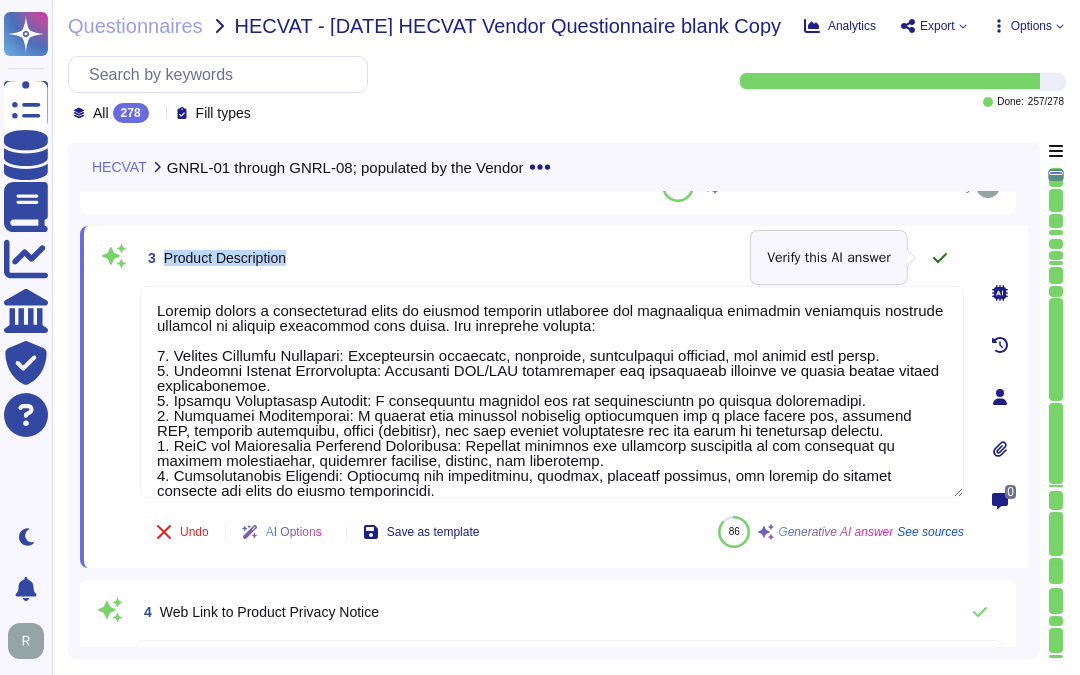 click 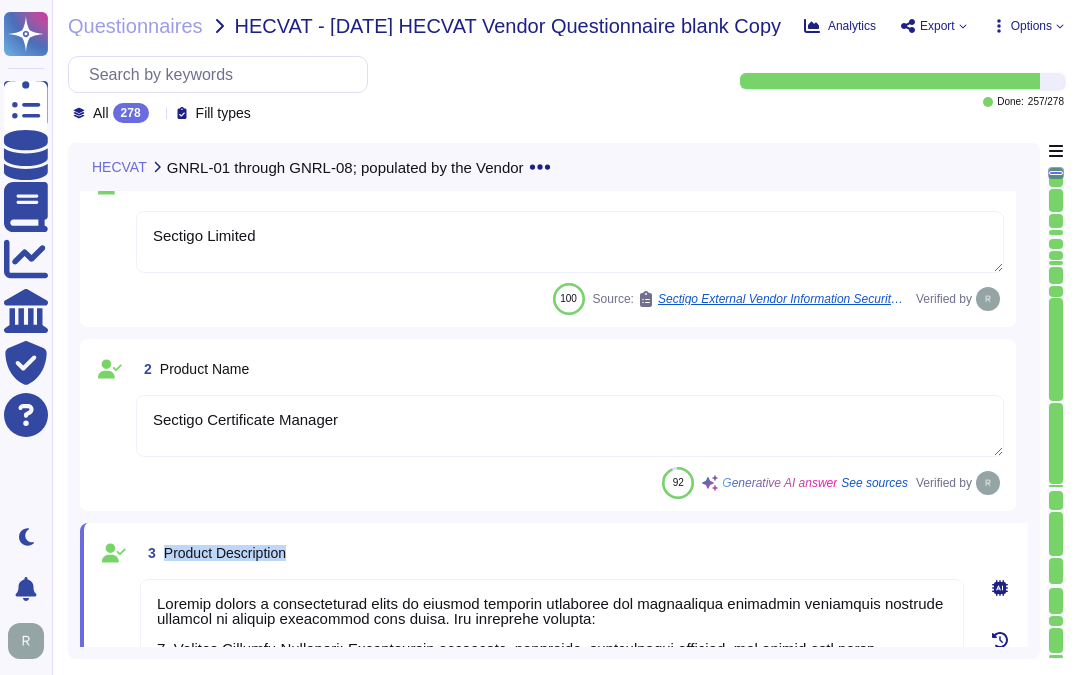 scroll, scrollTop: 0, scrollLeft: 0, axis: both 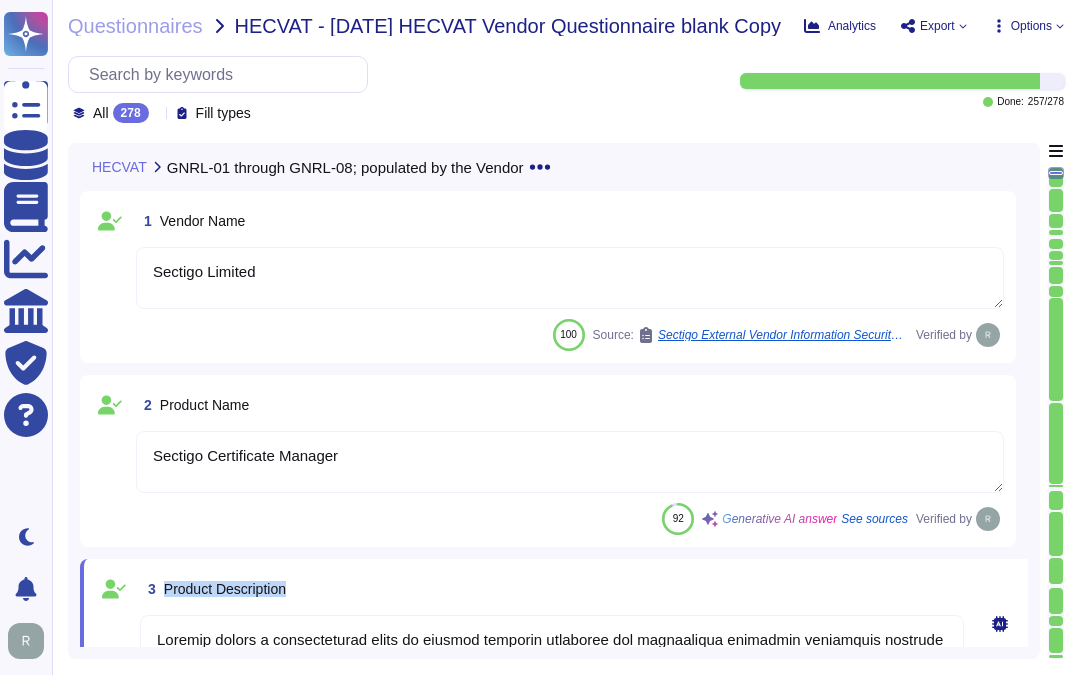 type on "[PERSON_NAME] - CCO" 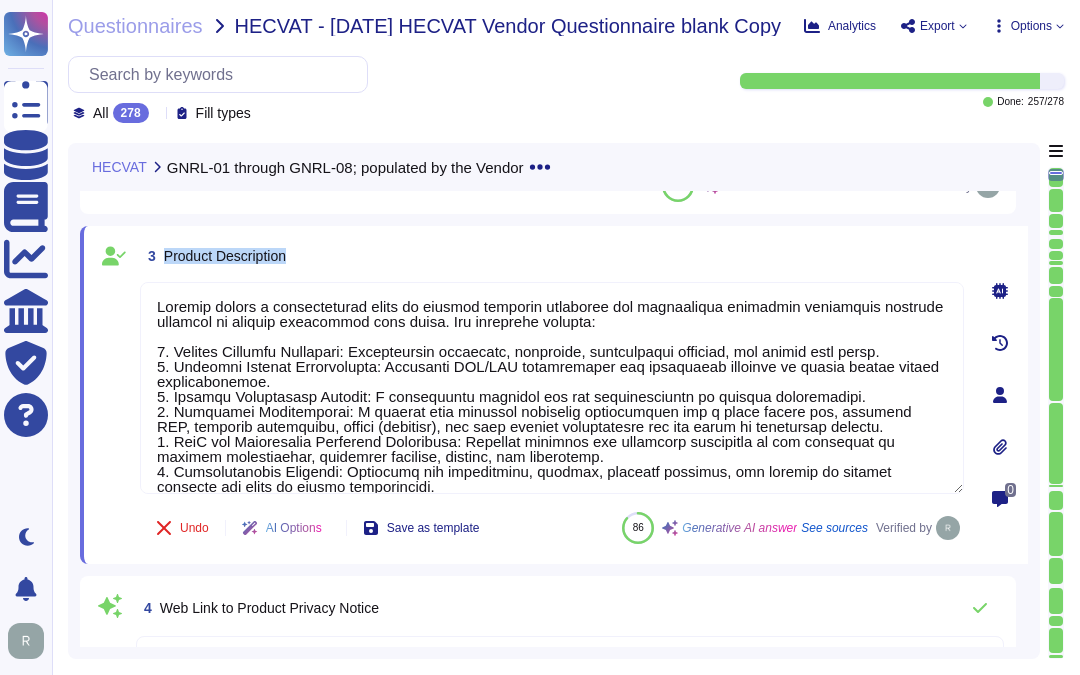 type on "Sectigo Limited" 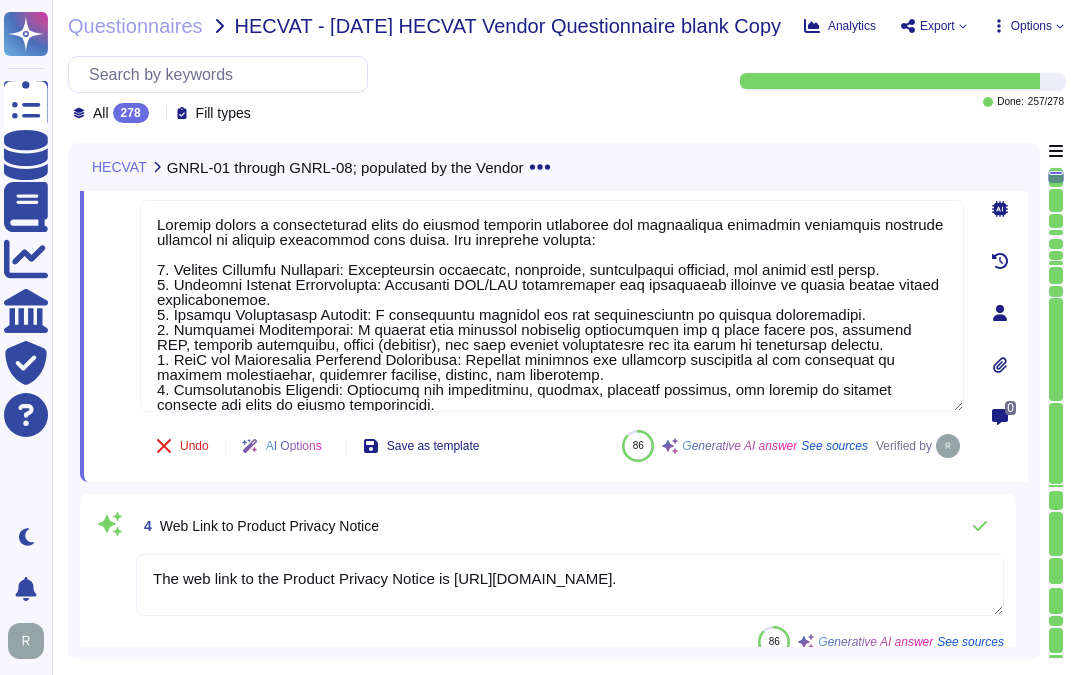 type on "[EMAIL_ADDRESS][DOMAIN_NAME]" 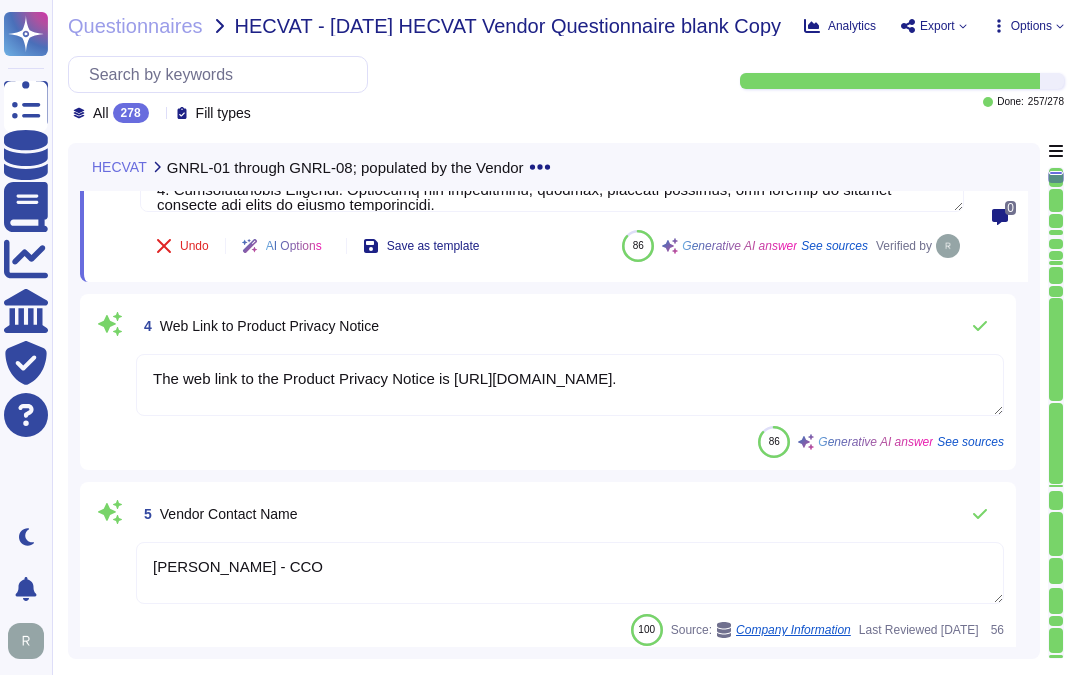 scroll, scrollTop: 666, scrollLeft: 0, axis: vertical 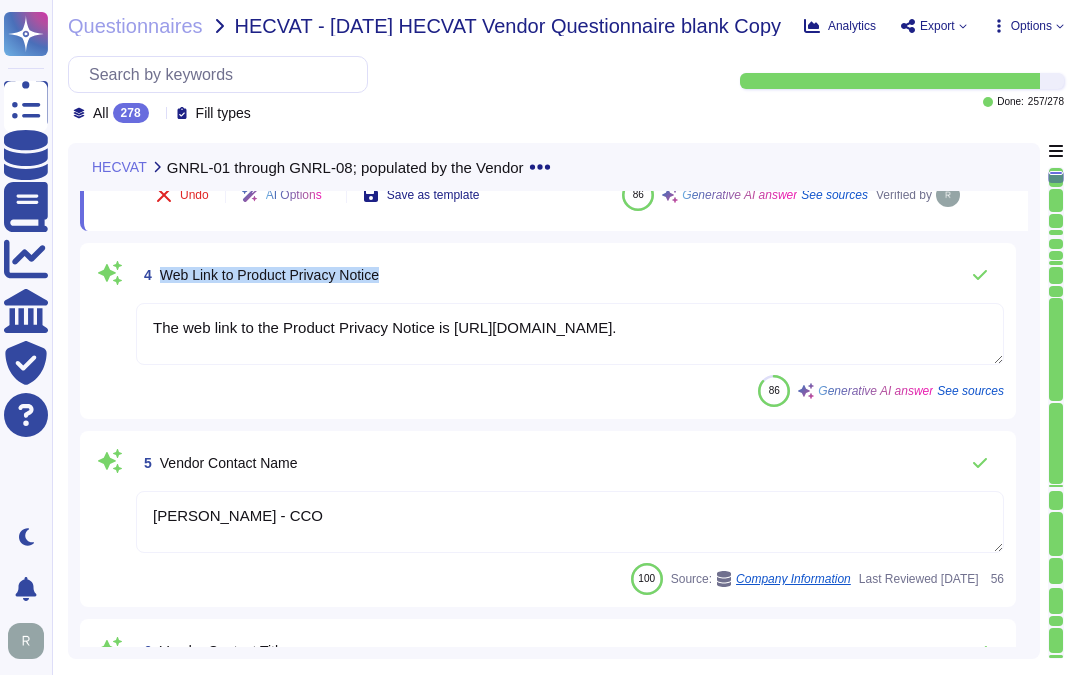 drag, startPoint x: 161, startPoint y: 272, endPoint x: 488, endPoint y: 262, distance: 327.15286 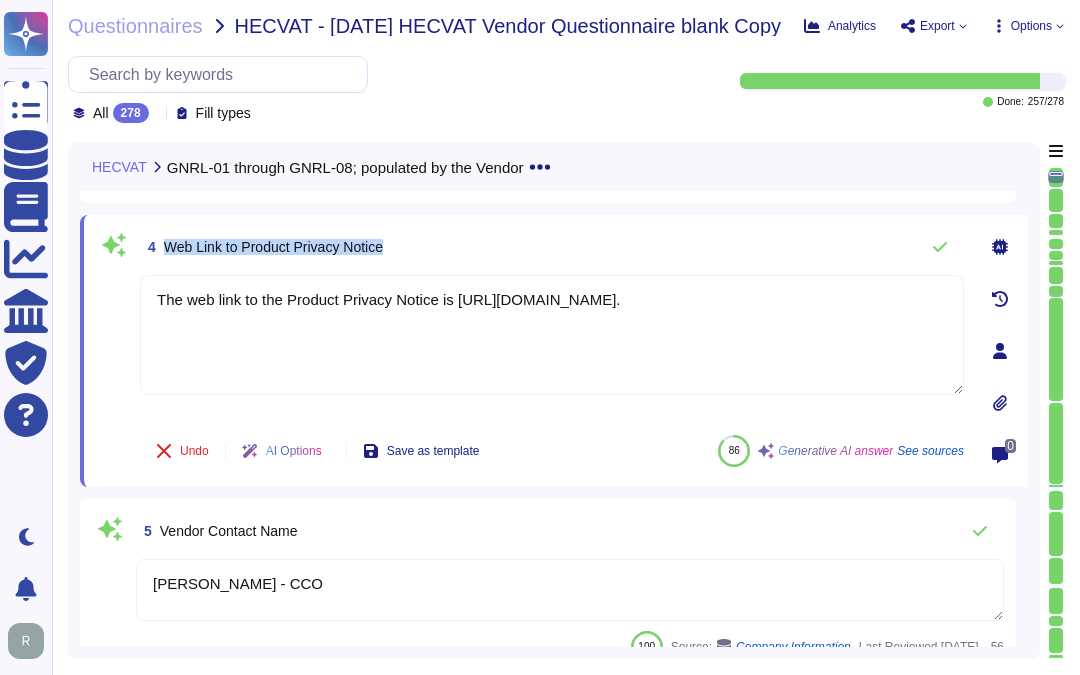 drag, startPoint x: 166, startPoint y: 244, endPoint x: 445, endPoint y: 243, distance: 279.0018 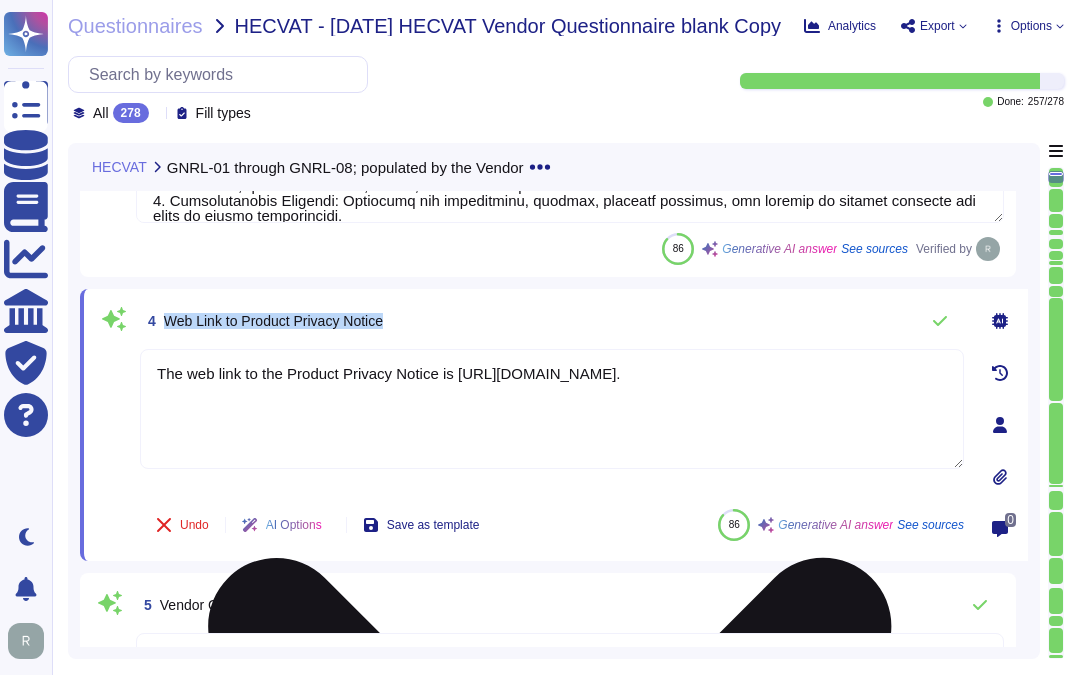 type on "Sectigo Limited" 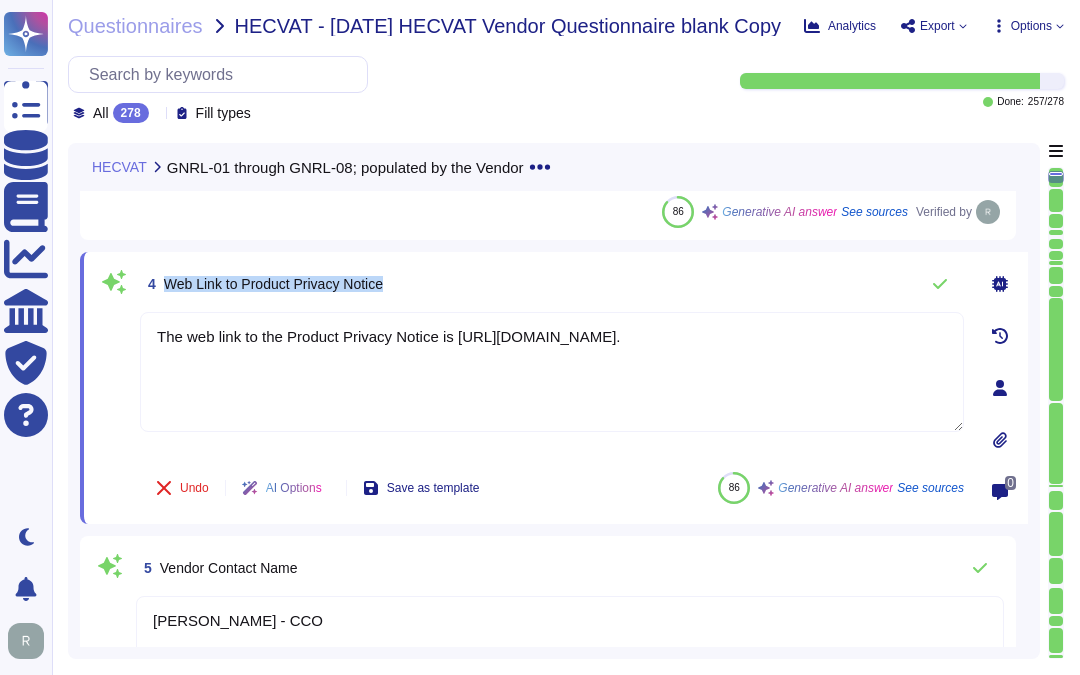 scroll, scrollTop: 666, scrollLeft: 0, axis: vertical 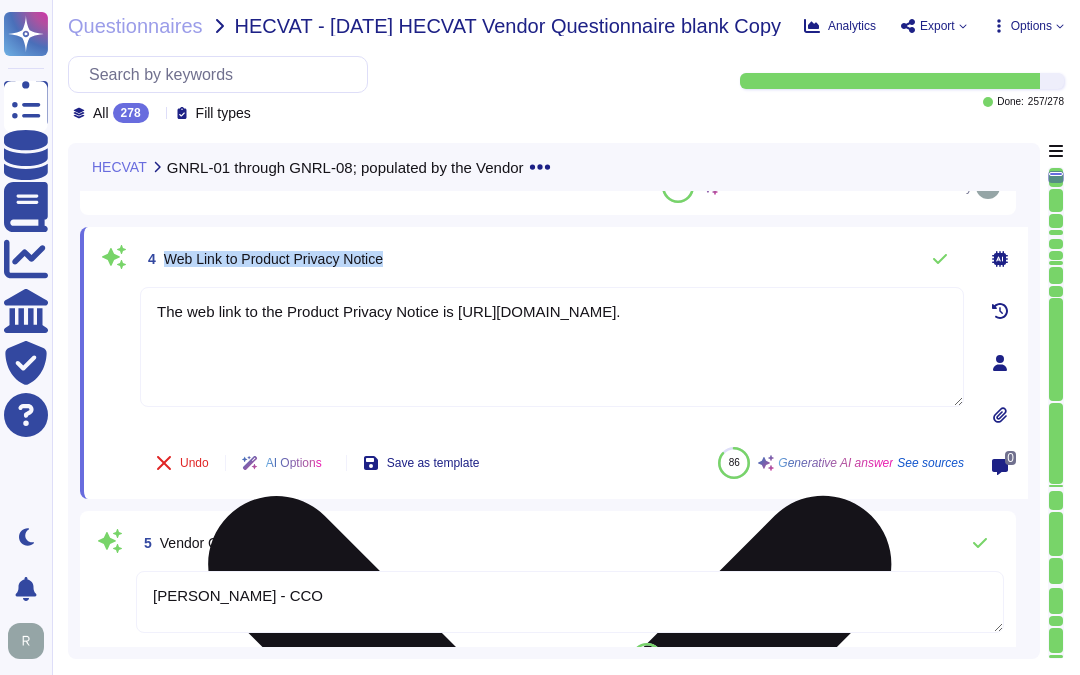 type on "The contact telephone number for Sectigo is [PHONE_NUMBER]." 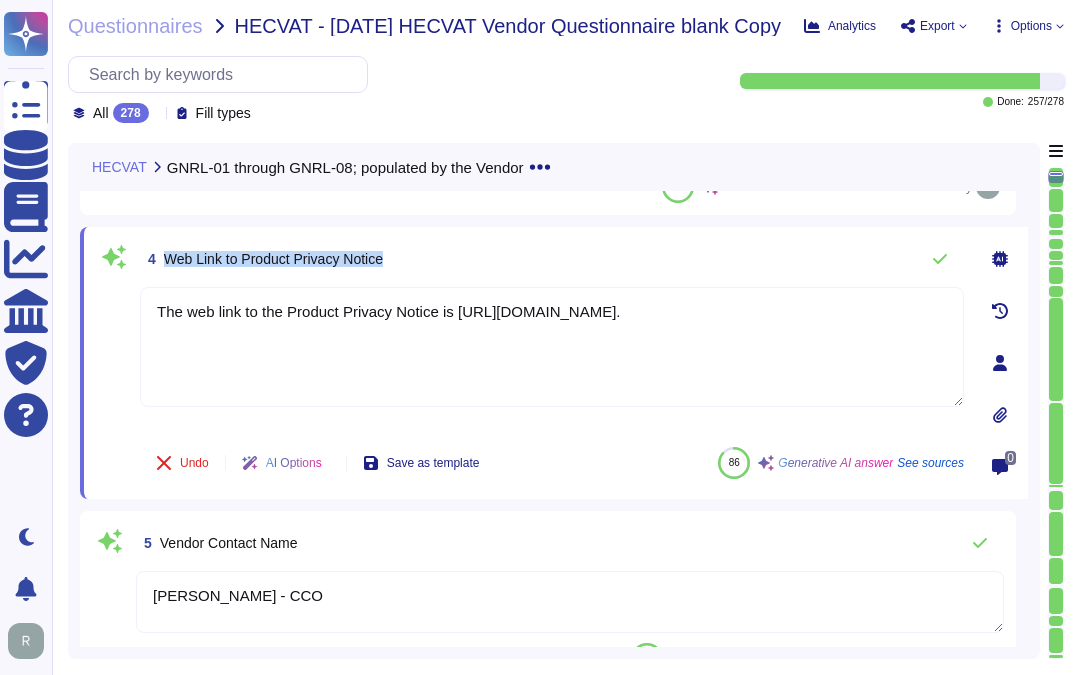 click on "Web Link to Product Privacy Notice" at bounding box center (273, 259) 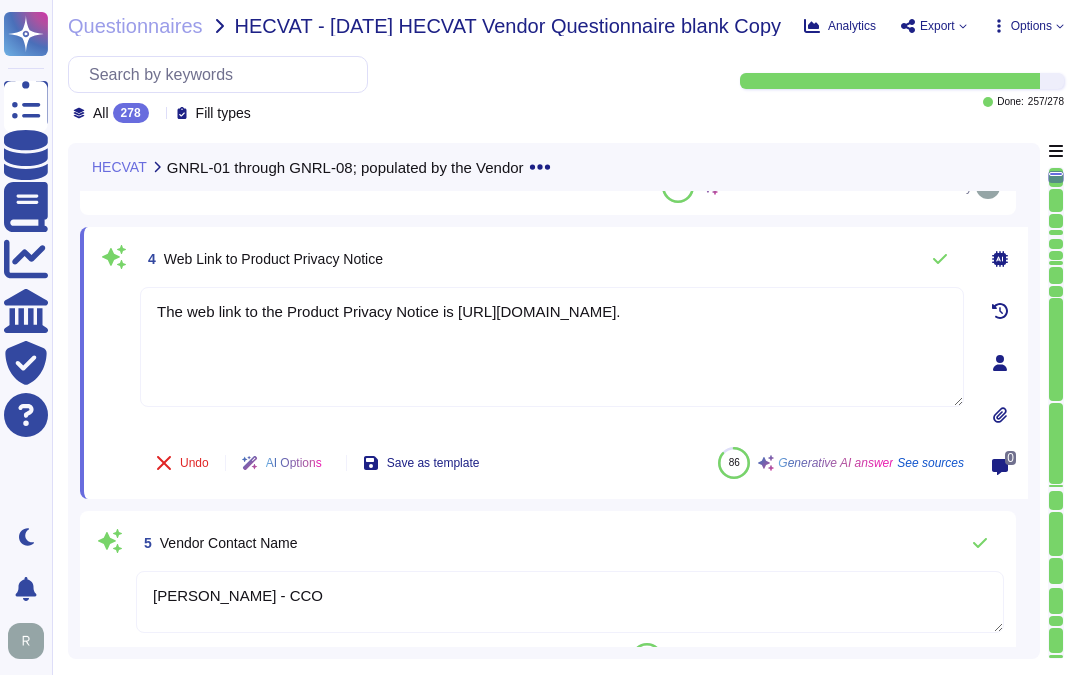 click on "4 Web Link to Product Privacy Notice" at bounding box center (552, 259) 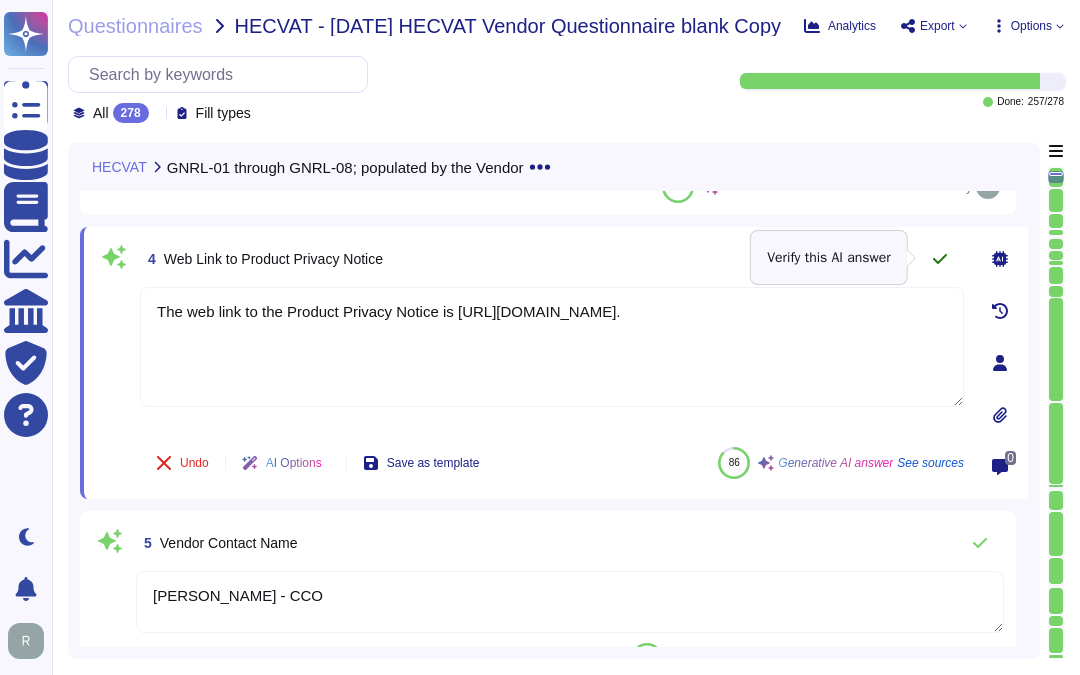 click 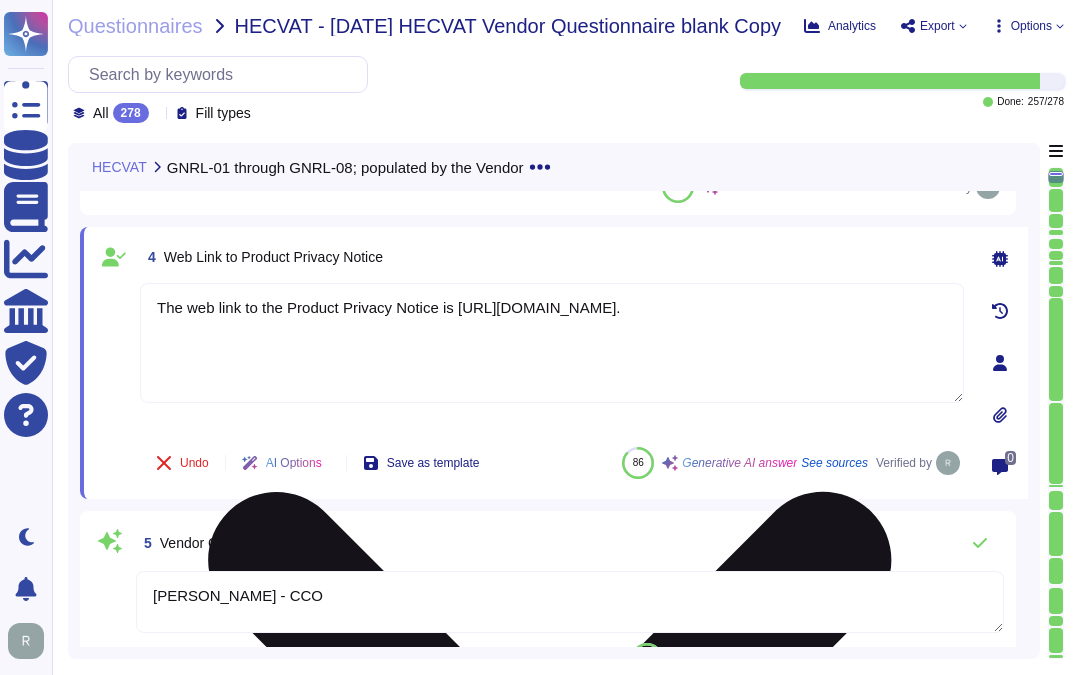 scroll, scrollTop: 888, scrollLeft: 0, axis: vertical 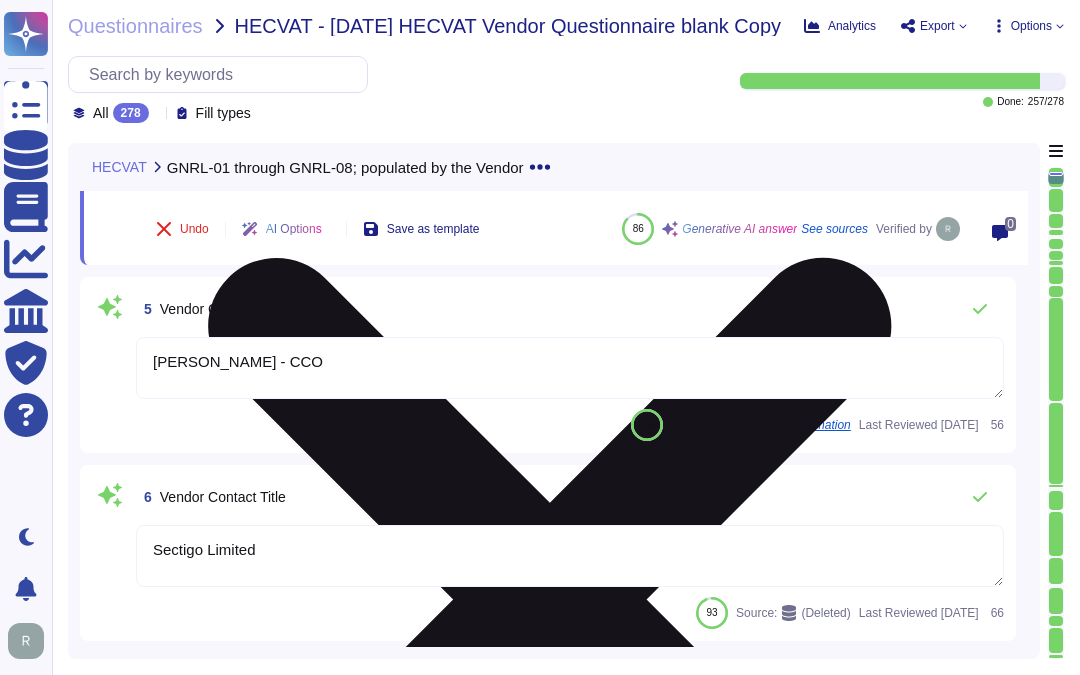 type on "Sectigo Limited" 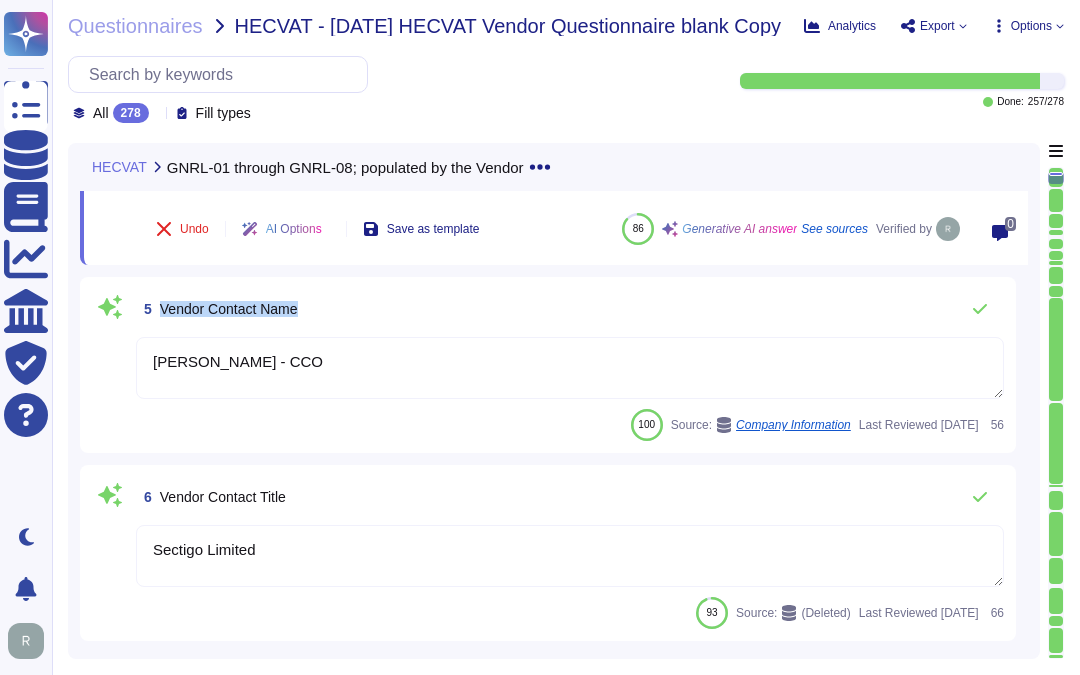 drag, startPoint x: 161, startPoint y: 298, endPoint x: 412, endPoint y: 293, distance: 251.04979 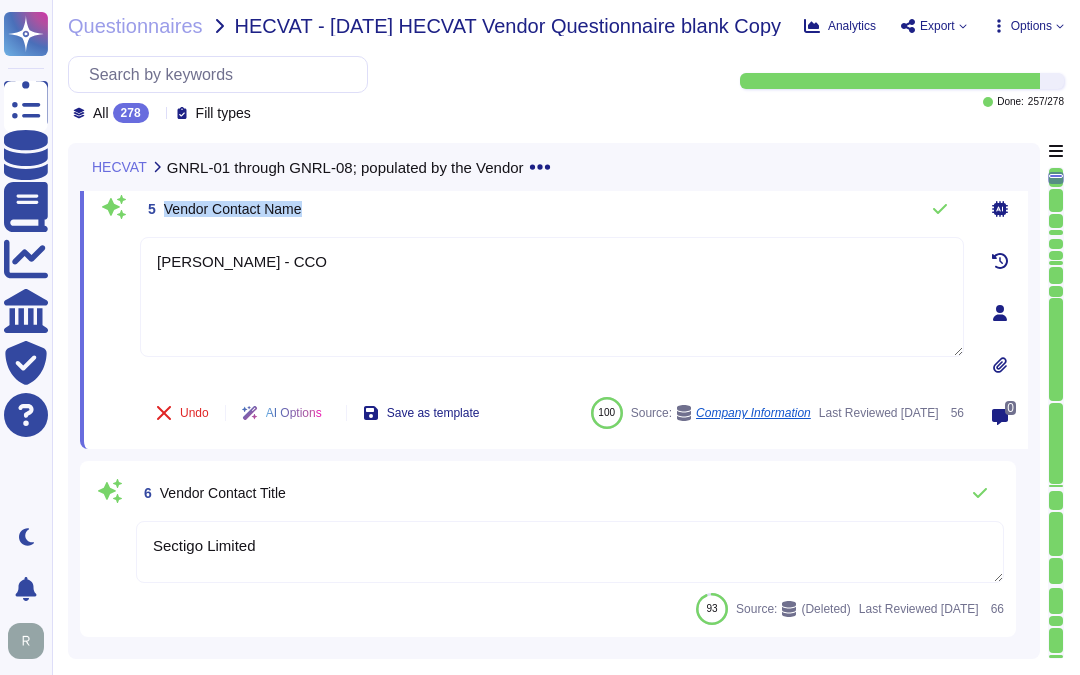 drag, startPoint x: 165, startPoint y: 205, endPoint x: 320, endPoint y: 210, distance: 155.08063 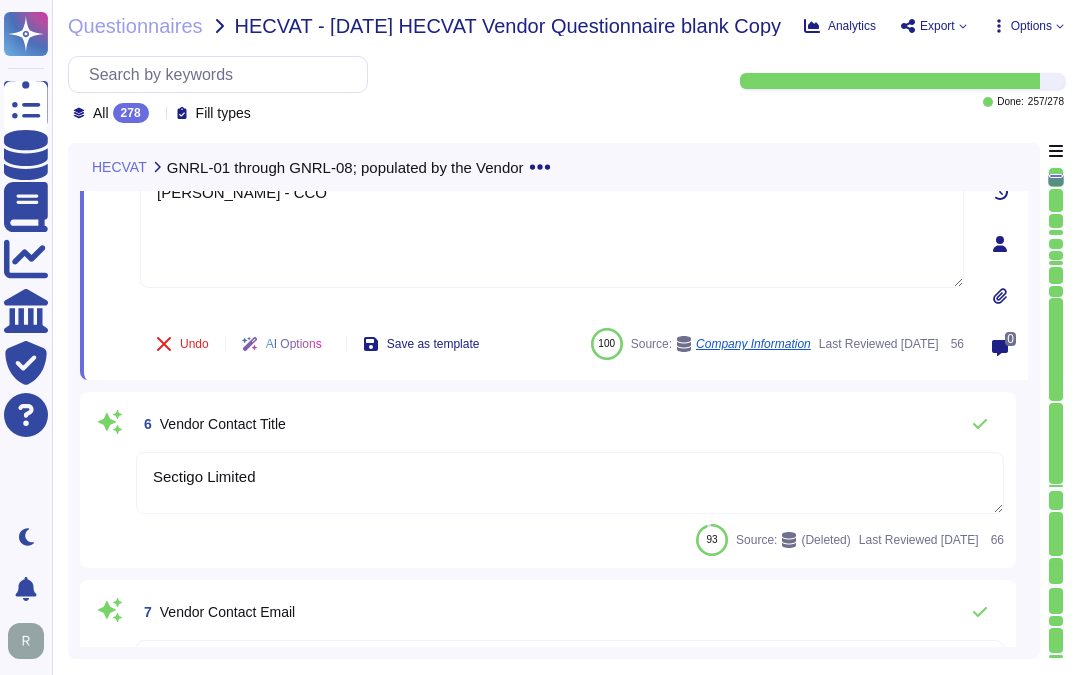 type on "Yes. Systems are located in [GEOGRAPHIC_DATA], [US_STATE] and [GEOGRAPHIC_DATA], [GEOGRAPHIC_DATA]." 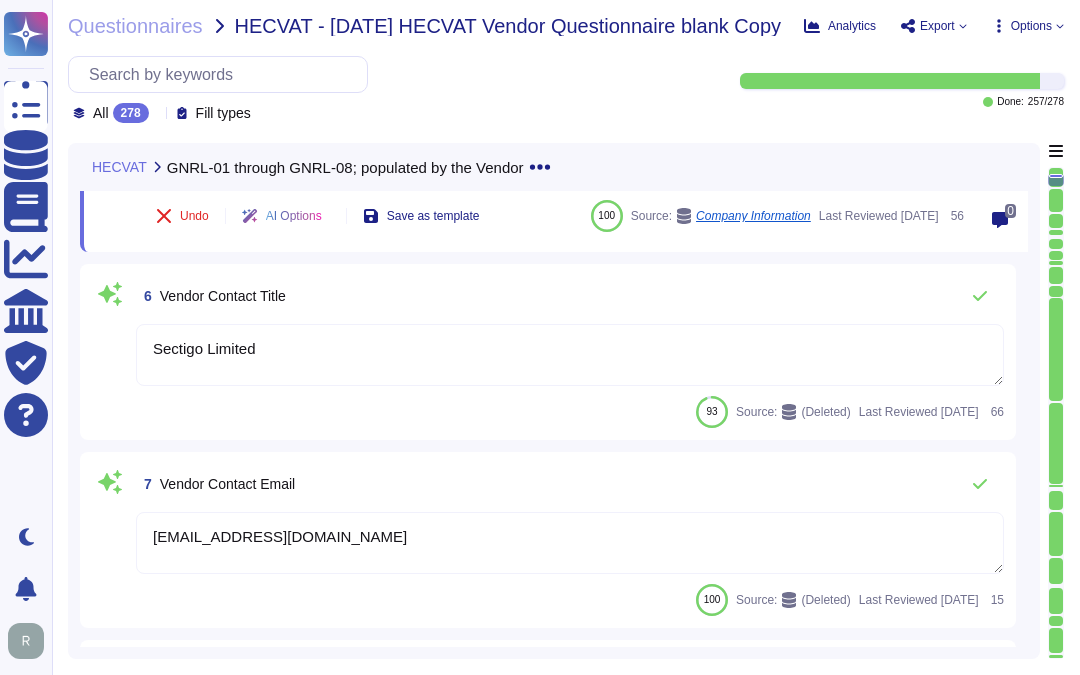 scroll, scrollTop: 1111, scrollLeft: 0, axis: vertical 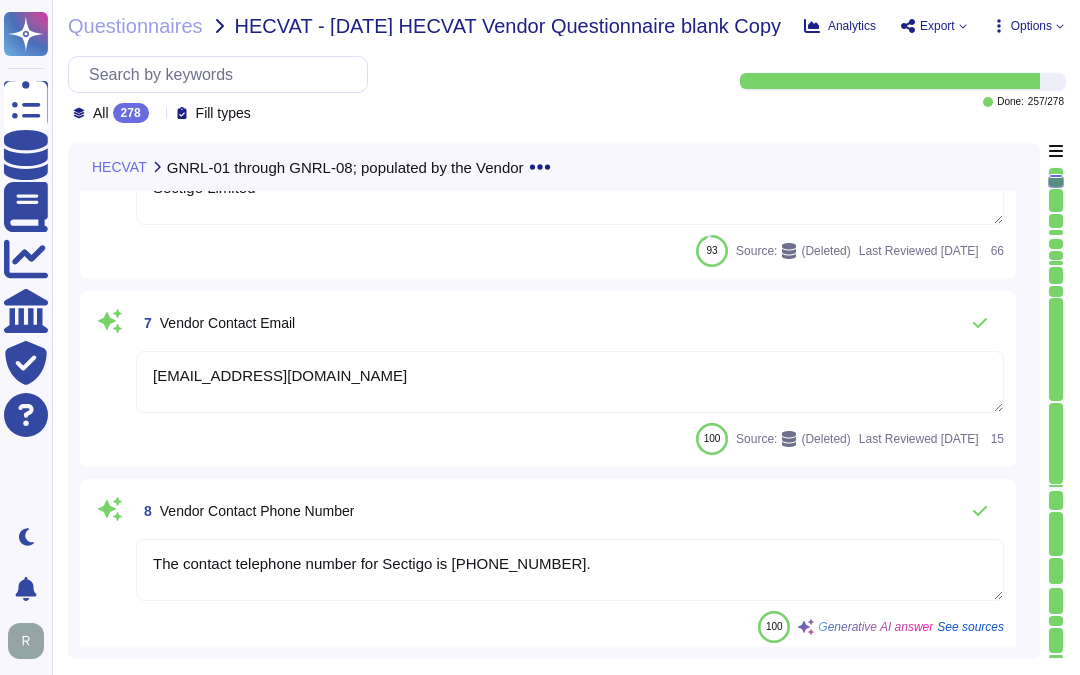 type on "No, our product does not process protected health information (PHI) or any data covered by the Health Insurance Portability and Accountability Act (HIPAA). Our platform has no access to PHI and never will." 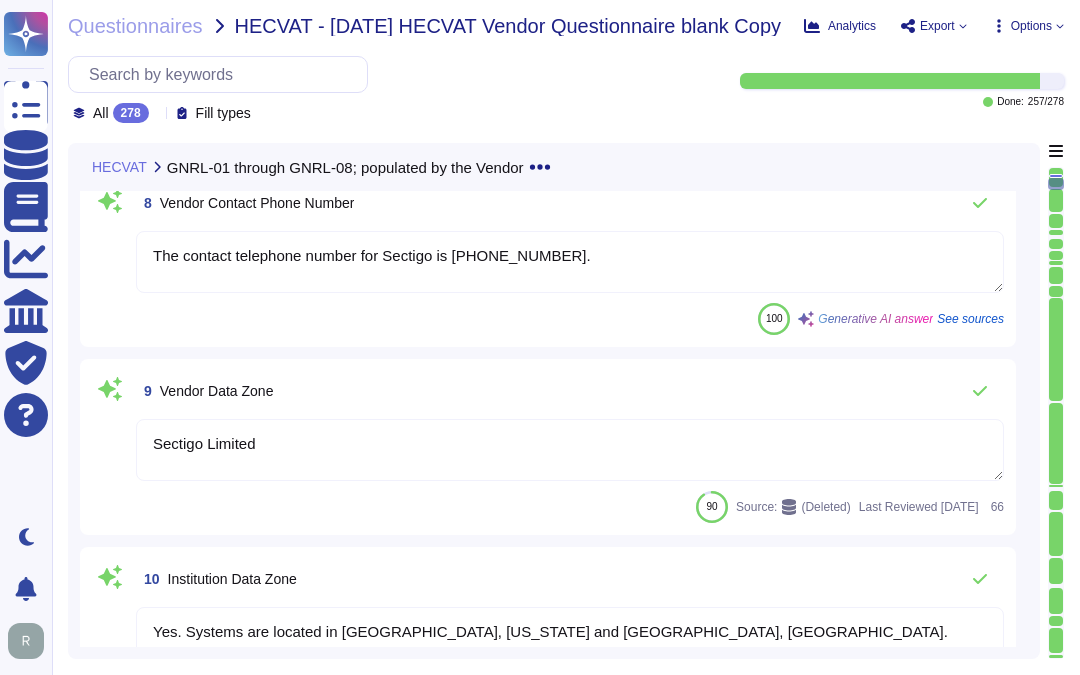 scroll, scrollTop: 1555, scrollLeft: 0, axis: vertical 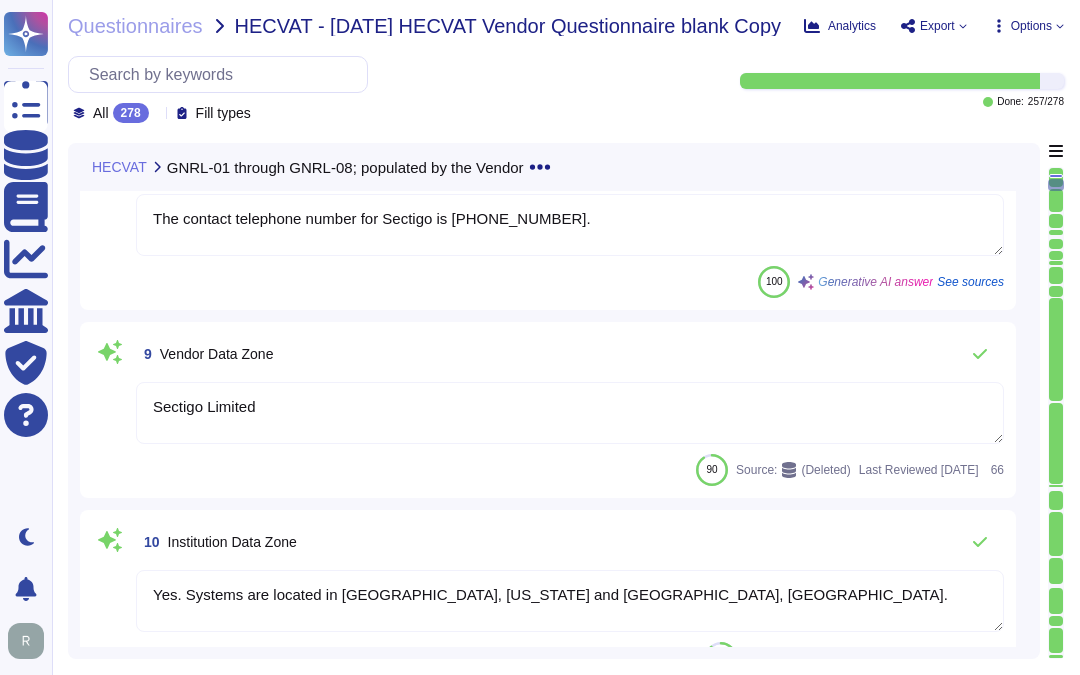 type on "No, Sectigo does not disclose customer data to any third parties, and the information collected is not shared with external entities. Additionally, third parties are never granted access to production systems. We do not use subcontractors for this service, and all outsourcing arrangements are managed and controlled in accordance with clearly defined reporting lines and responsibilities." 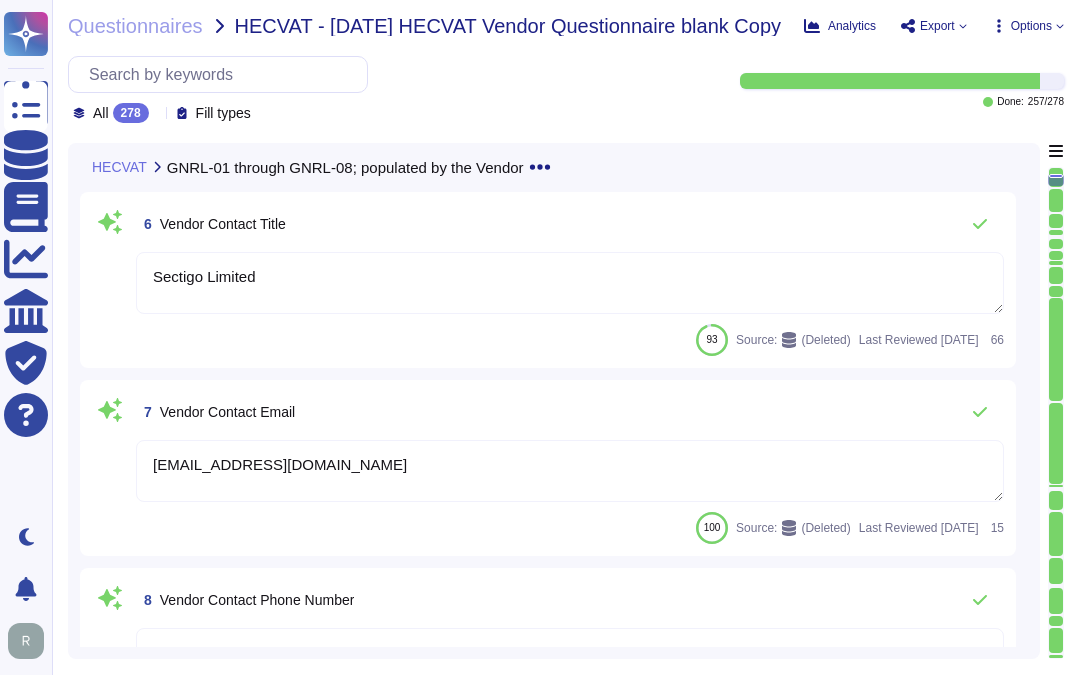 type on "Sectigo Certificate Manager" 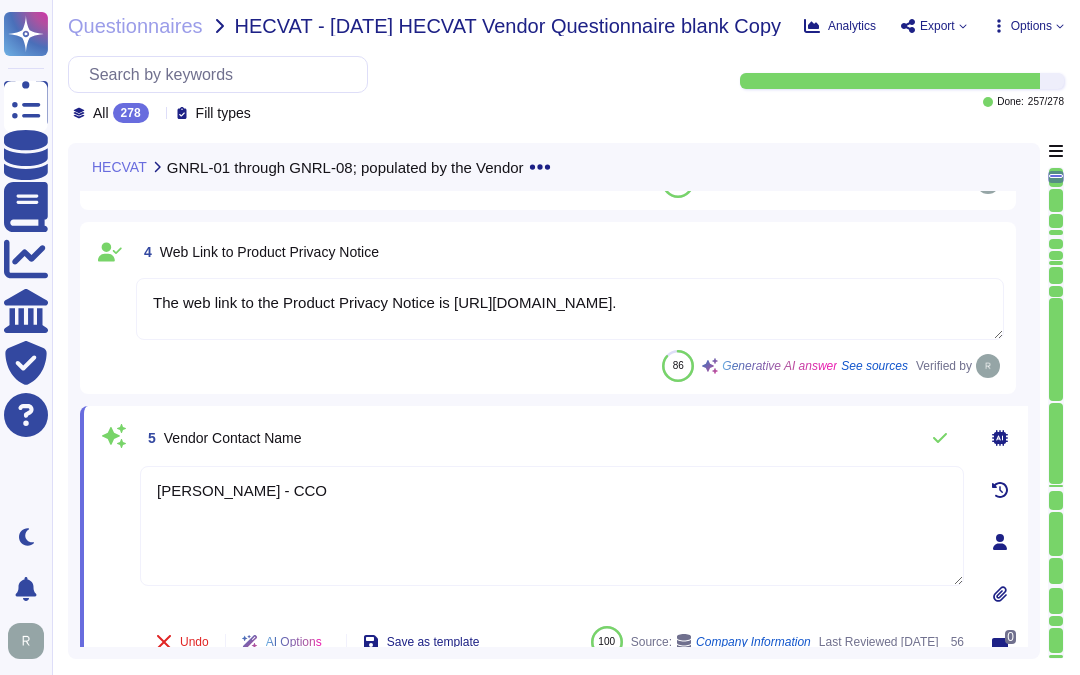 scroll, scrollTop: 768, scrollLeft: 0, axis: vertical 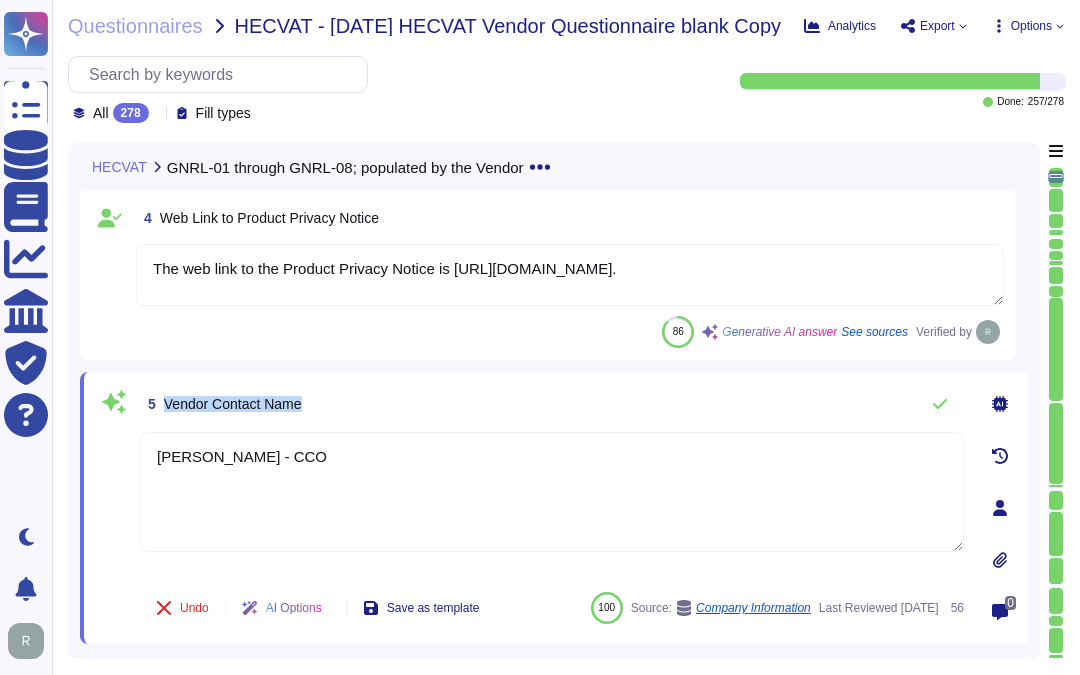 drag, startPoint x: 165, startPoint y: 397, endPoint x: 500, endPoint y: 392, distance: 335.03732 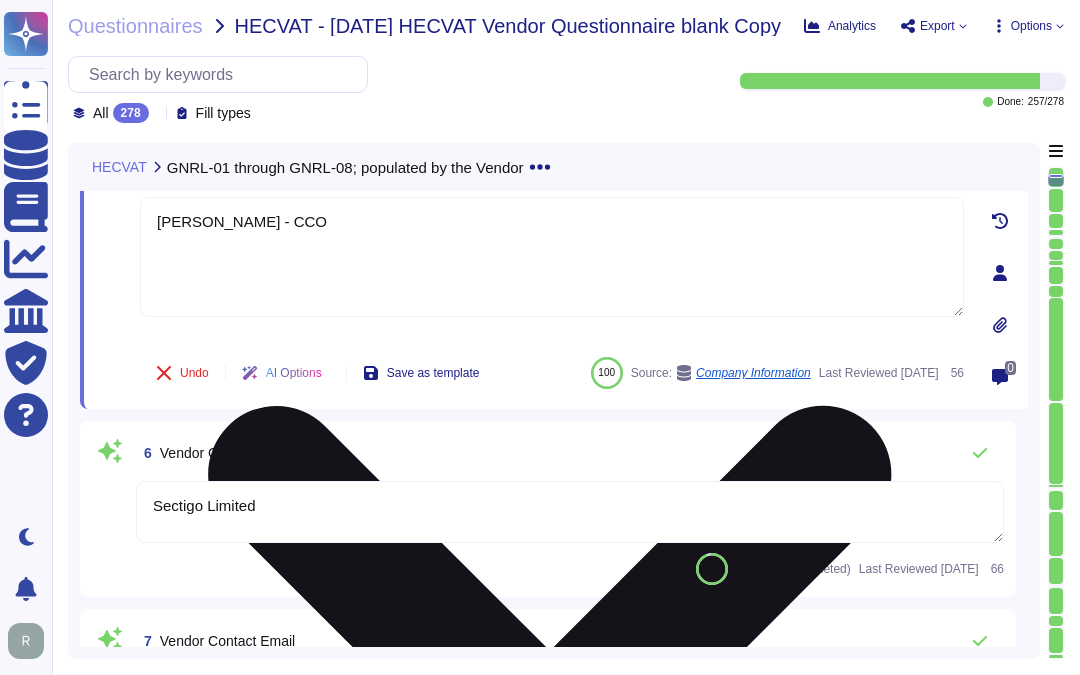 type on "Sectigo Limited" 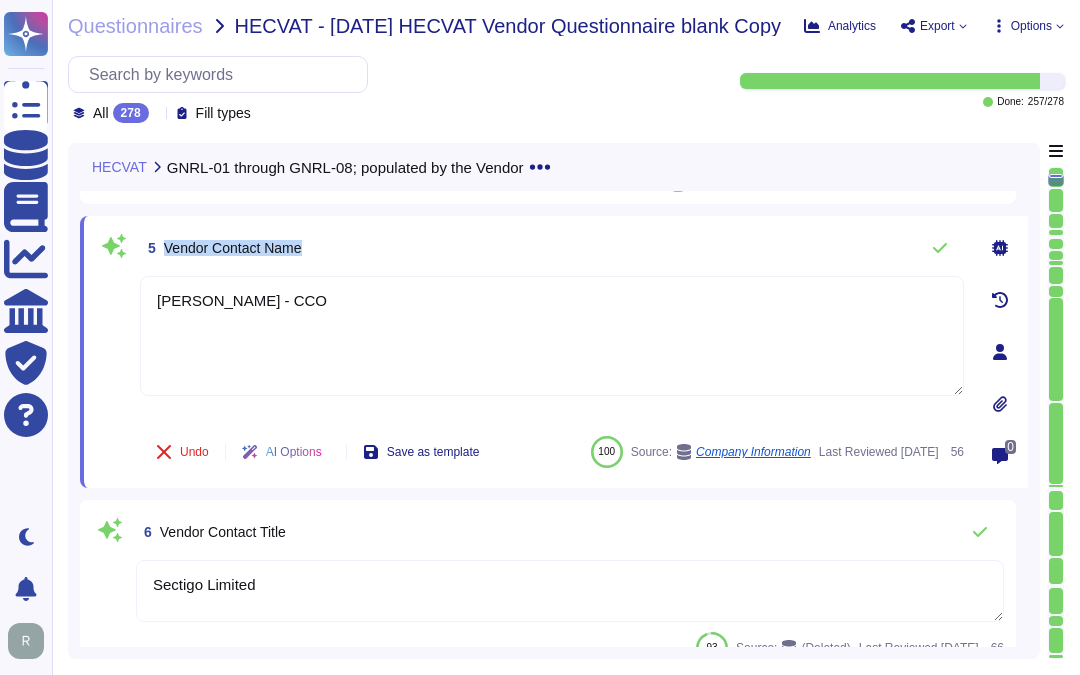 scroll, scrollTop: 880, scrollLeft: 0, axis: vertical 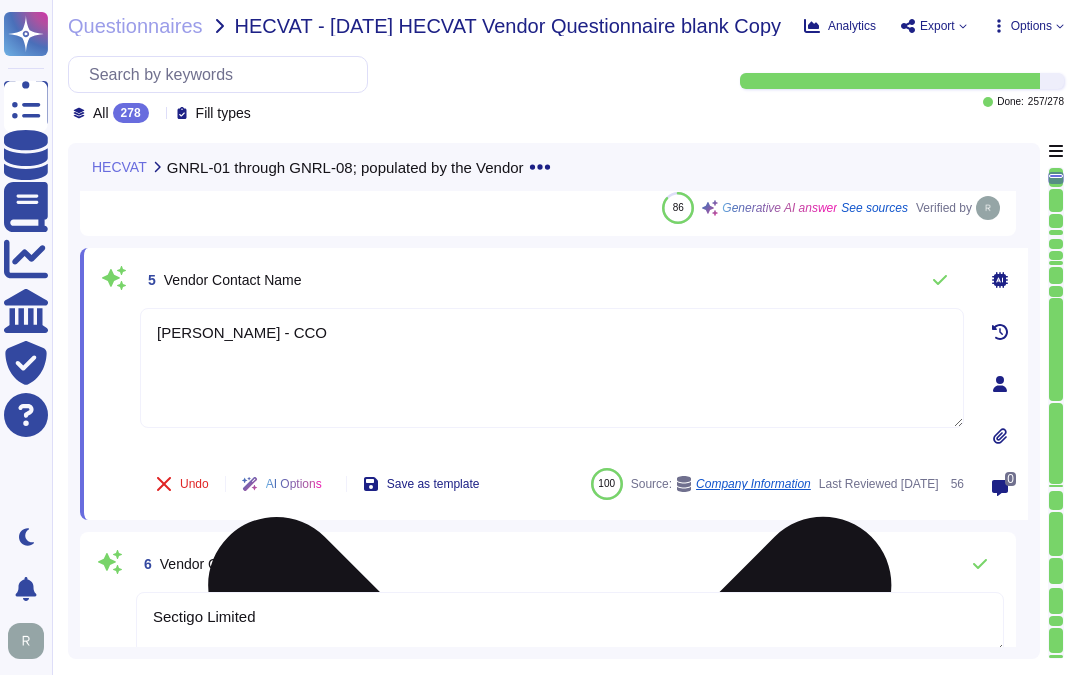 click on "[PERSON_NAME] - CCO" at bounding box center [552, 368] 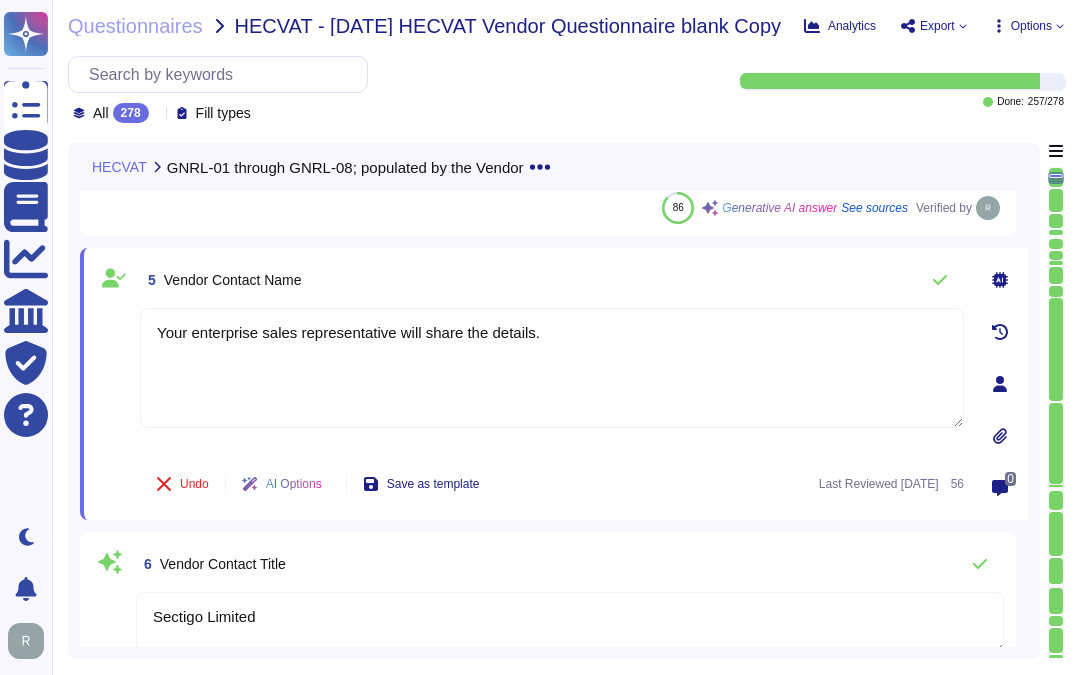 click on "5 Vendor Contact Name Your enterprise sales representative will share the details. Undo AI Options Save as template Last Reviewed   [DATE] 56 0" at bounding box center [554, 384] 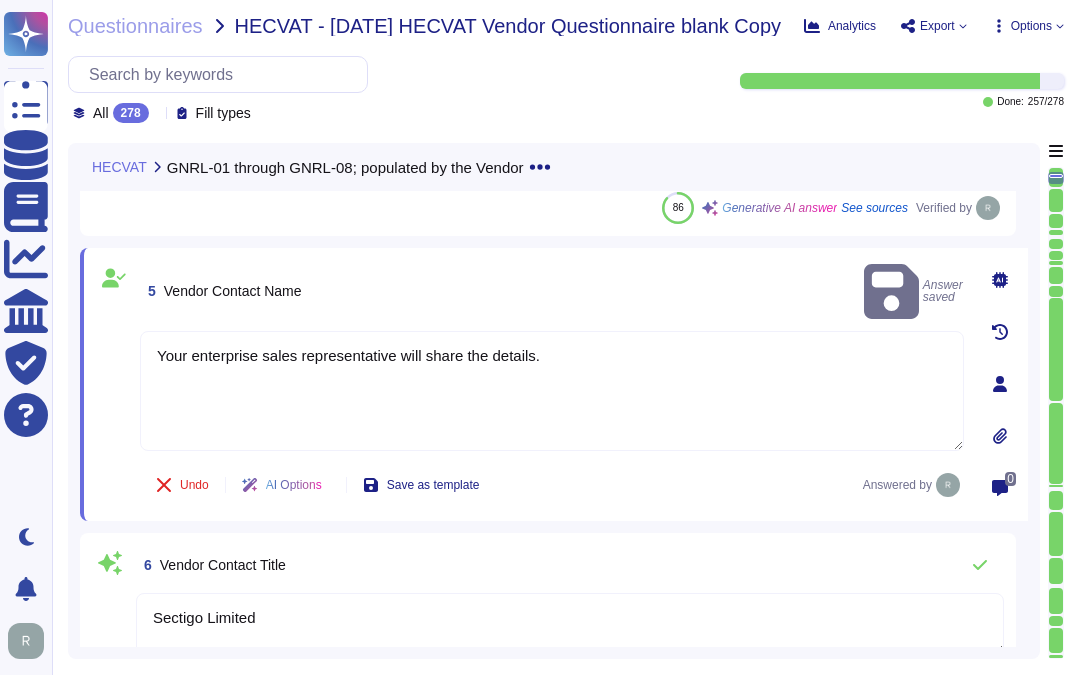 drag, startPoint x: 558, startPoint y: 326, endPoint x: 120, endPoint y: 311, distance: 438.25677 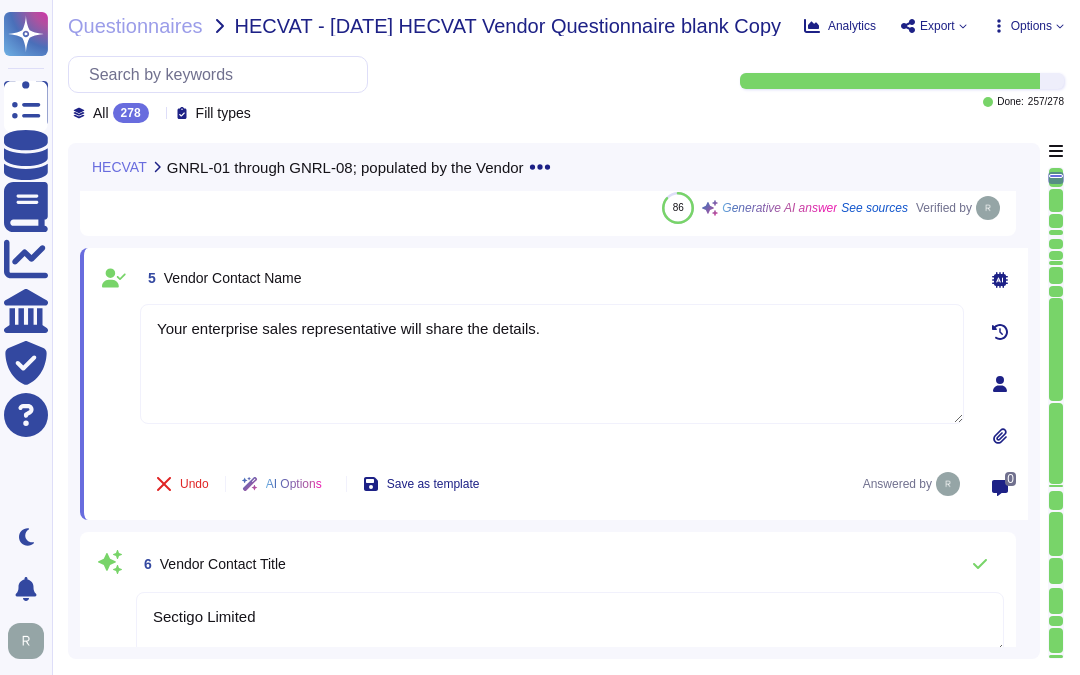 click on "5 Vendor Contact Name" at bounding box center (552, 278) 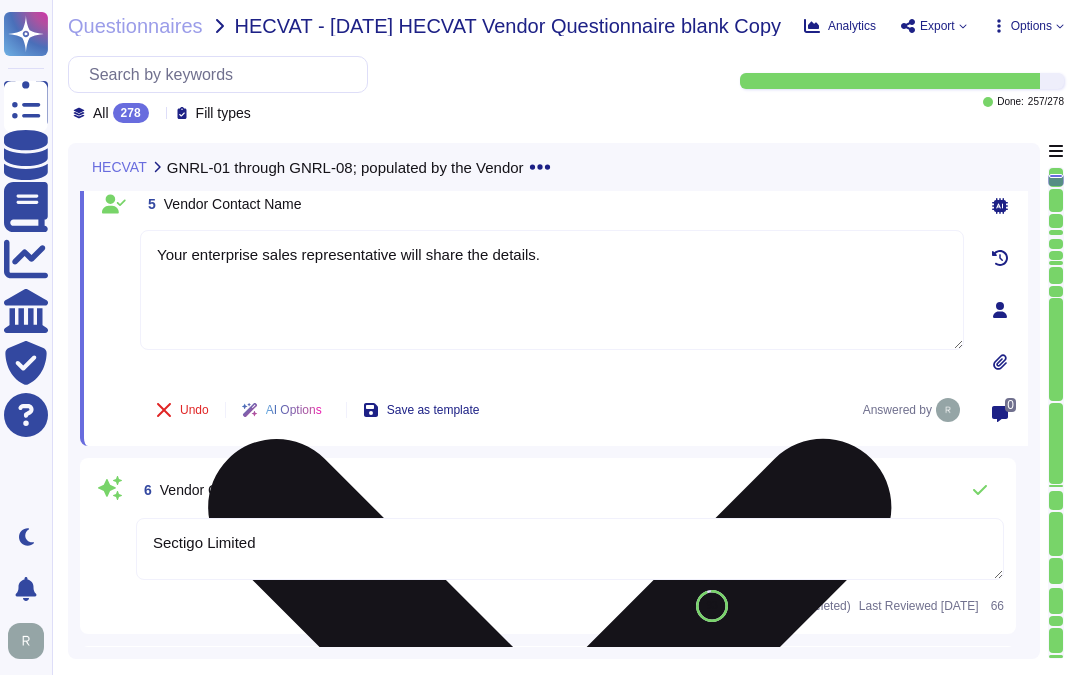 scroll, scrollTop: 991, scrollLeft: 0, axis: vertical 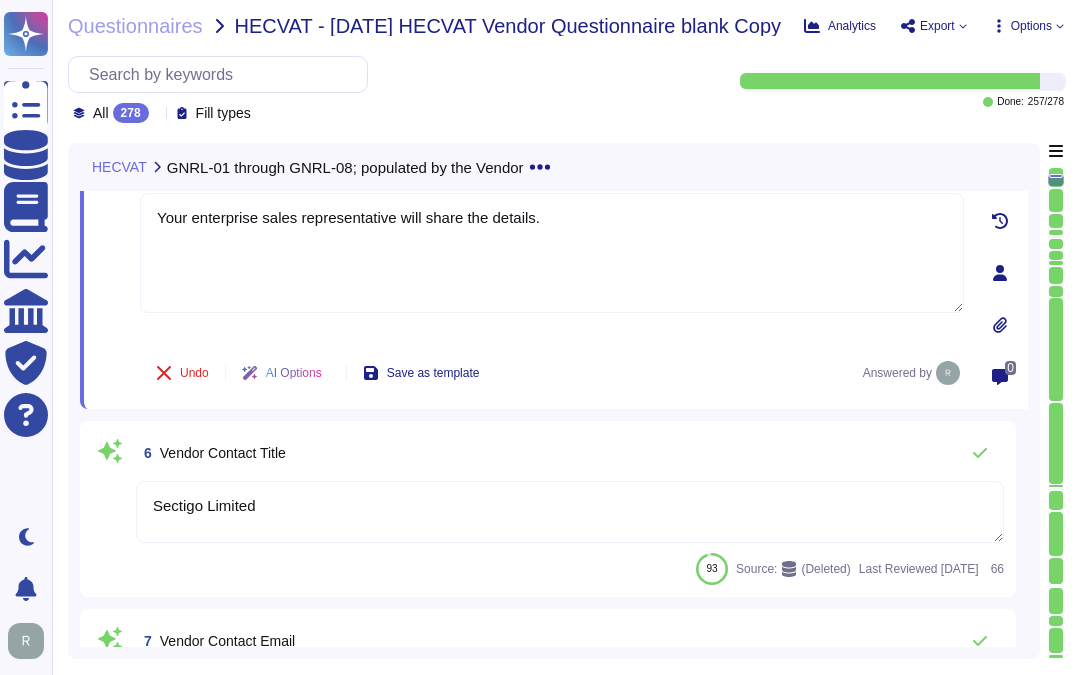 click on "Sectigo Limited" at bounding box center (570, 512) 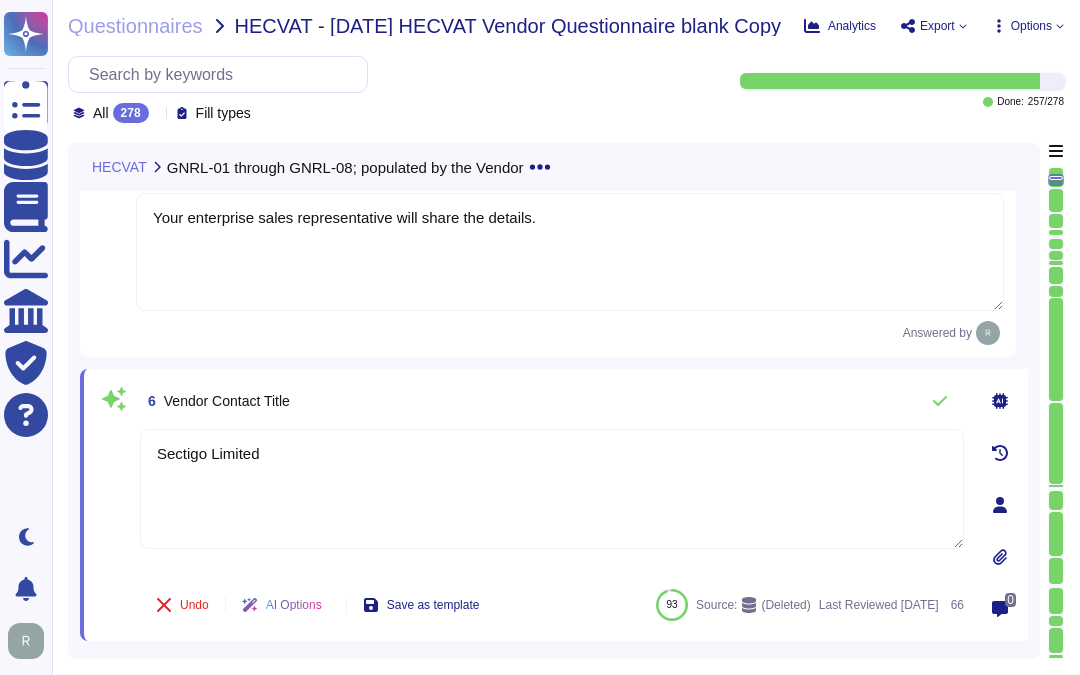 drag, startPoint x: 443, startPoint y: 441, endPoint x: 82, endPoint y: 411, distance: 362.2444 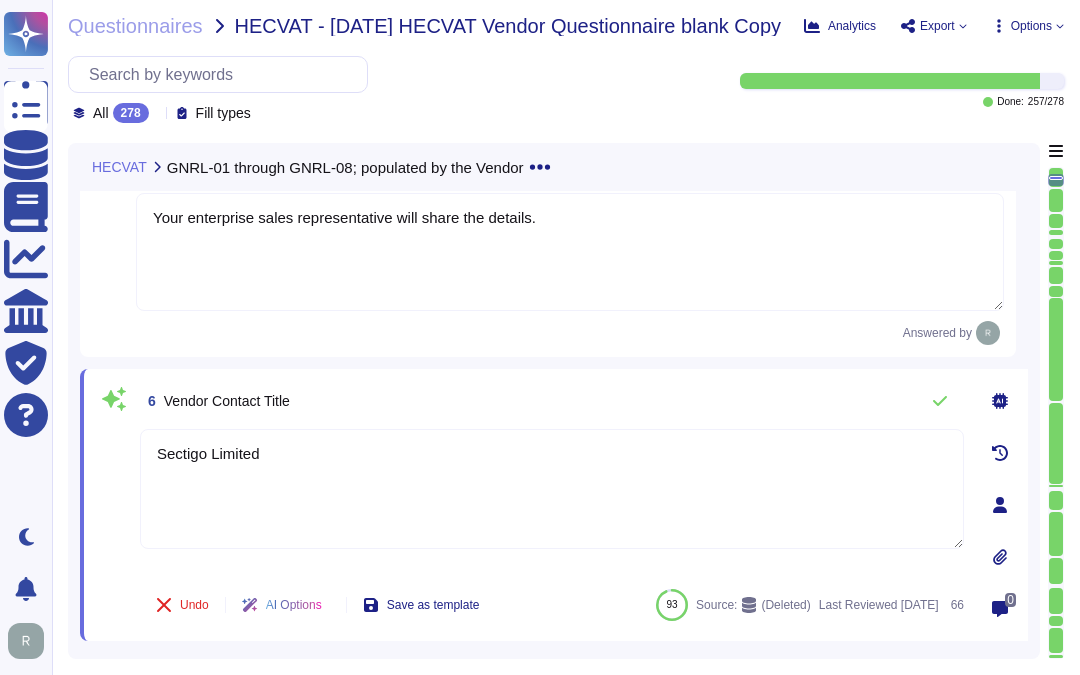 paste on "Your enterprise sales representative will share the details." 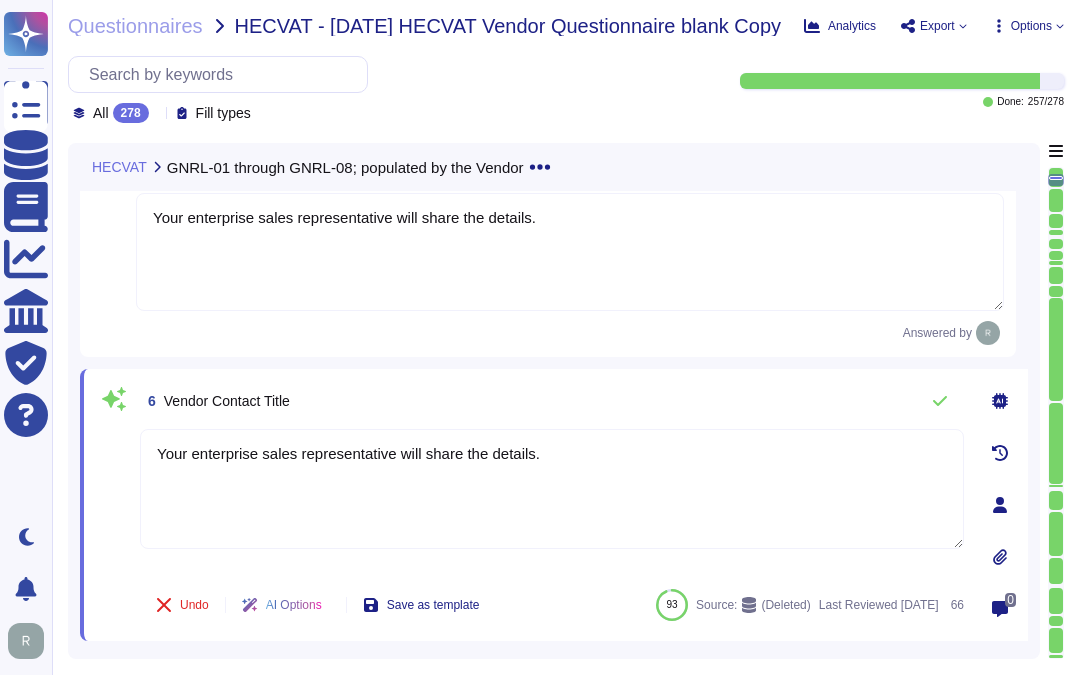 type on "Your enterprise sales representative will share the details." 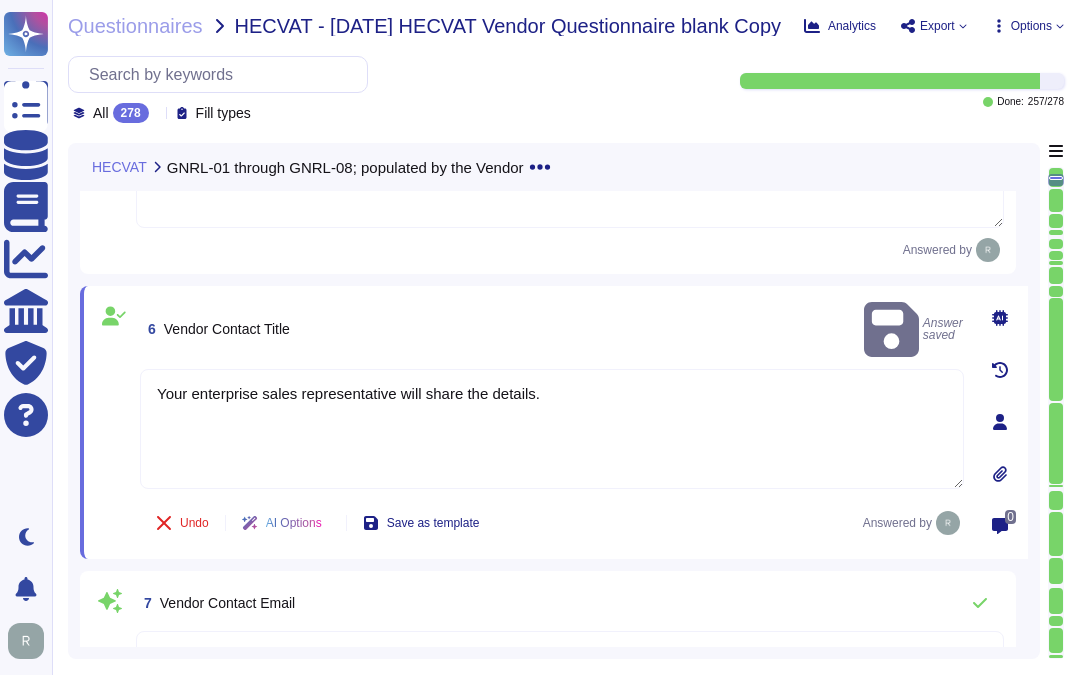 type on "Yes. Systems are located in [GEOGRAPHIC_DATA], [US_STATE] and [GEOGRAPHIC_DATA], [GEOGRAPHIC_DATA]." 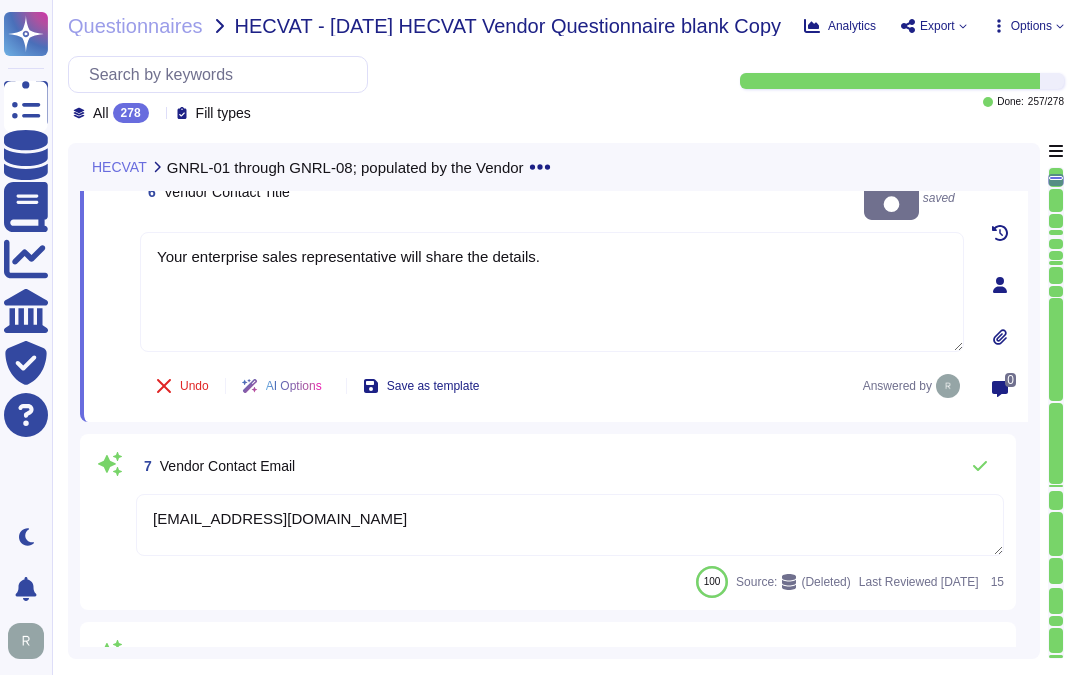 scroll, scrollTop: 1213, scrollLeft: 0, axis: vertical 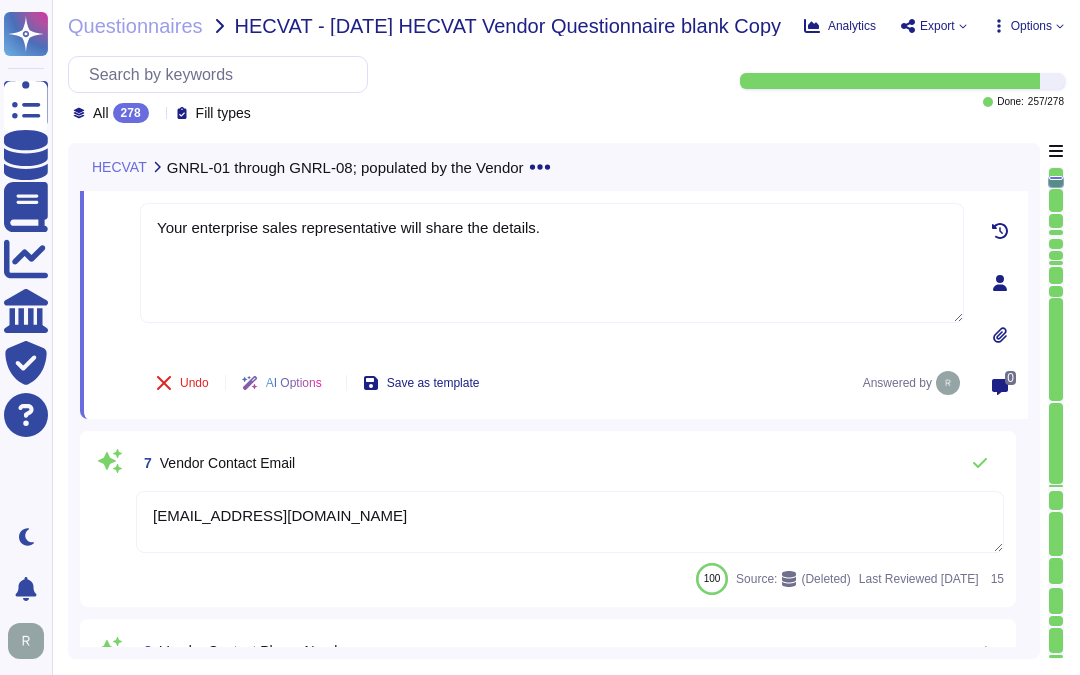 click on "[EMAIL_ADDRESS][DOMAIN_NAME]" at bounding box center (570, 522) 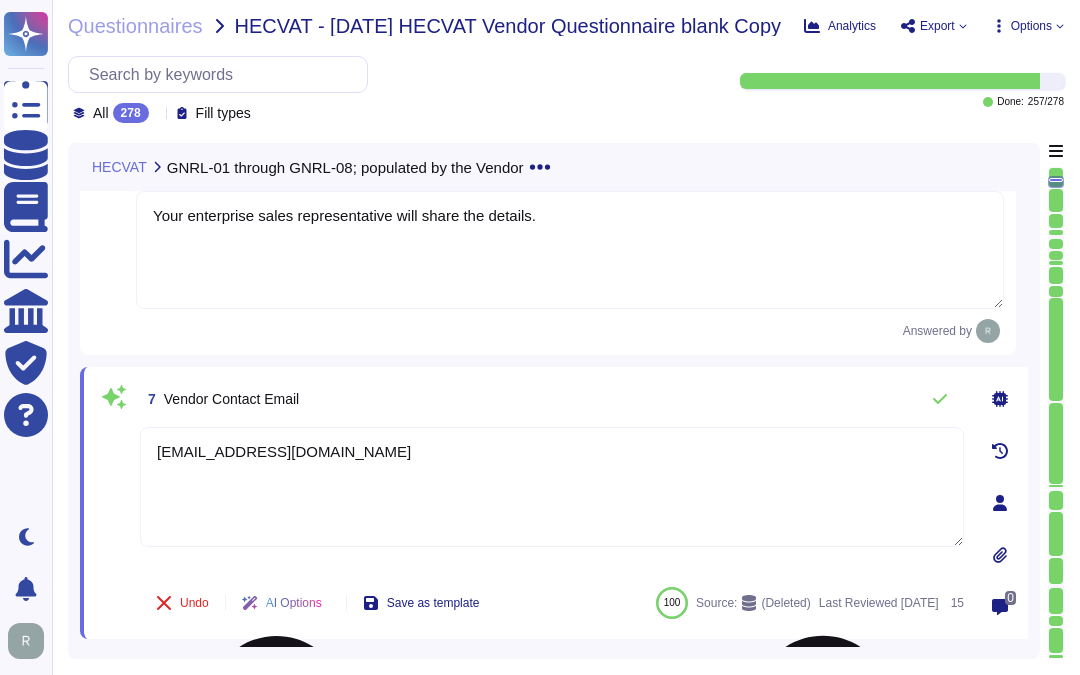 click on "[EMAIL_ADDRESS][DOMAIN_NAME]" at bounding box center [552, 487] 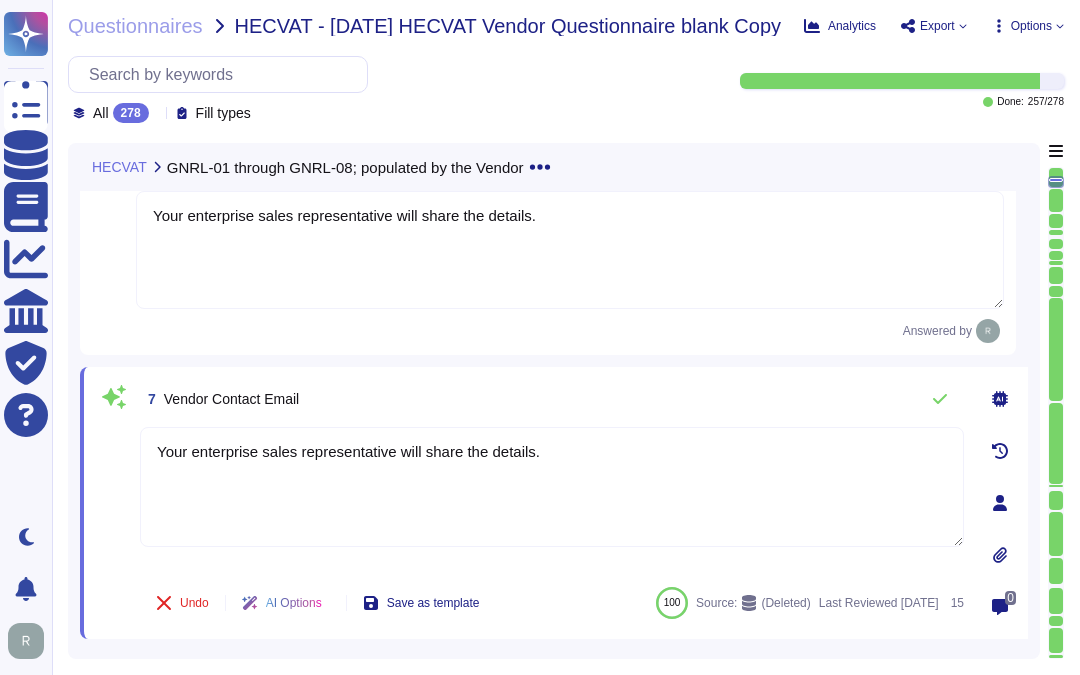 type on "Your enterprise sales representative will share the details." 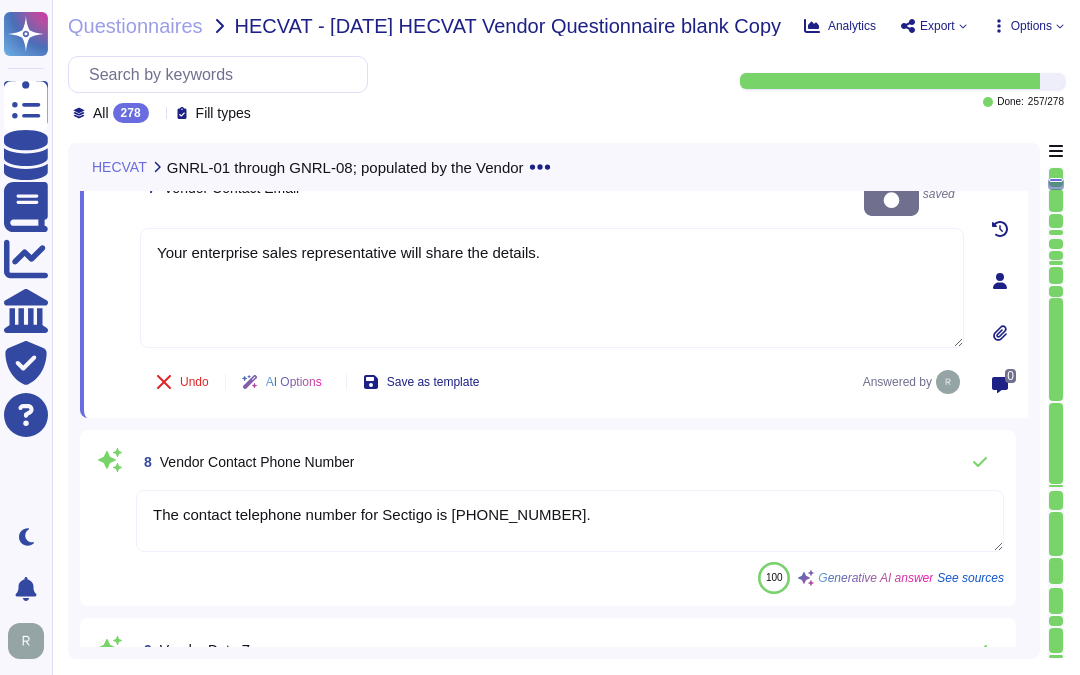 type on "No, our product does not process protected health information (PHI) or any data covered by the Health Insurance Portability and Accountability Act (HIPAA). Our platform has no access to PHI and never will." 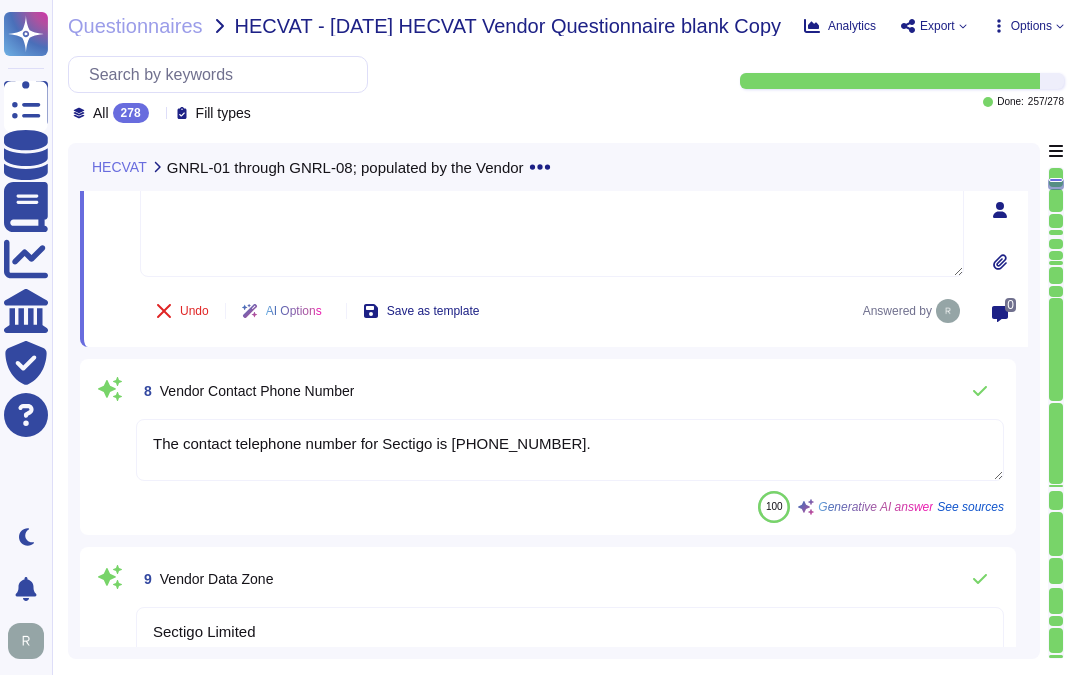 scroll, scrollTop: 1546, scrollLeft: 0, axis: vertical 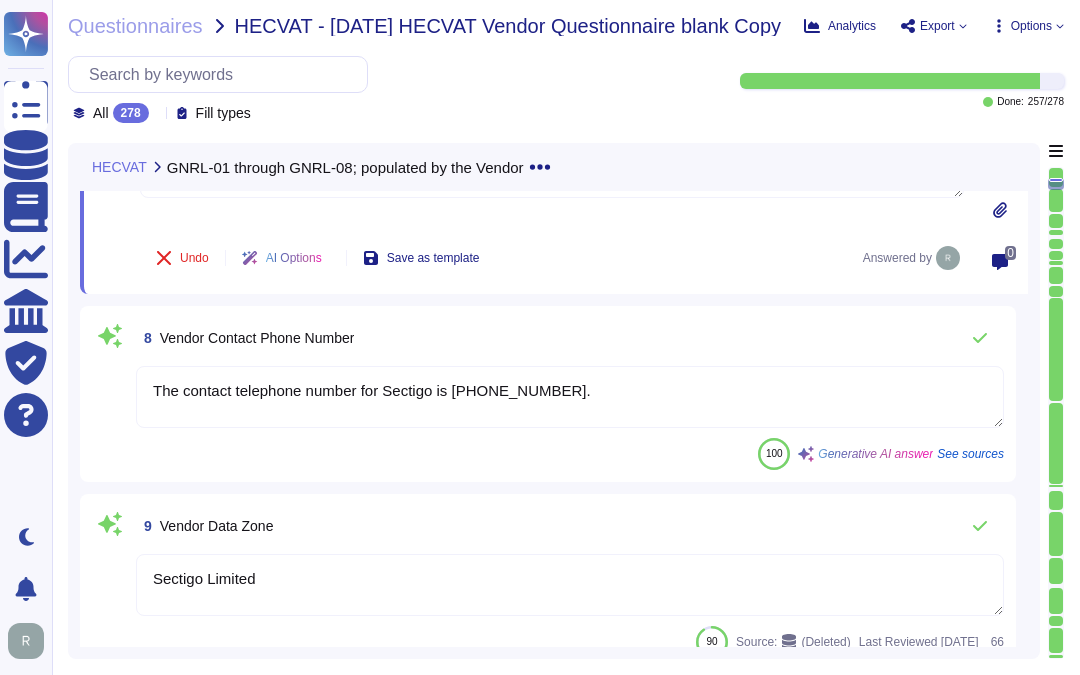 click on "The contact telephone number for Sectigo is [PHONE_NUMBER]." at bounding box center [570, 397] 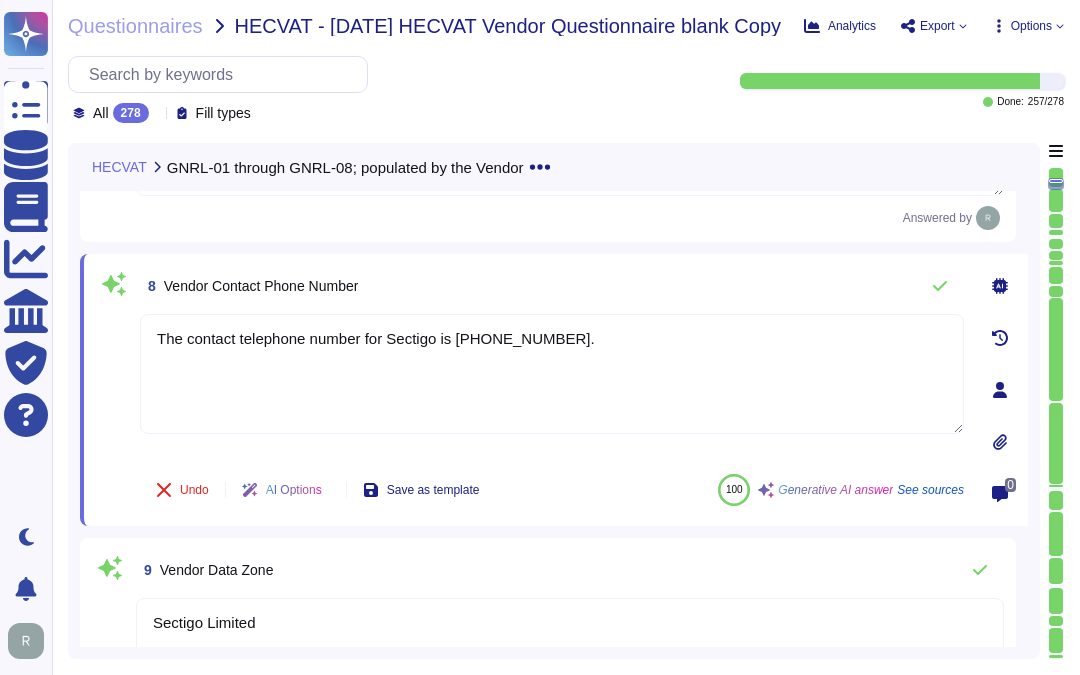 drag, startPoint x: 604, startPoint y: 345, endPoint x: 122, endPoint y: 325, distance: 482.41476 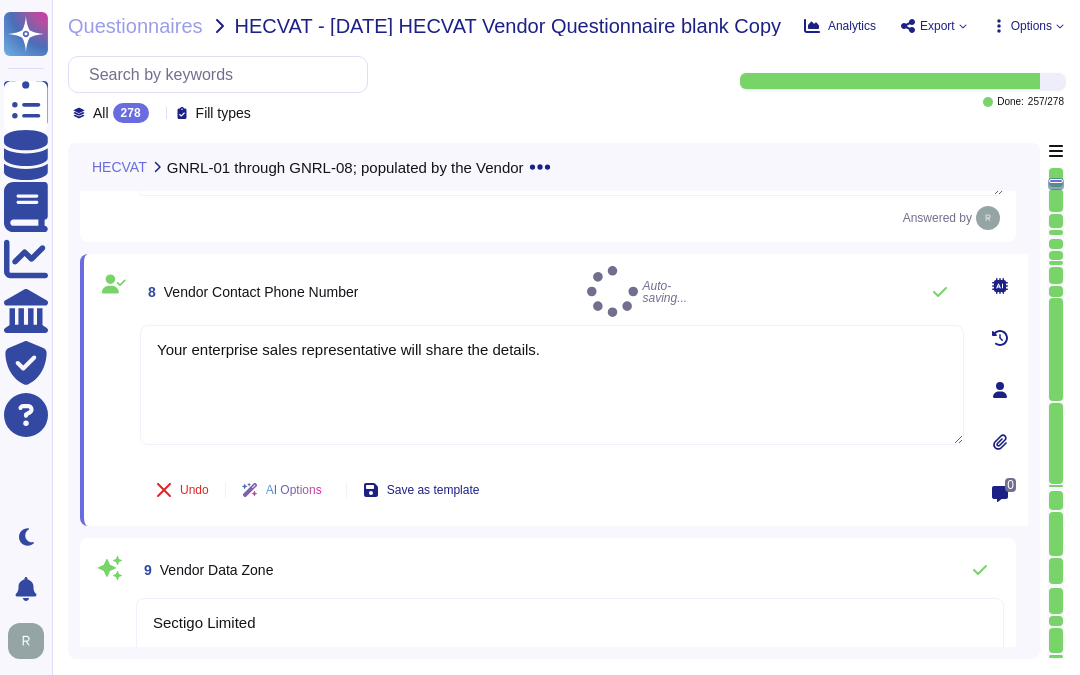 click on "8 Vendor Contact Phone Number Auto-saving..." at bounding box center (552, 291) 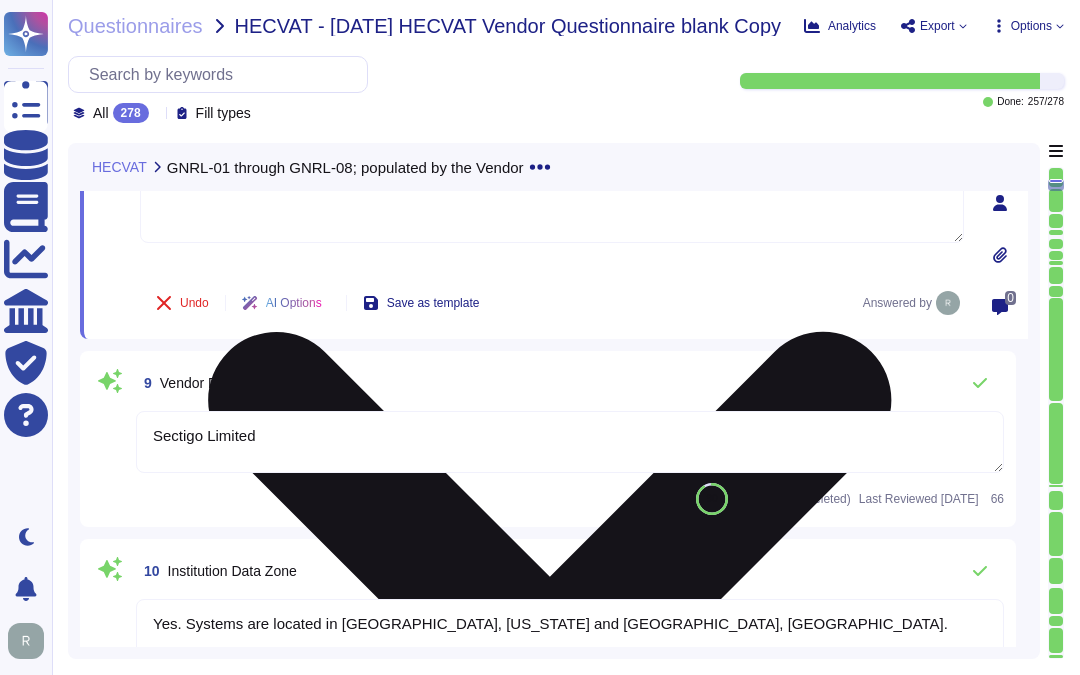 scroll, scrollTop: 1768, scrollLeft: 0, axis: vertical 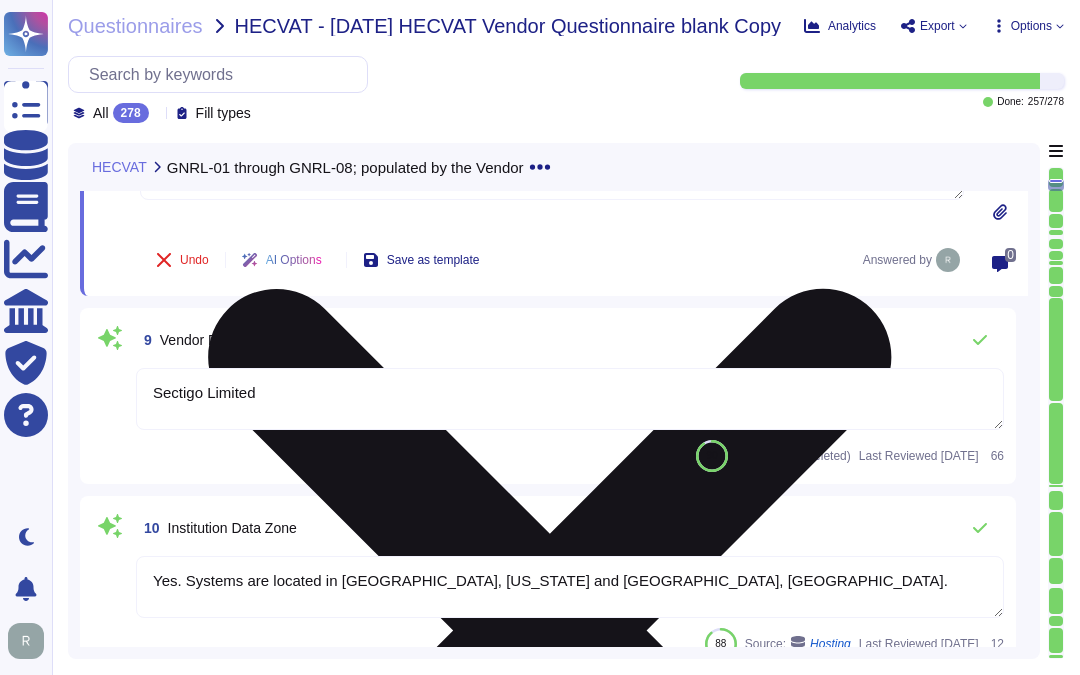 type on "No, Sectigo does not disclose customer data to any third parties, and the information collected is not shared with external entities. Additionally, third parties are never granted access to production systems. We do not use subcontractors for this service, and all outsourcing arrangements are managed and controlled in accordance with clearly defined reporting lines and responsibilities." 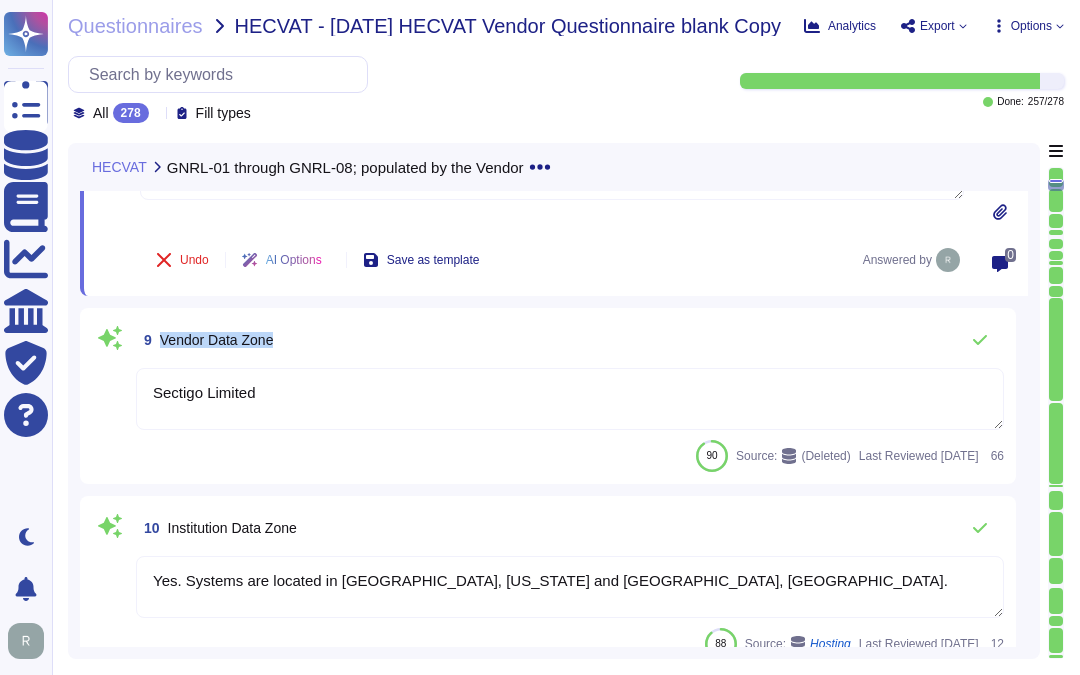 drag, startPoint x: 163, startPoint y: 335, endPoint x: 311, endPoint y: 334, distance: 148.00337 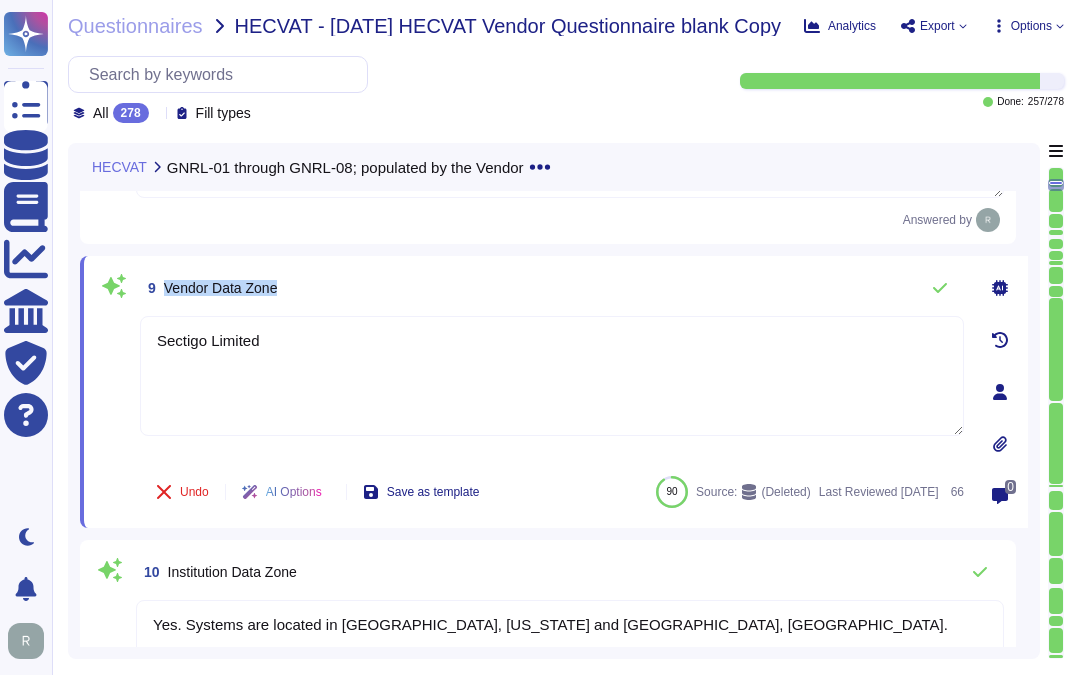 drag, startPoint x: 165, startPoint y: 283, endPoint x: 300, endPoint y: 283, distance: 135 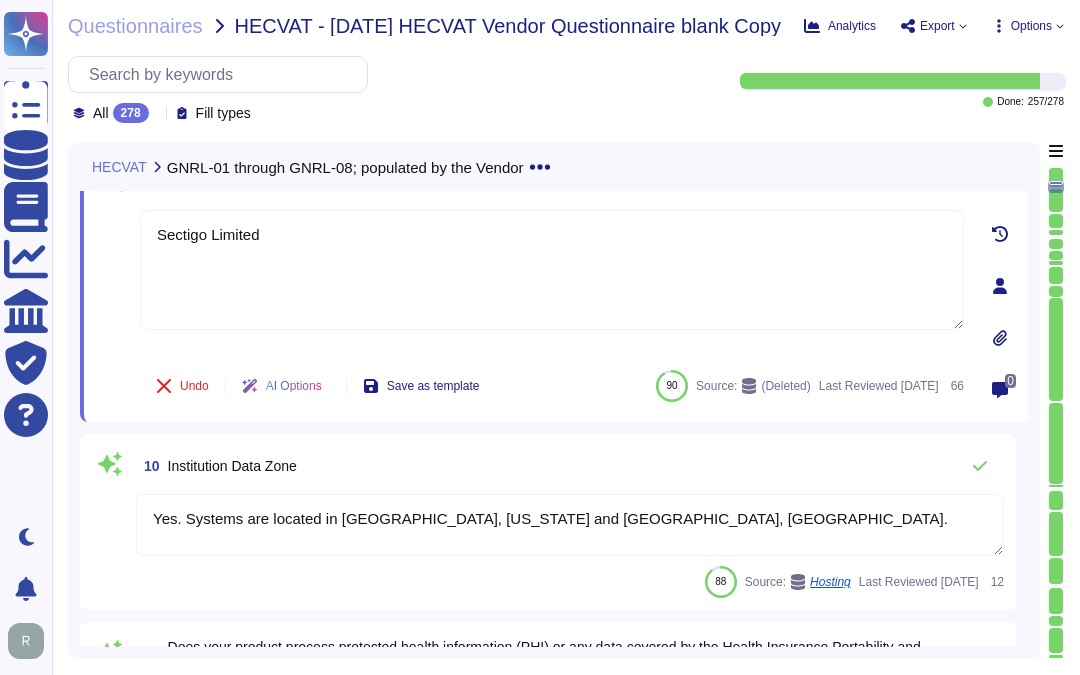 type on "No, Sectigo does not disclose customer data to any third parties, and the information collected is not shared with external entities. Additionally, third parties are never granted access to production systems. We do not use subcontractors for this service, and all outsourcing arrangements are managed and controlled in accordance with clearly defined reporting lines and responsibilities." 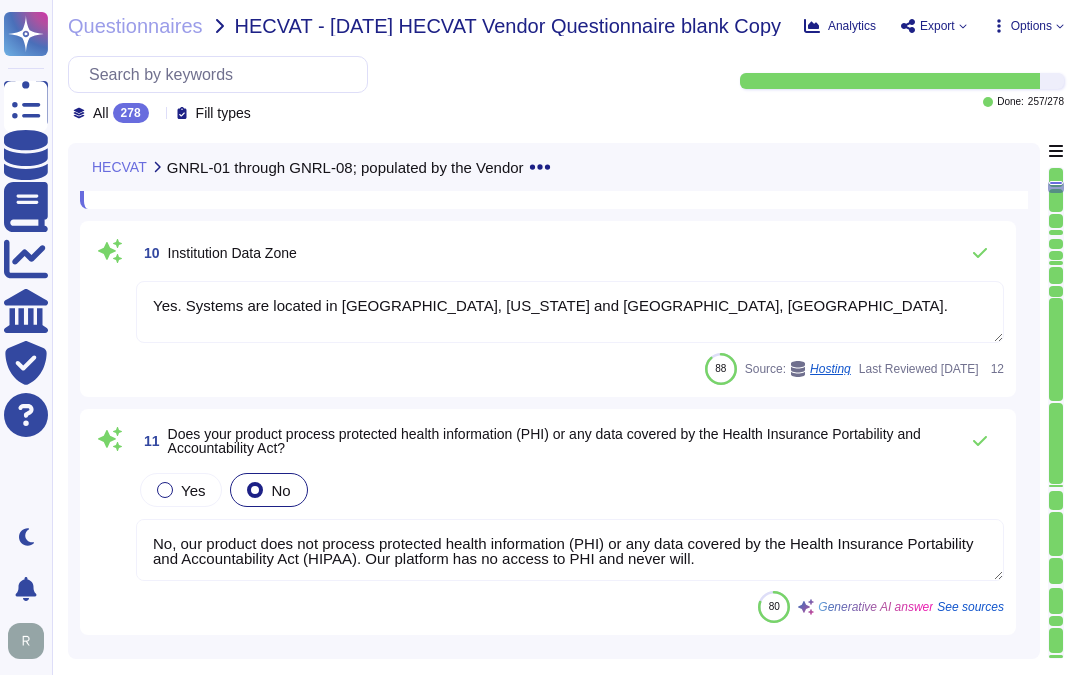 scroll, scrollTop: 2102, scrollLeft: 0, axis: vertical 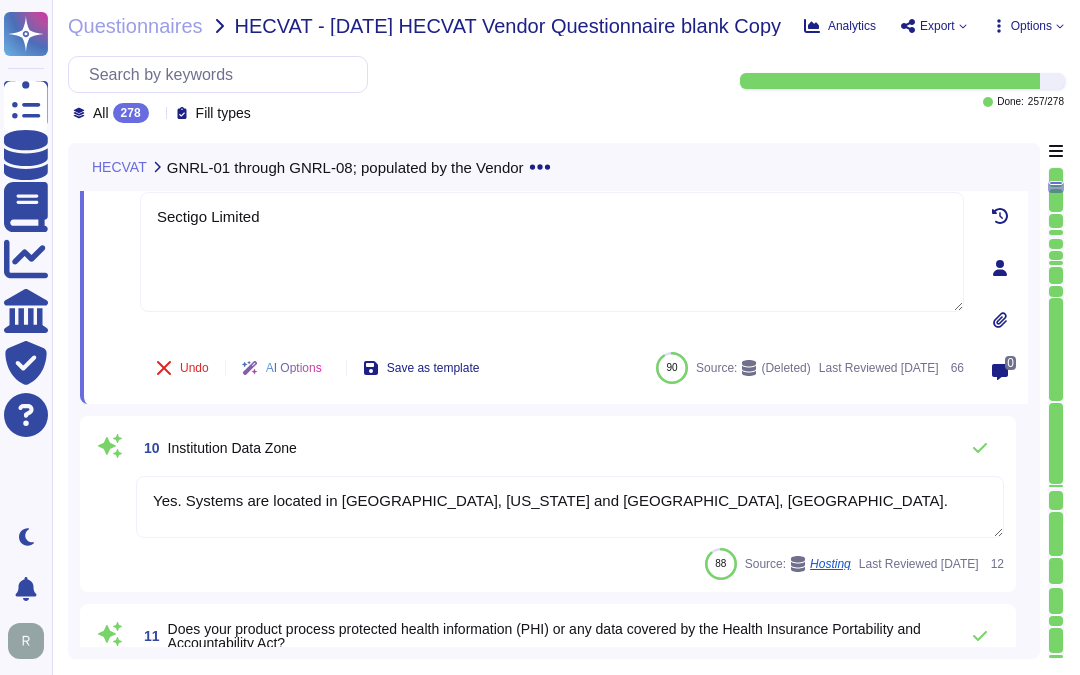 type on "Your enterprise sales representative will share the details." 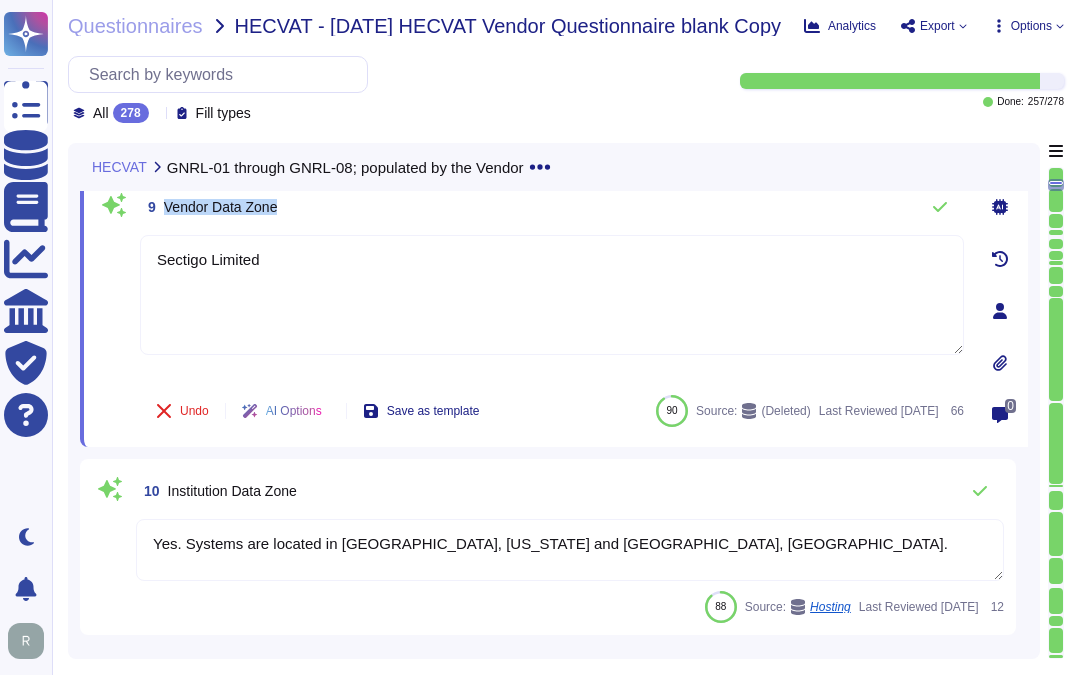 scroll, scrollTop: 1546, scrollLeft: 0, axis: vertical 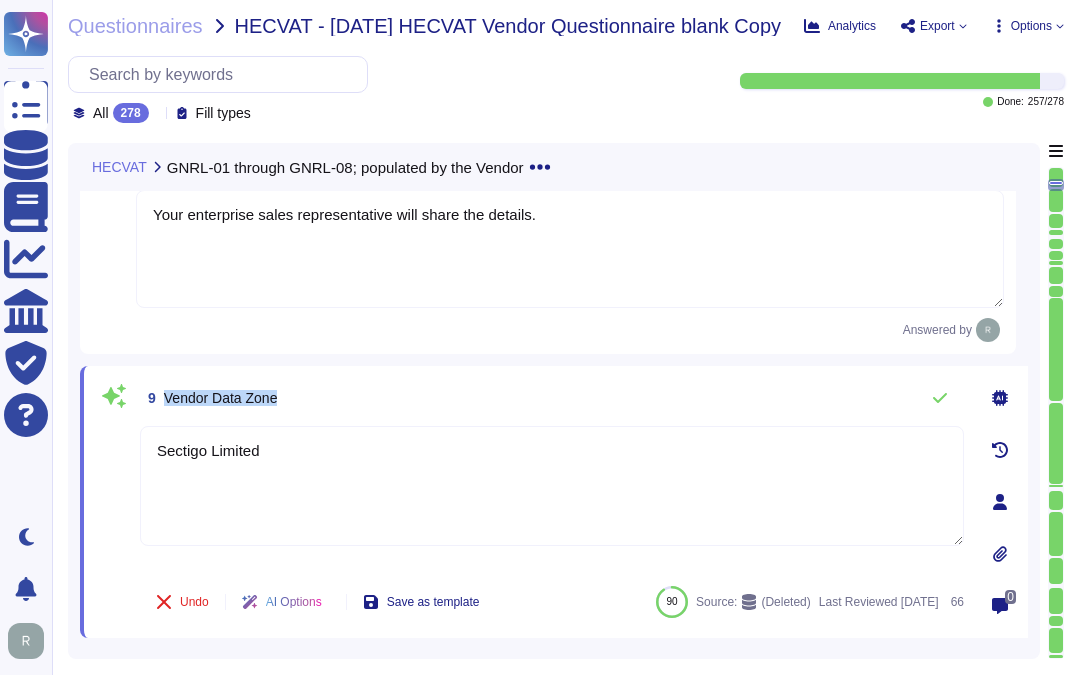 type on "Your enterprise sales representative will share the details." 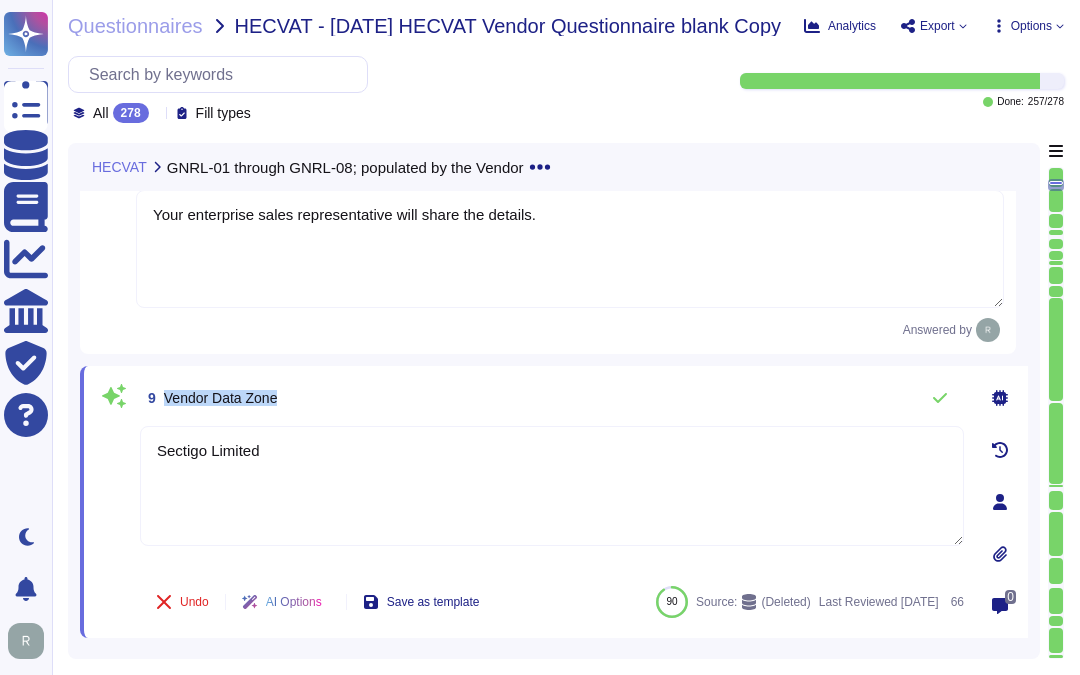 click on "Vendor Data Zone" at bounding box center [221, 398] 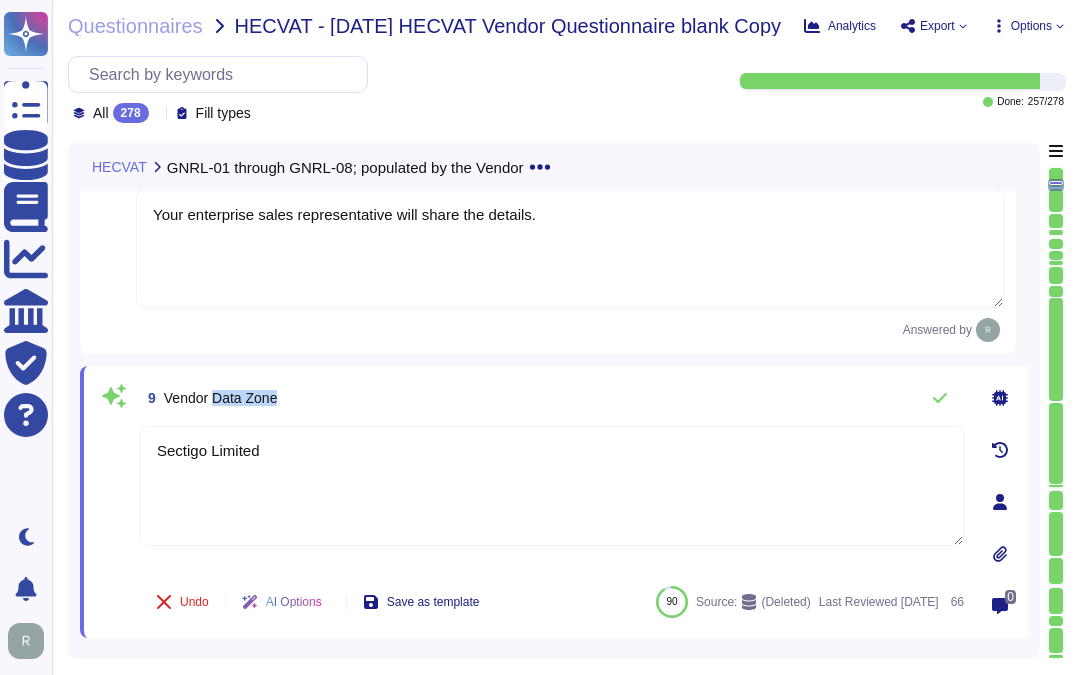 drag, startPoint x: 213, startPoint y: 395, endPoint x: 340, endPoint y: 397, distance: 127.01575 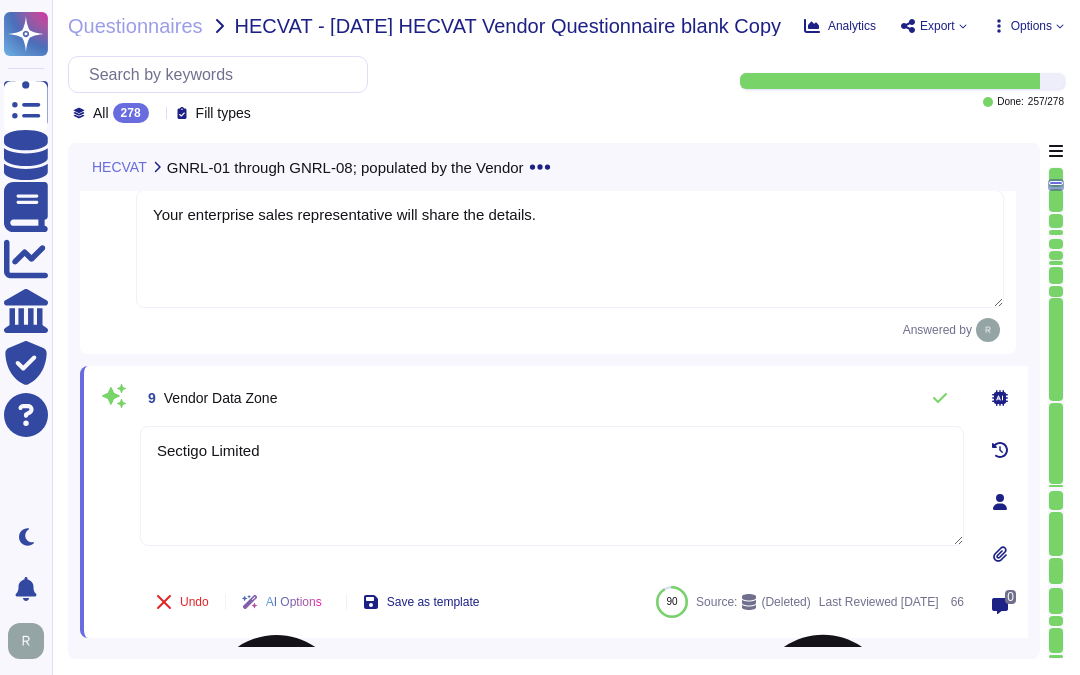 click on "Sectigo Limited" at bounding box center [552, 486] 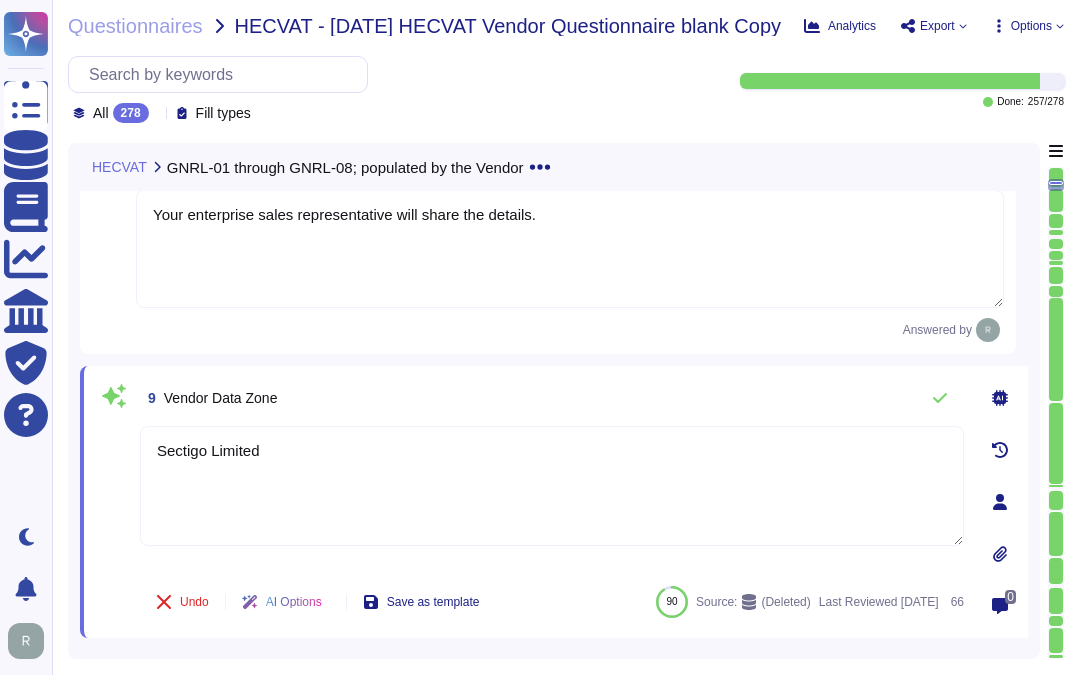 drag, startPoint x: 415, startPoint y: 457, endPoint x: 133, endPoint y: 438, distance: 282.63934 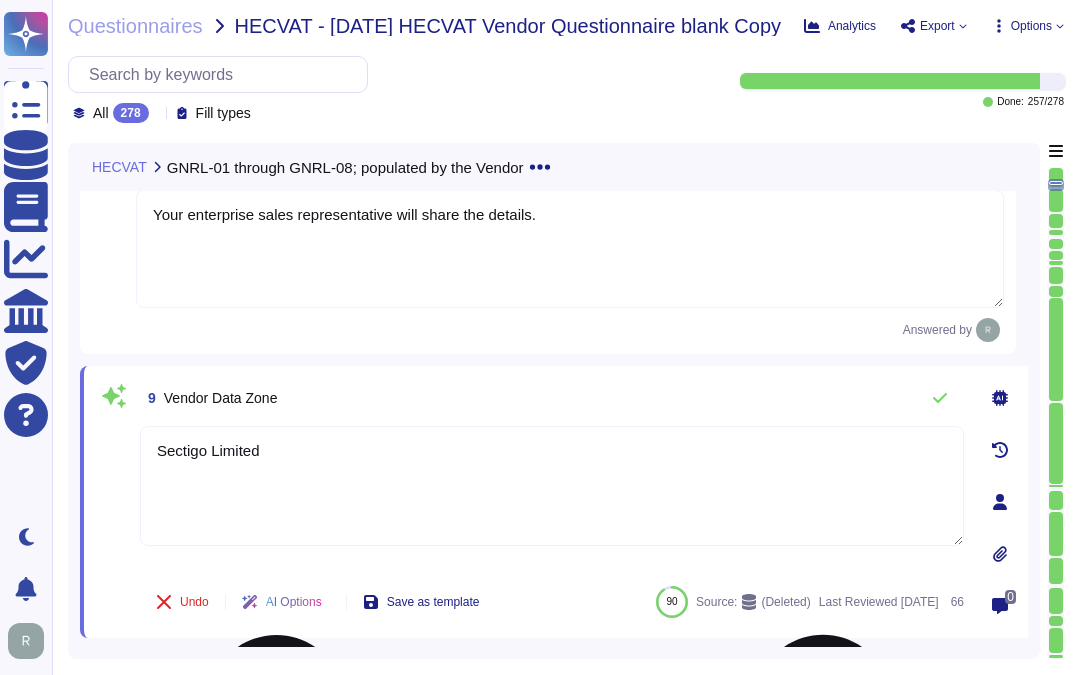 paste on "Data is organized, stored, accessed, and controlled through several key measures:
1. Data Segmentation: Customer data is virtually segmented from all other data types, including production, test, development, and backoffice environments, ensuring sensitive information is isolated and protected.
2. Access Control: Access to production systems is restricted to a very small number of senior trusted employees, following the principle of least privilege. Access is removed within 24 hours of a change in role or departure from the company, and all access is reviewed quarterly by appropriate department heads.
3. Role-Based Access Control (RBAC): Access permissions are assigned based on roles and responsibilities, ensuring that only those who require access to specific information for their job functions are granted permissions.
4. Default Deny Policy: Access to information is denied unless explicitly authorized by management or information owners, limiting access to a need-to-know basis.
5. Data Encryption: A..." 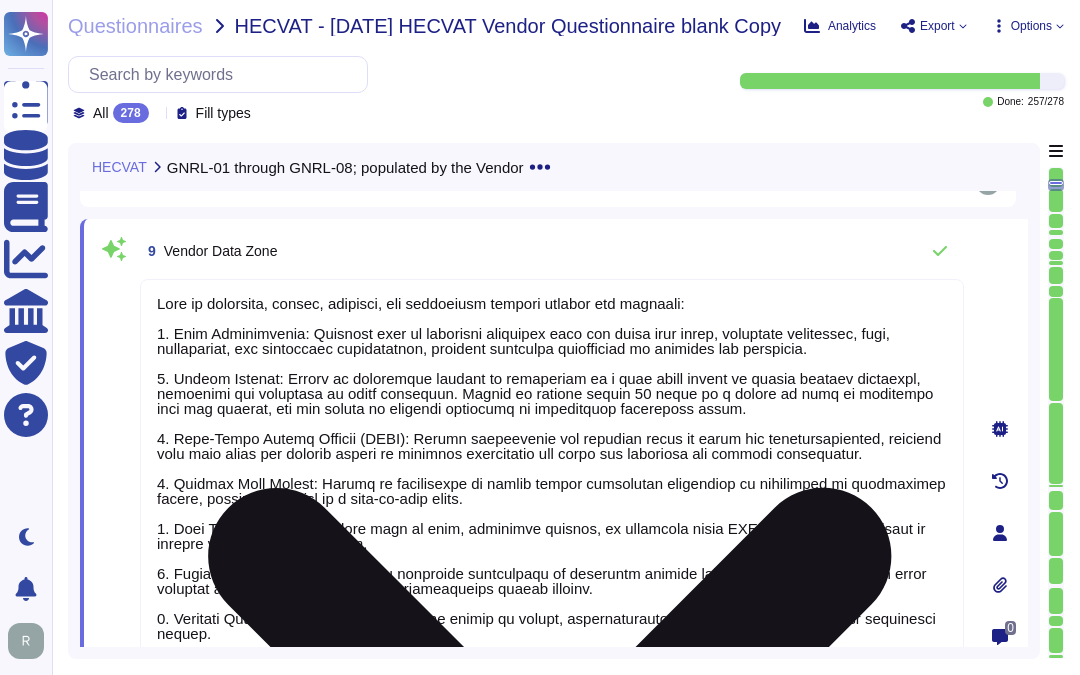 scroll, scrollTop: 1585, scrollLeft: 0, axis: vertical 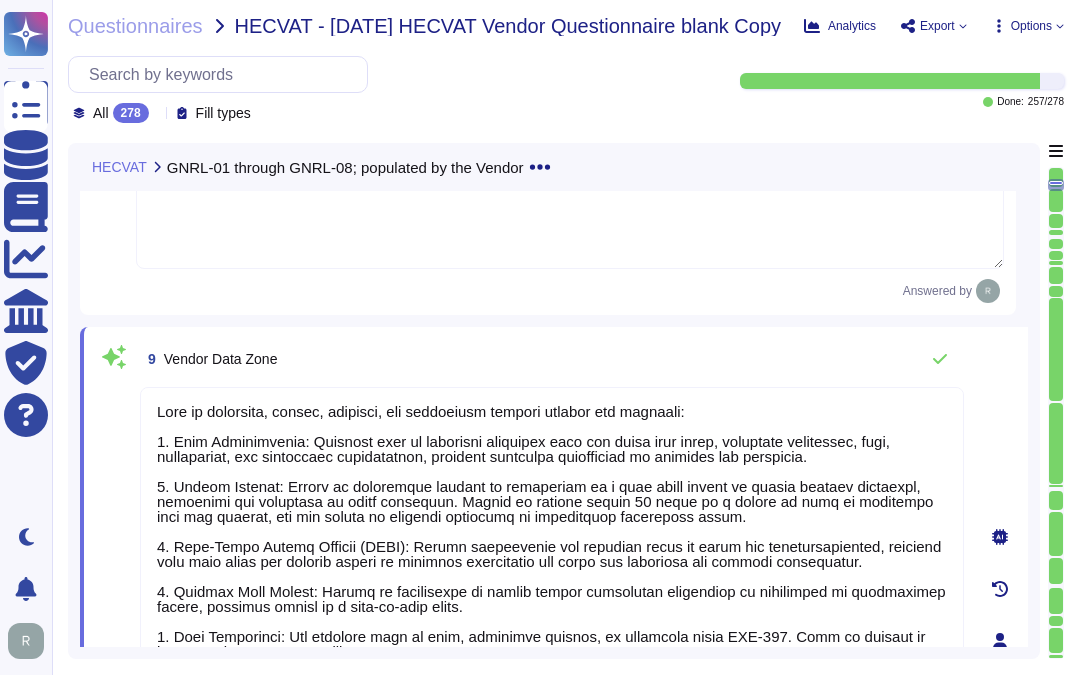 type on "Data is organized, stored, accessed, and controlled through several key measures:
1. Data Segmentation: Customer data is virtually segmented from all other data types, including production, test, development, and backoffice environments, ensuring sensitive information is isolated and protected.
2. Access Control: Access to production systems is restricted to a very small number of senior trusted employees, following the principle of least privilege. Access is removed within 24 hours of a change in role or departure from the company, and all access is reviewed quarterly by appropriate department heads.
3. Role-Based Access Control (RBAC): Access permissions are assigned based on roles and responsibilities, ensuring that only those who require access to specific information for their job functions are granted permissions.
4. Default Deny Policy: Access to information is denied unless explicitly authorized by management or information owners, limiting access to a need-to-know basis.
5. Data Encryption: A..." 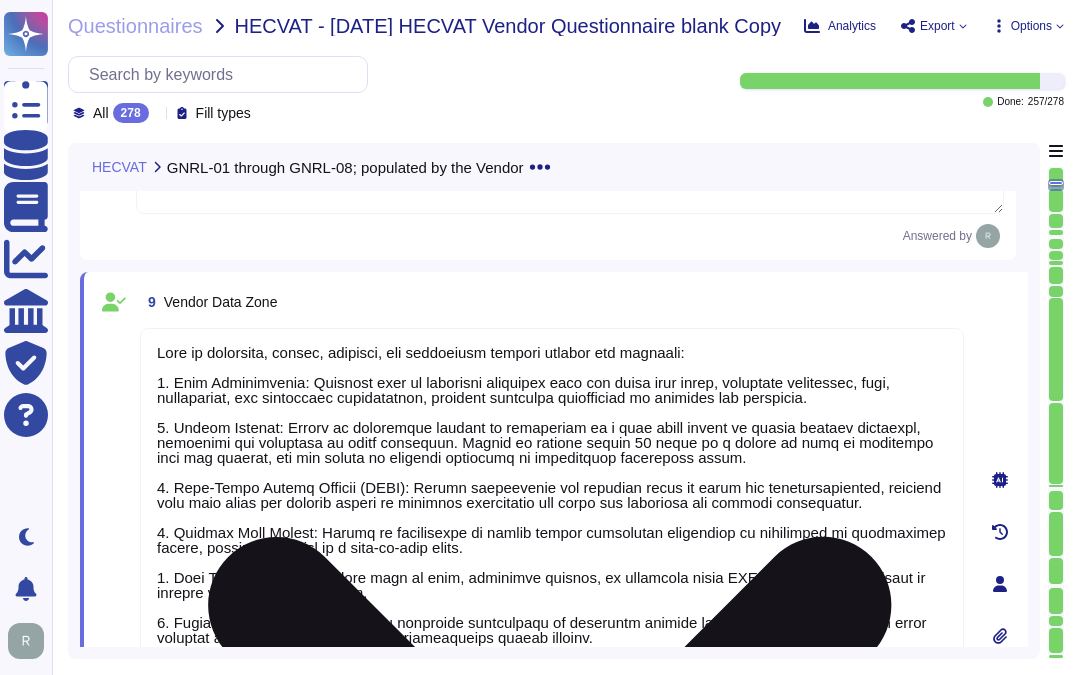 scroll, scrollTop: 1585, scrollLeft: 0, axis: vertical 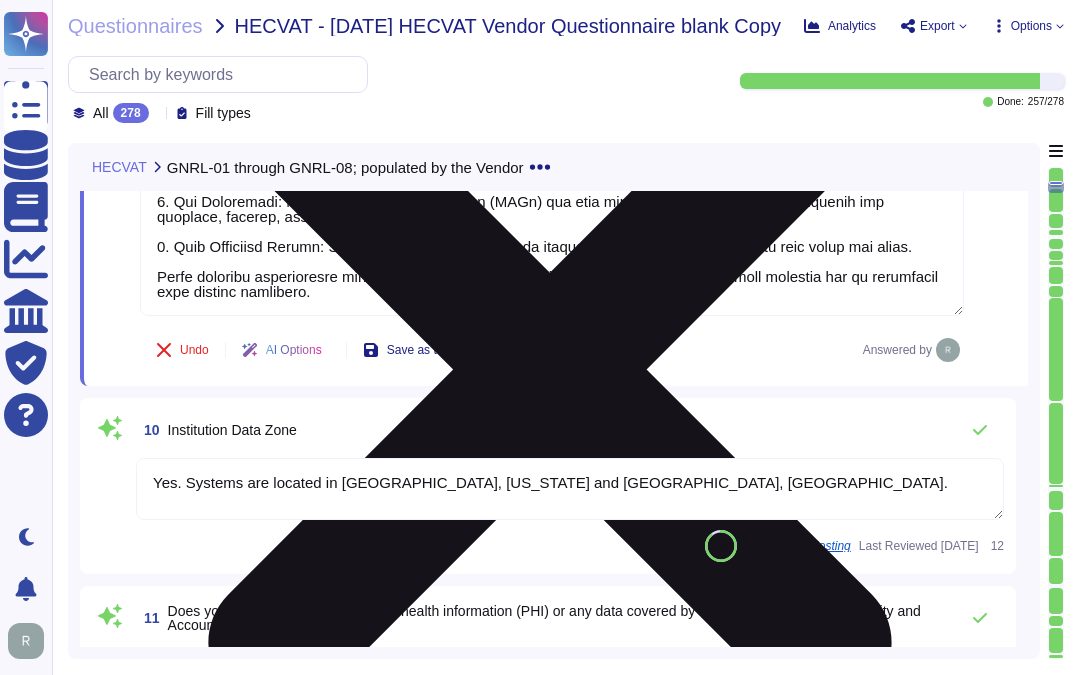 type on "No, Sectigo does not disclose customer data to any third parties, and the information collected is not shared with external entities. Additionally, third parties are never granted access to production systems. We do not use subcontractors for this service, and all outsourcing arrangements are managed and controlled in accordance with clearly defined reporting lines and responsibilities." 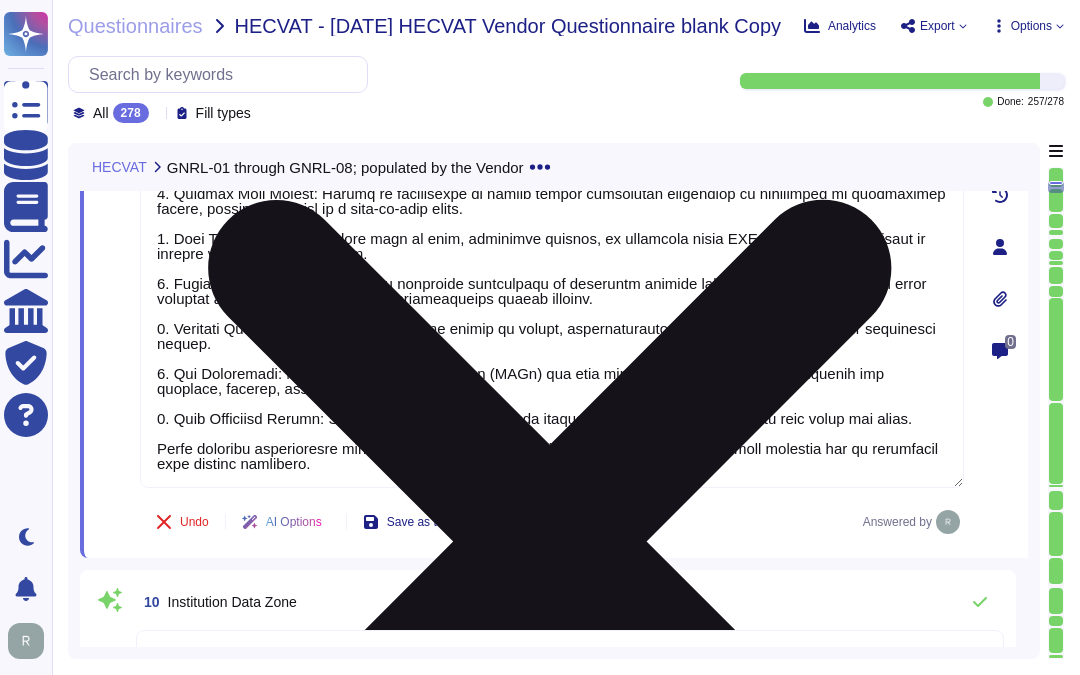 type on "Your enterprise sales representative will share the details." 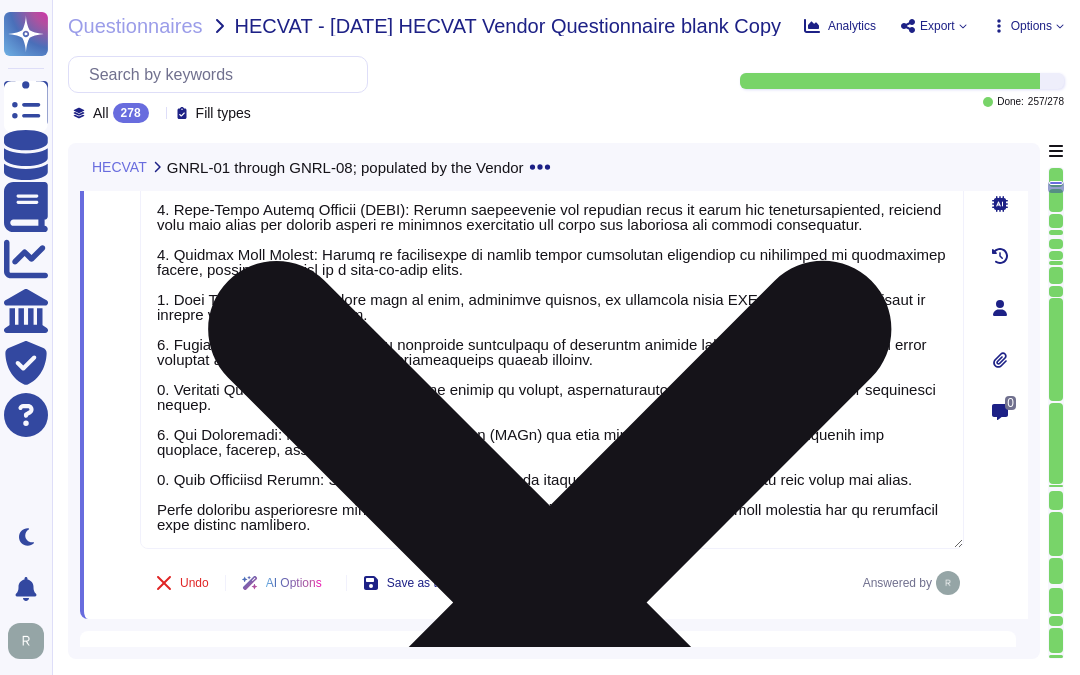 type on "Your enterprise sales representative will share the details." 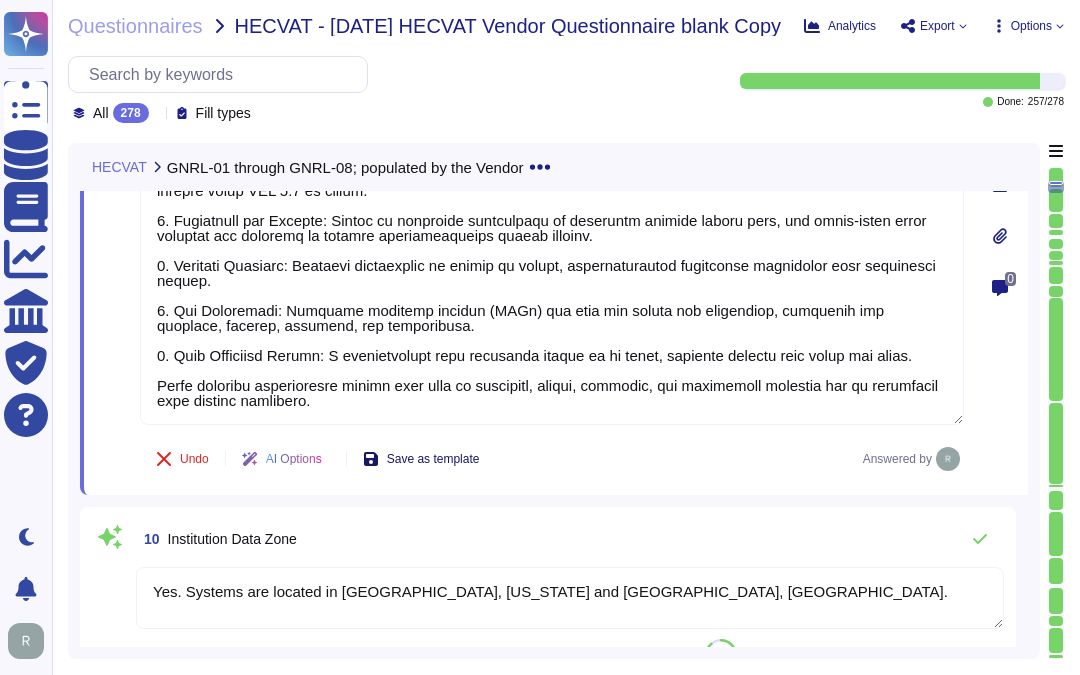 scroll, scrollTop: 2182, scrollLeft: 0, axis: vertical 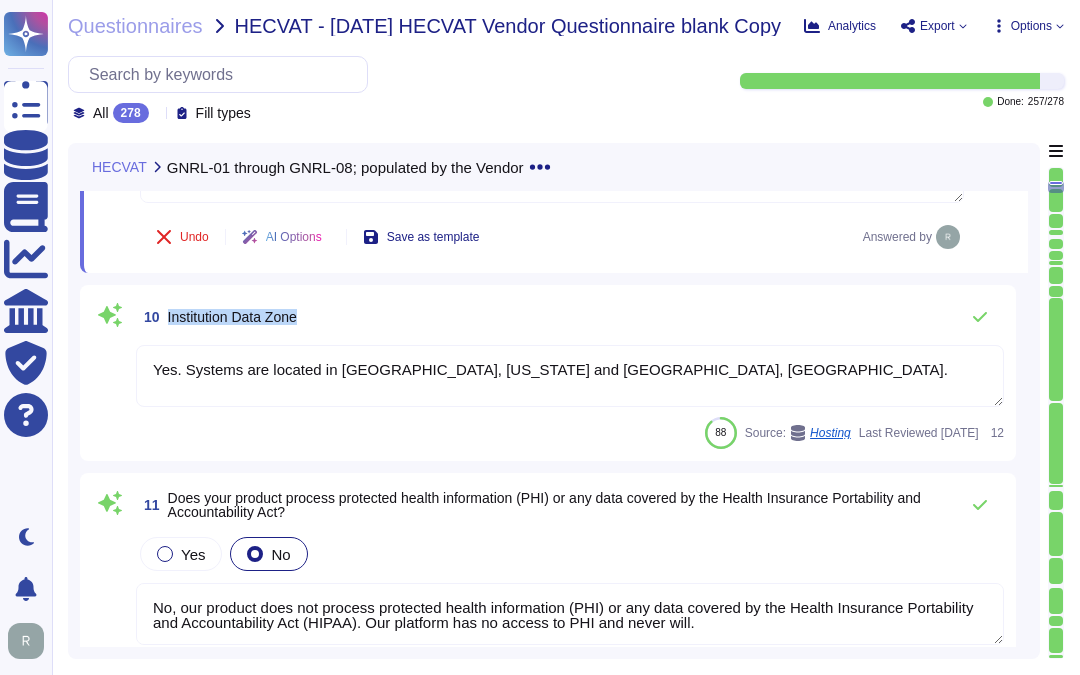 drag, startPoint x: 166, startPoint y: 314, endPoint x: 448, endPoint y: 316, distance: 282.00708 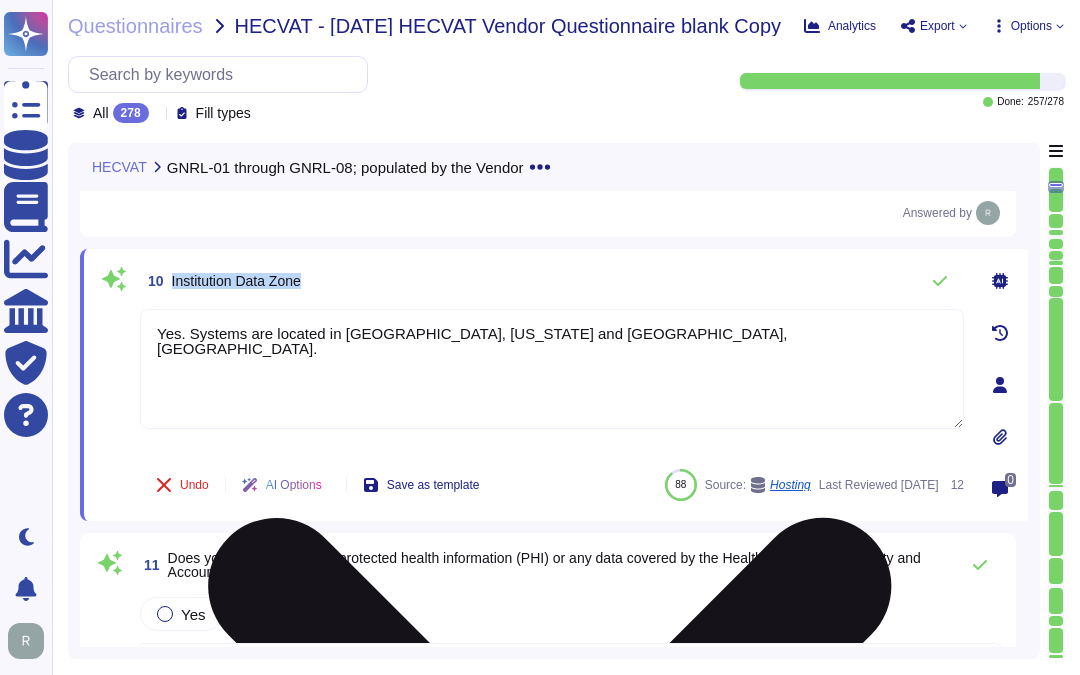 scroll, scrollTop: 0, scrollLeft: 0, axis: both 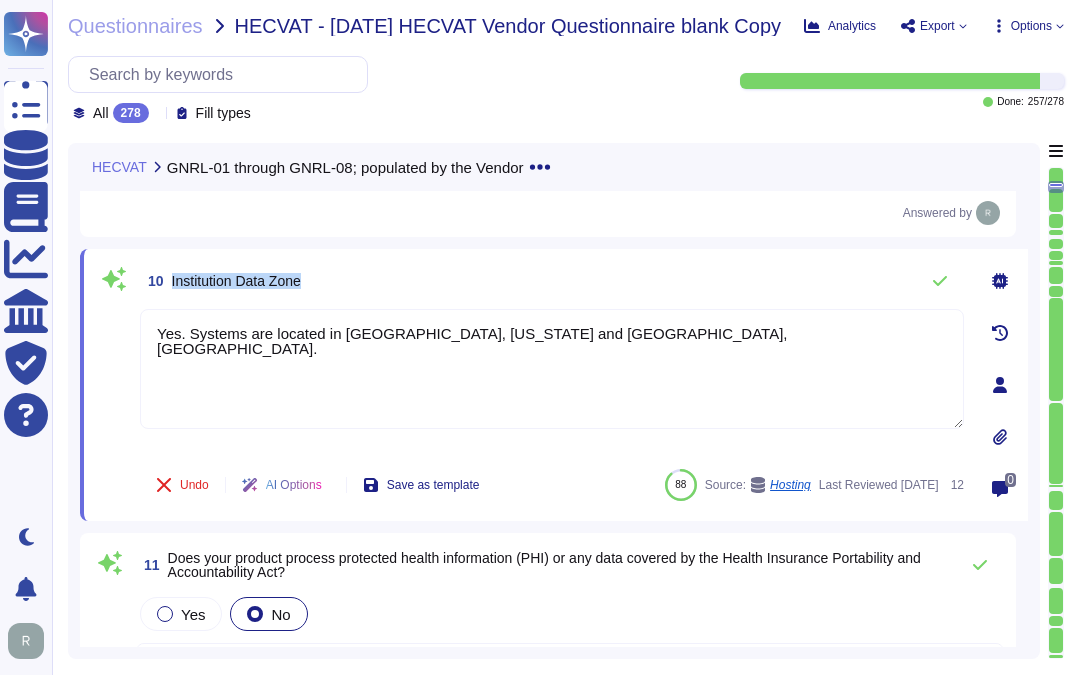 drag, startPoint x: 170, startPoint y: 278, endPoint x: 427, endPoint y: 278, distance: 257 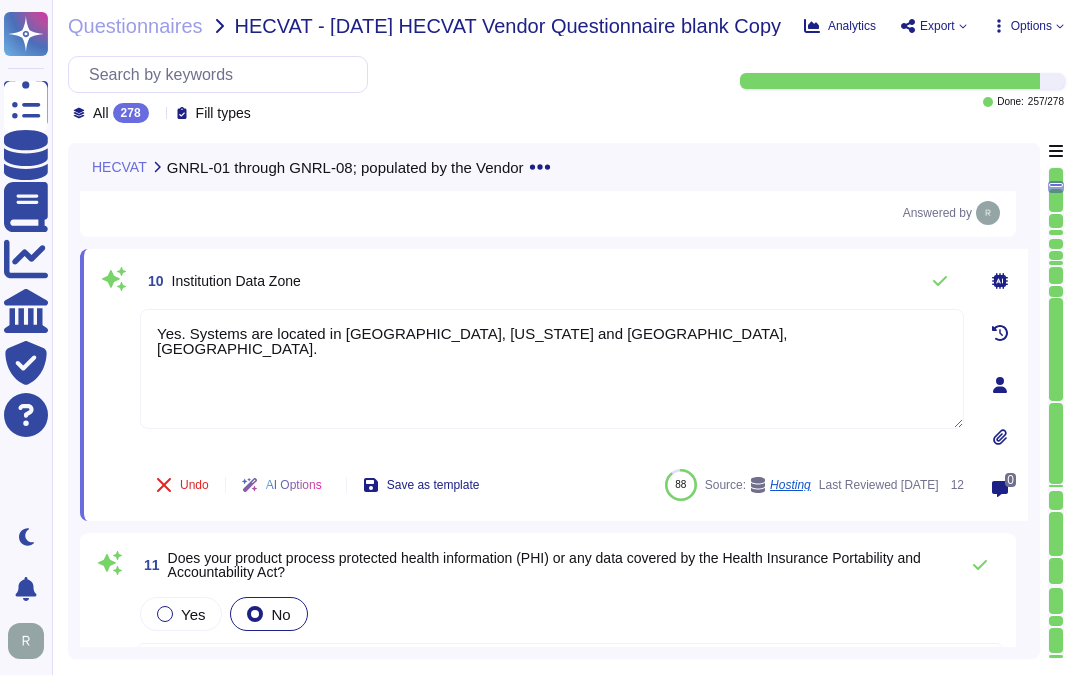 drag, startPoint x: 693, startPoint y: 327, endPoint x: 68, endPoint y: 318, distance: 625.0648 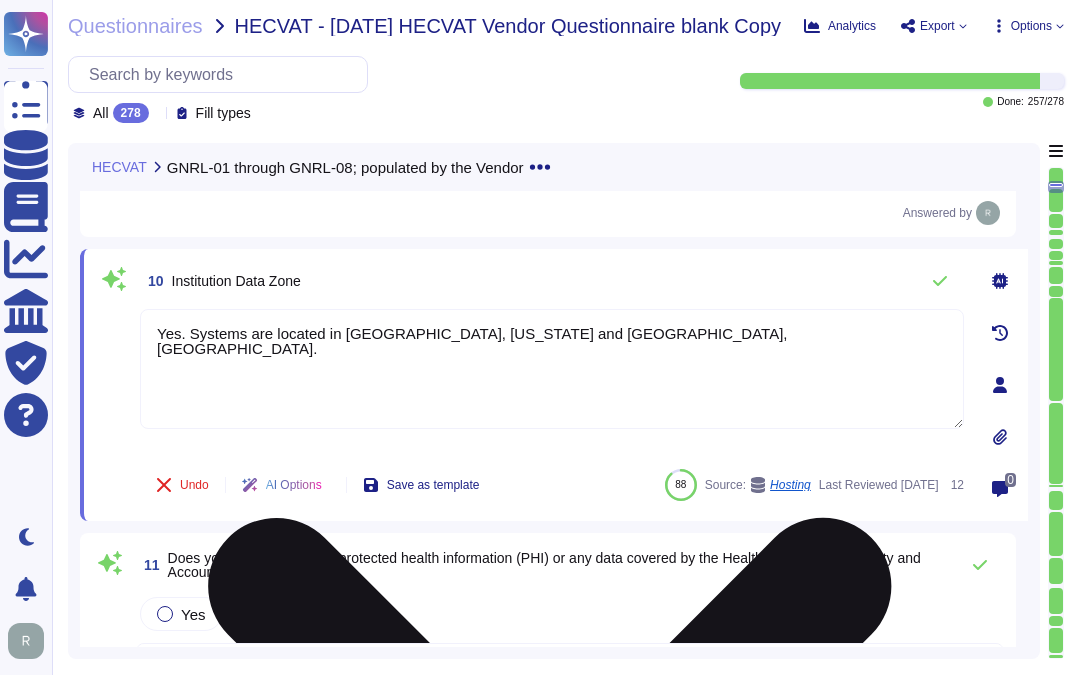 paste on "The scope data is stored in our core data center in the [GEOGRAPHIC_DATA], with a redundant backup in the US data center. Additionally, data is stored in our synched, redundant data centers located in [GEOGRAPHIC_DATA], [US_STATE], [GEOGRAPHIC_DATA], and [GEOGRAPHIC_DATA], [GEOGRAPHIC_DATA], [GEOGRAPHIC_DATA]" 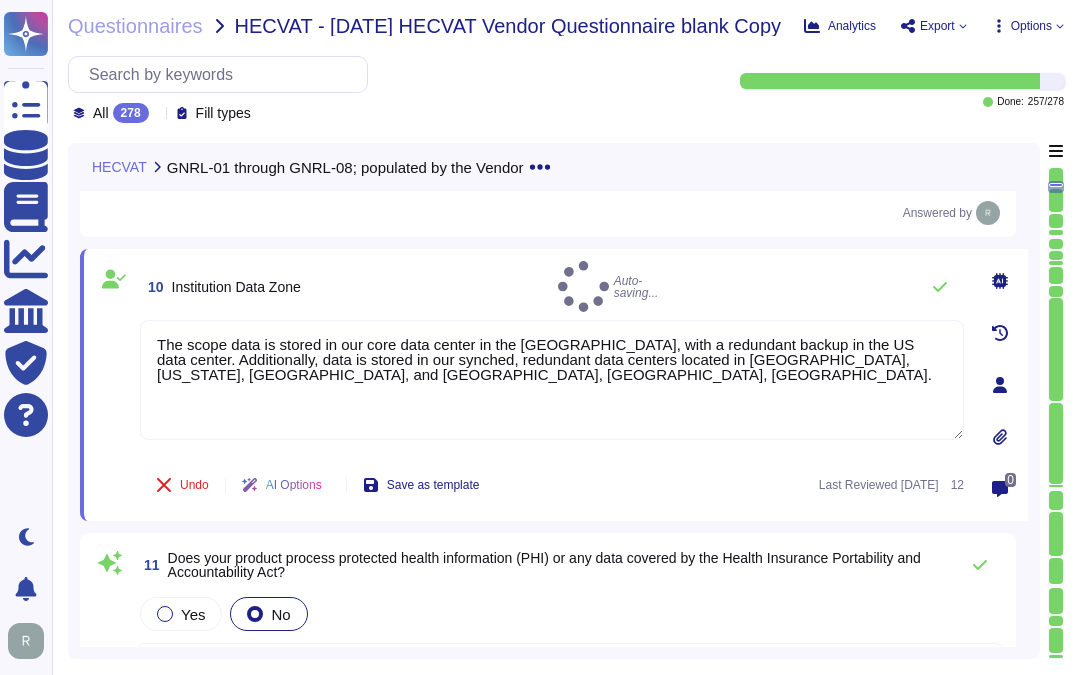 type on "The scope data is stored in our core data center in the [GEOGRAPHIC_DATA], with a redundant backup in the US data center. Additionally, data is stored in our synched, redundant data centers located in [GEOGRAPHIC_DATA], [US_STATE], [GEOGRAPHIC_DATA], and [GEOGRAPHIC_DATA], [GEOGRAPHIC_DATA], [GEOGRAPHIC_DATA]." 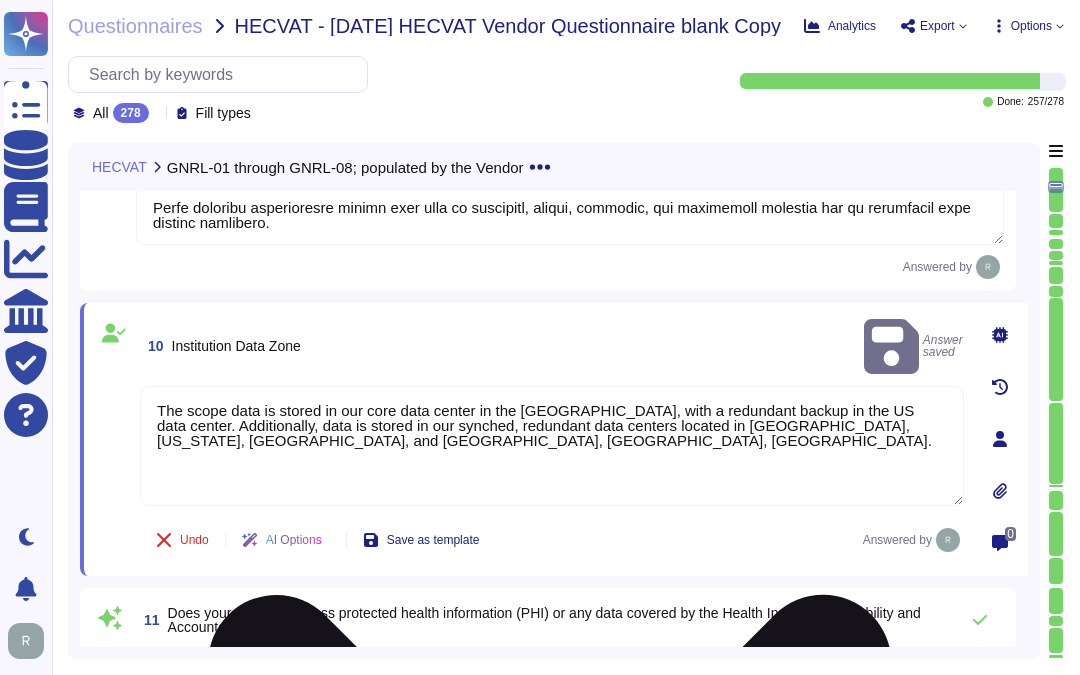 scroll, scrollTop: 2182, scrollLeft: 0, axis: vertical 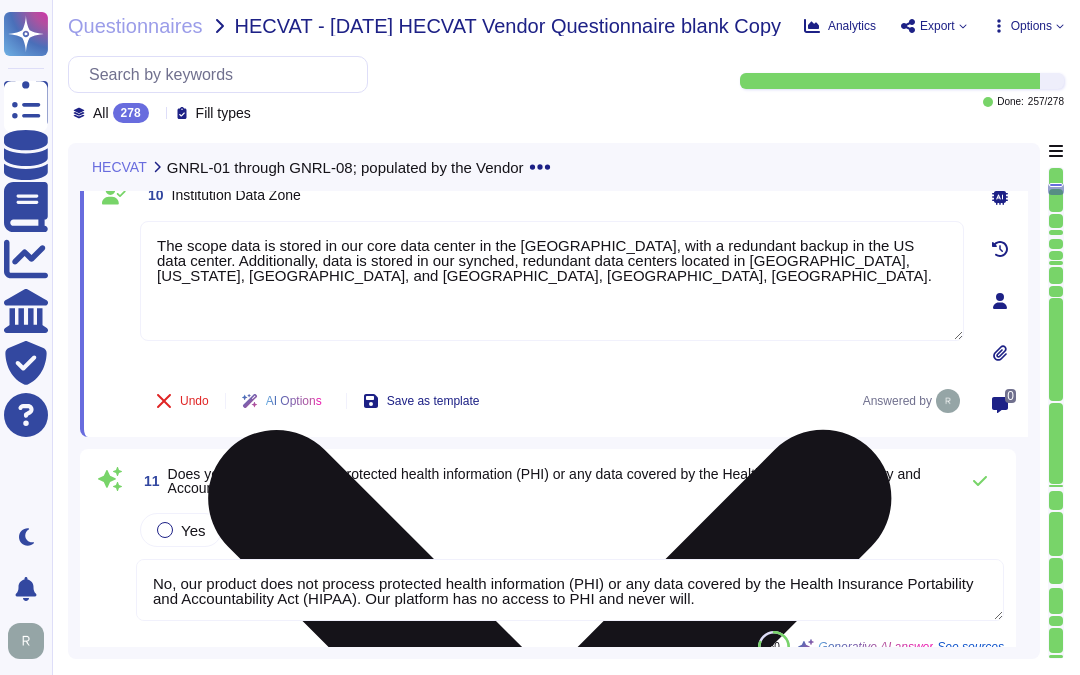 type on "Yes, we have a well-documented Business Continuity Plan (BCP) in place that is tested annually. The BCP covers the continuity of our customers' services and is part of our comprehensive business continuity management and operational resilience policies." 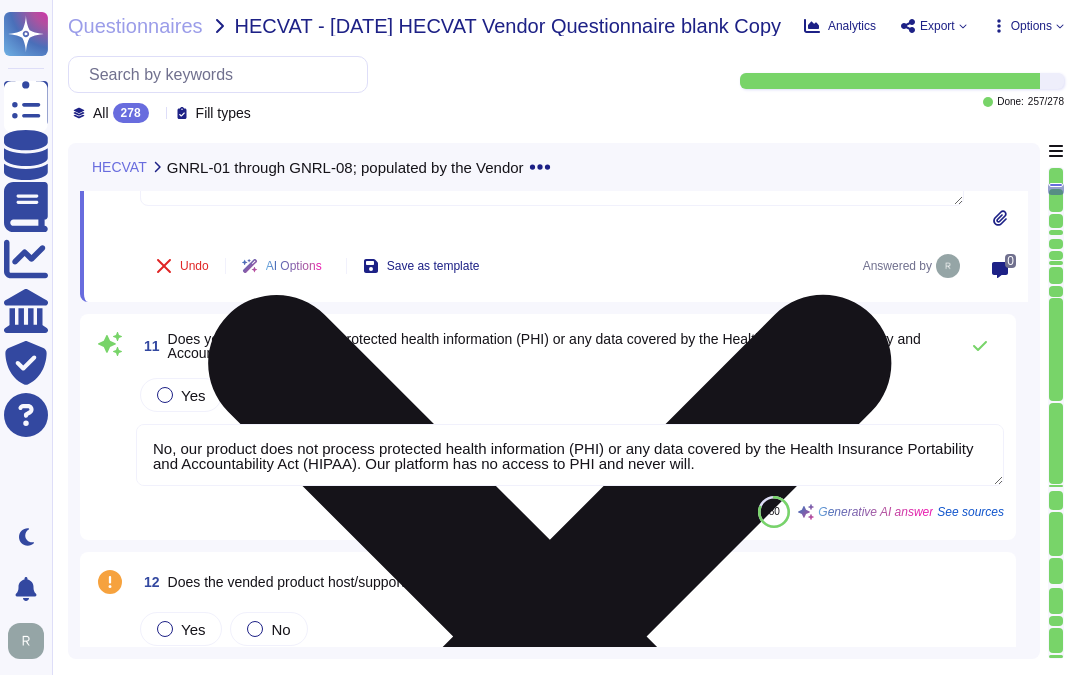 scroll, scrollTop: 2404, scrollLeft: 0, axis: vertical 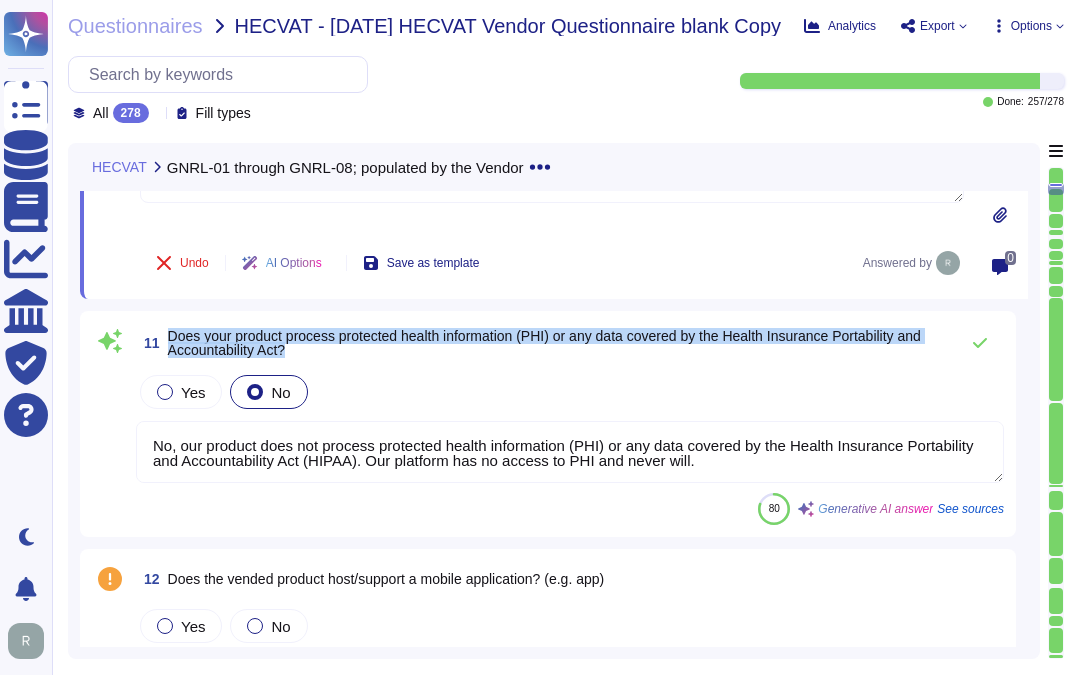 drag, startPoint x: 170, startPoint y: 328, endPoint x: 321, endPoint y: 344, distance: 151.84532 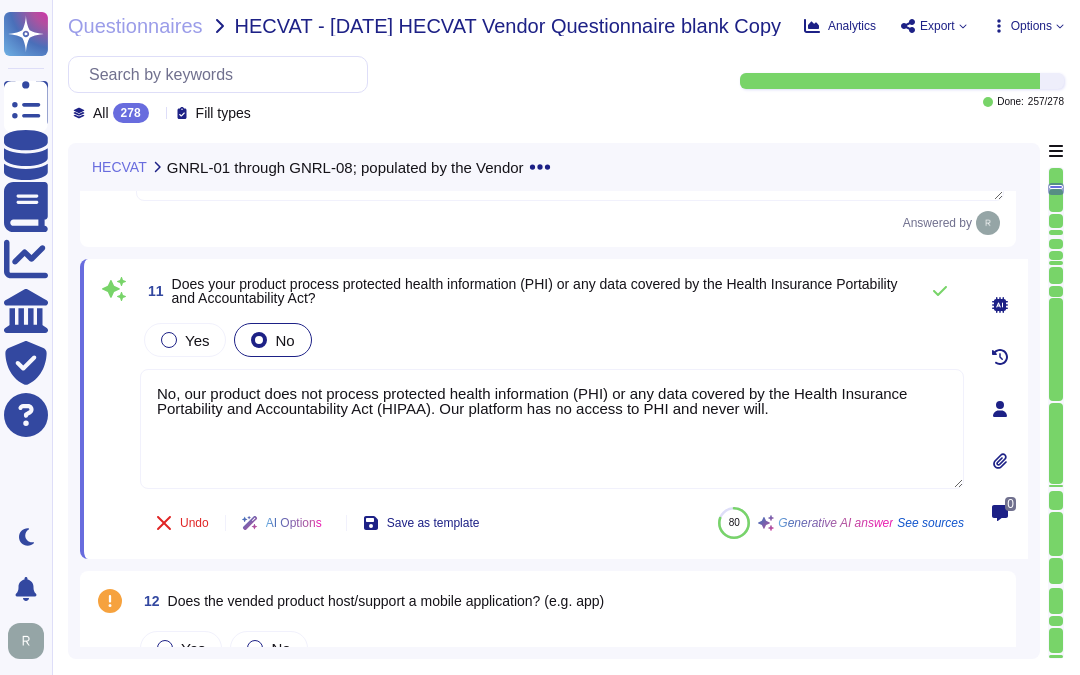 click on "All 278" at bounding box center (115, 113) 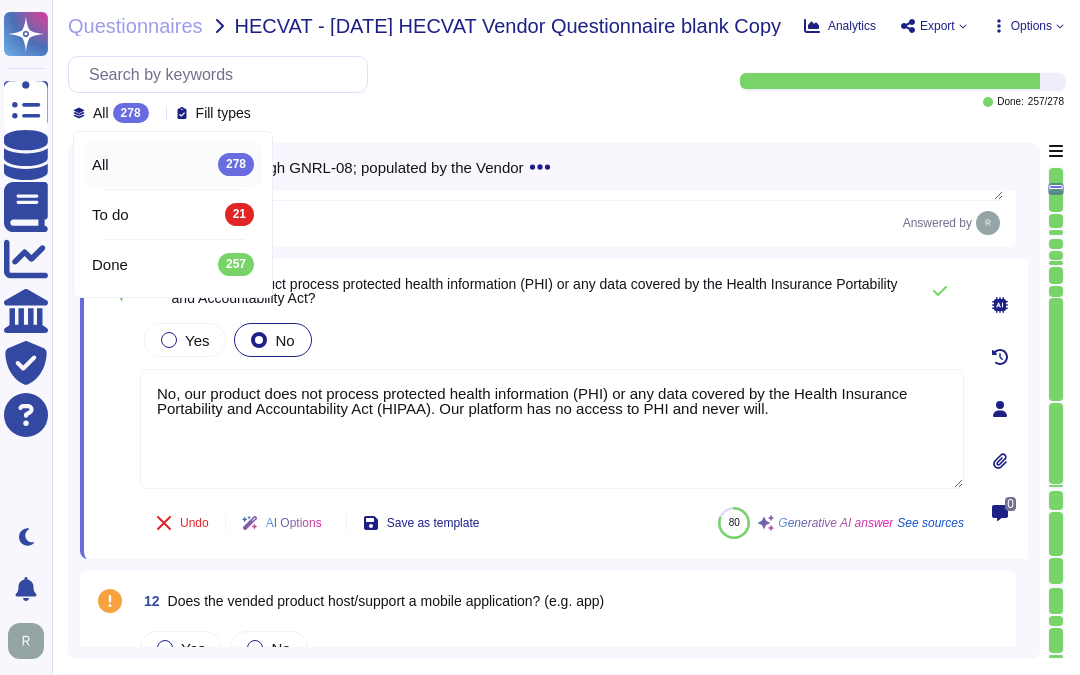click on "11 Does your product process protected health information (PHI) or any data covered by the Health Insurance Portability and Accountability Act?" at bounding box center [524, 291] 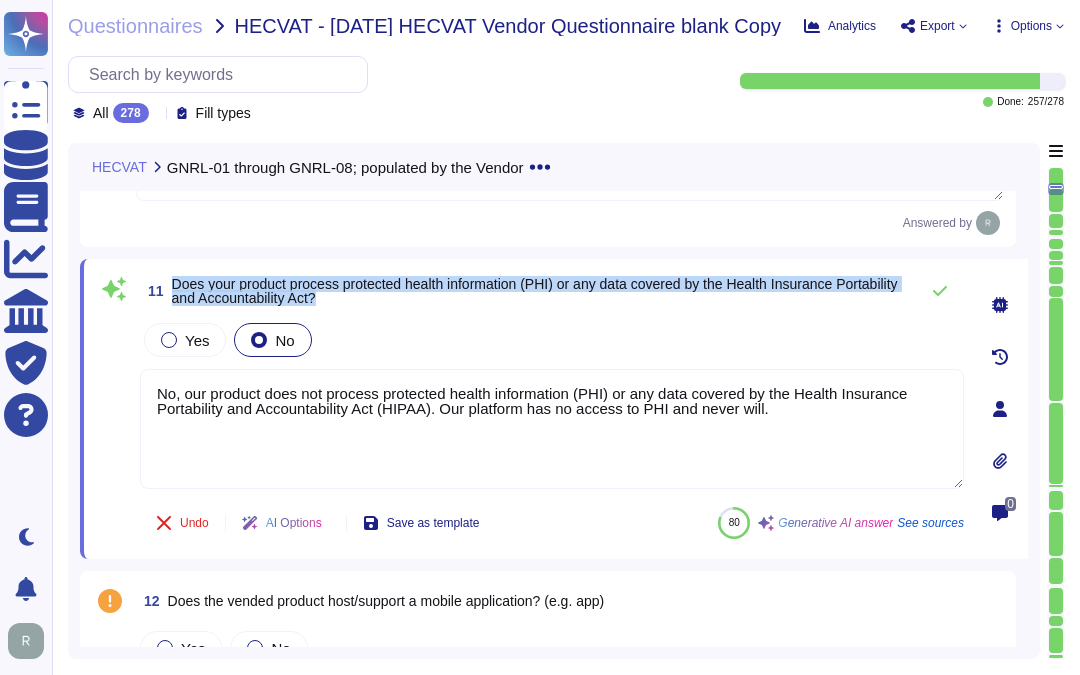drag, startPoint x: 173, startPoint y: 281, endPoint x: 411, endPoint y: 292, distance: 238.25406 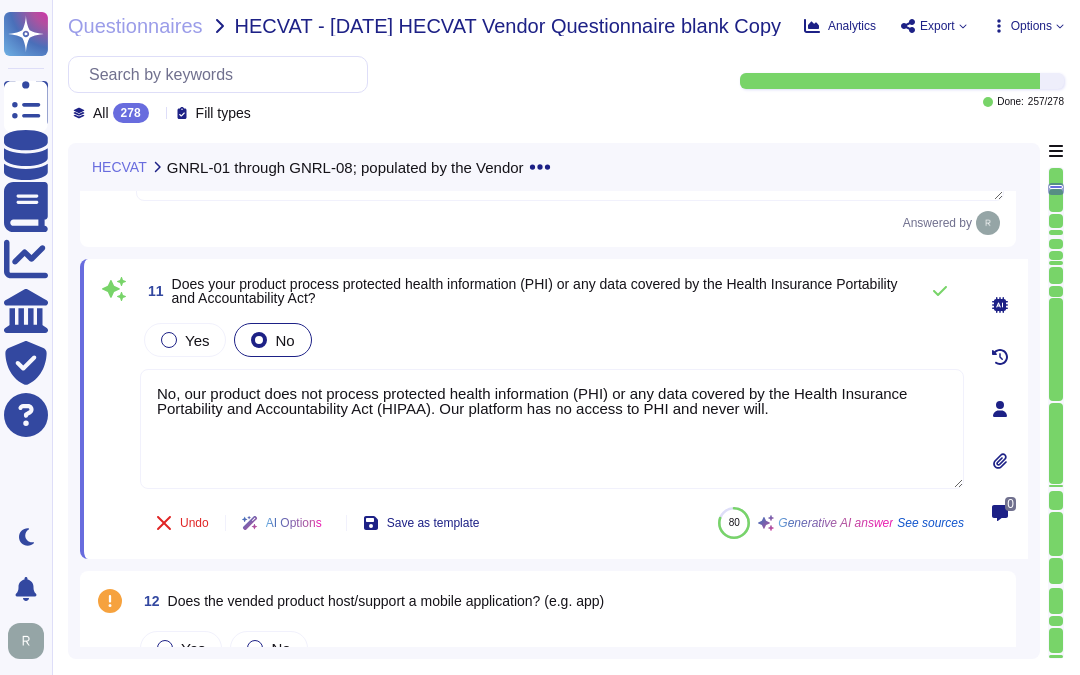 drag, startPoint x: 794, startPoint y: 414, endPoint x: 86, endPoint y: 375, distance: 709.07336 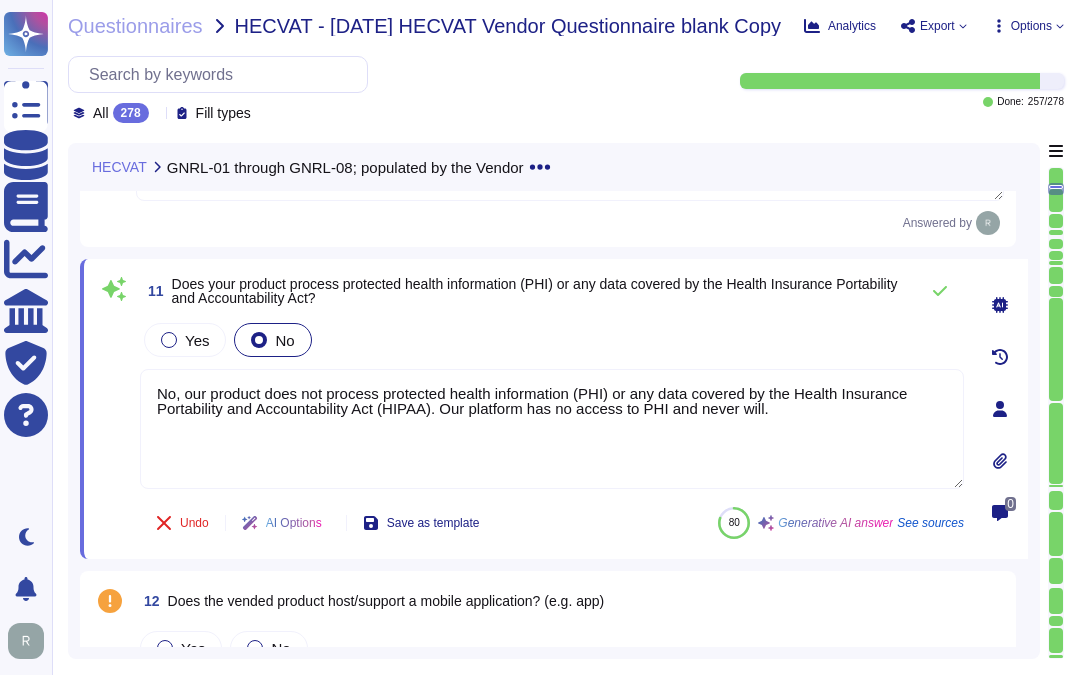 click on "Yes No" at bounding box center [552, 340] 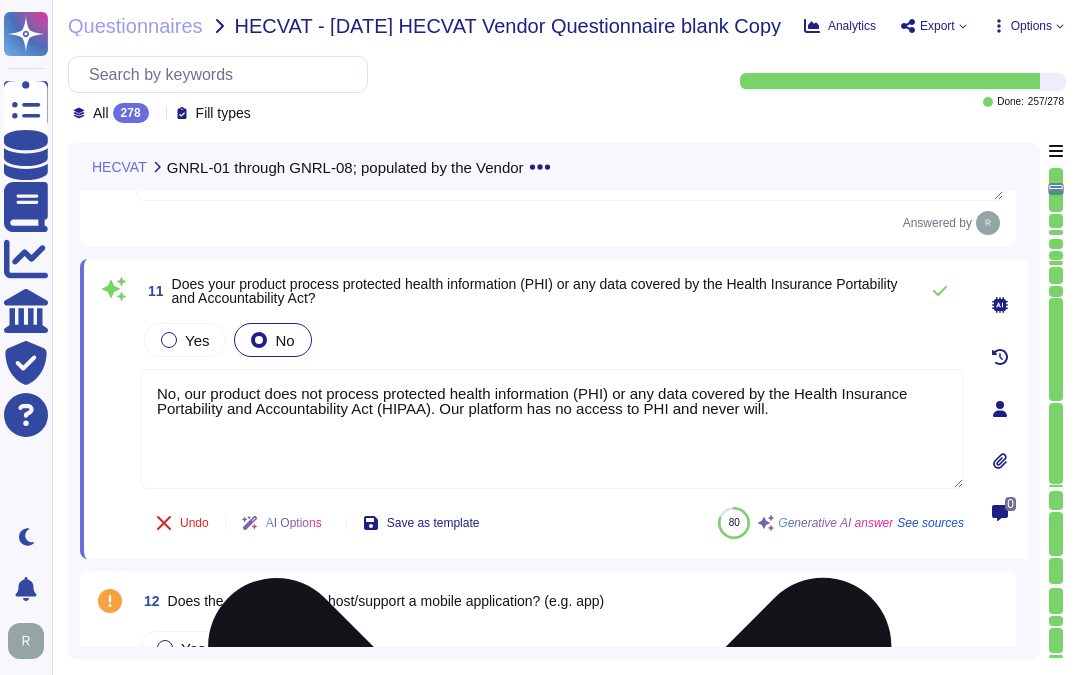 click on "No, our product does not process protected health information (PHI) or any data covered by the Health Insurance Portability and Accountability Act (HIPAA). Our platform has no access to PHI and never will." at bounding box center (552, 429) 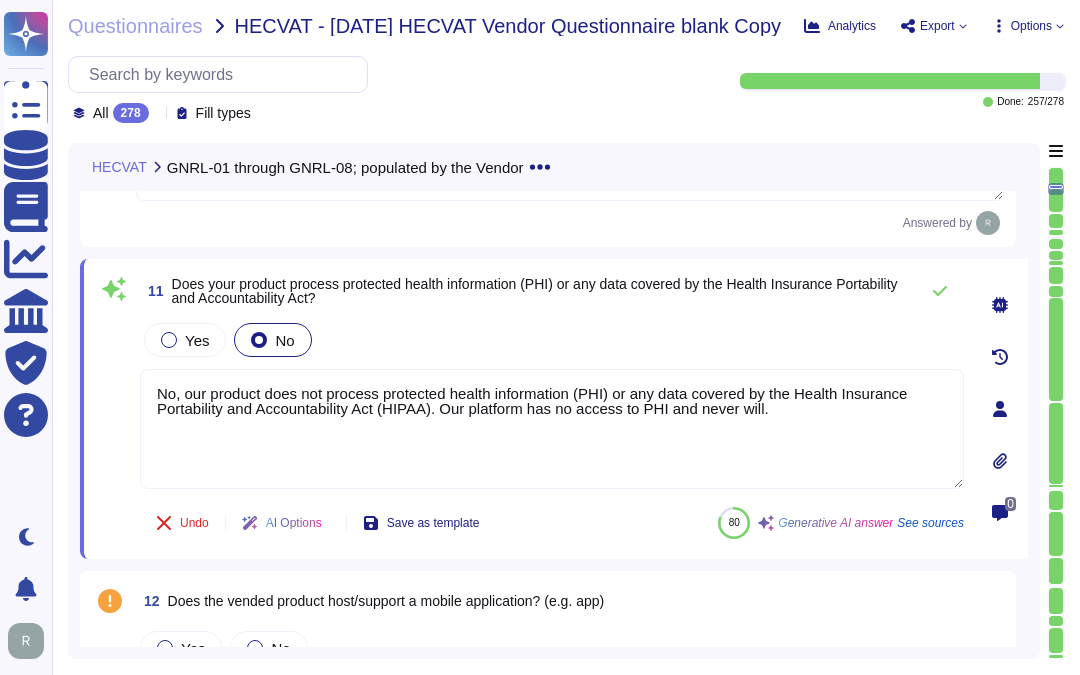 click on "Yes No" at bounding box center [552, 340] 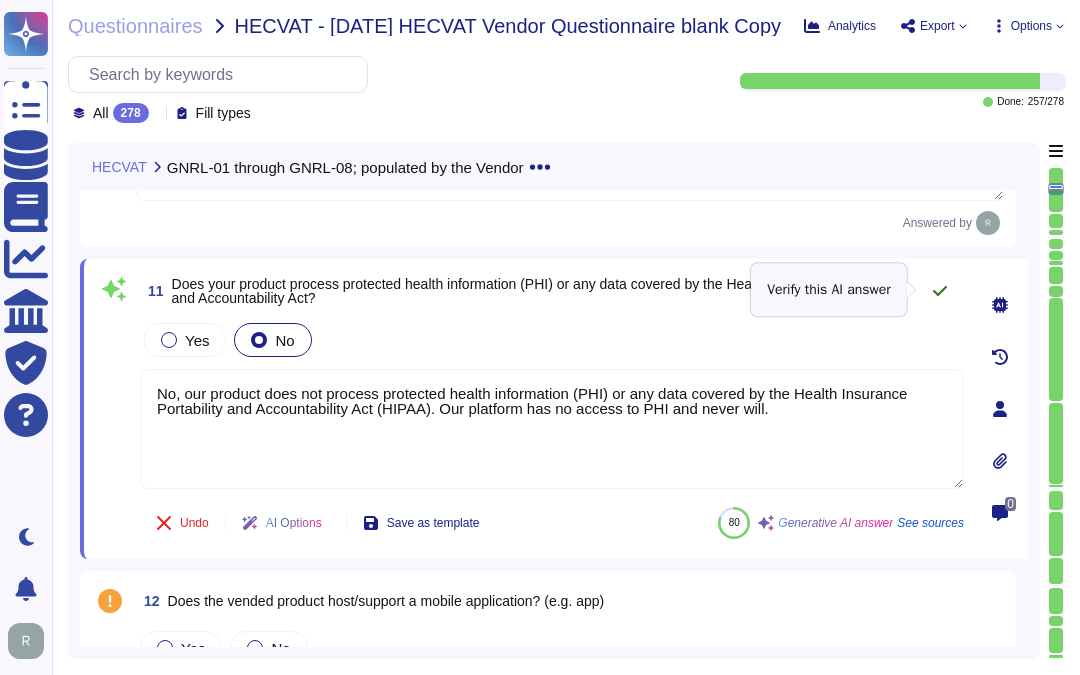 click 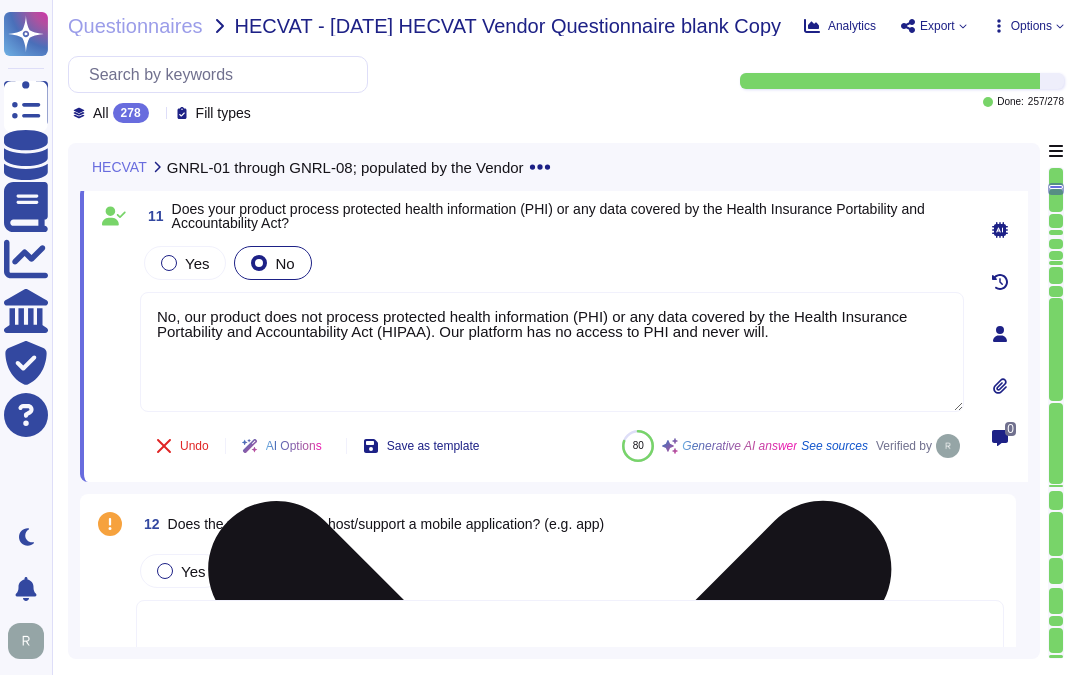 scroll, scrollTop: 2515, scrollLeft: 0, axis: vertical 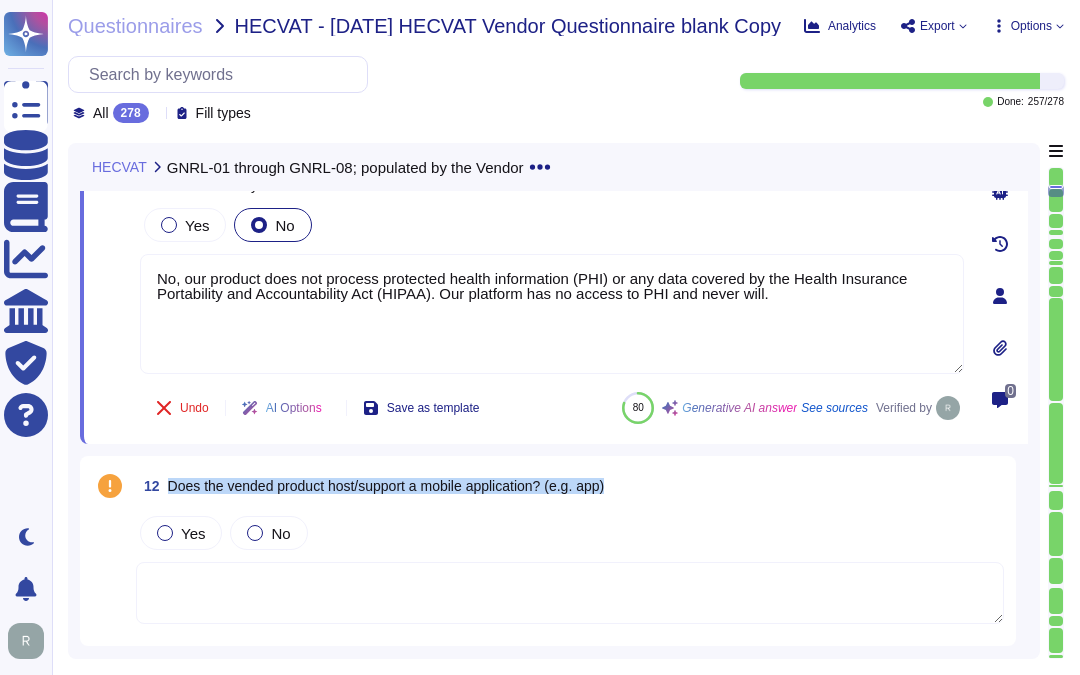 drag, startPoint x: 166, startPoint y: 483, endPoint x: 693, endPoint y: 482, distance: 527.001 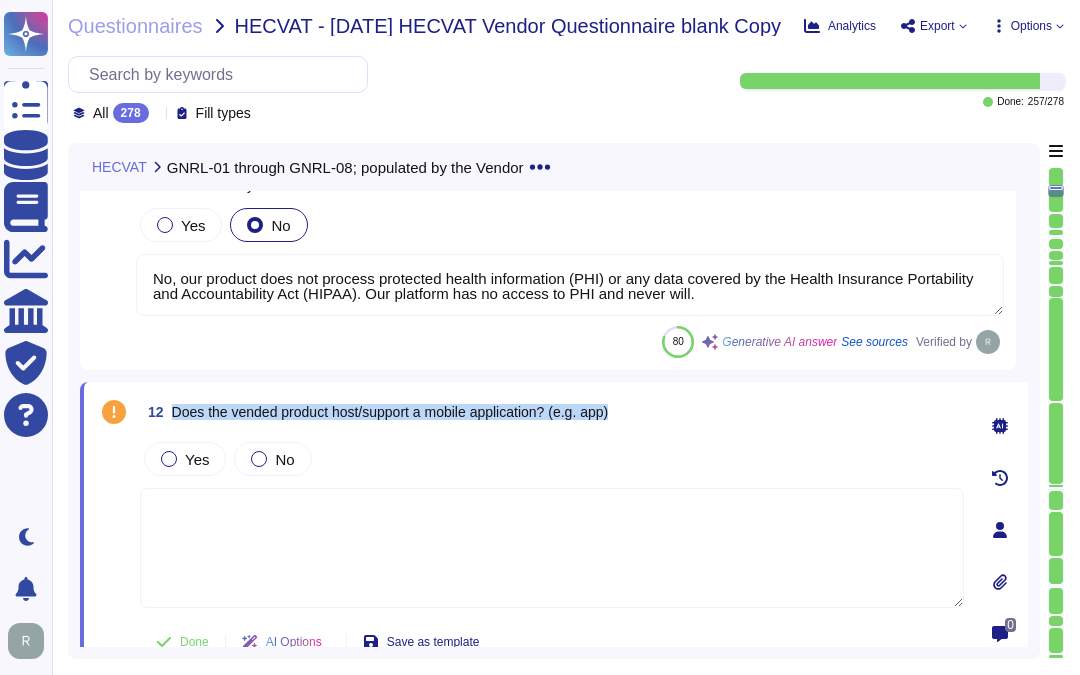drag, startPoint x: 172, startPoint y: 410, endPoint x: 648, endPoint y: 407, distance: 476.00946 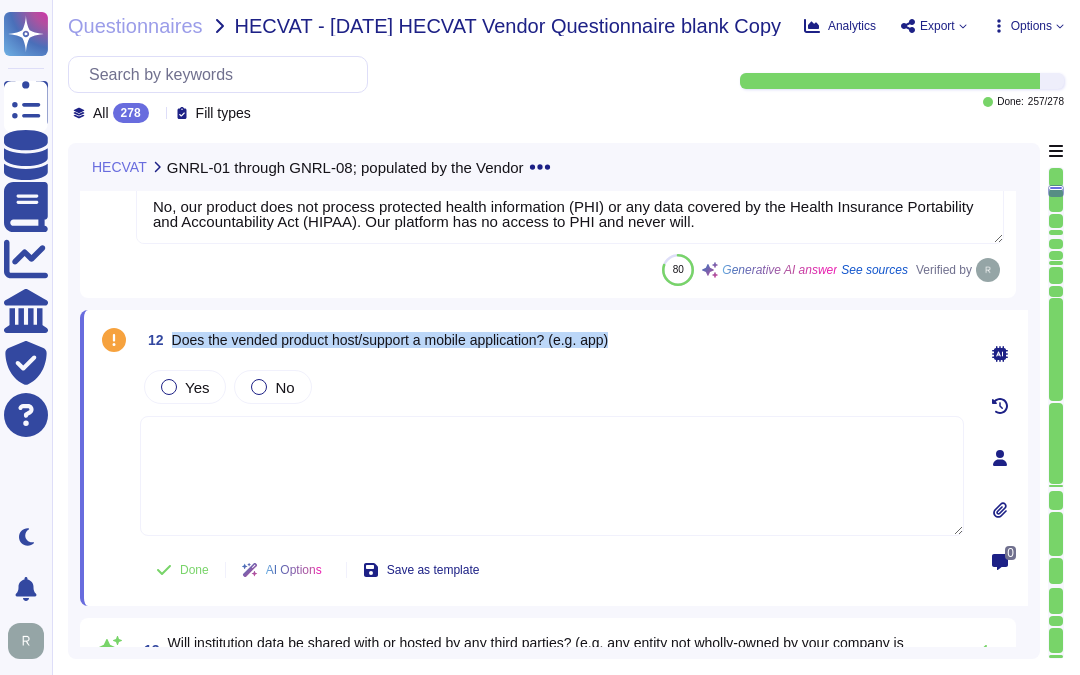 scroll, scrollTop: 2626, scrollLeft: 0, axis: vertical 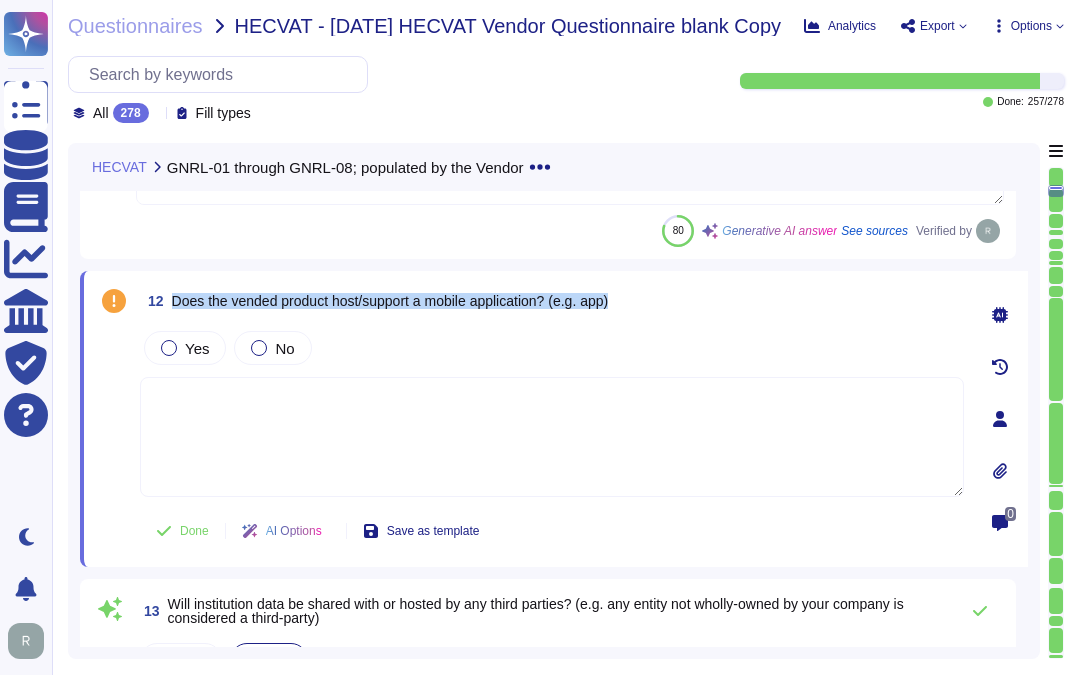 type on "Yes, we have a well-documented Disaster Recovery Plan (DRP) in place, which is tested annually. The plan is designed to protect information assets, restore critical business areas and processes, and reduce the length of interruptions to business processes and systems. We also conduct full failover exercises to ensure the plan's effectiveness." 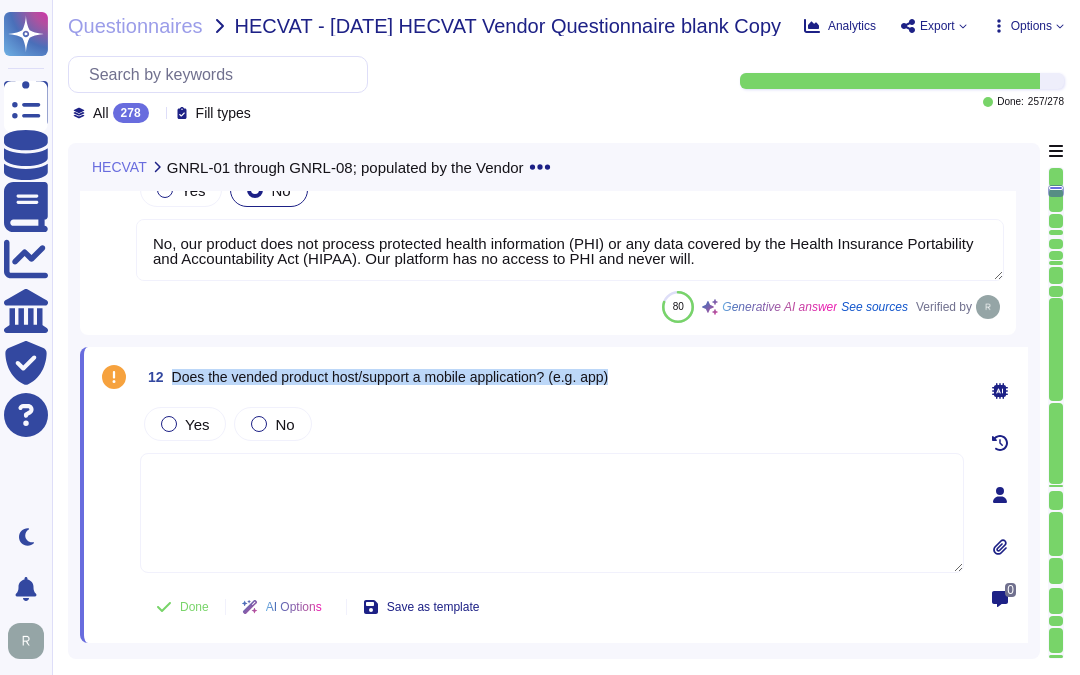 scroll, scrollTop: 2515, scrollLeft: 0, axis: vertical 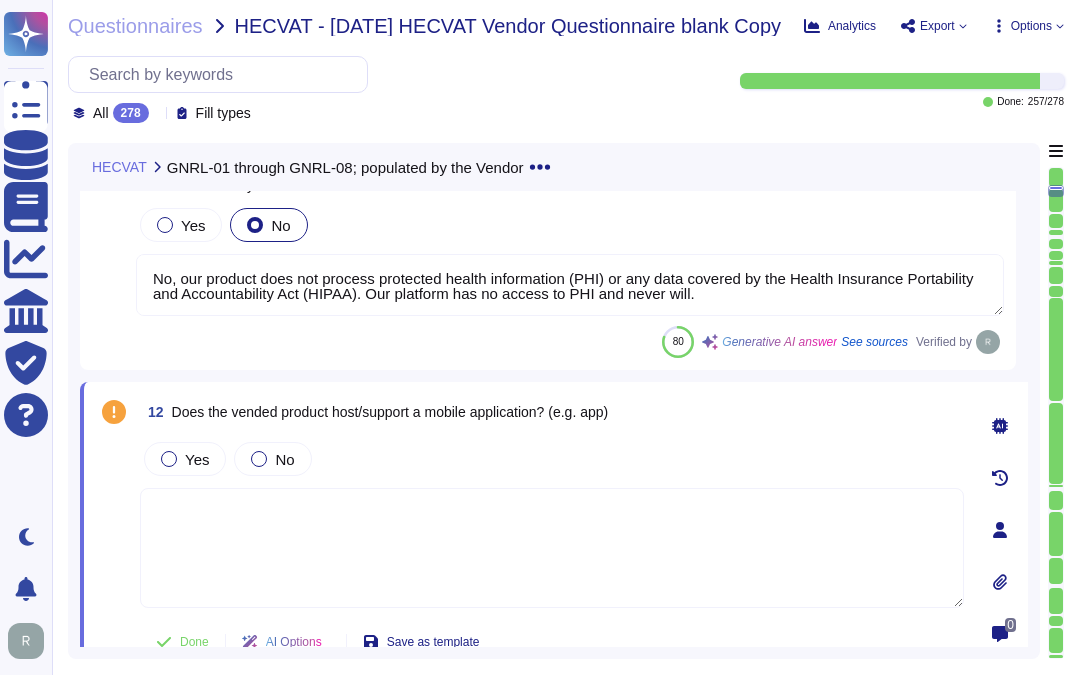 click at bounding box center (552, 548) 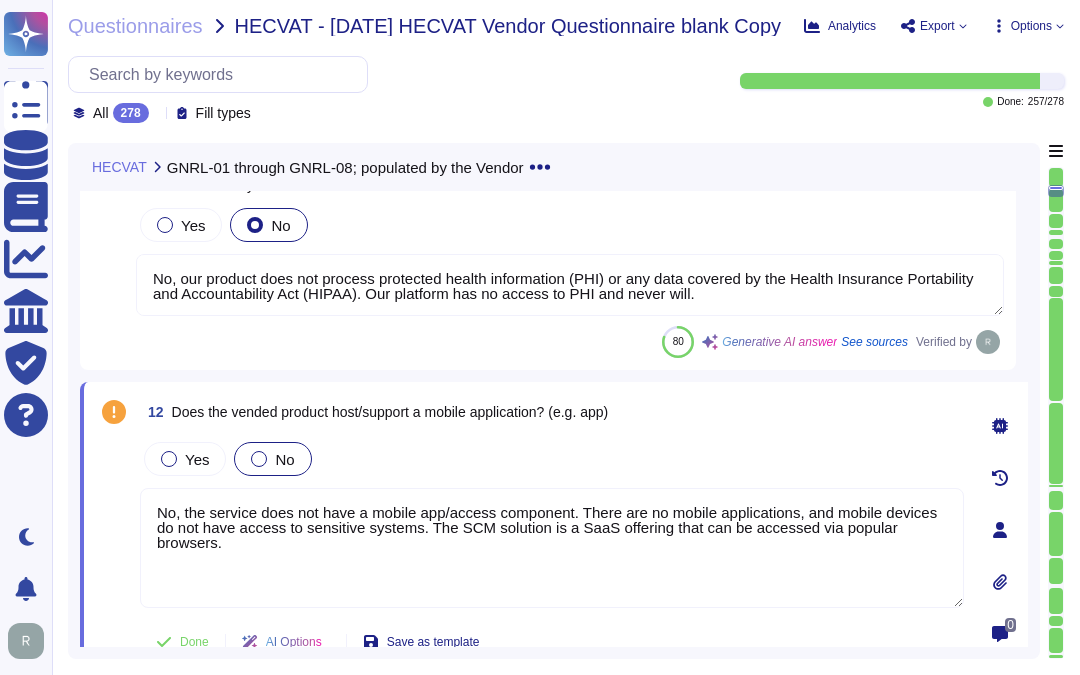 click on "No" at bounding box center (284, 459) 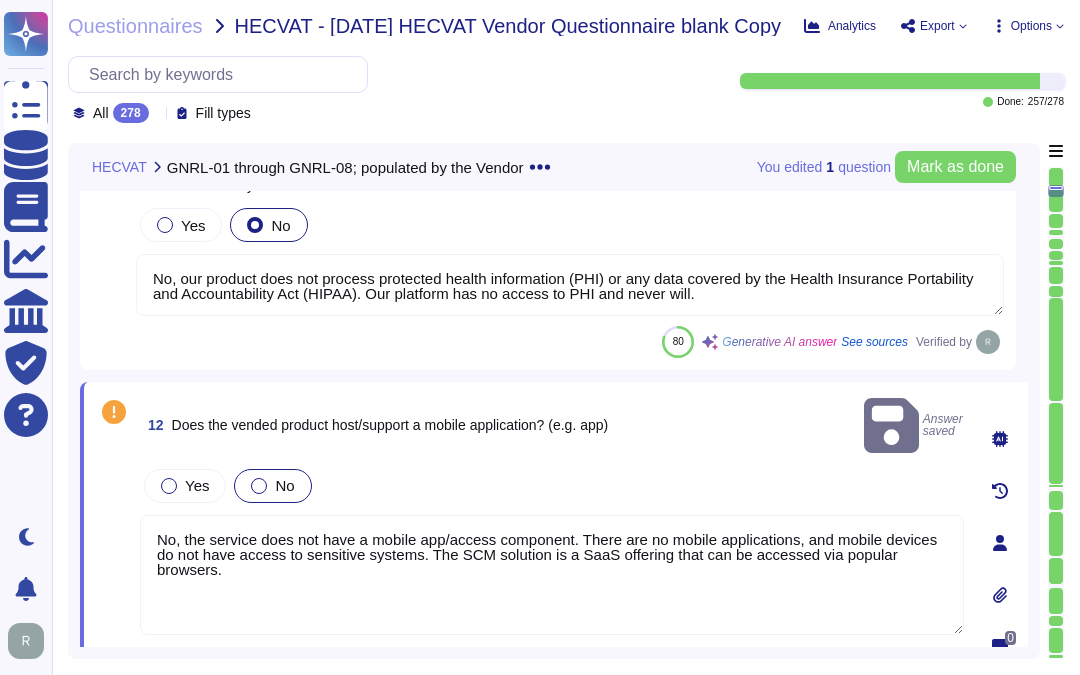 click on "No" at bounding box center [284, 485] 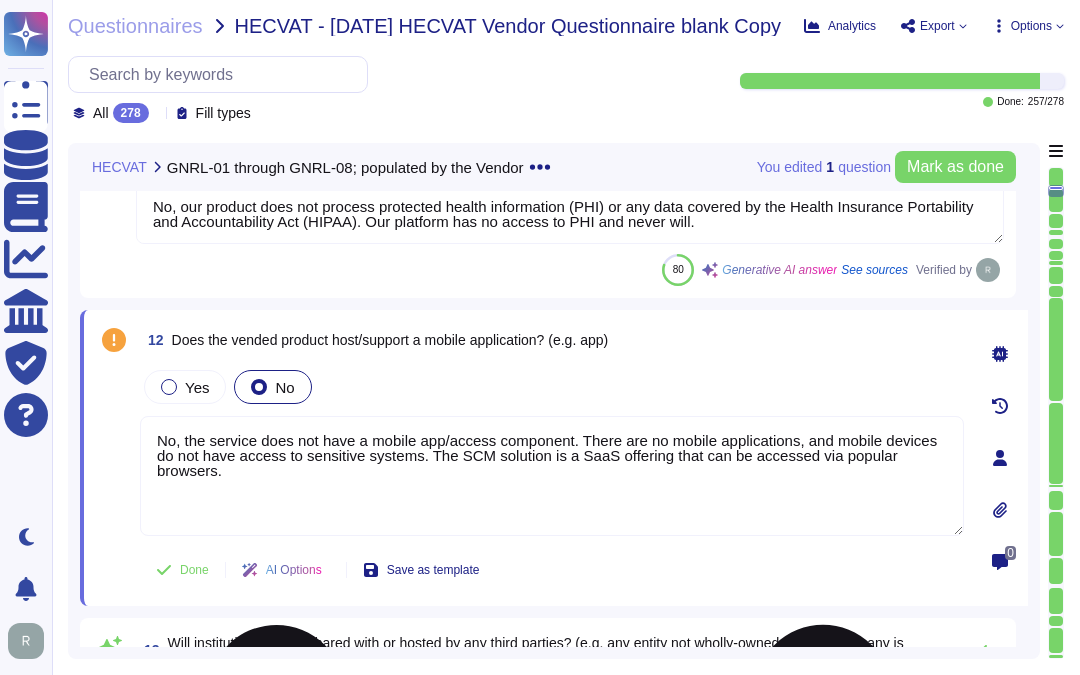 scroll, scrollTop: 2626, scrollLeft: 0, axis: vertical 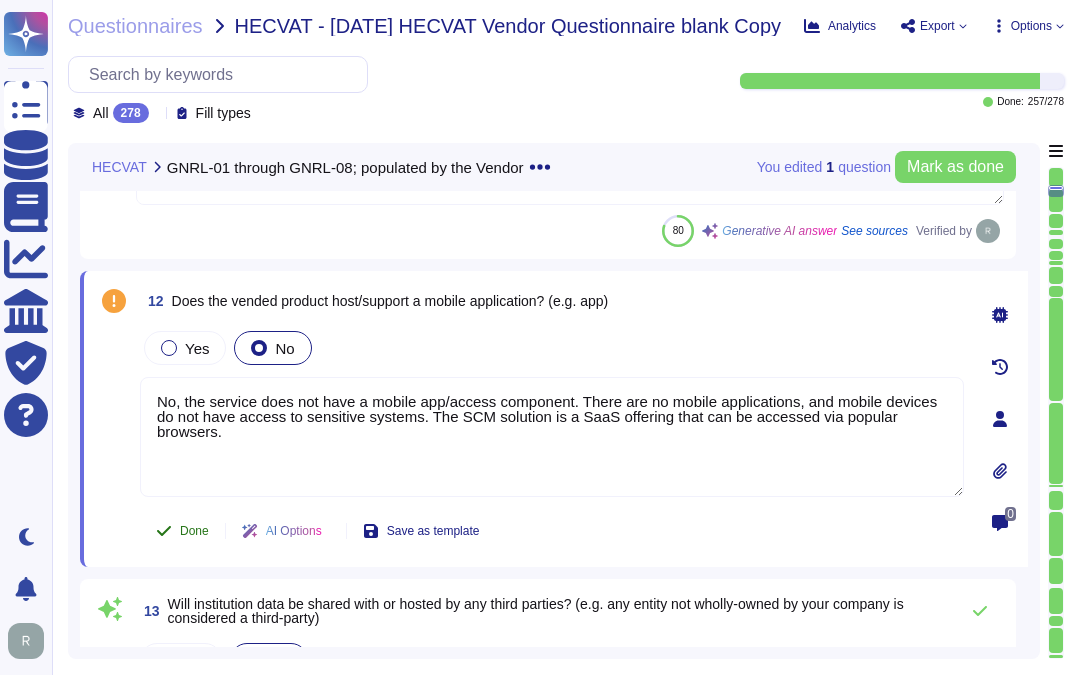 click on "Done" at bounding box center (194, 531) 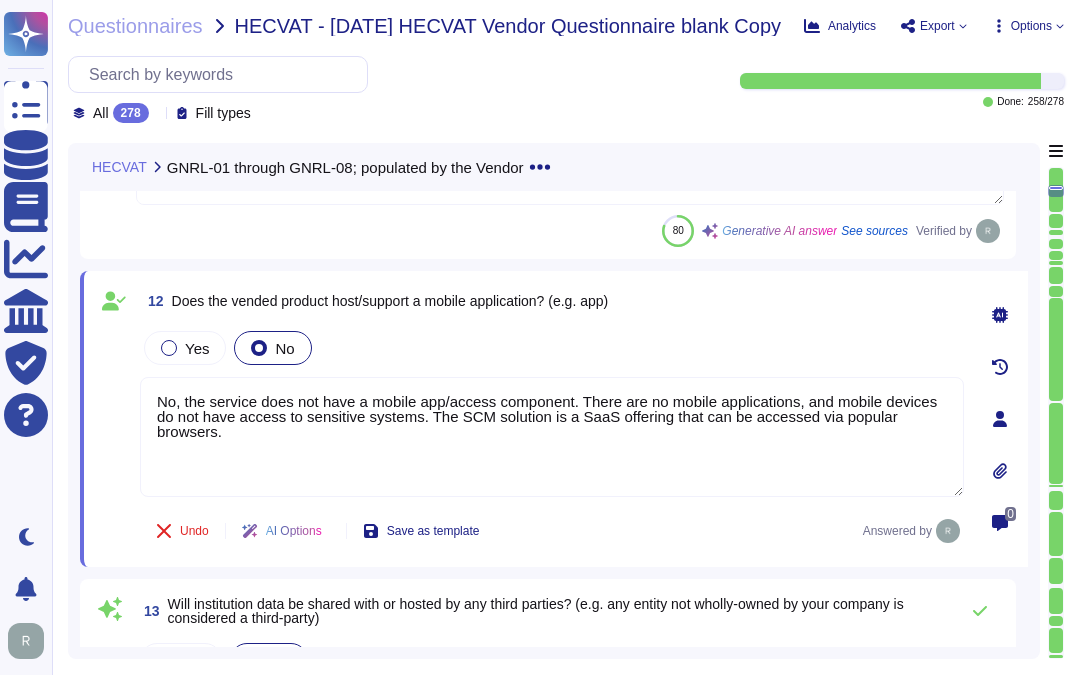 click 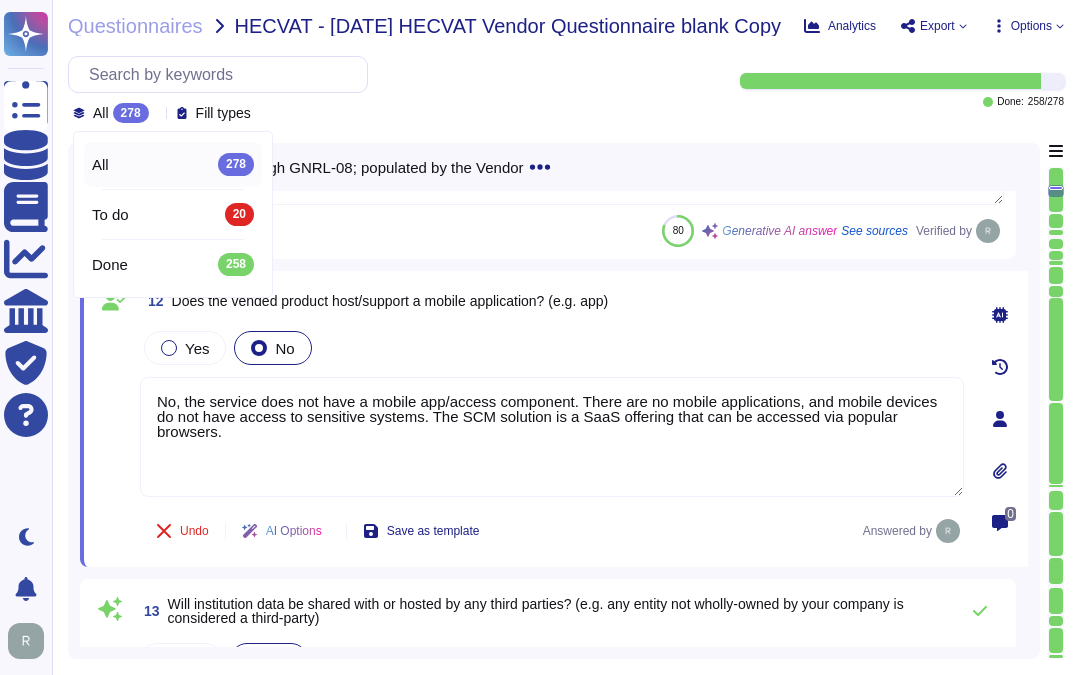 click 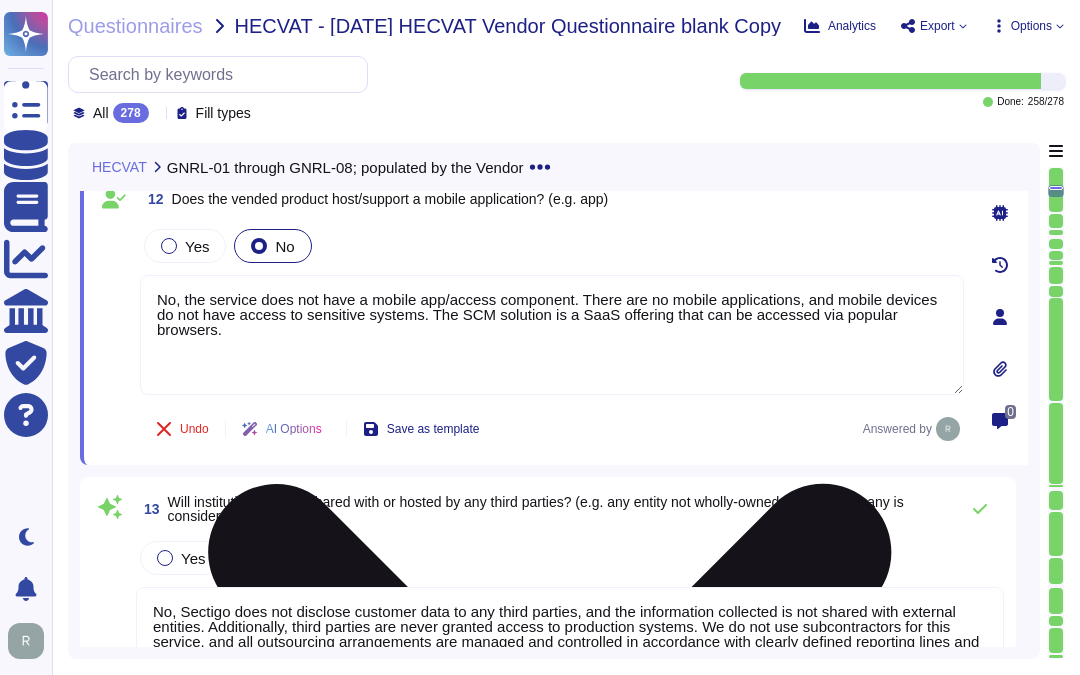 scroll, scrollTop: 2848, scrollLeft: 0, axis: vertical 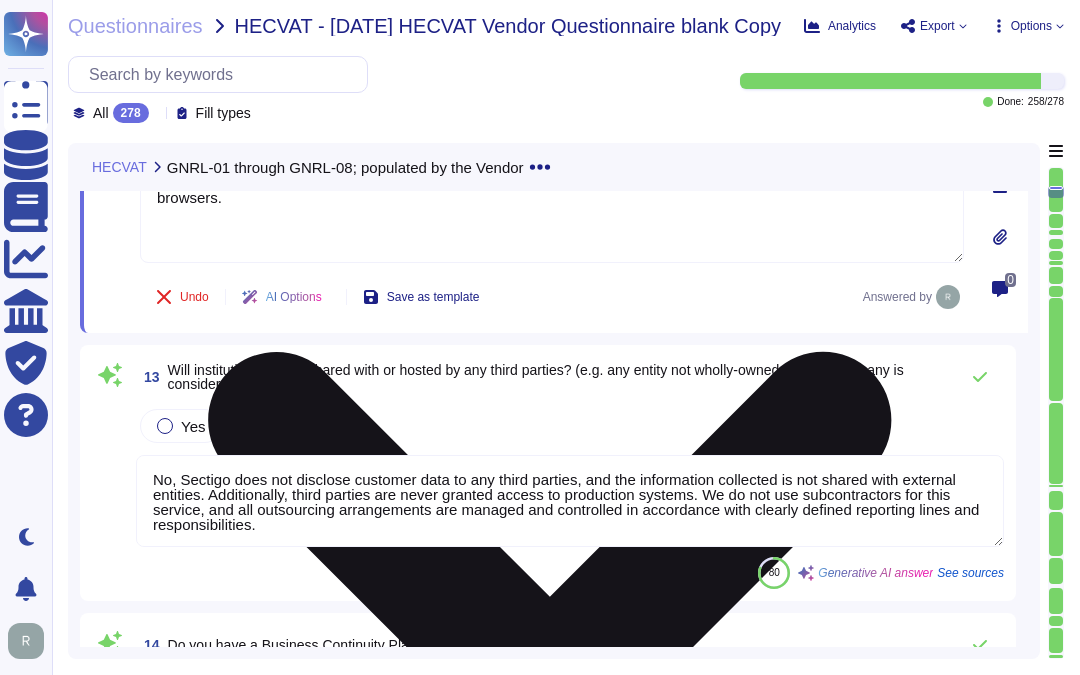 type on "No, data regulated by PCI DSS will not reside in the vended product. The organization does not process payment card data as part of the services it provides, and it does not store data covered by PCI. Therefore, there is no PCI data in the environment." 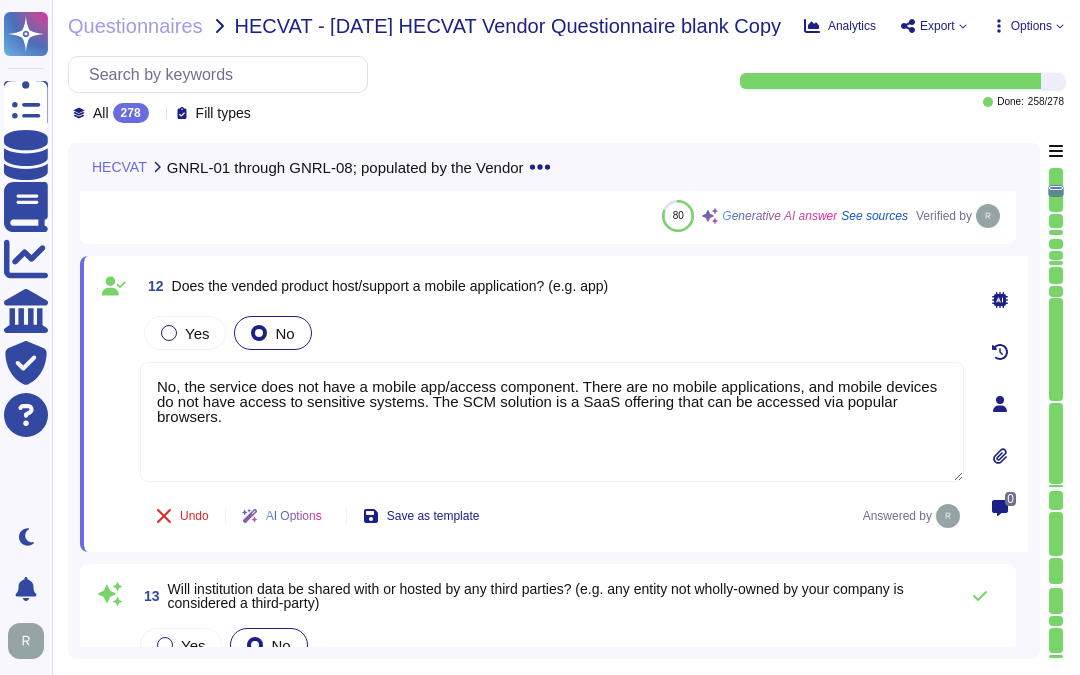 type on "Data is organized, stored, accessed, and controlled through several key measures:
1. Data Segmentation: Customer data is virtually segmented from all other data types, including production, test, development, and backoffice environments, ensuring sensitive information is isolated and protected.
2. Access Control: Access to production systems is restricted to a very small number of senior trusted employees, following the principle of least privilege. Access is removed within 24 hours of a change in role or departure from the company, and all access is reviewed quarterly by appropriate department heads.
3. Role-Based Access Control (RBAC): Access permissions are assigned based on roles and responsibilities, ensuring that only those who require access to specific information for their job functions are granted permissions.
4. Default Deny Policy: Access to information is denied unless explicitly authorized by management or information owners, limiting access to a need-to-know basis.
5. Data Encryption: A..." 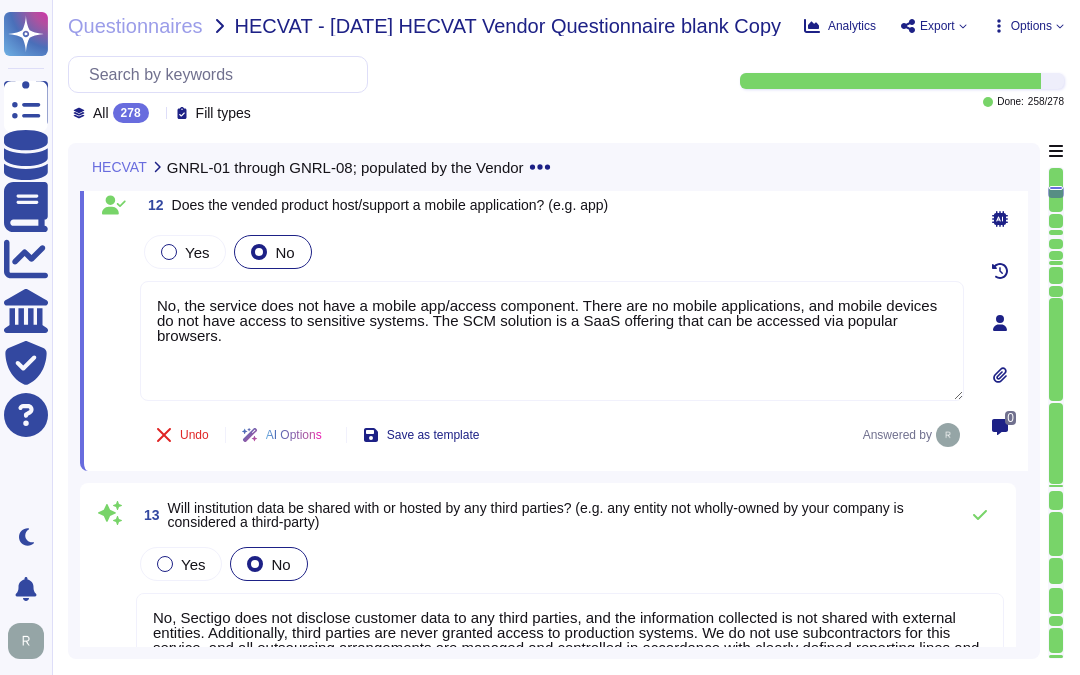 scroll, scrollTop: 2848, scrollLeft: 0, axis: vertical 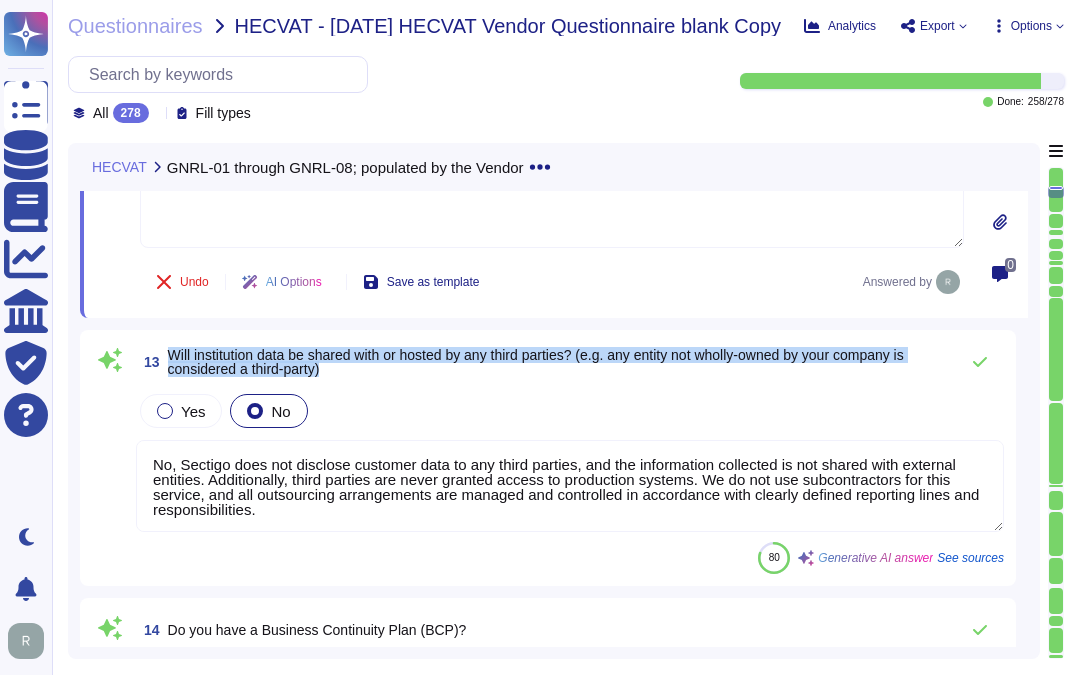 drag, startPoint x: 168, startPoint y: 350, endPoint x: 337, endPoint y: 365, distance: 169.66437 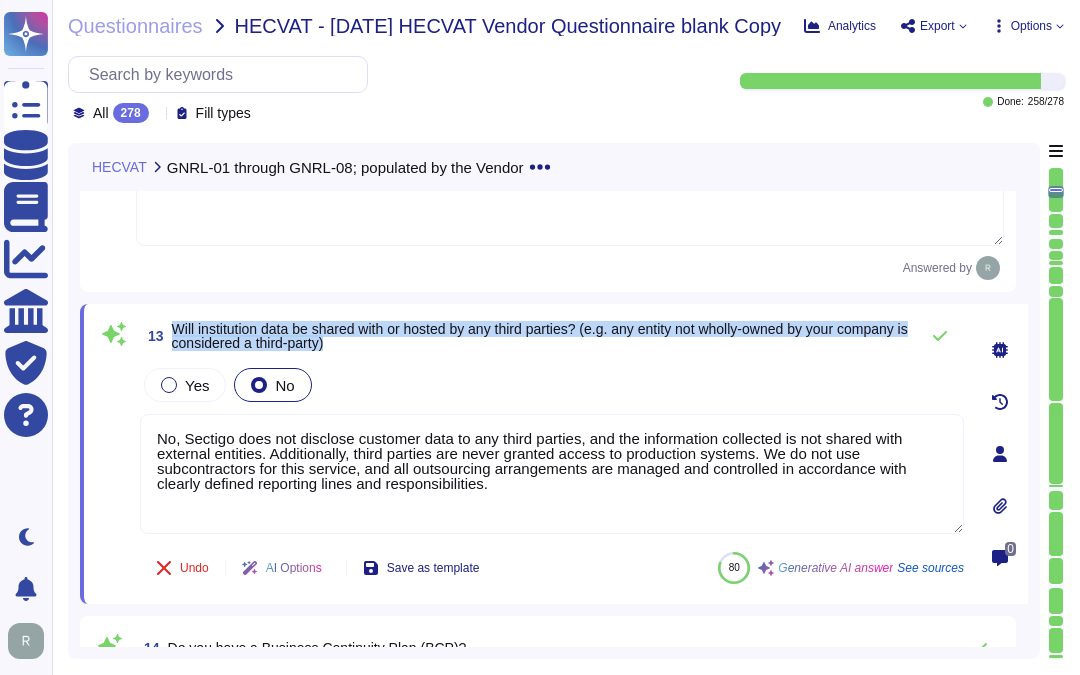 drag, startPoint x: 172, startPoint y: 326, endPoint x: 417, endPoint y: 337, distance: 245.24681 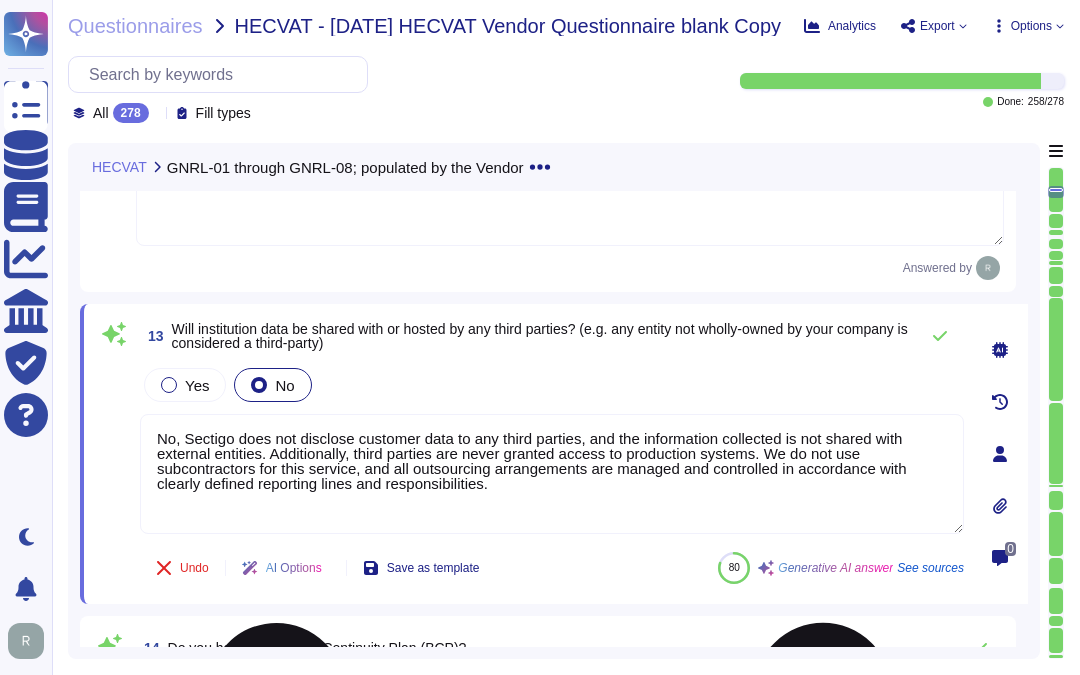 click on "No, Sectigo does not disclose customer data to any third parties, and the information collected is not shared with external entities. Additionally, third parties are never granted access to production systems. We do not use subcontractors for this service, and all outsourcing arrangements are managed and controlled in accordance with clearly defined reporting lines and responsibilities." at bounding box center [552, 474] 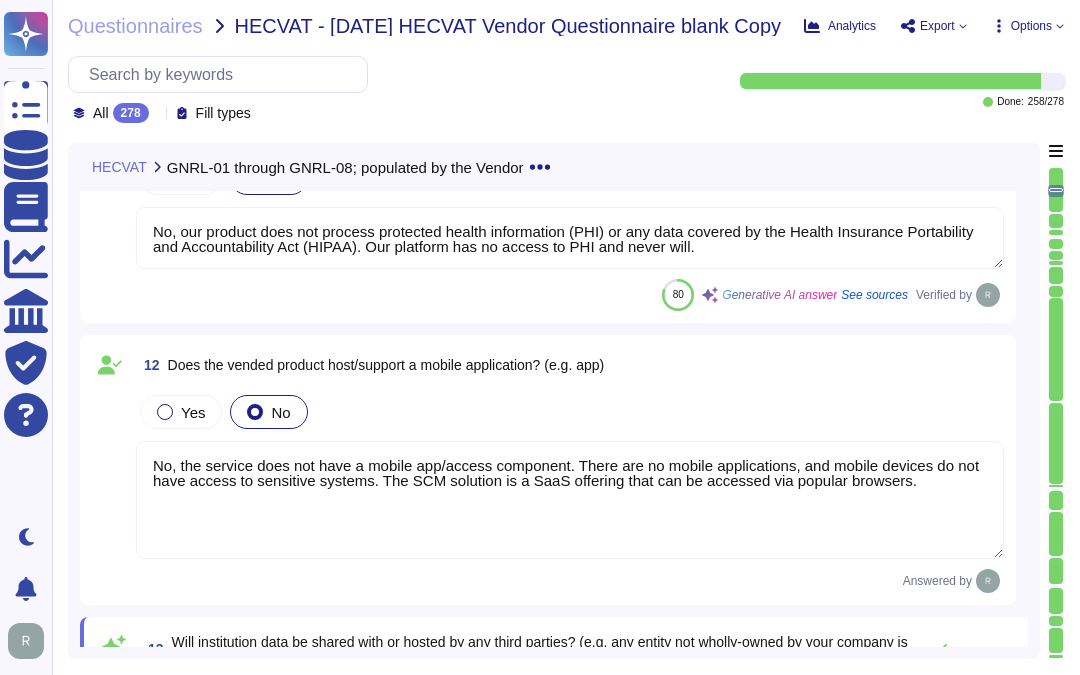 type on "Data is organized, stored, accessed, and controlled through several key measures:
1. Data Segmentation: Customer data is virtually segmented from all other data types, including production, test, development, and backoffice environments, ensuring sensitive information is isolated and protected.
2. Access Control: Access to production systems is restricted to a very small number of senior trusted employees, following the principle of least privilege. Access is removed within 24 hours of a change in role or departure from the company, and all access is reviewed quarterly by appropriate department heads.
3. Role-Based Access Control (RBAC): Access permissions are assigned based on roles and responsibilities, ensuring that only those who require access to specific information for their job functions are granted permissions.
4. Default Deny Policy: Access to information is denied unless explicitly authorized by management or information owners, limiting access to a need-to-know basis.
5. Data Encryption: A..." 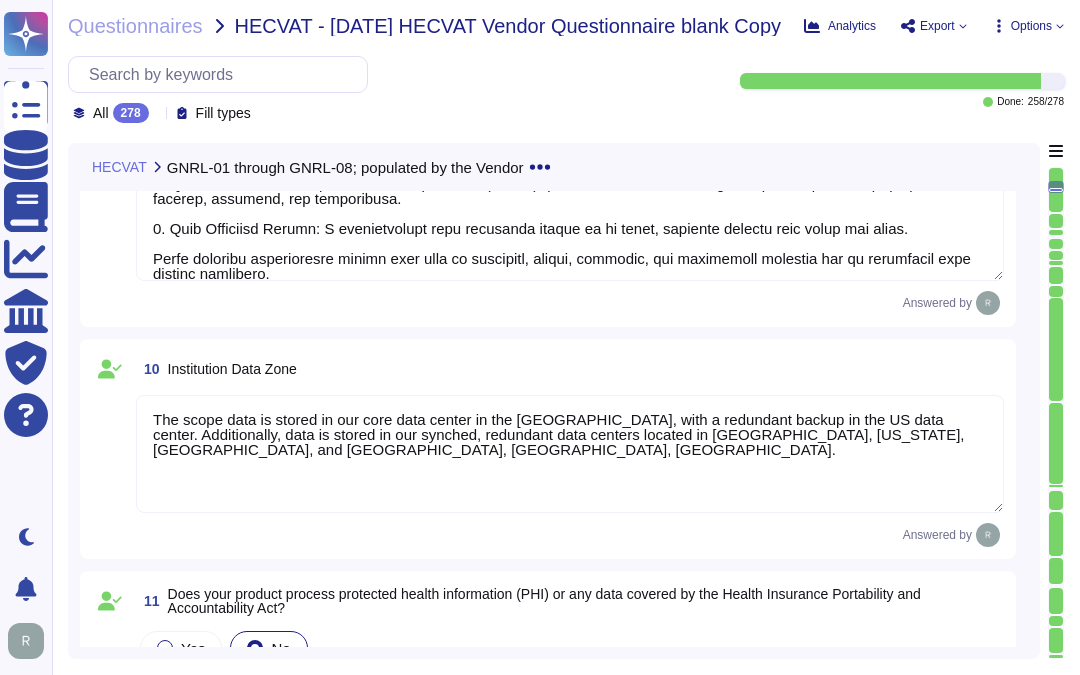 scroll, scrollTop: 1960, scrollLeft: 0, axis: vertical 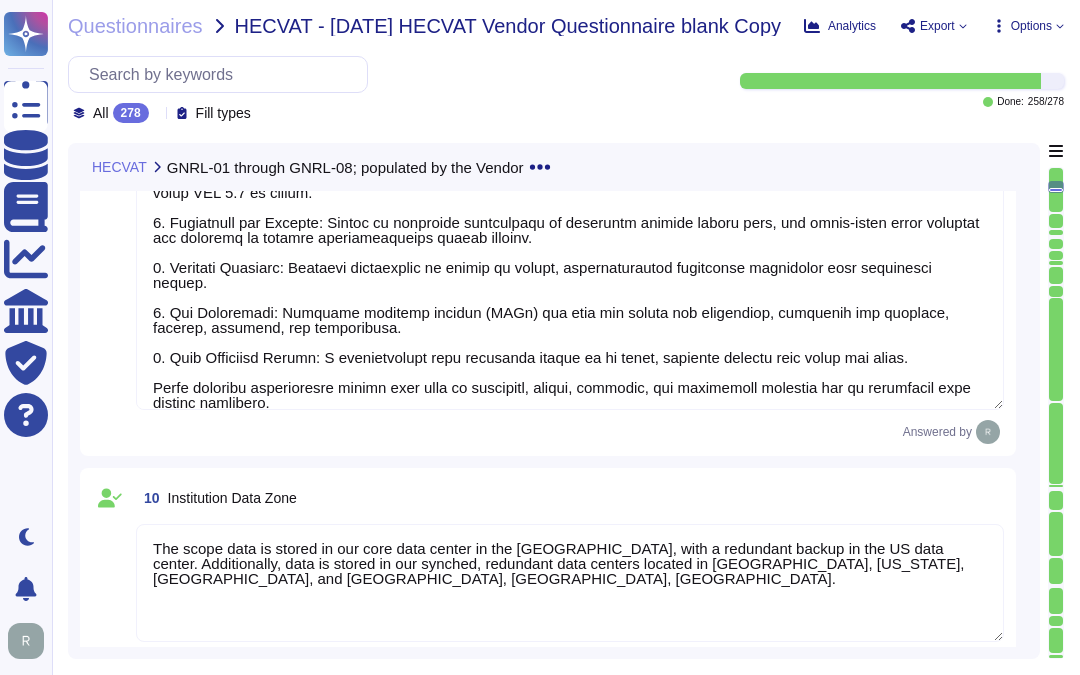 type on "Your enterprise sales representative will share the details." 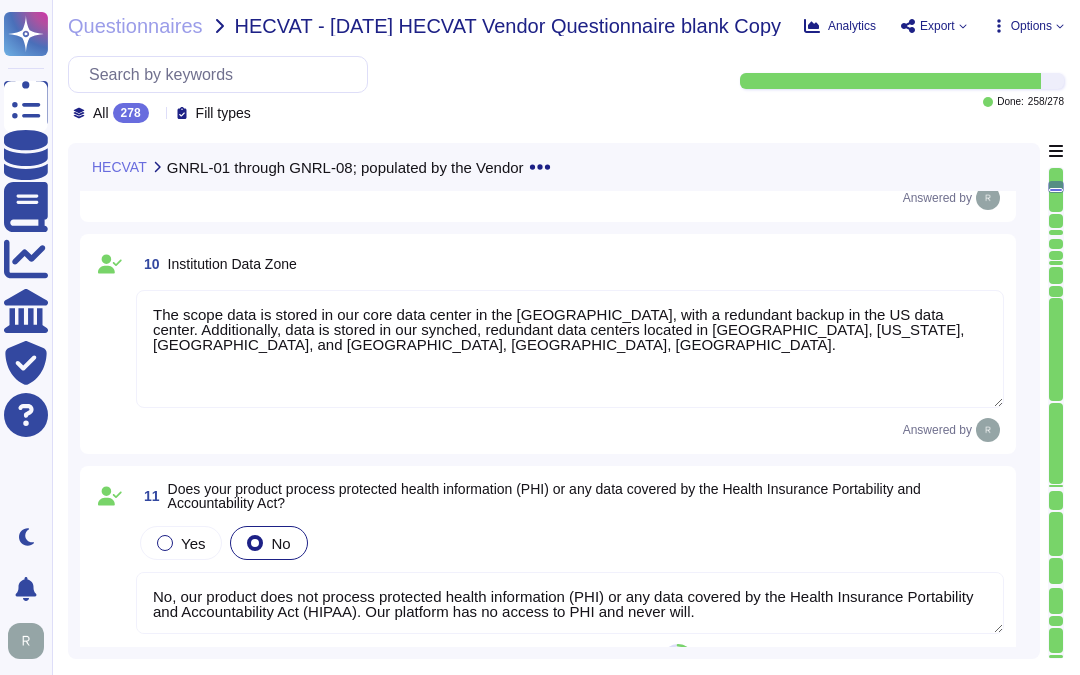 type on "No, Sectigo does not disclose customer data to any third parties, and the information collected is not shared with external entities. Additionally, third parties are never granted access to production systems. We do not use subcontractors for this service, and all outsourcing arrangements are managed and controlled in accordance with clearly defined reporting lines and responsibilities." 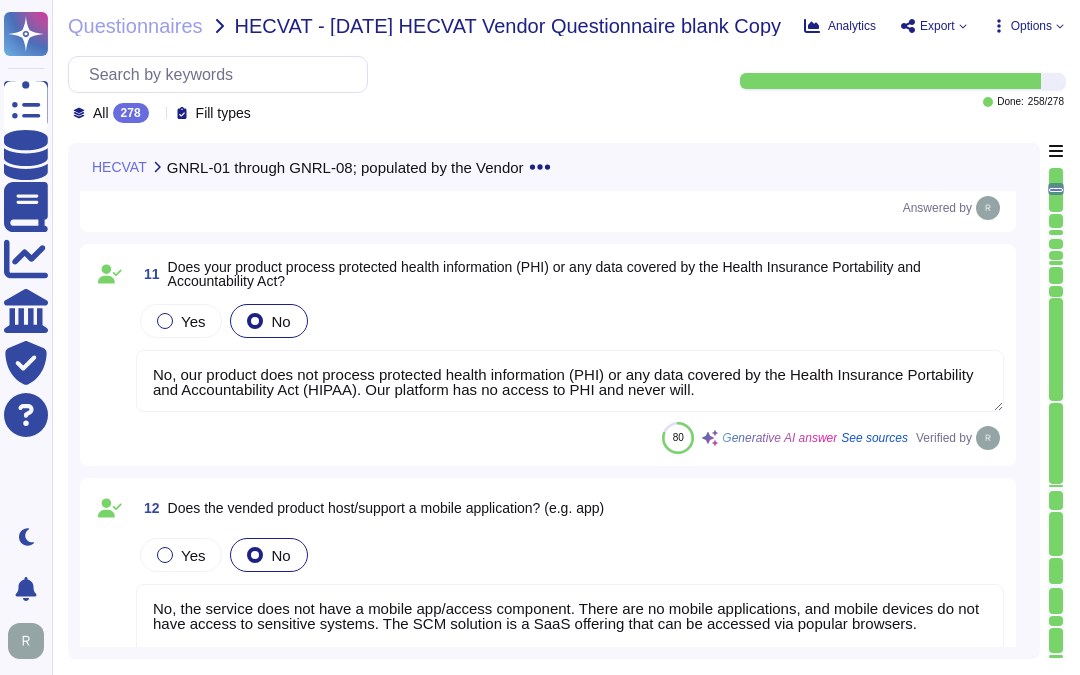 type on "Yes, we have a well-documented Business Continuity Plan (BCP) in place that is tested annually. The BCP covers the continuity of our customers' services and is part of our comprehensive business continuity management and operational resilience policies." 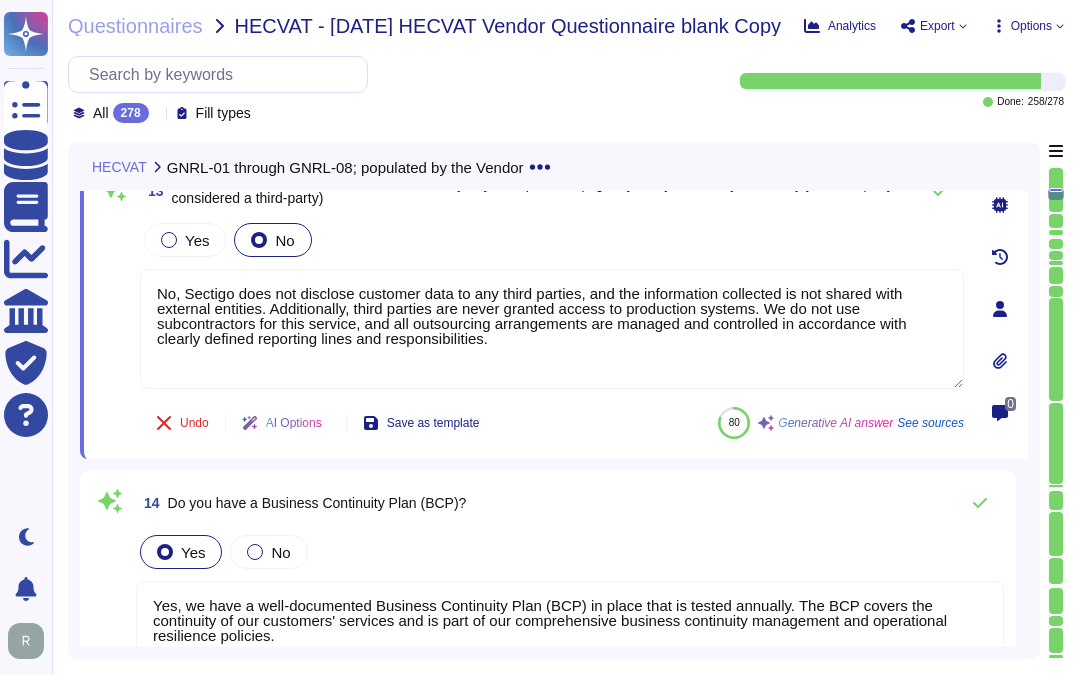type on "Yes, we have a well-documented Disaster Recovery Plan (DRP) in place, which is tested annually. The plan is designed to protect information assets, restore critical business areas and processes, and reduce the length of interruptions to business processes and systems. We also conduct full failover exercises to ensure the plan's effectiveness." 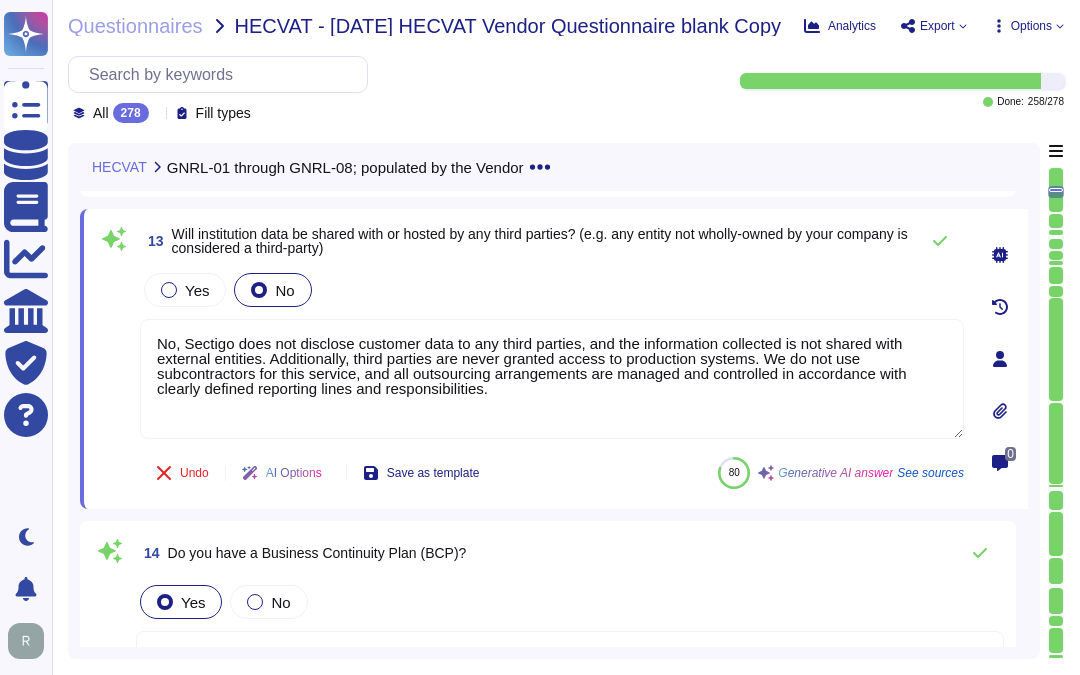scroll, scrollTop: 2878, scrollLeft: 0, axis: vertical 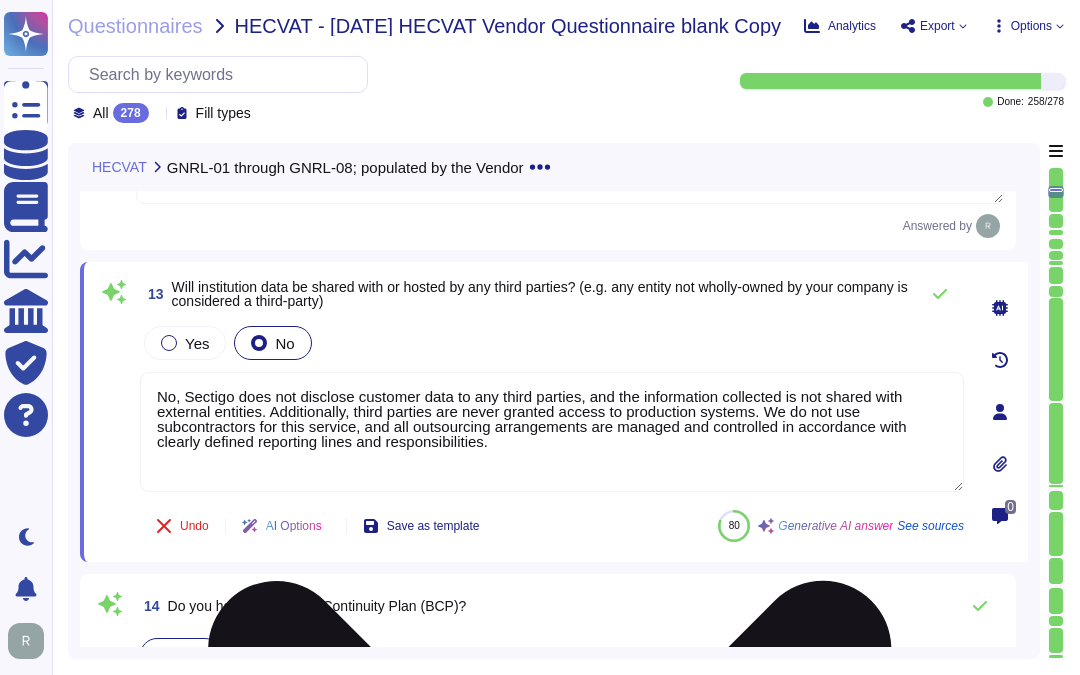 click on "No, Sectigo does not disclose customer data to any third parties, and the information collected is not shared with external entities. Additionally, third parties are never granted access to production systems. We do not use subcontractors for this service, and all outsourcing arrangements are managed and controlled in accordance with clearly defined reporting lines and responsibilities." at bounding box center (552, 432) 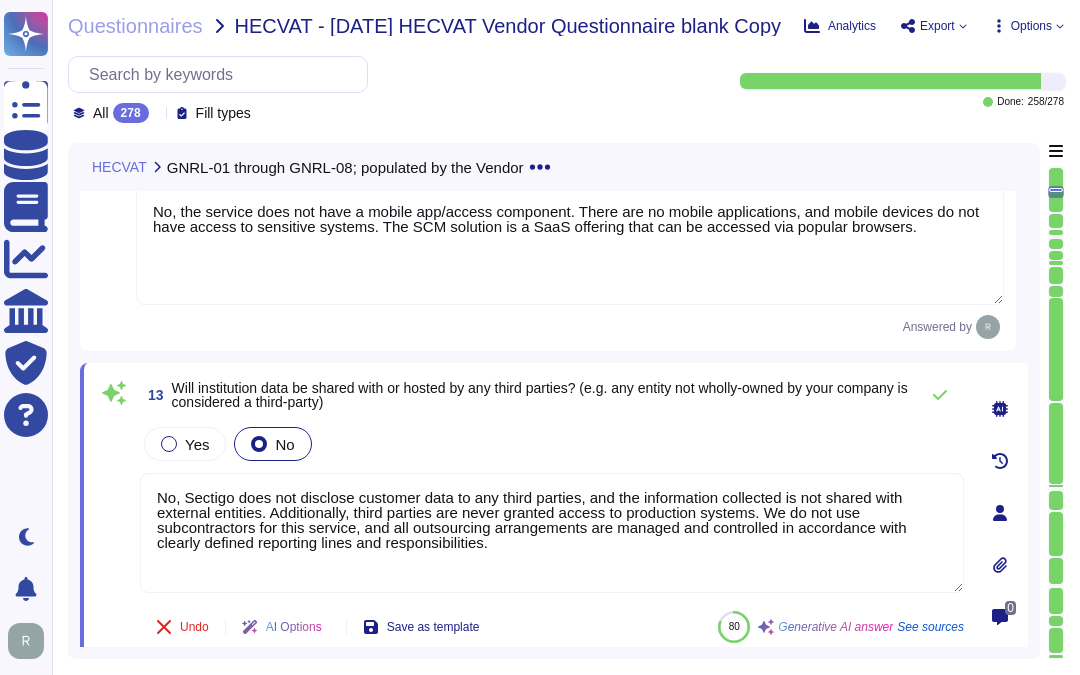 type on "The scope data is stored in our core data center in the [GEOGRAPHIC_DATA], with a redundant backup in the US data center. Additionally, data is stored in our synched, redundant data centers located in [GEOGRAPHIC_DATA], [US_STATE], [GEOGRAPHIC_DATA], and [GEOGRAPHIC_DATA], [GEOGRAPHIC_DATA], [GEOGRAPHIC_DATA]." 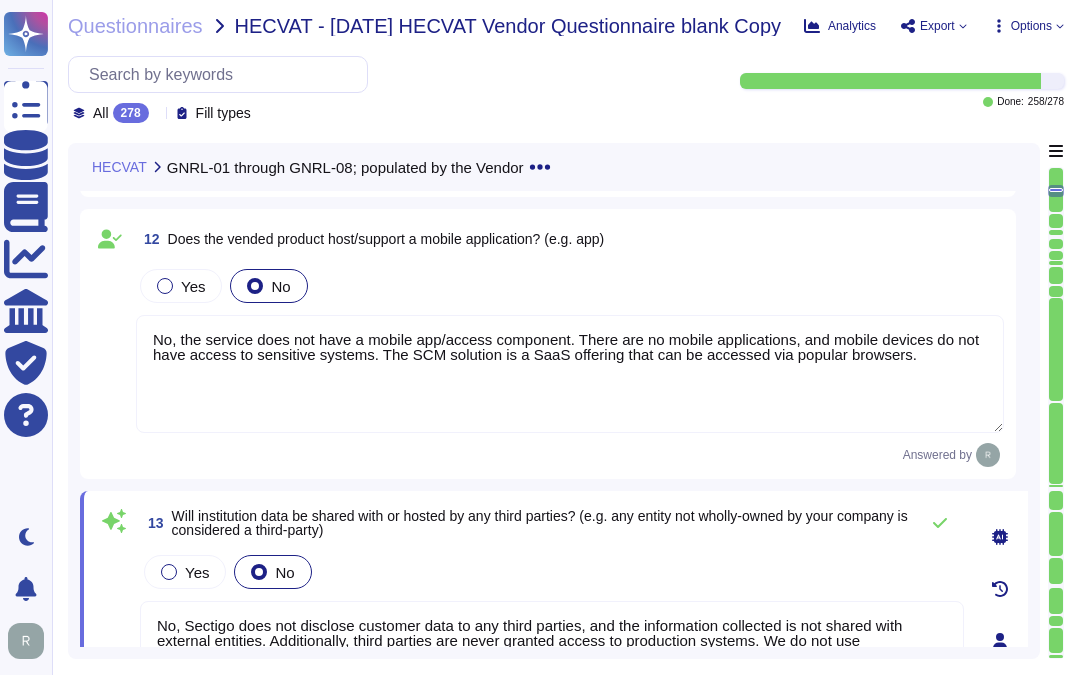 type on "Data is organized, stored, accessed, and controlled through several key measures:
1. Data Segmentation: Customer data is virtually segmented from all other data types, including production, test, development, and backoffice environments, ensuring sensitive information is isolated and protected.
2. Access Control: Access to production systems is restricted to a very small number of senior trusted employees, following the principle of least privilege. Access is removed within 24 hours of a change in role or departure from the company, and all access is reviewed quarterly by appropriate department heads.
3. Role-Based Access Control (RBAC): Access permissions are assigned based on roles and responsibilities, ensuring that only those who require access to specific information for their job functions are granted permissions.
4. Default Deny Policy: Access to information is denied unless explicitly authorized by management or information owners, limiting access to a need-to-know basis.
5. Data Encryption: A..." 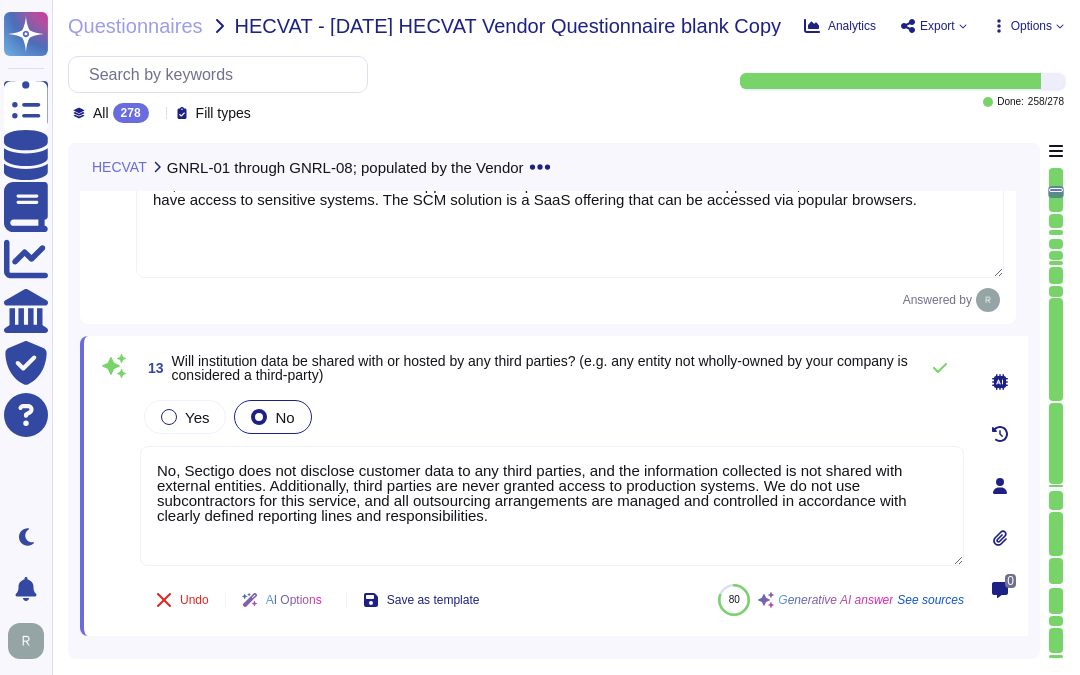 scroll, scrollTop: 2823, scrollLeft: 0, axis: vertical 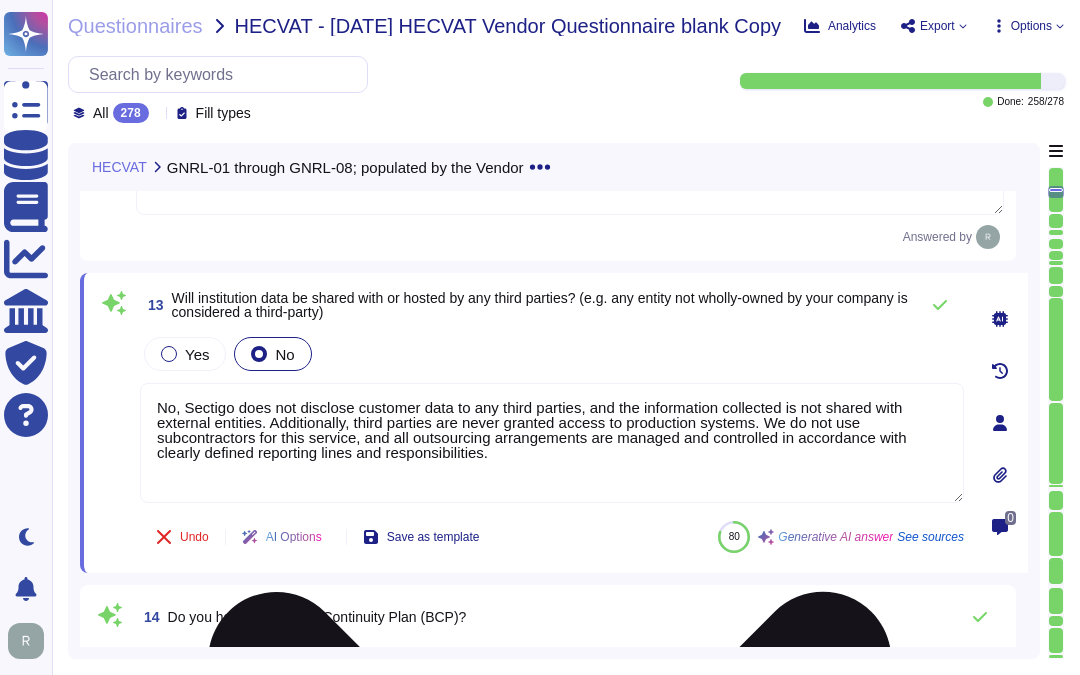 type on "No, data regulated by PCI DSS will not reside in the vended product. The organization does not process payment card data as part of the services it provides, and it does not store data covered by PCI. Therefore, there is no PCI data in the environment." 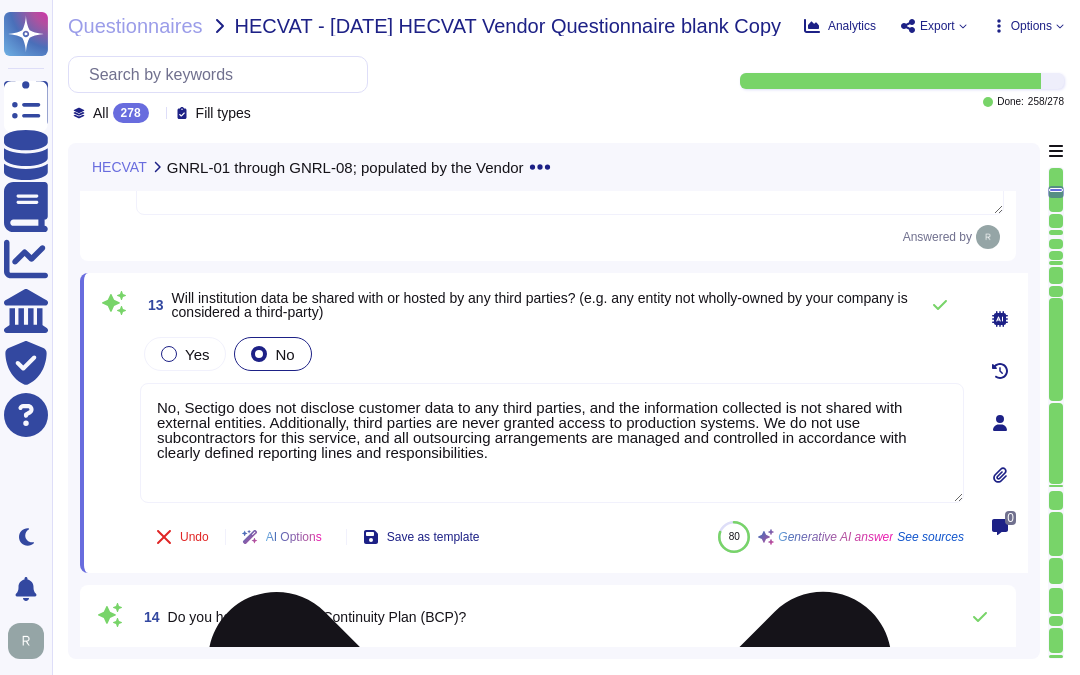 click on "No, Sectigo does not disclose customer data to any third parties, and the information collected is not shared with external entities. Additionally, third parties are never granted access to production systems. We do not use subcontractors for this service, and all outsourcing arrangements are managed and controlled in accordance with clearly defined reporting lines and responsibilities." at bounding box center (552, 443) 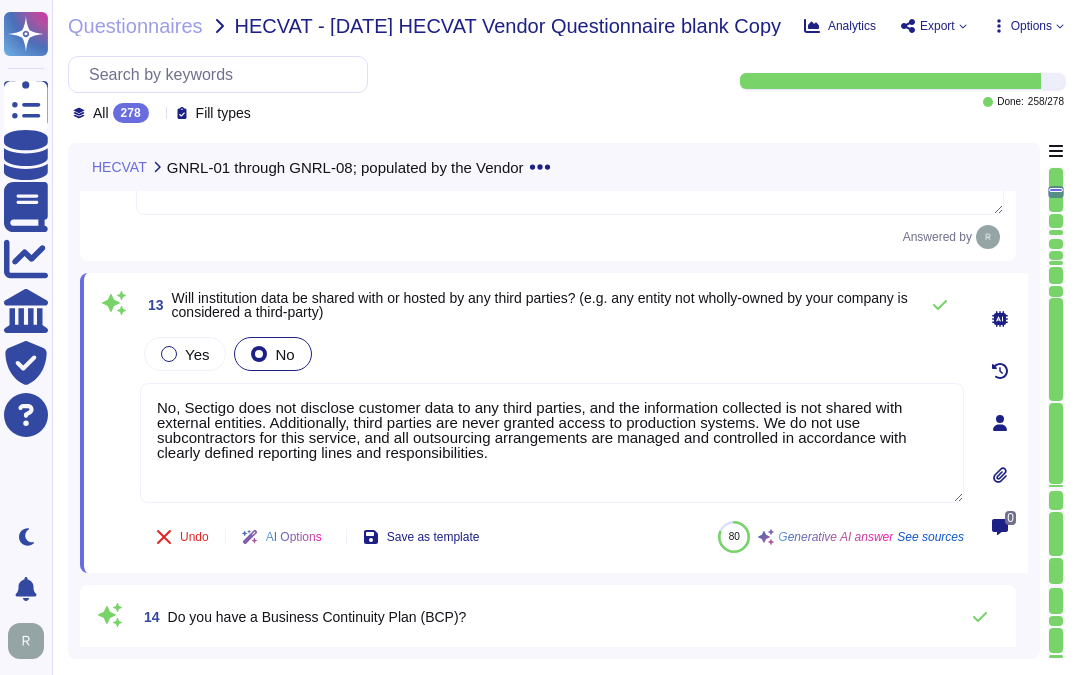click on "Yes No" at bounding box center (552, 354) 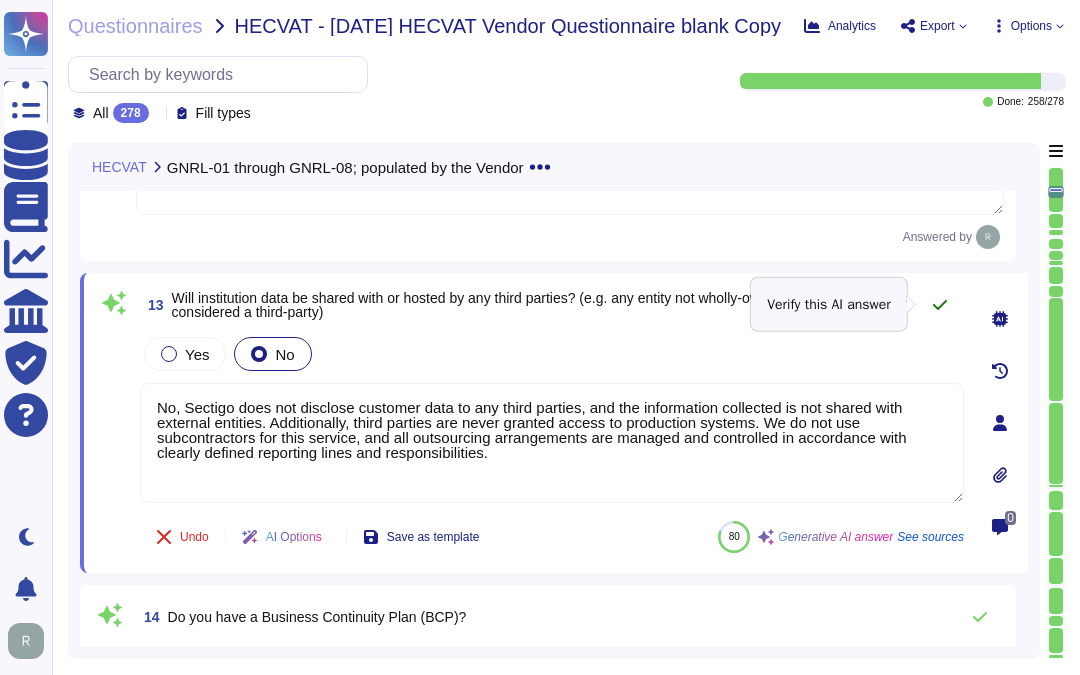 click 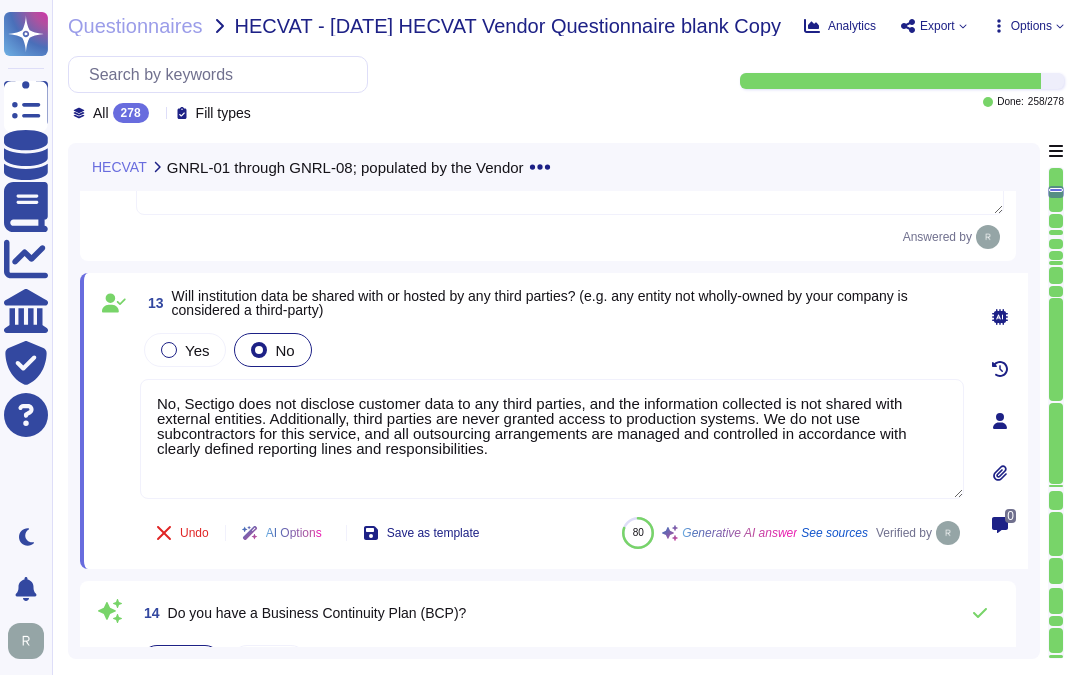 click on "Yes No" at bounding box center (552, 350) 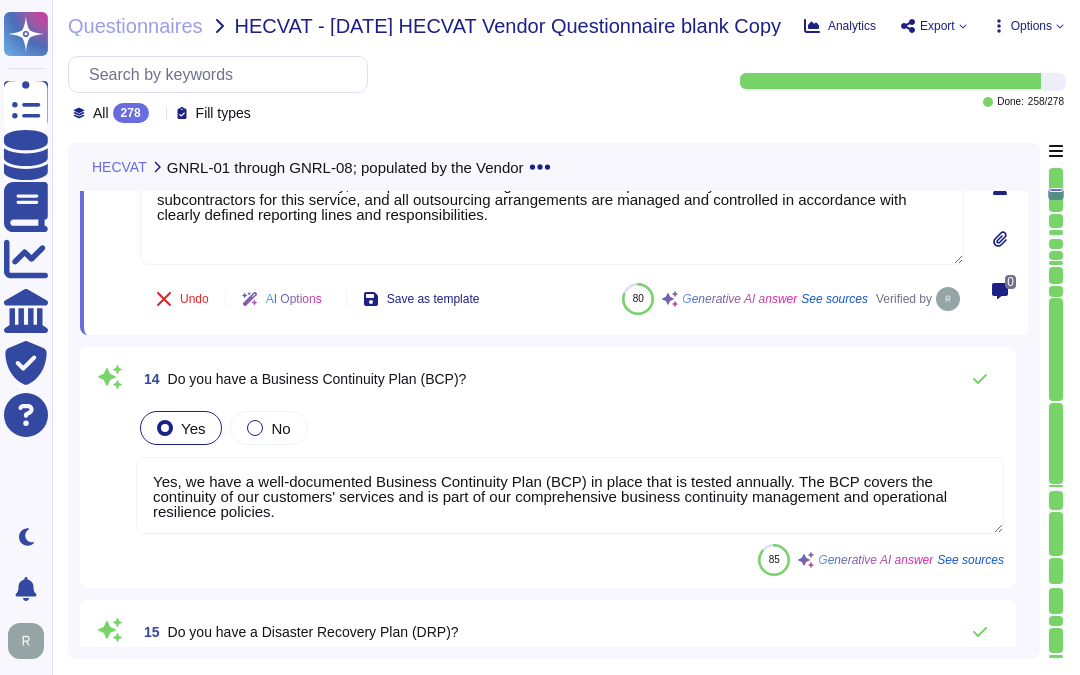 type on "They have direct contact with clients and resellers and the account managers maintain customer relations. Sales answers questions and performs any necessary research." 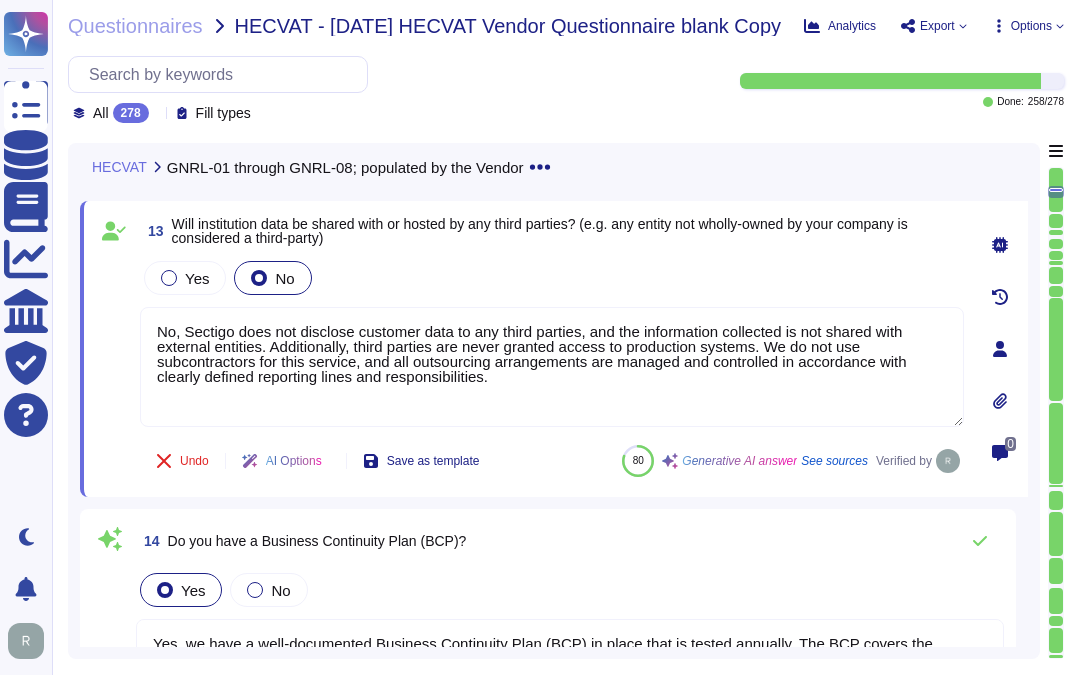 scroll, scrollTop: 2934, scrollLeft: 0, axis: vertical 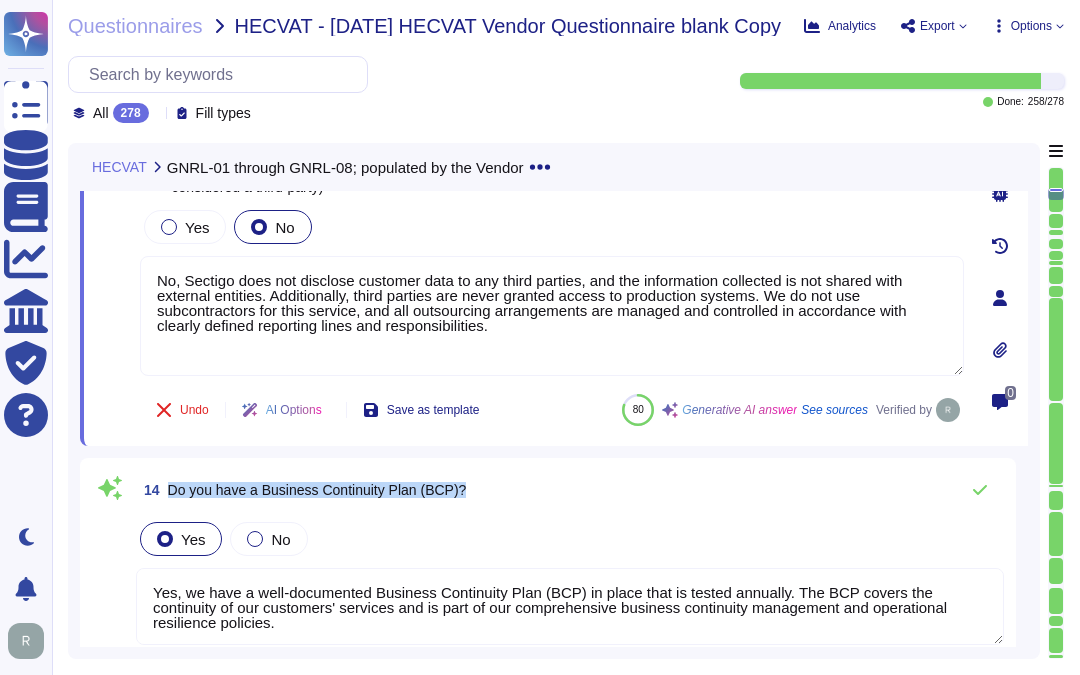 drag, startPoint x: 168, startPoint y: 488, endPoint x: 575, endPoint y: 483, distance: 407.0307 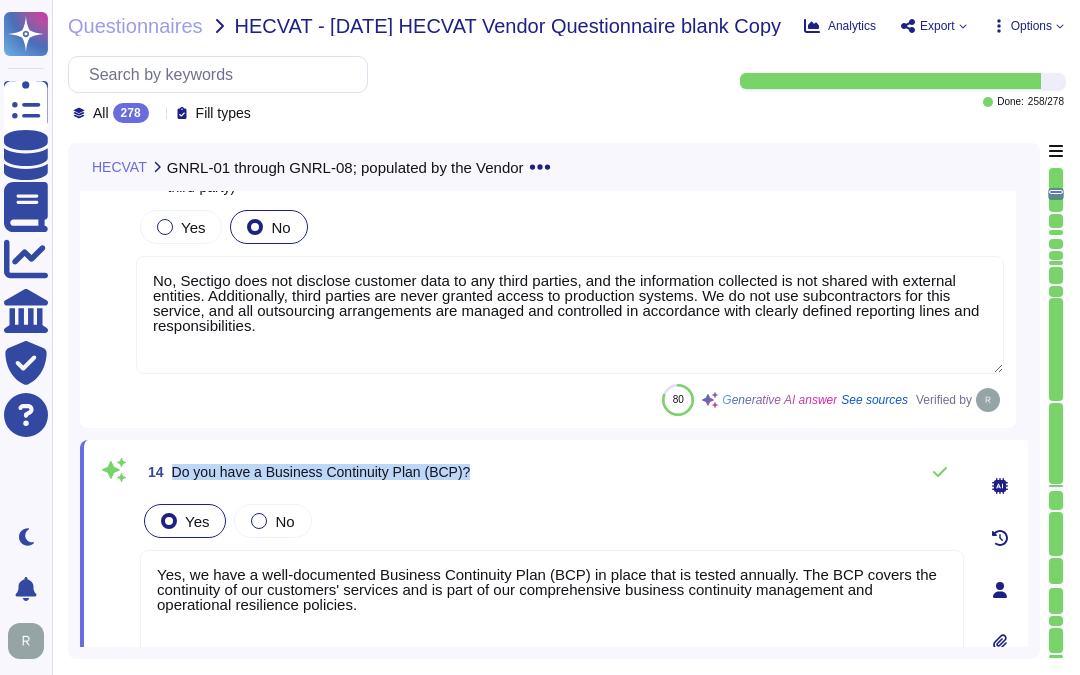 drag, startPoint x: 172, startPoint y: 468, endPoint x: 594, endPoint y: 460, distance: 422.07584 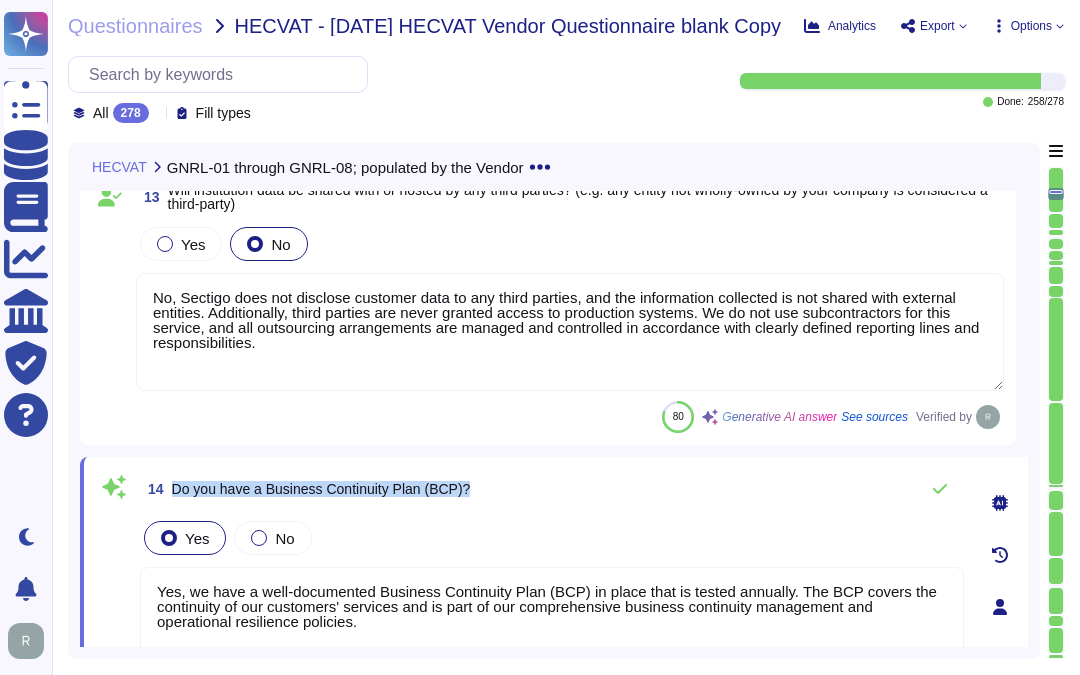 scroll, scrollTop: 3045, scrollLeft: 0, axis: vertical 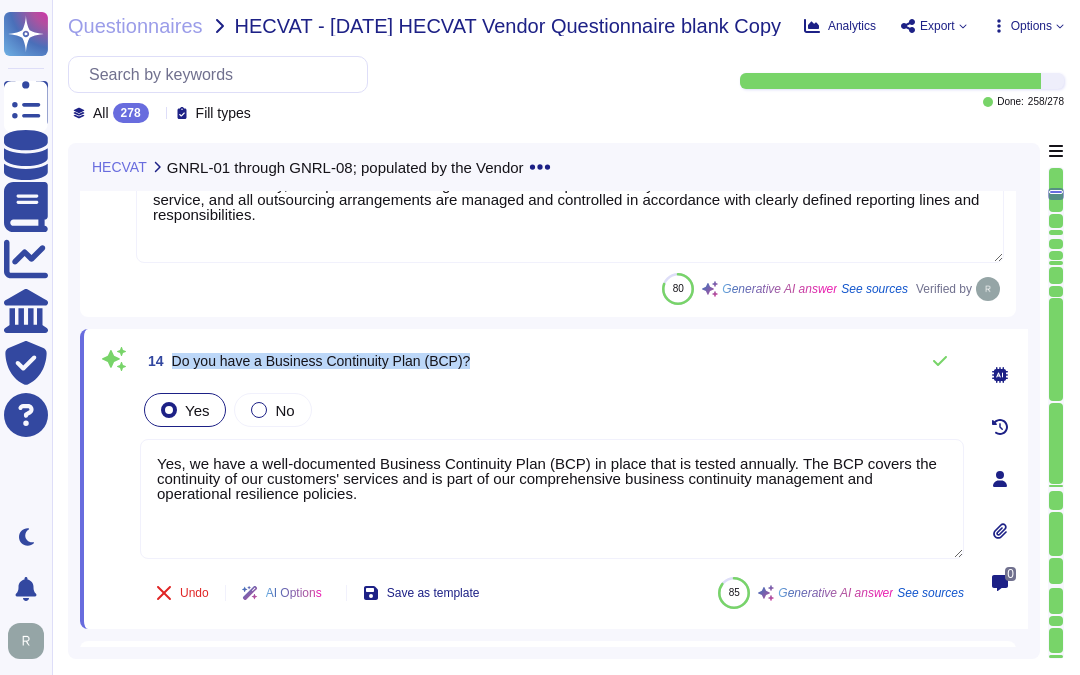 click on "14 Do you have a Business Continuity Plan (BCP)? Yes No Yes, we have a well-documented Business Continuity Plan (BCP) in place that is tested annually. The BCP covers the continuity of our customers' services and is part of our comprehensive business continuity management and operational resilience policies. Undo AI Options Save as template 85 Generative AI answer See sources" at bounding box center [530, 479] 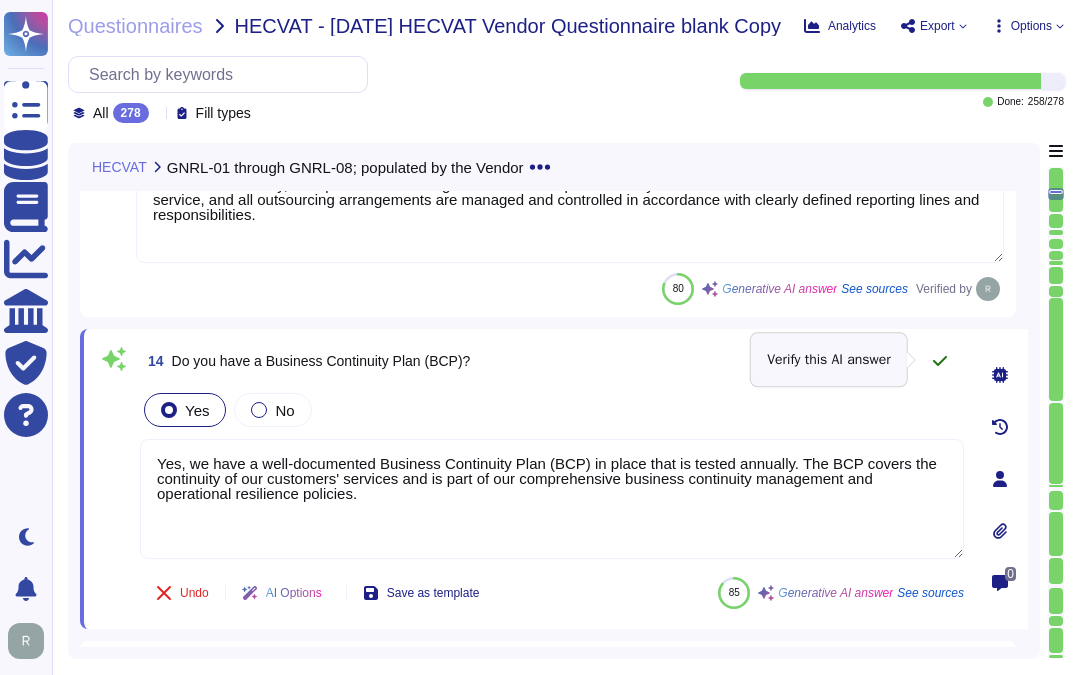 click 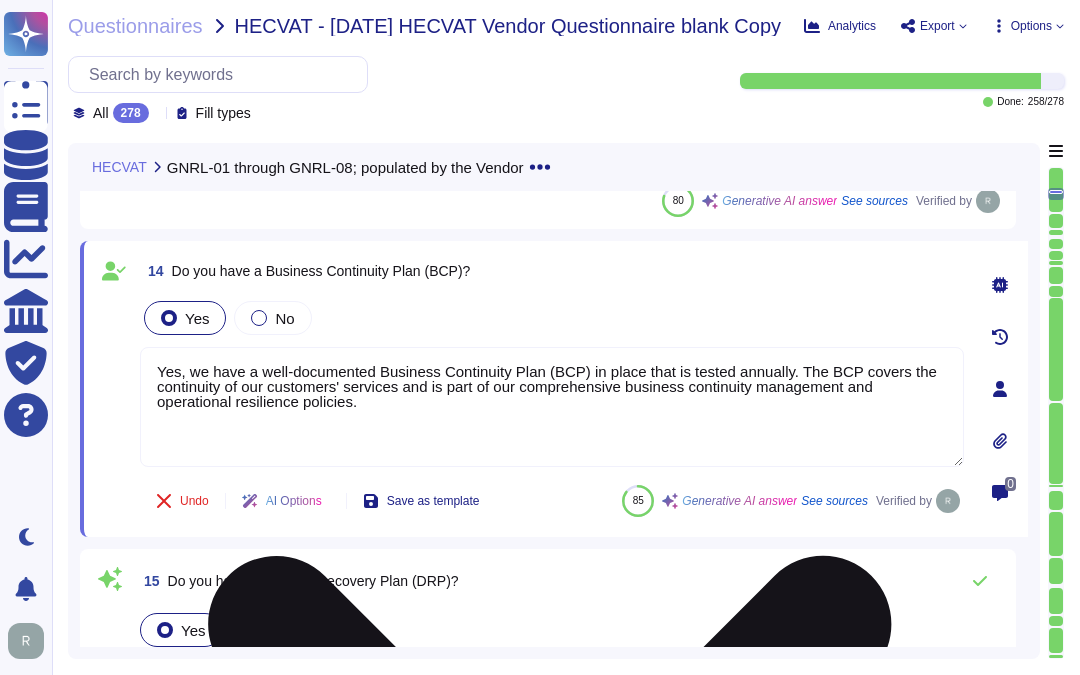 type on "They have direct contact with clients and resellers and the account managers maintain customer relations. Sales answers questions and performs any necessary research." 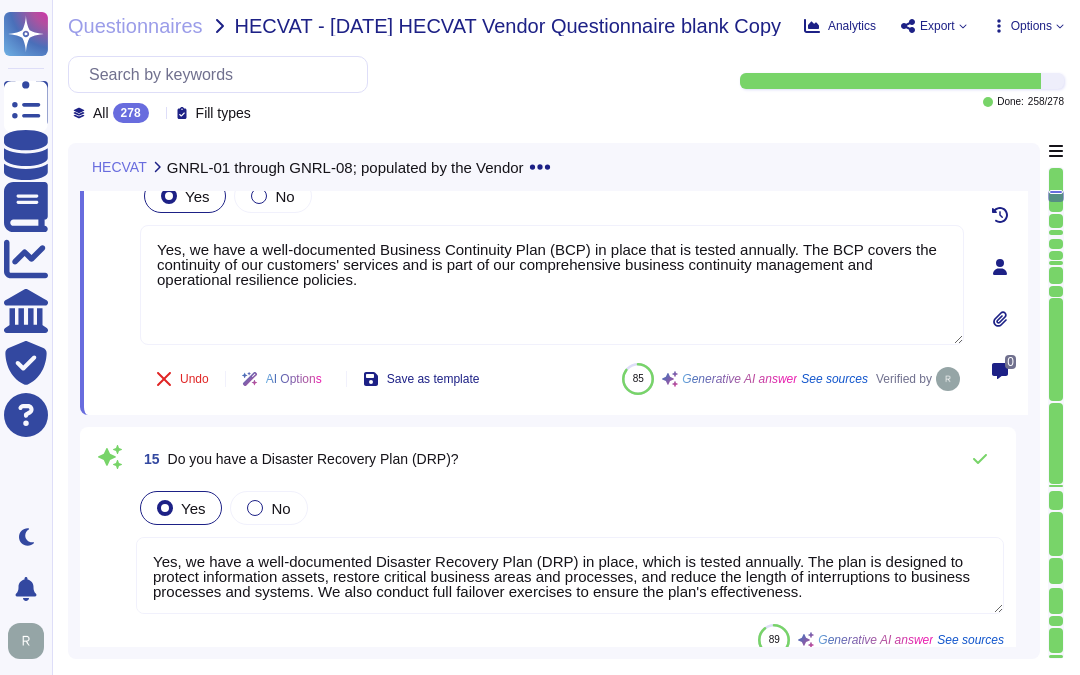 scroll, scrollTop: 3378, scrollLeft: 0, axis: vertical 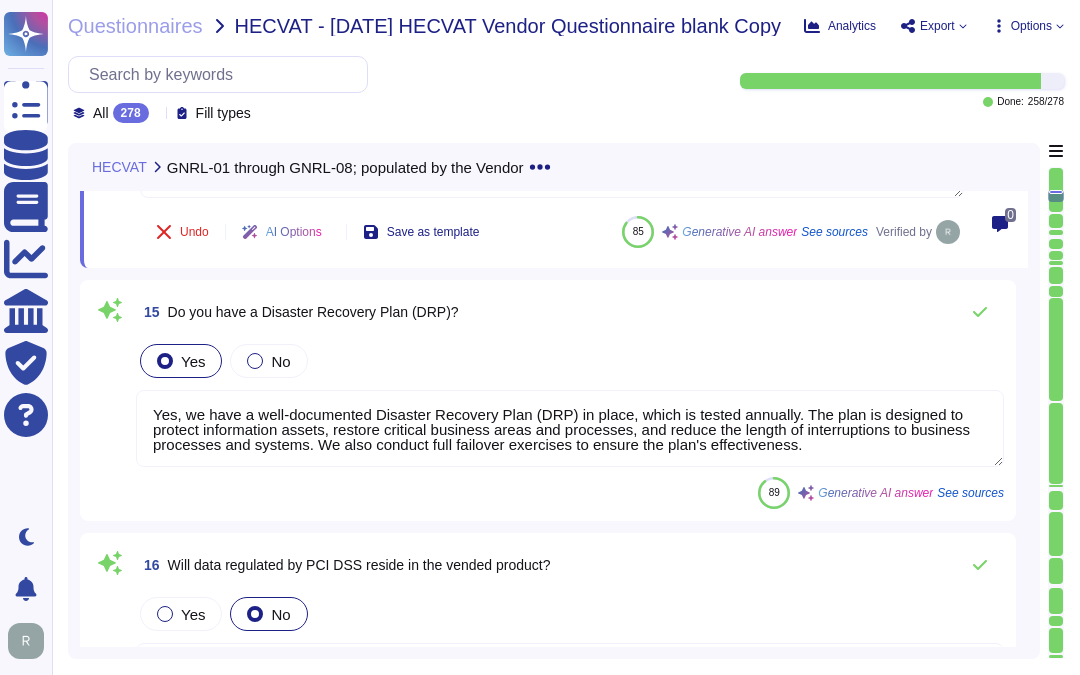 type on "We maintain WebTrust, SOC 2, and ISO 27001 certifications." 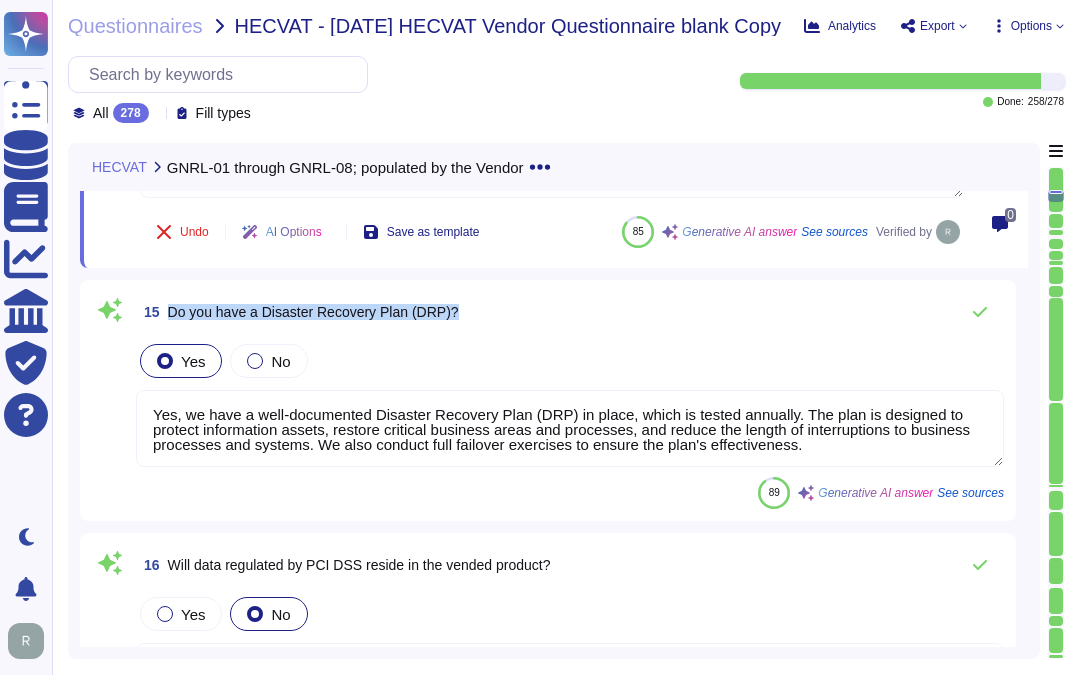 drag, startPoint x: 171, startPoint y: 310, endPoint x: 505, endPoint y: 312, distance: 334.00598 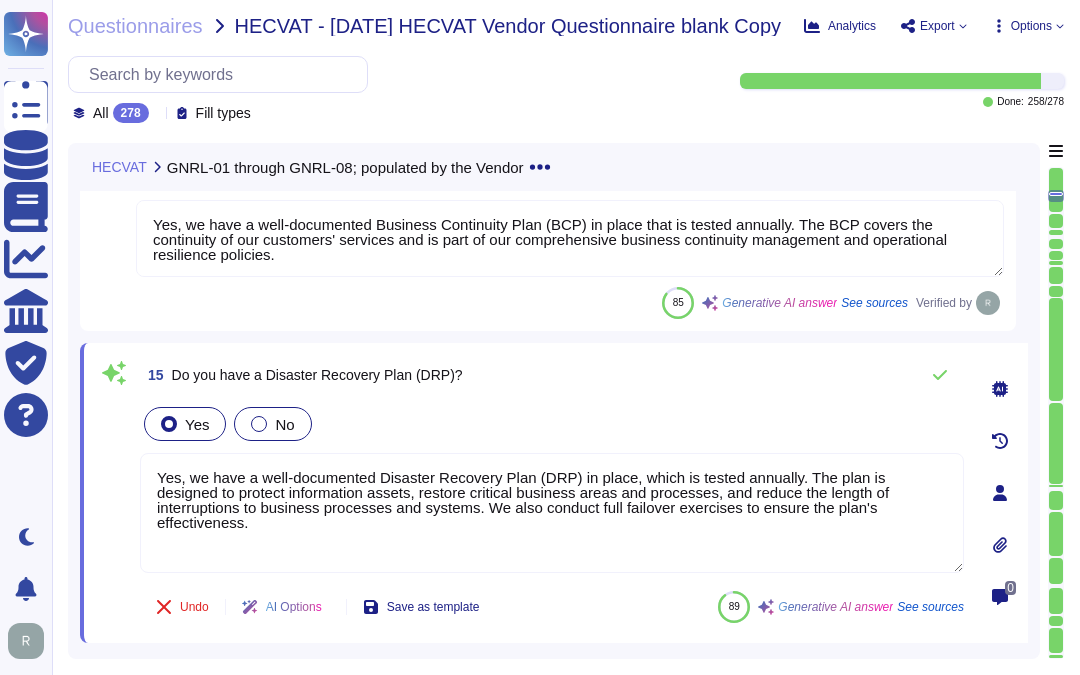 type on "No, the service does not have a mobile app/access component. There are no mobile applications, and mobile devices do not have access to sensitive systems. The SCM solution is a SaaS offering that can be accessed via popular browsers." 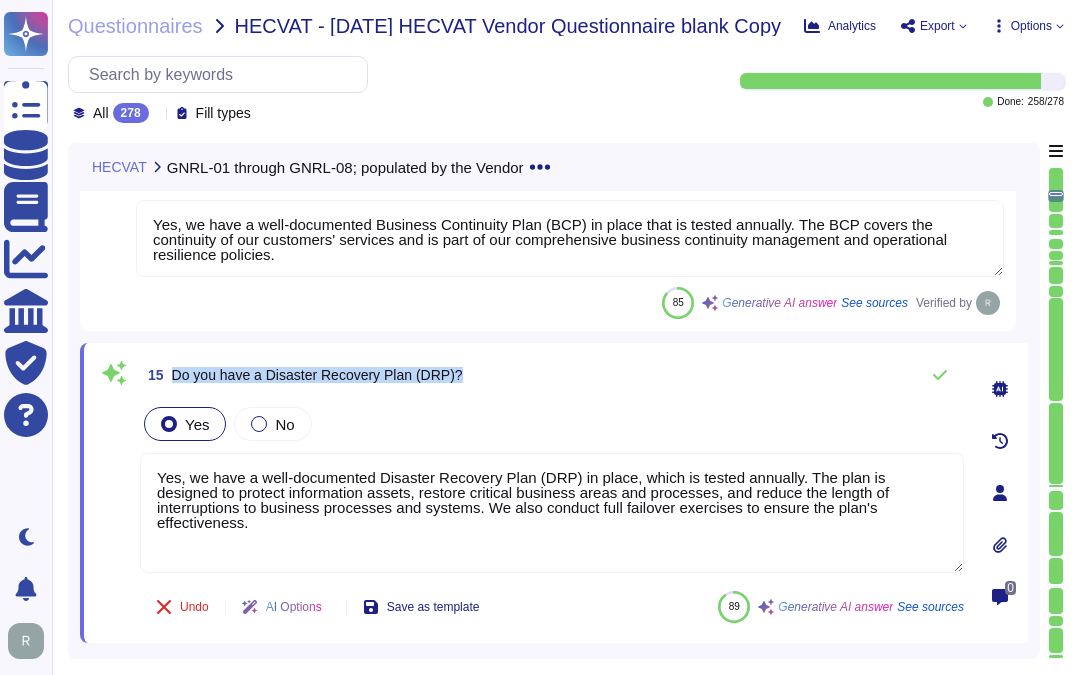 drag, startPoint x: 174, startPoint y: 368, endPoint x: 530, endPoint y: 385, distance: 356.40567 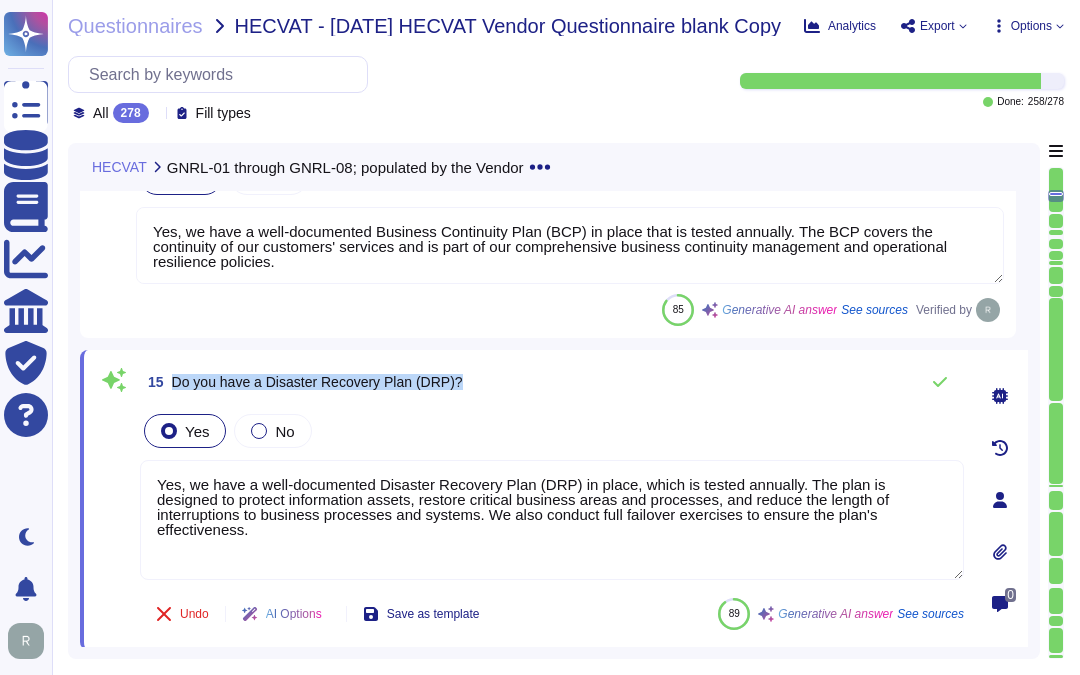 scroll, scrollTop: 3323, scrollLeft: 0, axis: vertical 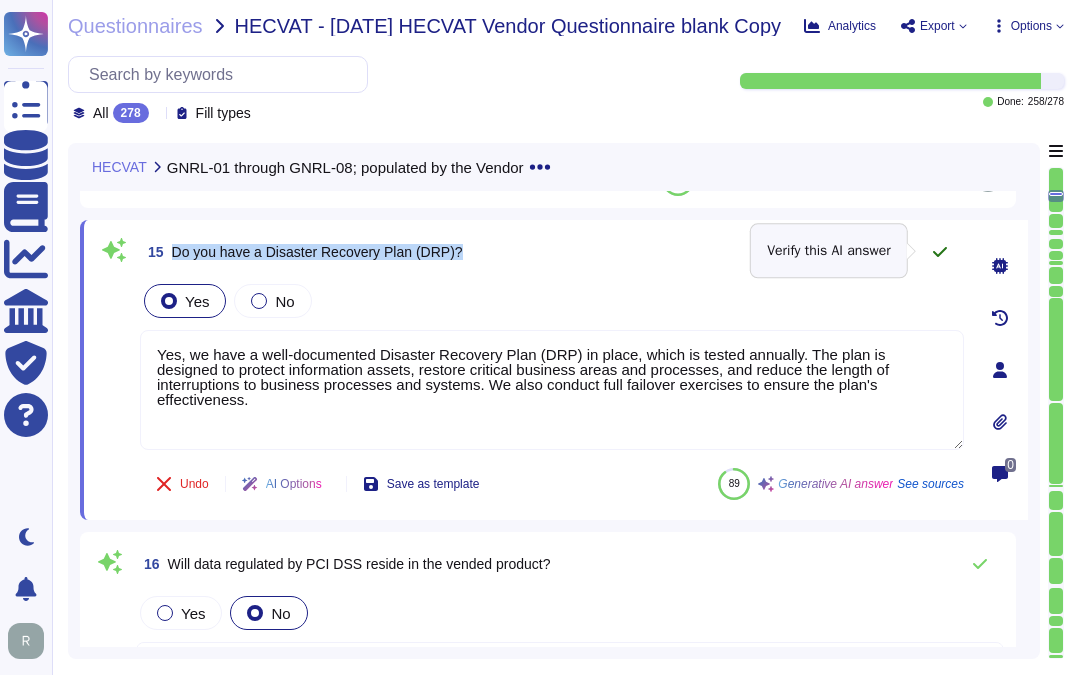 click 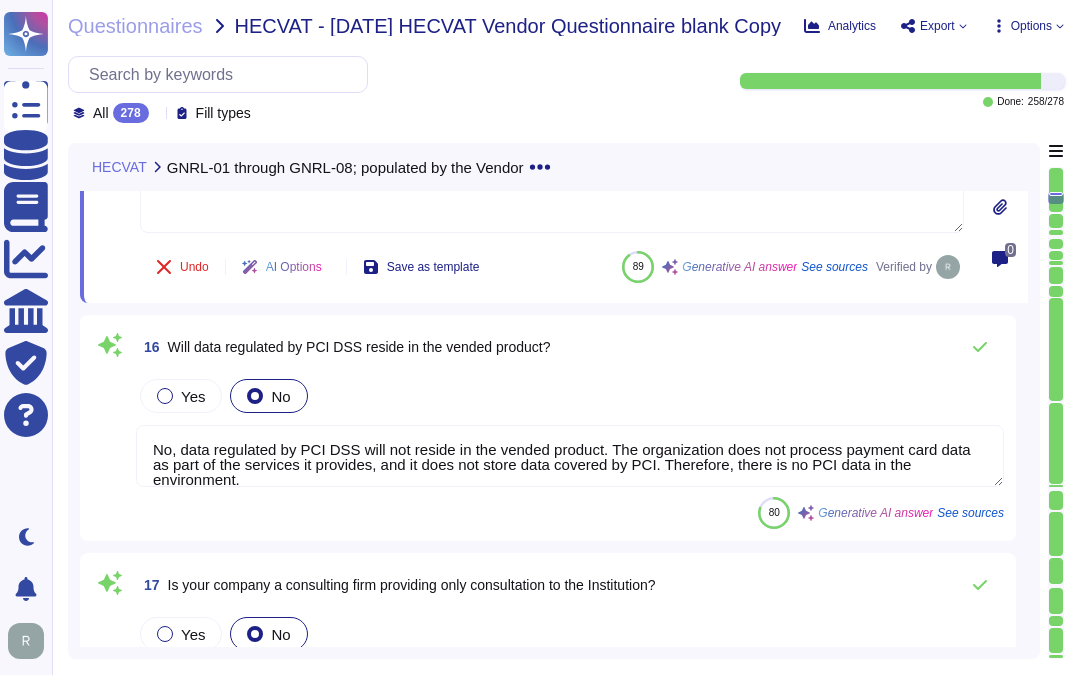 scroll, scrollTop: 3545, scrollLeft: 0, axis: vertical 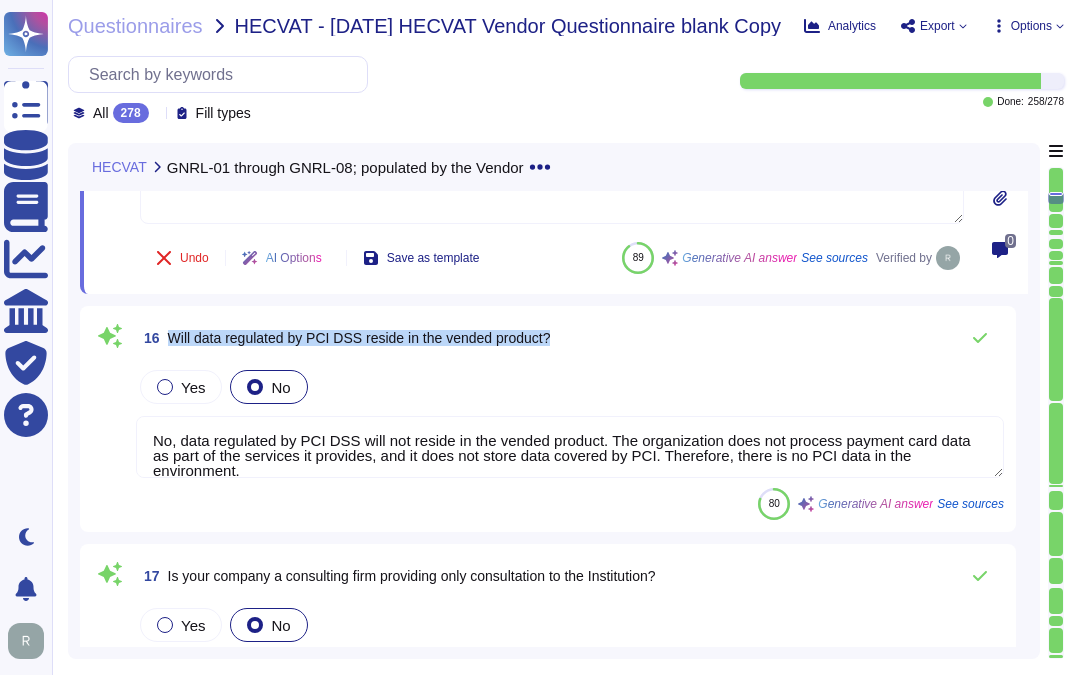 drag, startPoint x: 171, startPoint y: 335, endPoint x: 595, endPoint y: 343, distance: 424.07547 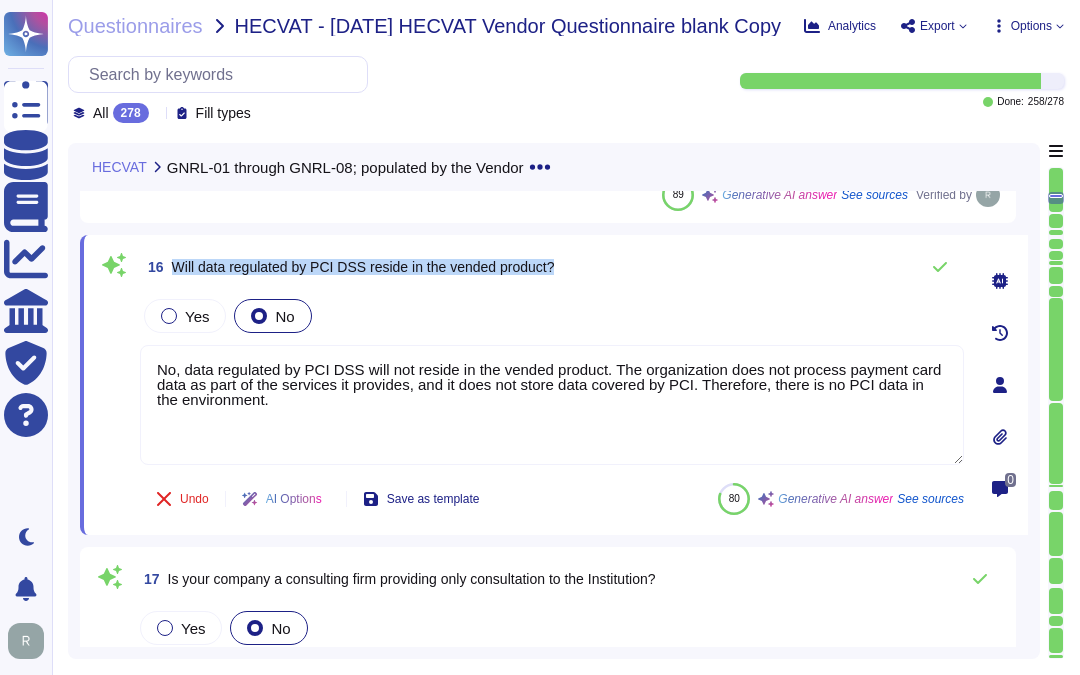 drag, startPoint x: 171, startPoint y: 264, endPoint x: 608, endPoint y: 262, distance: 437.00458 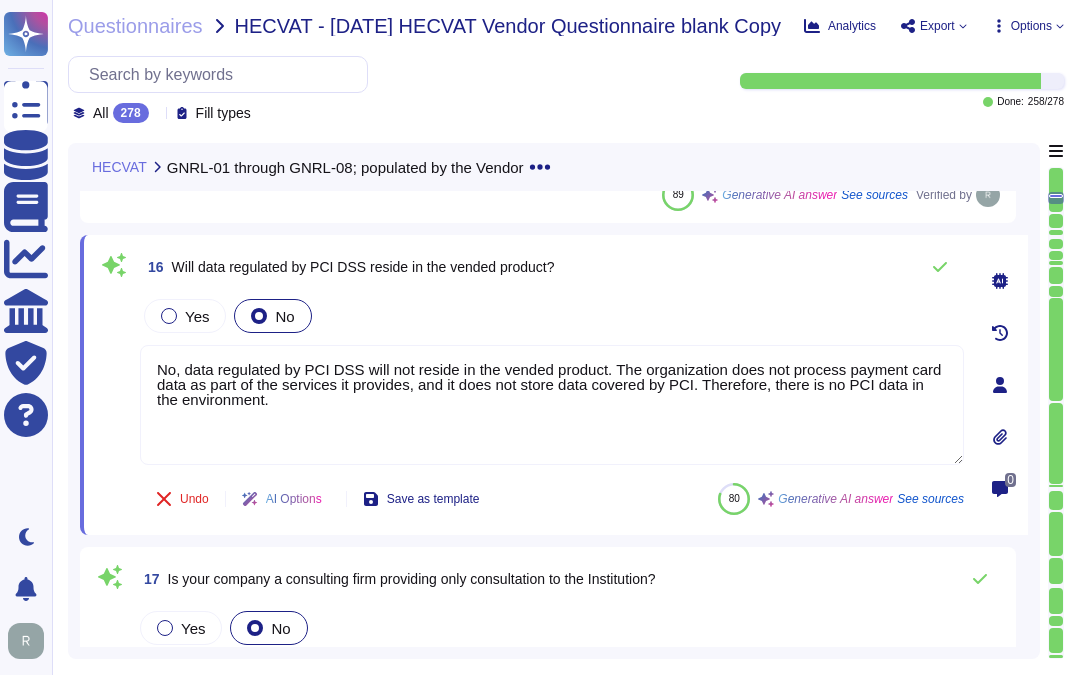 click on "Yes No" at bounding box center [552, 316] 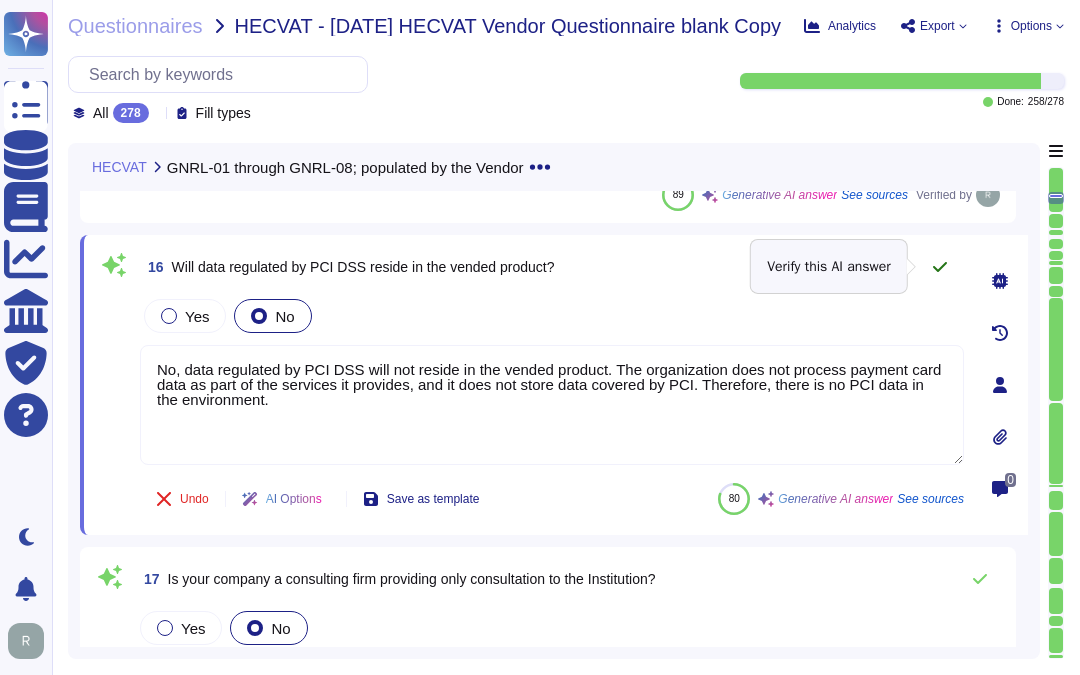 click 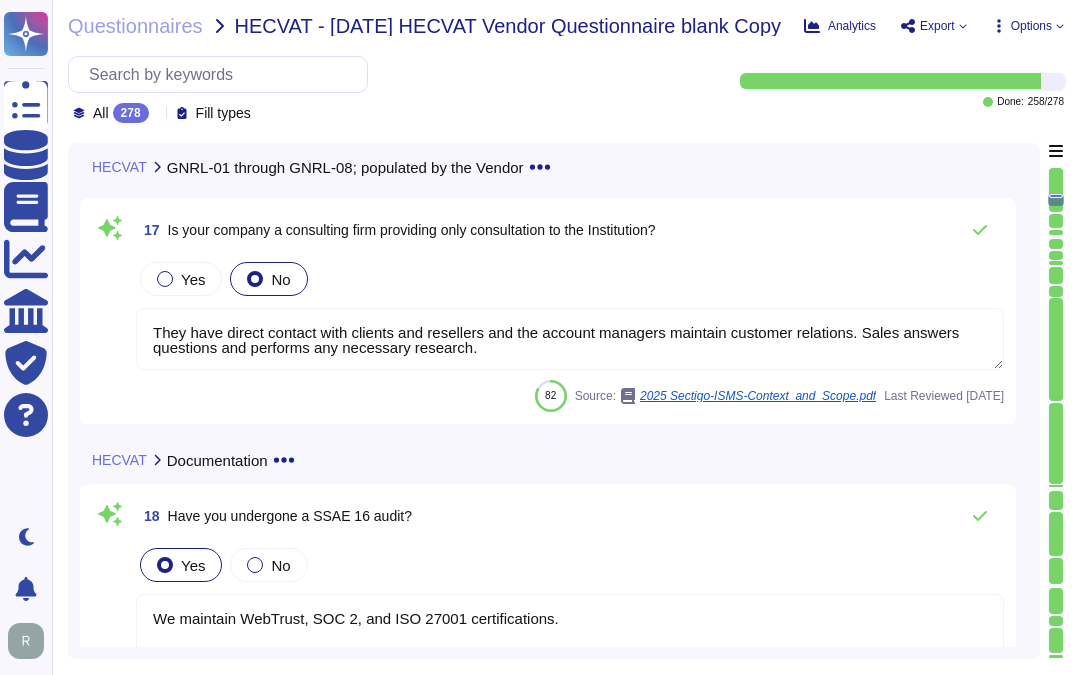 type on "We maintain WebTrust, SOC 2, and ISO 27001 certifications." 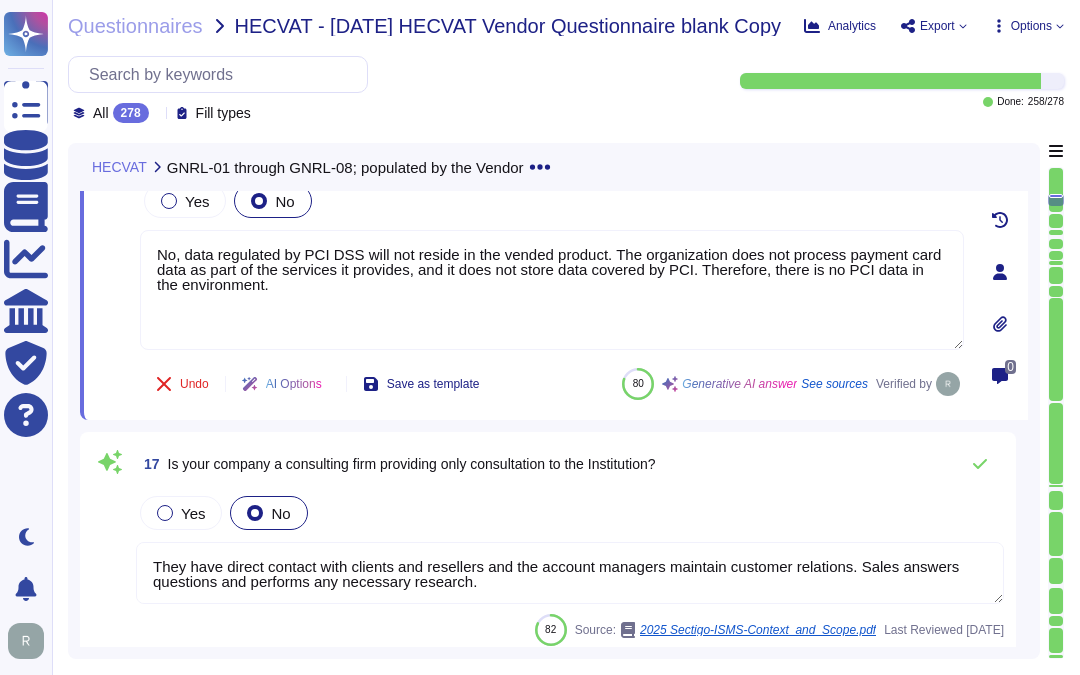 type on "Yes, we have a well-documented Business Continuity Plan (BCP) in place that is tested annually. The BCP covers the continuity of our customers' services and is part of our comprehensive business continuity management and operational resilience policies." 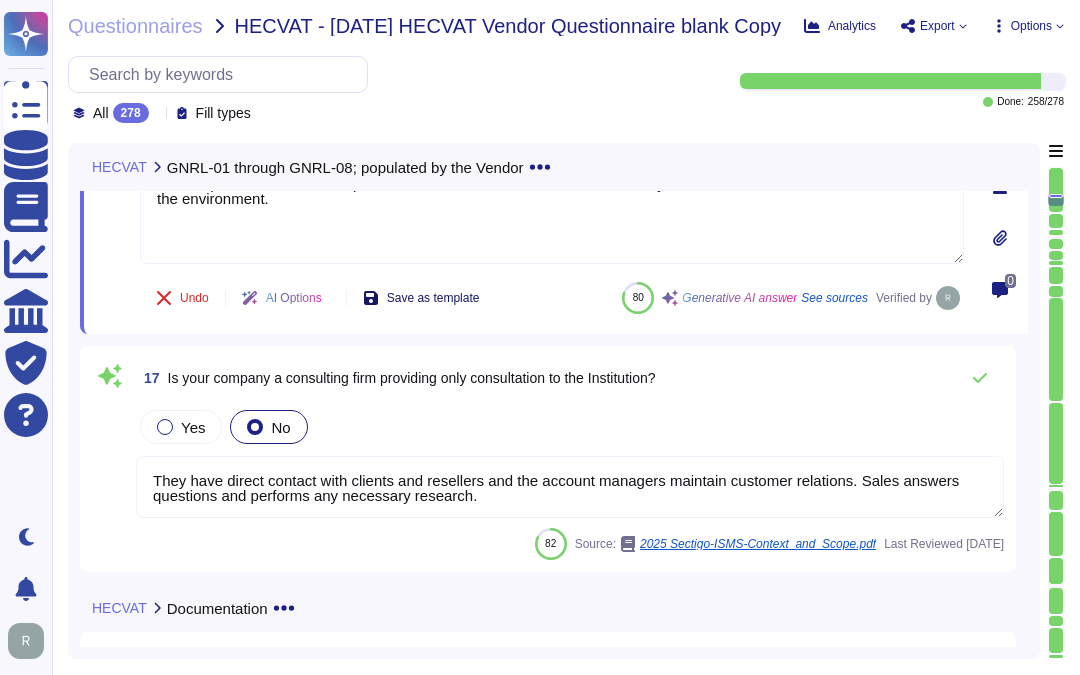 scroll, scrollTop: 3767, scrollLeft: 0, axis: vertical 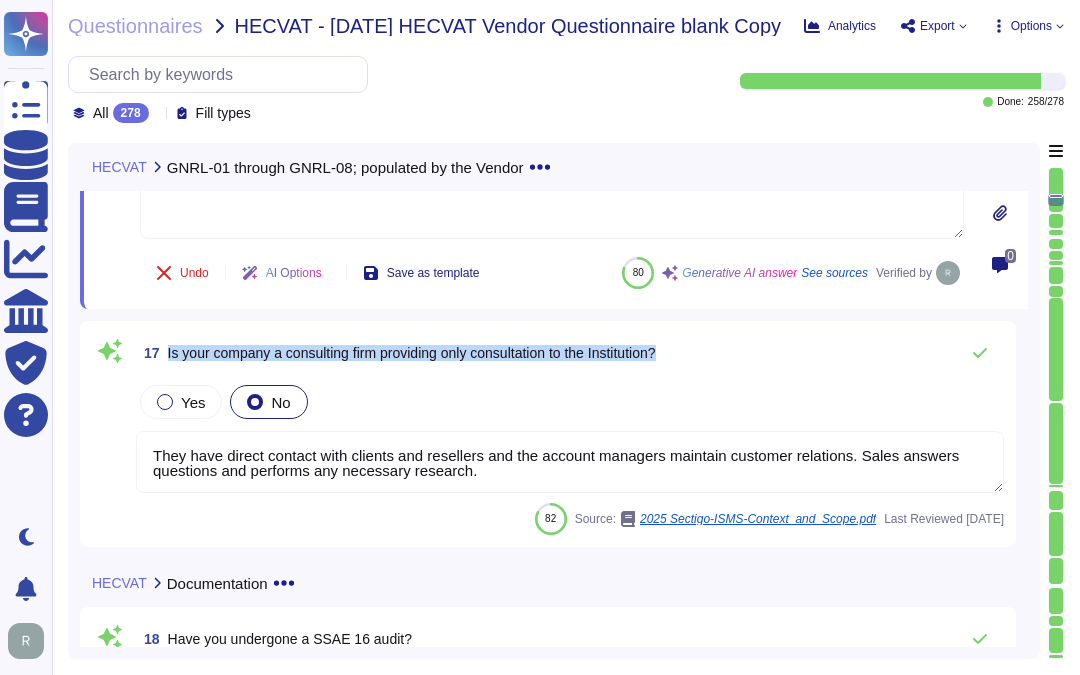 drag, startPoint x: 170, startPoint y: 351, endPoint x: 781, endPoint y: 372, distance: 611.3608 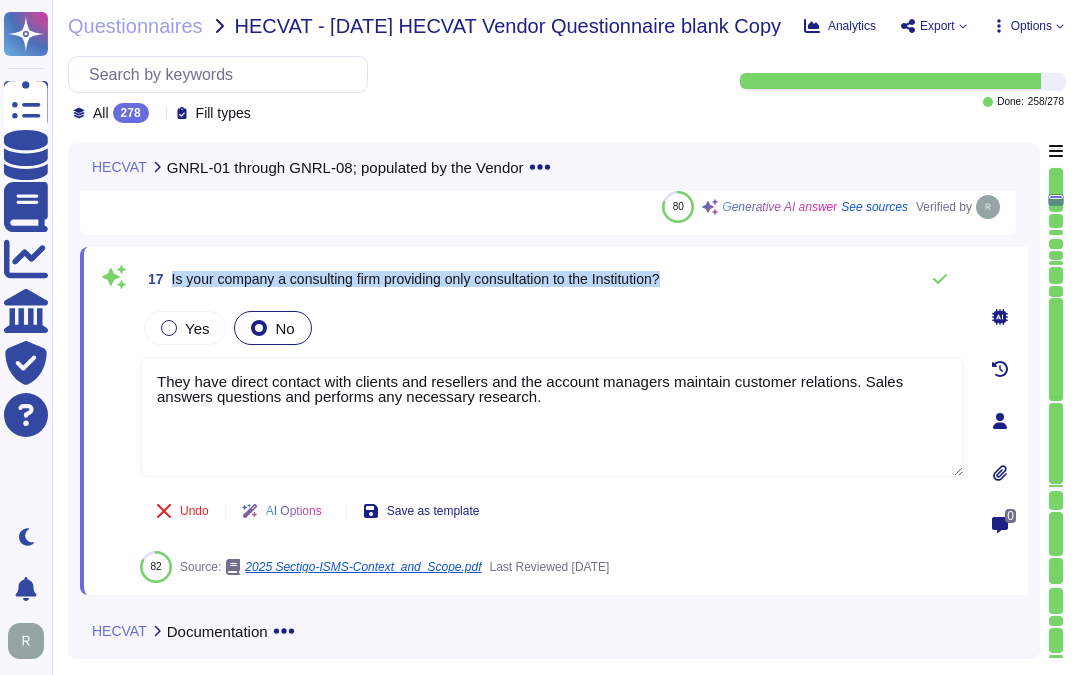 drag, startPoint x: 172, startPoint y: 278, endPoint x: 731, endPoint y: 281, distance: 559.00806 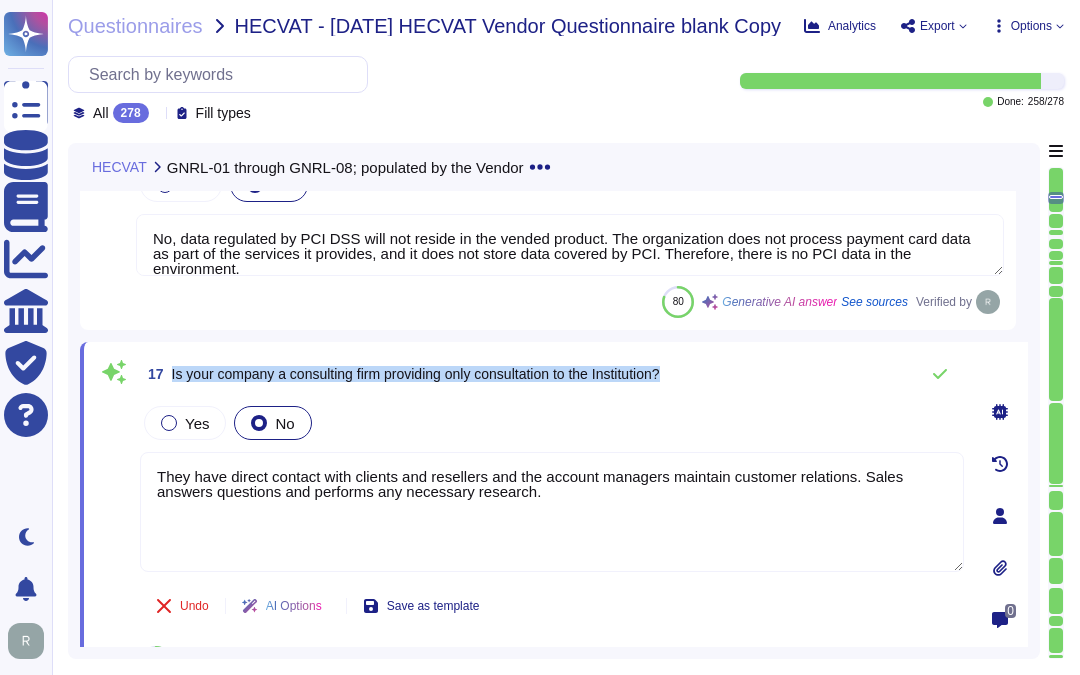 scroll, scrollTop: 3545, scrollLeft: 0, axis: vertical 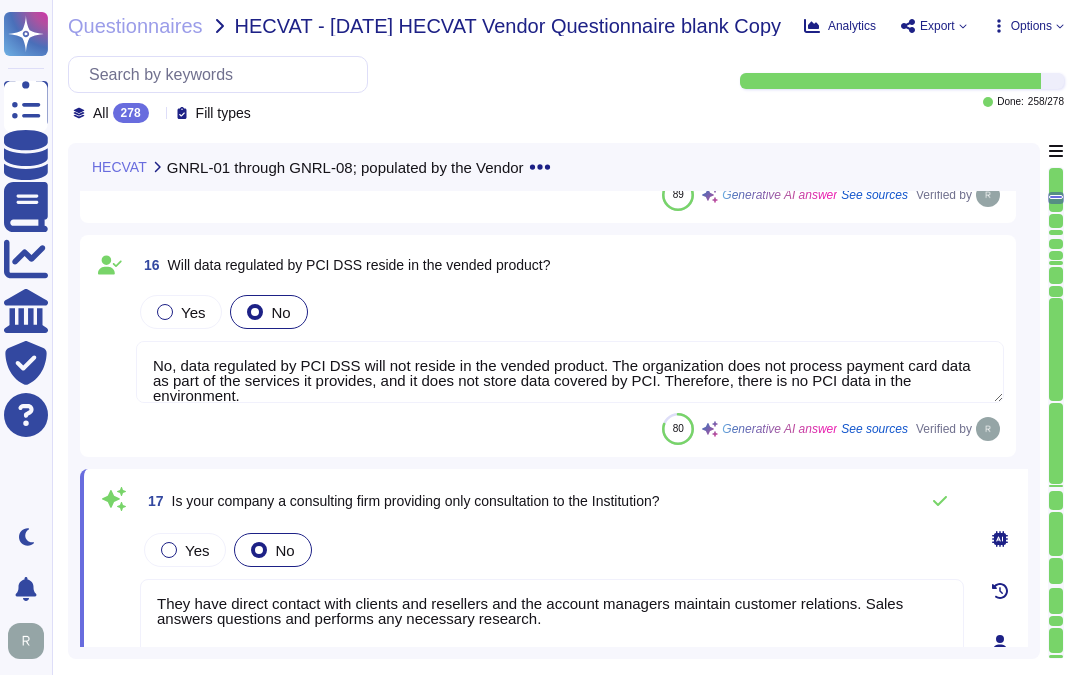 click 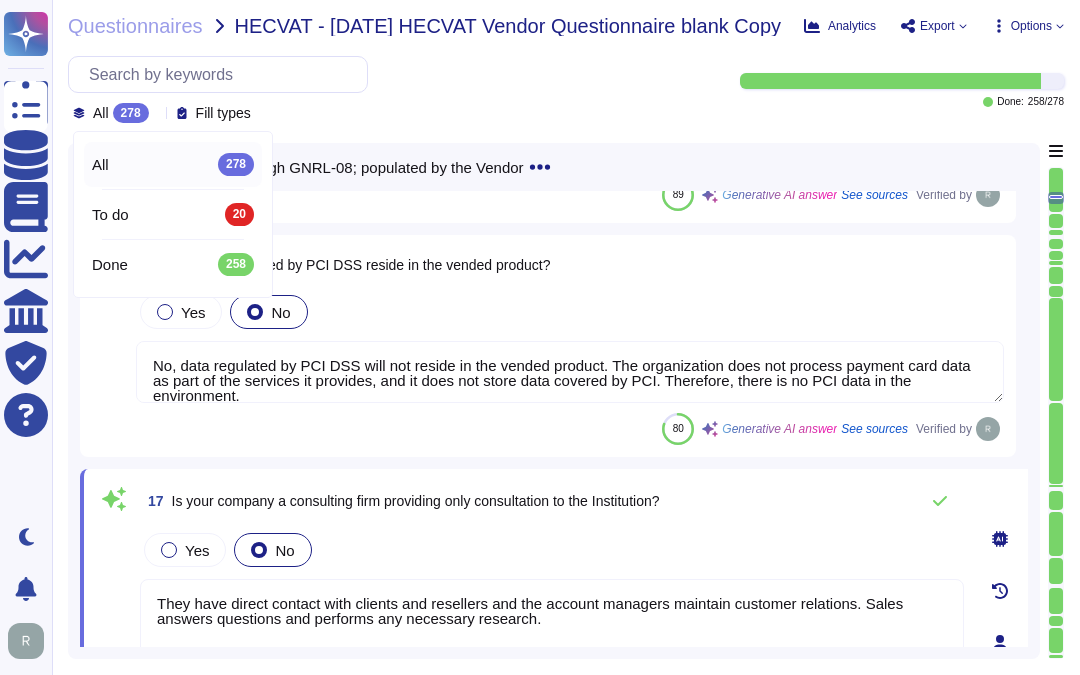 click 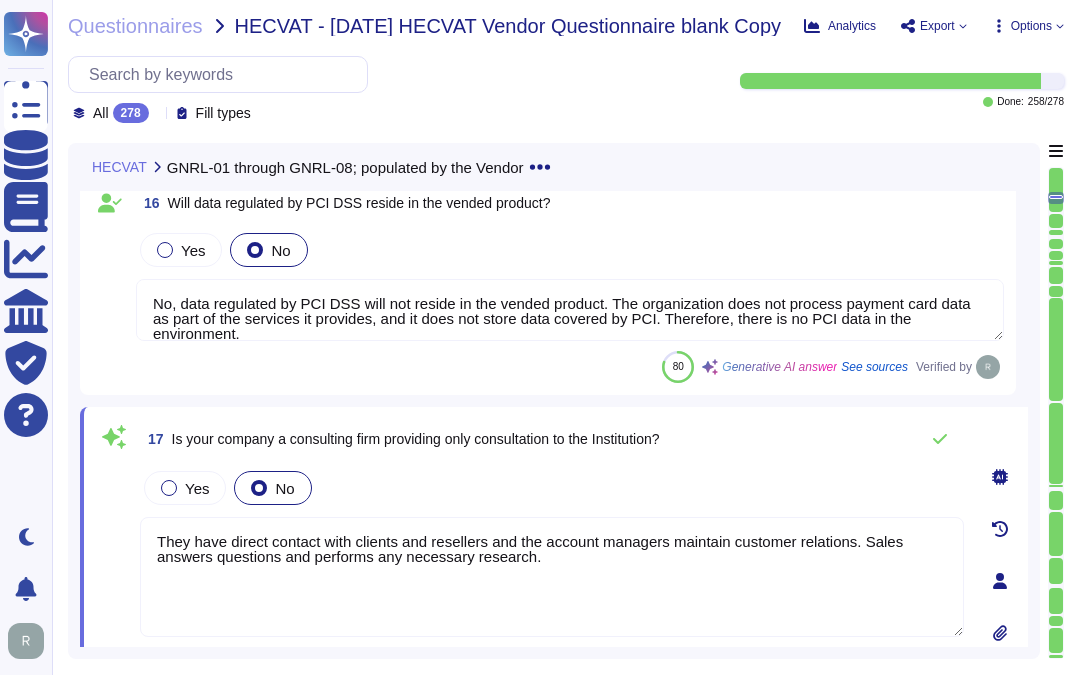 scroll, scrollTop: 3656, scrollLeft: 0, axis: vertical 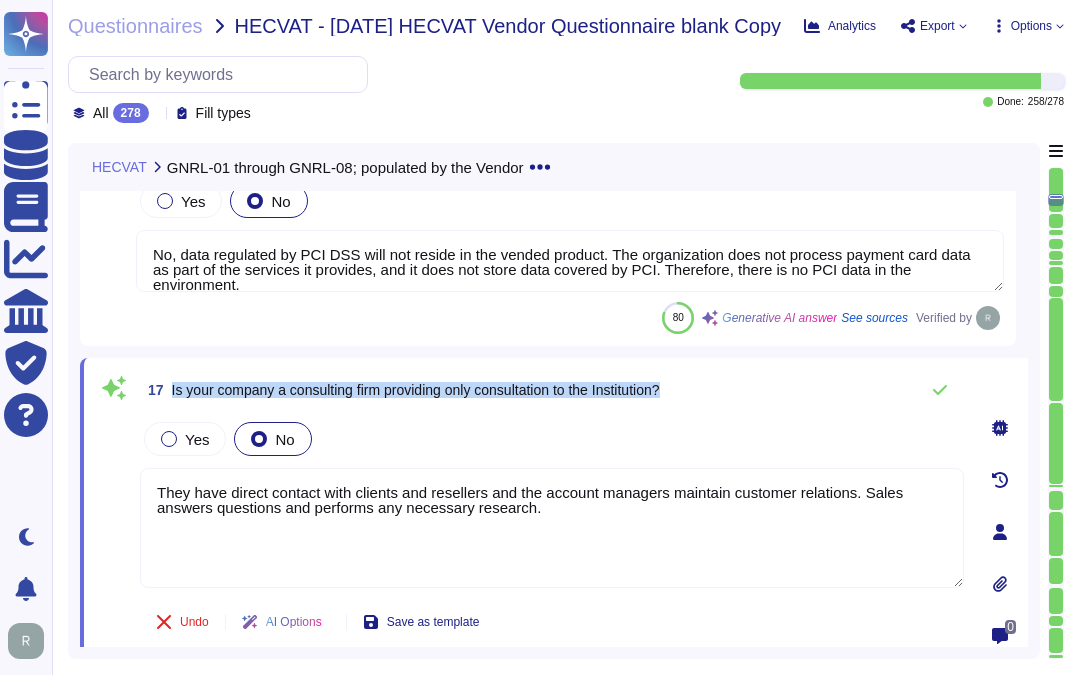 drag, startPoint x: 170, startPoint y: 387, endPoint x: 723, endPoint y: 385, distance: 553.0036 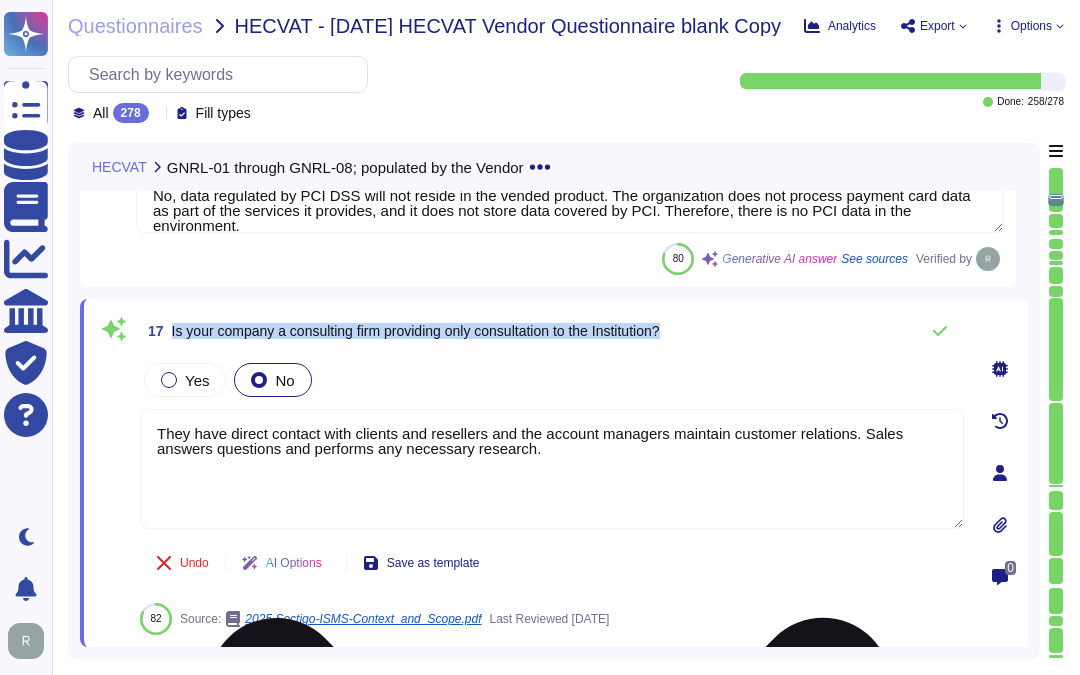 scroll, scrollTop: 3767, scrollLeft: 0, axis: vertical 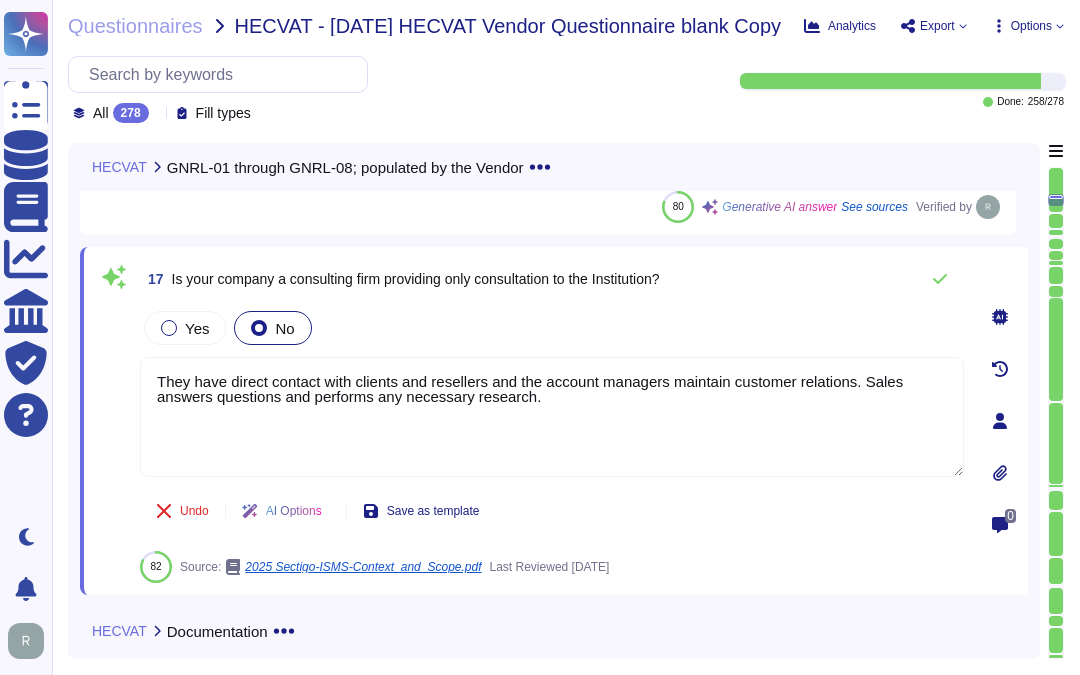 drag, startPoint x: 403, startPoint y: 391, endPoint x: 204, endPoint y: 422, distance: 201.4001 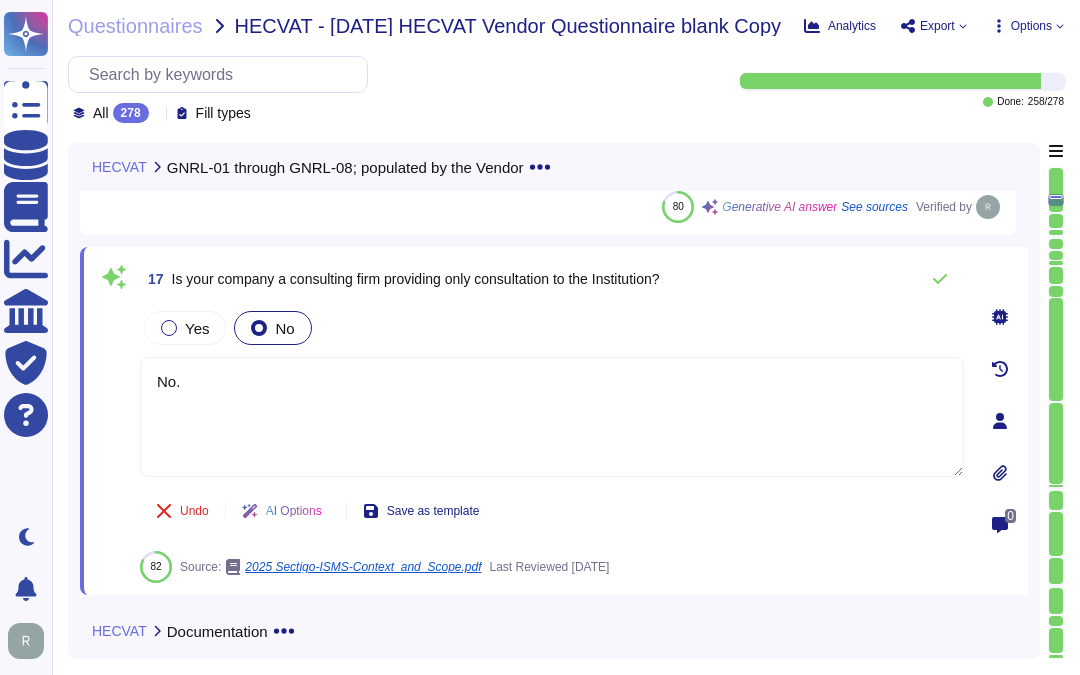paste on "Sectigo is a leading provider of digital certificates and automated Certificate Lifecycle Management (CLM) solutions, recognized for establishing digital trust. It is one of the longest-standing and largest Certificate Authorities (CAs) globally, serving over 700,000 customers, including 36% of the Fortune 1000. With over 20 years of experience in the digital trust industry and more than 25 years in business, Sectigo is dedicated to attracting and retaining a talented workforce and fostering beneficial community relationships.
Key offerings include:
1. Digital Identity Solutions: Protecting employees, customers, intellectual property, and brands from fraud.
2. Publicly Trusted Certificates: Providing SSL/TLS certificates and management software for secure online communications.
3. Sectigo Certificate Manager: A centralized platform for the administration of digital certificates.
4. Unlimited Certificates: A service that includes unlimited certificates for a fixed annual fee, covering SSL, extended valid..." 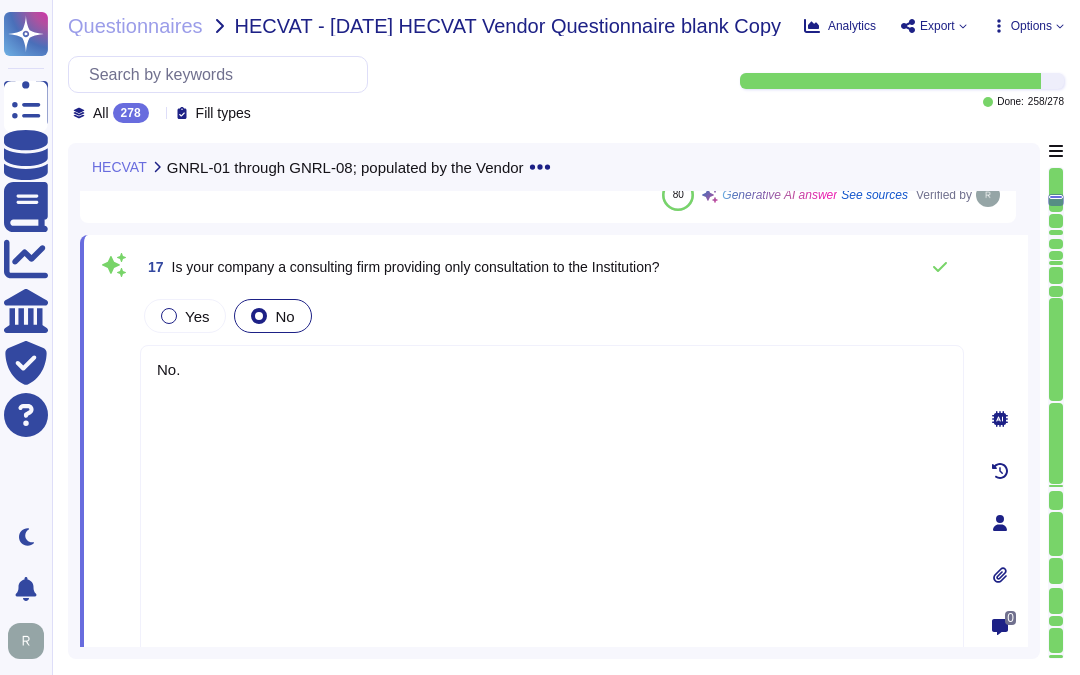 scroll, scrollTop: 3810, scrollLeft: 0, axis: vertical 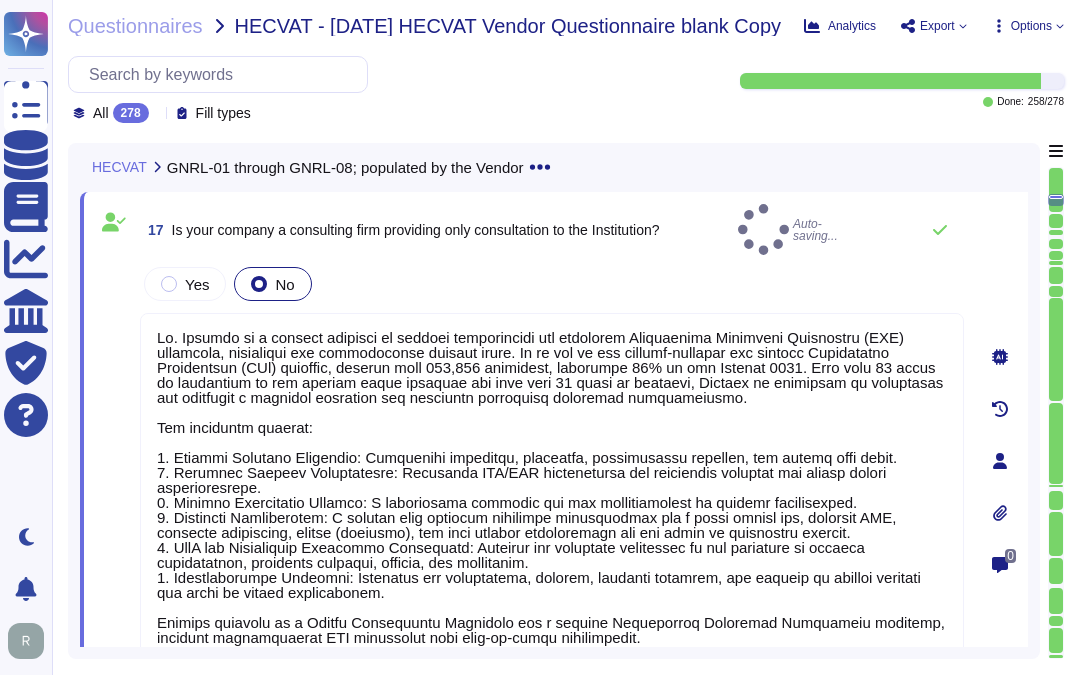 click on "Yes No" at bounding box center (552, 284) 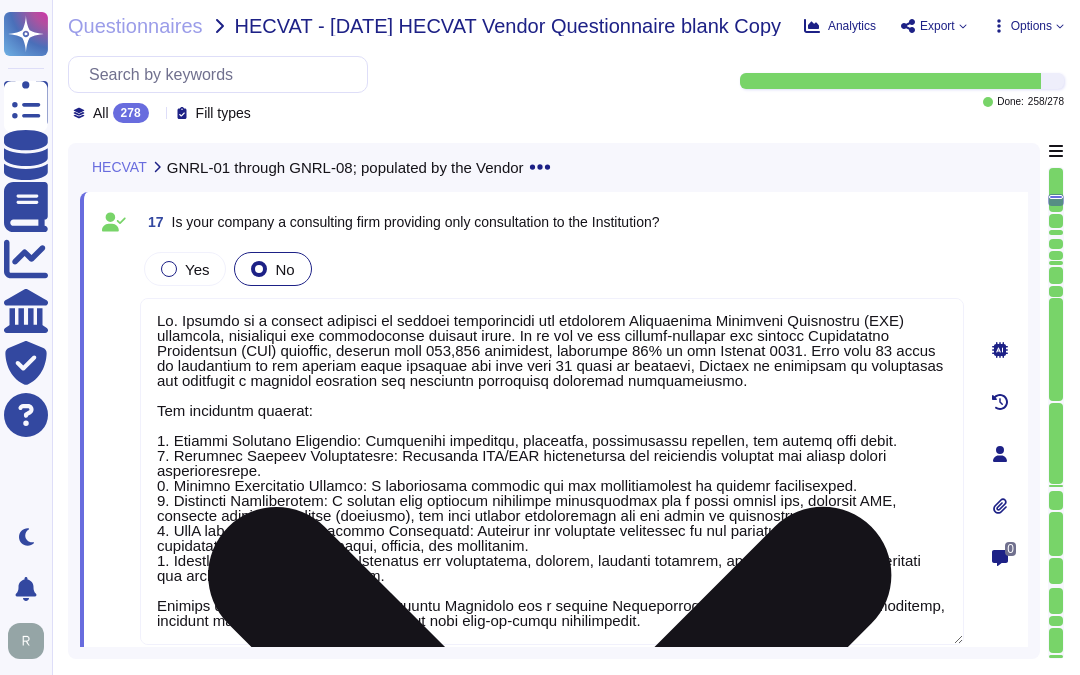 scroll, scrollTop: 0, scrollLeft: 0, axis: both 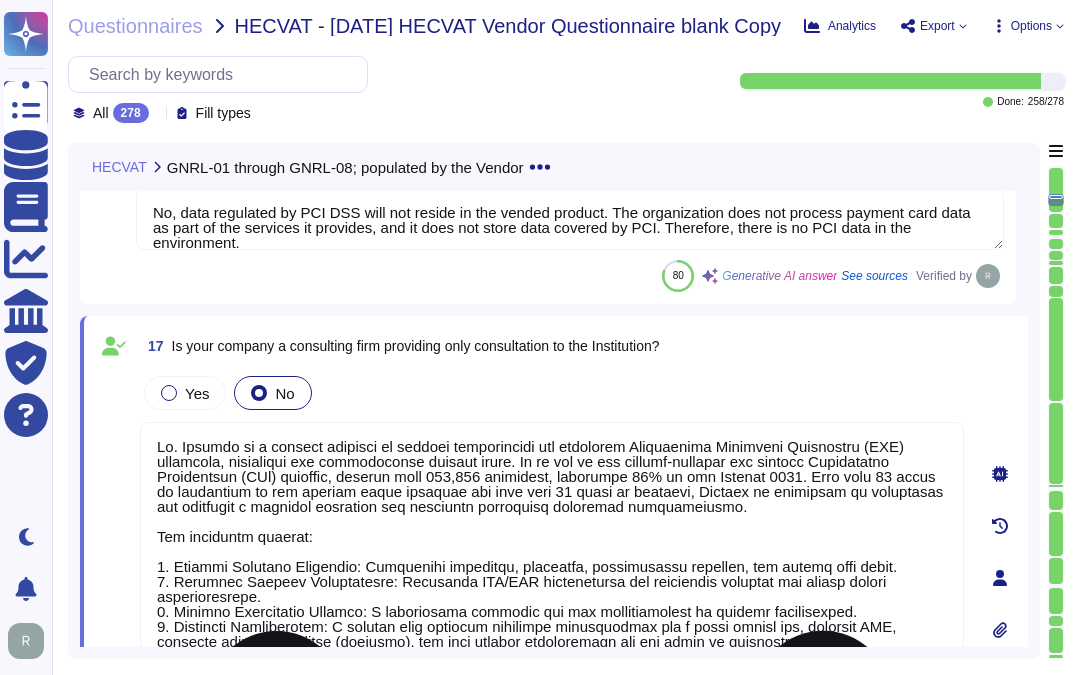 type on "Yes, we have a well-documented Business Continuity Plan (BCP) in place that is tested annually. The BCP covers the continuity of our customers' services and is part of our comprehensive business continuity management and operational resilience policies." 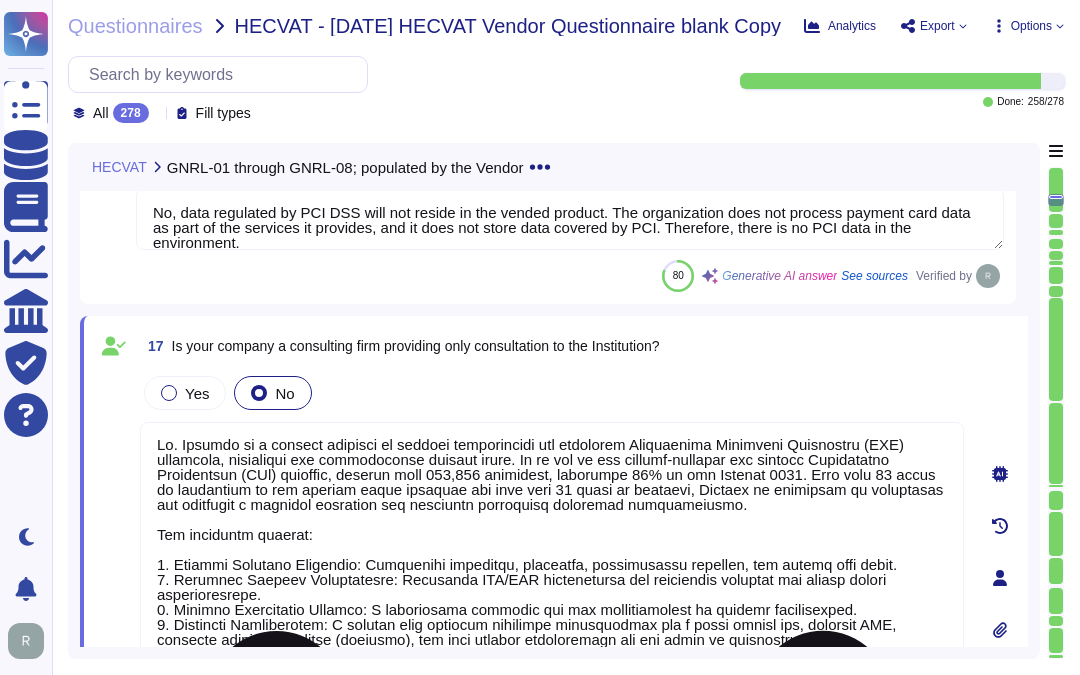 type on "We have examined Sectigo management’s assertion that for its Certification Authority ("CA") operations in the locations as enumerated in Attachment B, for its CAs as enumerated in Attachment C, Sectigo has: disclosed its commitment to conform with the CA/Browser Forum Requirements in the applicable versions of its Sectigo Certification Practice Statement ("CPS"), Sectigo WebPKI S/MIME Certification Practice Statement ("S/MIME CPS"), and Sectigo WebPKI Certificate Policy ("CP") enumerated in Attachment A and provided such services in accordance with its disclosed practices maintained effective controls to provide reasonable assurance that it meets the Network and Certificate System Security Requirements as set forth by the CA/Browser Forum throughout the period [DATE] to [DATE], based on the WebTrust Principles and Criteria for Certification Authorities - Network Security v1.0." 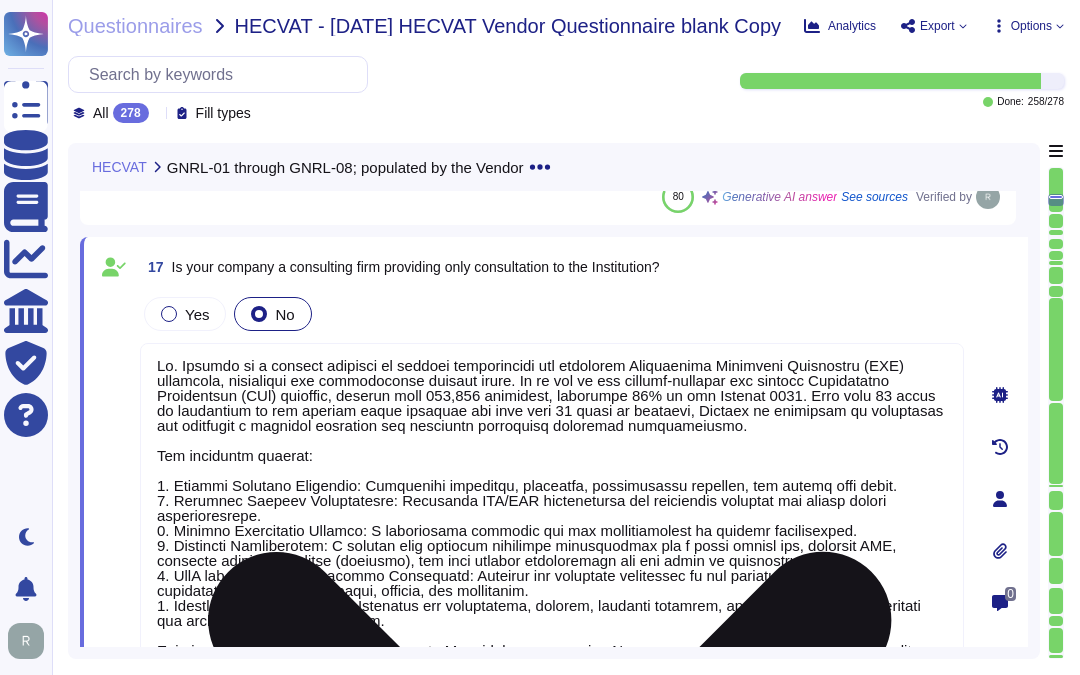 scroll, scrollTop: 3810, scrollLeft: 0, axis: vertical 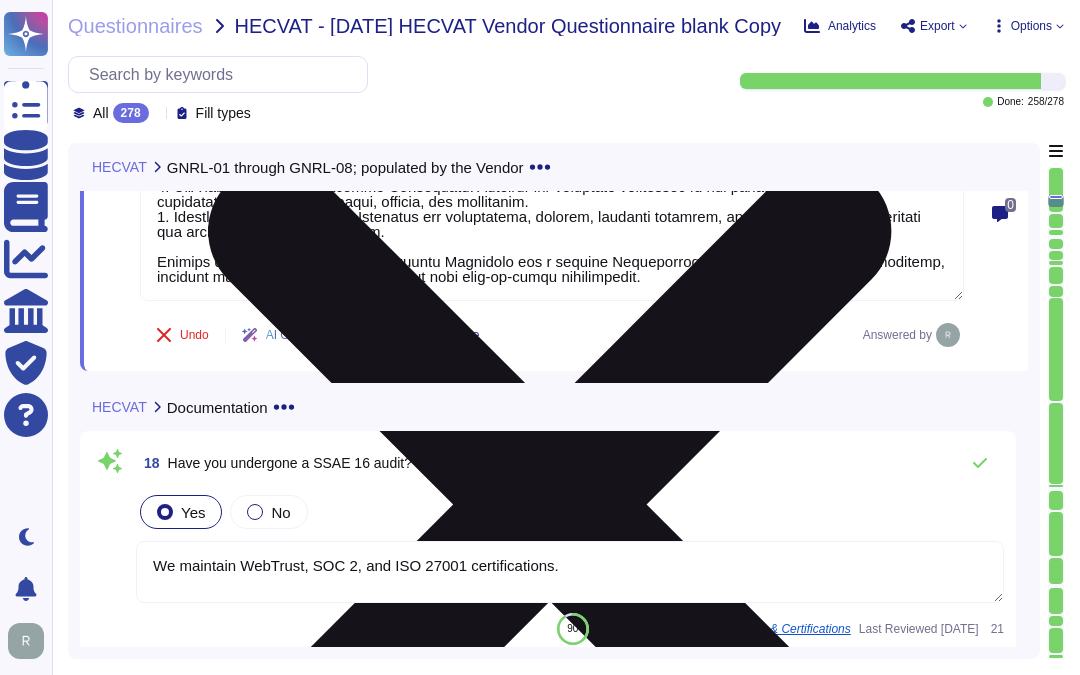 type on "We maintain WebTrust, SOC 2, and ISO 27001 certifications." 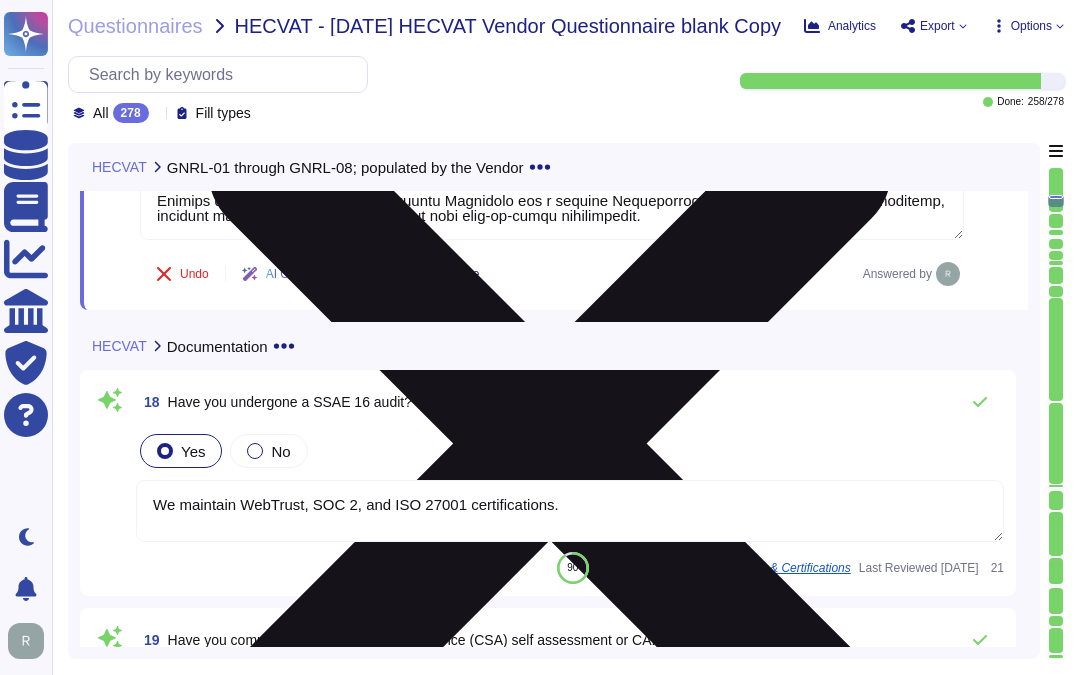 scroll, scrollTop: 4254, scrollLeft: 0, axis: vertical 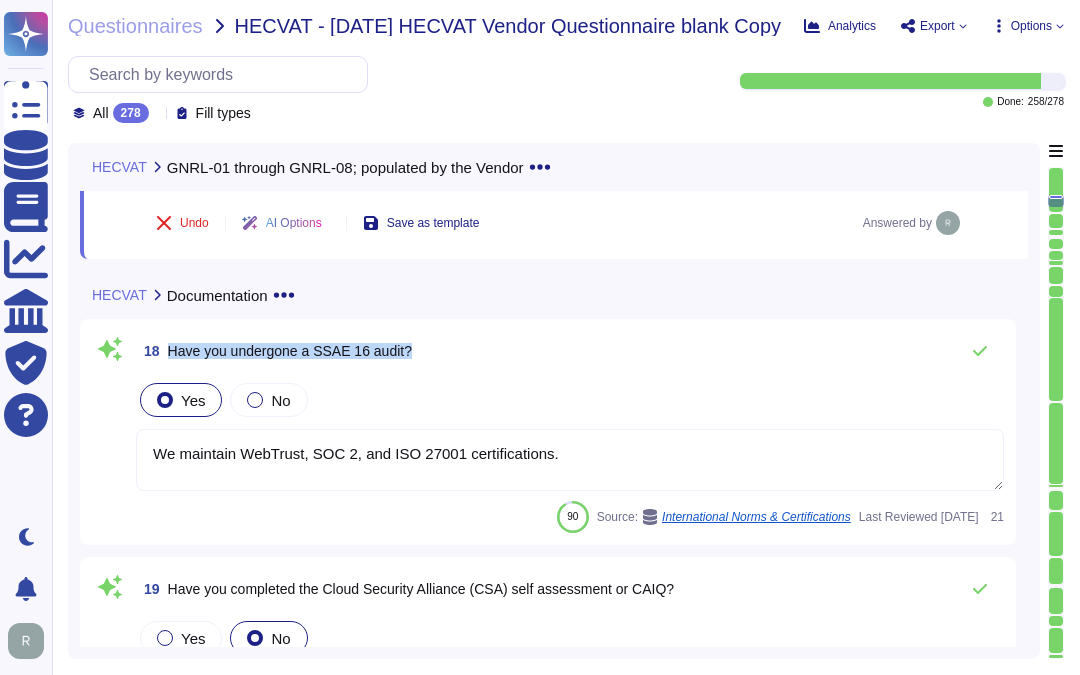 drag, startPoint x: 166, startPoint y: 348, endPoint x: 443, endPoint y: 351, distance: 277.01624 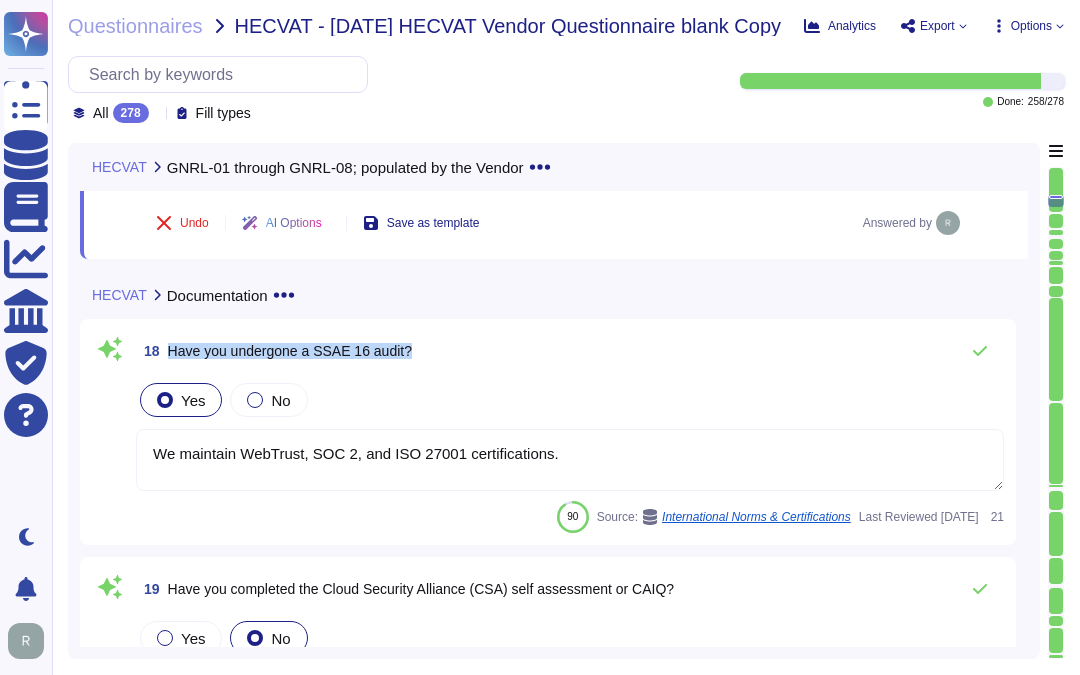 scroll, scrollTop: 0, scrollLeft: 0, axis: both 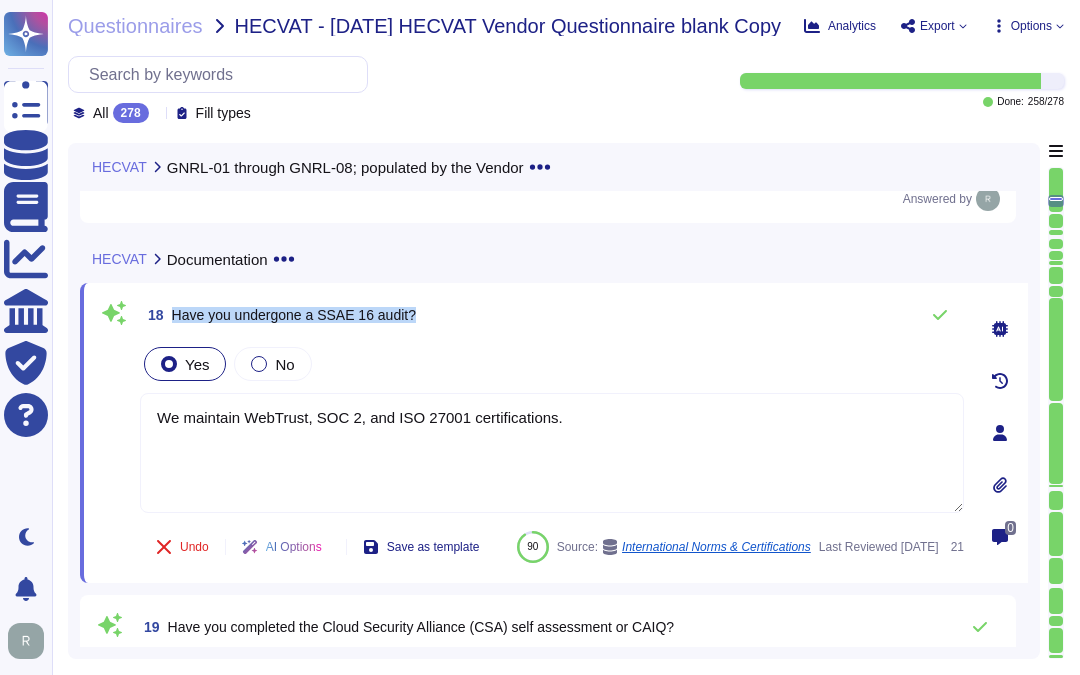 drag, startPoint x: 171, startPoint y: 315, endPoint x: 458, endPoint y: 315, distance: 287 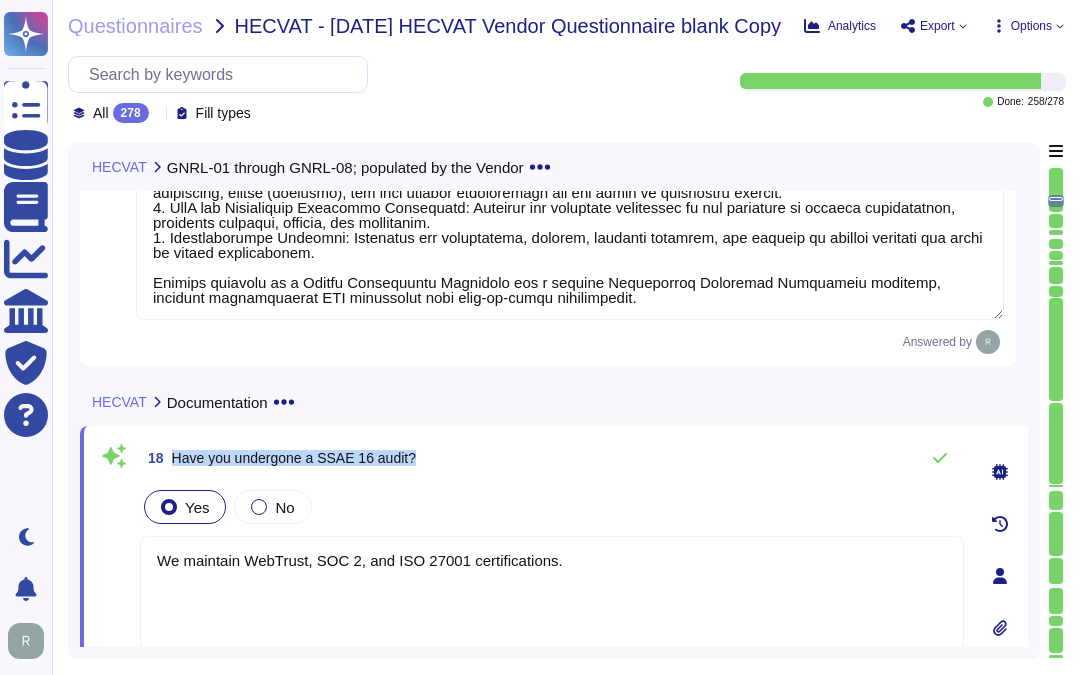 type on "No, data regulated by PCI DSS will not reside in the vended product. The organization does not process payment card data as part of the services it provides, and it does not store data covered by PCI. Therefore, there is no PCI data in the environment." 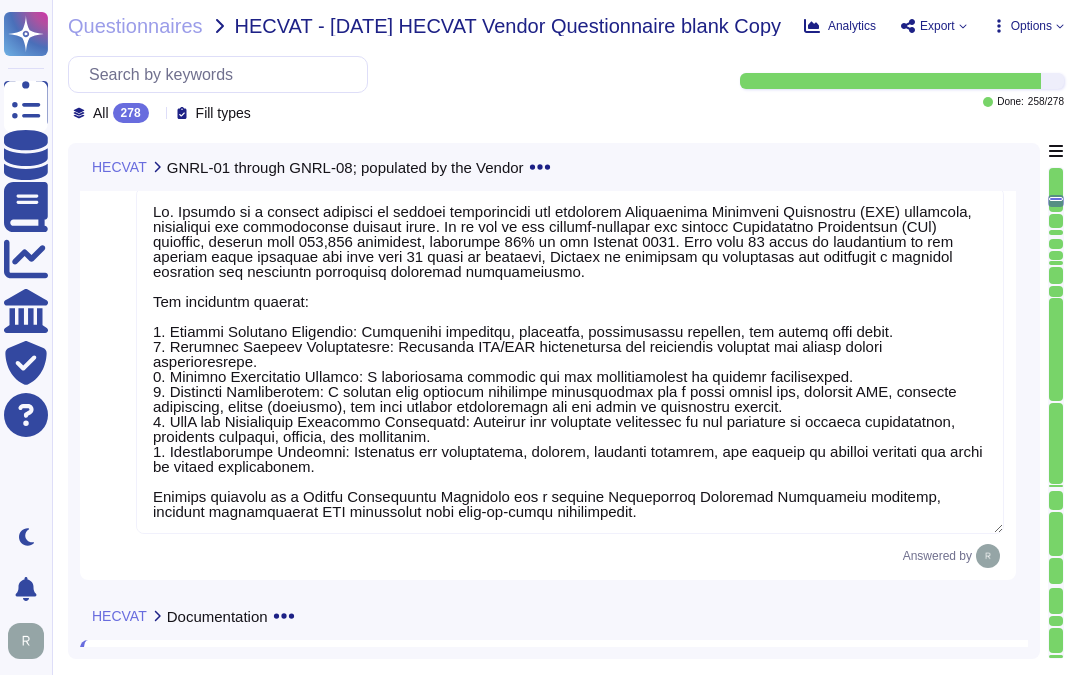 type on "Yes, we have a well-documented Disaster Recovery Plan (DRP) in place, which is tested annually. The plan is designed to protect information assets, restore critical business areas and processes, and reduce the length of interruptions to business processes and systems. We also conduct full failover exercises to ensure the plan's effectiveness." 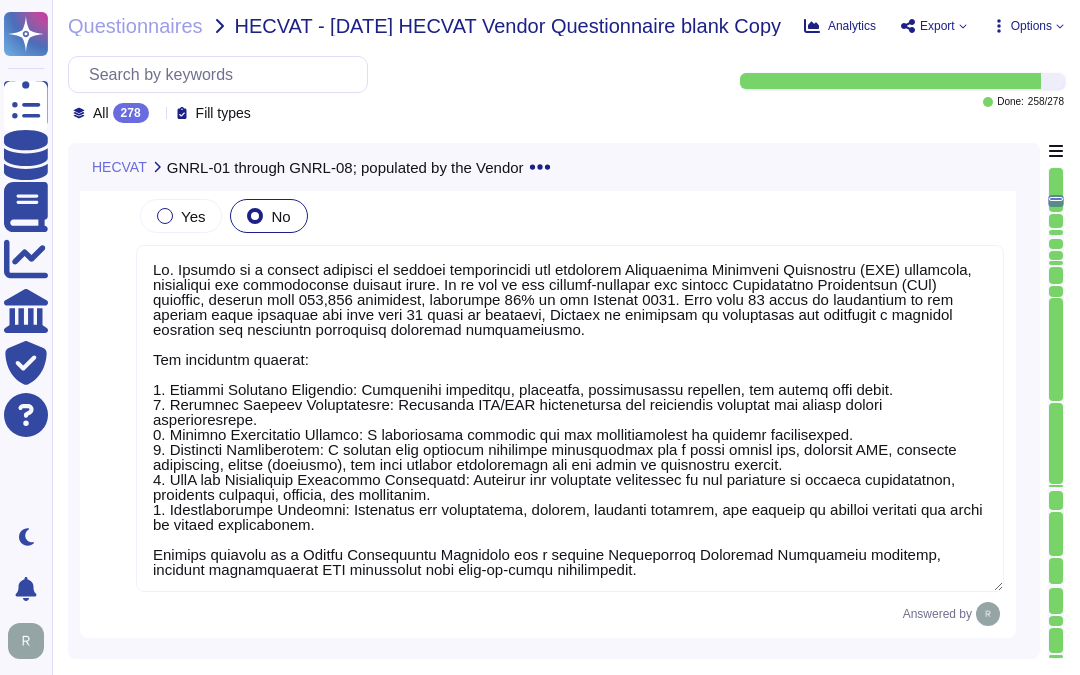 scroll, scrollTop: 3810, scrollLeft: 0, axis: vertical 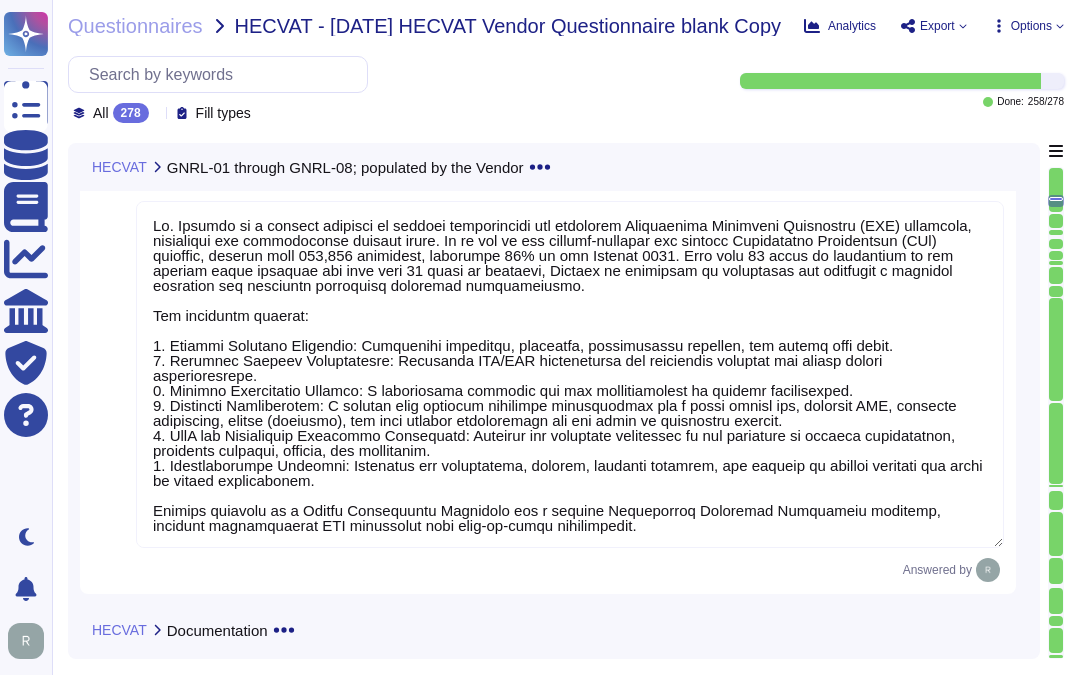 type on "We maintain WebTrust, SOC 2, and ISO 27001 certifications." 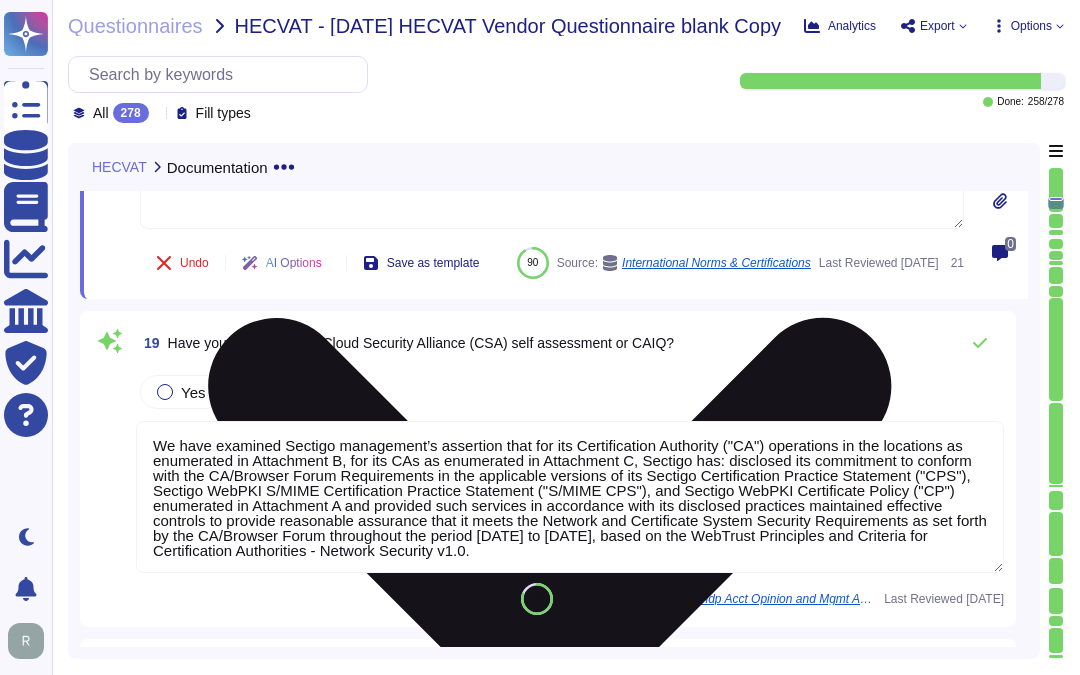 type on "Yes, we conform to the ISO 27001 standard security framework, along with other certifications such as SOC 2, WebTrust, and ETSI. Our information security policies align with industry standards, specifically ISO 27001, and we maintain documented and approved policies covering various aspects such as data privacy, information security, encryption, and access control." 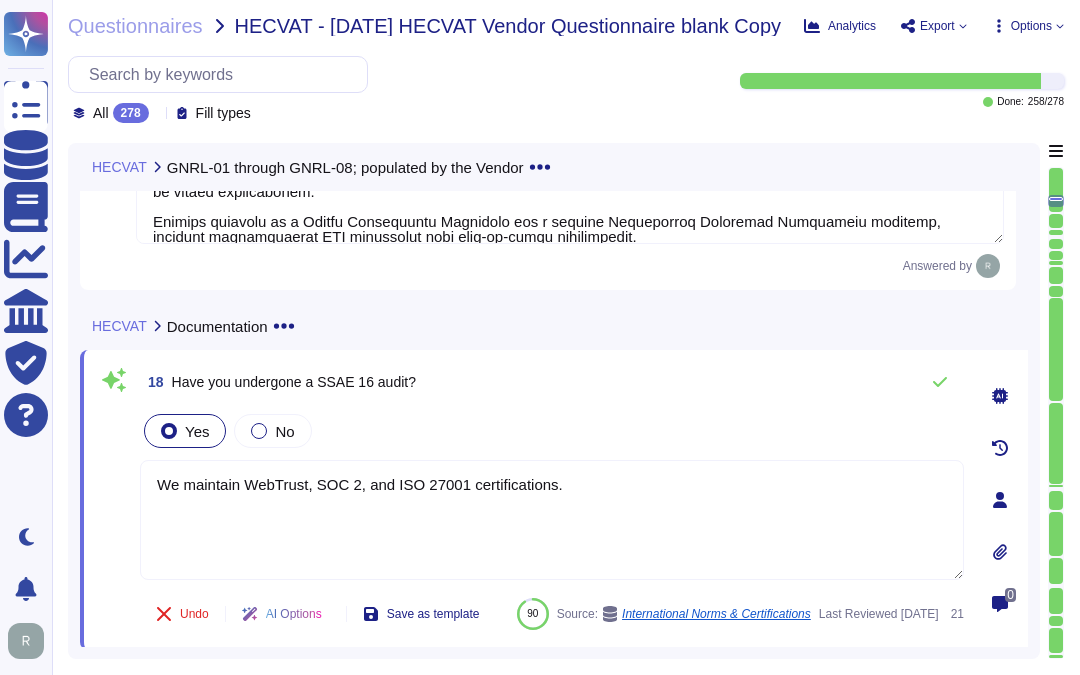 type on "No, data regulated by PCI DSS will not reside in the vended product. The organization does not process payment card data as part of the services it provides, and it does not store data covered by PCI. Therefore, there is no PCI data in the environment." 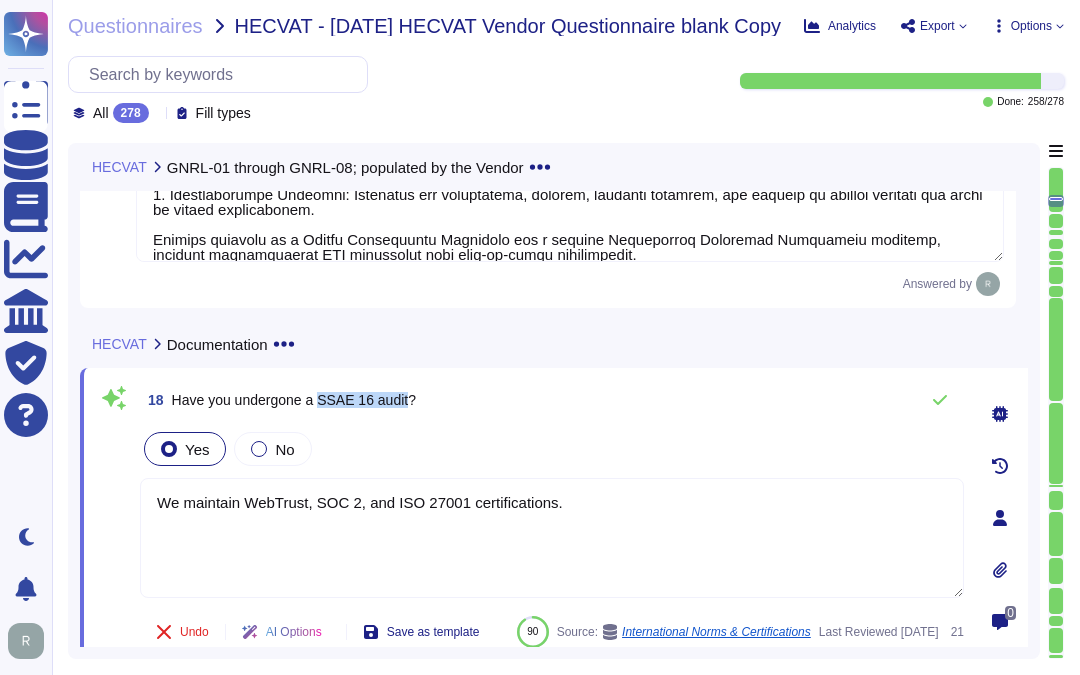 drag, startPoint x: 321, startPoint y: 400, endPoint x: 403, endPoint y: 395, distance: 82.1523 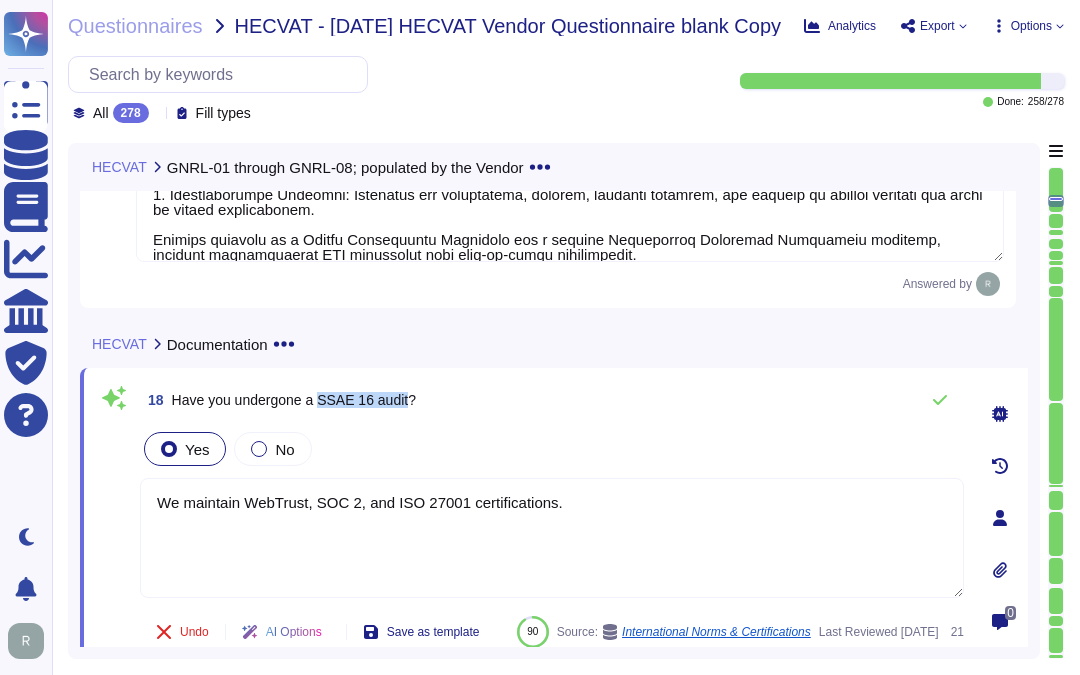 copy on "SSAE 16 audit" 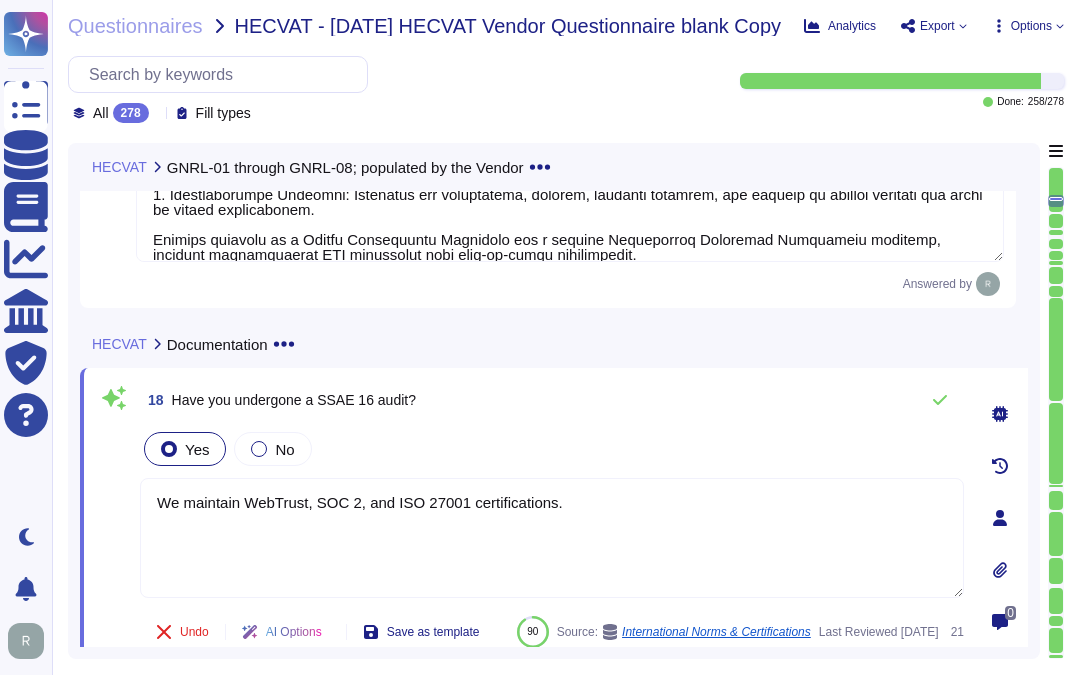 click on "We maintain WebTrust, SOC 2, and ISO 27001 certifications." at bounding box center [552, 538] 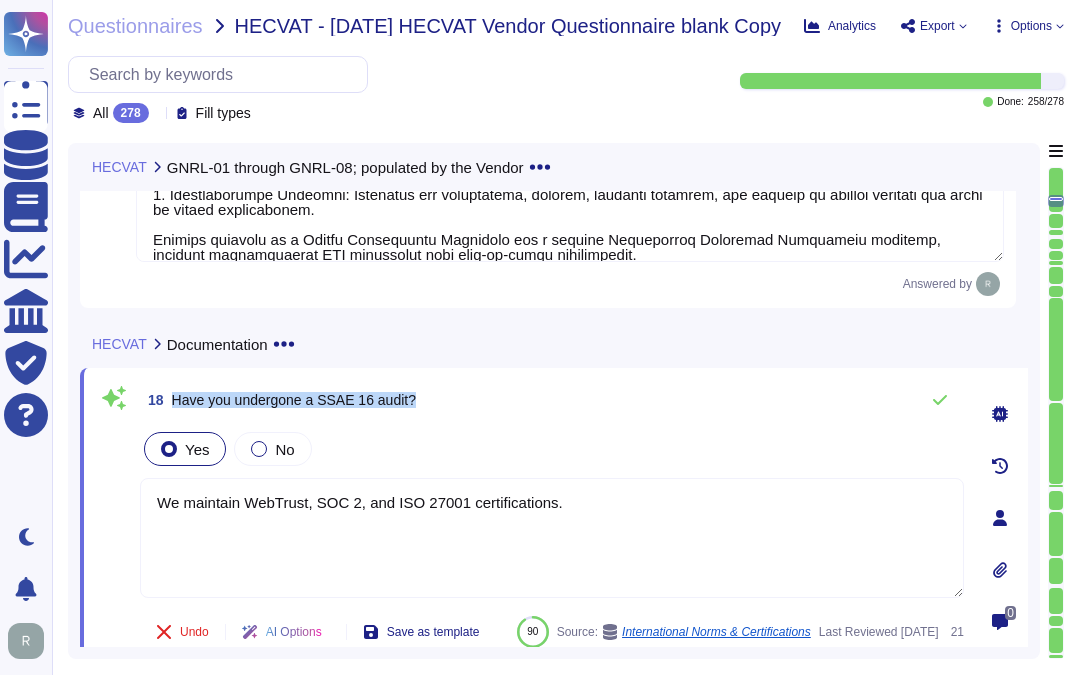 drag, startPoint x: 171, startPoint y: 395, endPoint x: 505, endPoint y: 398, distance: 334.01346 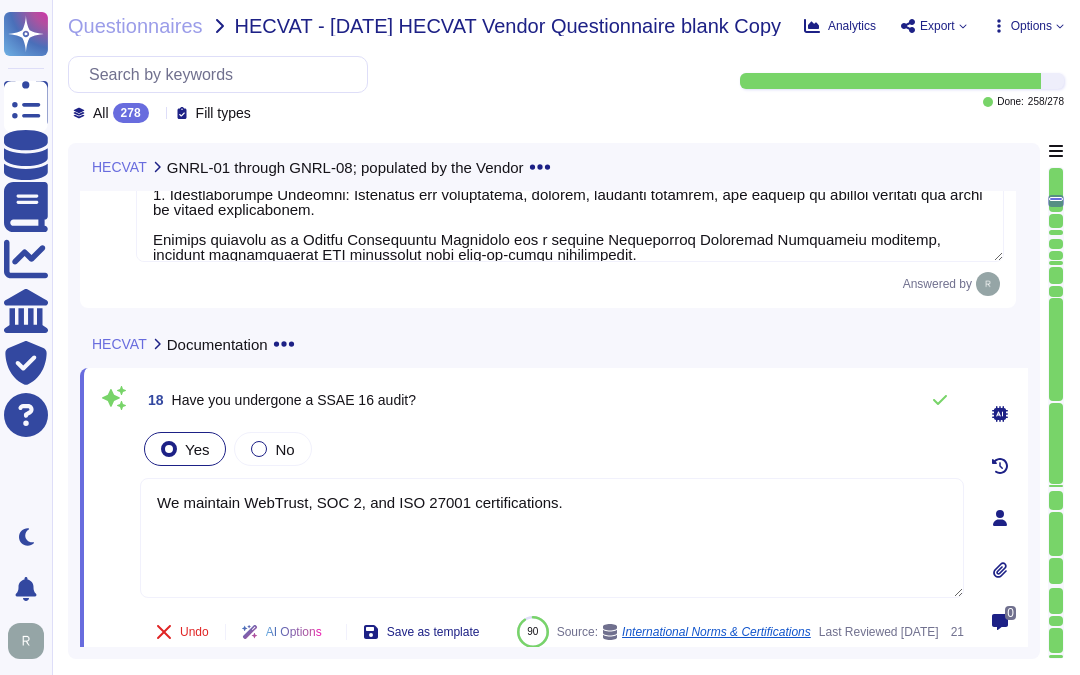 click on "Yes No" at bounding box center (552, 449) 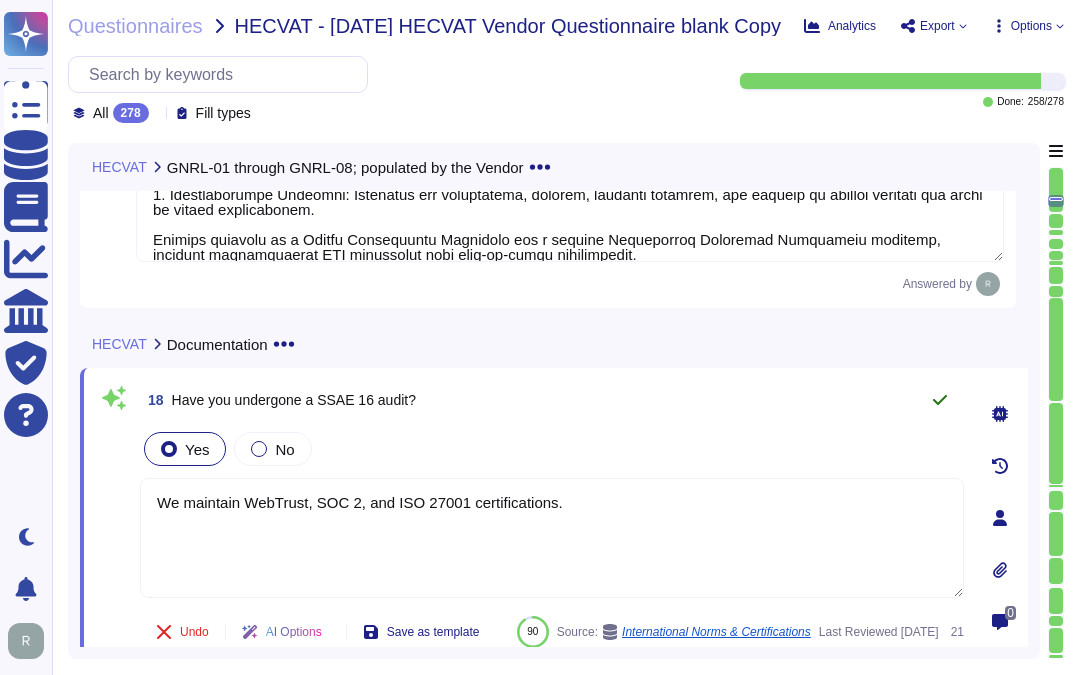 click 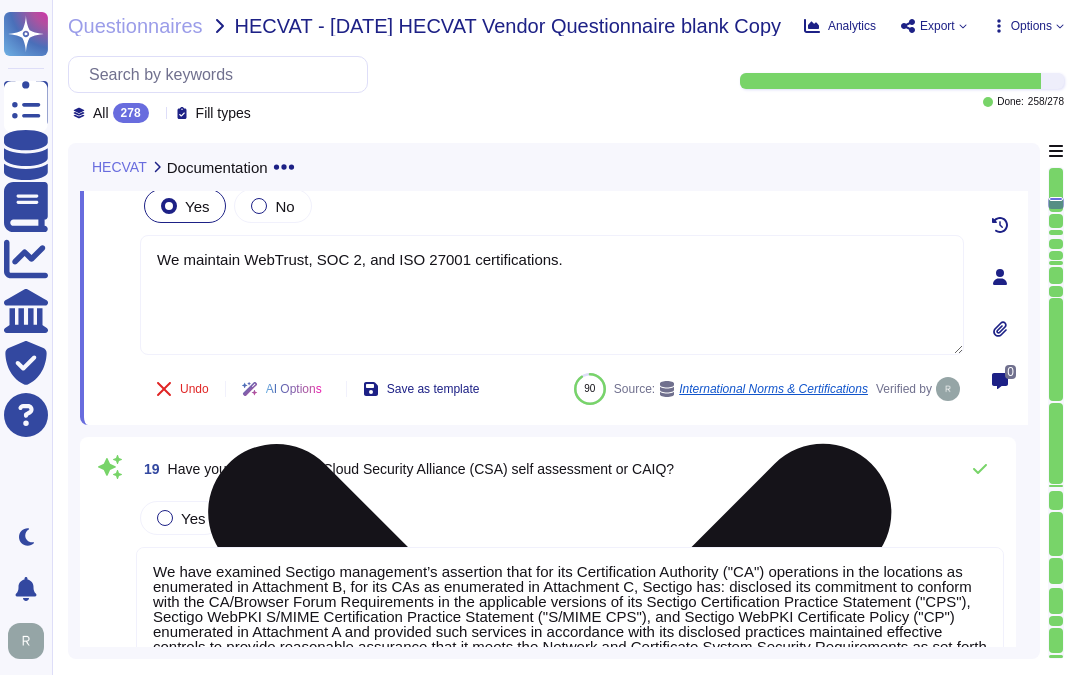 type on "Yes, we conform to the ISO 27001 standard security framework, along with other certifications such as SOC 2, WebTrust, and ETSI. Our information security policies align with industry standards, specifically ISO 27001, and we maintain documented and approved policies covering various aspects such as data privacy, information security, encryption, and access control." 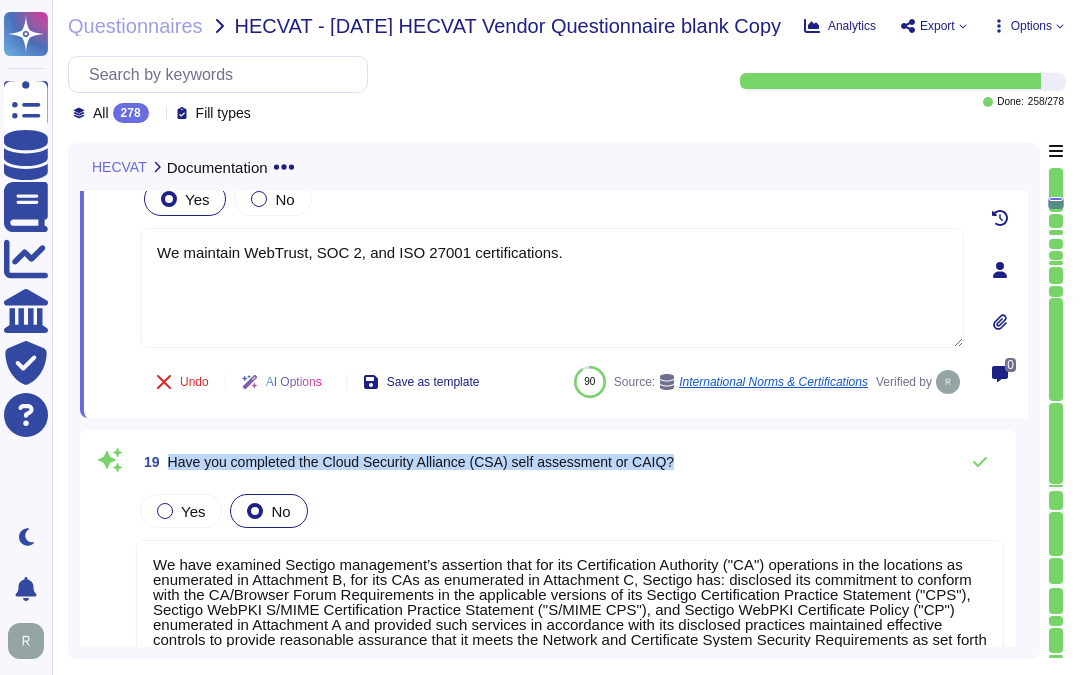 drag, startPoint x: 167, startPoint y: 453, endPoint x: 740, endPoint y: 458, distance: 573.0218 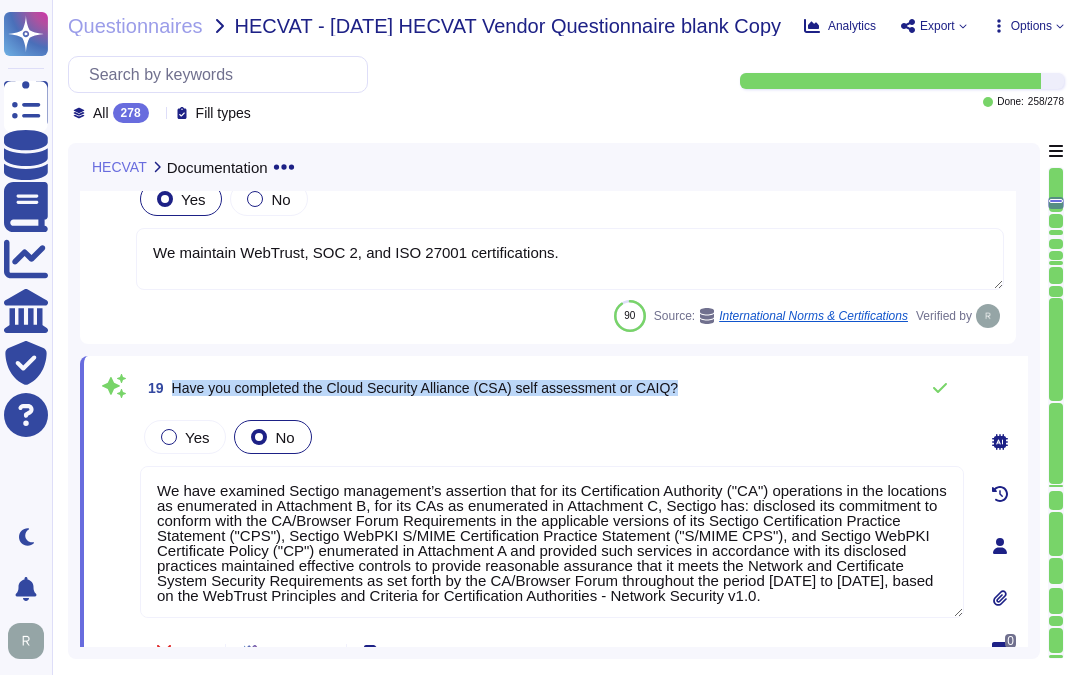 drag, startPoint x: 172, startPoint y: 384, endPoint x: 778, endPoint y: 388, distance: 606.0132 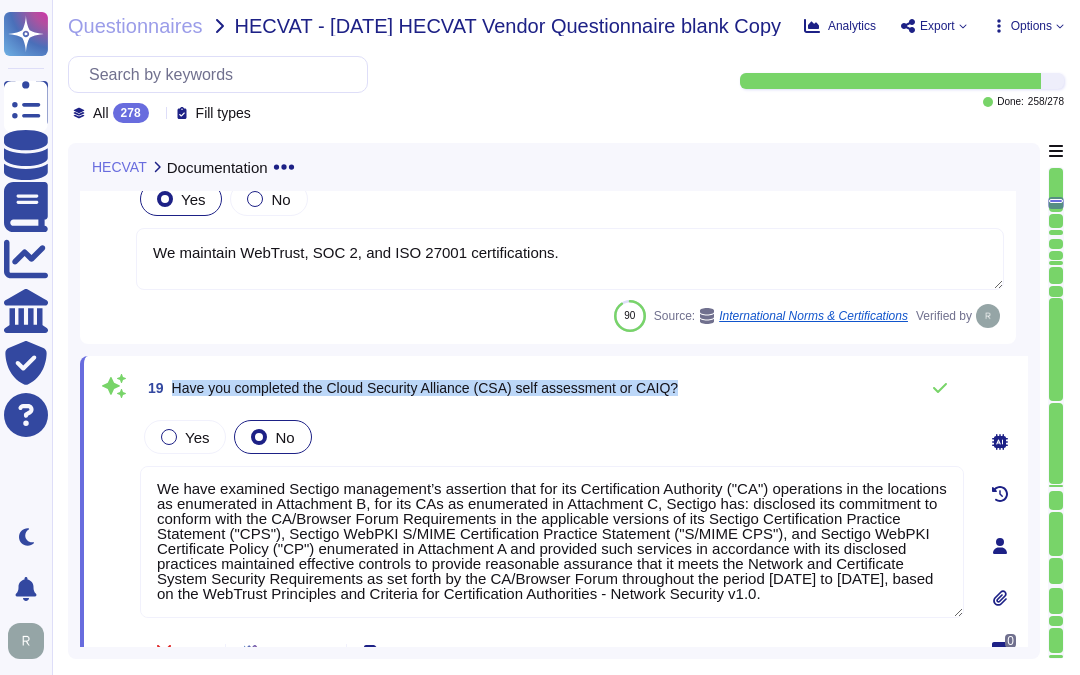 scroll, scrollTop: 0, scrollLeft: 0, axis: both 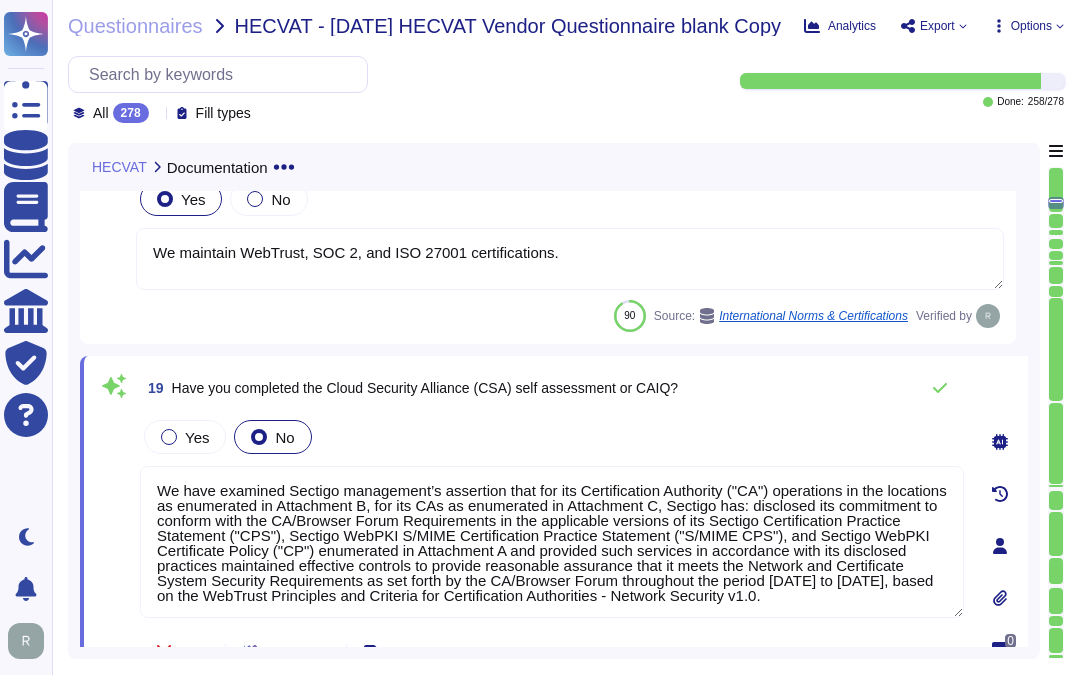 click on "We have examined Sectigo management’s assertion that for its Certification Authority ("CA") operations in the locations as enumerated in Attachment B, for its CAs as enumerated in Attachment C, Sectigo has: disclosed its commitment to conform with the CA/Browser Forum Requirements in the applicable versions of its Sectigo Certification Practice Statement ("CPS"), Sectigo WebPKI S/MIME Certification Practice Statement ("S/MIME CPS"), and Sectigo WebPKI Certificate Policy ("CP") enumerated in Attachment A and provided such services in accordance with its disclosed practices maintained effective controls to provide reasonable assurance that it meets the Network and Certificate System Security Requirements as set forth by the CA/Browser Forum throughout the period [DATE] to [DATE], based on the WebTrust Principles and Criteria for Certification Authorities - Network Security v1.0." at bounding box center (552, 542) 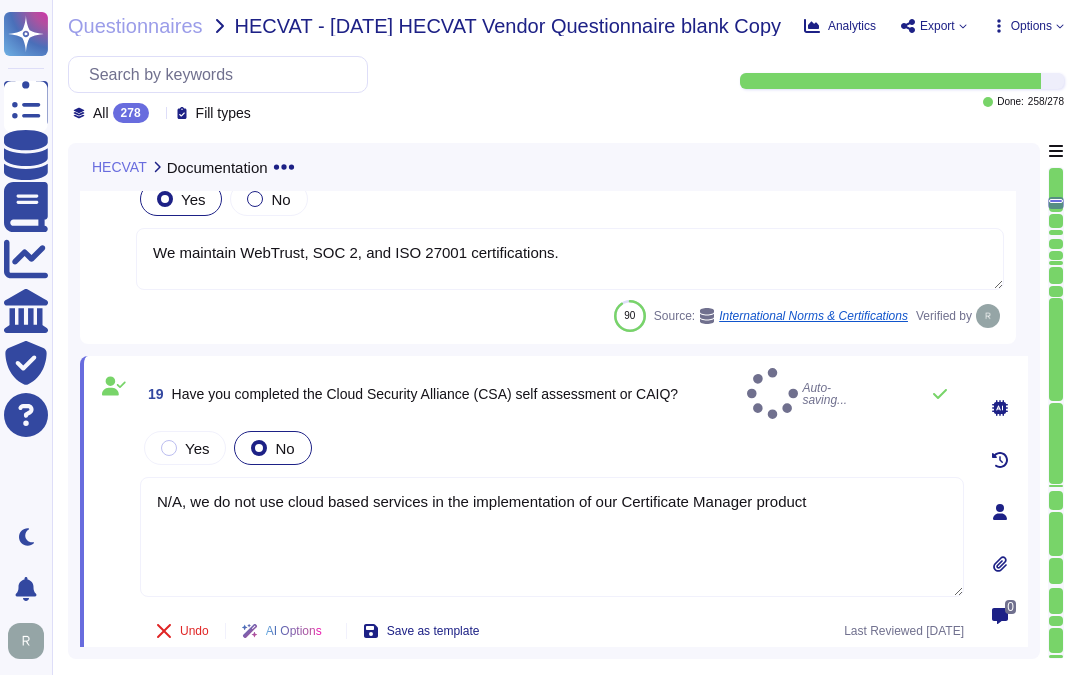 type on "N/A, we do not use cloud based services in the implementation of our Certificate Manager product" 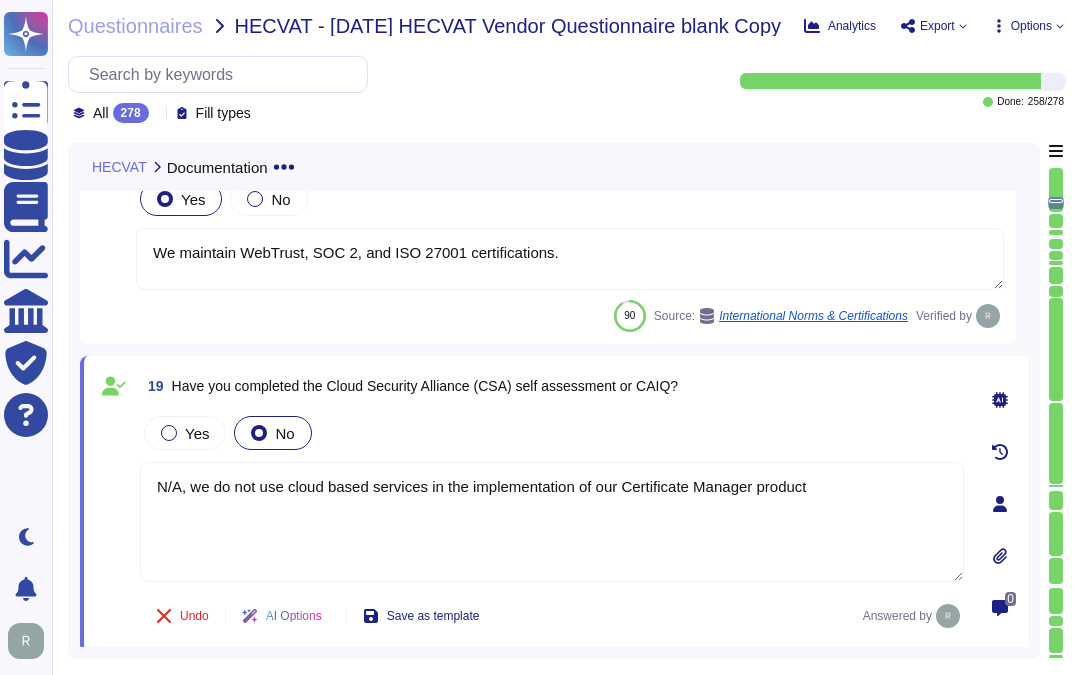 click on "Yes No" at bounding box center [552, 433] 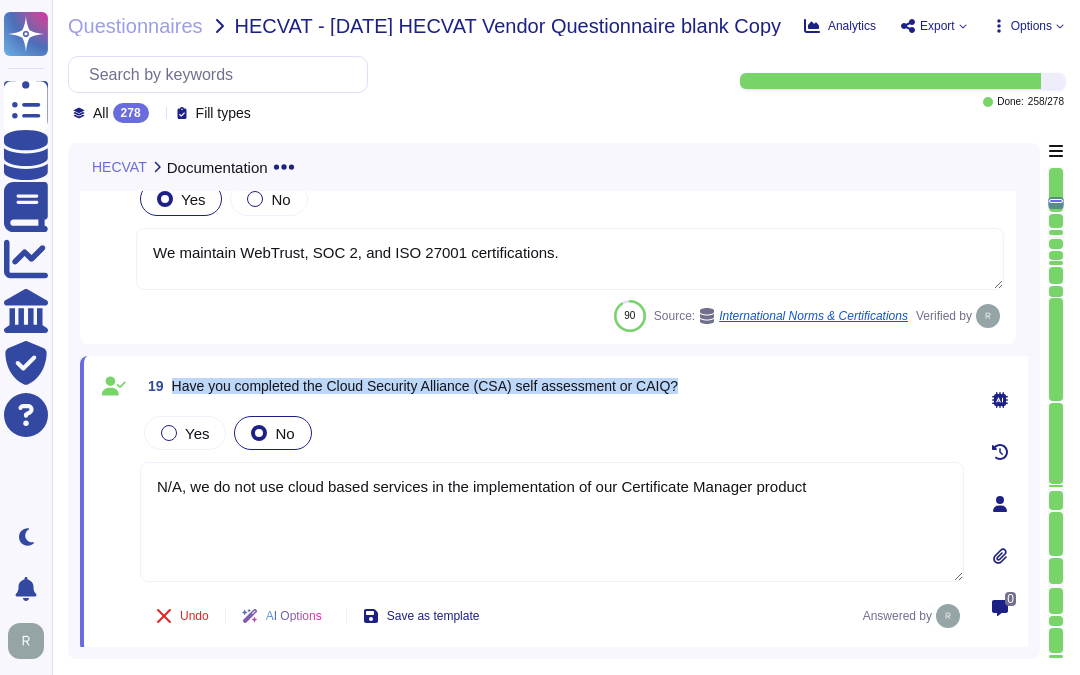 drag, startPoint x: 172, startPoint y: 383, endPoint x: 724, endPoint y: 377, distance: 552.0326 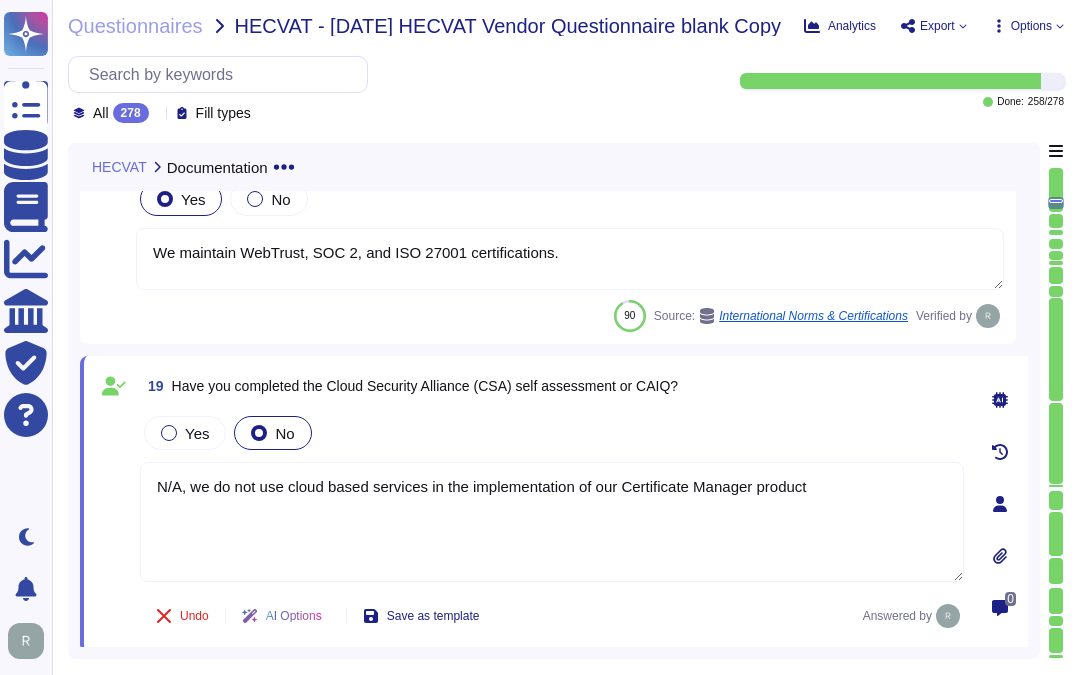 click on "19 Have you completed the Cloud Security Alliance (CSA) self assessment or CAIQ?" at bounding box center (552, 386) 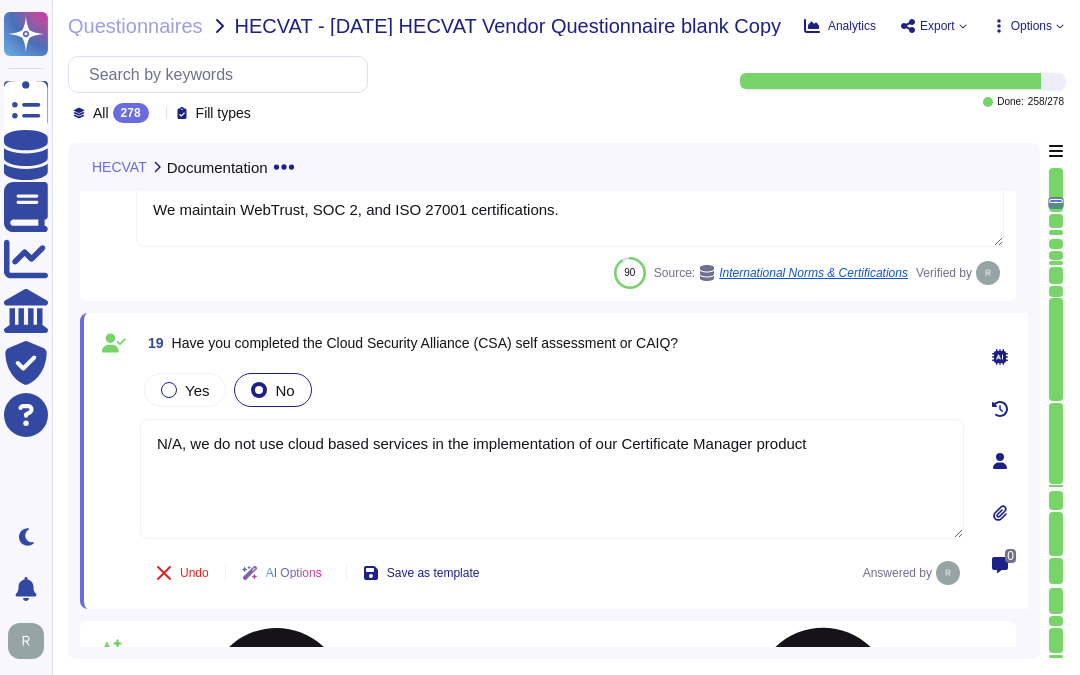 scroll, scrollTop: 4500, scrollLeft: 0, axis: vertical 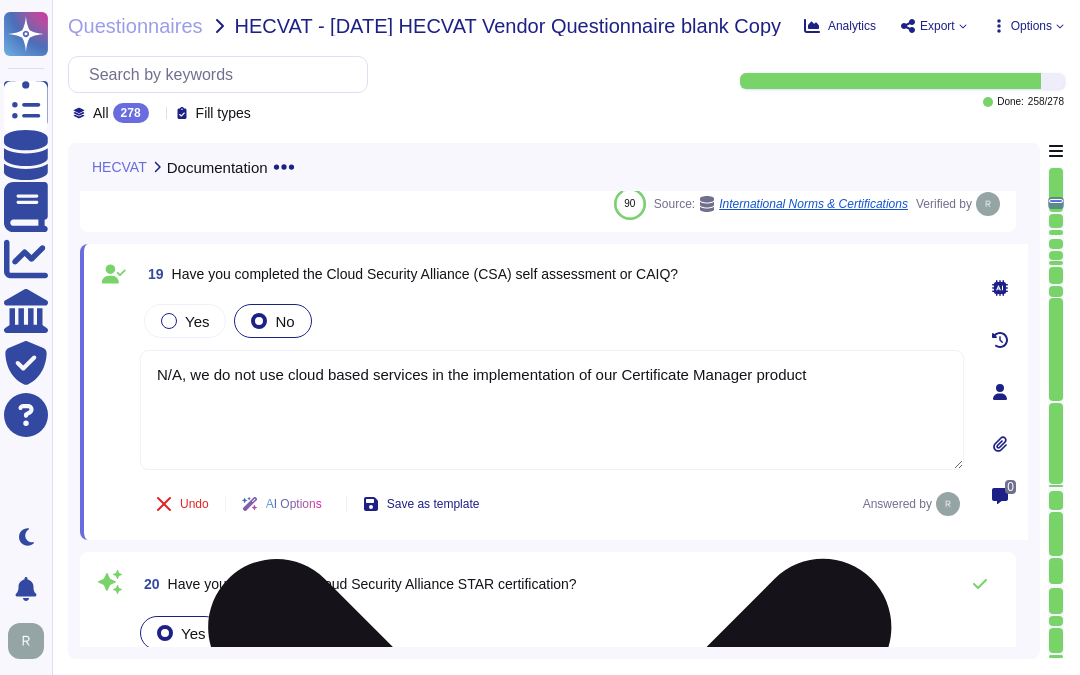 type on "We have no current plans to become FISMA compliant." 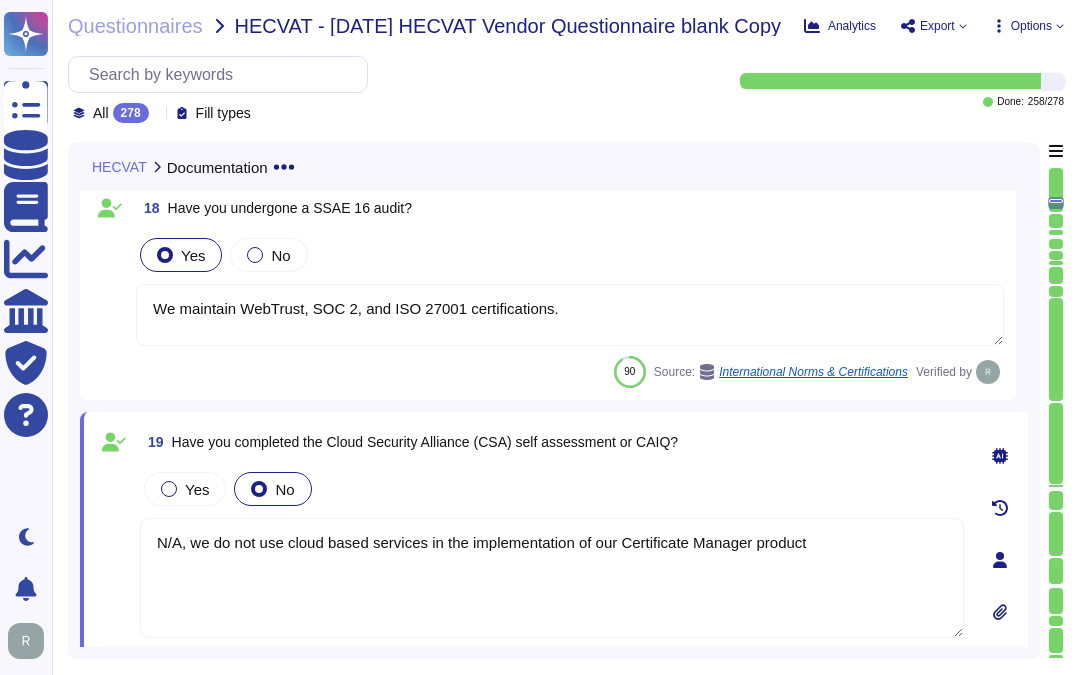 scroll, scrollTop: 4277, scrollLeft: 0, axis: vertical 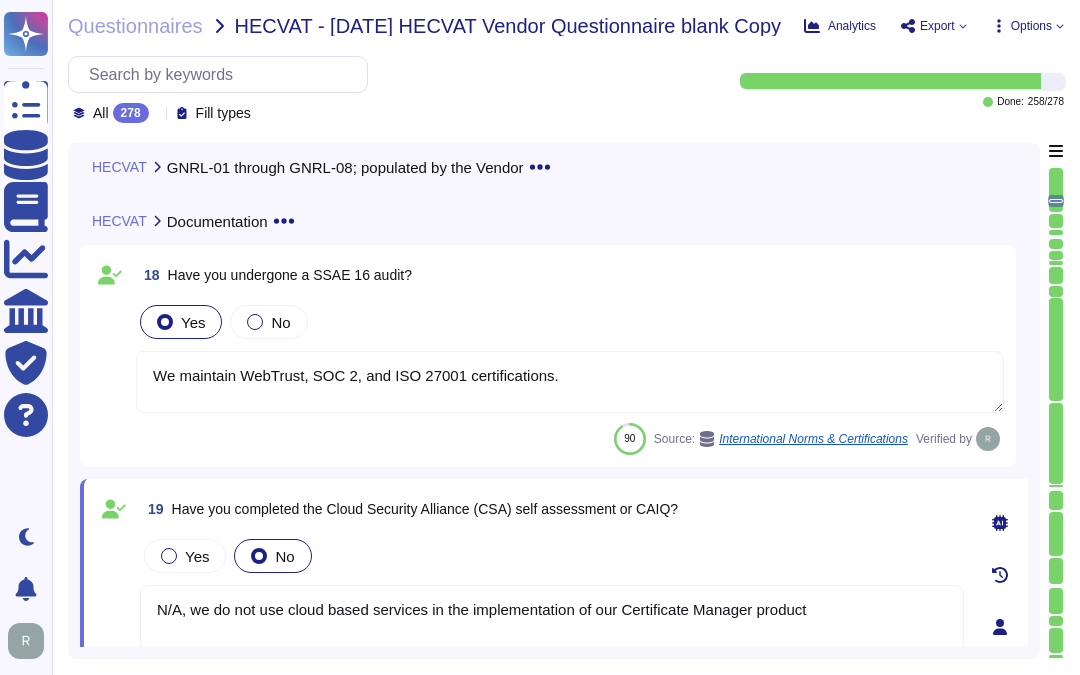 type on "No. Sectigo is a leading provider of digital certificates and automated Certificate Lifecycle Management (CLM) solutions, recognized for establishing digital trust. It is one of the longest-standing and largest Certificate Authorities (CAs) globally, serving over 700,000 customers, including 36% of the Fortune 1000. With over 20 years of experience in the digital trust industry and more than 25 years in business, Sectigo is dedicated to attracting and retaining a talented workforce and fostering beneficial community relationships.
Key offerings include:
1. Digital Identity Solutions: Protecting employees, customers, intellectual property, and brands from fraud.
2. Publicly Trusted Certificates: Providing SSL/TLS certificates and management software for secure online communications.
3. Sectigo Certificate Manager: A centralized platform for the administration of digital certificates.
4. Unlimited Certificates: A service that includes unlimited certificates for a fixed annual fee, covering SSL, extended v..." 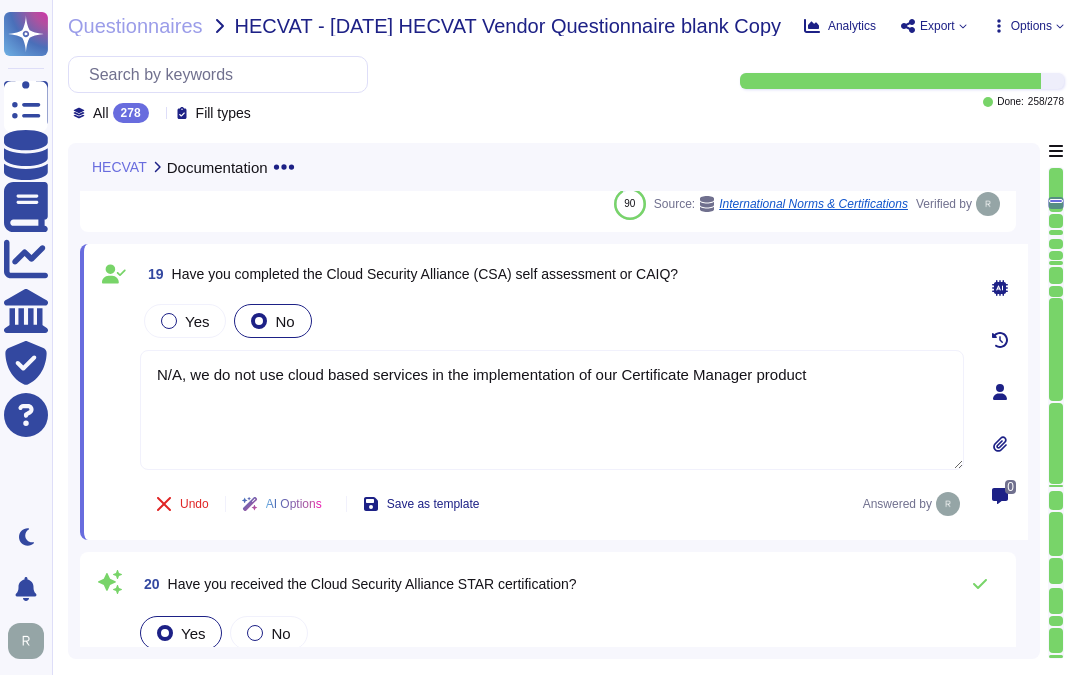 type on "We have no current plans to become FISMA compliant." 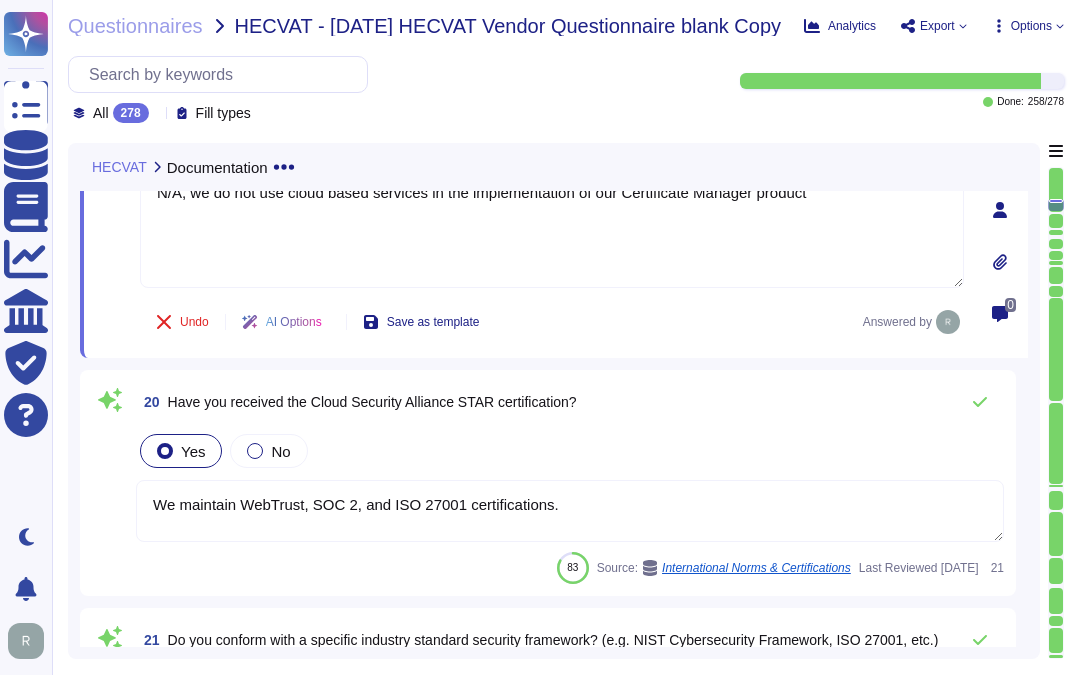 scroll, scrollTop: 4722, scrollLeft: 0, axis: vertical 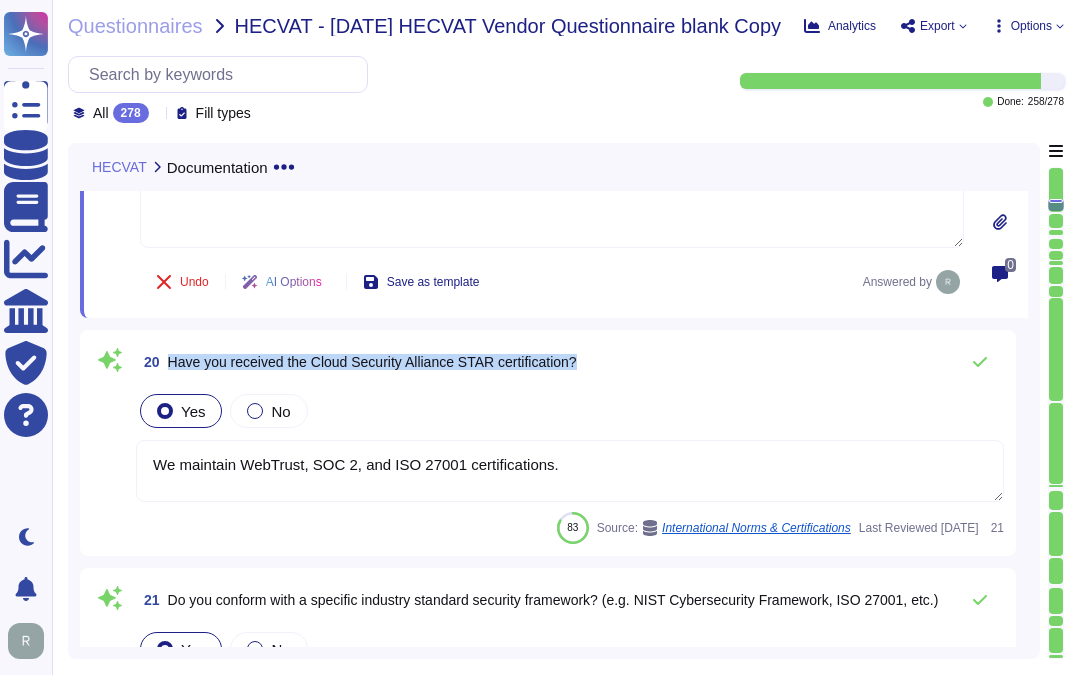 drag, startPoint x: 170, startPoint y: 358, endPoint x: 665, endPoint y: 356, distance: 495.00403 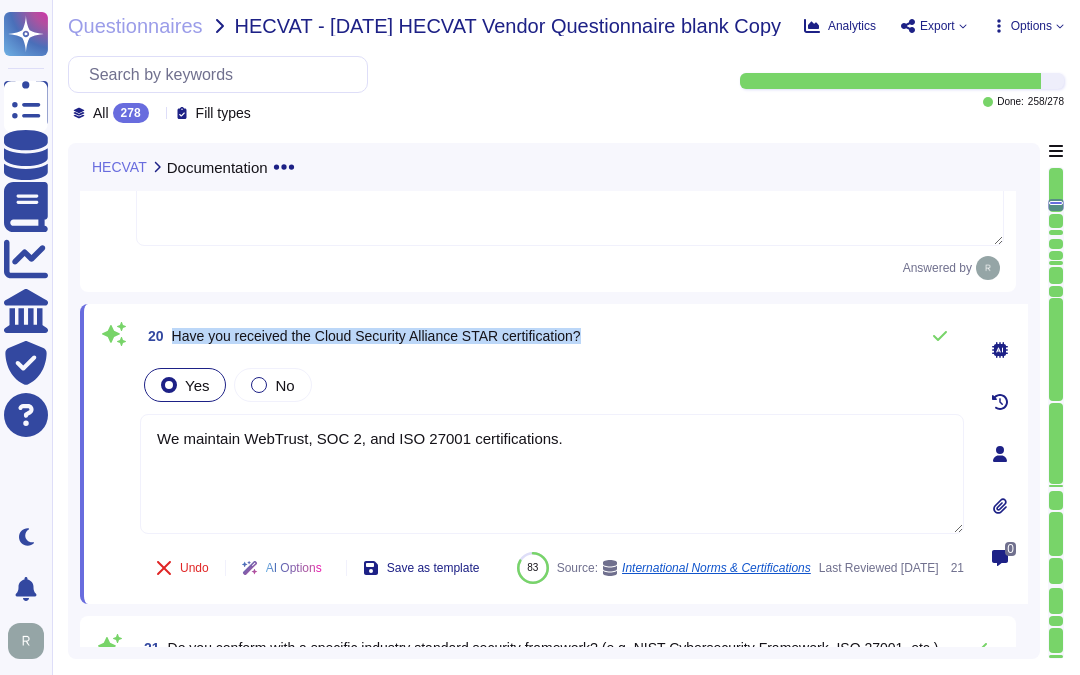 drag, startPoint x: 174, startPoint y: 331, endPoint x: 624, endPoint y: 338, distance: 450.05444 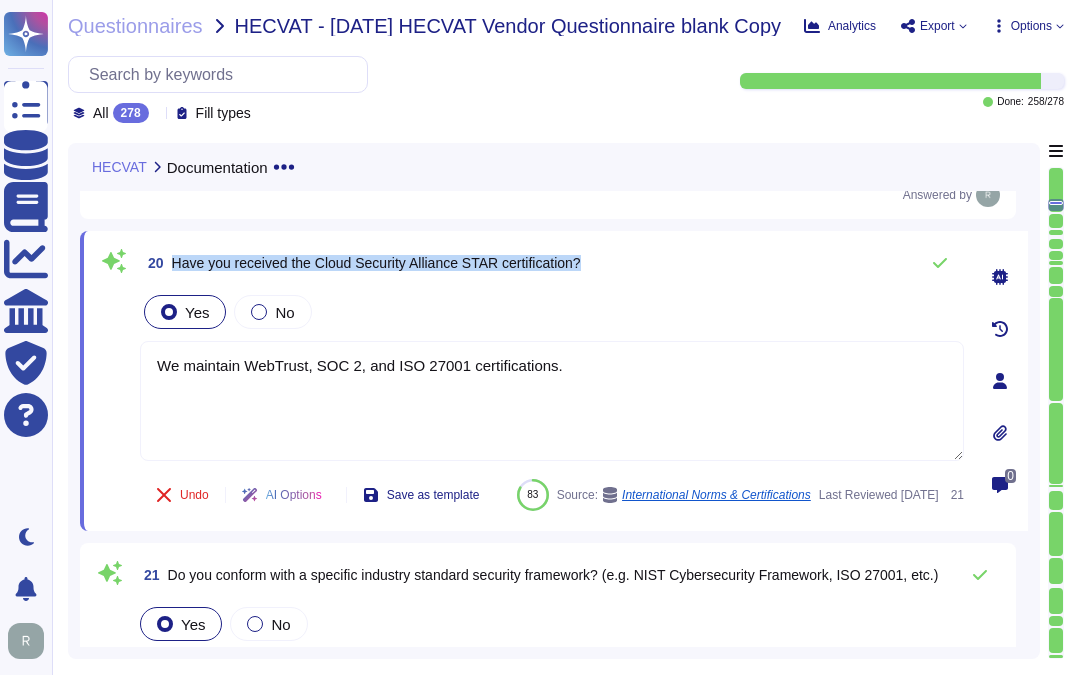 type on "Yes, our organization has a documented privacy policy that outlines our policies and practices regarding the collection, use, and safeguarding of personal information. This policy is part of our formal privacy program and is available for public consumption." 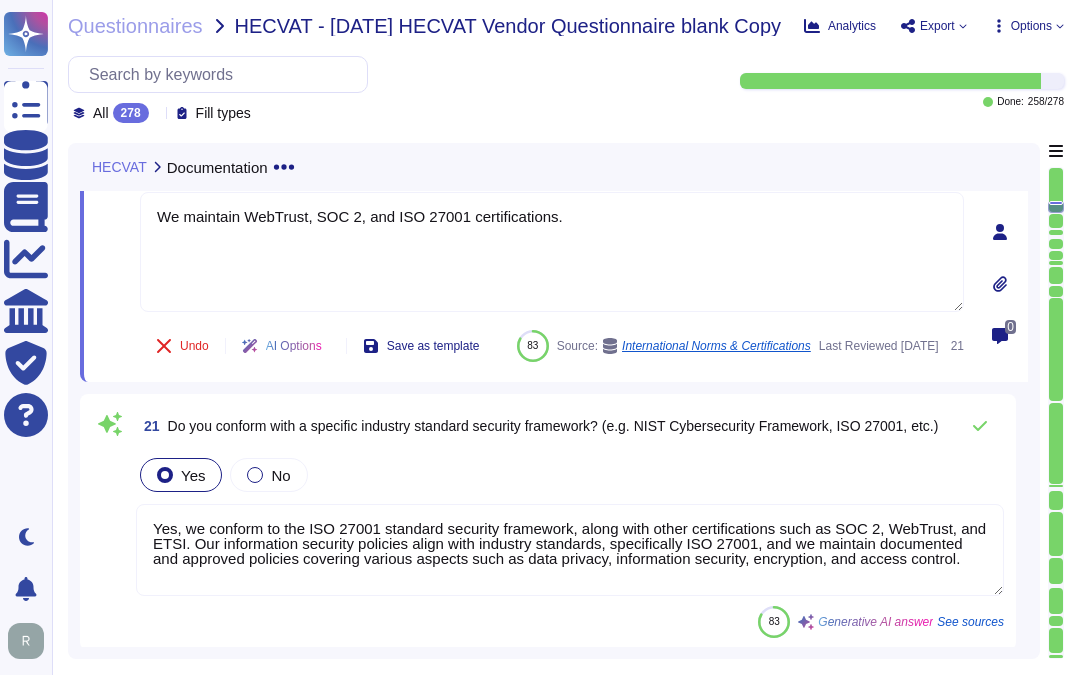 scroll, scrollTop: 5055, scrollLeft: 0, axis: vertical 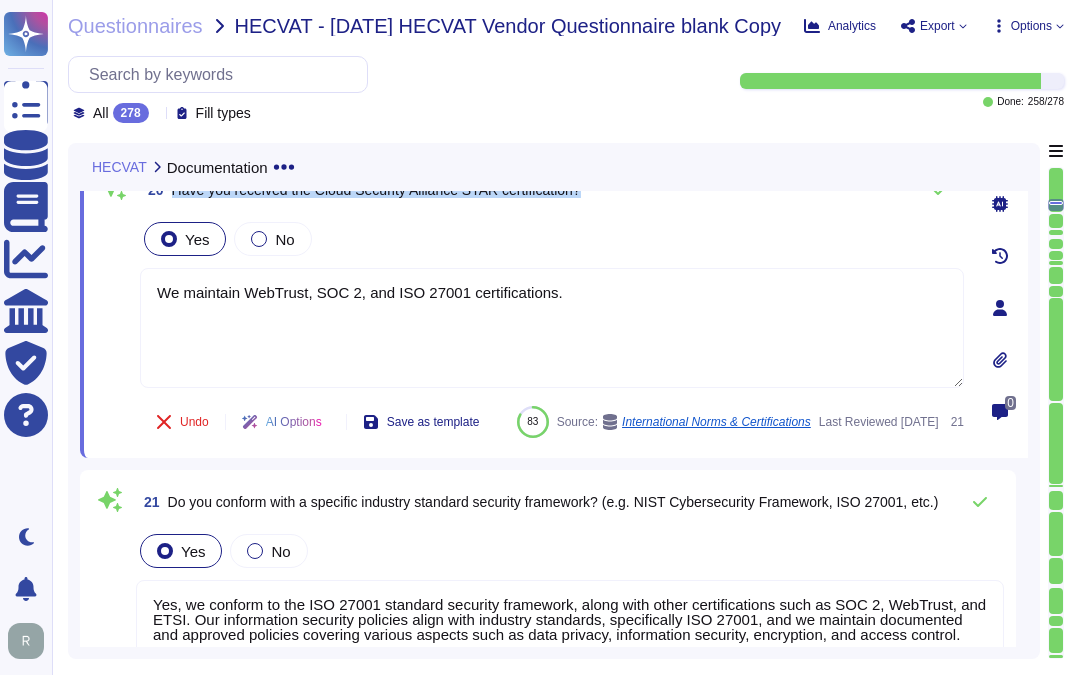 type on "We maintain WebTrust, SOC 2, and ISO 27001 certifications." 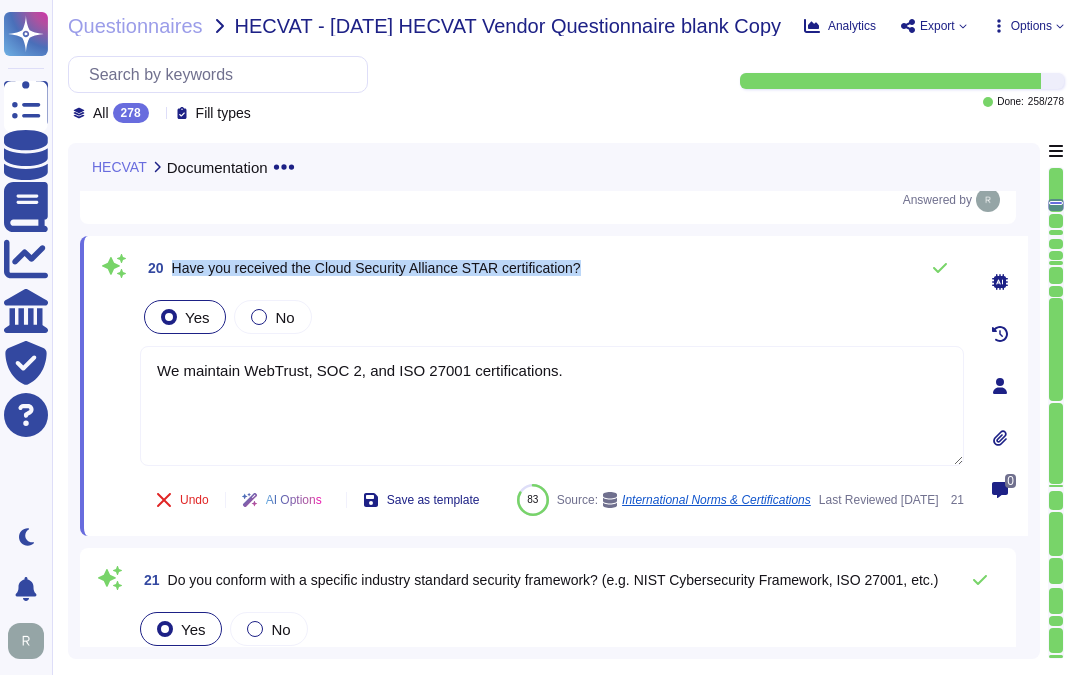 scroll, scrollTop: 4722, scrollLeft: 0, axis: vertical 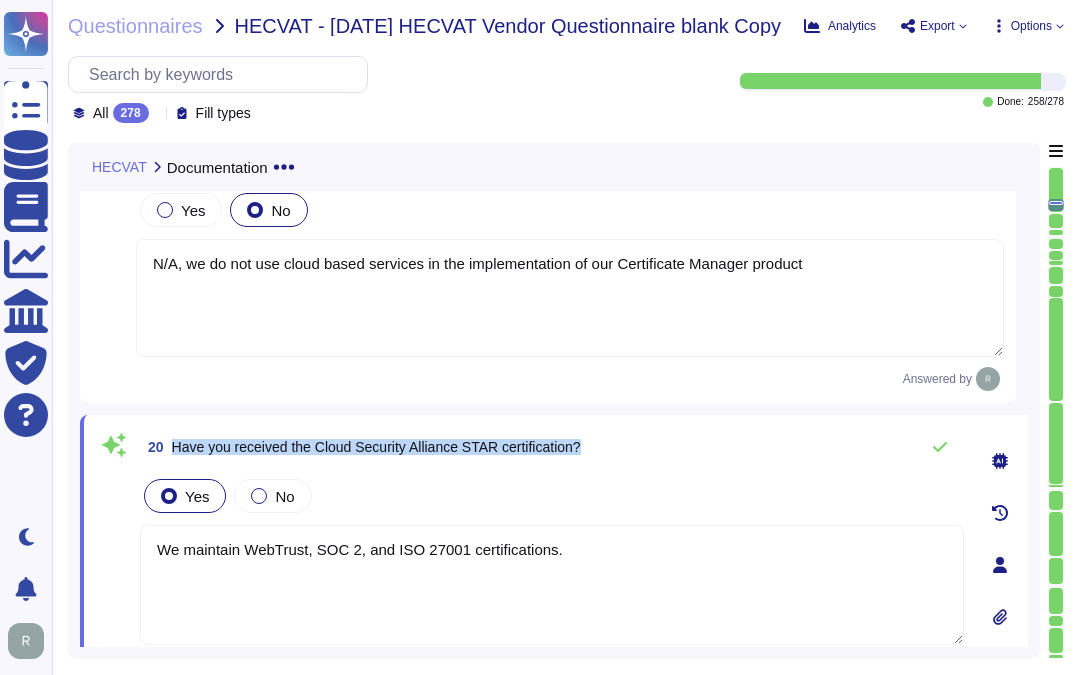 type on "We have no current plans to become FISMA compliant." 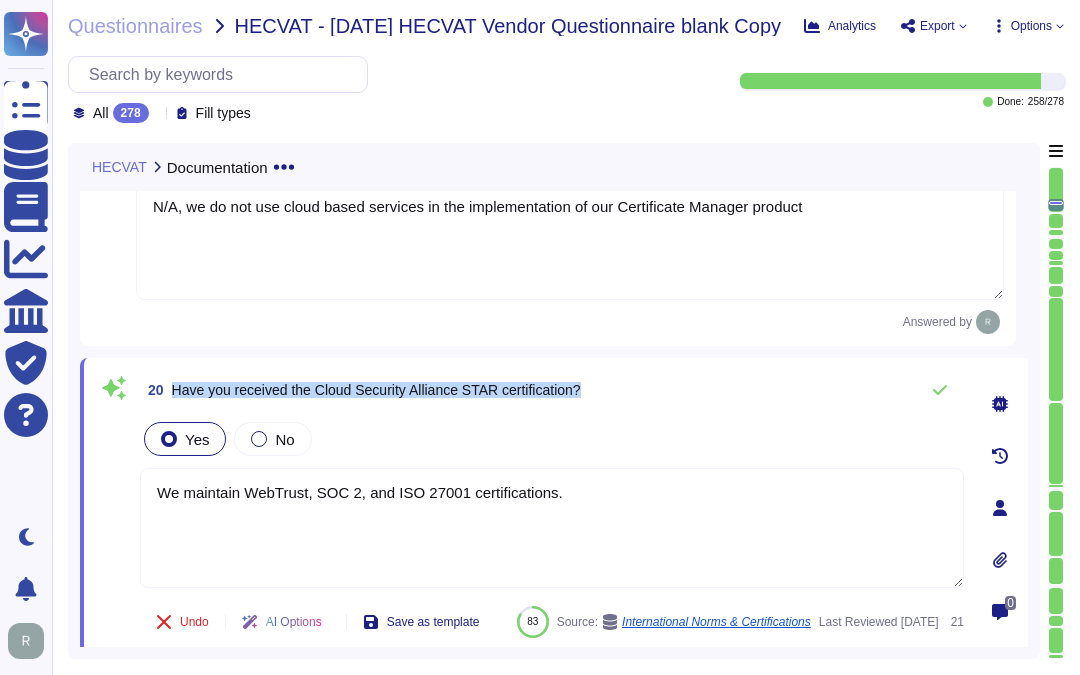 scroll, scrollTop: 4722, scrollLeft: 0, axis: vertical 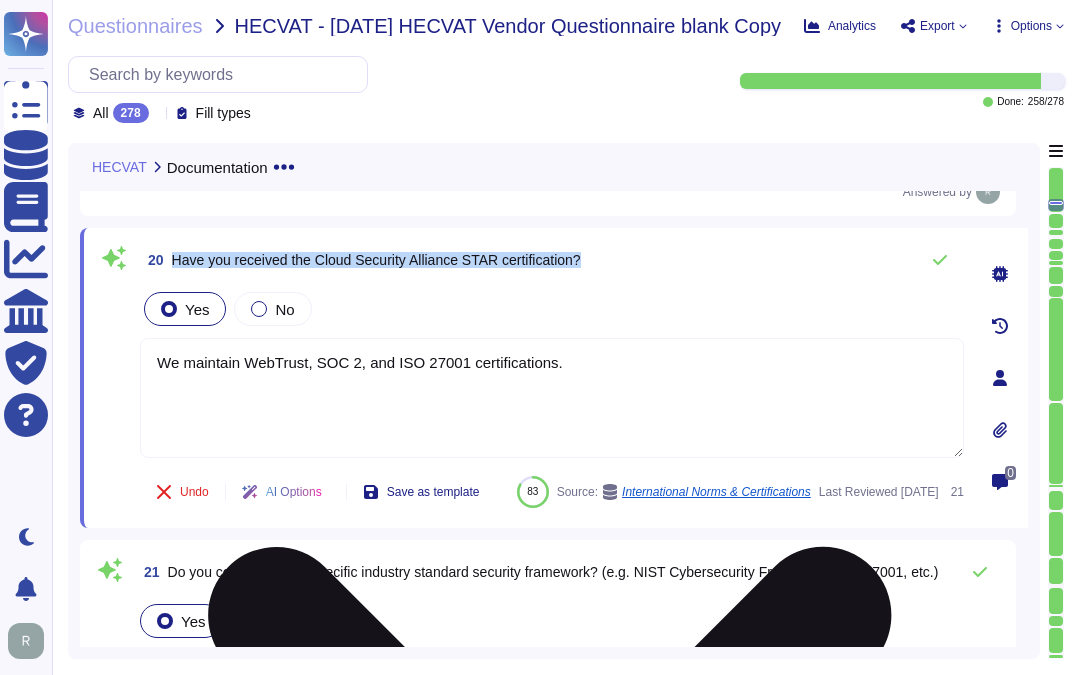 type on "Yes, our organization has a documented privacy policy that outlines our policies and practices regarding the collection, use, and safeguarding of personal information. This policy is part of our formal privacy program and is available for public consumption." 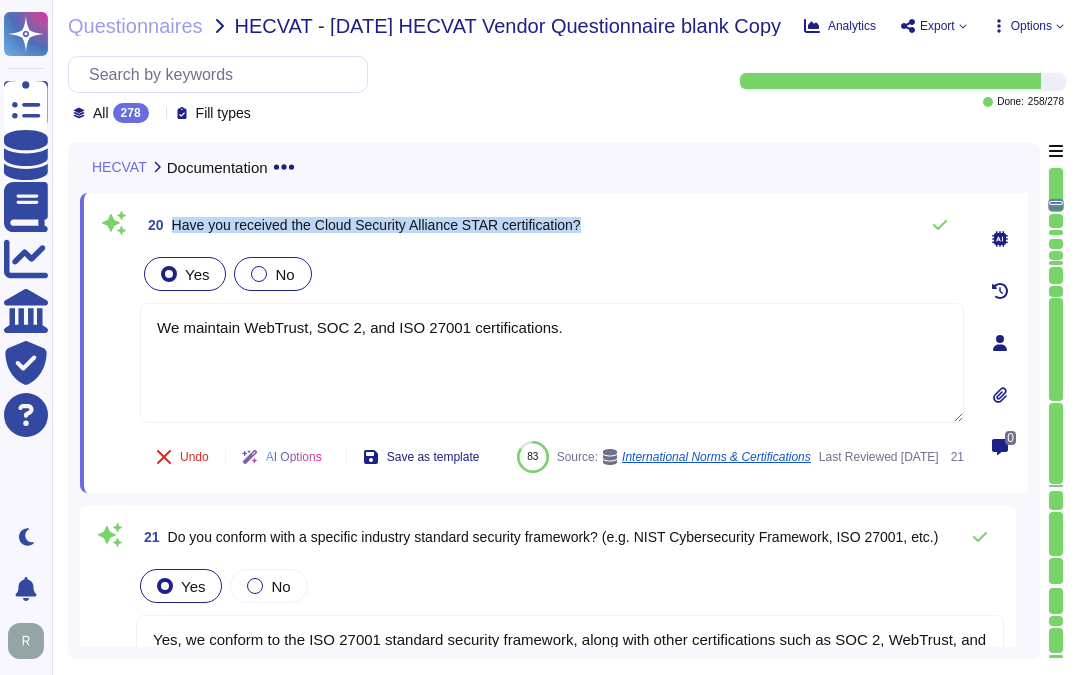 click on "No" at bounding box center [284, 274] 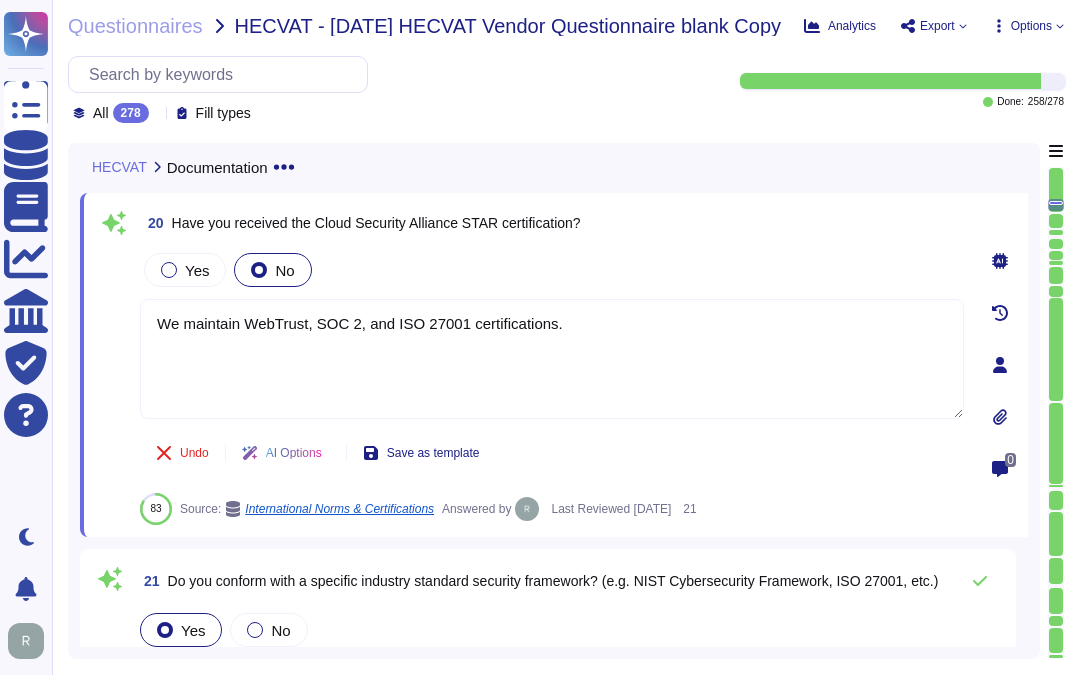 click on "Yes No" at bounding box center (552, 270) 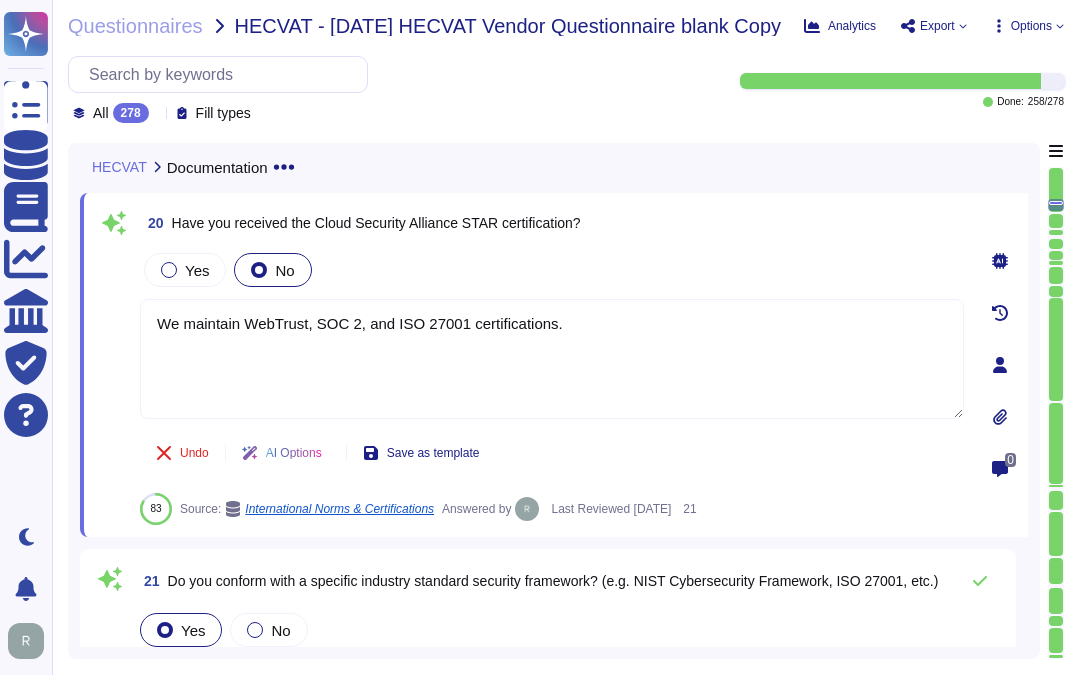 click on "Yes No" at bounding box center (552, 270) 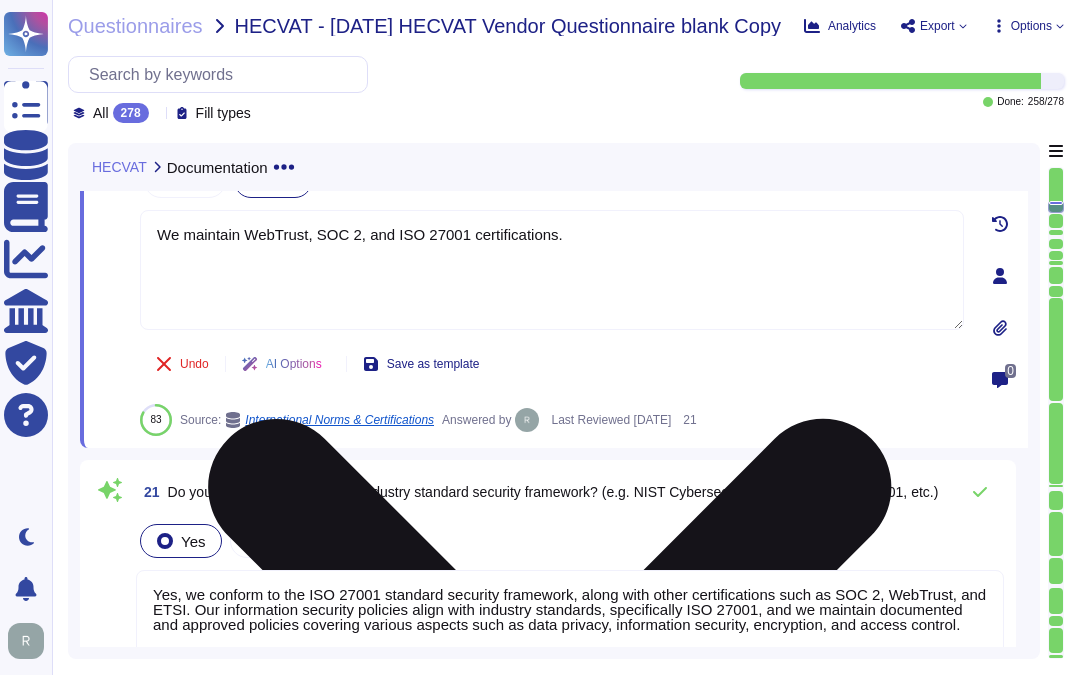 scroll, scrollTop: 5055, scrollLeft: 0, axis: vertical 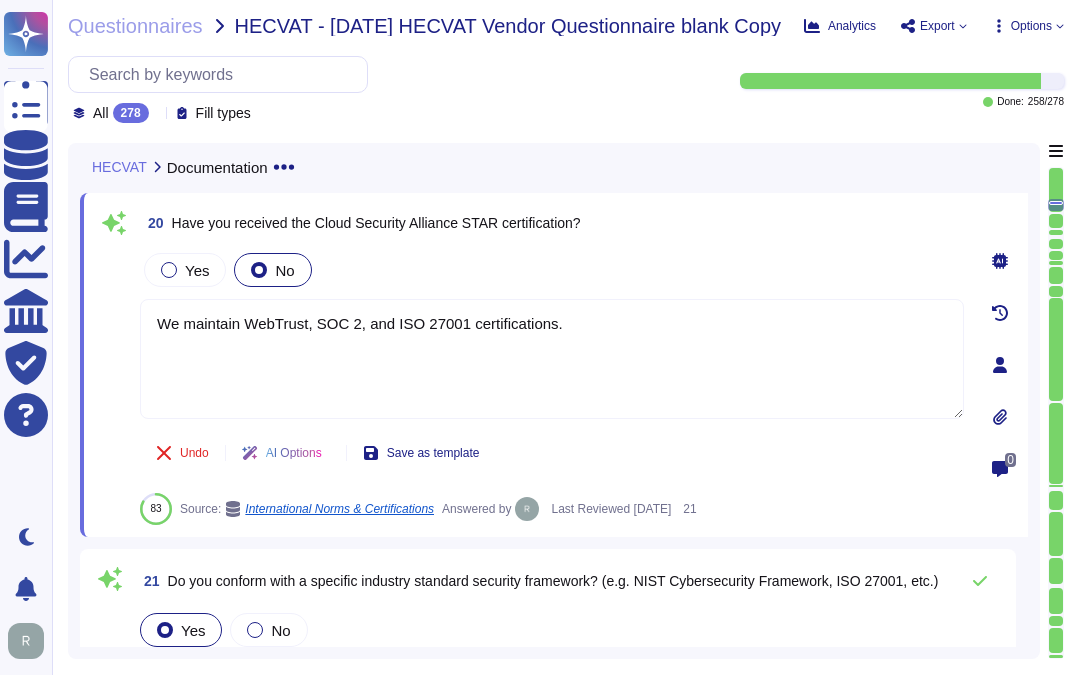 type on "We maintain WebTrust, SOC 2, and ISO 27001 certifications." 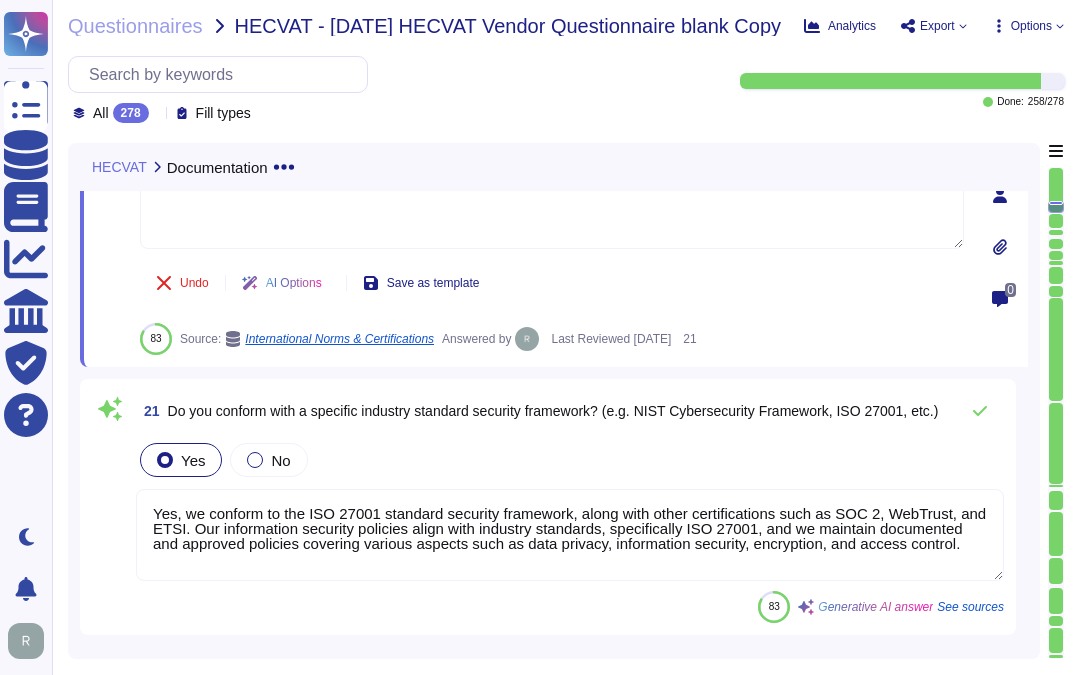 scroll, scrollTop: 5055, scrollLeft: 0, axis: vertical 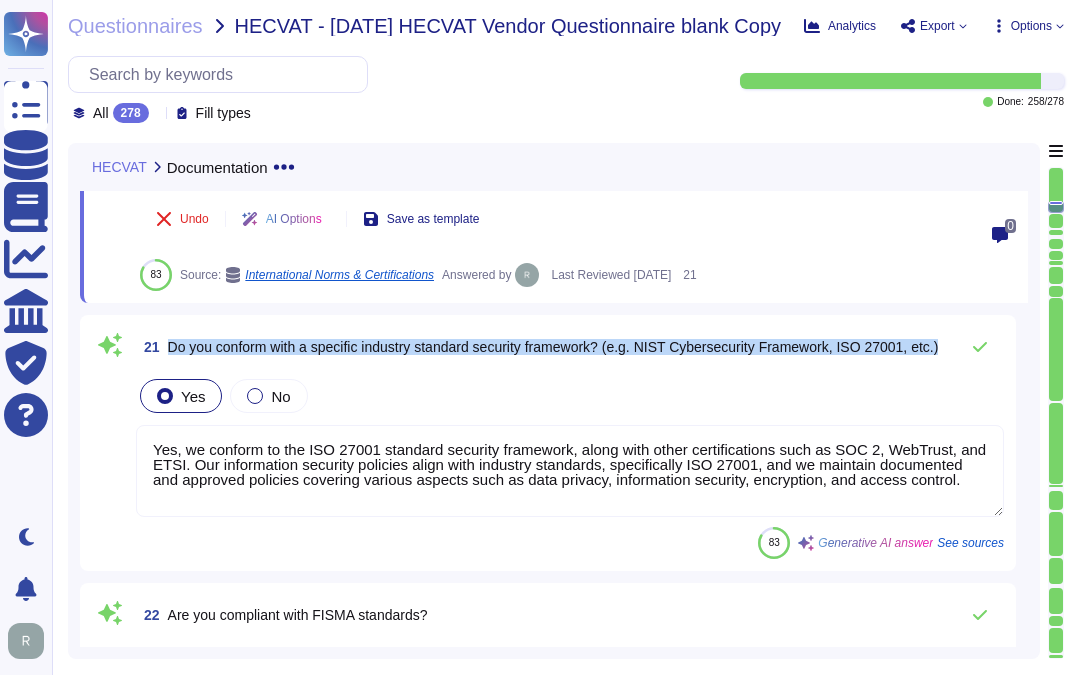 drag, startPoint x: 167, startPoint y: 344, endPoint x: 946, endPoint y: 343, distance: 779.0007 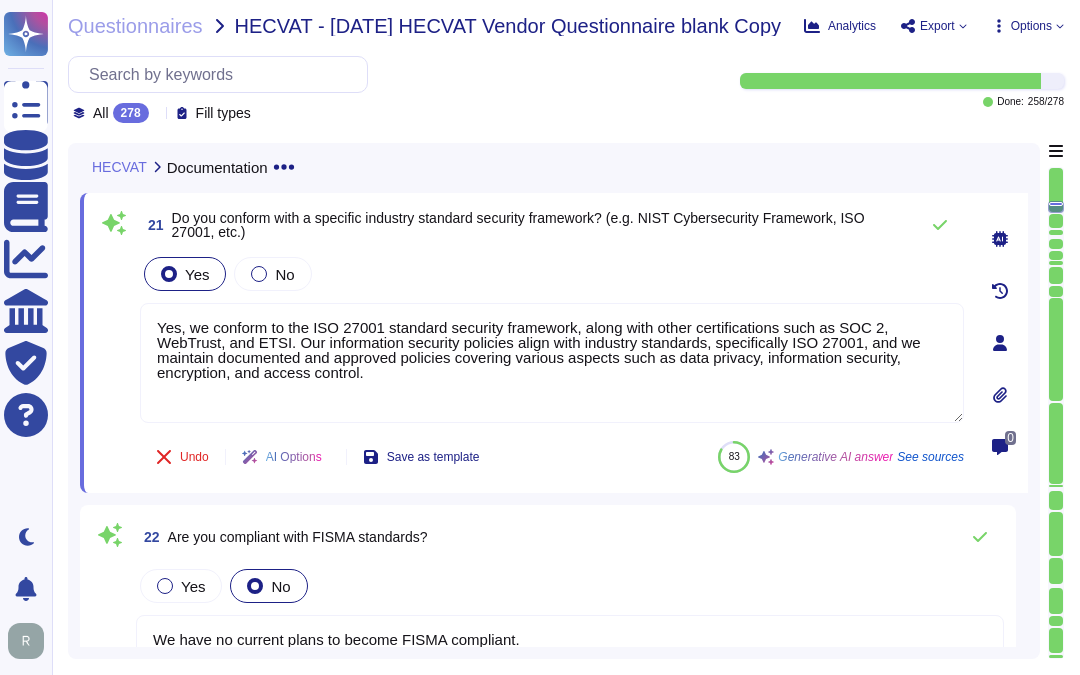 type on "Sectigo, formally known as Comodo CA Ltd, is a privately owned company incorporated in [GEOGRAPHIC_DATA], founded in [DATE]. We have been privately held since our inception and have undergone several ownership changes, currently being owned by a private equity firm.
Sectigo has a global presence with offices and subsidiaries located in the [GEOGRAPHIC_DATA] (Sectigo Inc), [GEOGRAPHIC_DATA] (Sectigo CA), and [GEOGRAPHIC_DATA] (Comodo Certauth India Services Private Ltd). We have been in business for more than 25 years and have been a public Certificate Authority (CA) for over 20 years.
Our organization is structured as a Private Limited company, and we do not disclose the complete names of the persons or entities with ownership interests or the names of any affiliate or subsidiary companies. We have over 550 employees and are dedicated to attracting and retaining a talented workforce while fostering beneficial community relationships." 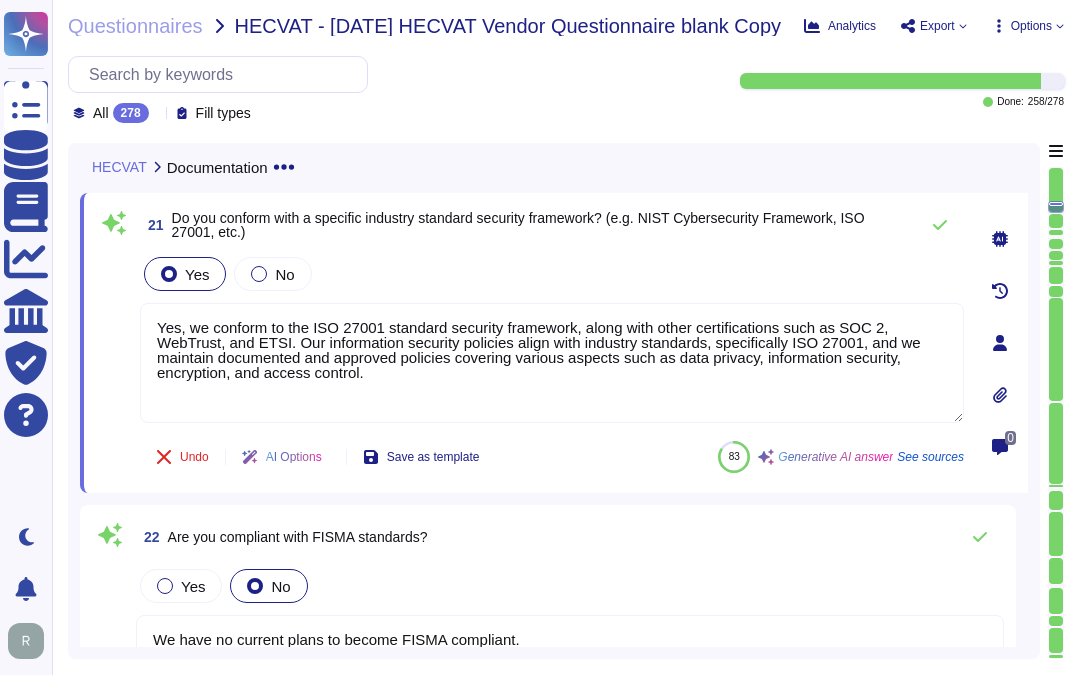 click on "Yes No" at bounding box center (552, 274) 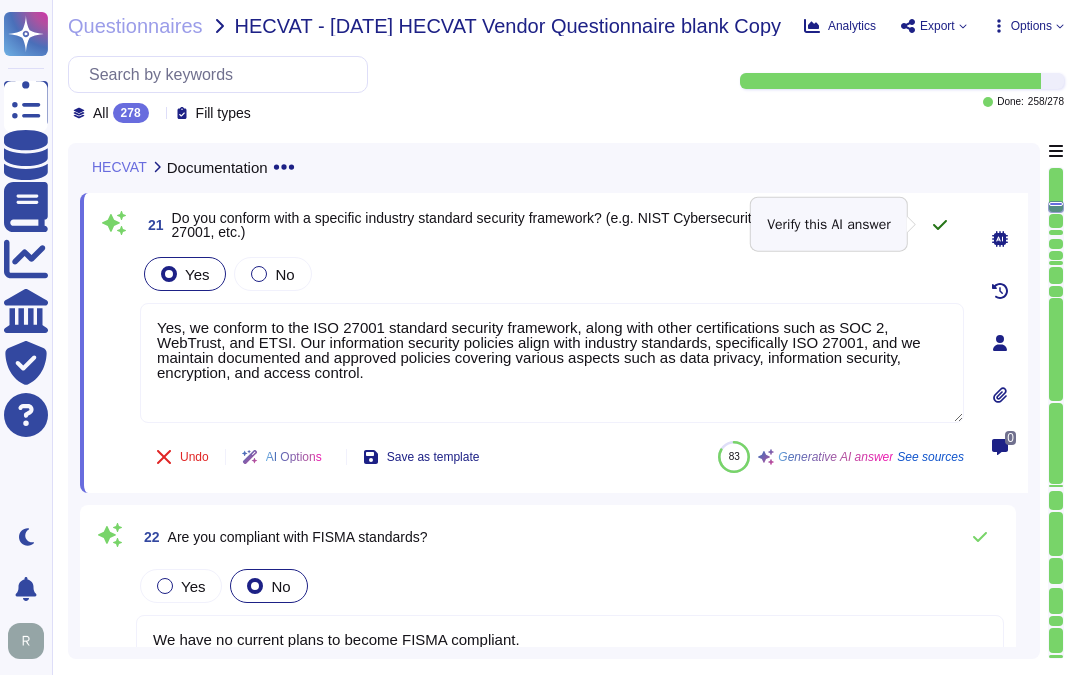 click 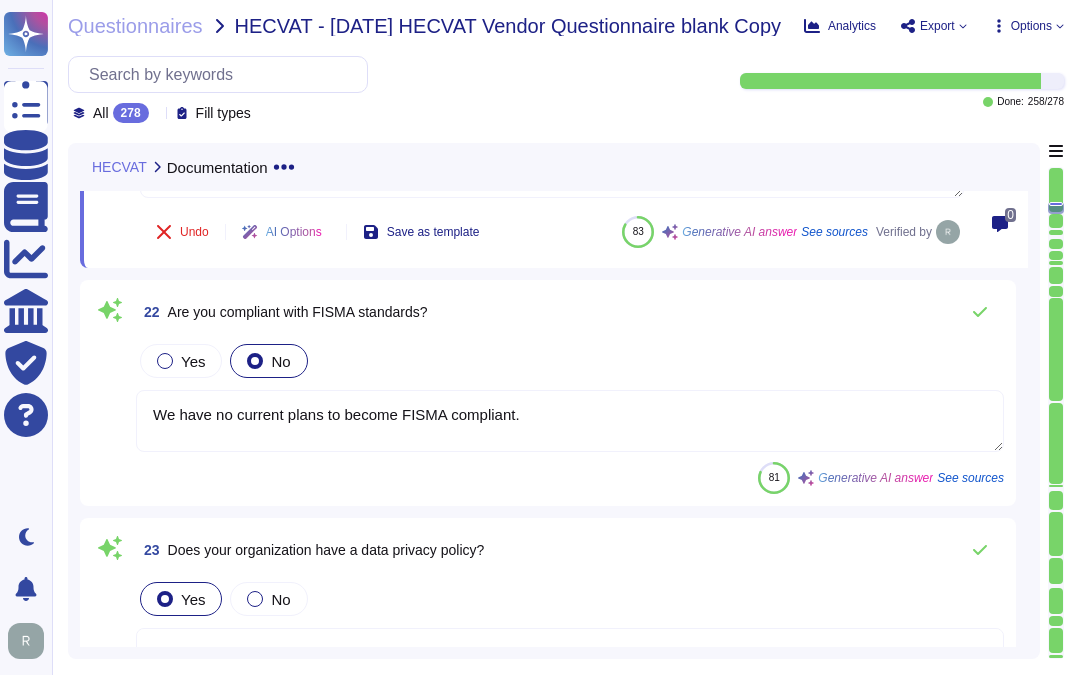 scroll, scrollTop: 5277, scrollLeft: 0, axis: vertical 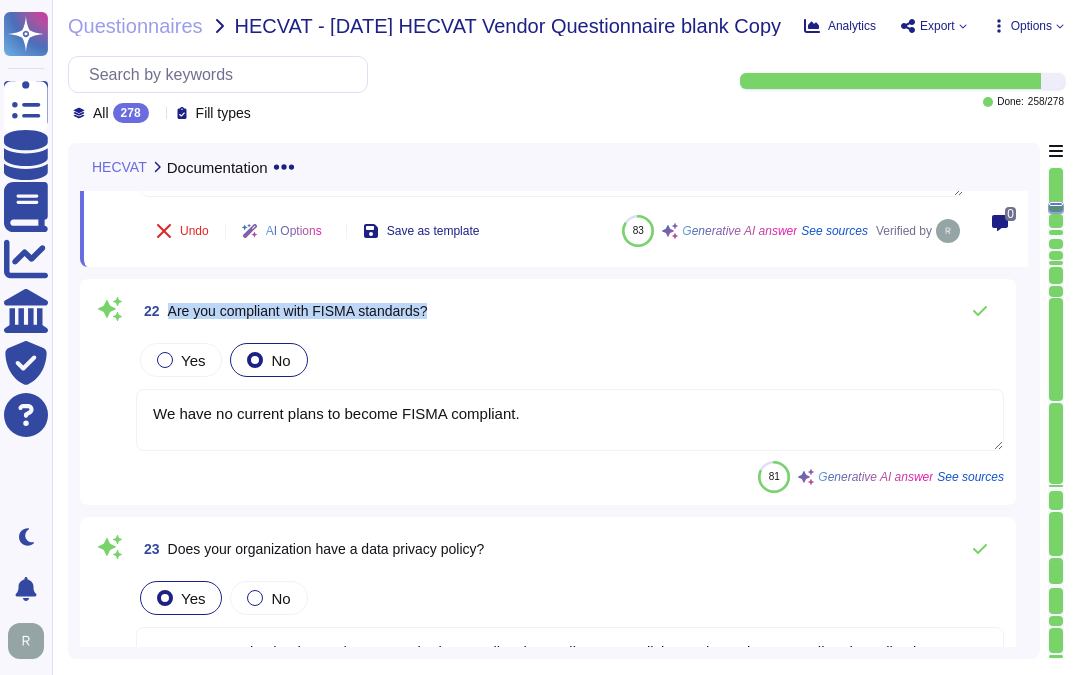 drag, startPoint x: 170, startPoint y: 306, endPoint x: 561, endPoint y: 308, distance: 391.00513 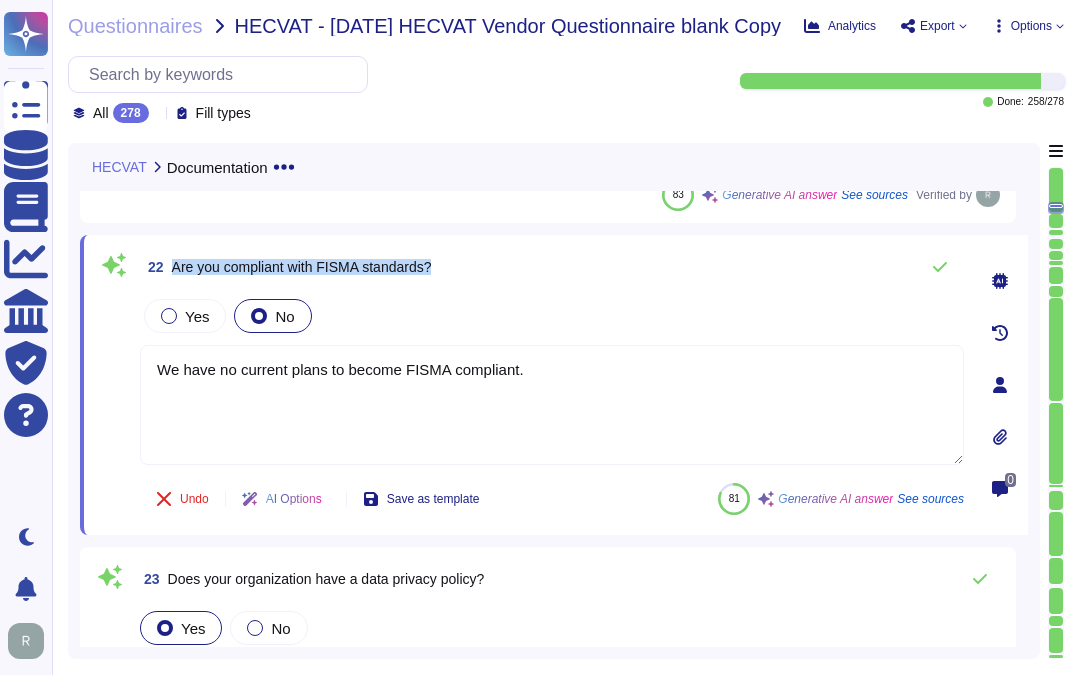 drag, startPoint x: 171, startPoint y: 263, endPoint x: 576, endPoint y: 265, distance: 405.00494 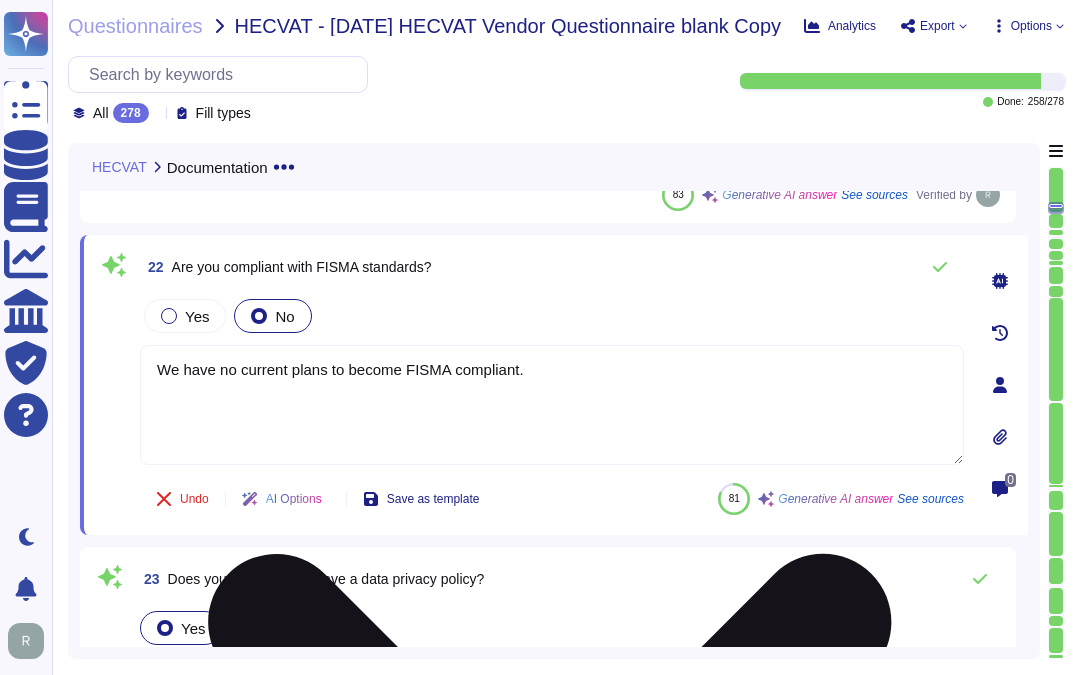 drag, startPoint x: 404, startPoint y: 372, endPoint x: 648, endPoint y: 361, distance: 244.24782 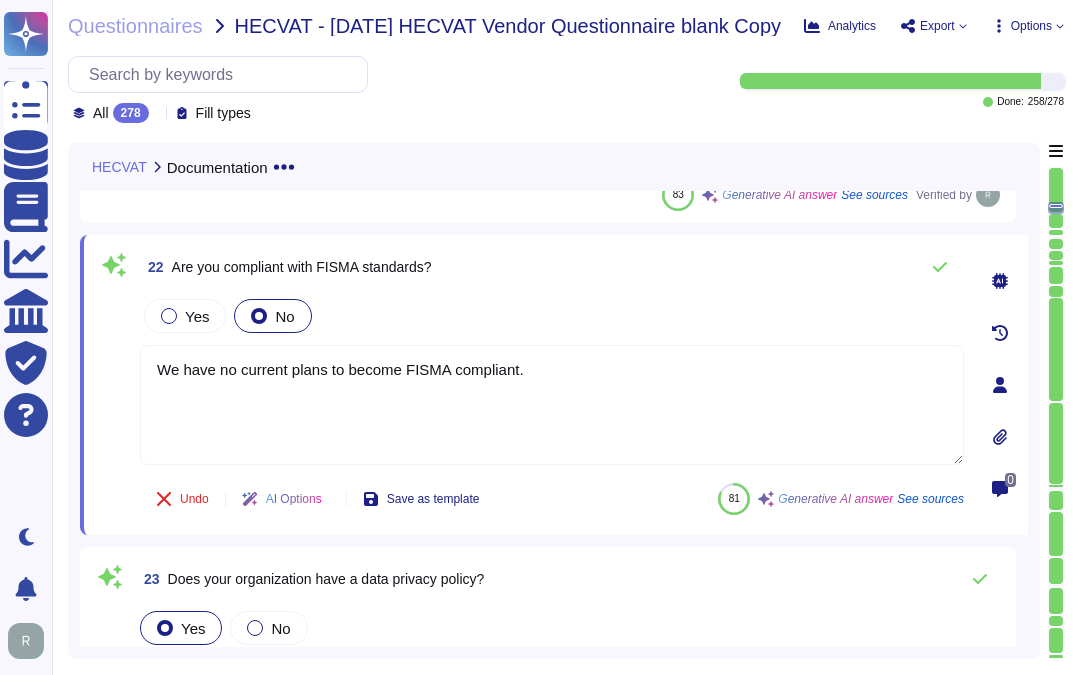 click on "22 Are you compliant with FISMA standards?" at bounding box center [552, 267] 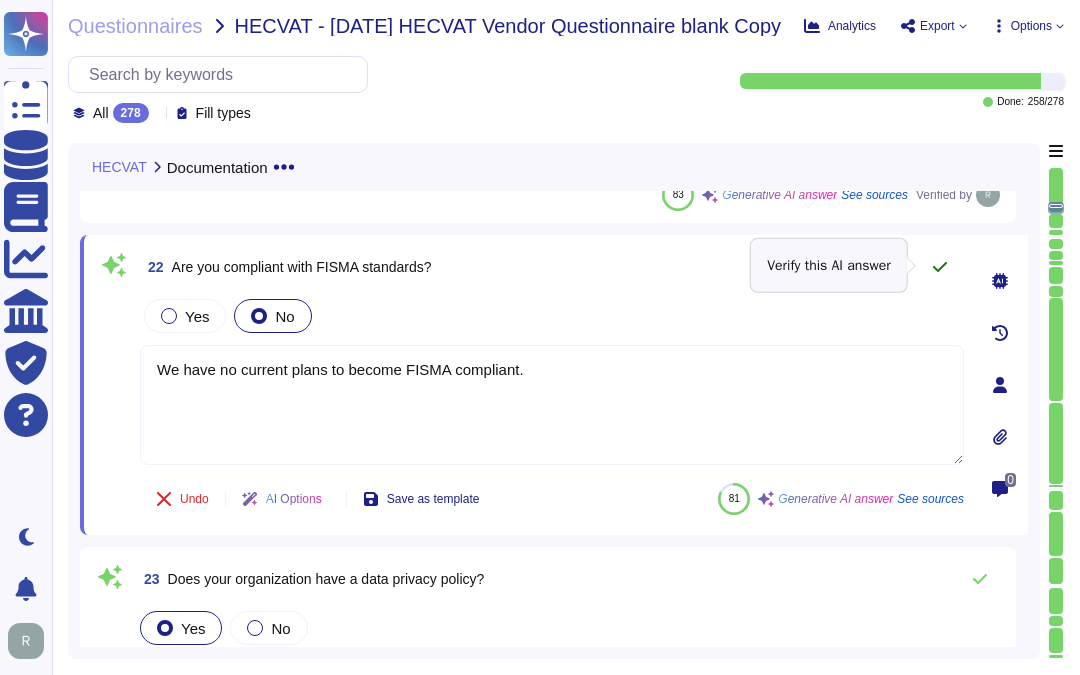 click 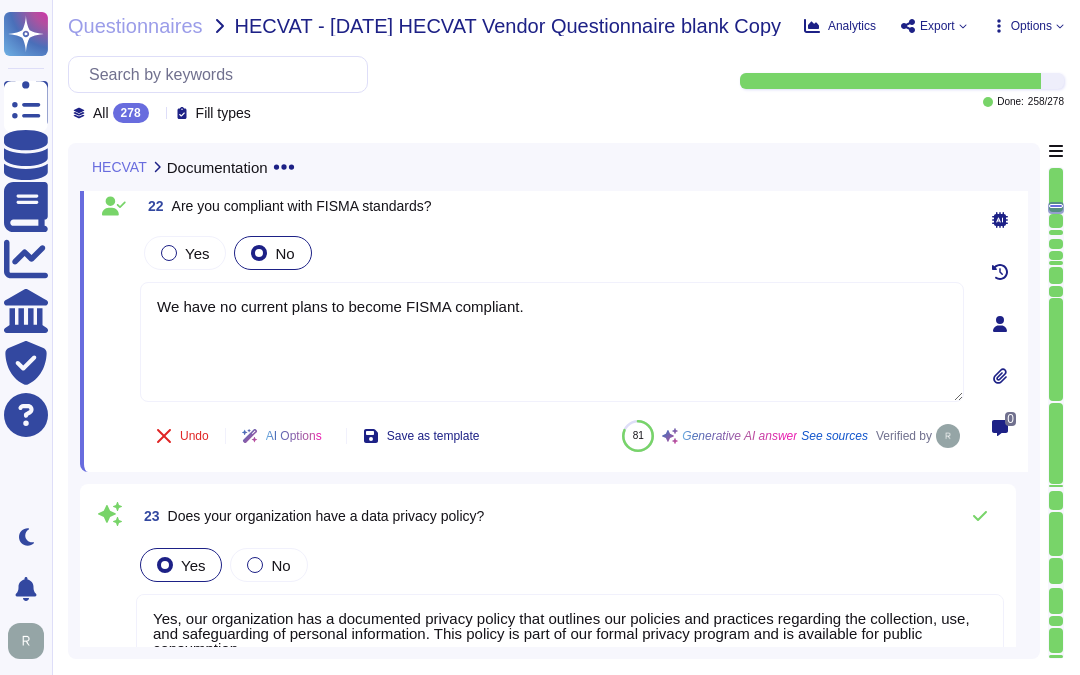 scroll, scrollTop: 5388, scrollLeft: 0, axis: vertical 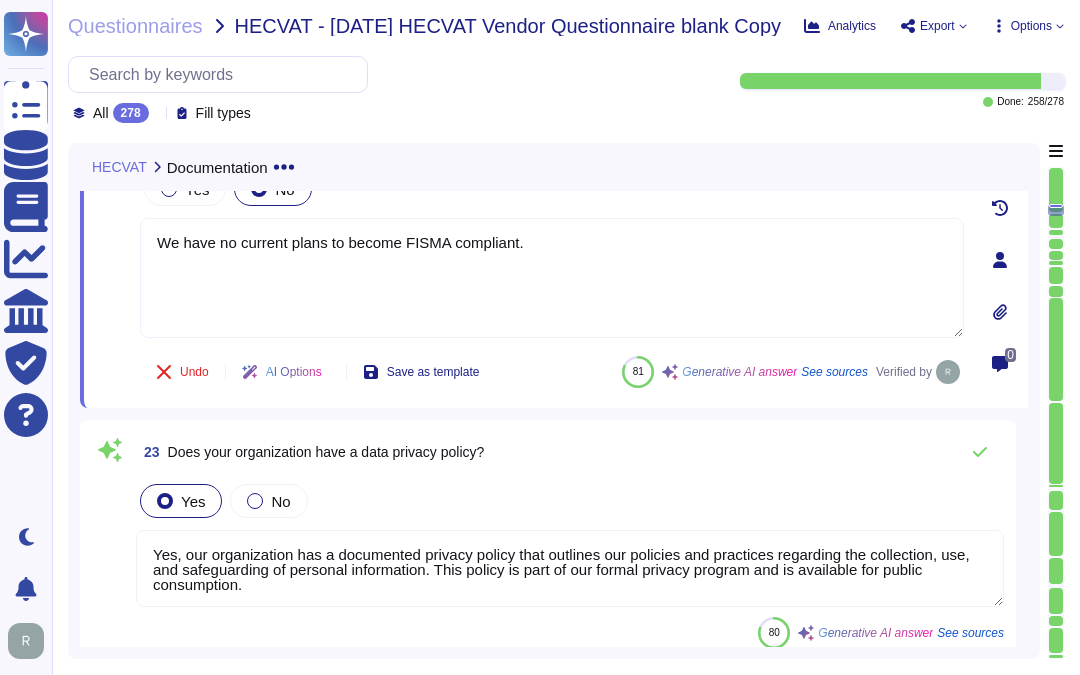 type on "Sectigo has been in business for more than 25 years." 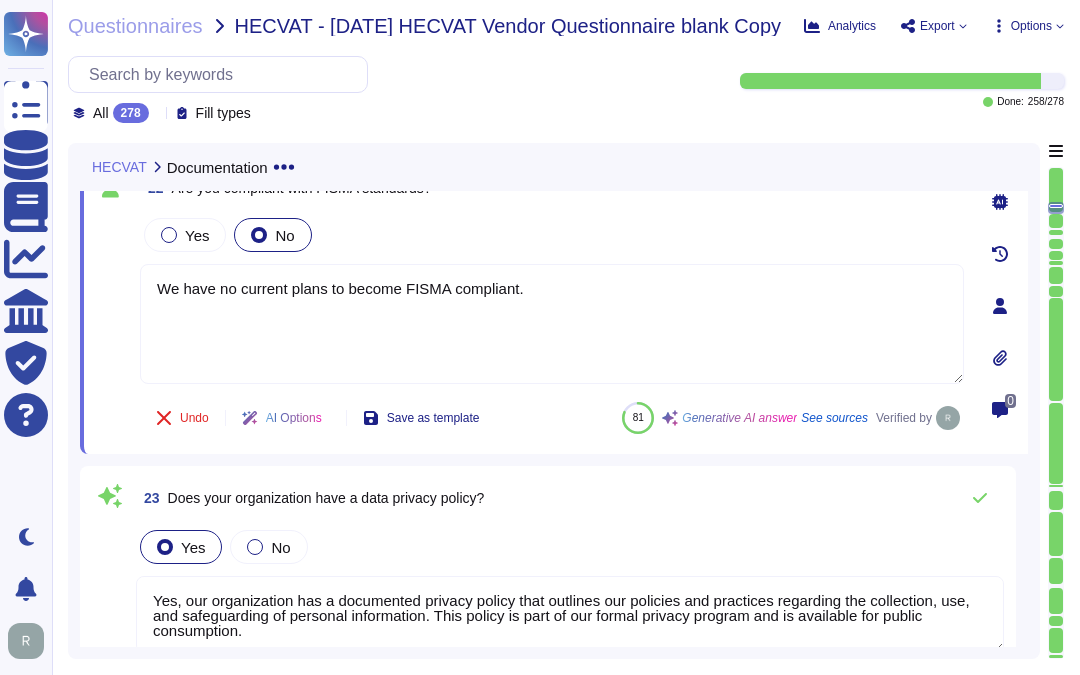 scroll, scrollTop: 5500, scrollLeft: 0, axis: vertical 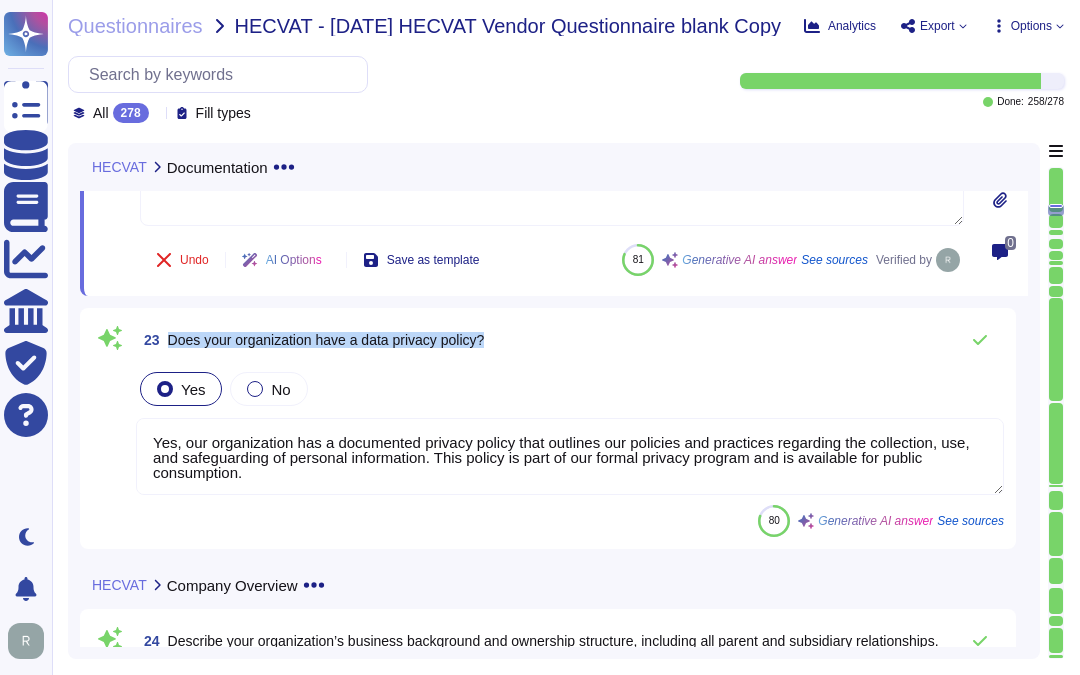 drag, startPoint x: 170, startPoint y: 335, endPoint x: 528, endPoint y: 334, distance: 358.0014 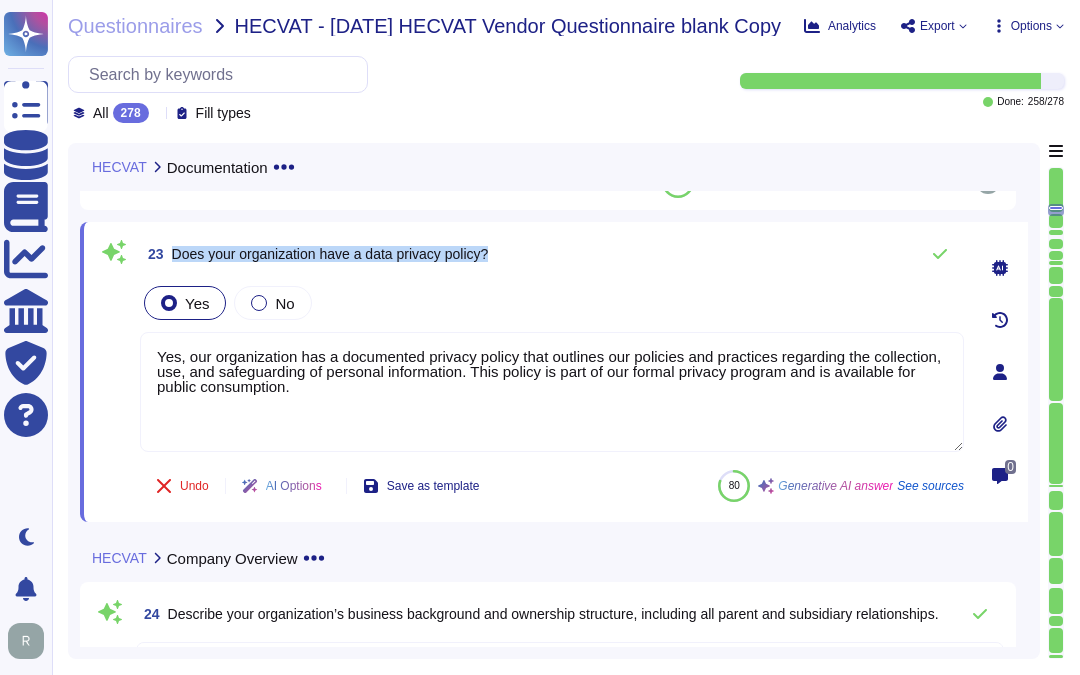 drag, startPoint x: 172, startPoint y: 252, endPoint x: 684, endPoint y: 243, distance: 512.0791 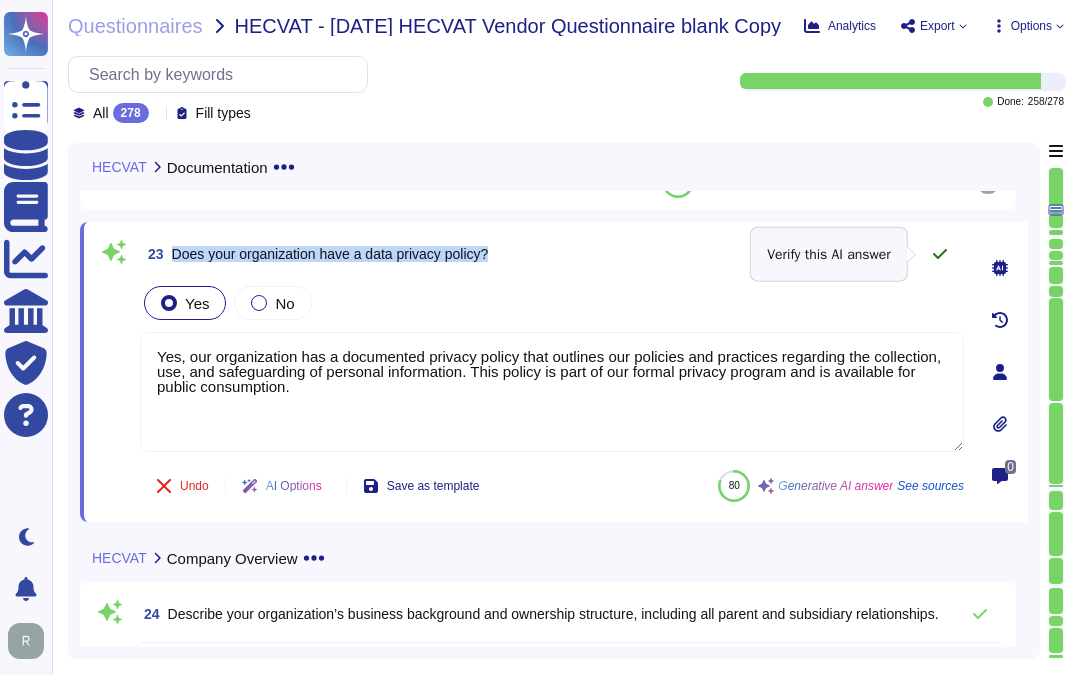 click 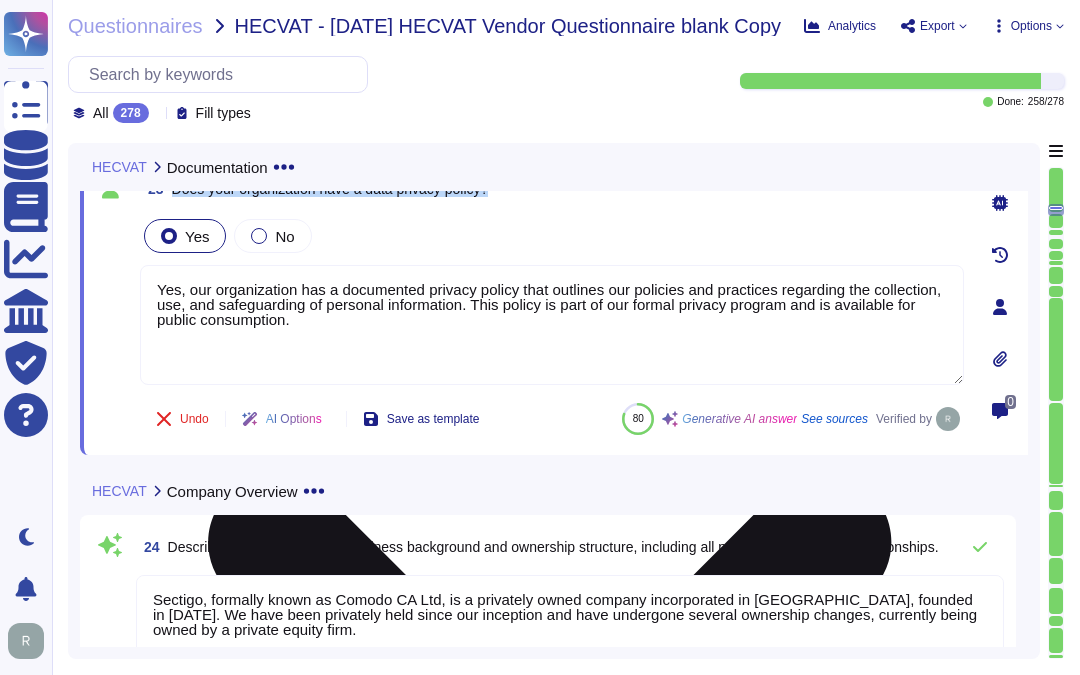 scroll, scrollTop: 5722, scrollLeft: 0, axis: vertical 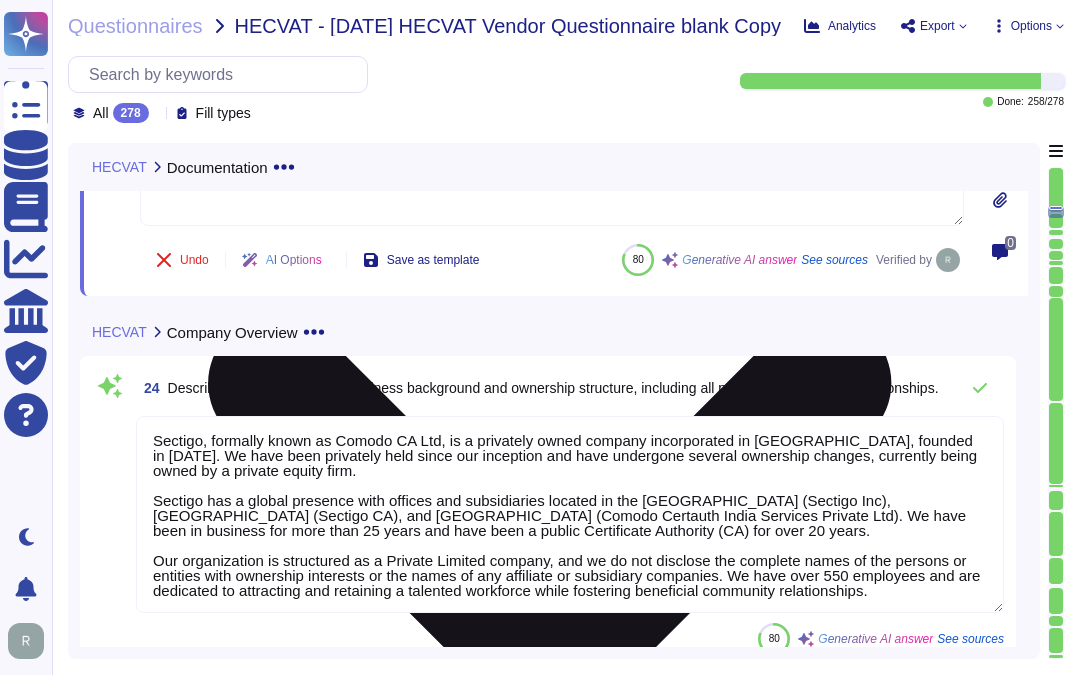 type on "No, we have not encountered any significant security breaches in the past three years. In fact, we have not encountered a security incident for the last 12 months, and there have been no recent cybersecurity incidents." 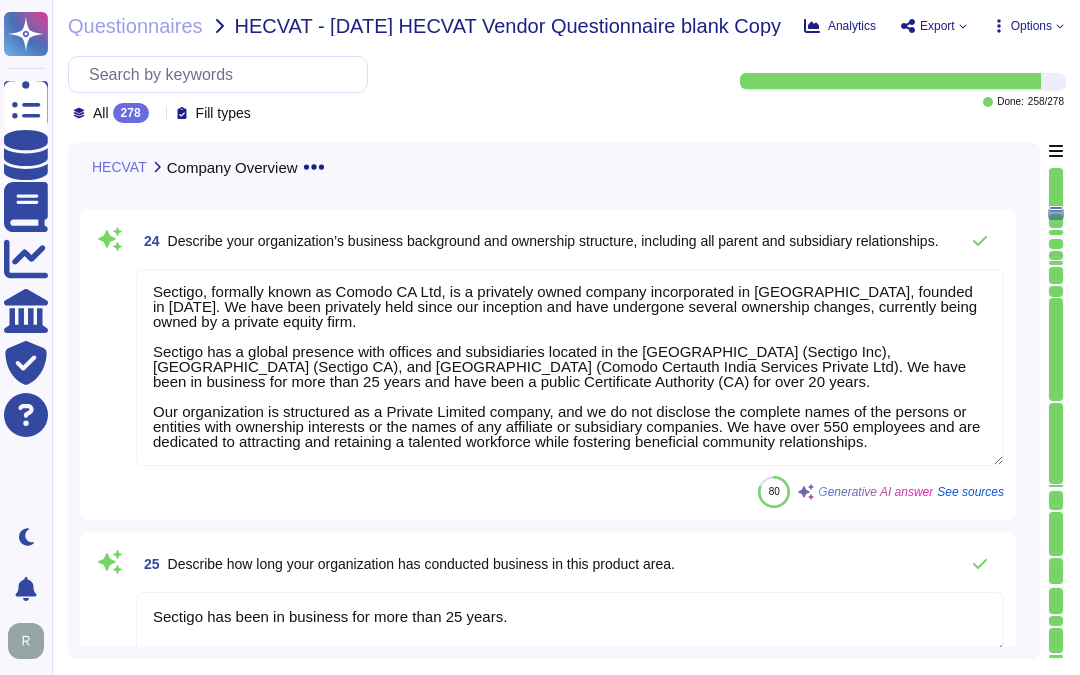 scroll, scrollTop: 5944, scrollLeft: 0, axis: vertical 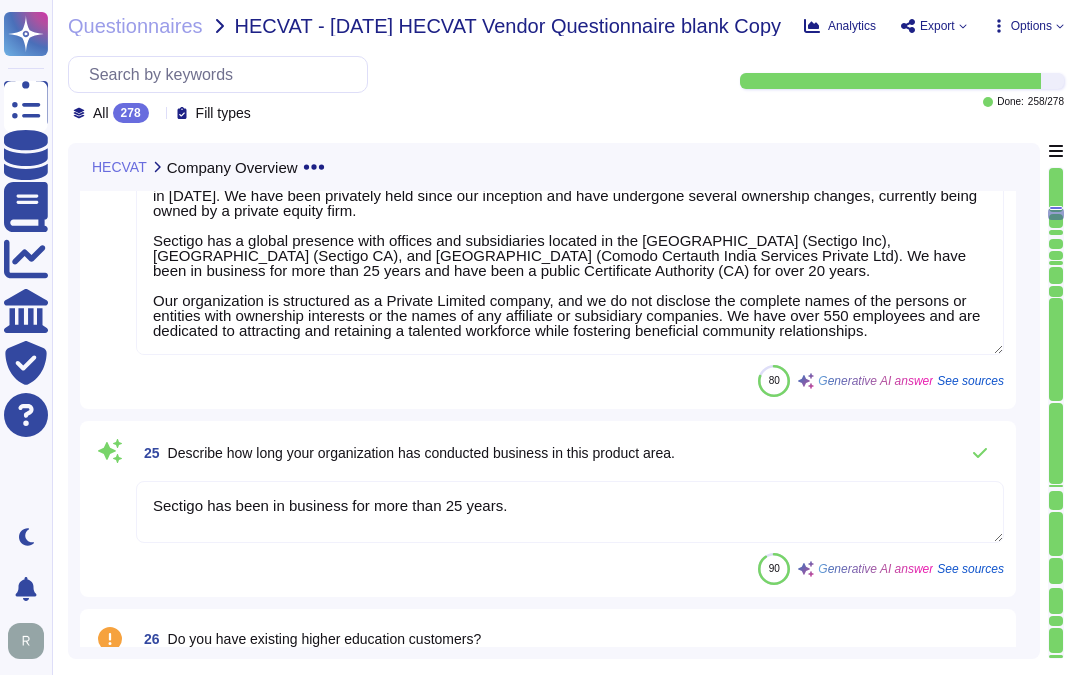 type on "Yes, we have a dedicated information security team composed of qualified IT security staff who report to the Chief Information Security Officer (CISO). The team is responsible for overseeing 24/7 monitoring and implementing the cybersecurity program." 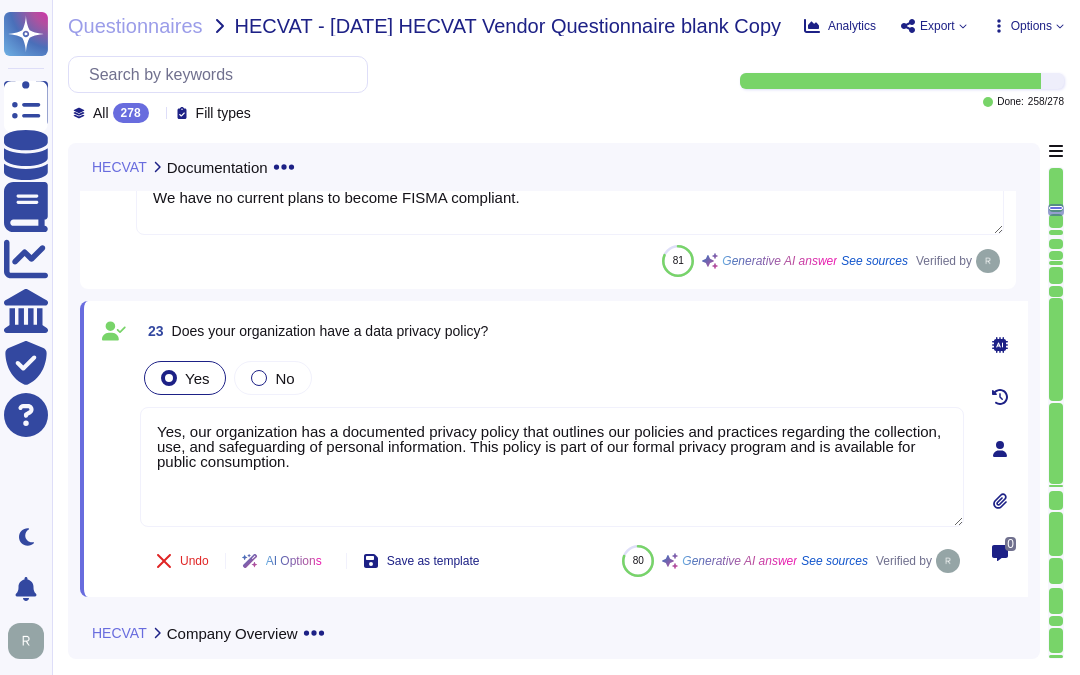 type on "We maintain WebTrust, SOC 2, and ISO 27001 certifications." 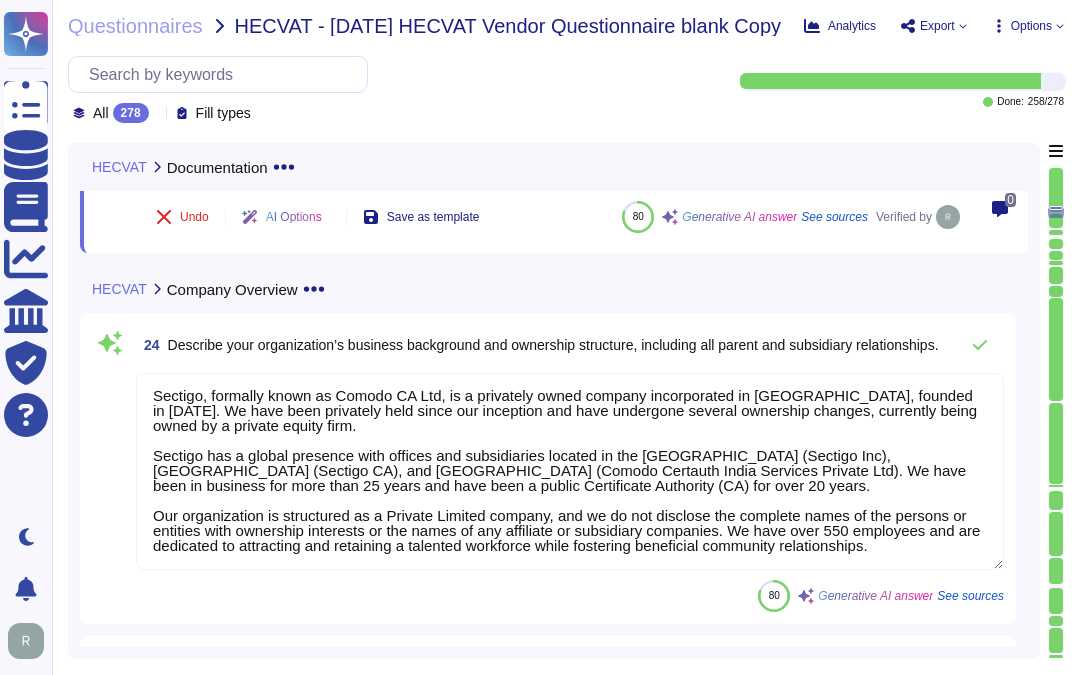 type on "No, we have not encountered any significant security breaches in the past three years. In fact, we have not encountered a security incident for the last 12 months, and there have been no recent cybersecurity incidents." 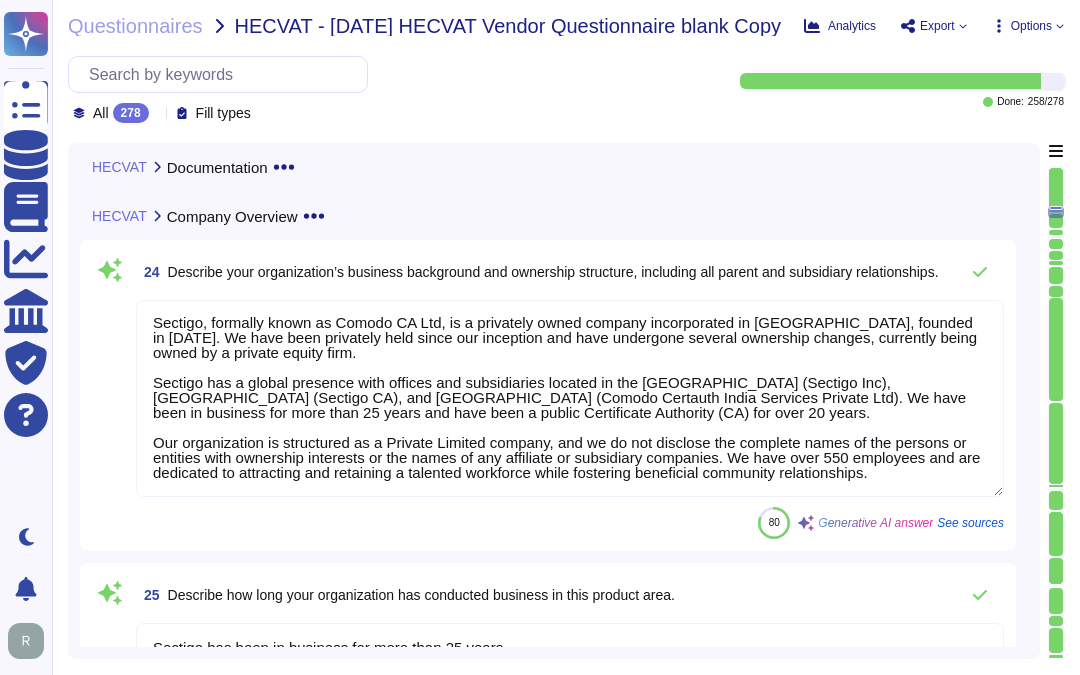 scroll, scrollTop: 5877, scrollLeft: 0, axis: vertical 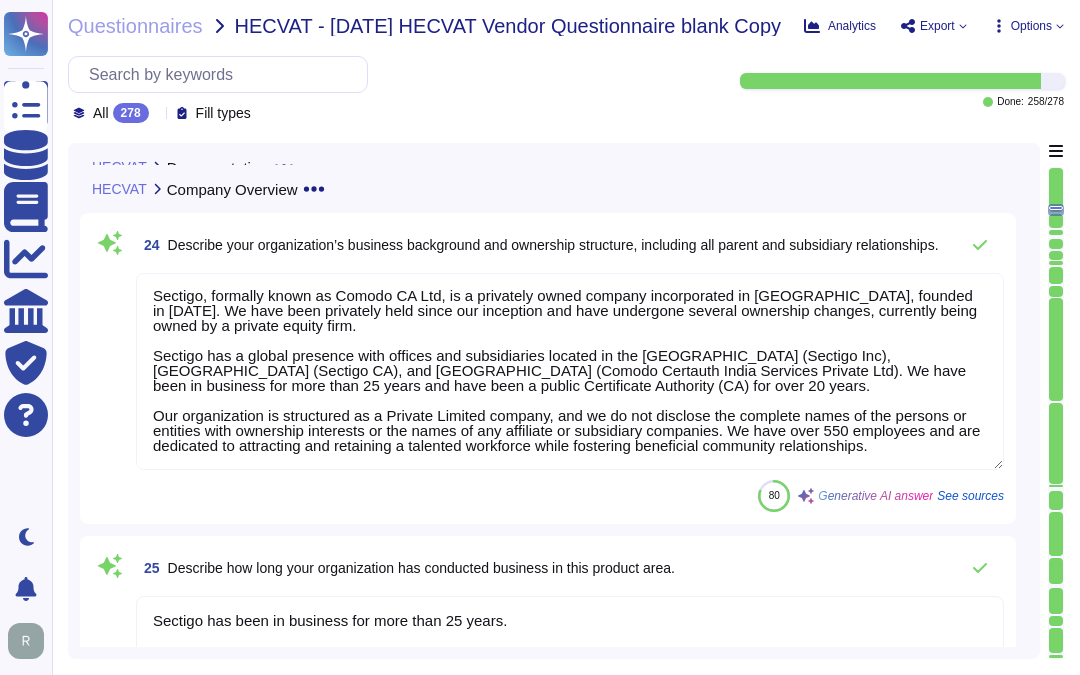 type on "We maintain WebTrust, SOC 2, and ISO 27001 certifications." 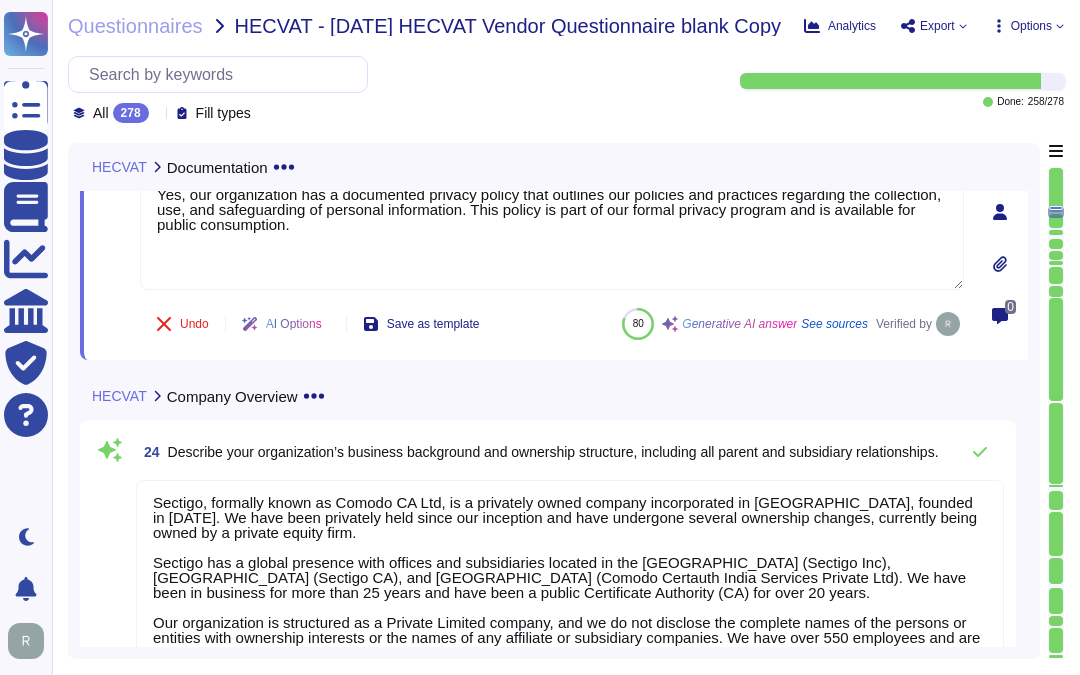 type on "No, we have not encountered any significant security breaches in the past three years. In fact, we have not encountered a security incident for the last 12 months, and there have been no recent cybersecurity incidents." 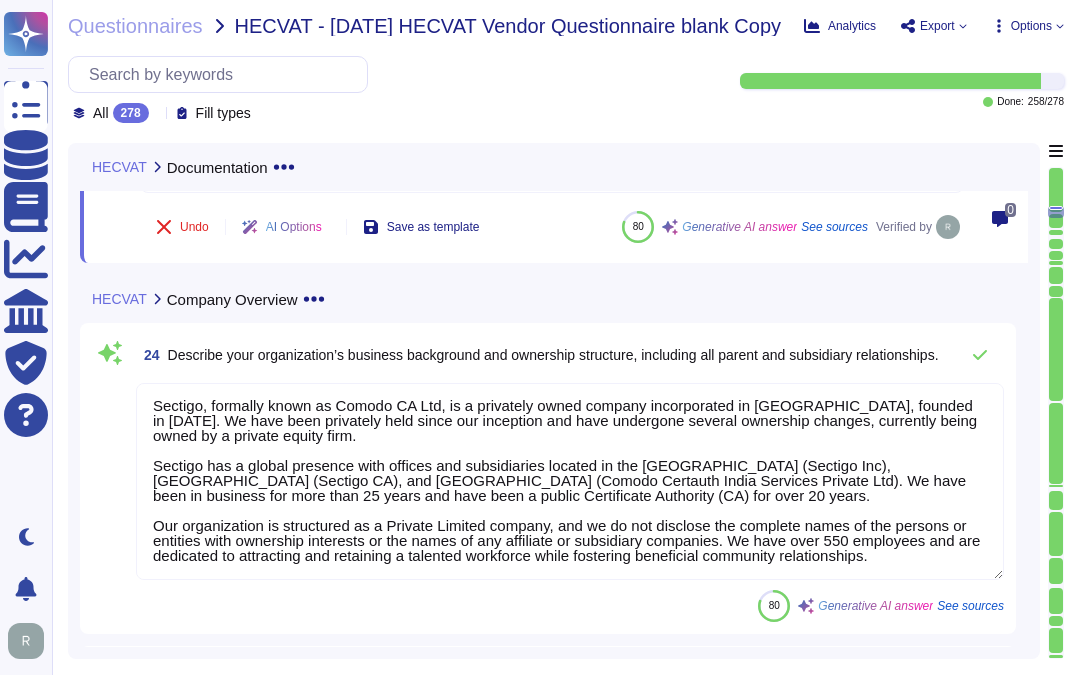 scroll, scrollTop: 5806, scrollLeft: 0, axis: vertical 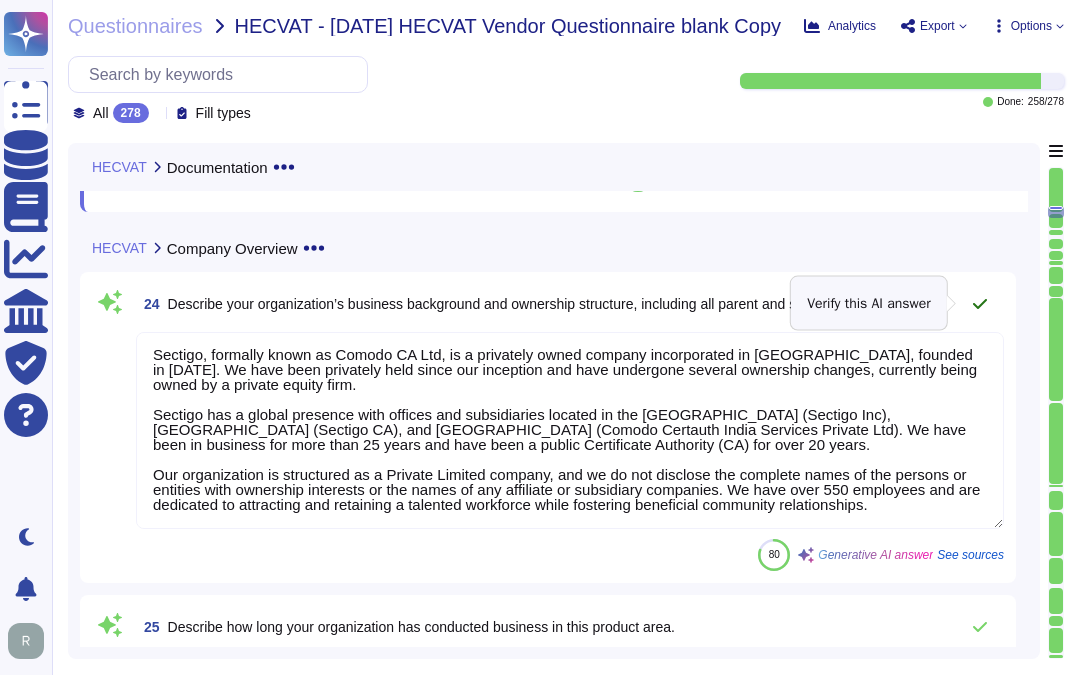 click 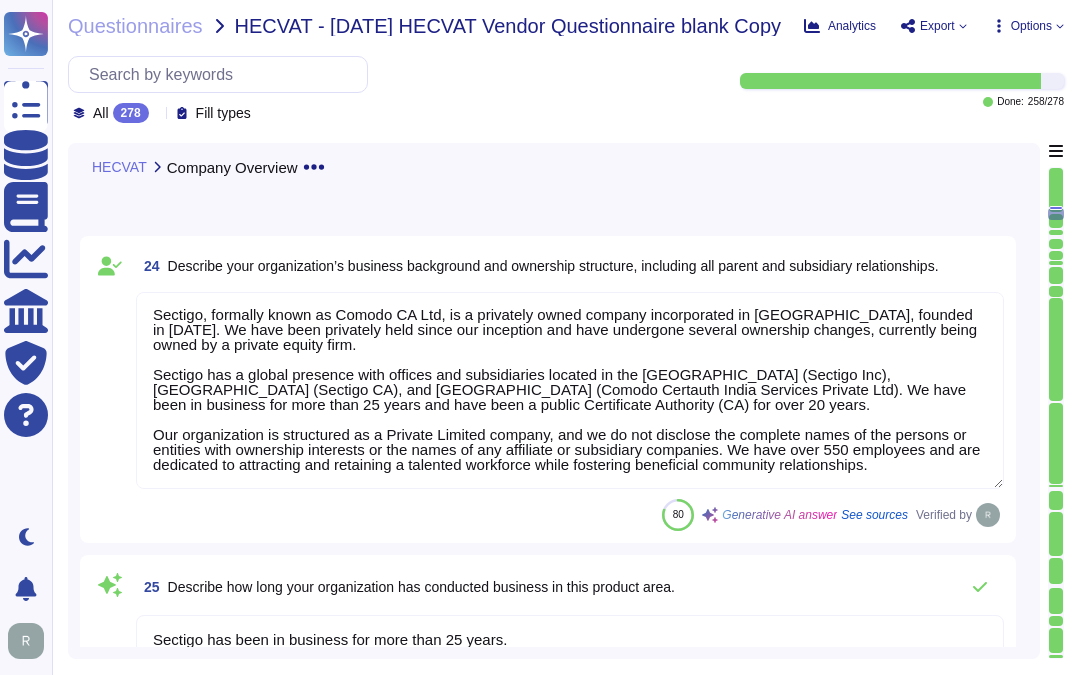 scroll, scrollTop: 5917, scrollLeft: 0, axis: vertical 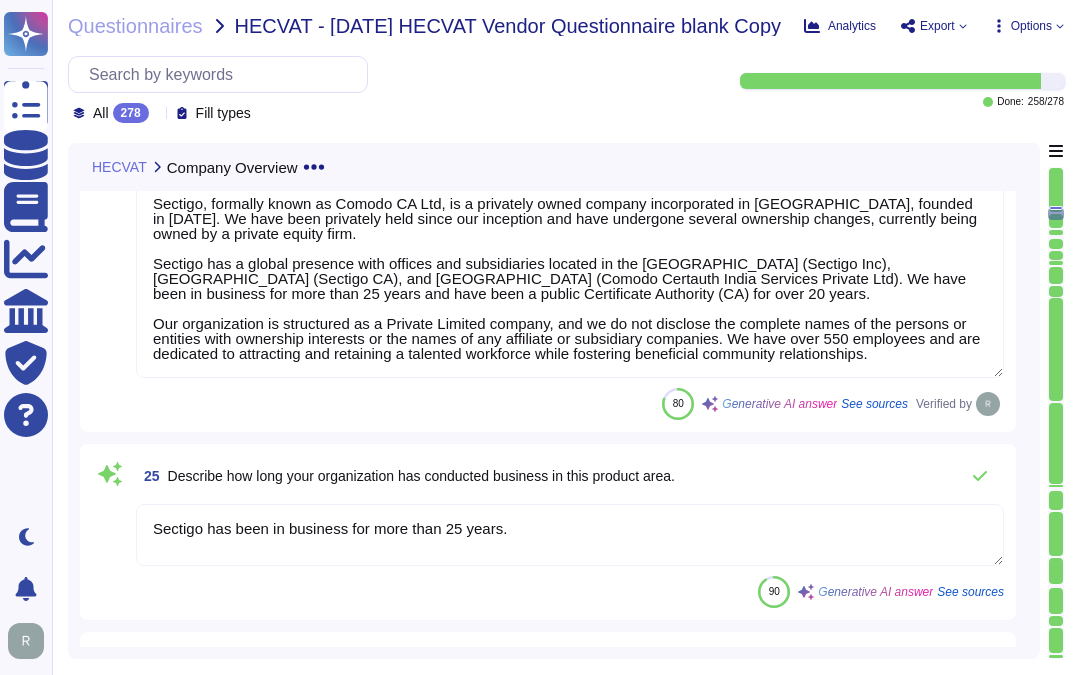 type on "Yes, we have a dedicated information security team composed of qualified IT security staff who report to the Chief Information Security Officer (CISO). The team is responsible for overseeing 24/7 monitoring and implementing the cybersecurity program." 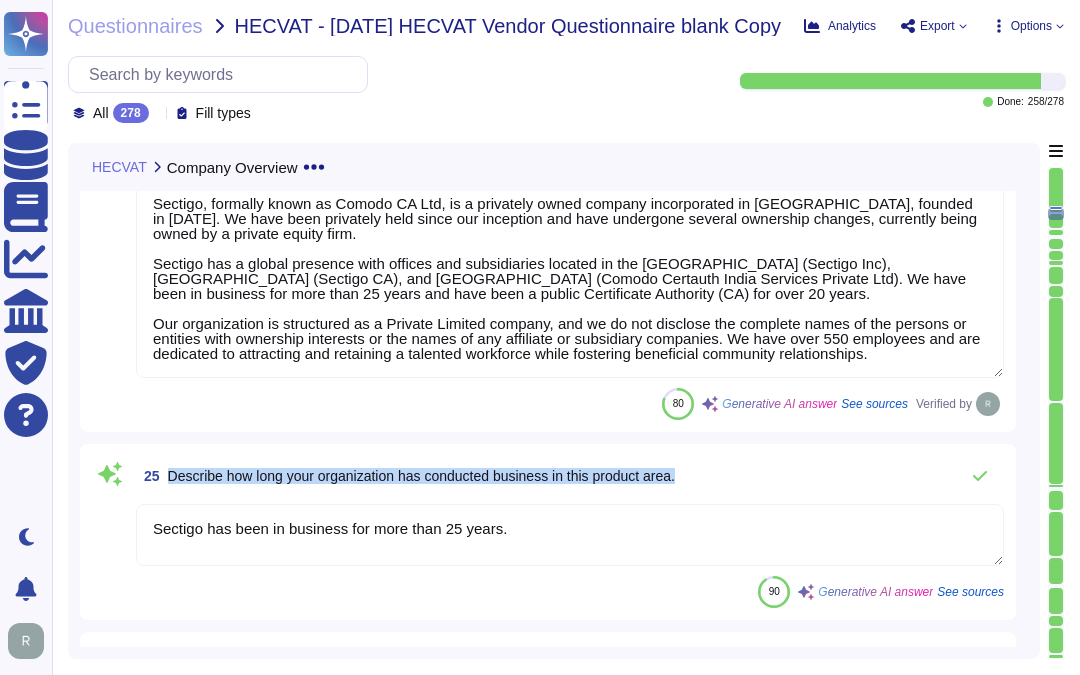 drag, startPoint x: 170, startPoint y: 477, endPoint x: 708, endPoint y: 472, distance: 538.02325 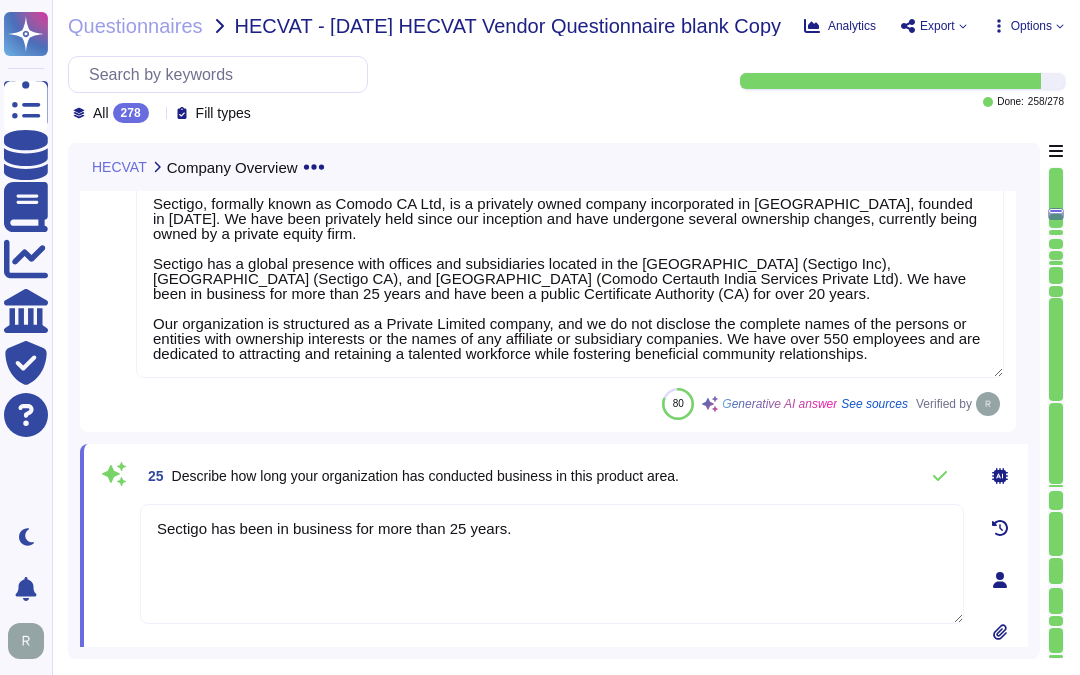 scroll, scrollTop: 6140, scrollLeft: 0, axis: vertical 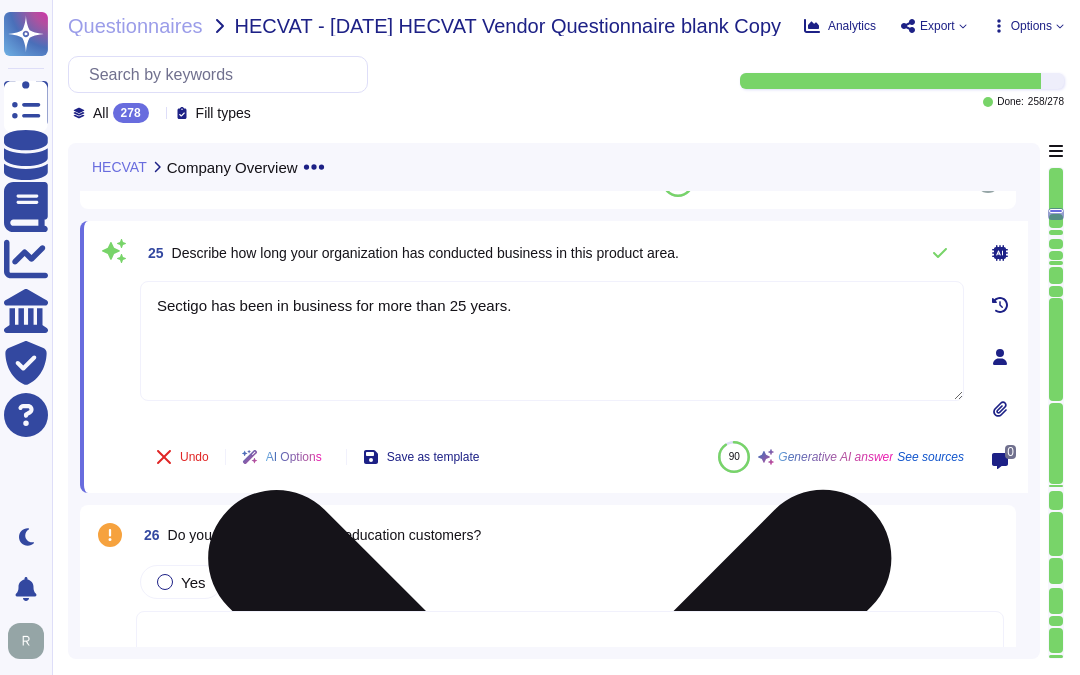 type on "Yes, we have a dedicated information security team composed of qualified IT security staff who report to the Chief Information Security Officer (CISO). The team is responsible for overseeing 24/7 monitoring and implementing the cybersecurity program." 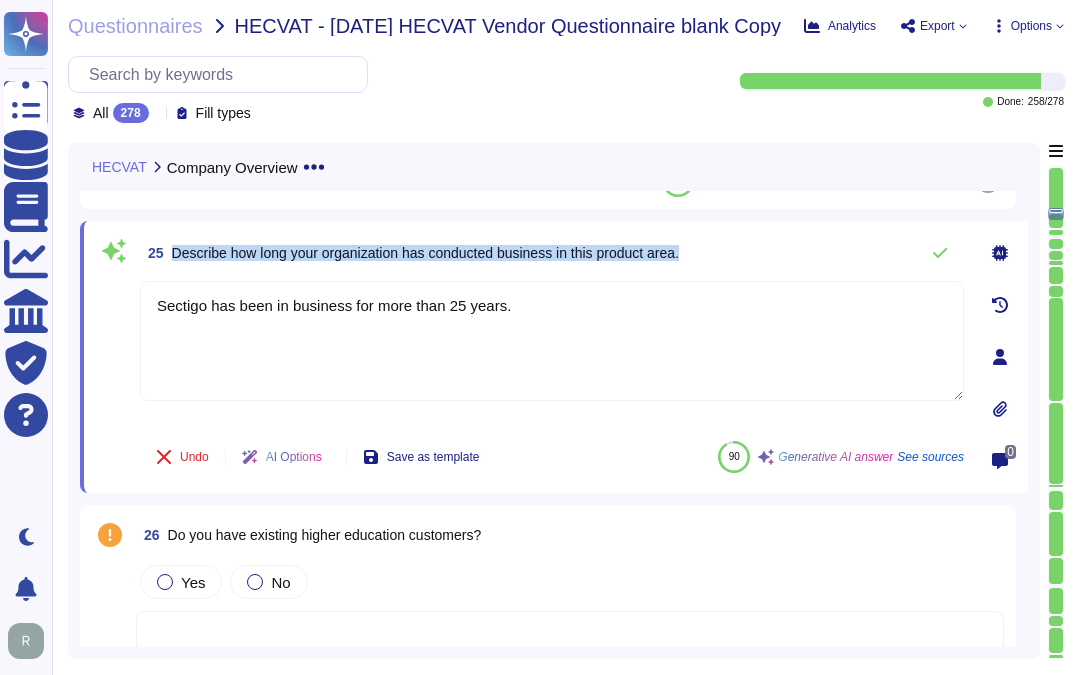 drag, startPoint x: 173, startPoint y: 253, endPoint x: 758, endPoint y: 250, distance: 585.0077 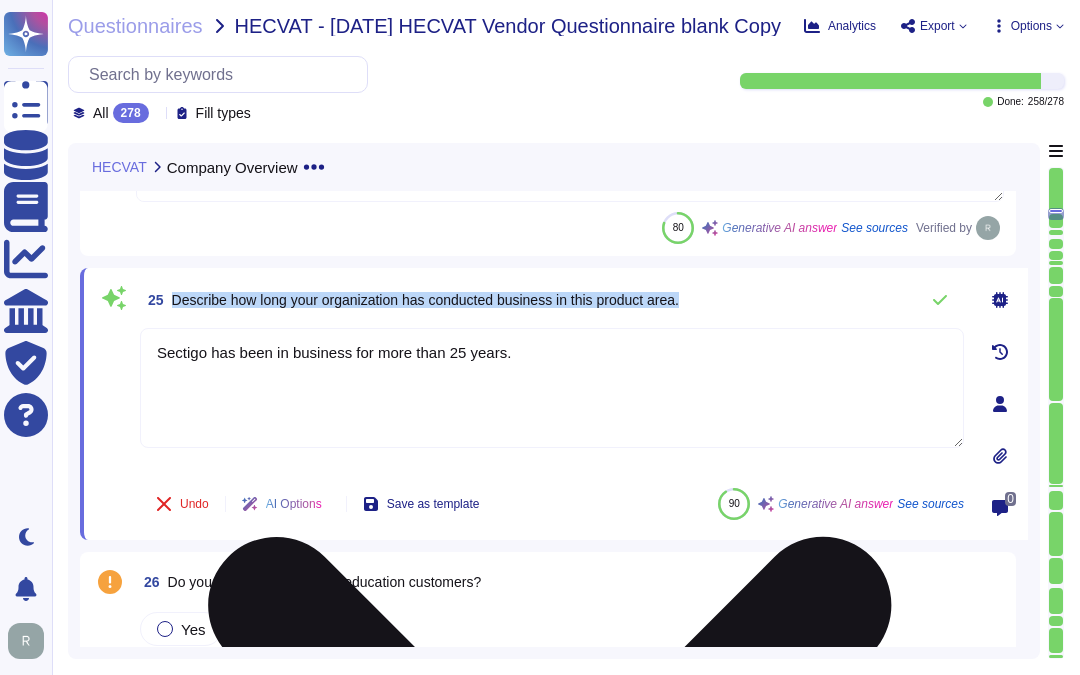 scroll, scrollTop: 6028, scrollLeft: 0, axis: vertical 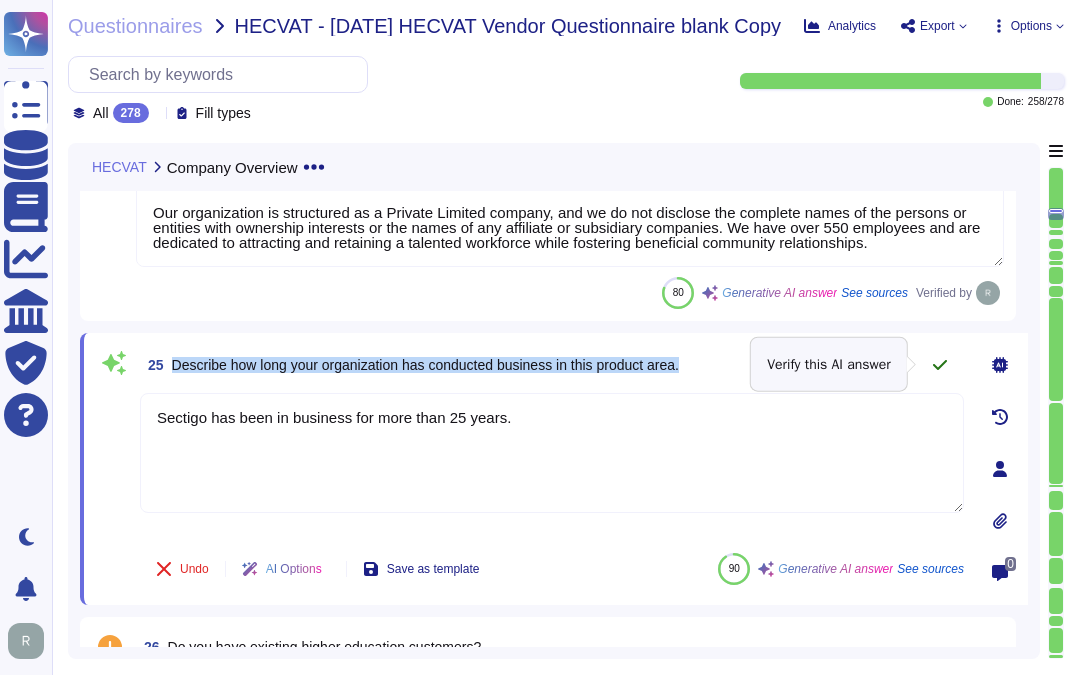 click 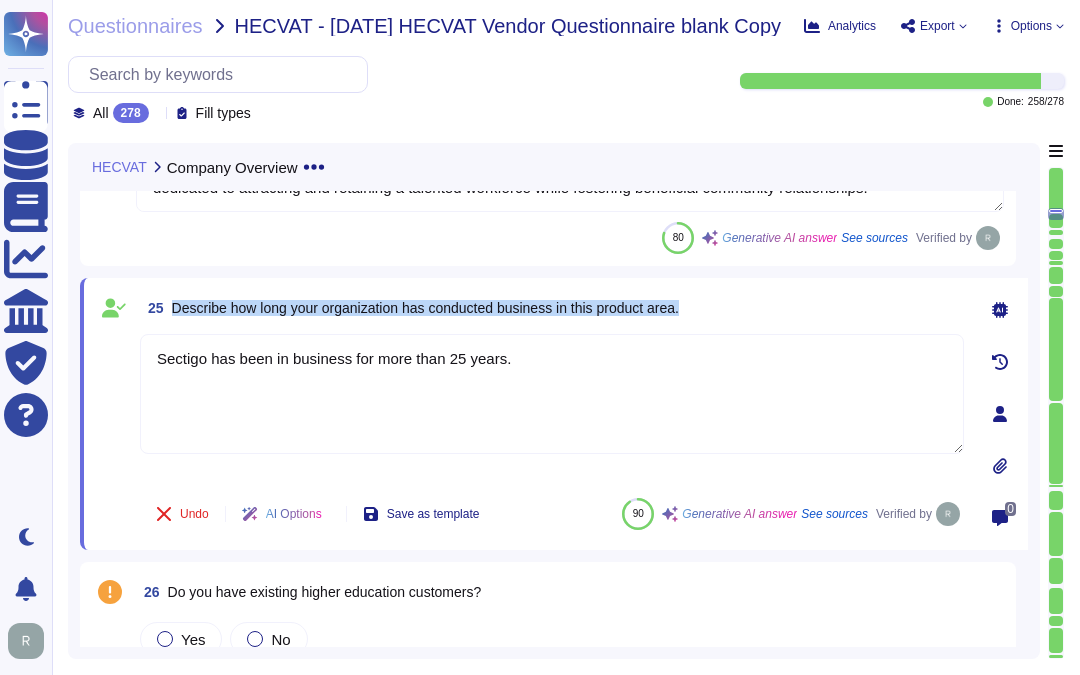 scroll, scrollTop: 6028, scrollLeft: 0, axis: vertical 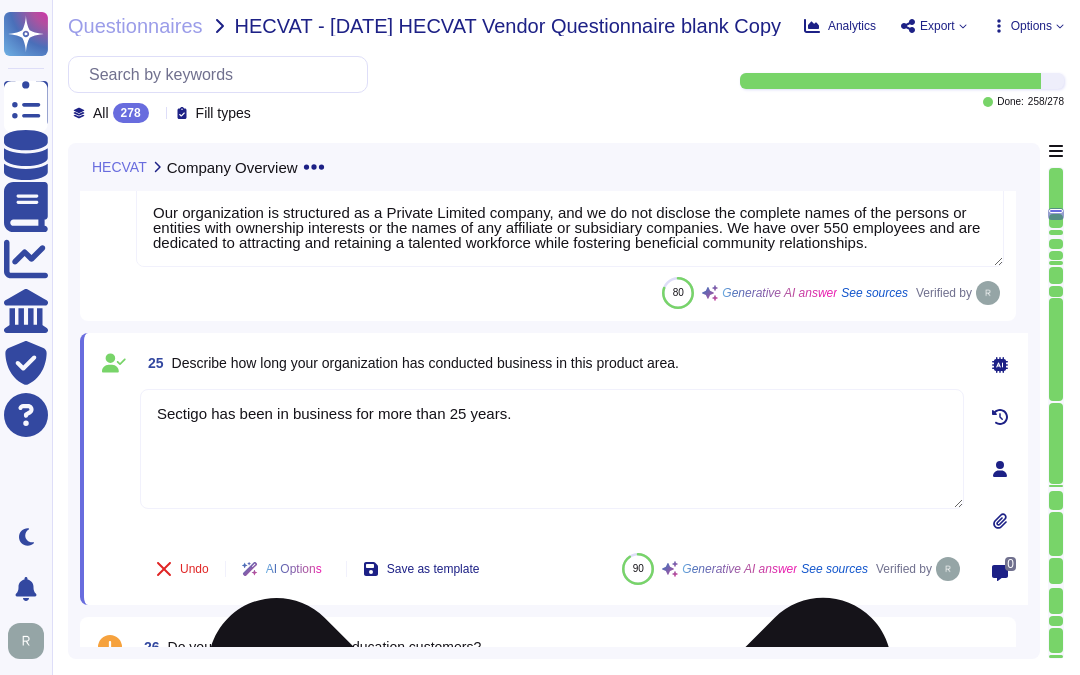 click on "Sectigo has been in business for more than 25 years." at bounding box center [552, 449] 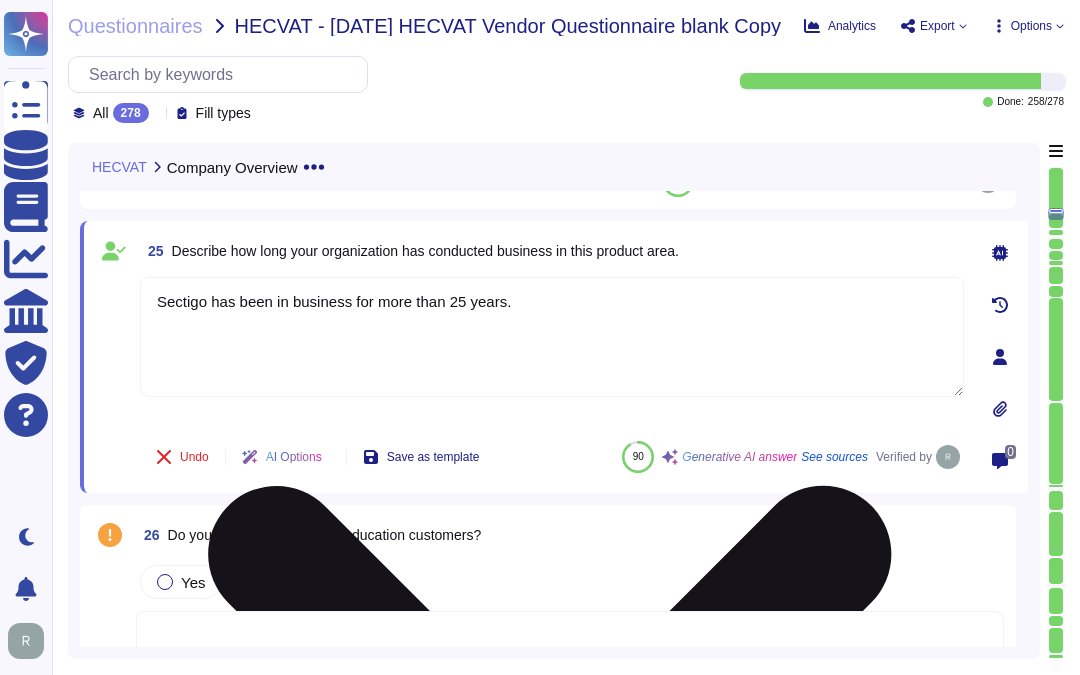 scroll, scrollTop: 6251, scrollLeft: 0, axis: vertical 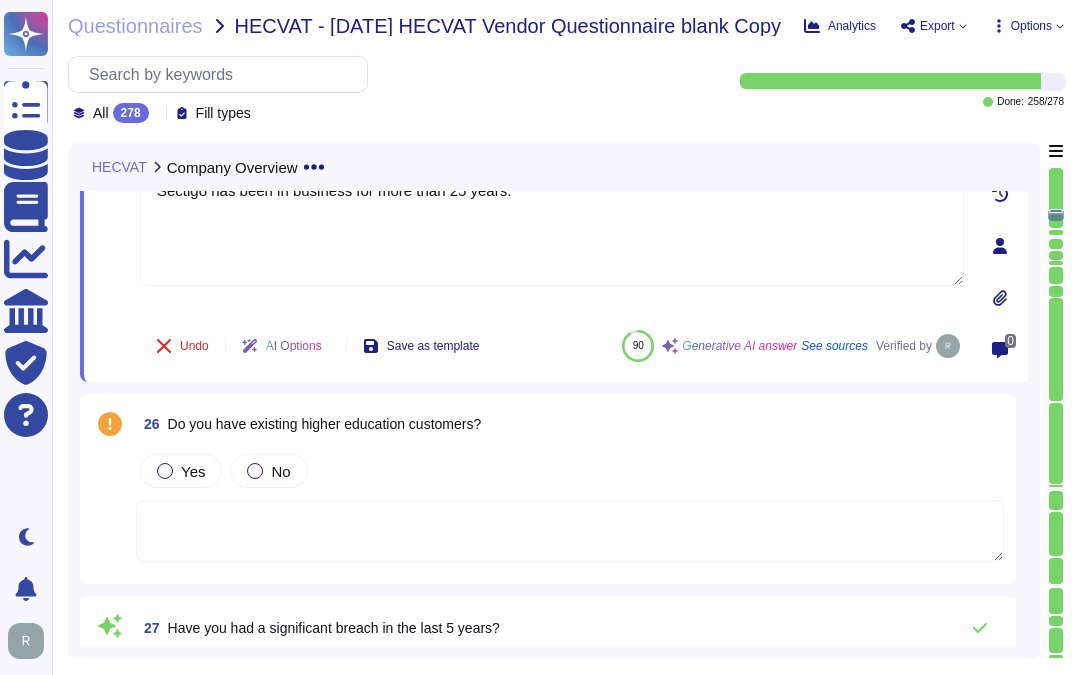 type on "Yes, we have dedicated development teams located in the [GEOGRAPHIC_DATA], [GEOGRAPHIC_DATA], and [GEOGRAPHIC_DATA], comprising a total of 45 heads. Additionally, we have support staff in [GEOGRAPHIC_DATA], the [GEOGRAPHIC_DATA], and [GEOGRAPHIC_DATA], totaling 75 heads, which includes roles in customer support and implementation." 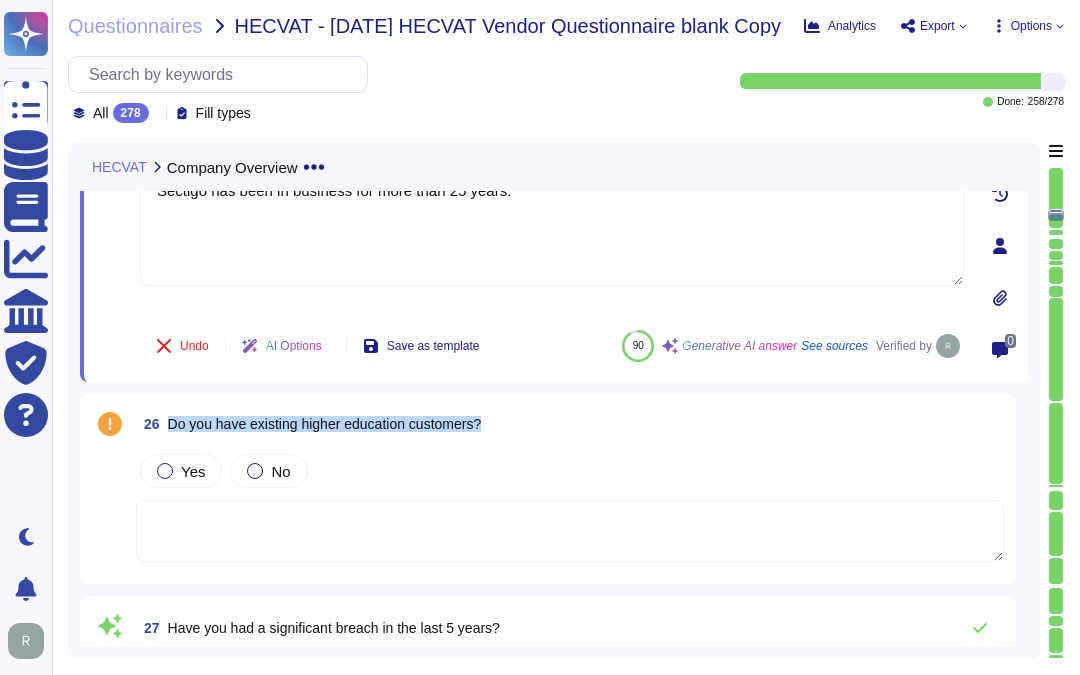 drag, startPoint x: 171, startPoint y: 418, endPoint x: 564, endPoint y: 428, distance: 393.1272 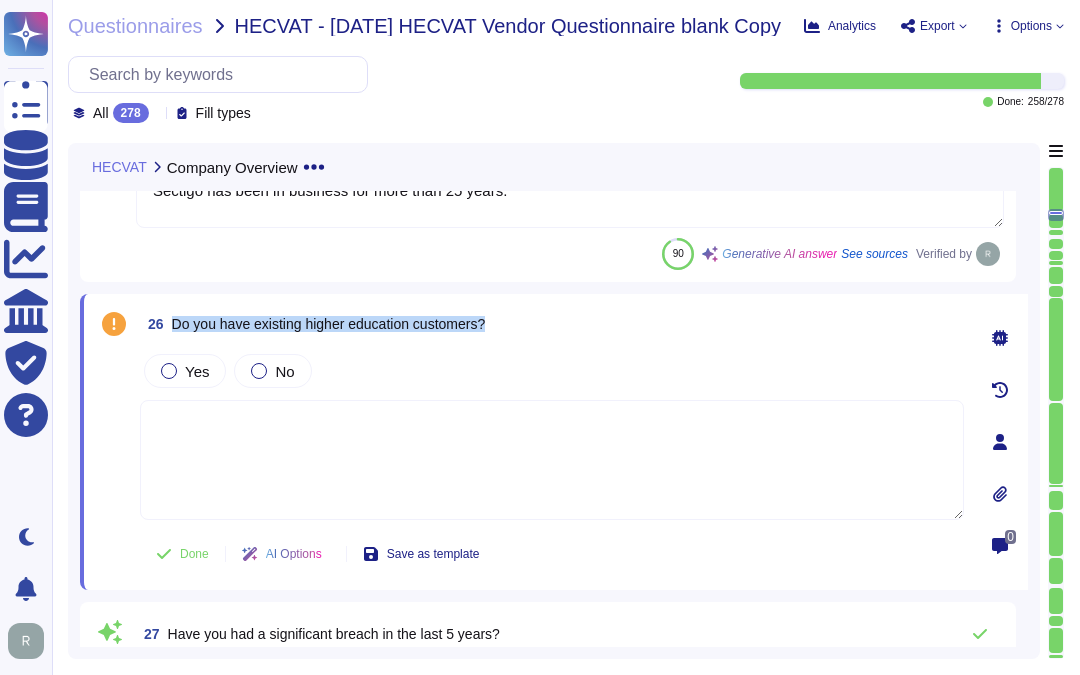 drag, startPoint x: 172, startPoint y: 323, endPoint x: 563, endPoint y: 340, distance: 391.3694 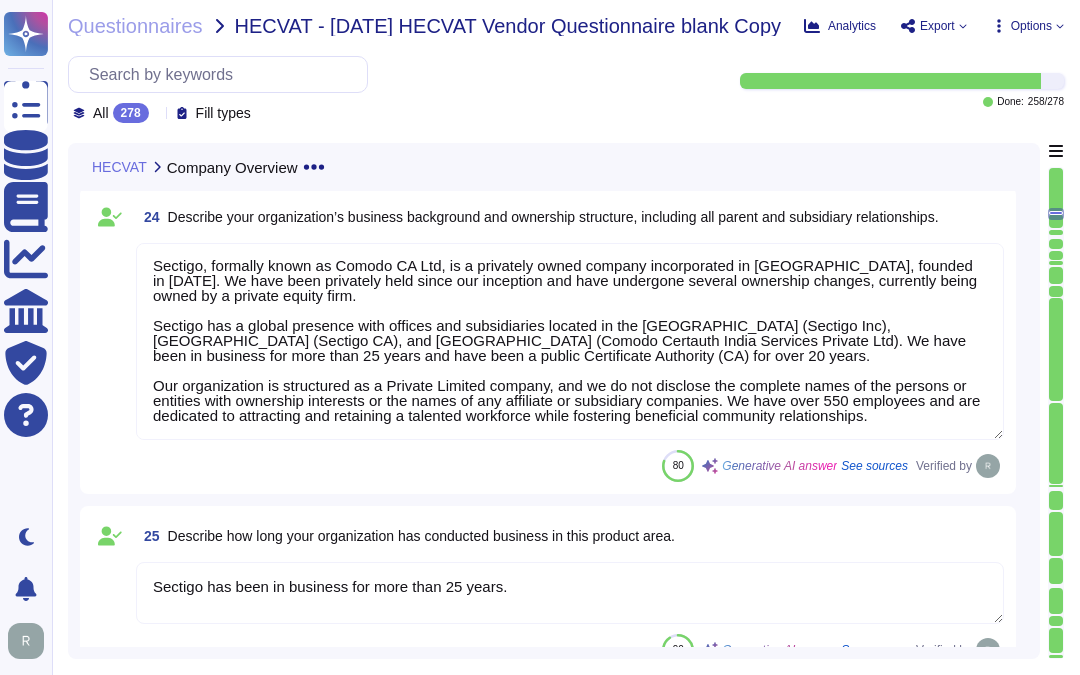 scroll, scrollTop: 5747, scrollLeft: 0, axis: vertical 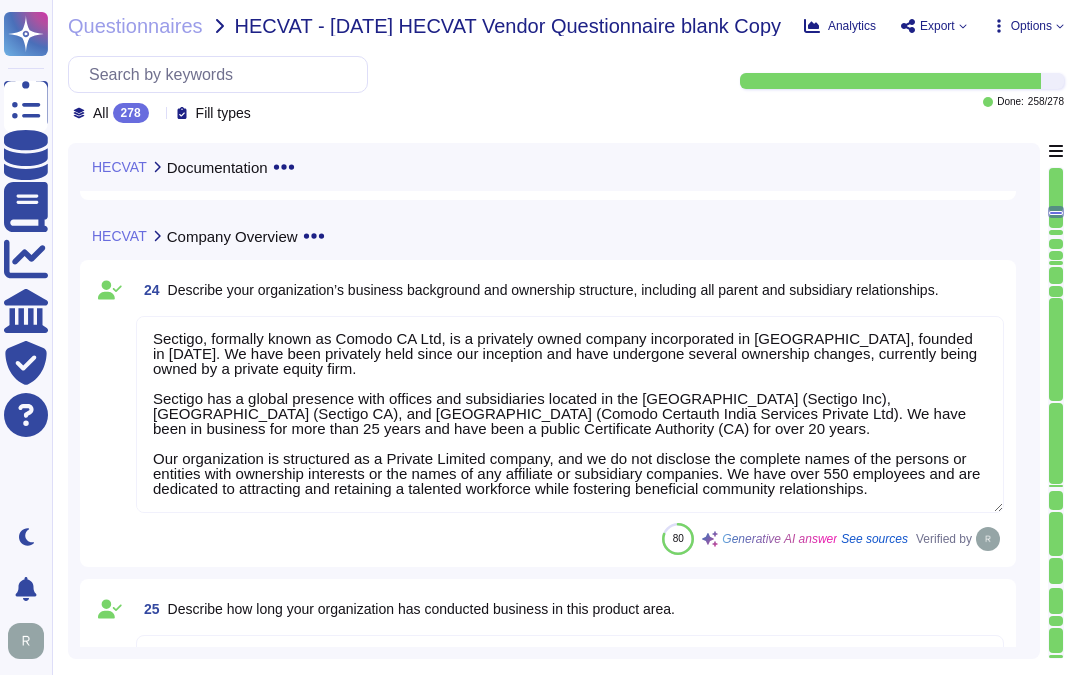 type on "We have no current plans to become FISMA compliant." 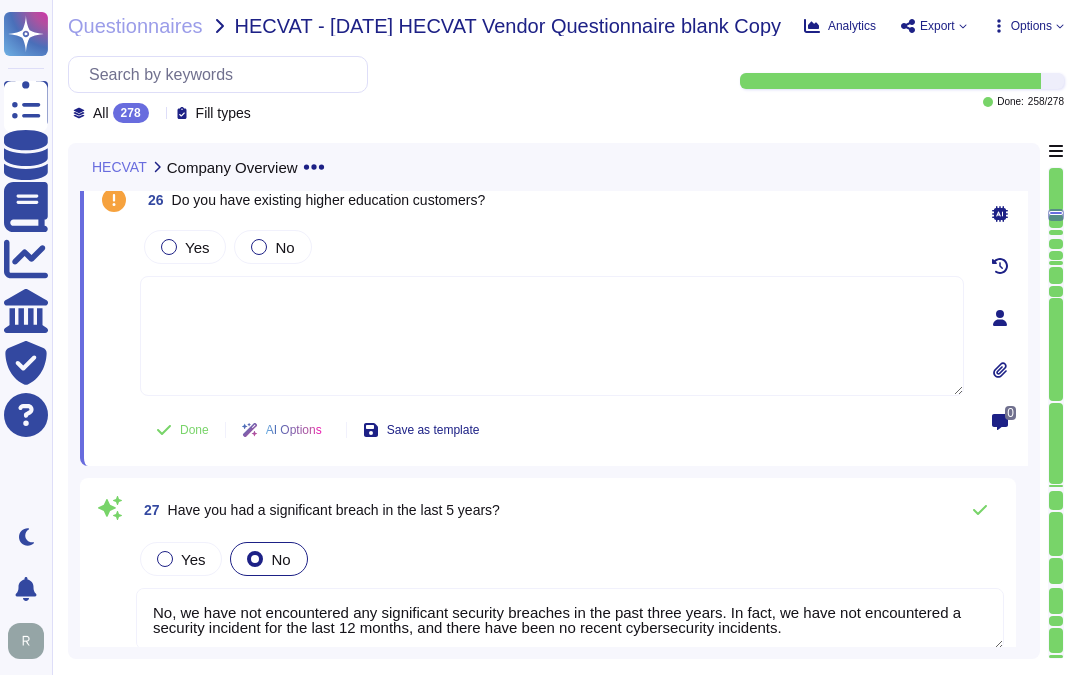 type on "Yes, we have a dedicated information security team composed of qualified IT security staff who report to the Chief Information Security Officer (CISO). The team is responsible for overseeing 24/7 monitoring and implementing the cybersecurity program." 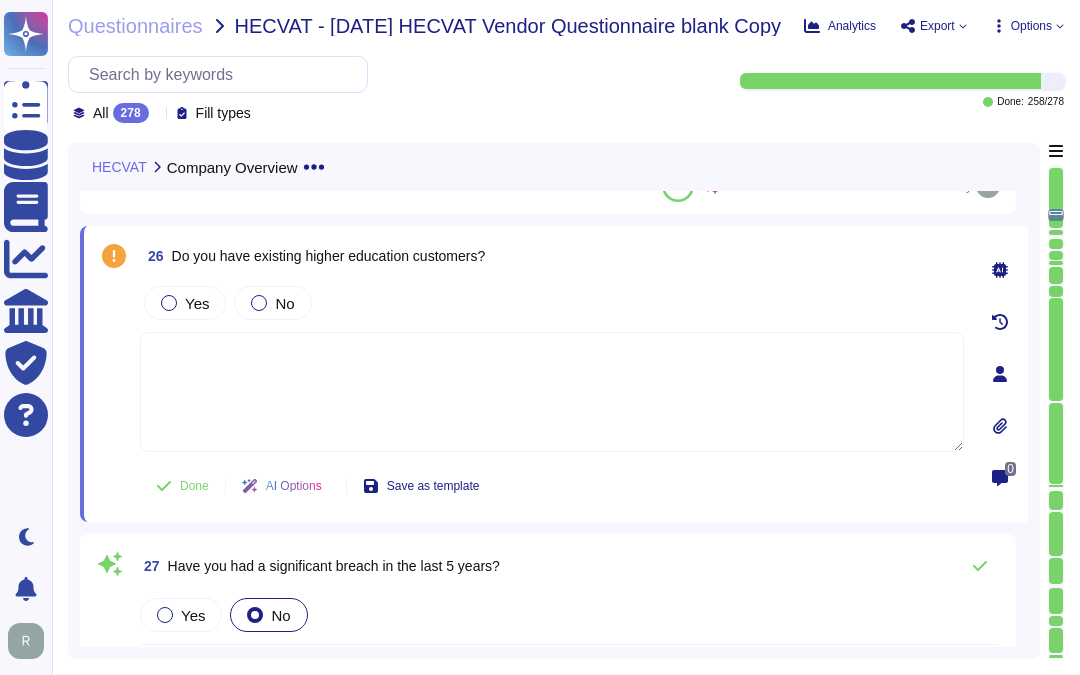 scroll, scrollTop: 6207, scrollLeft: 0, axis: vertical 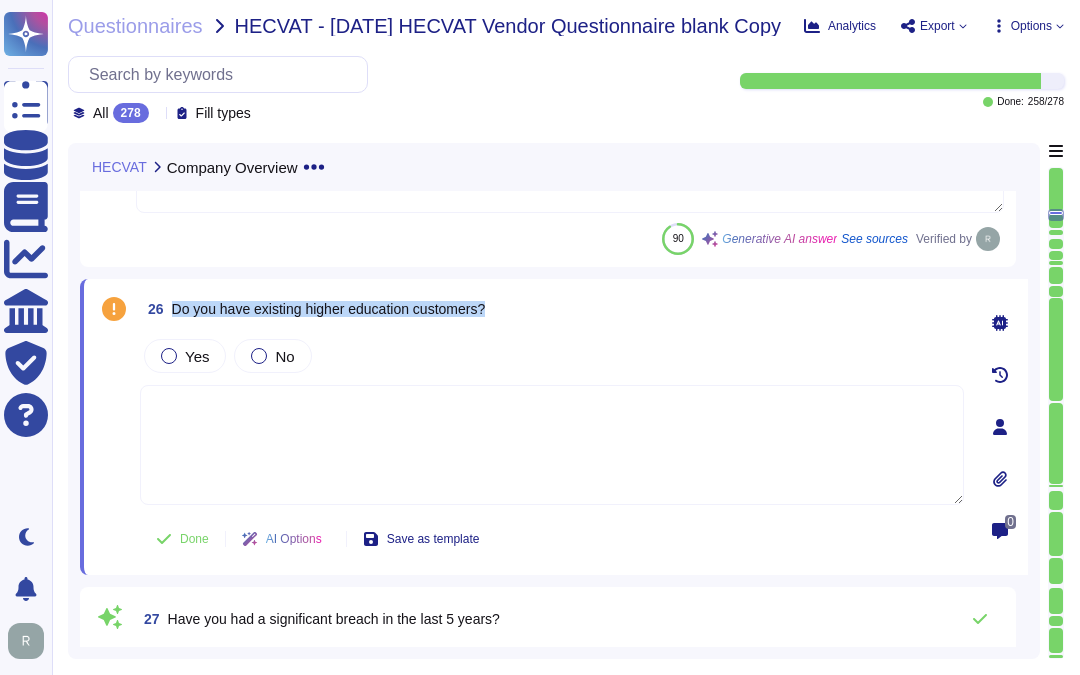 drag, startPoint x: 172, startPoint y: 308, endPoint x: 625, endPoint y: 307, distance: 453.0011 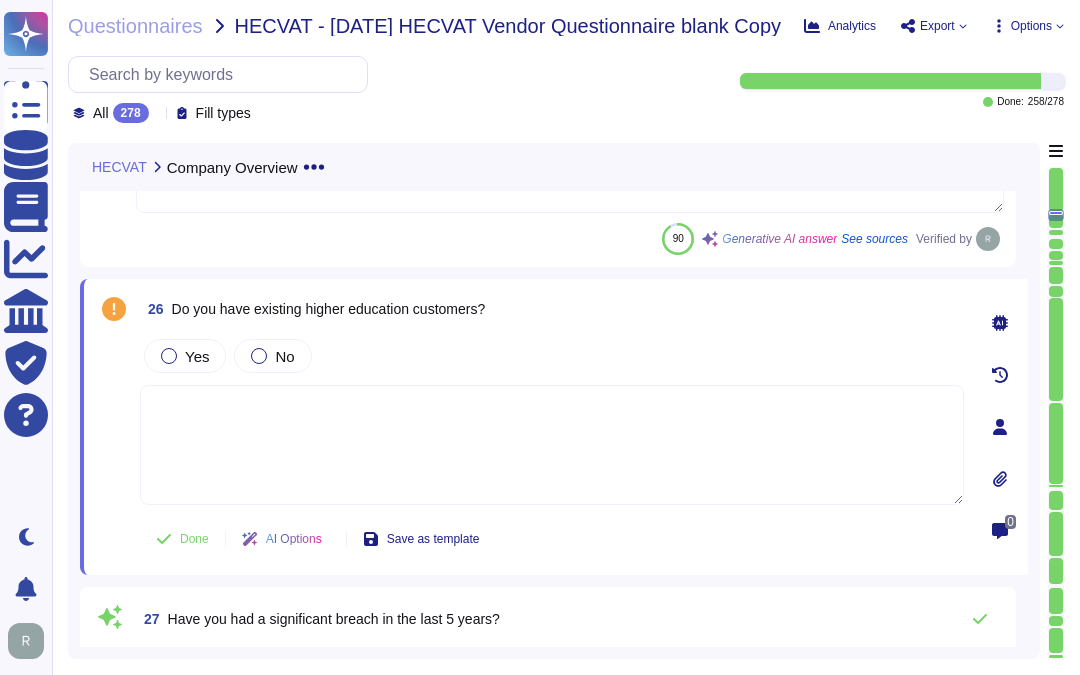 click at bounding box center (552, 445) 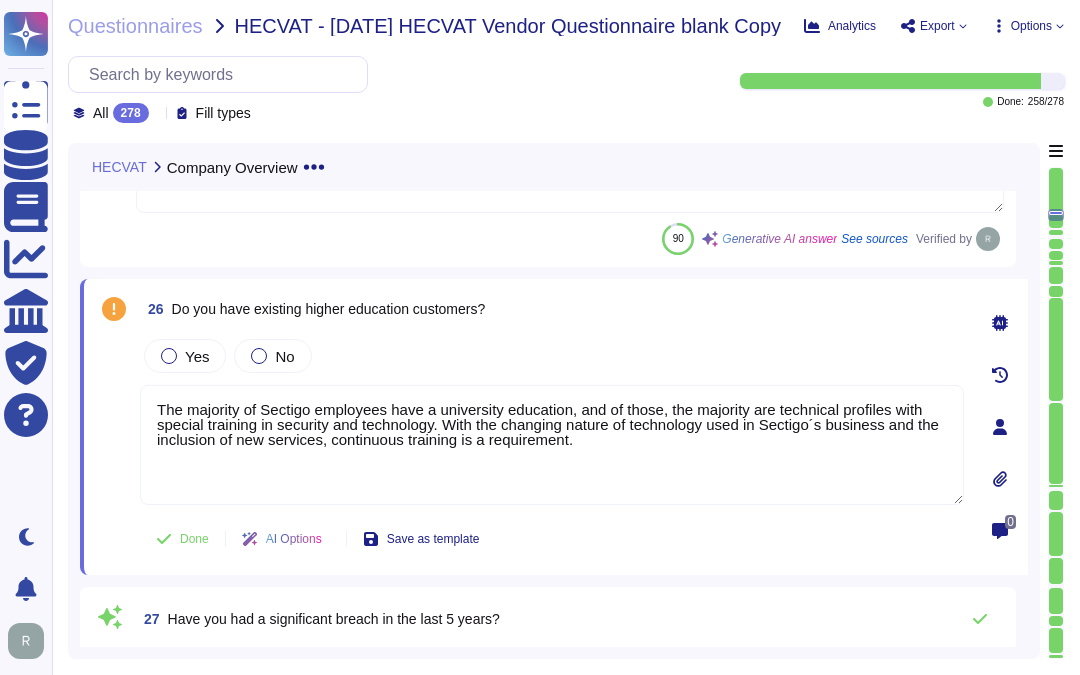 drag, startPoint x: 594, startPoint y: 428, endPoint x: 92, endPoint y: 376, distance: 504.68604 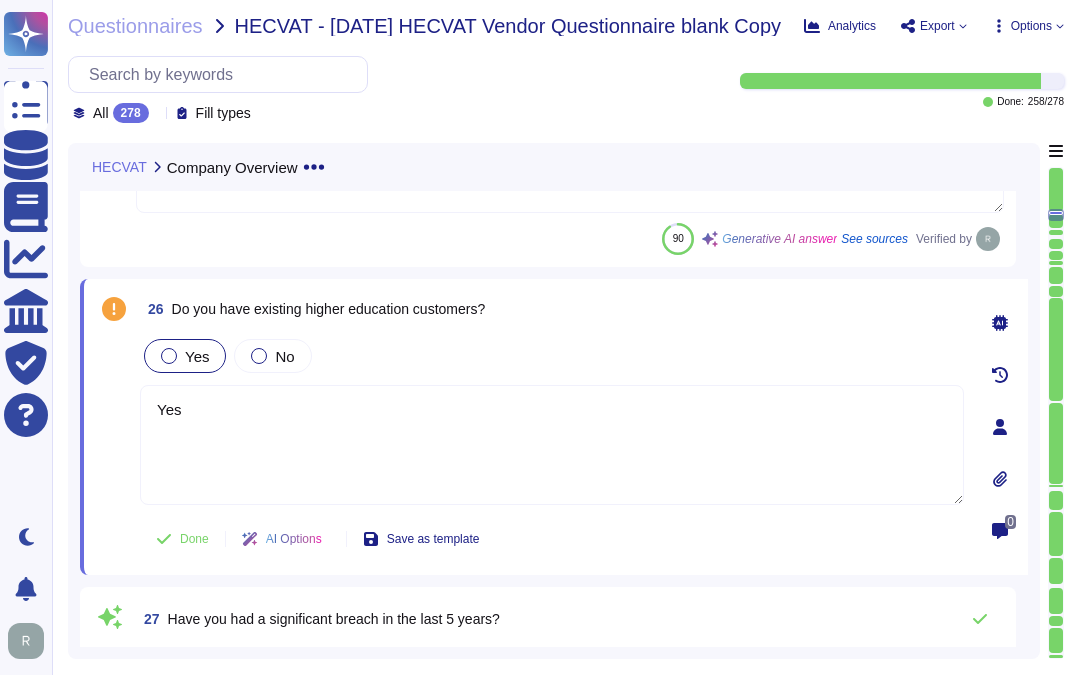 type on "Yes" 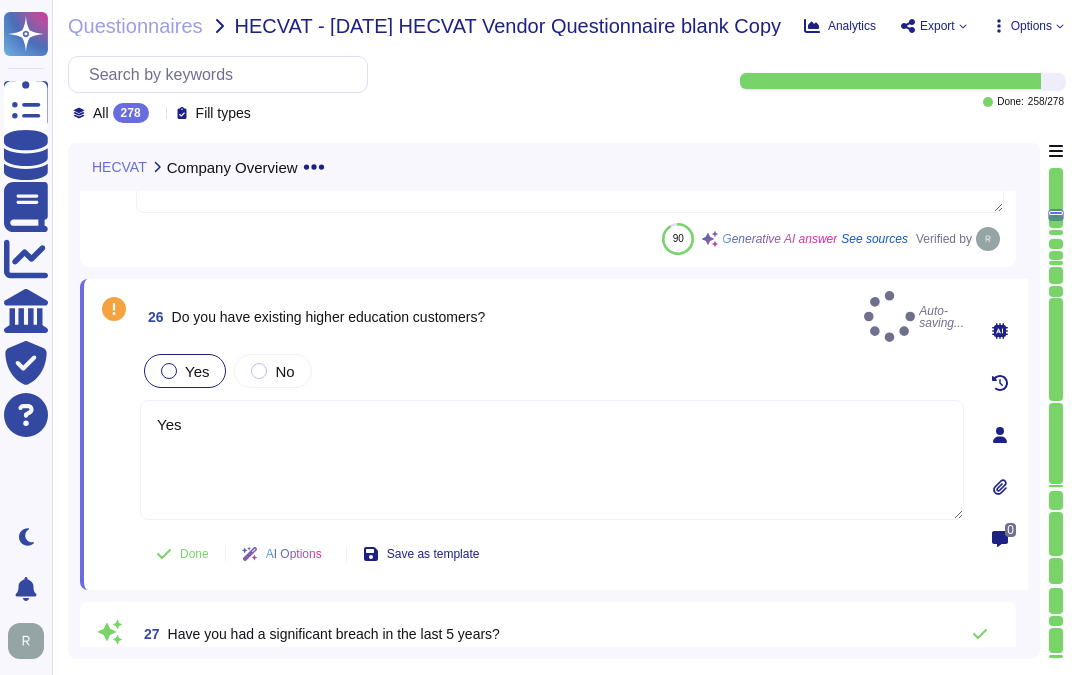 click on "Yes" at bounding box center (197, 371) 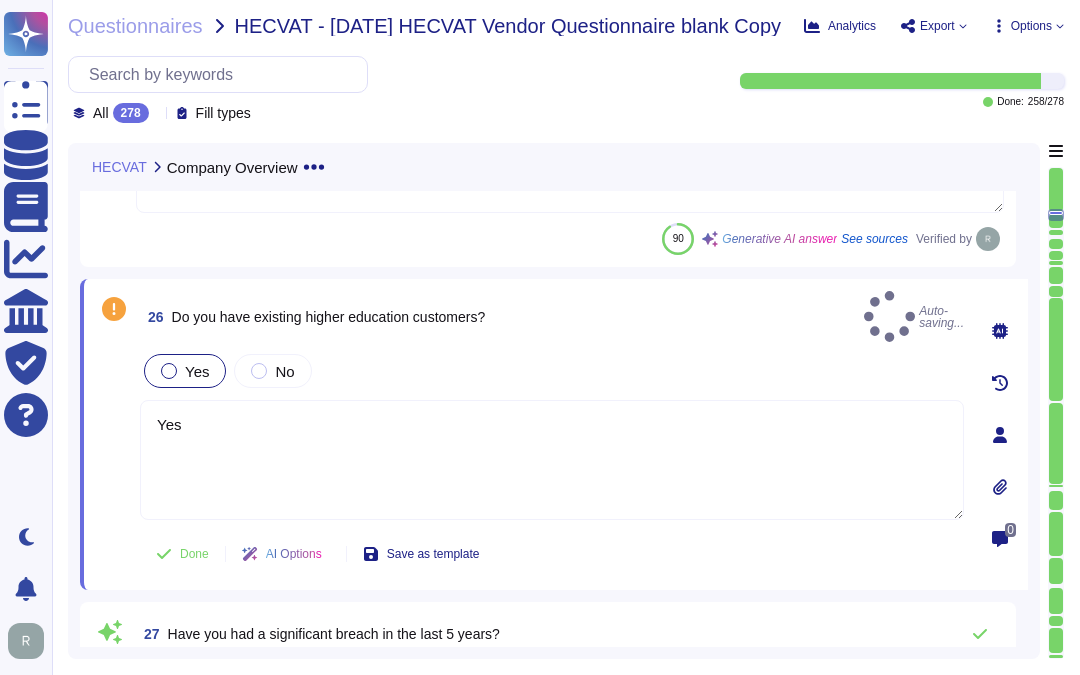 click on "Yes" at bounding box center [197, 371] 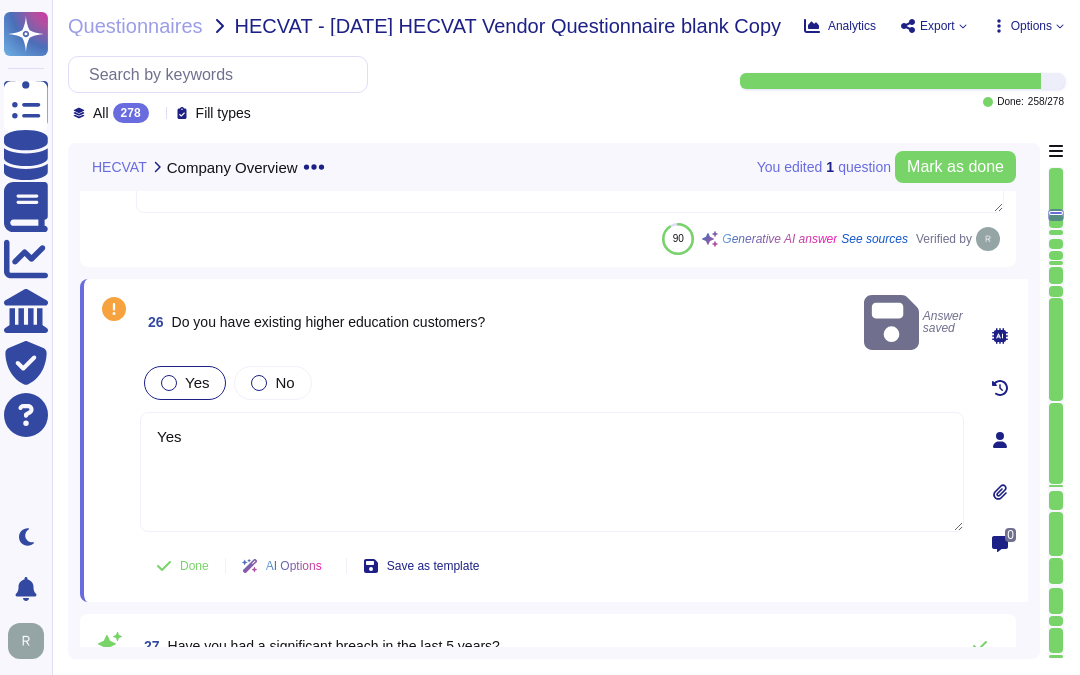 click on "Yes" at bounding box center (197, 382) 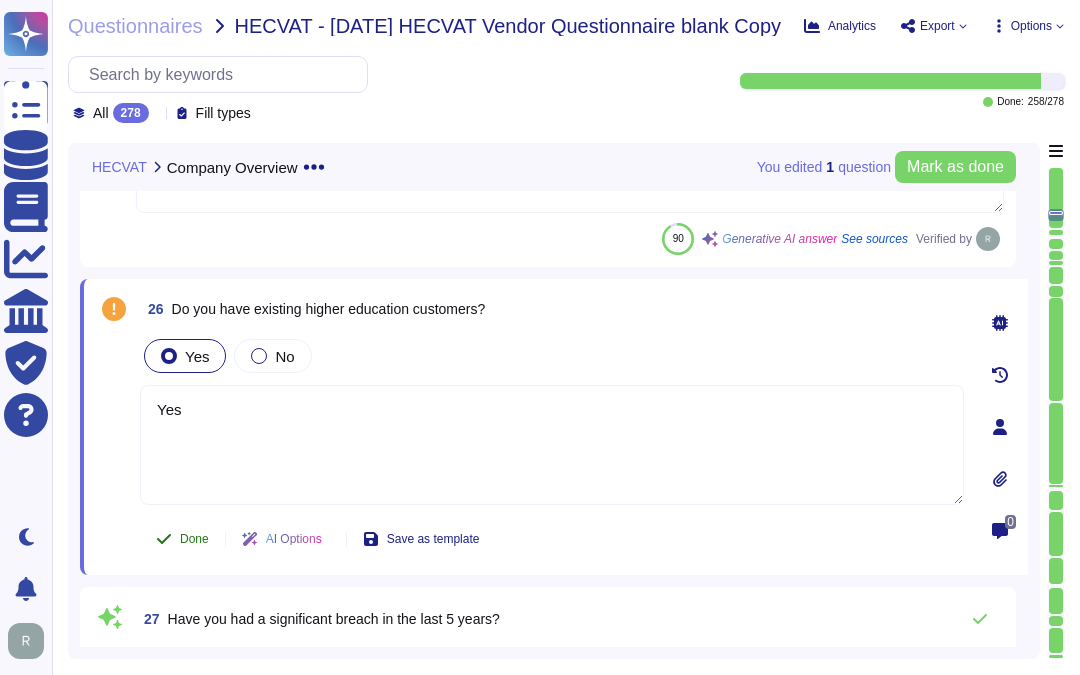 click on "Done" at bounding box center (194, 539) 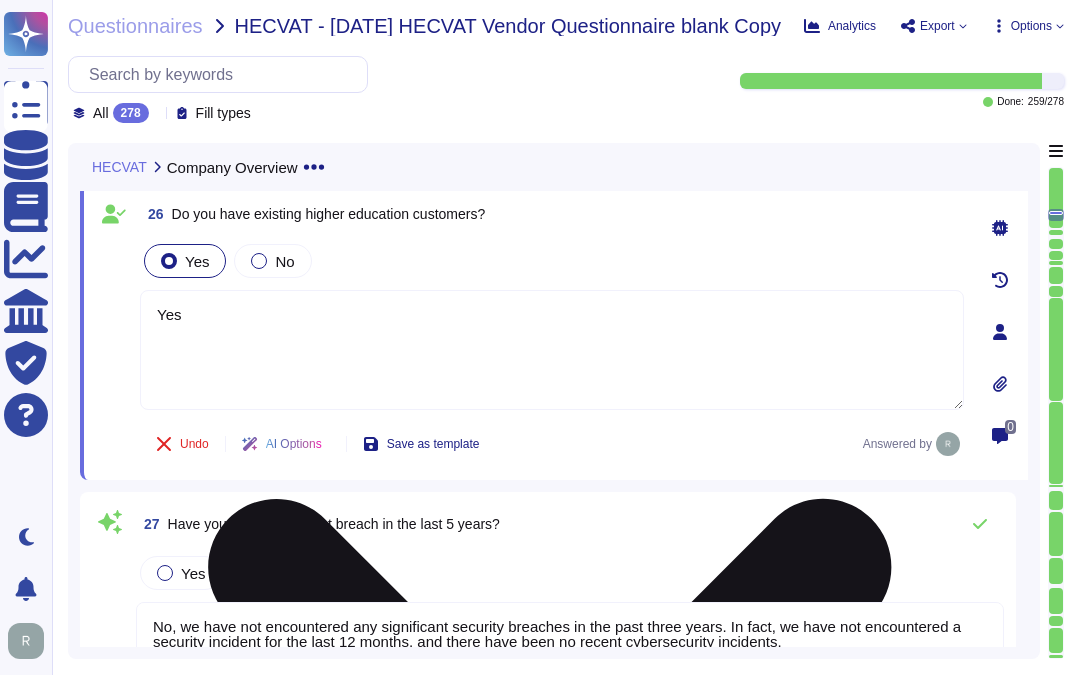 scroll, scrollTop: 6430, scrollLeft: 0, axis: vertical 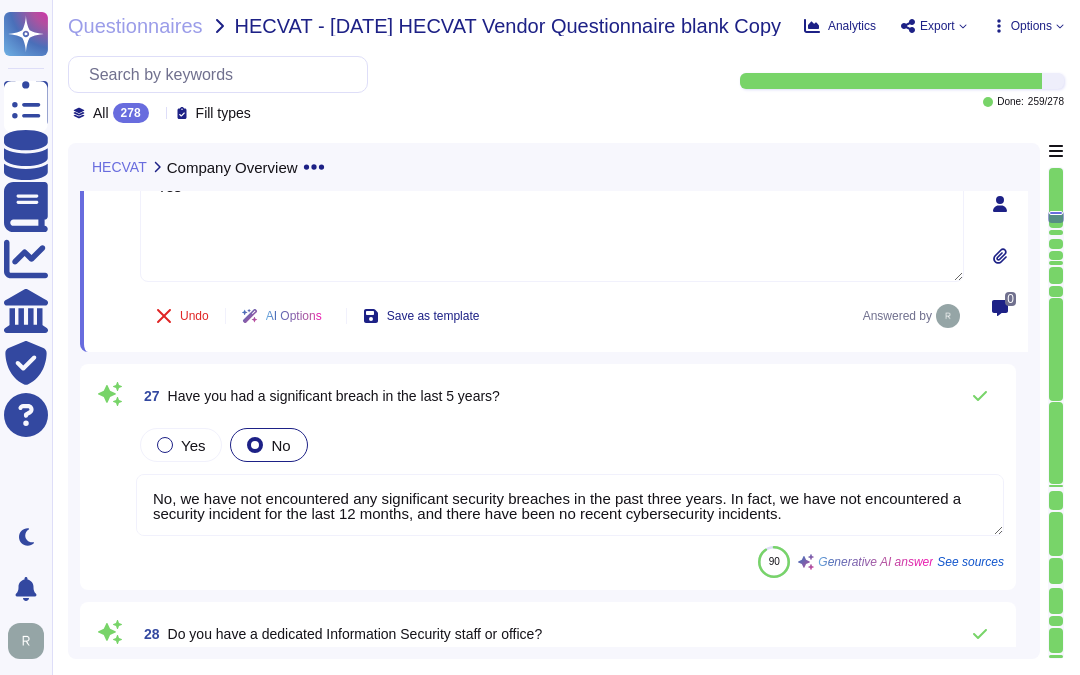 type 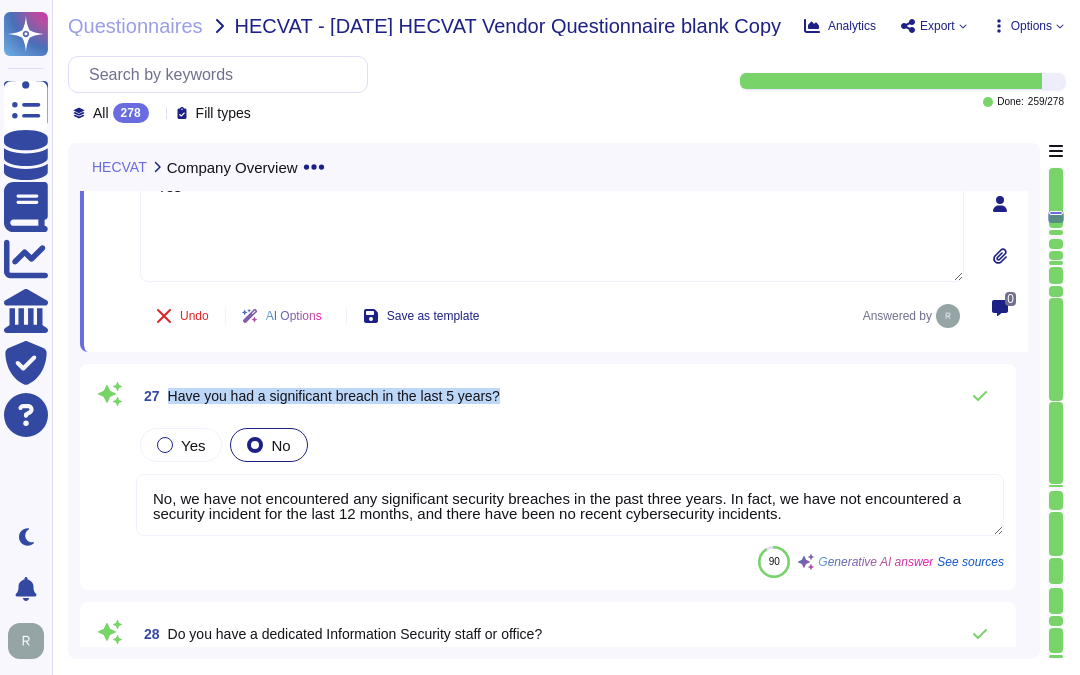 drag, startPoint x: 170, startPoint y: 392, endPoint x: 555, endPoint y: 397, distance: 385.03247 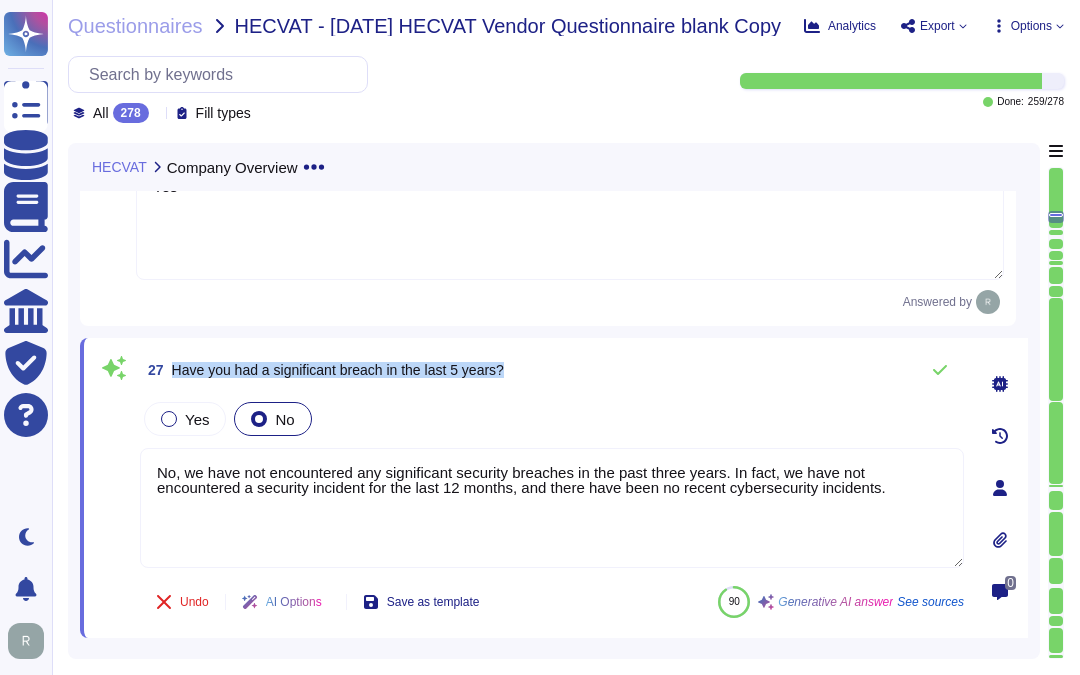 drag, startPoint x: 173, startPoint y: 368, endPoint x: 543, endPoint y: 367, distance: 370.00134 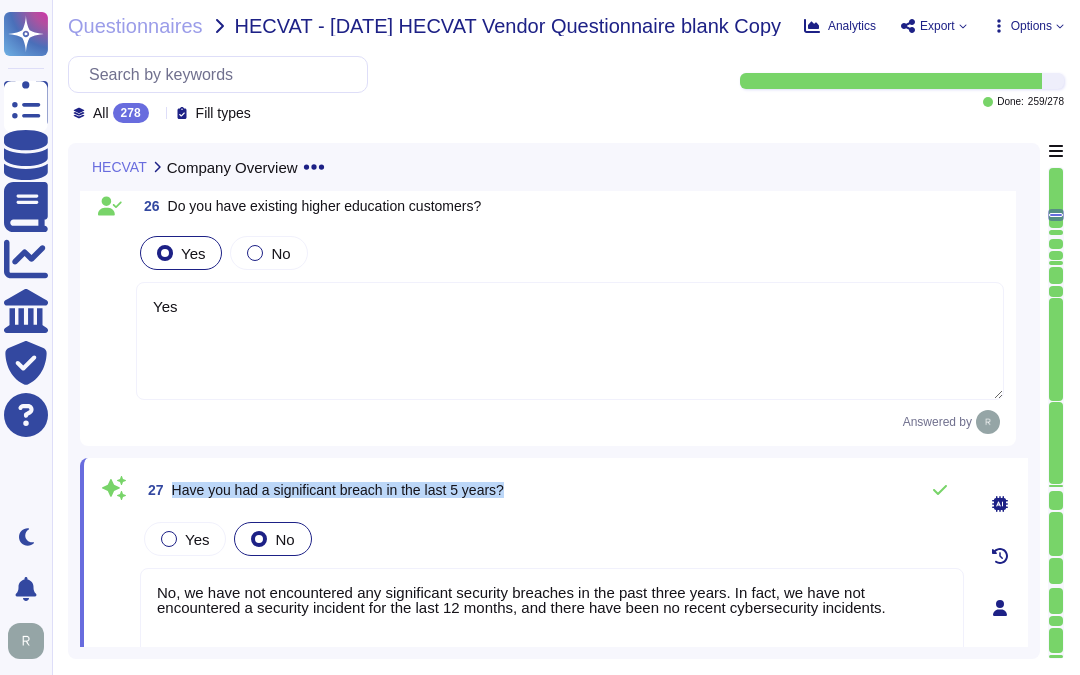 scroll, scrollTop: 6430, scrollLeft: 0, axis: vertical 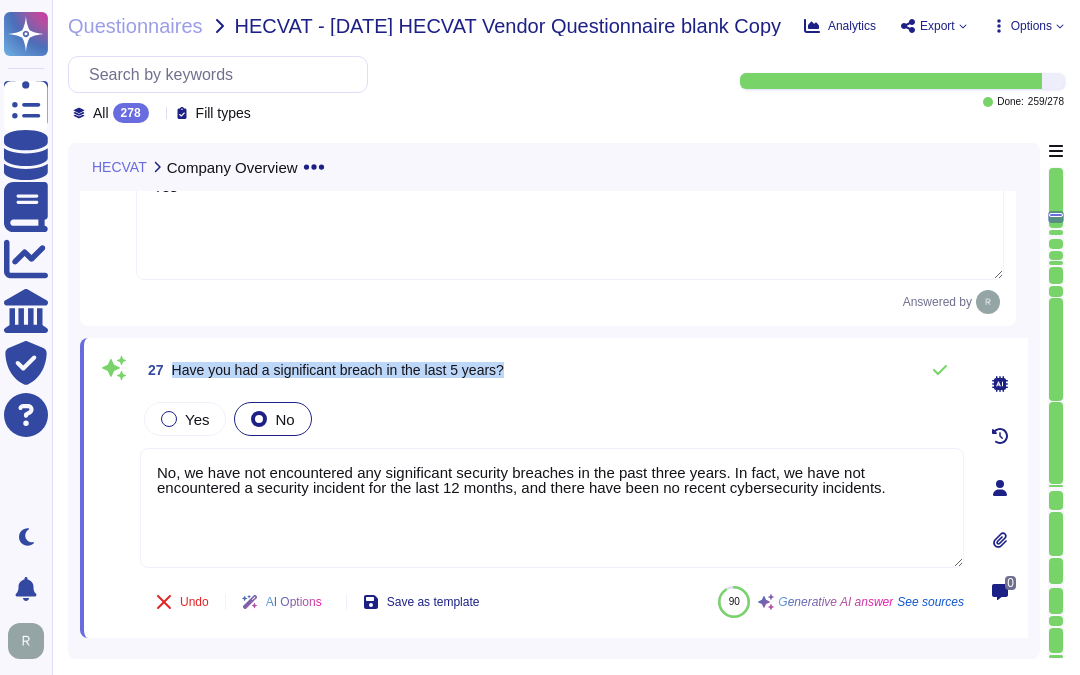click on "Have you had a significant breach in the last 5 years?" at bounding box center [338, 370] 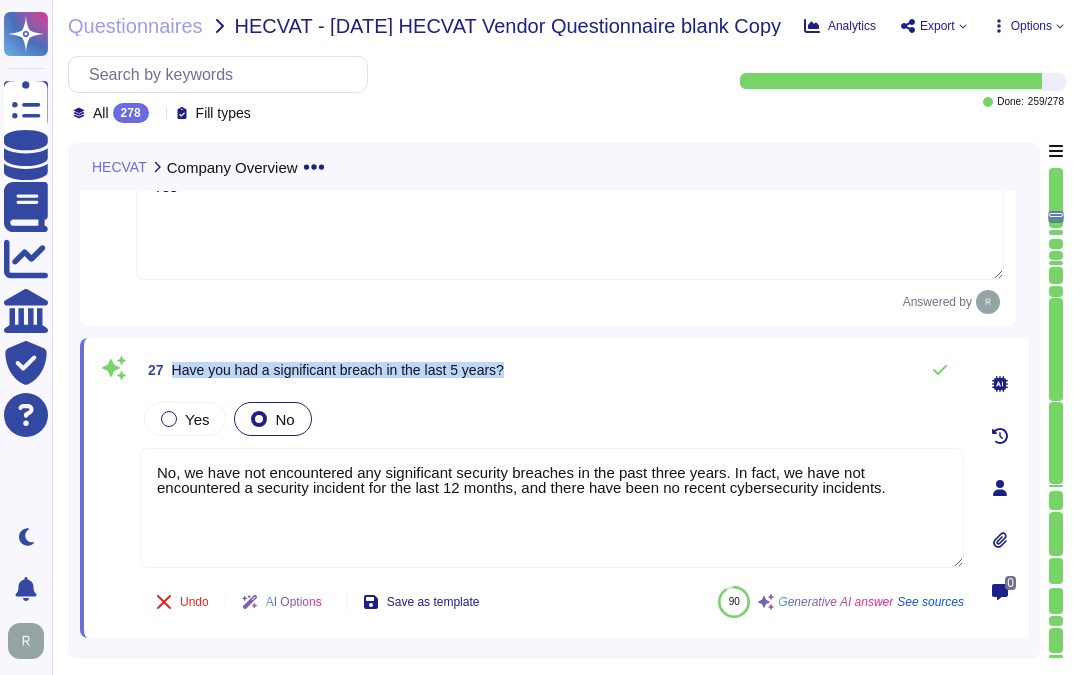 drag, startPoint x: 172, startPoint y: 367, endPoint x: 682, endPoint y: 366, distance: 510.00098 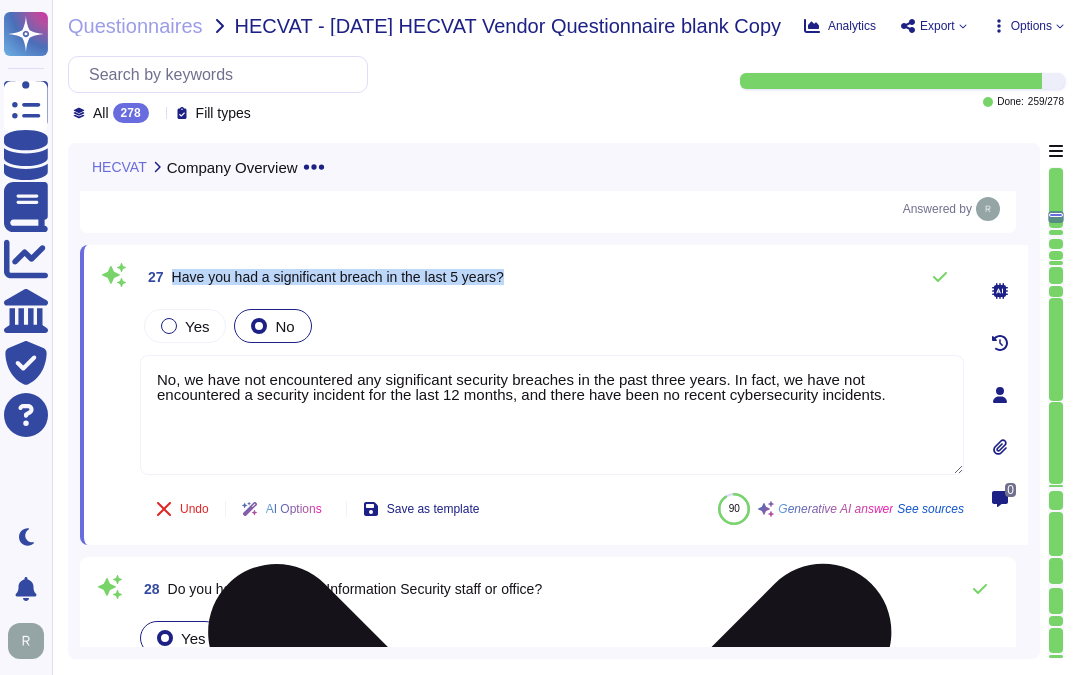scroll, scrollTop: 6541, scrollLeft: 0, axis: vertical 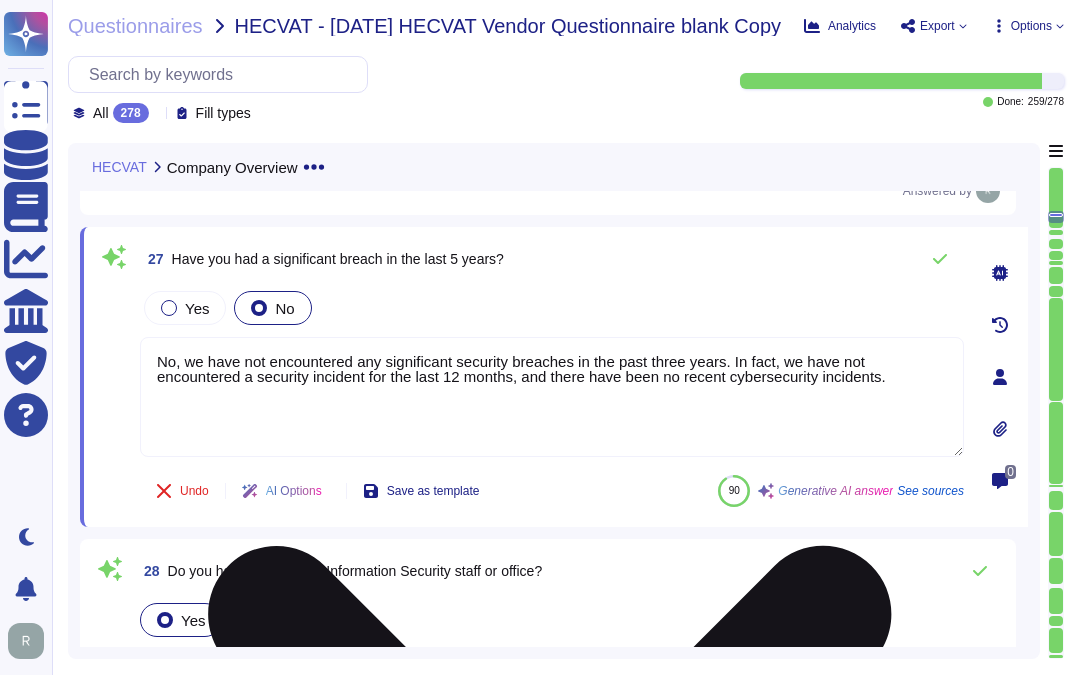click on "No, we have not encountered any significant security breaches in the past three years. In fact, we have not encountered a security incident for the last 12 months, and there have been no recent cybersecurity incidents." at bounding box center [552, 397] 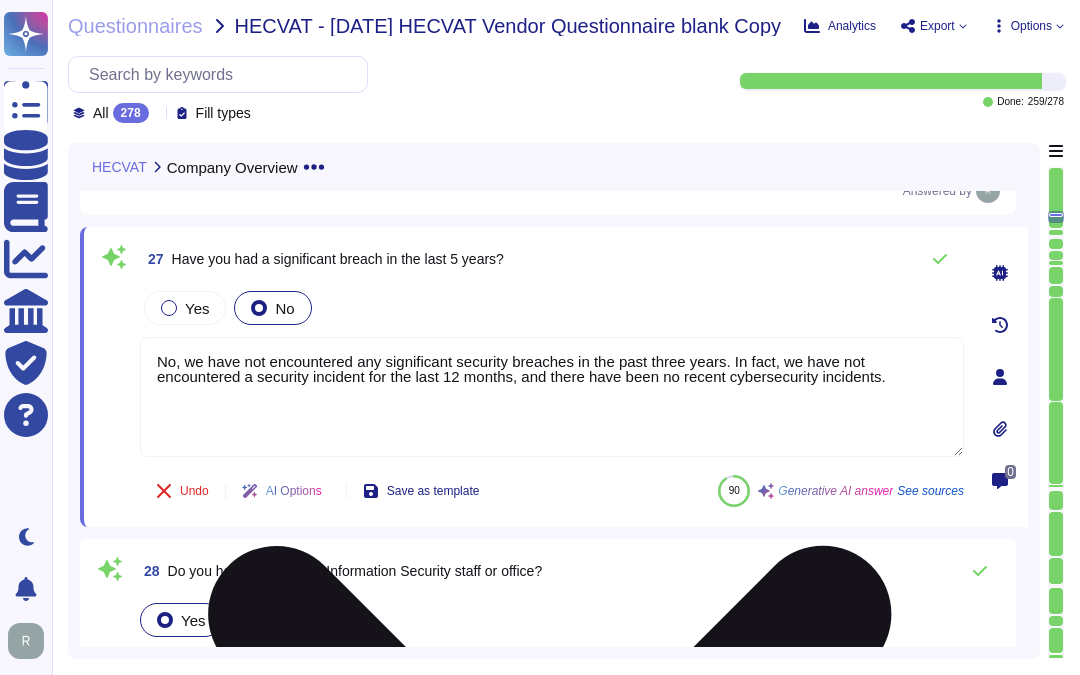 click on "No, we have not encountered any significant security breaches in the past three years. In fact, we have not encountered a security incident for the last 12 months, and there have been no recent cybersecurity incidents." at bounding box center (552, 397) 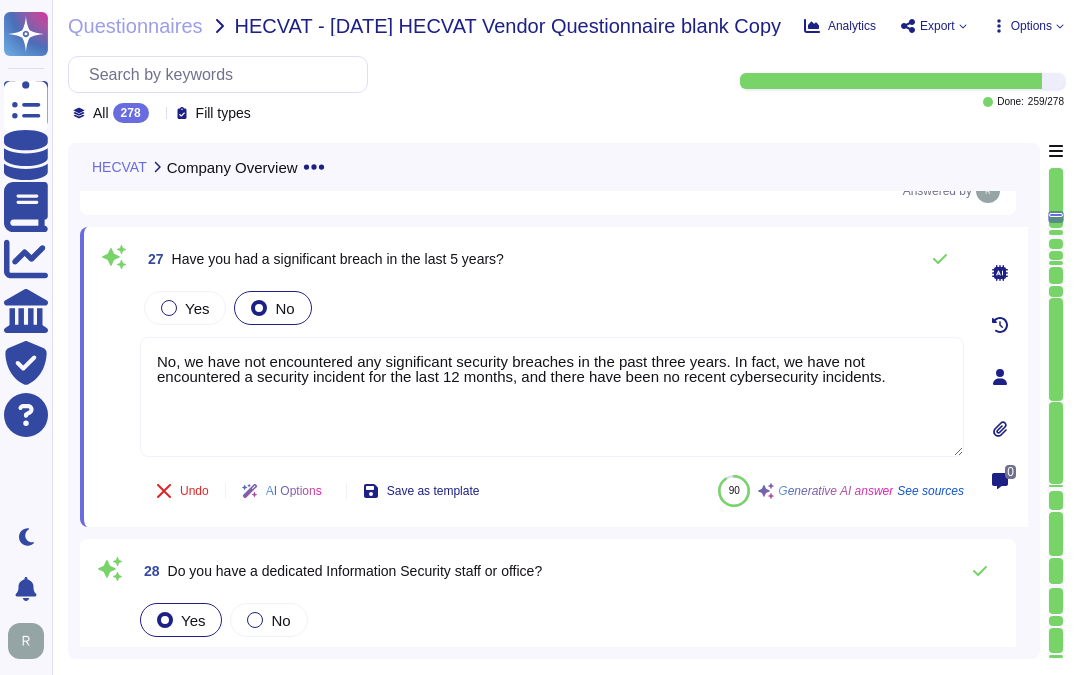 click on "Yes No" at bounding box center [552, 308] 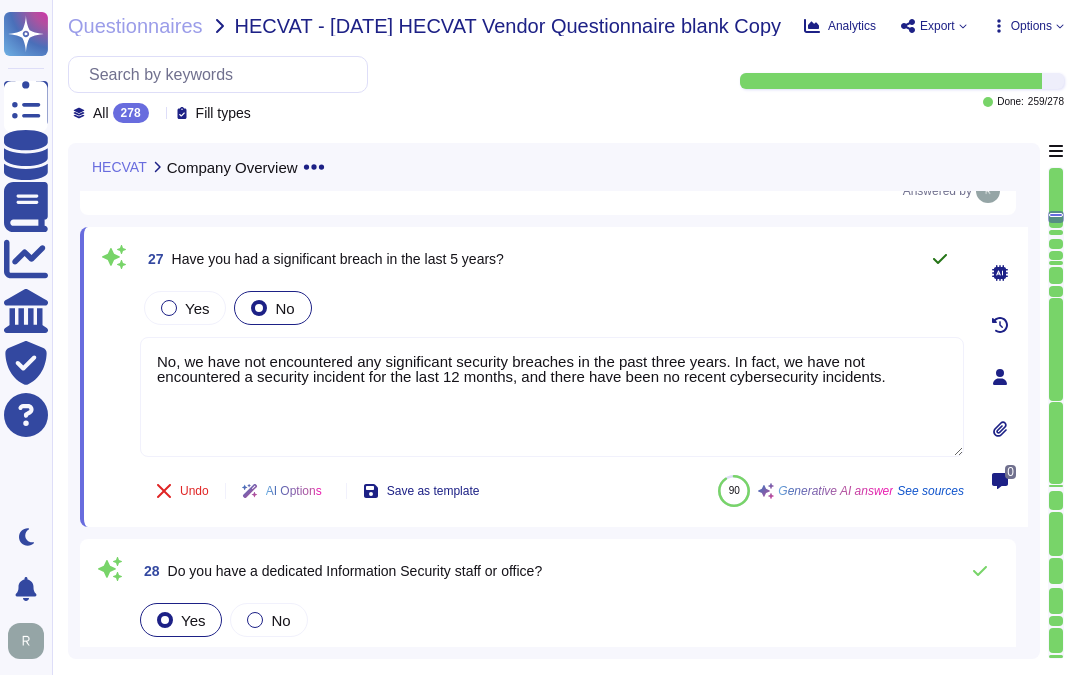 click 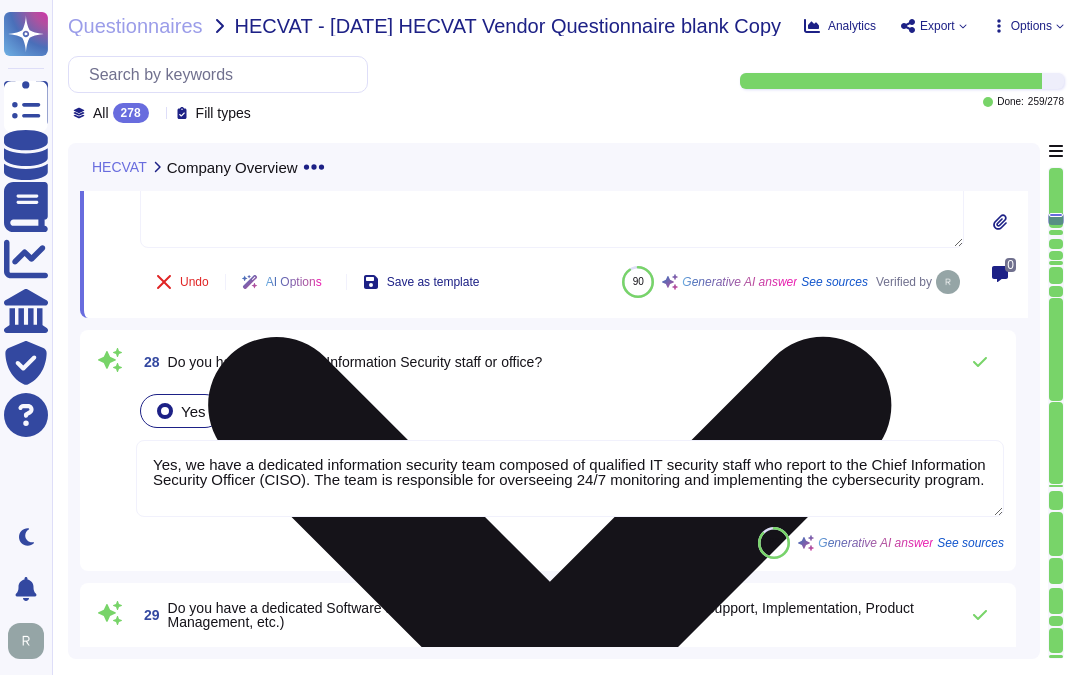 scroll, scrollTop: 6874, scrollLeft: 0, axis: vertical 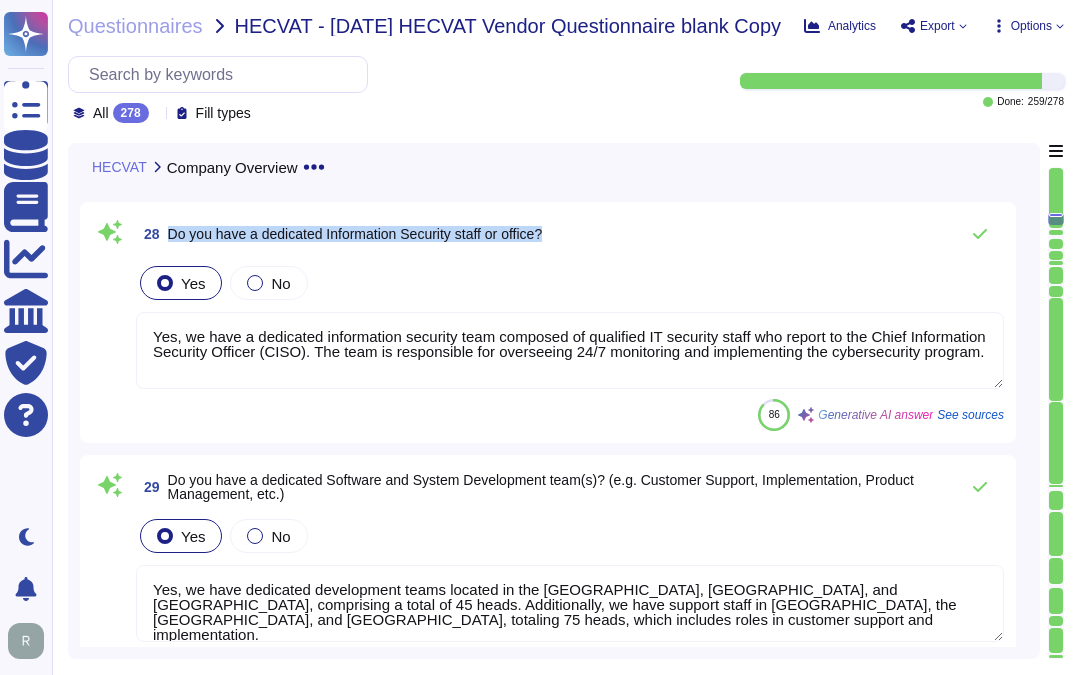 drag, startPoint x: 168, startPoint y: 233, endPoint x: 583, endPoint y: 237, distance: 415.0193 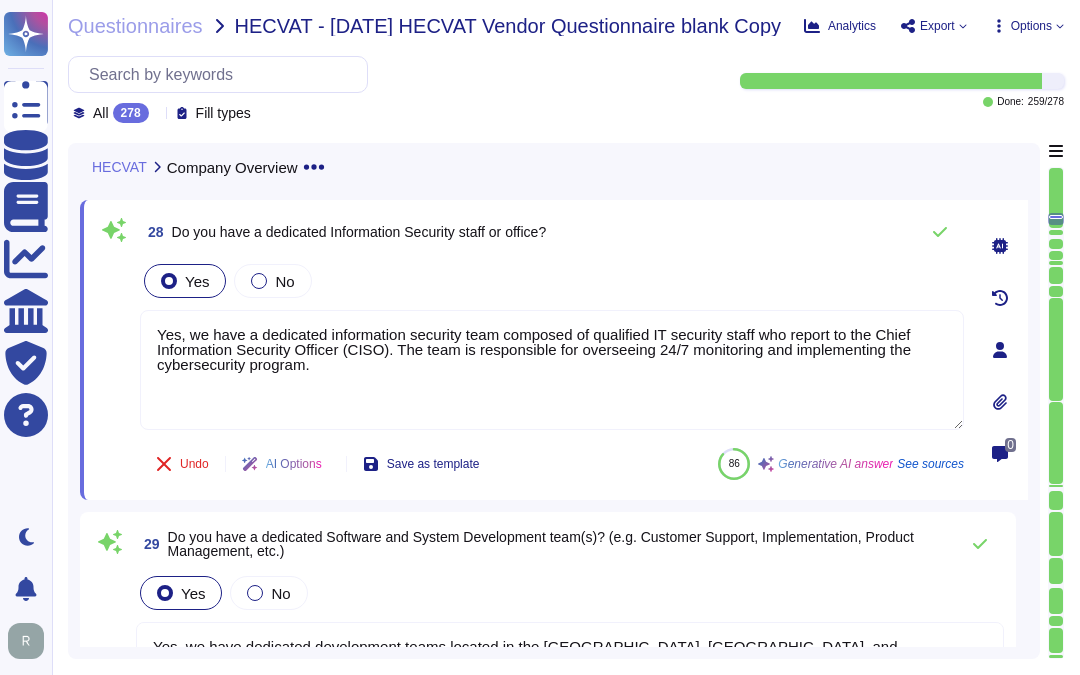 scroll, scrollTop: 6763, scrollLeft: 0, axis: vertical 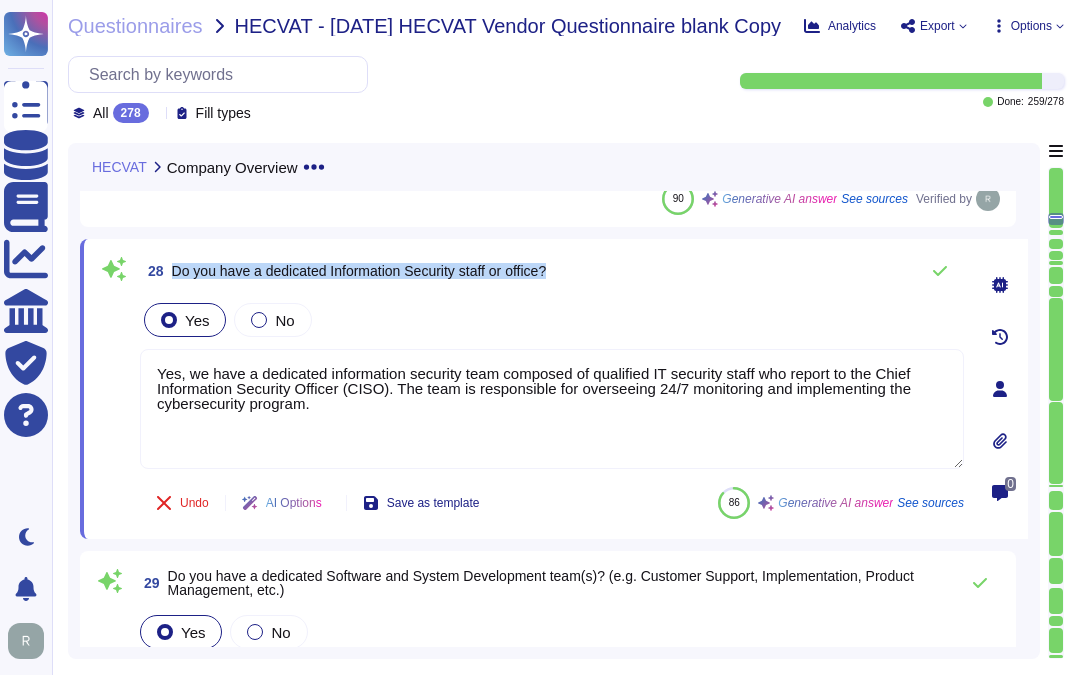 drag, startPoint x: 172, startPoint y: 267, endPoint x: 625, endPoint y: 268, distance: 453.0011 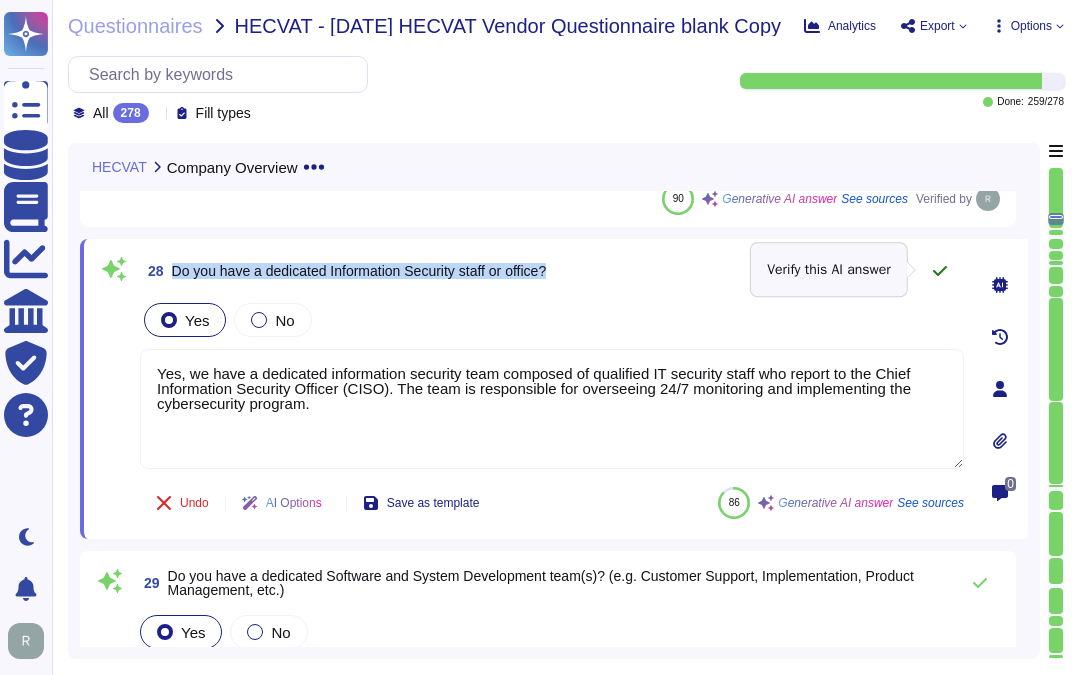 click 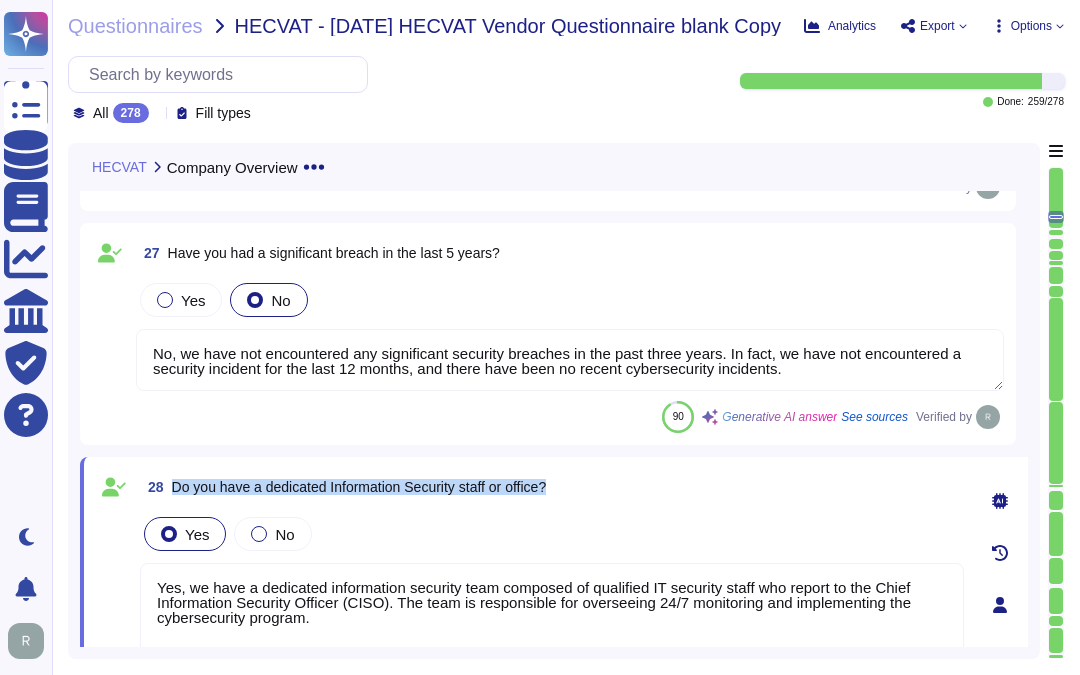 scroll, scrollTop: 6541, scrollLeft: 0, axis: vertical 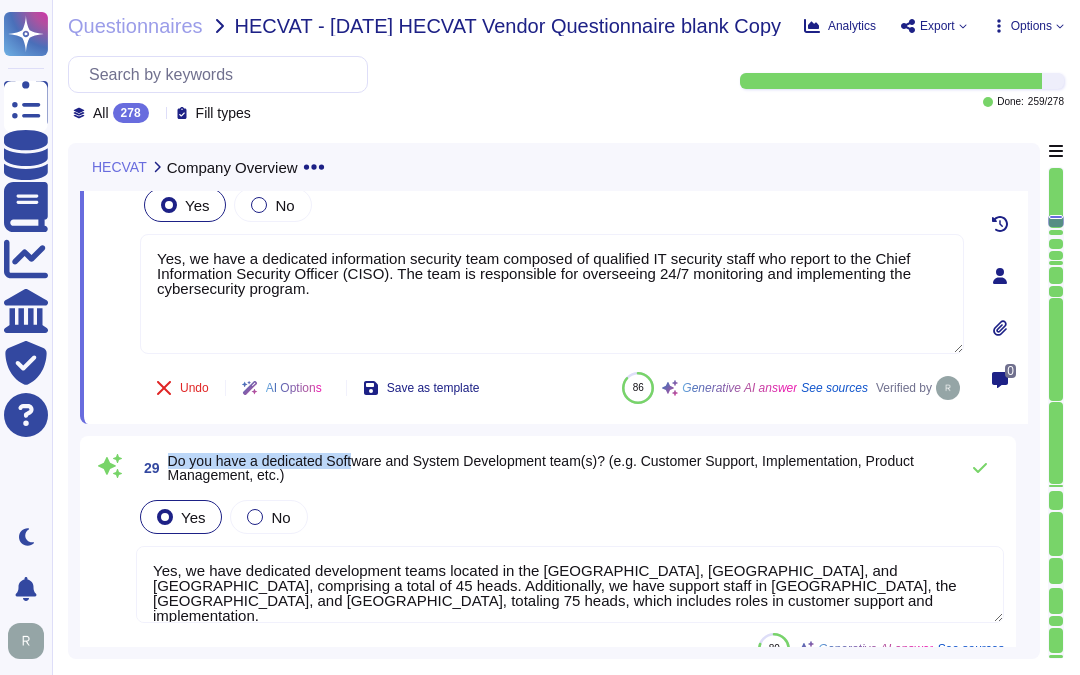 drag, startPoint x: 168, startPoint y: 454, endPoint x: 357, endPoint y: 465, distance: 189.31984 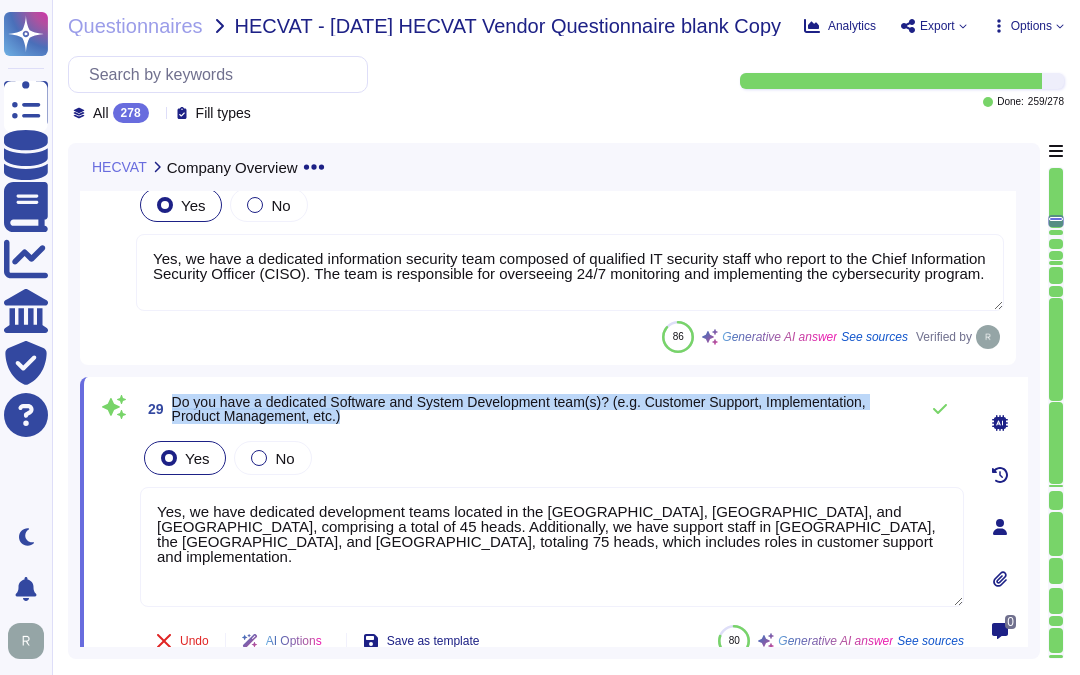 drag, startPoint x: 172, startPoint y: 401, endPoint x: 345, endPoint y: 421, distance: 174.15224 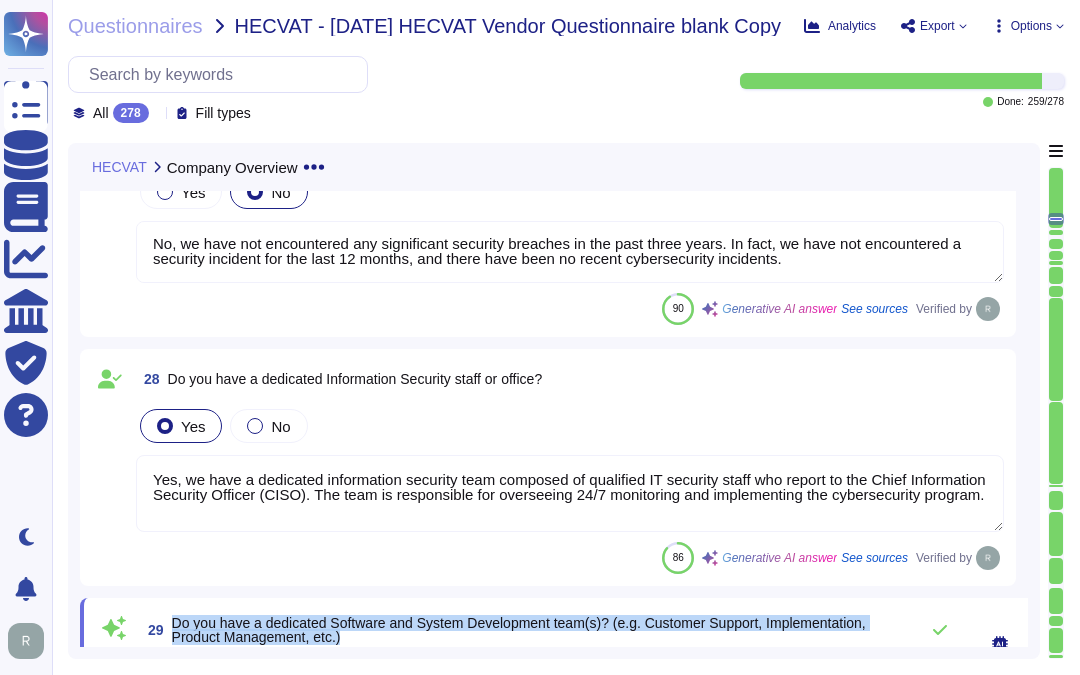 scroll, scrollTop: 6652, scrollLeft: 0, axis: vertical 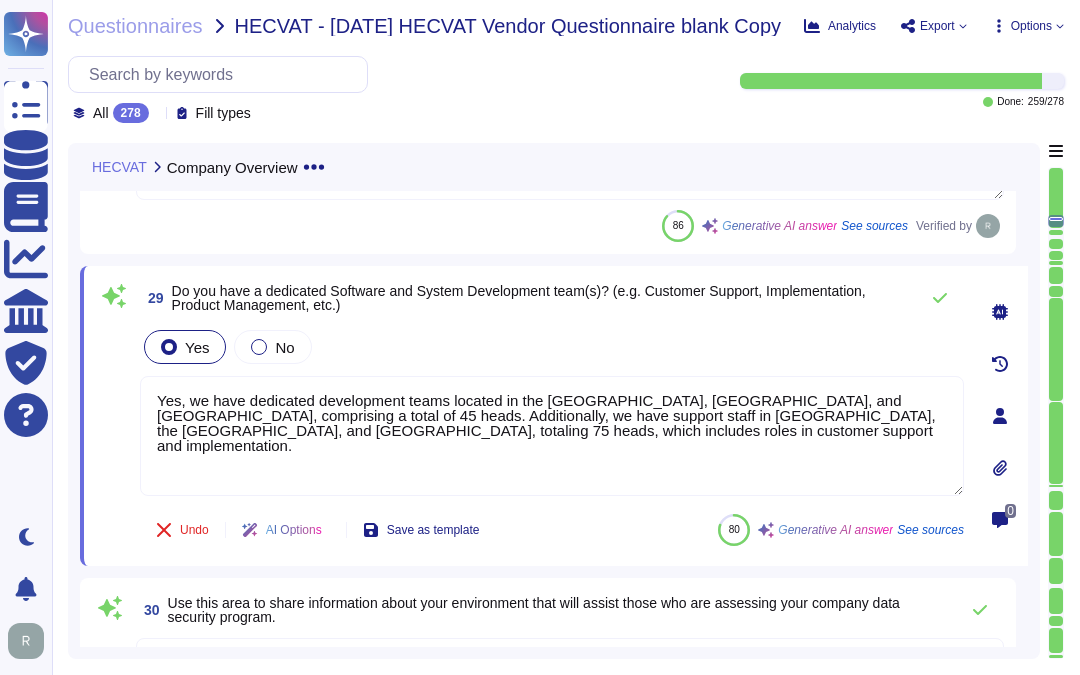 drag, startPoint x: 360, startPoint y: 430, endPoint x: 122, endPoint y: 381, distance: 242.99178 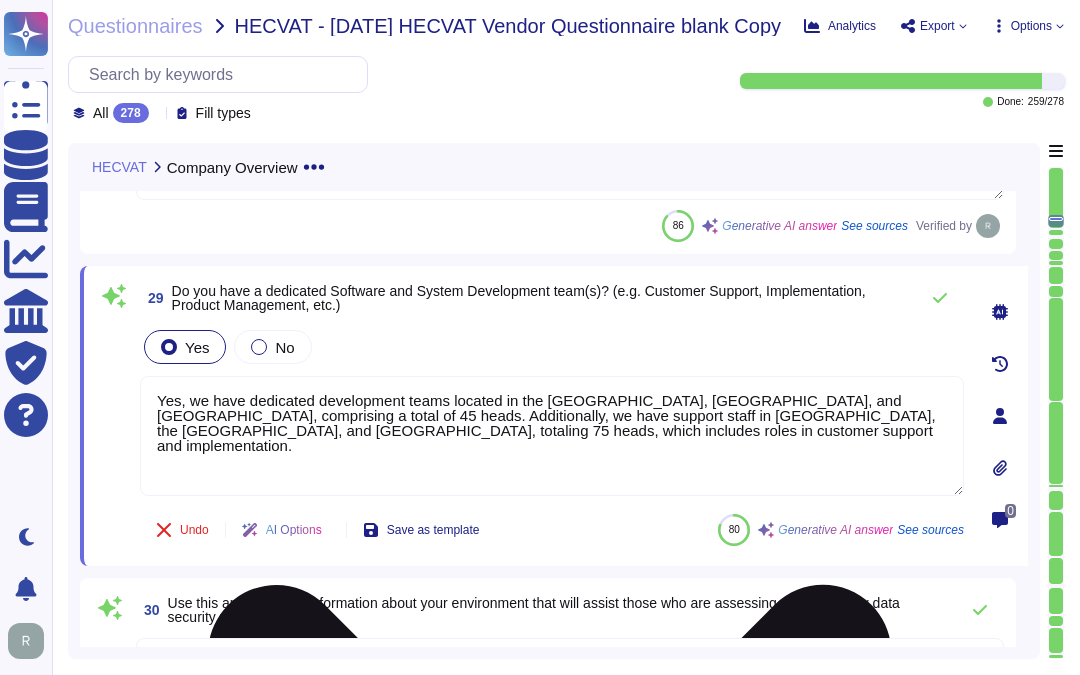 paste on "The Compliancy & Development teams have the responsibility to provide advice and guidance on System Development to all personnel." 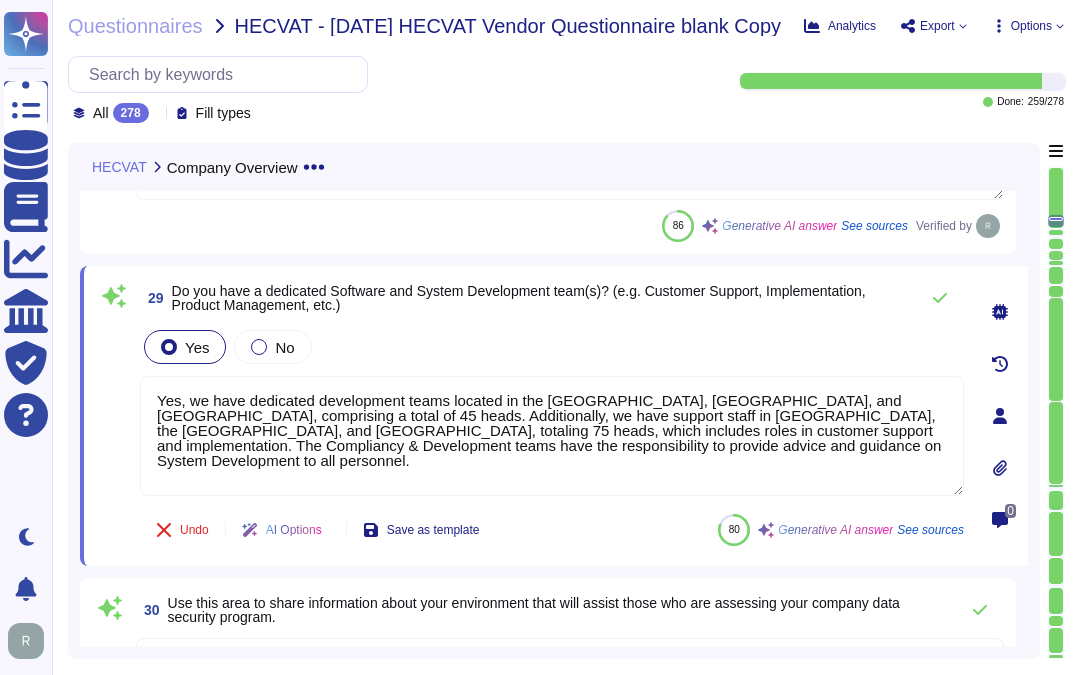 click on "Yes No" at bounding box center [552, 347] 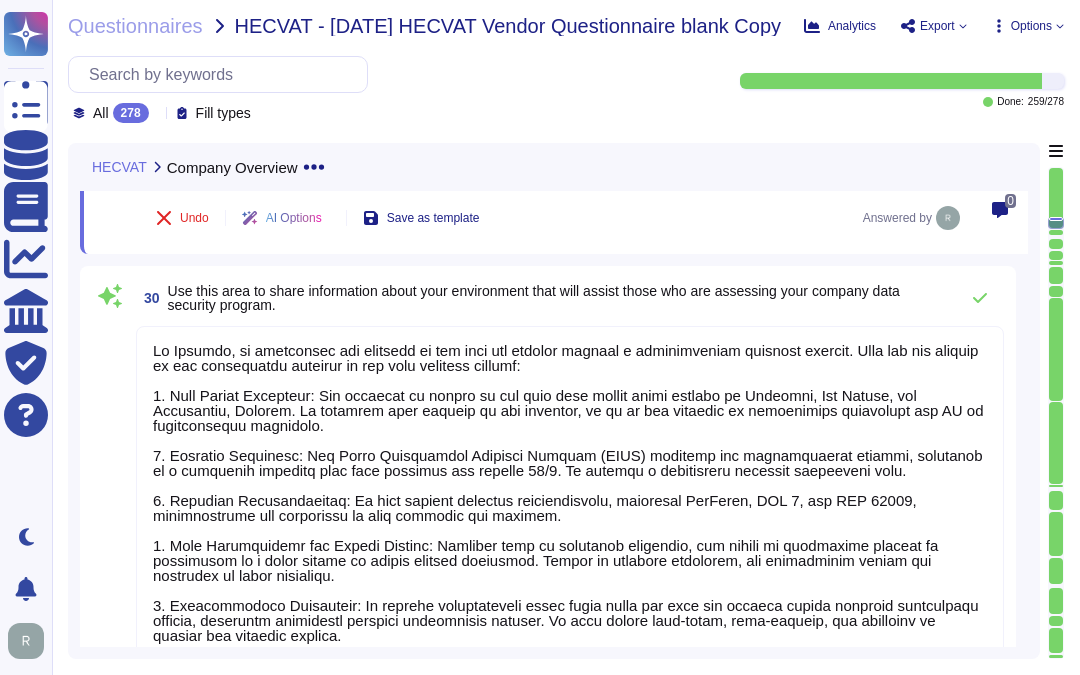 scroll, scrollTop: 7207, scrollLeft: 0, axis: vertical 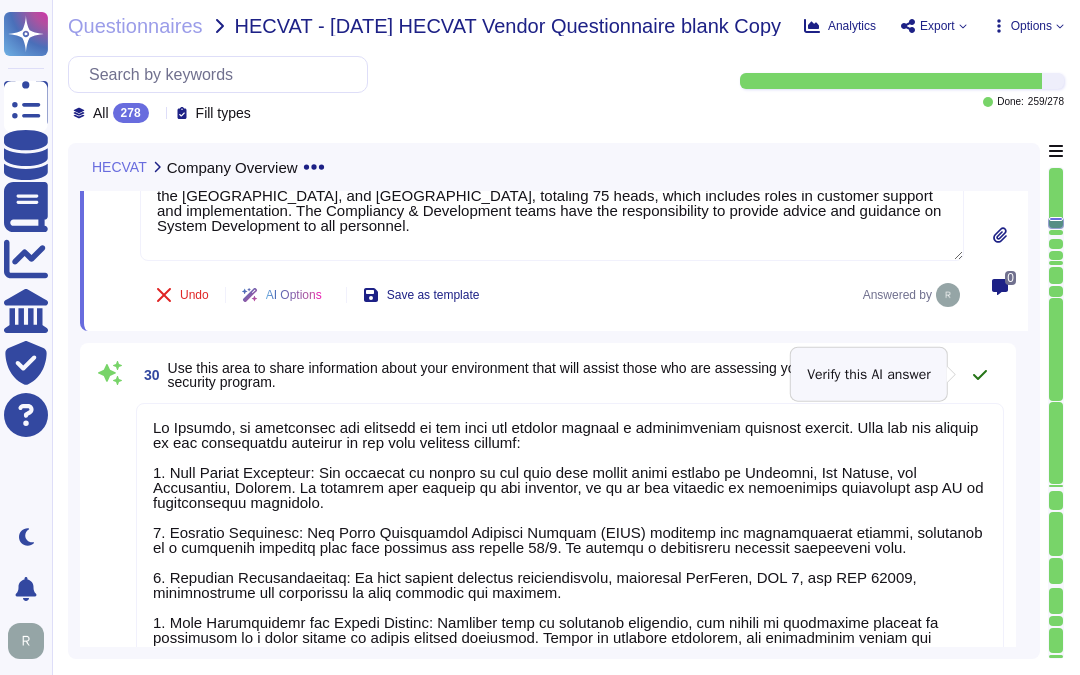 click 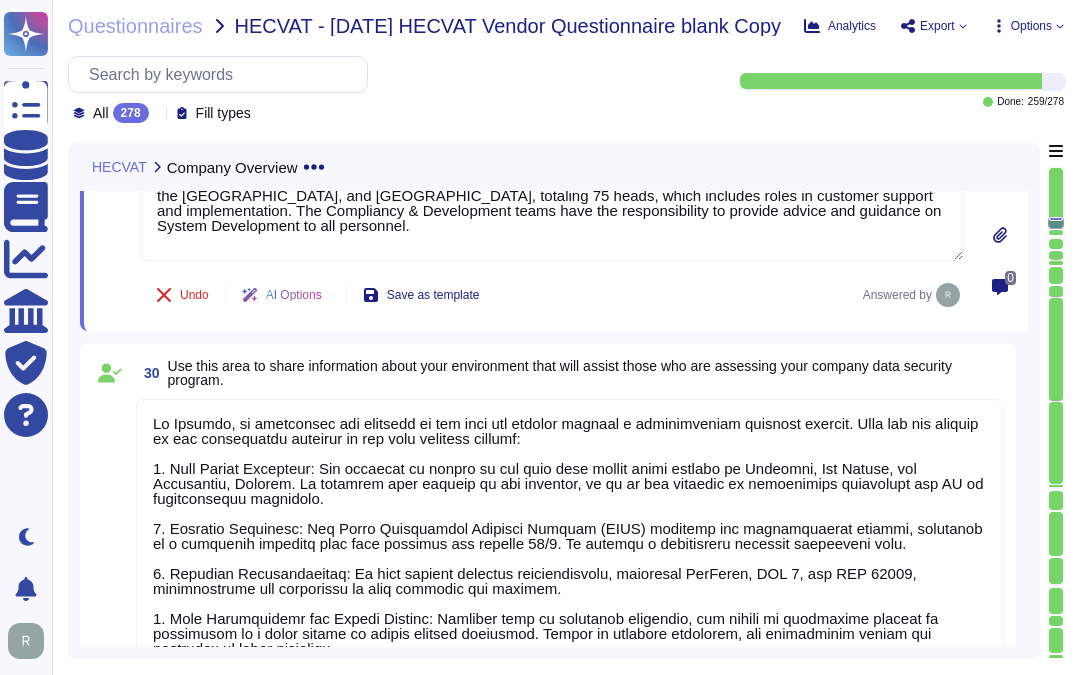 scroll, scrollTop: 2, scrollLeft: 0, axis: vertical 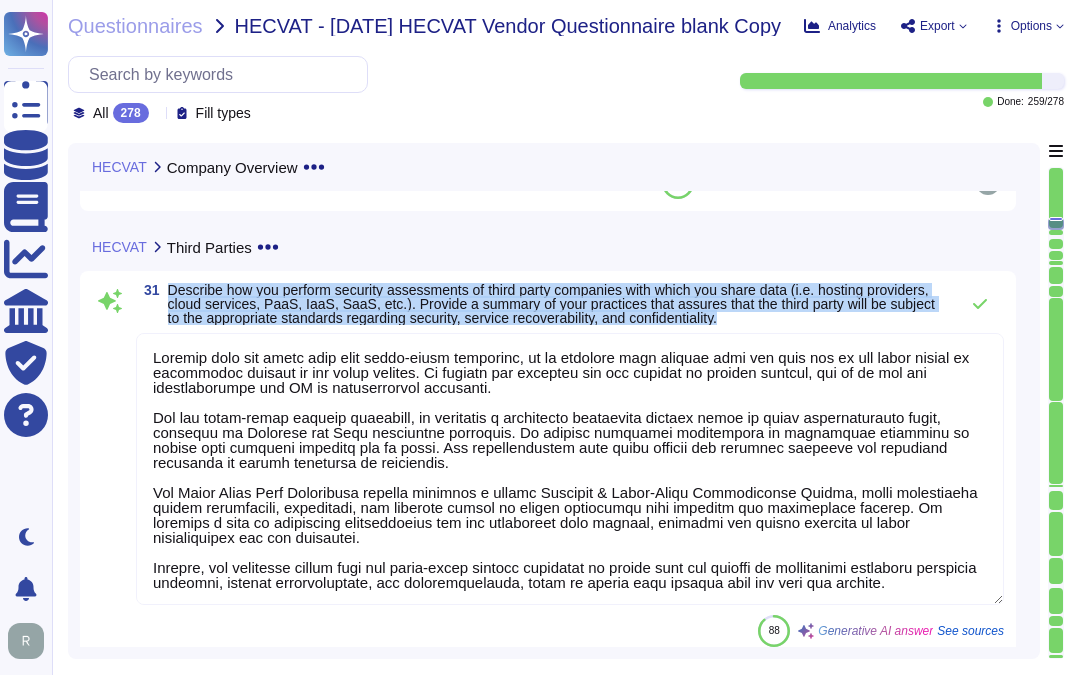 drag, startPoint x: 171, startPoint y: 287, endPoint x: 755, endPoint y: 321, distance: 584.9889 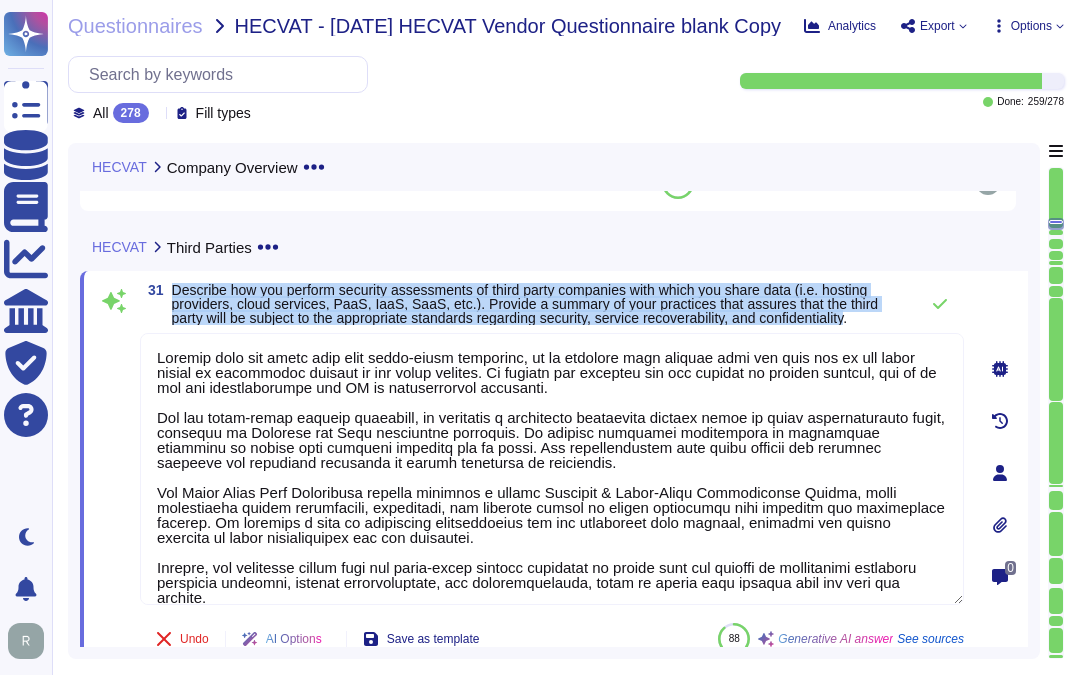 drag, startPoint x: 173, startPoint y: 286, endPoint x: 870, endPoint y: 317, distance: 697.689 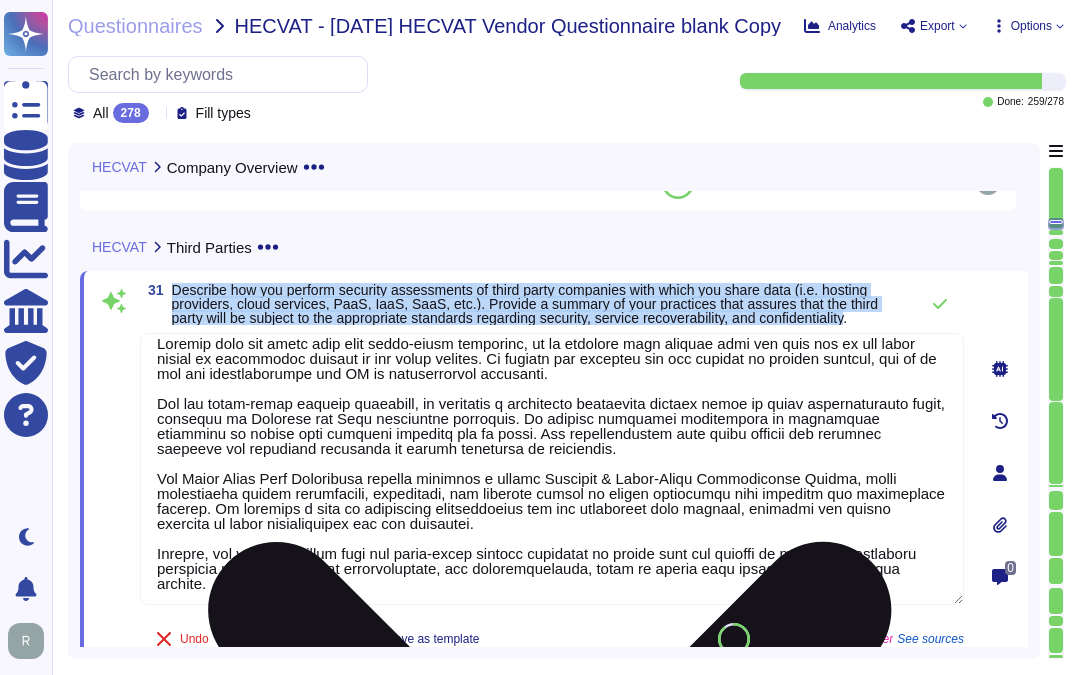 scroll, scrollTop: 16, scrollLeft: 0, axis: vertical 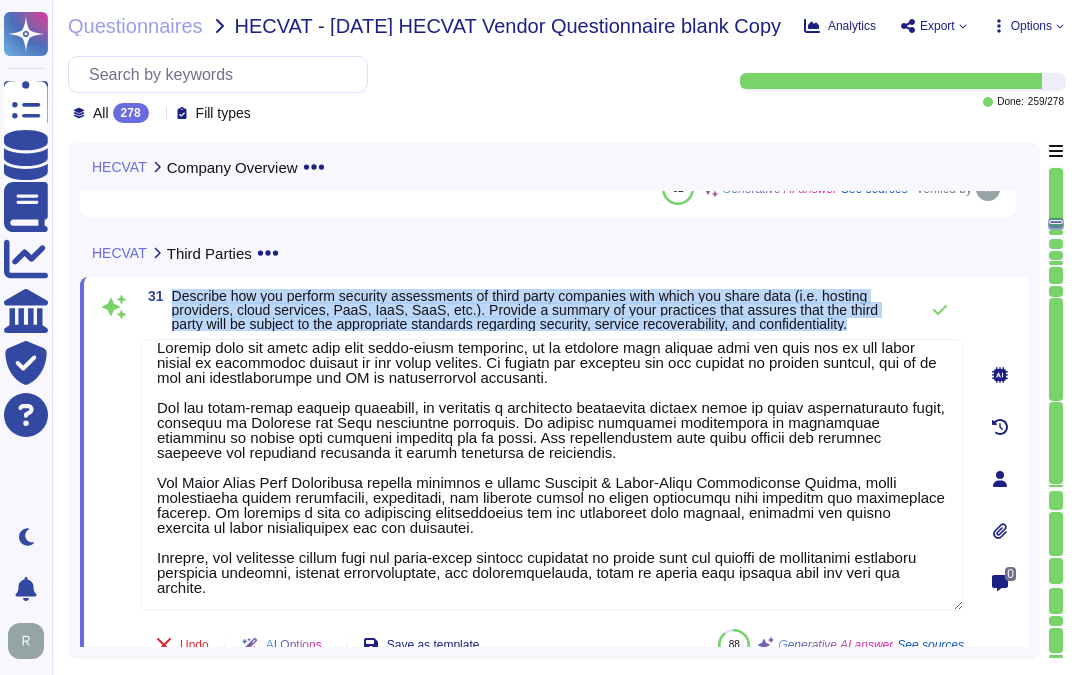 drag, startPoint x: 172, startPoint y: 292, endPoint x: 893, endPoint y: 322, distance: 721.62384 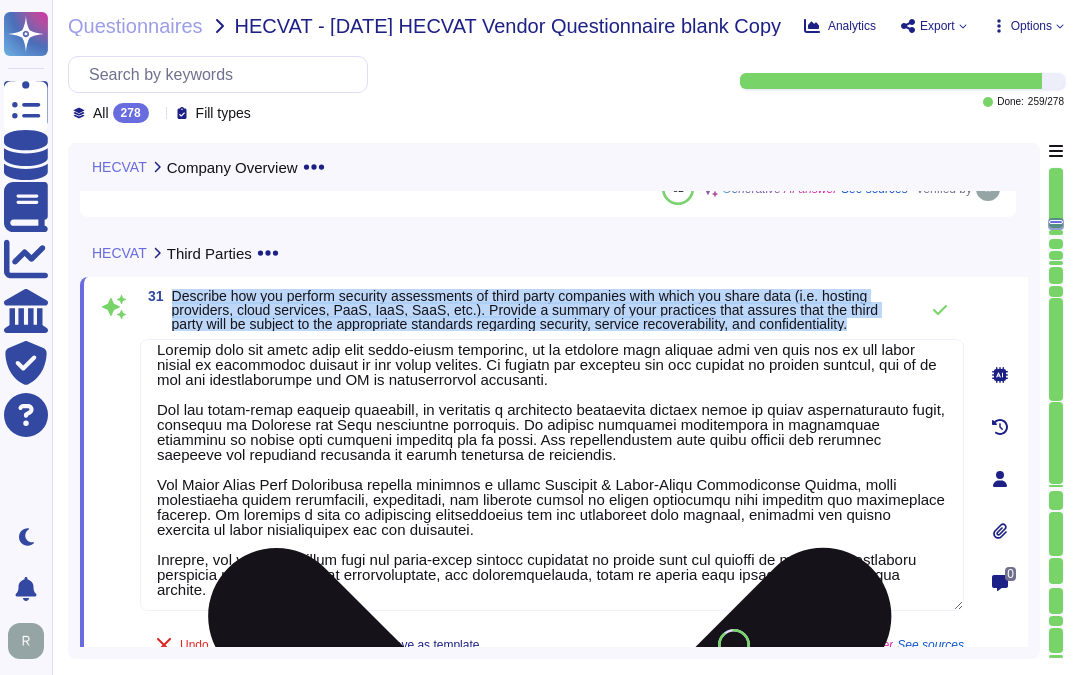 scroll, scrollTop: 16, scrollLeft: 0, axis: vertical 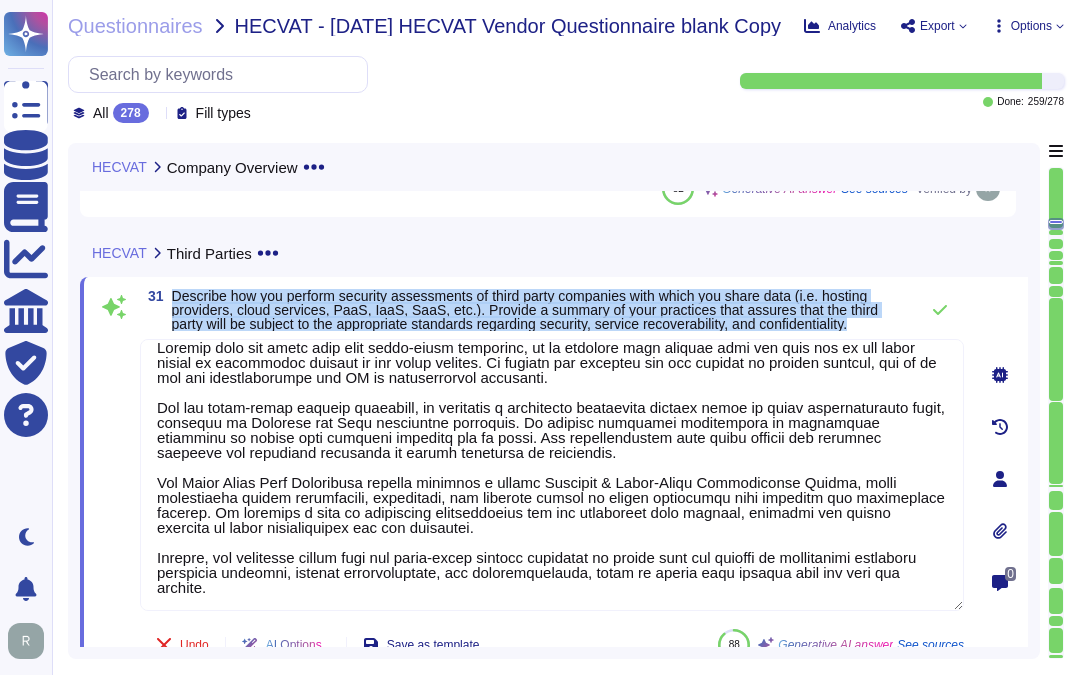 click on "Describe how you perform security assessments of third party companies with which you share data (i.e. hosting providers, cloud services, PaaS, IaaS, SaaS, etc.). Provide a summary of your practices that assures that the third party will be subject to the appropriate standards regarding security, service recoverability, and confidentiality." at bounding box center [540, 310] 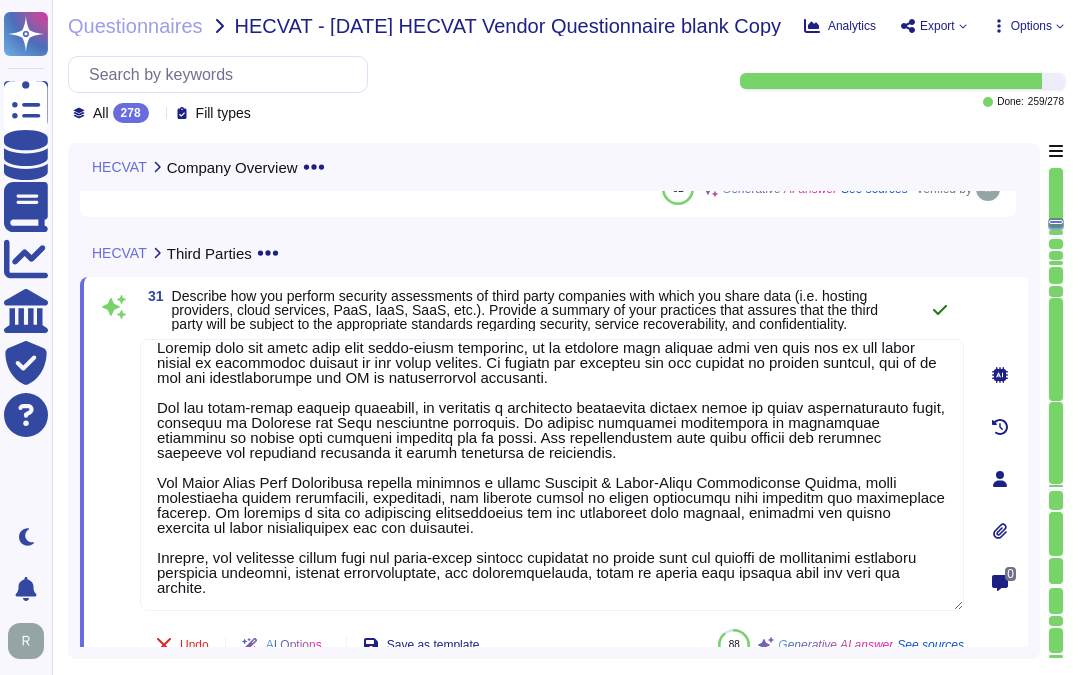 click 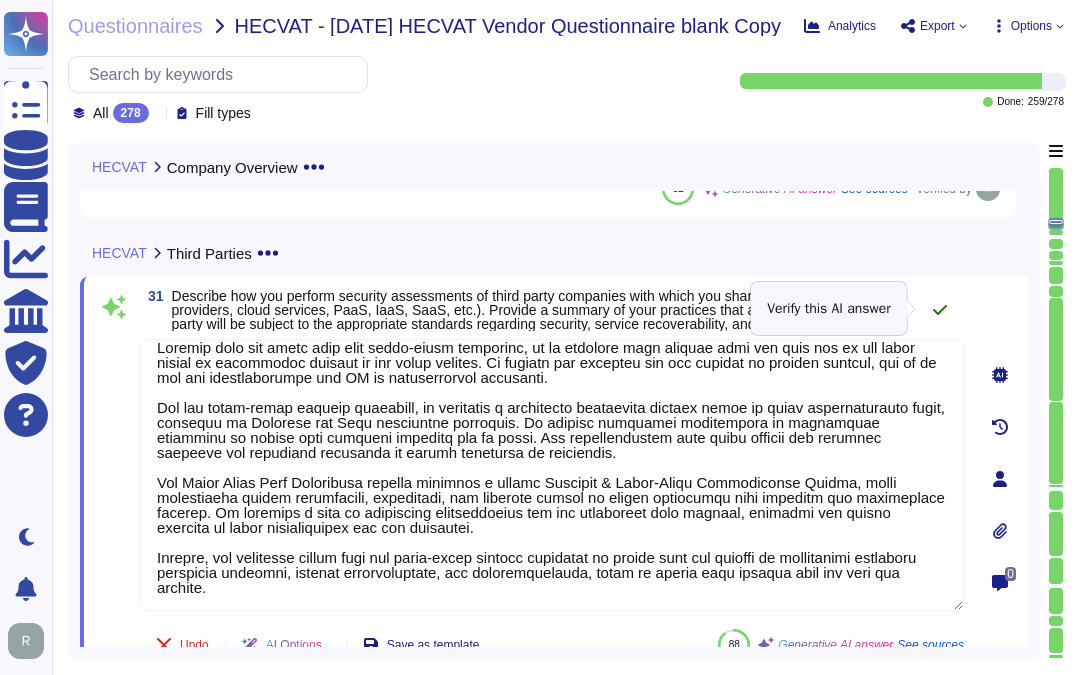click 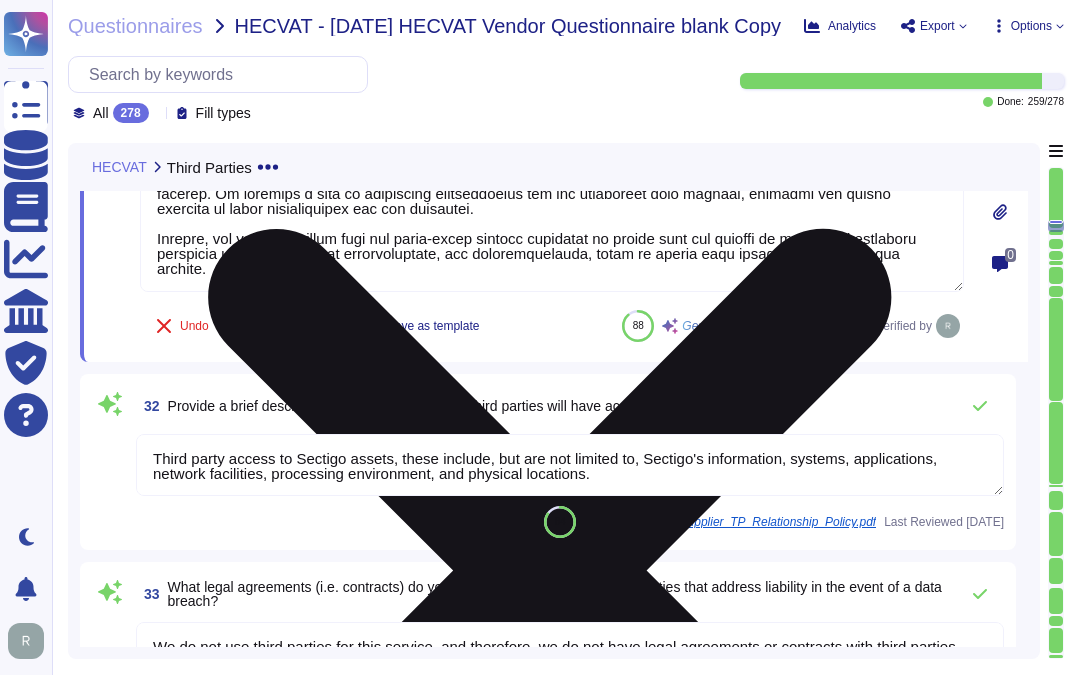 scroll, scrollTop: 8341, scrollLeft: 0, axis: vertical 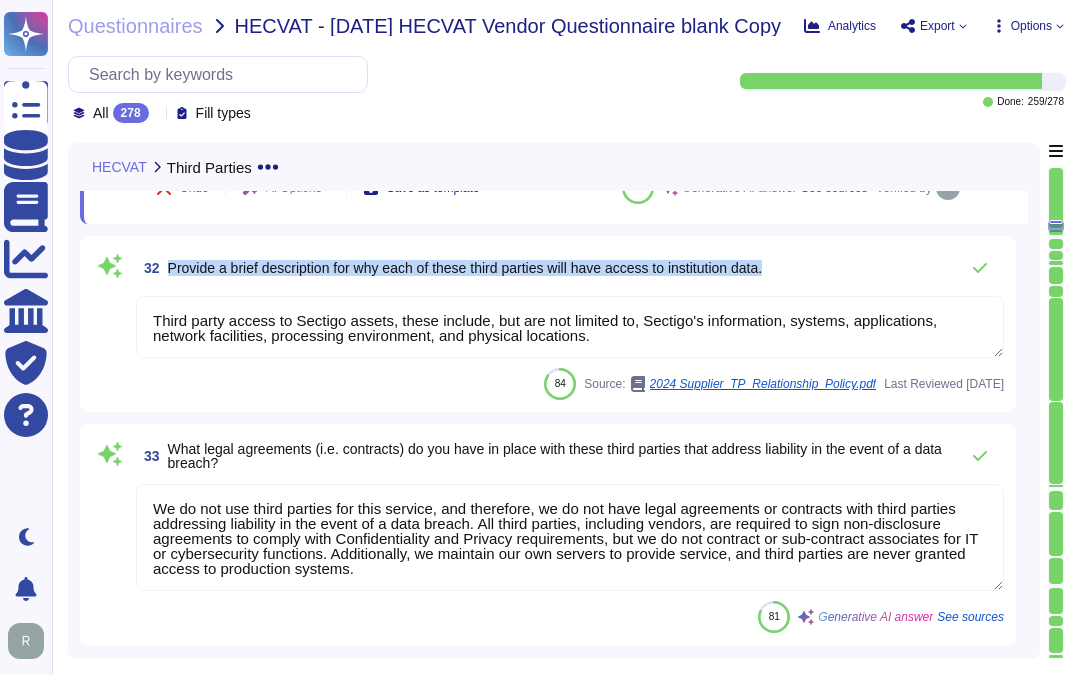 drag, startPoint x: 170, startPoint y: 268, endPoint x: 817, endPoint y: 274, distance: 647.02783 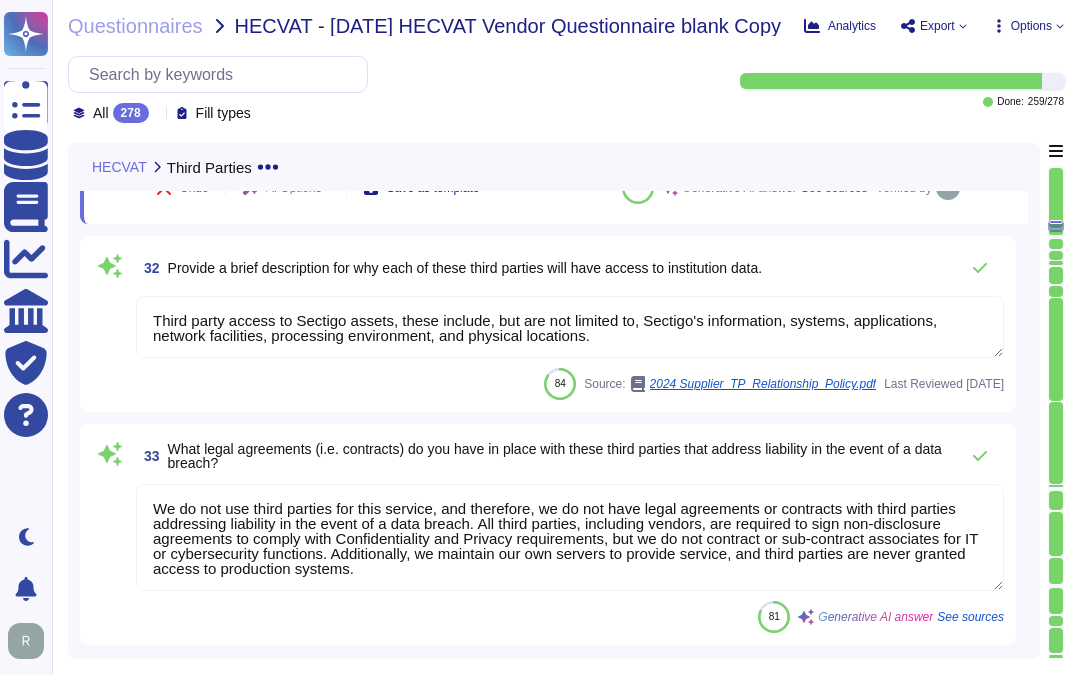 scroll, scrollTop: 2, scrollLeft: 0, axis: vertical 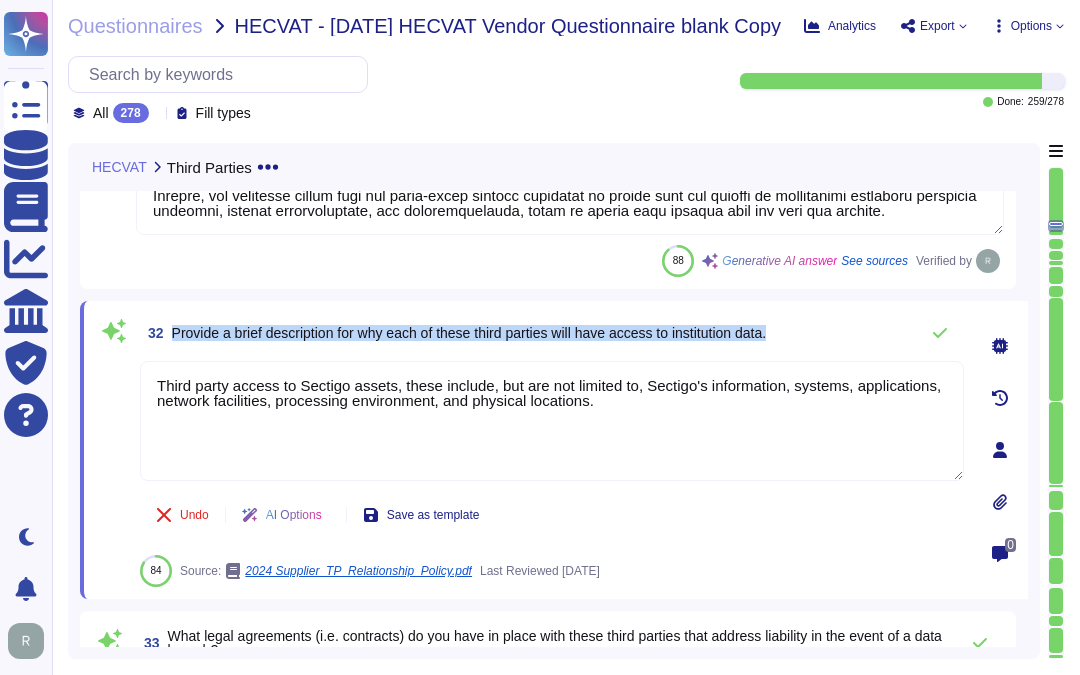 drag, startPoint x: 170, startPoint y: 328, endPoint x: 828, endPoint y: 313, distance: 658.17096 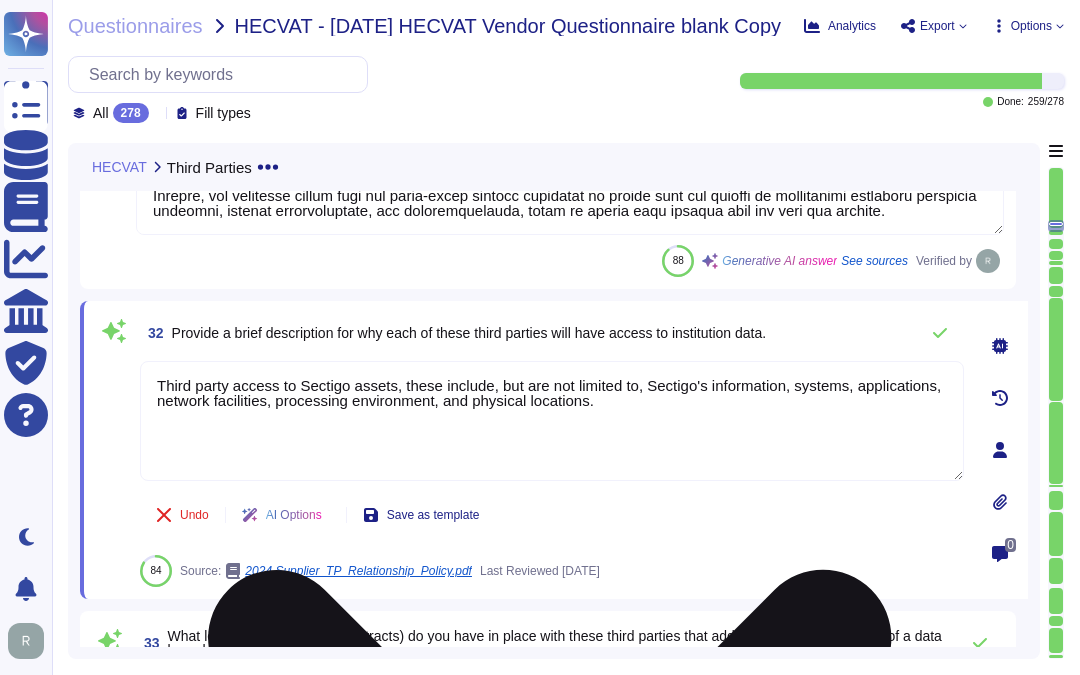 drag, startPoint x: 627, startPoint y: 407, endPoint x: 141, endPoint y: 371, distance: 487.3315 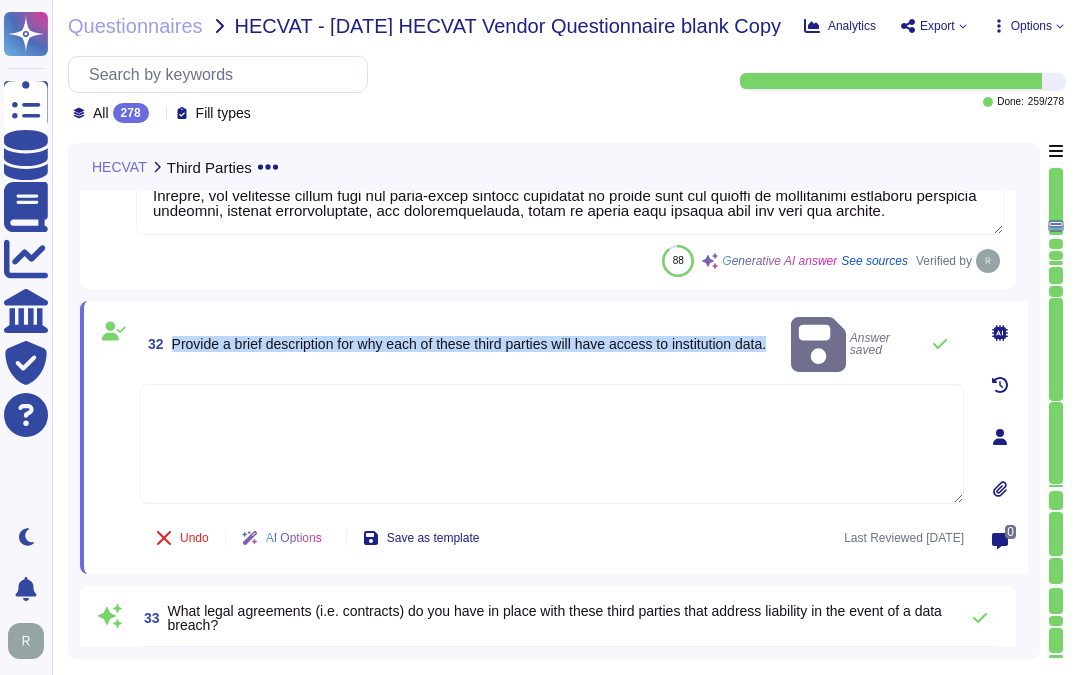 drag, startPoint x: 171, startPoint y: 332, endPoint x: 785, endPoint y: 336, distance: 614.013 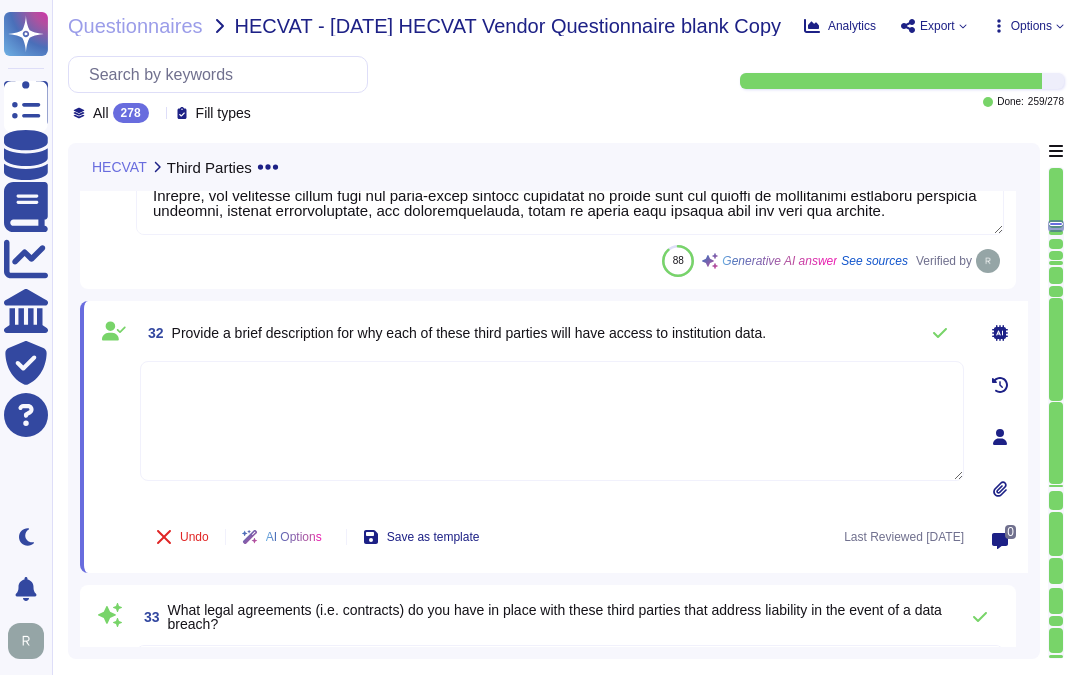 drag, startPoint x: 785, startPoint y: 336, endPoint x: 747, endPoint y: 433, distance: 104.177734 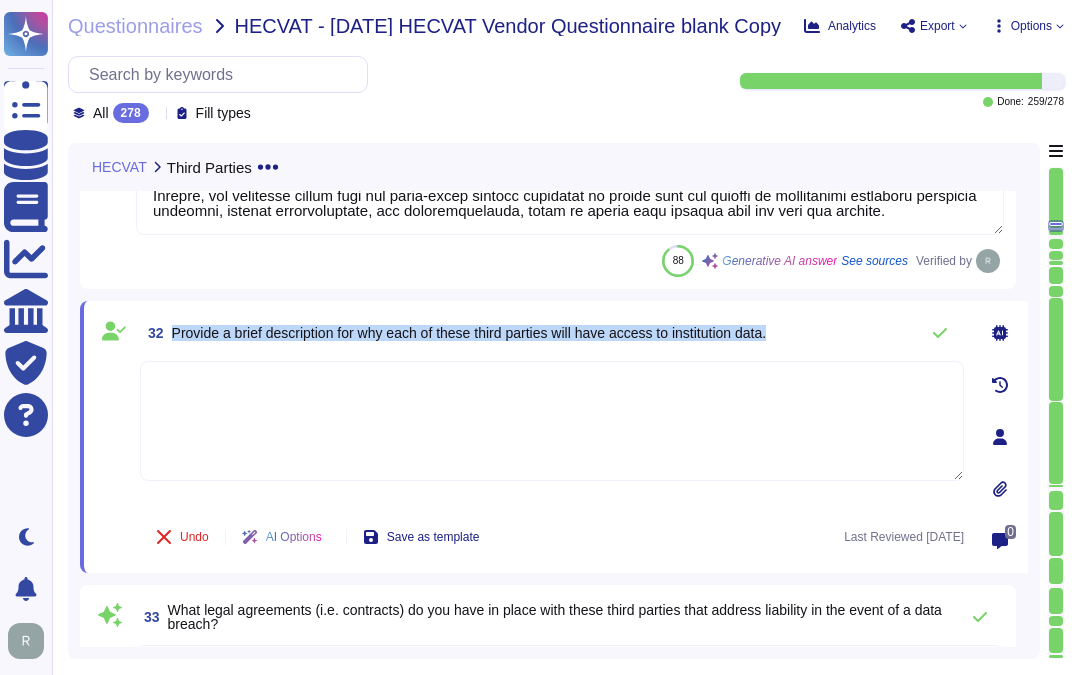 drag, startPoint x: 171, startPoint y: 327, endPoint x: 793, endPoint y: 337, distance: 622.0804 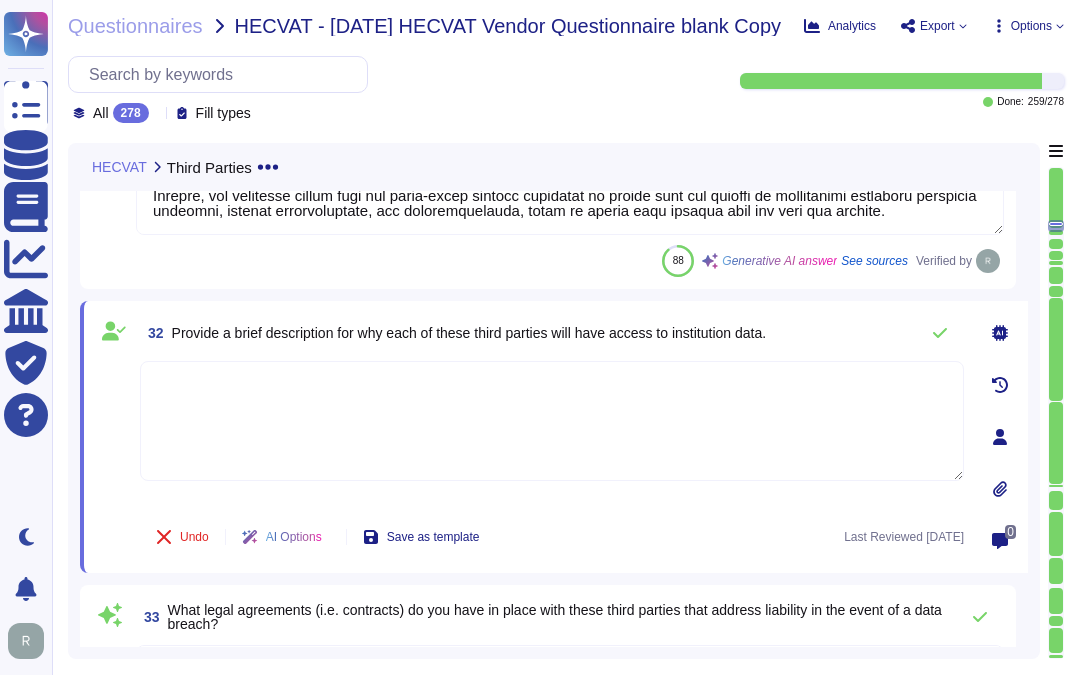 click at bounding box center (552, 421) 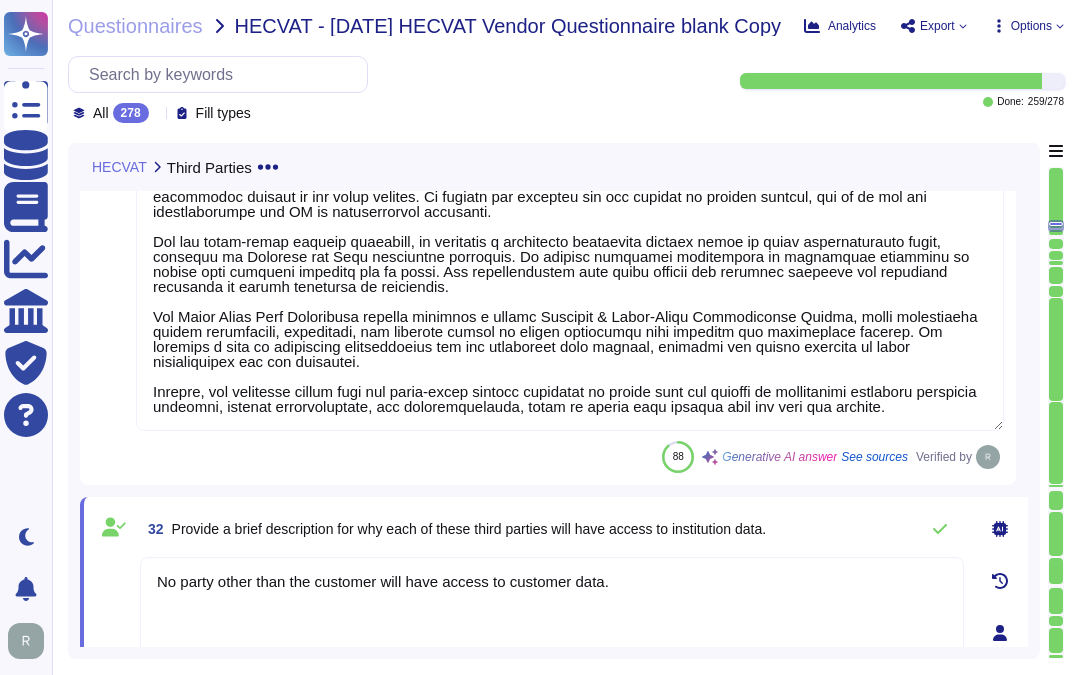 scroll, scrollTop: 8148, scrollLeft: 0, axis: vertical 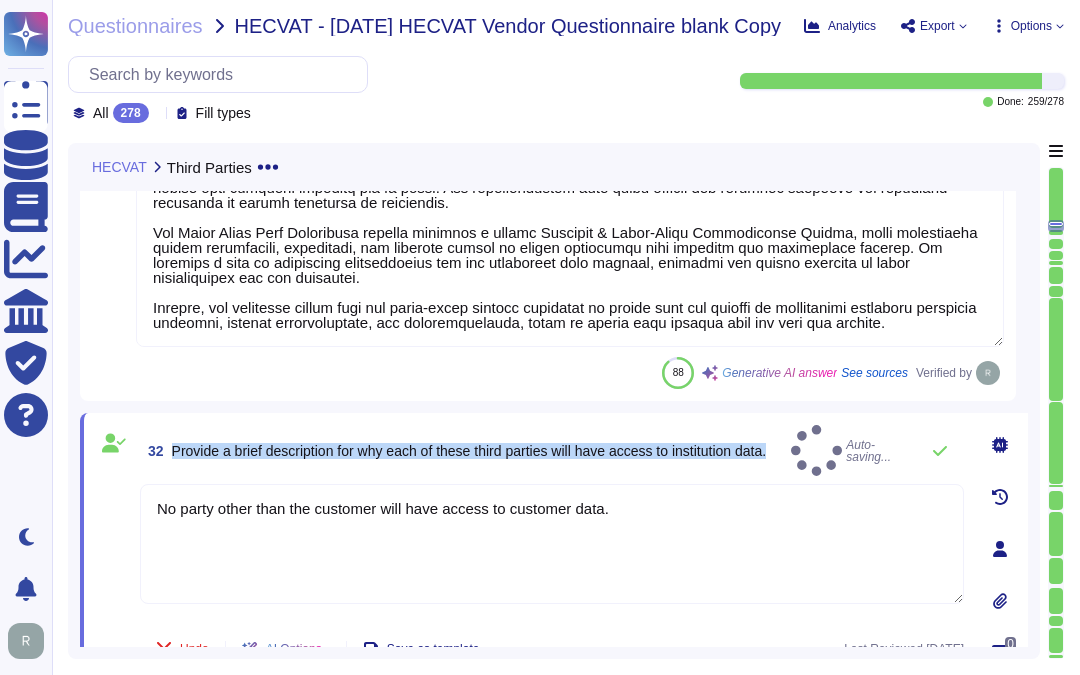 drag, startPoint x: 172, startPoint y: 441, endPoint x: 791, endPoint y: 452, distance: 619.0977 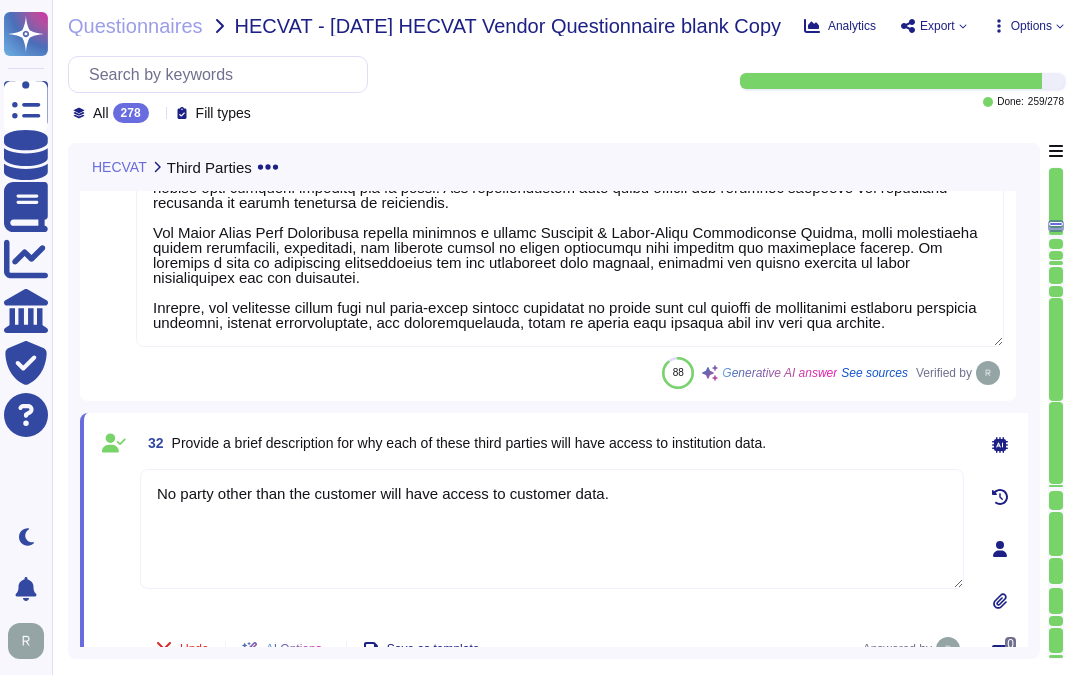 drag, startPoint x: 663, startPoint y: 488, endPoint x: 86, endPoint y: 482, distance: 577.0312 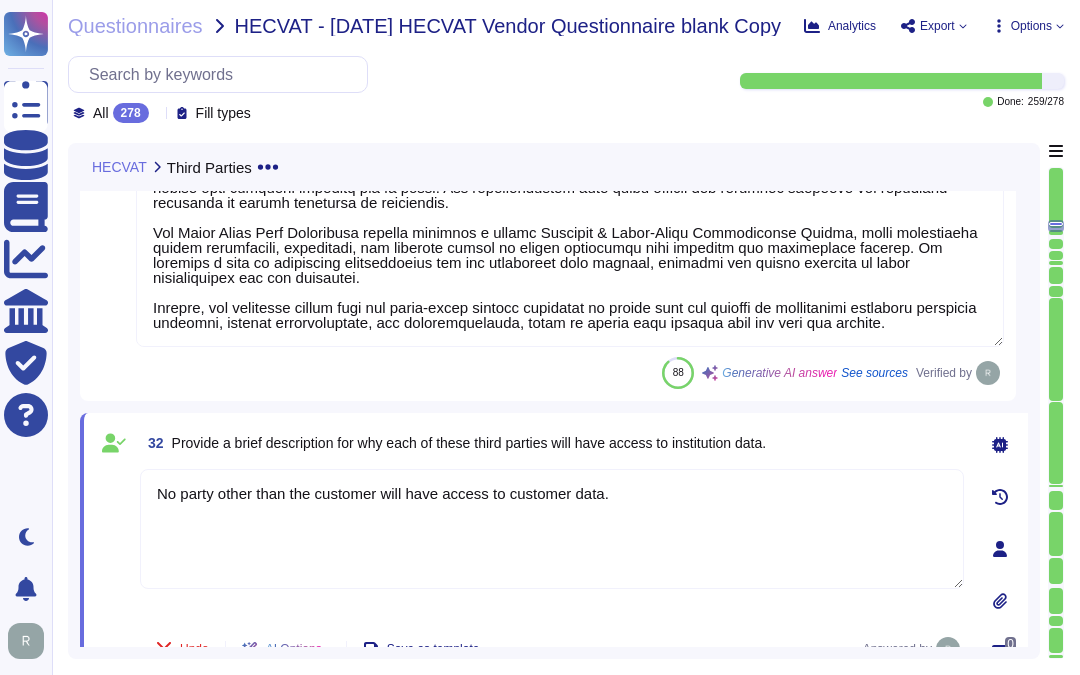 paste on "/A. No party other than the customer will have access to customer data. Third parties are never granted access to production systems" 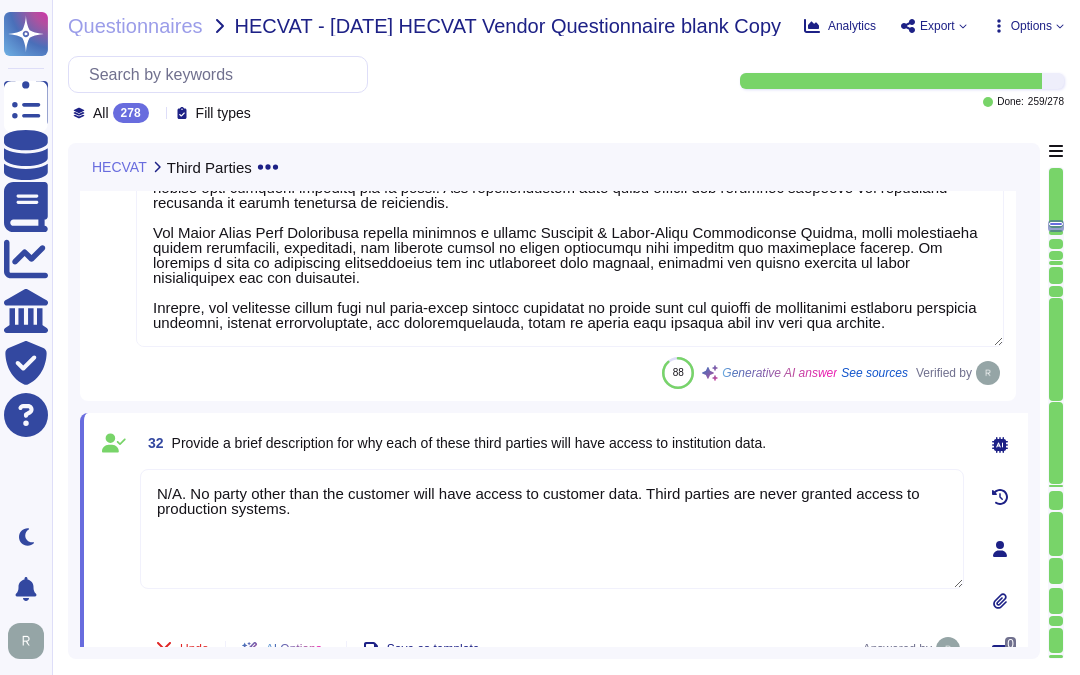 click on "N/A. No party other than the customer will have access to customer data. Third parties are never granted access to production systems." at bounding box center [552, 529] 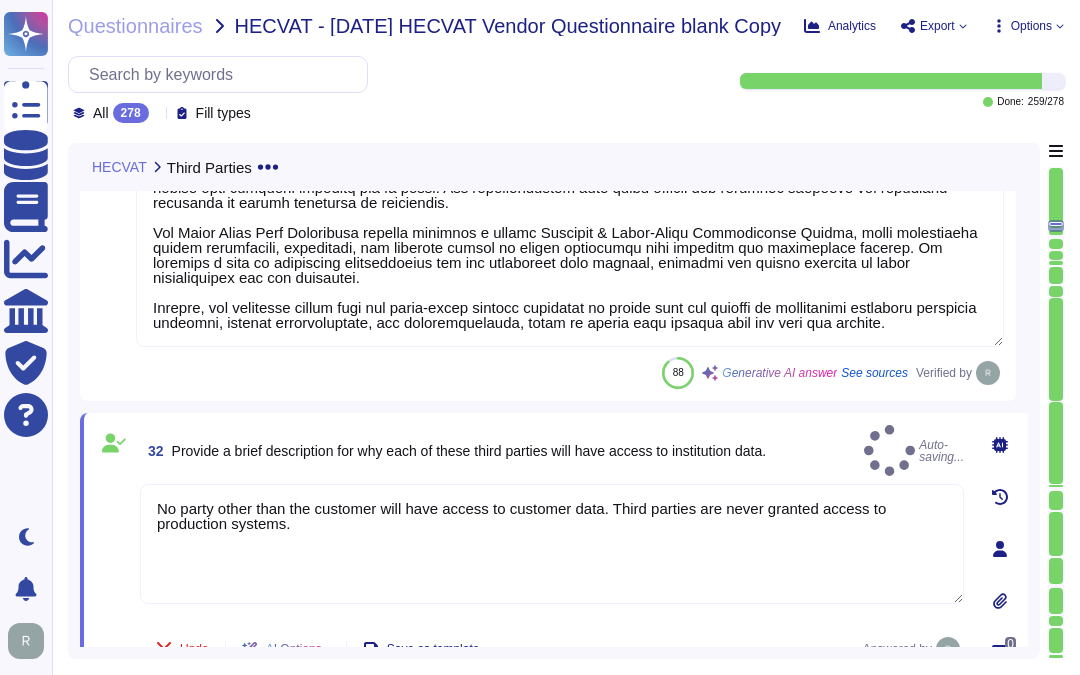 click on "Provide a brief description for why each of these third parties will have access to institution data." at bounding box center [469, 451] 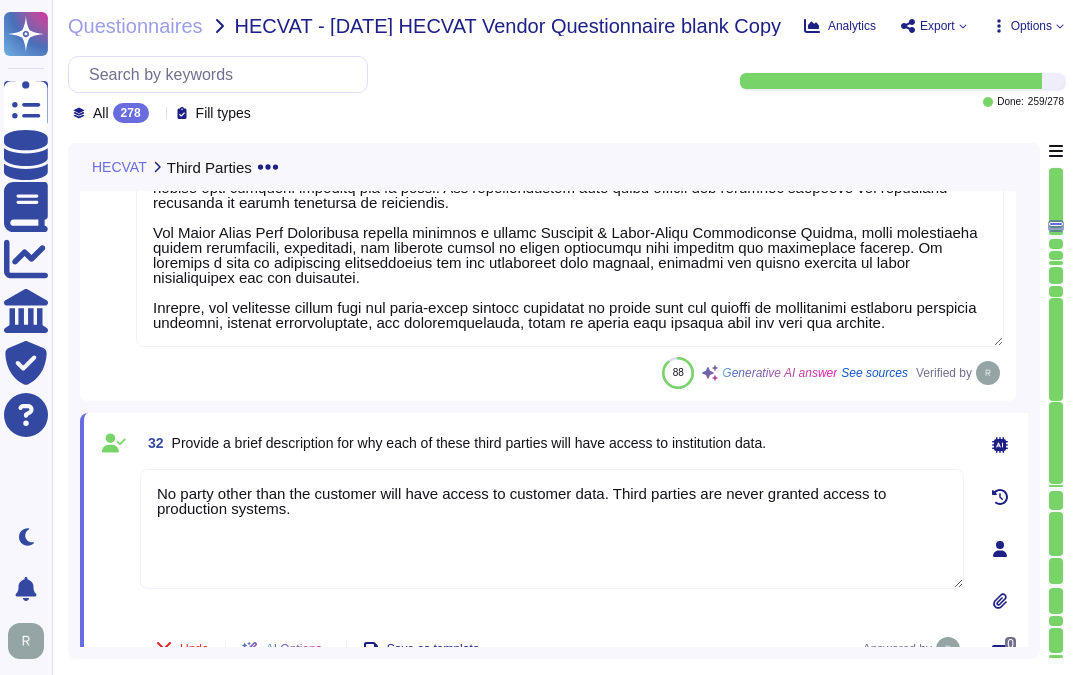 click on "No party other than the customer will have access to customer data. Third parties are never granted access to production systems." at bounding box center (552, 529) 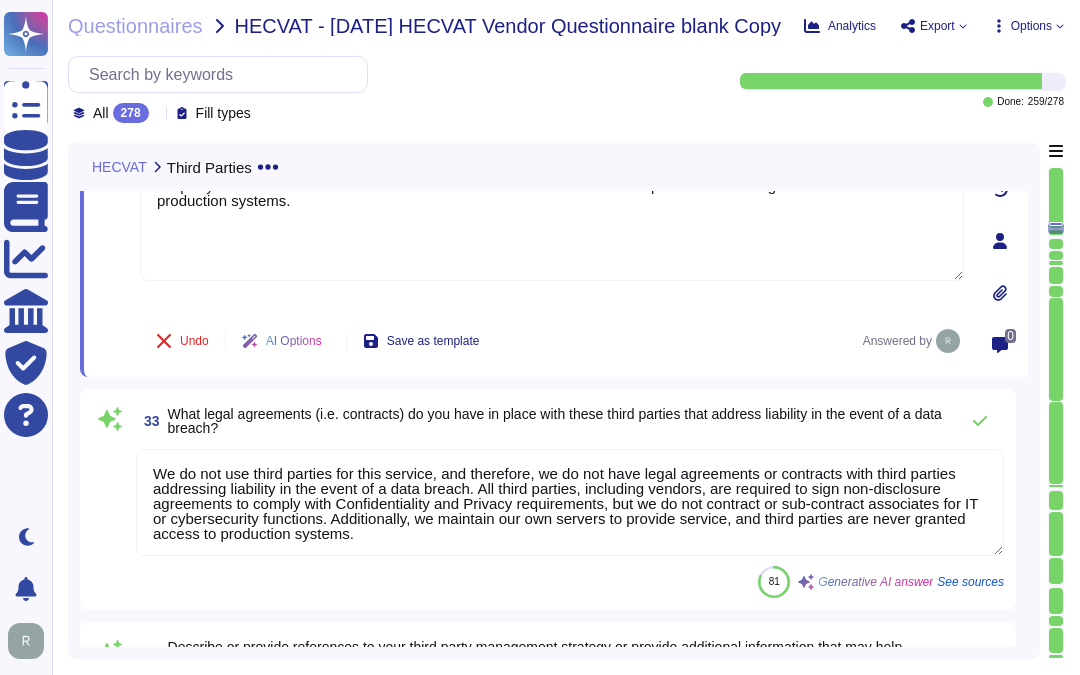 scroll, scrollTop: 8482, scrollLeft: 0, axis: vertical 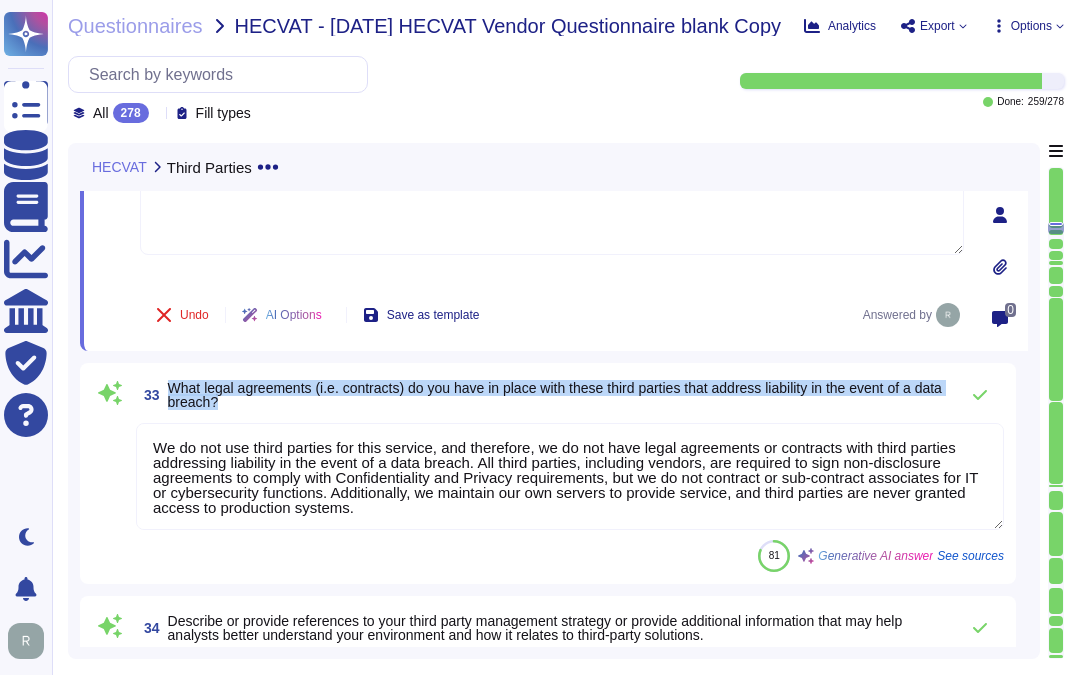 drag, startPoint x: 170, startPoint y: 378, endPoint x: 295, endPoint y: 395, distance: 126.1507 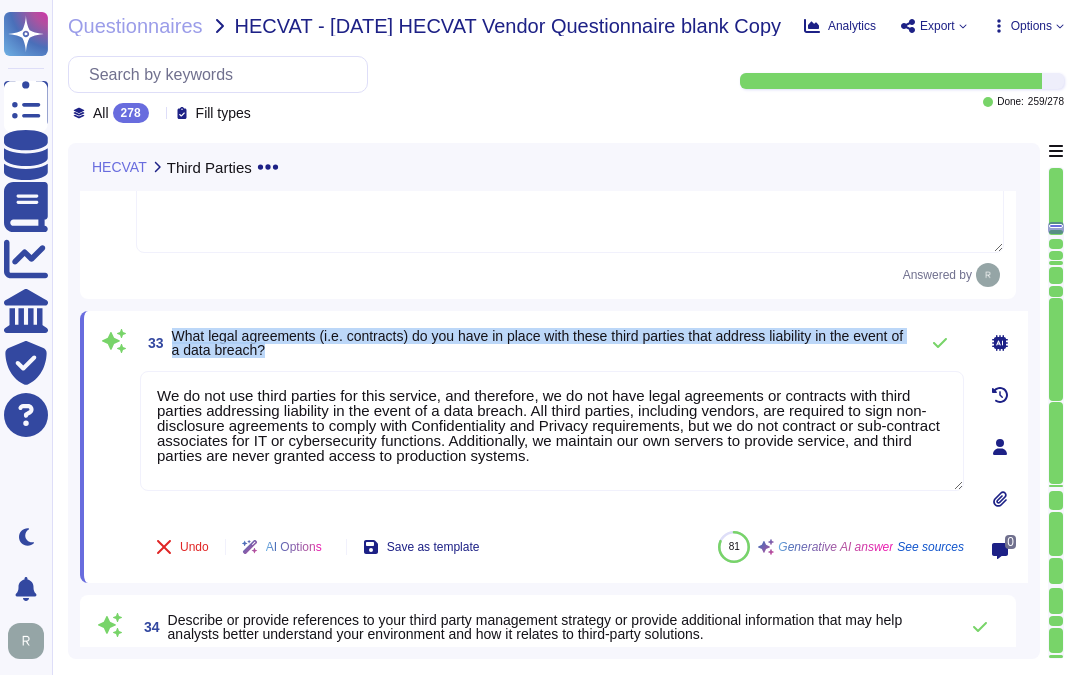 drag, startPoint x: 175, startPoint y: 336, endPoint x: 305, endPoint y: 348, distance: 130.55267 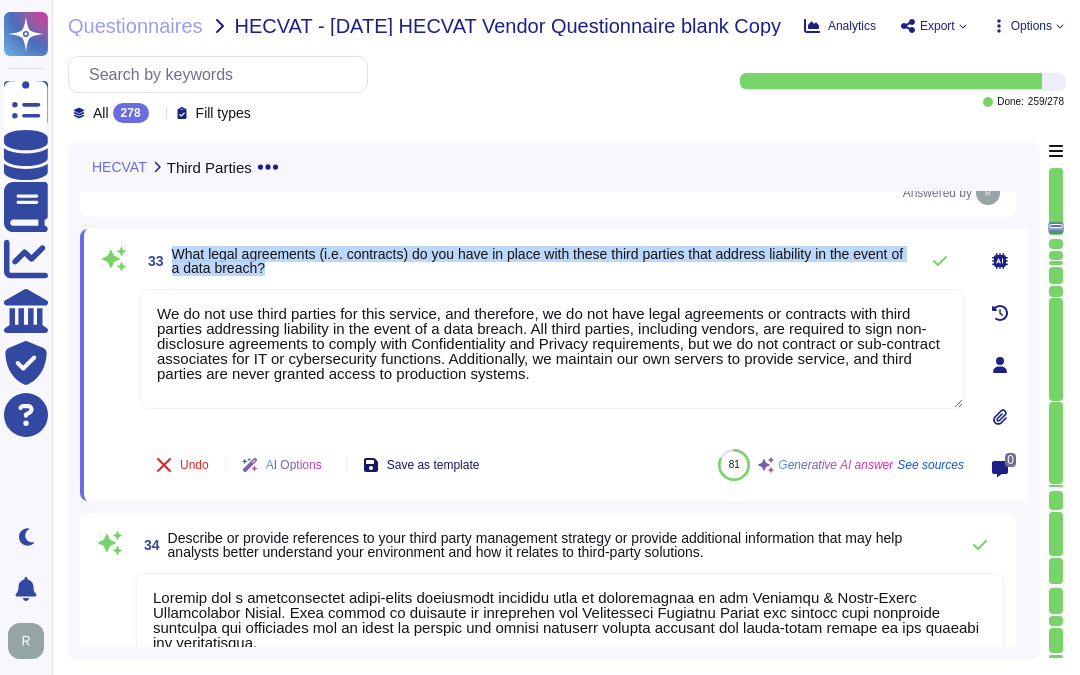scroll, scrollTop: 8593, scrollLeft: 0, axis: vertical 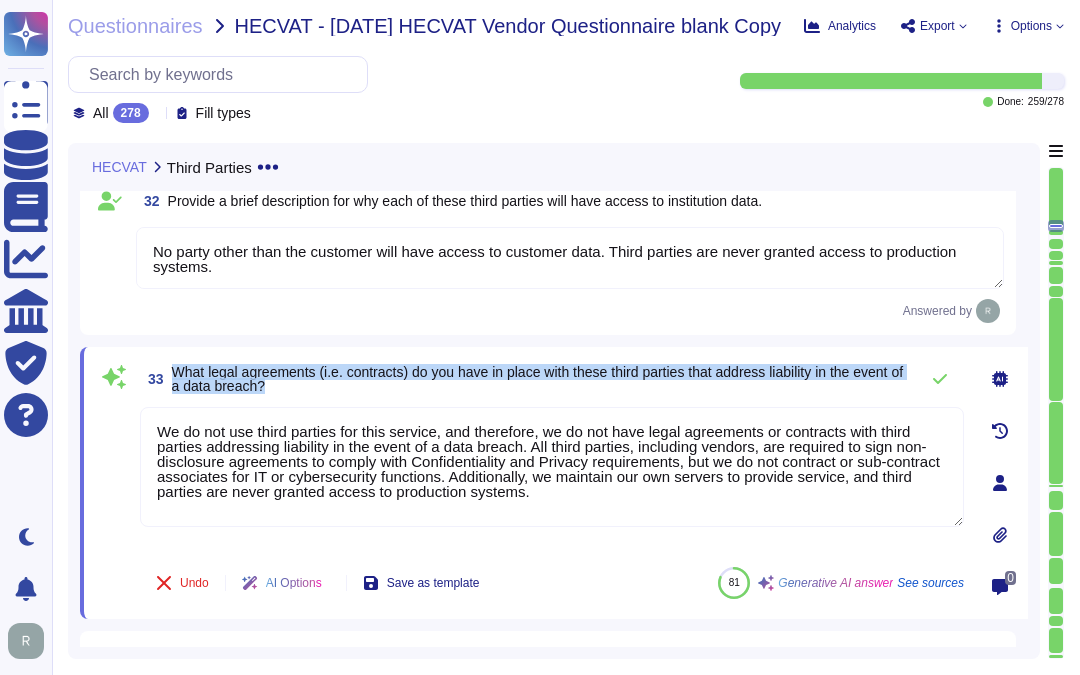 drag, startPoint x: 173, startPoint y: 368, endPoint x: 330, endPoint y: 392, distance: 158.8238 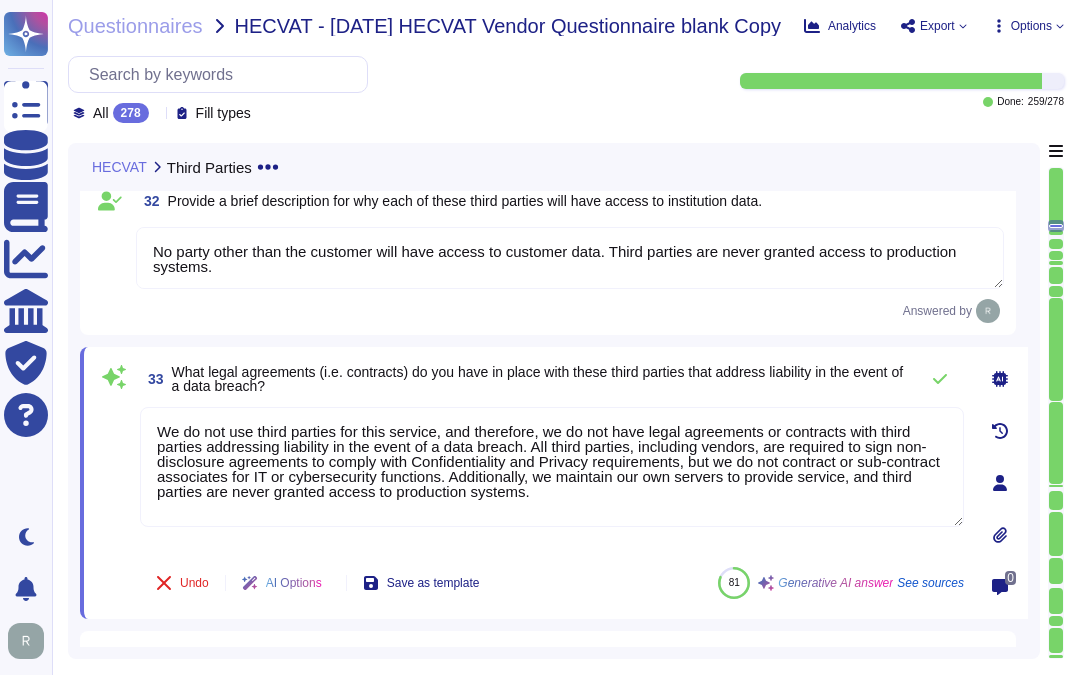 drag, startPoint x: 490, startPoint y: 493, endPoint x: -5, endPoint y: 355, distance: 513.87646 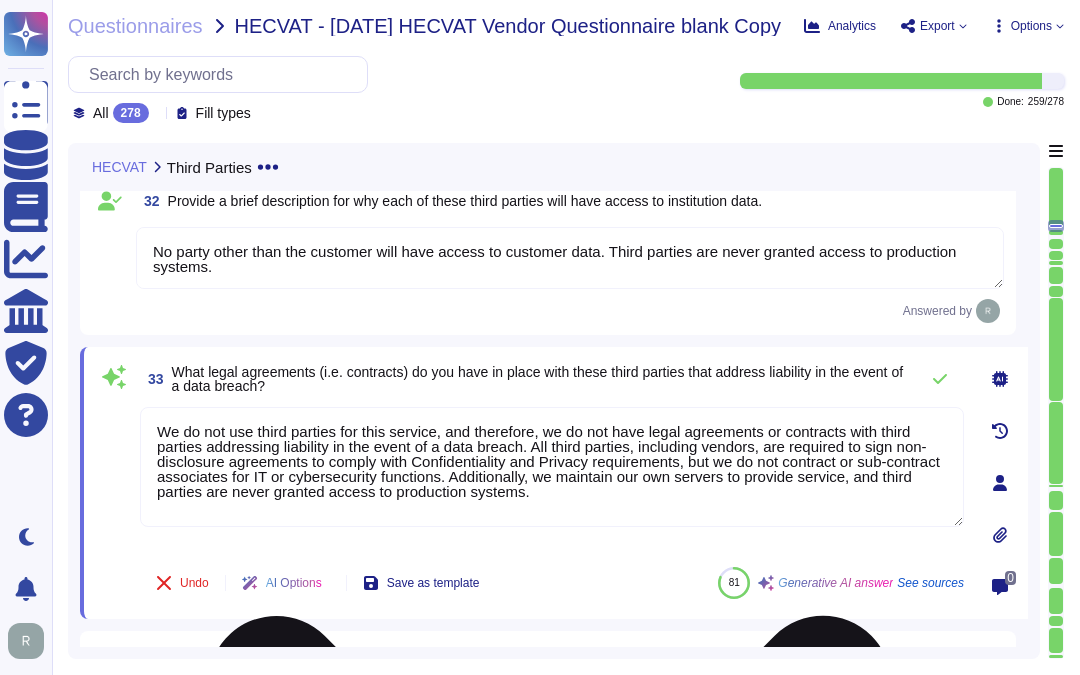 paste on "have legal agreements or contracts with third parties addressing liability in the event of a data breach, as we do not use third parties for this service. All third parties, including vendors, are required to sign non-disclosure agreements to comply with Confidentiality and Privacy requirements, but we do not contract or sub-contract associates for IT or cybersecurity function" 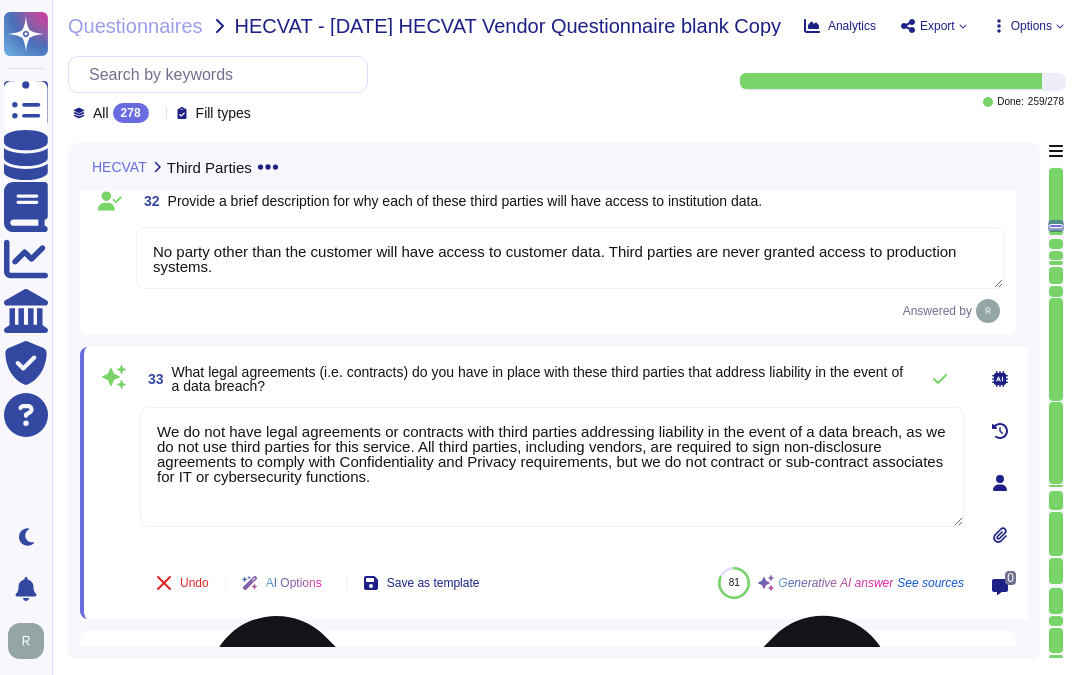 click on "We do not have legal agreements or contracts with third parties addressing liability in the event of a data breach, as we do not use third parties for this service. All third parties, including vendors, are required to sign non-disclosure agreements to comply with Confidentiality and Privacy requirements, but we do not contract or sub-contract associates for IT or cybersecurity functions." at bounding box center (552, 467) 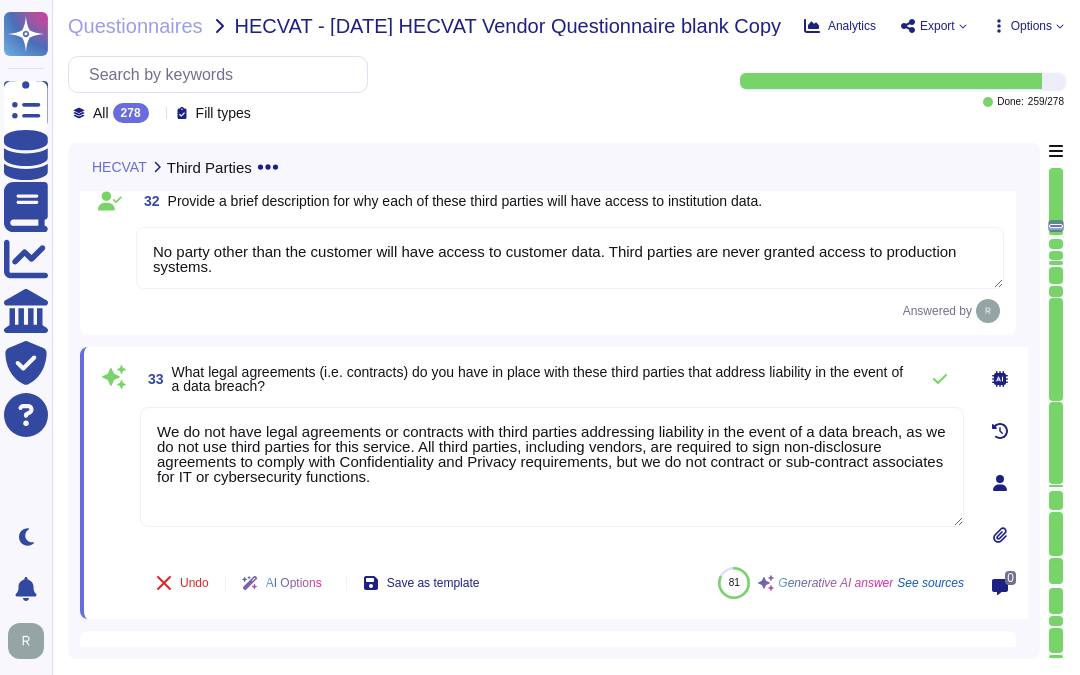 click on "What legal agreements (i.e. contracts) do you have in place with these third parties that address liability in the event of a data breach?" at bounding box center (538, 379) 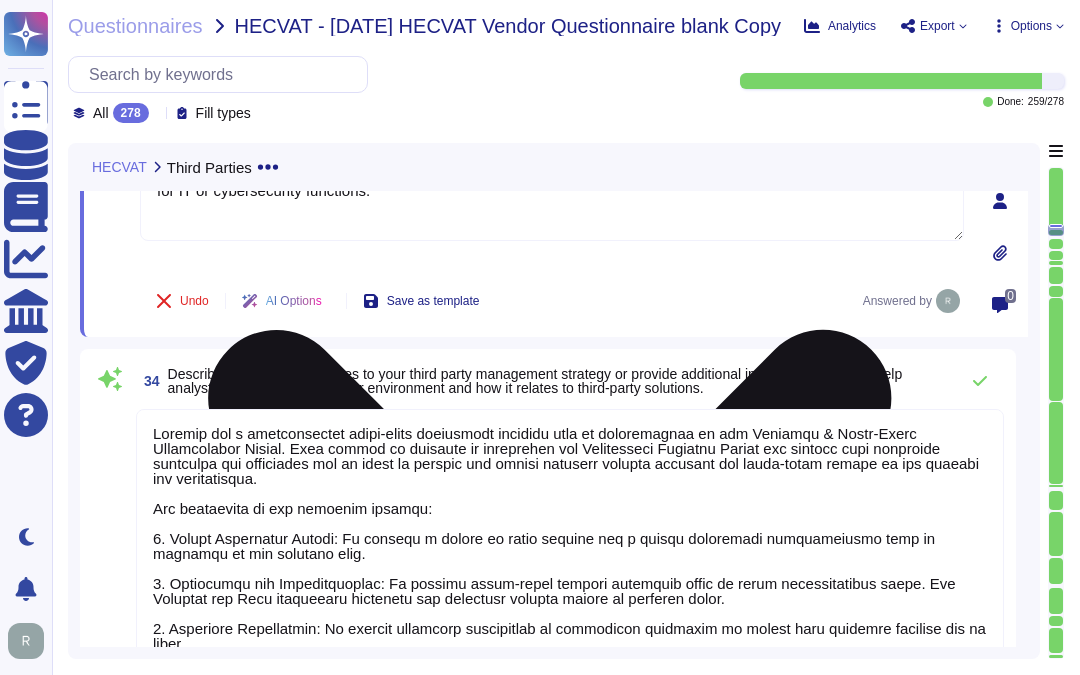 scroll, scrollTop: 8723, scrollLeft: 0, axis: vertical 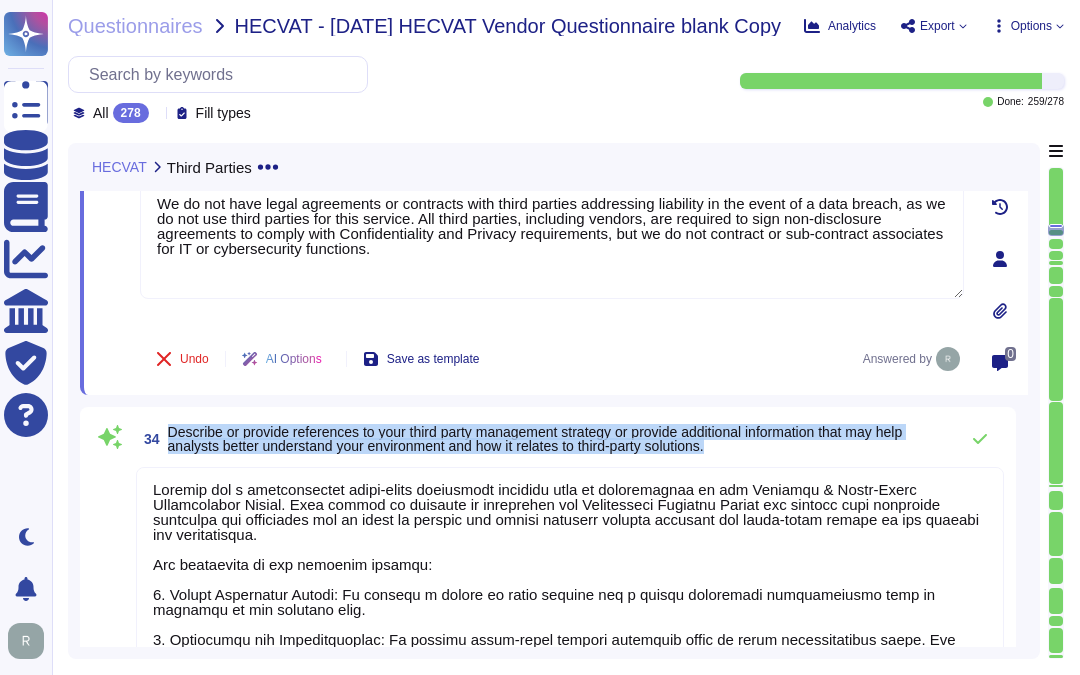 drag, startPoint x: 166, startPoint y: 428, endPoint x: 756, endPoint y: 447, distance: 590.30585 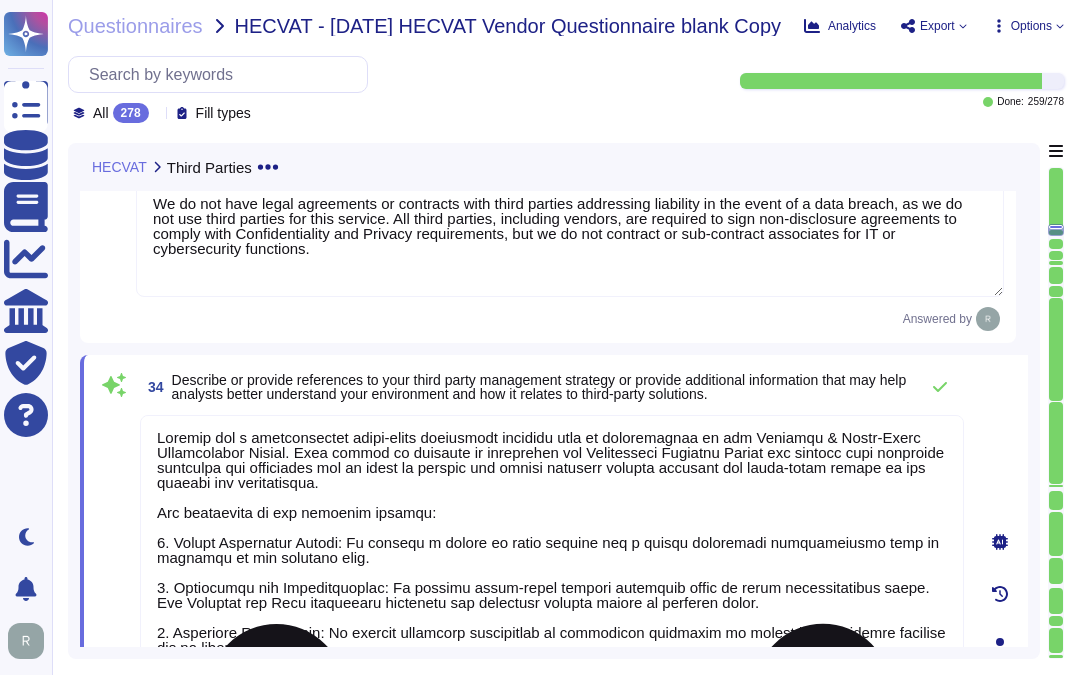 scroll, scrollTop: 16, scrollLeft: 0, axis: vertical 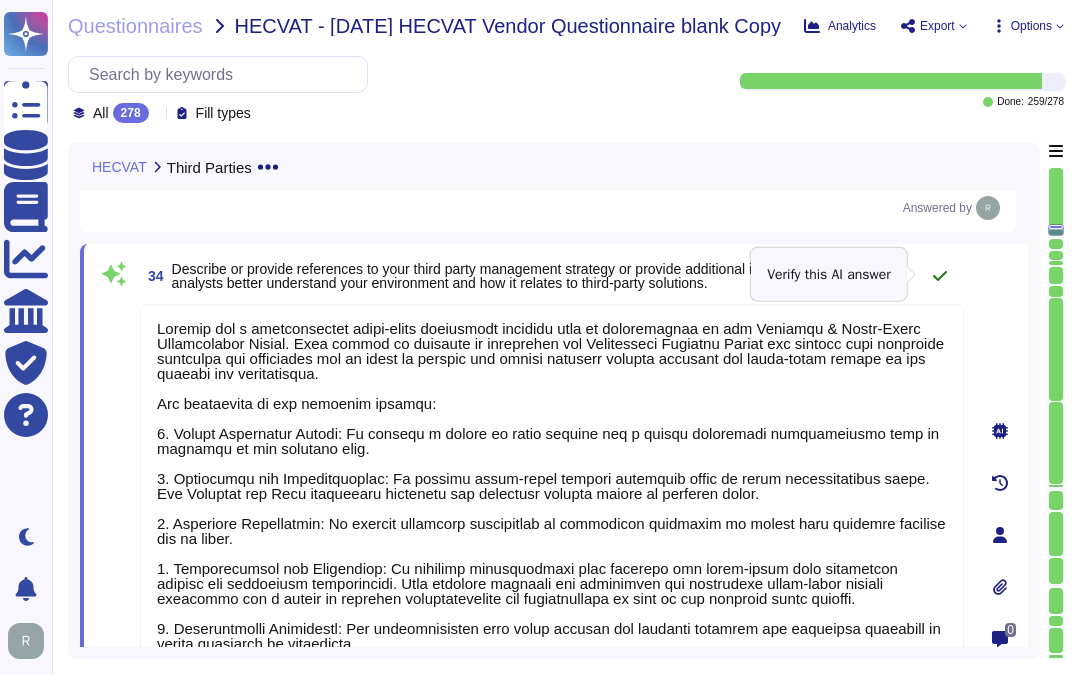 click 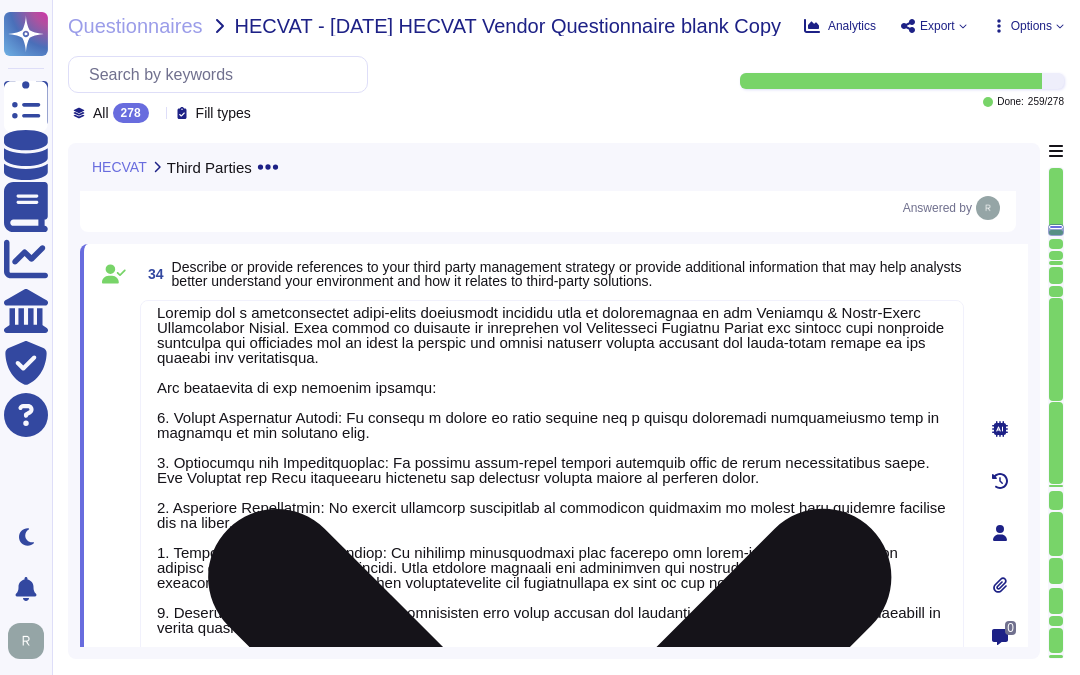 scroll, scrollTop: 16, scrollLeft: 0, axis: vertical 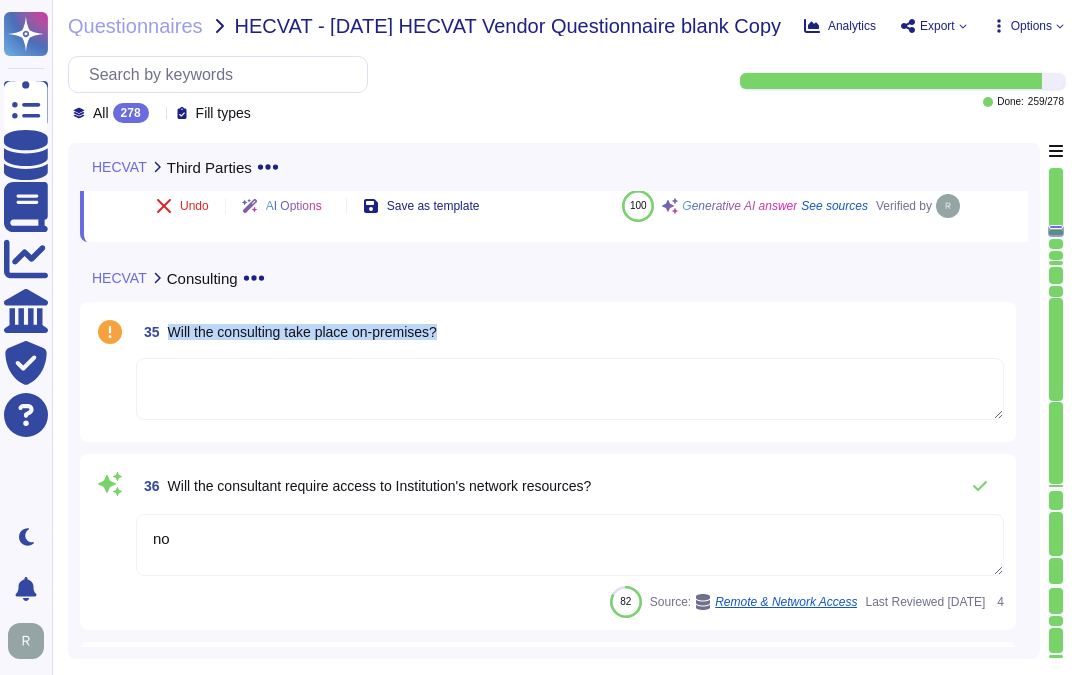 drag, startPoint x: 167, startPoint y: 331, endPoint x: 503, endPoint y: 331, distance: 336 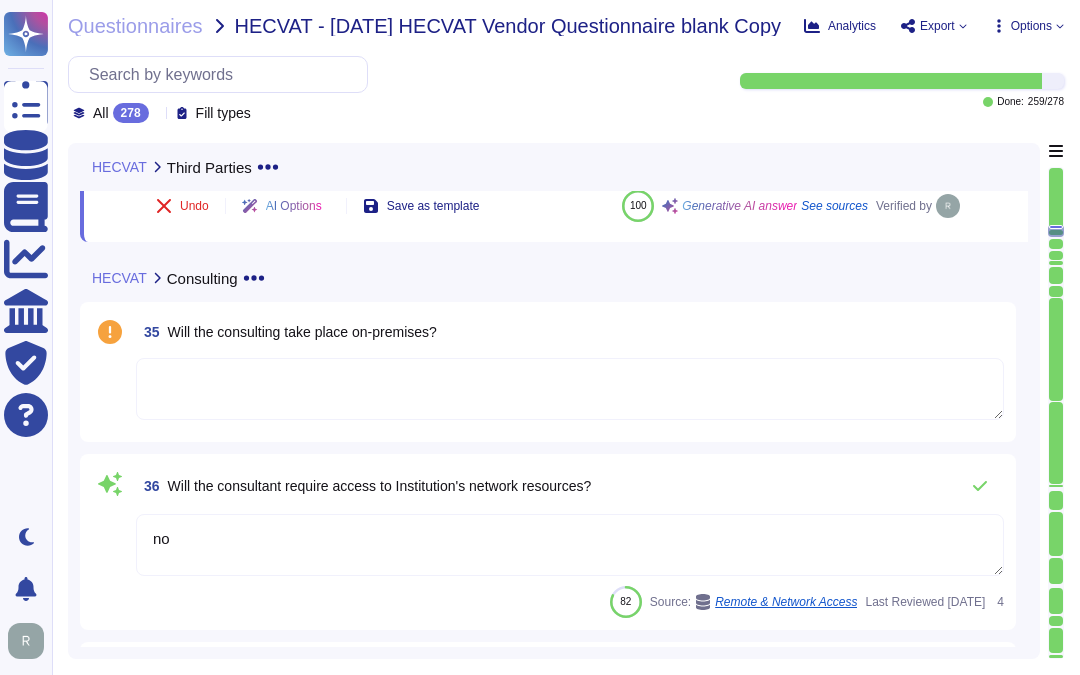 scroll, scrollTop: 2, scrollLeft: 0, axis: vertical 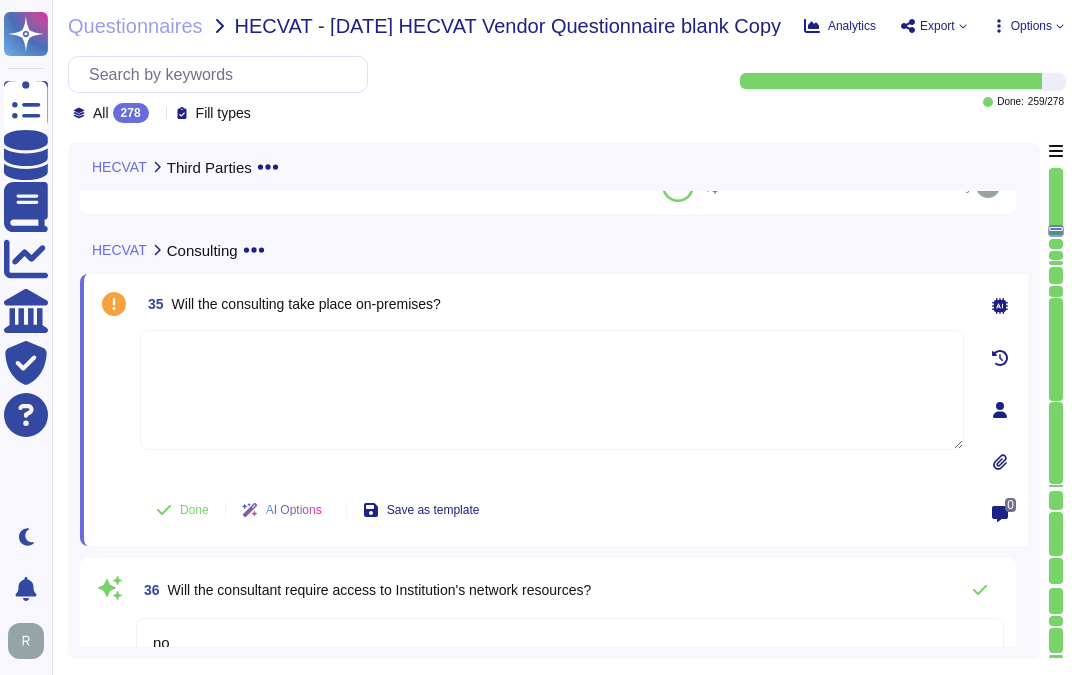 click at bounding box center (552, 390) 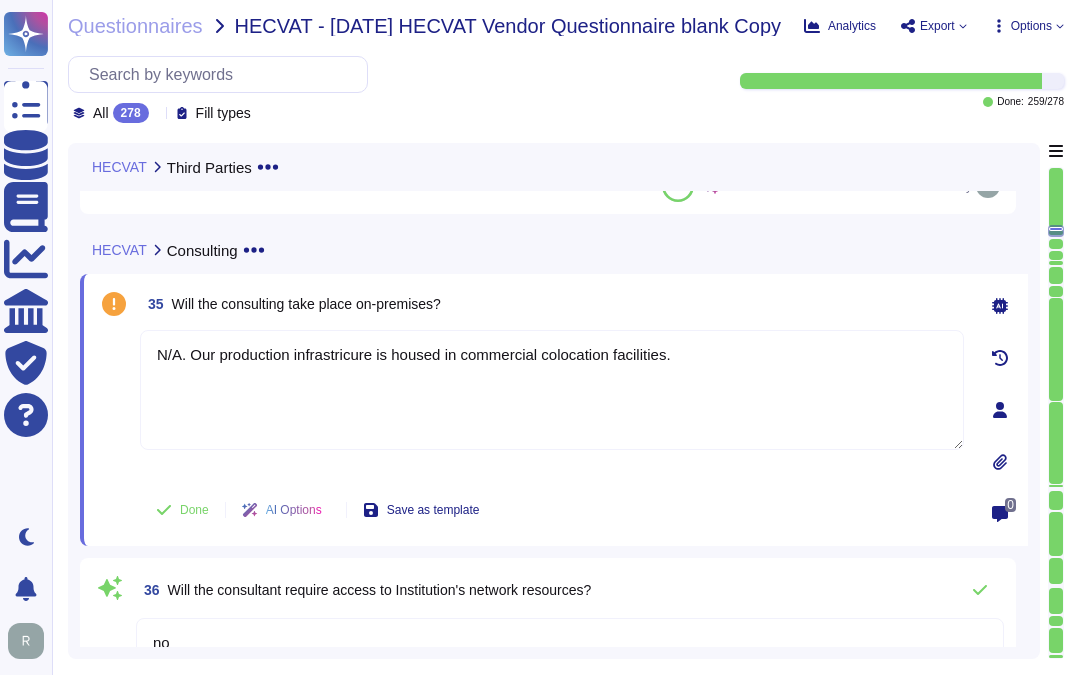 drag, startPoint x: 190, startPoint y: 361, endPoint x: 98, endPoint y: 342, distance: 93.941475 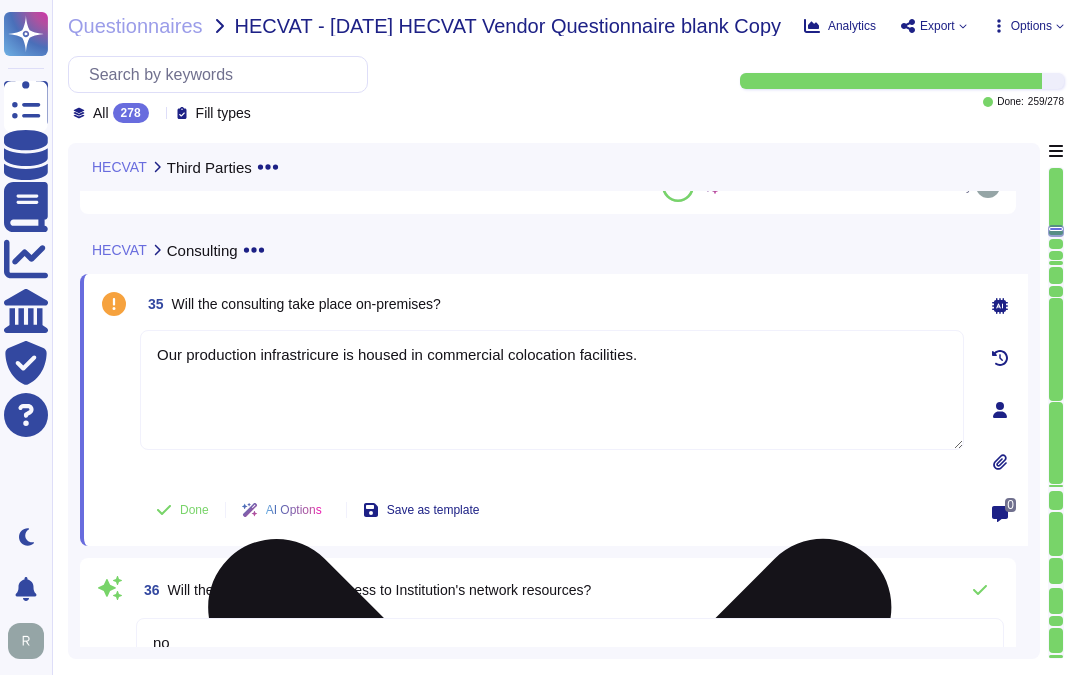 click on "Our production infrastructure is housed in commercial colocation facilities." at bounding box center [552, 390] 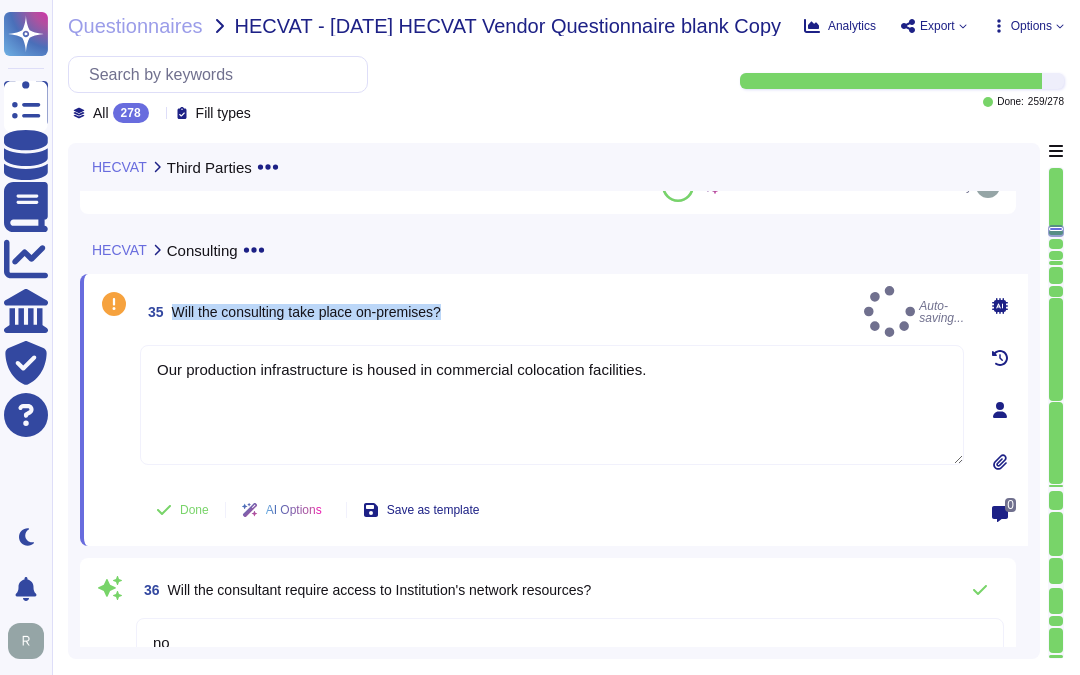 drag, startPoint x: 174, startPoint y: 302, endPoint x: 535, endPoint y: 303, distance: 361.00137 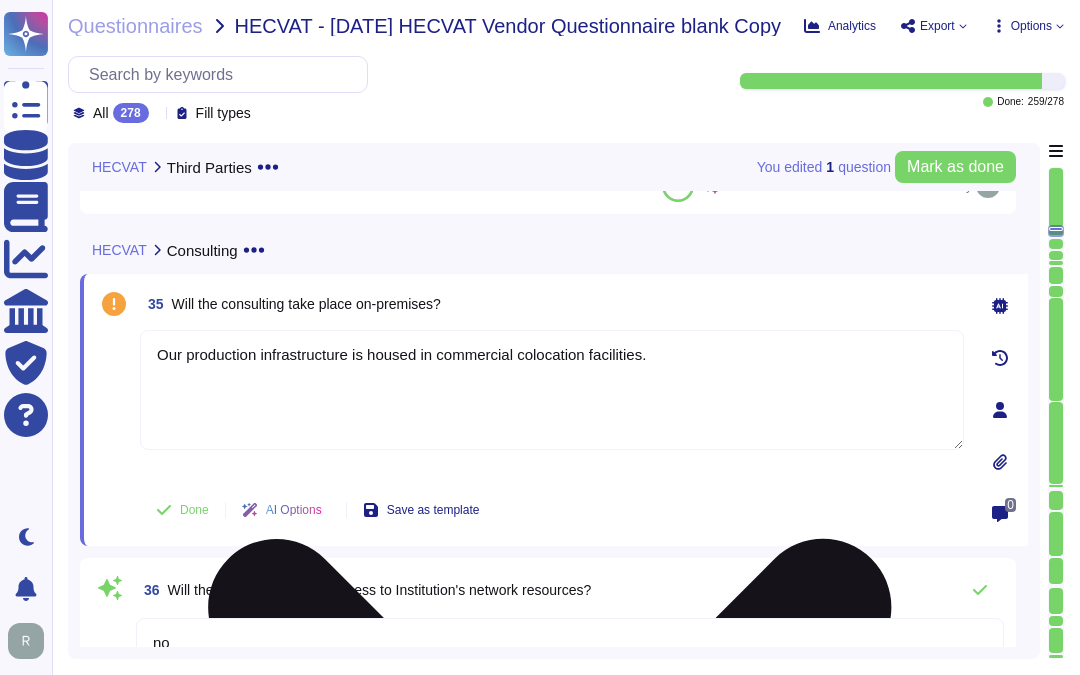 click on "Our production infrastructure is housed in commercial colocation facilities." at bounding box center [552, 390] 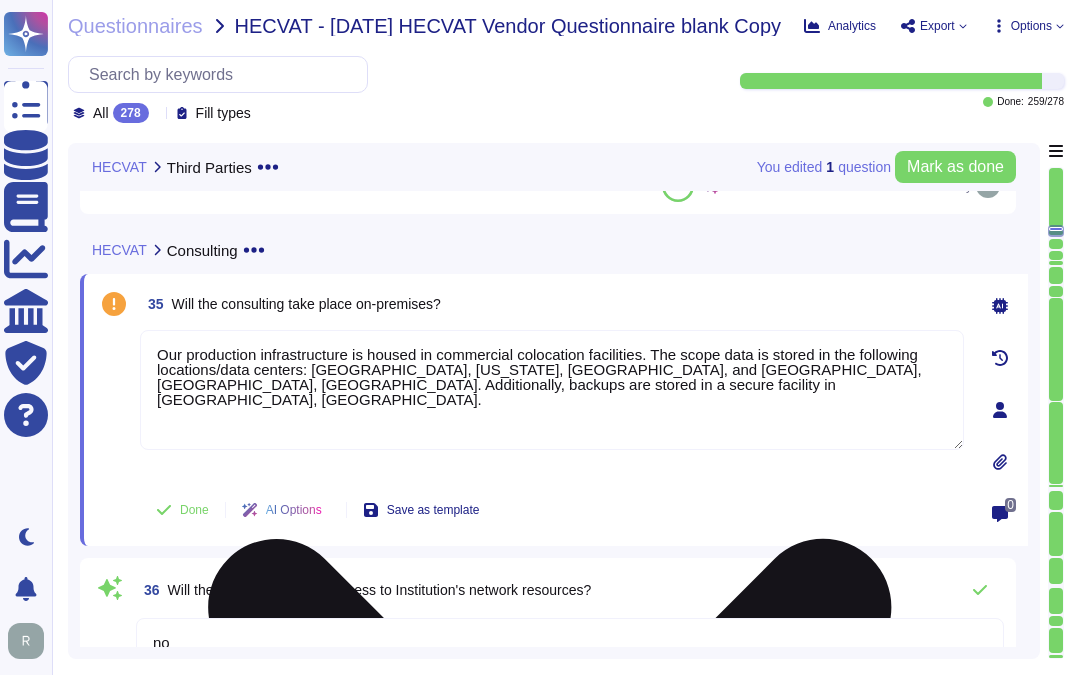click on "Our production infrastructure is housed in commercial colocation facilities. The scope data is stored in the following locations/data centers: [GEOGRAPHIC_DATA], [US_STATE], [GEOGRAPHIC_DATA], and [GEOGRAPHIC_DATA], [GEOGRAPHIC_DATA], [GEOGRAPHIC_DATA]. Additionally, backups are stored in a secure facility in [GEOGRAPHIC_DATA], [GEOGRAPHIC_DATA]." at bounding box center (552, 390) 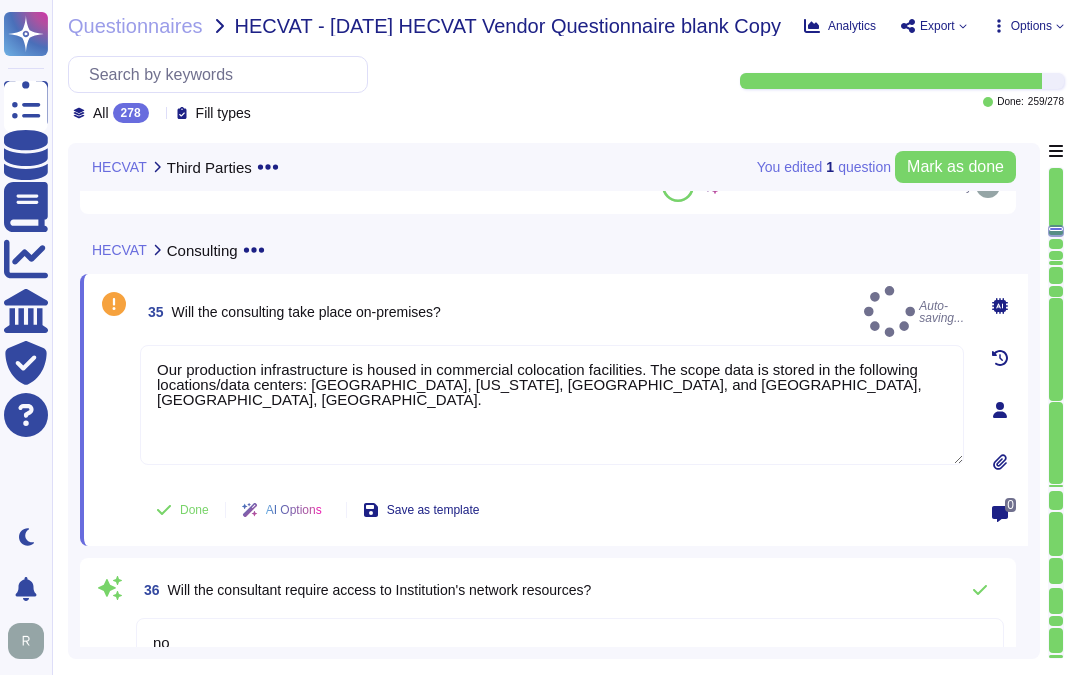 click on "35 Will the consulting take place on-premises? Auto-saving..." at bounding box center [552, 311] 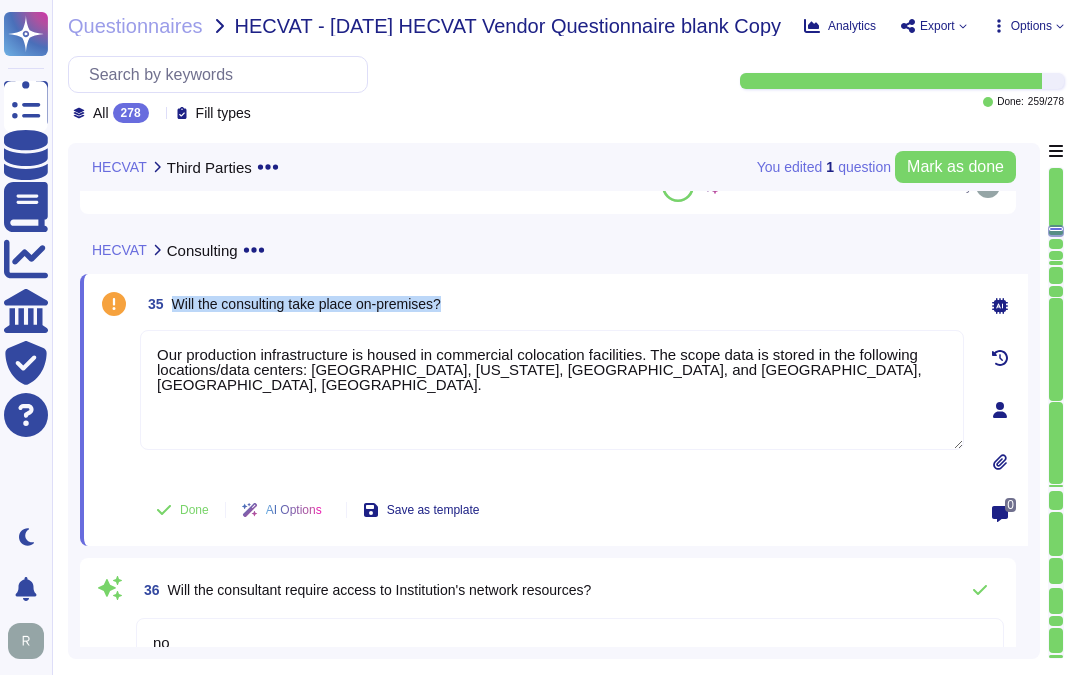 drag, startPoint x: 173, startPoint y: 303, endPoint x: 462, endPoint y: 301, distance: 289.00693 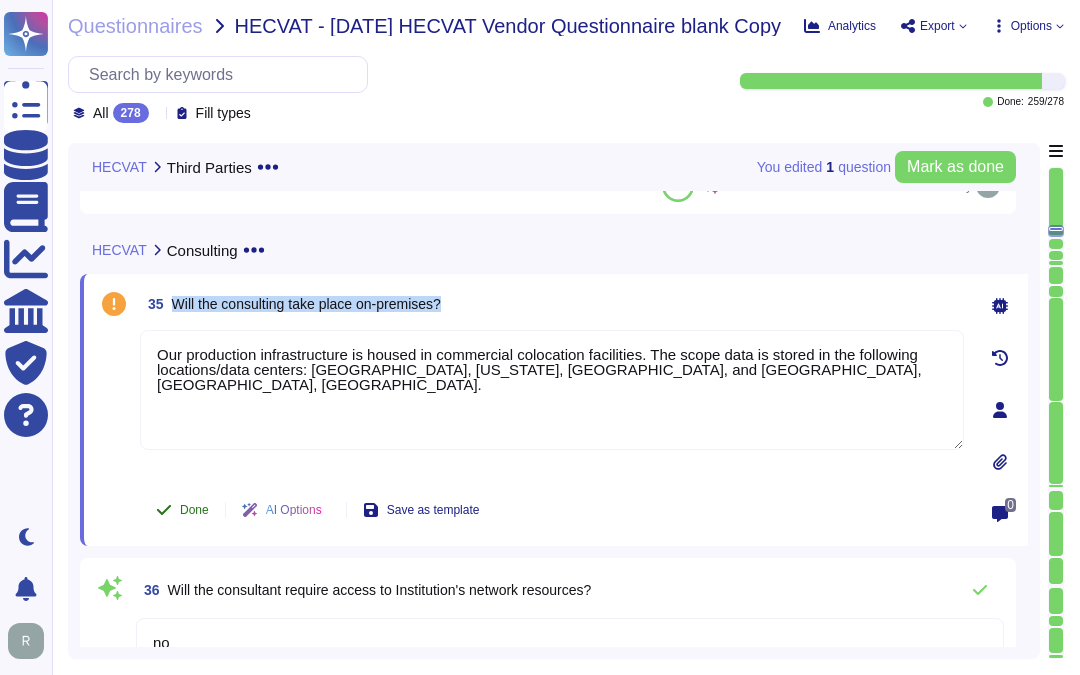 click on "Done" at bounding box center (182, 510) 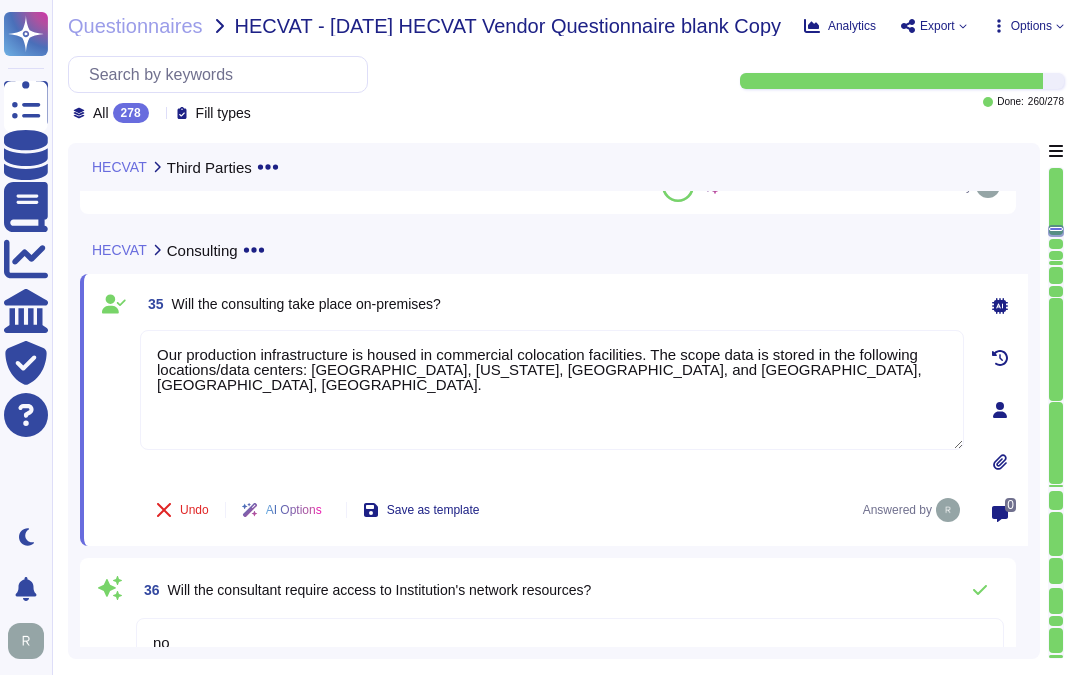 click 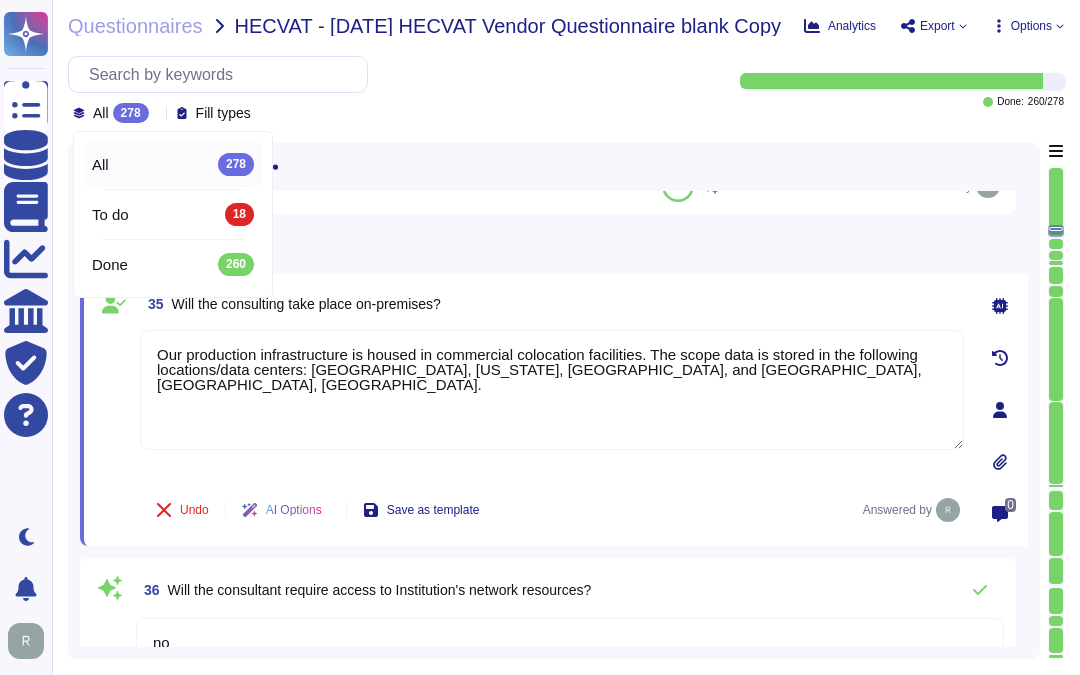click 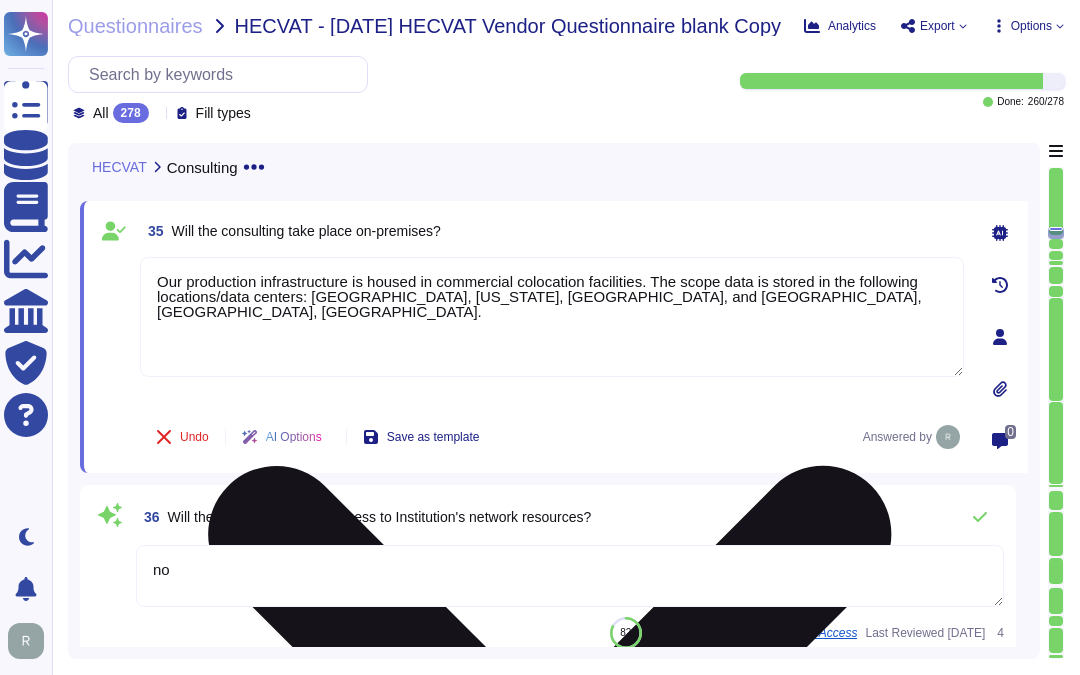 scroll, scrollTop: 9392, scrollLeft: 0, axis: vertical 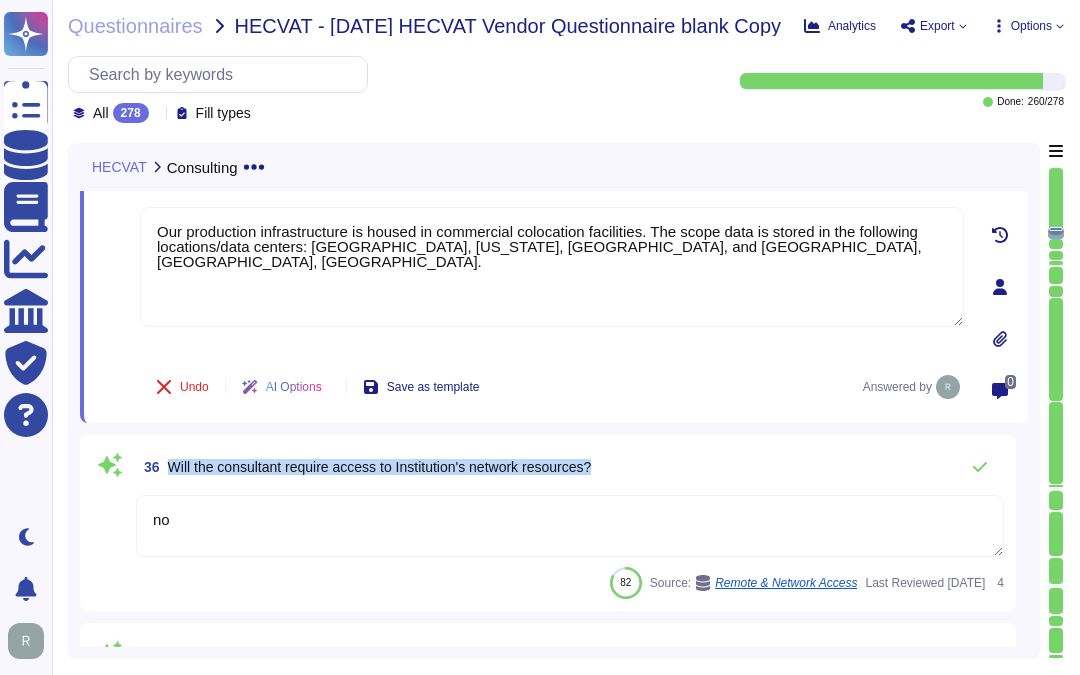 drag, startPoint x: 167, startPoint y: 457, endPoint x: 635, endPoint y: 455, distance: 468.00427 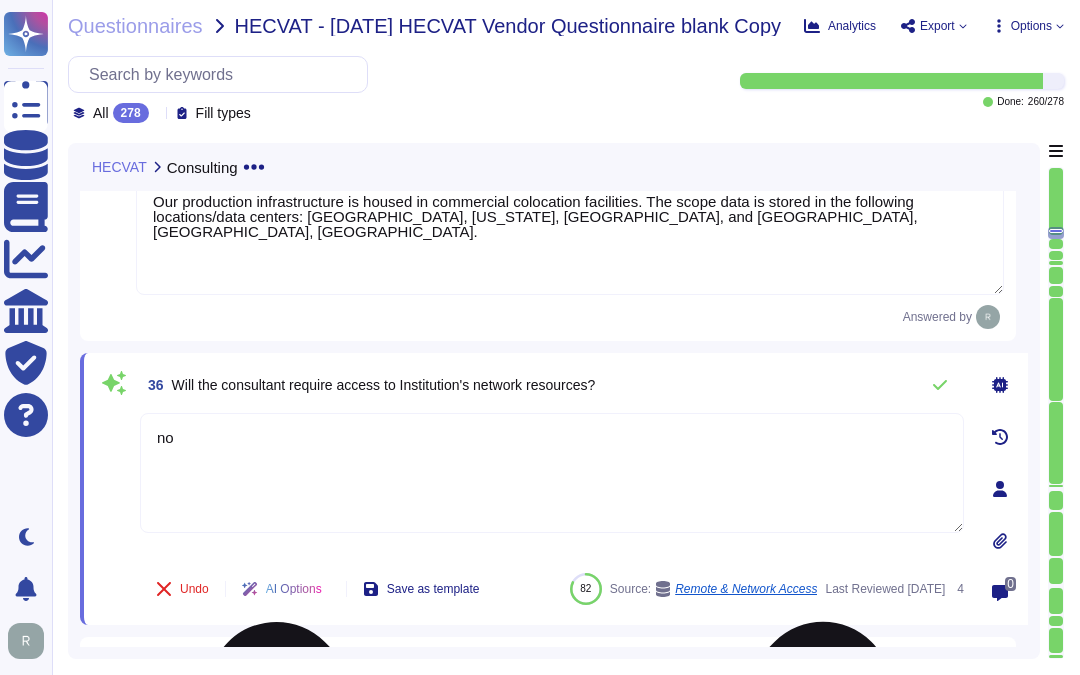 scroll, scrollTop: 9503, scrollLeft: 0, axis: vertical 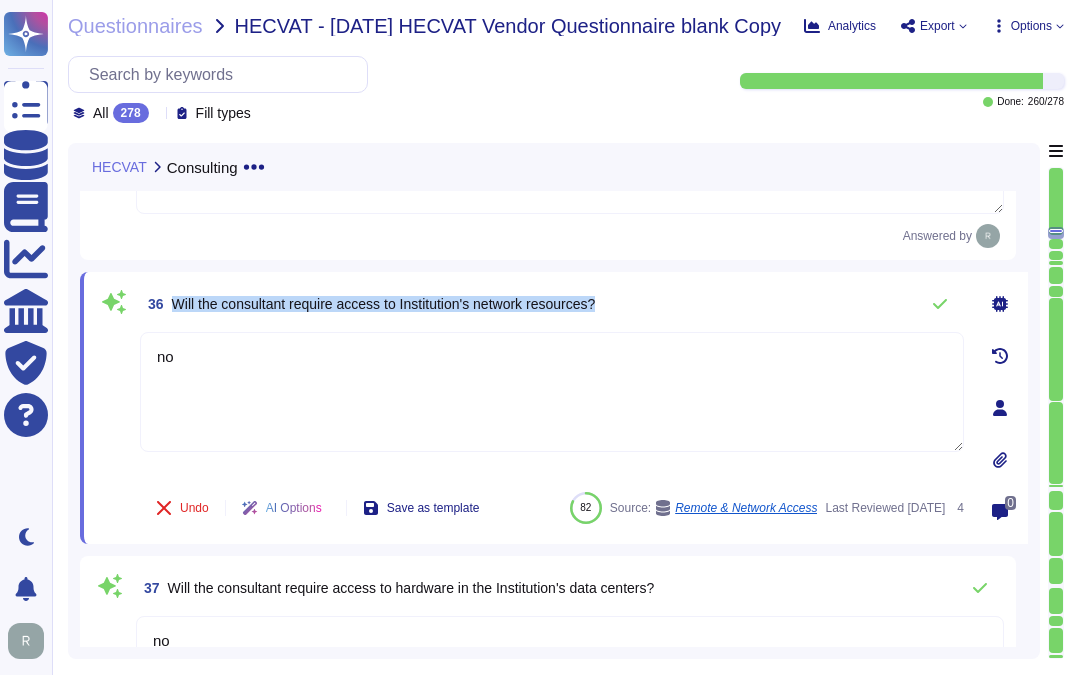drag, startPoint x: 174, startPoint y: 303, endPoint x: 642, endPoint y: 307, distance: 468.0171 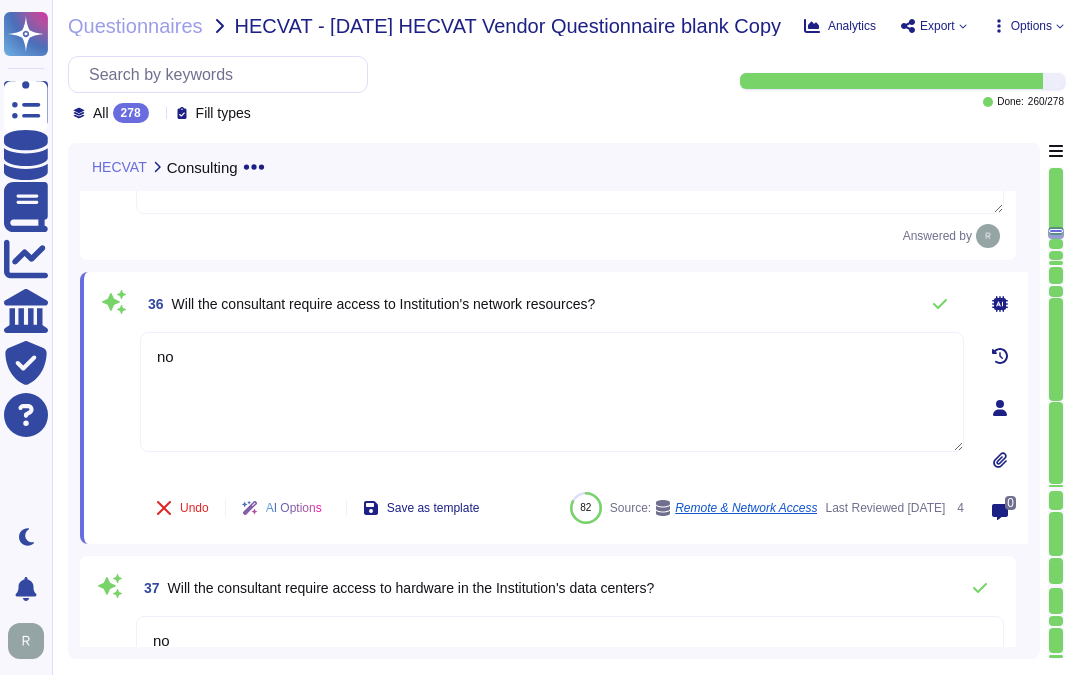 drag, startPoint x: 211, startPoint y: 365, endPoint x: 106, endPoint y: 363, distance: 105.01904 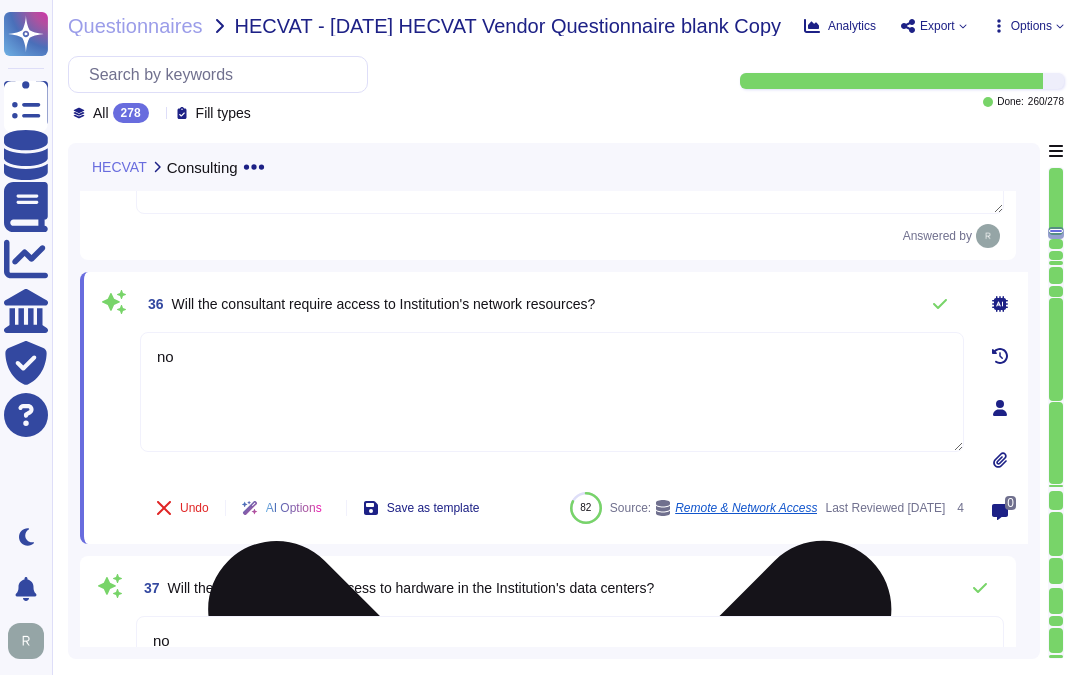 paste on "Services will be accessed through the internet." 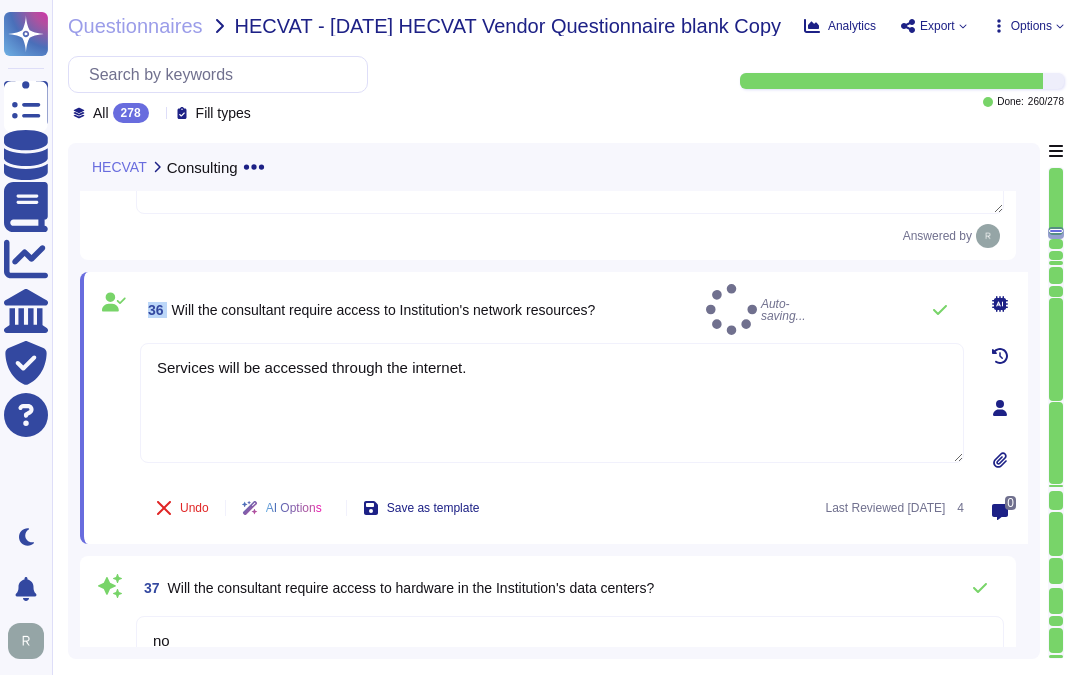 drag, startPoint x: 174, startPoint y: 300, endPoint x: 692, endPoint y: 294, distance: 518.0347 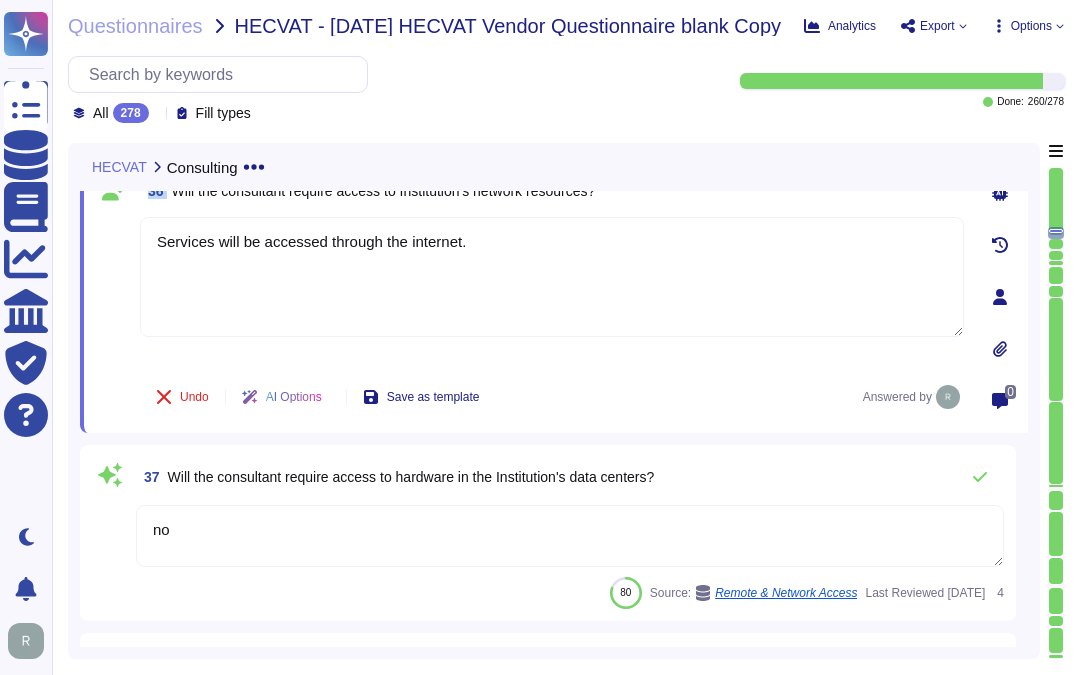 scroll, scrollTop: 9503, scrollLeft: 0, axis: vertical 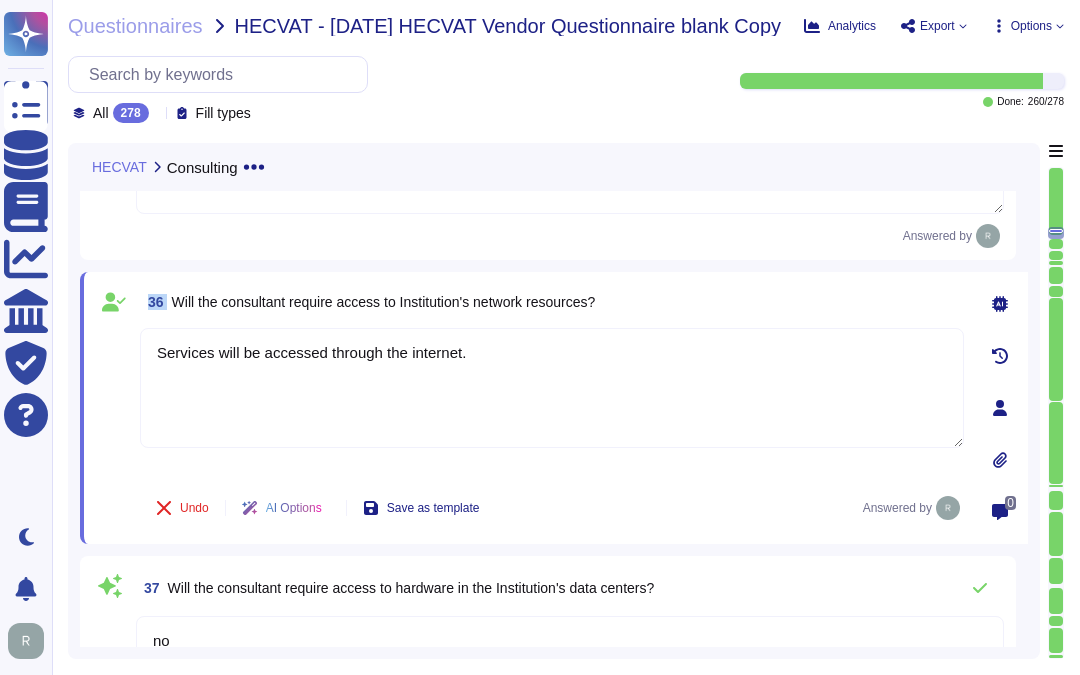 click on "36 Will the consultant require access to Institution's network resources? Services will be accessed through the internet. Undo AI Options Save as template Answered by 0" at bounding box center [554, 408] 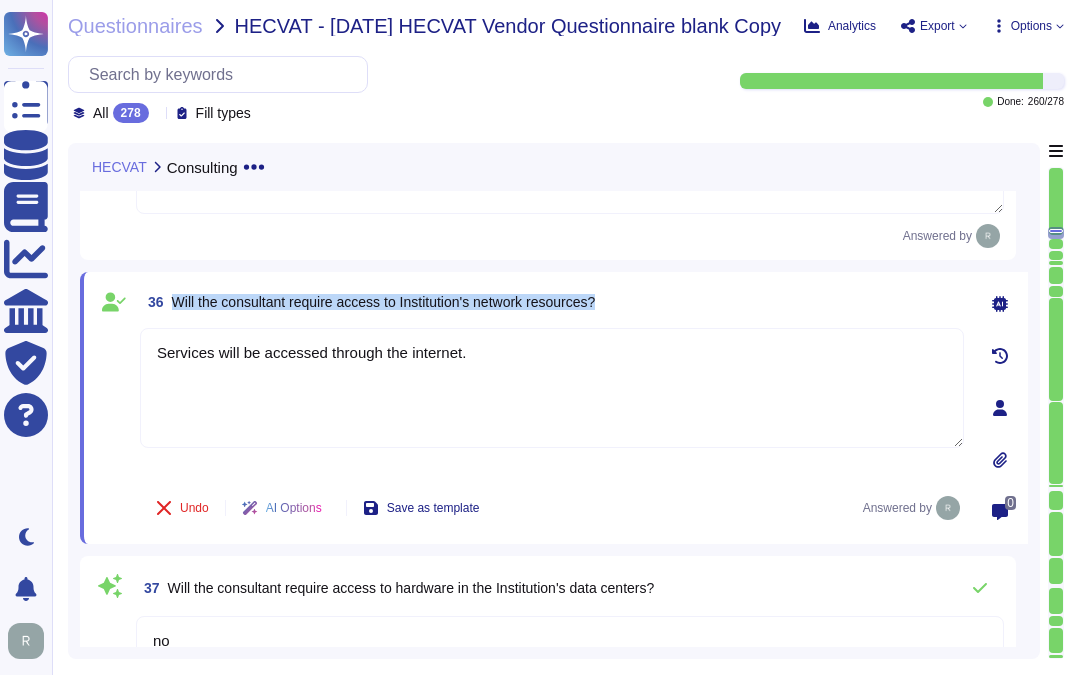 drag, startPoint x: 174, startPoint y: 298, endPoint x: 667, endPoint y: 305, distance: 493.04968 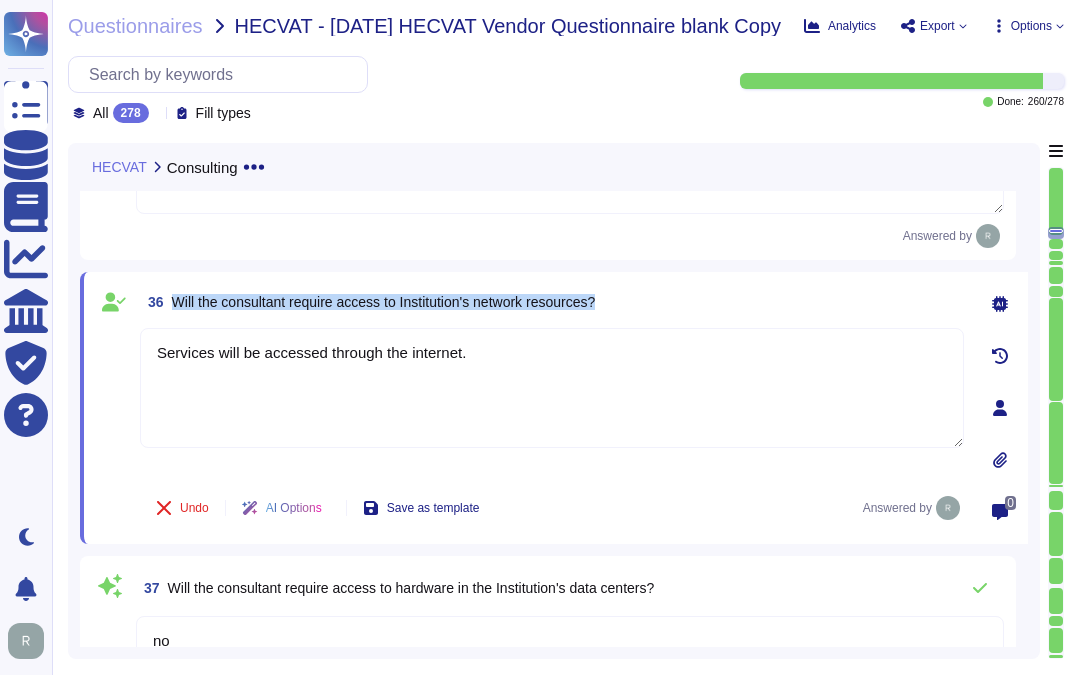 click on "36 Will the consultant require access to Institution's network resources?" at bounding box center [367, 302] 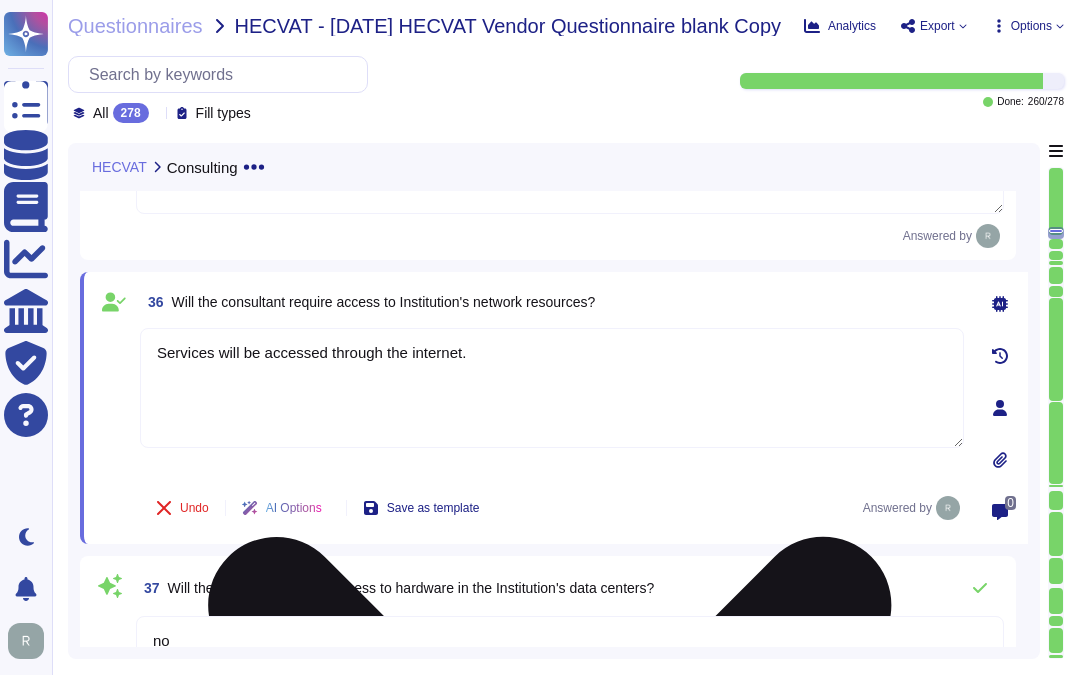 drag, startPoint x: 495, startPoint y: 354, endPoint x: 138, endPoint y: 334, distance: 357.55978 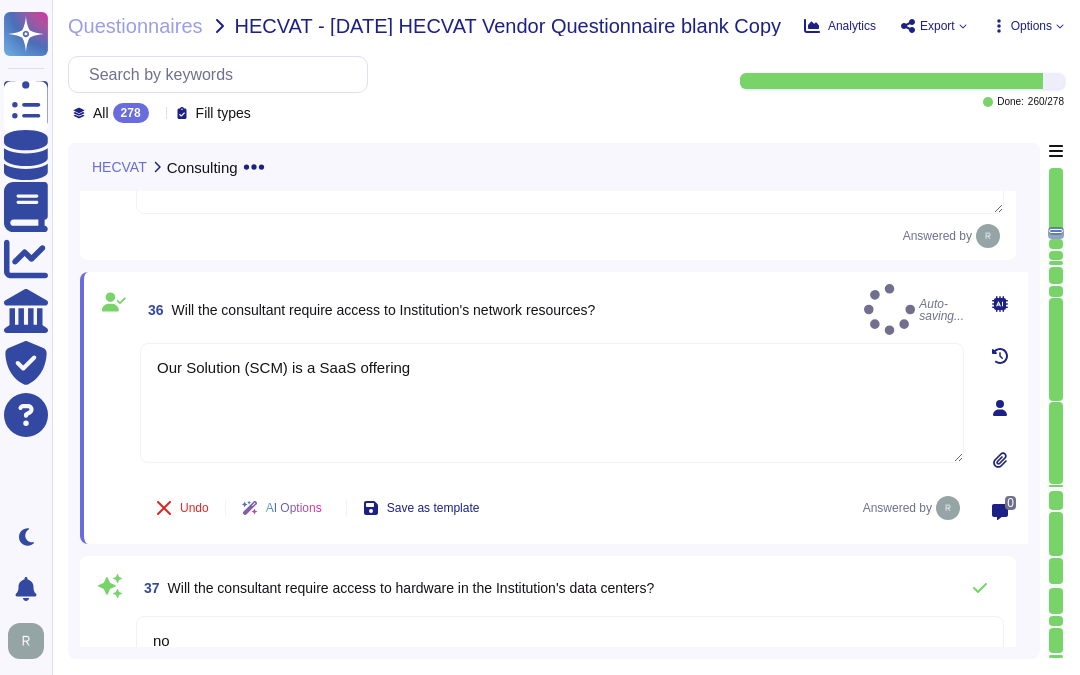 click on "HECVAT Consulting 35 Will the consulting take place on-premises? Our production infrastructure is housed in commercial colocation facilities. The scope data is stored in the following locations/data centers: [GEOGRAPHIC_DATA], [US_STATE], [GEOGRAPHIC_DATA], and [GEOGRAPHIC_DATA], [GEOGRAPHIC_DATA], [GEOGRAPHIC_DATA].  Answered by 36 Will the consultant require access to Institution's network resources? Auto-saving... Our Solution (SCM) is a SaaS offering Undo AI Options Save as template Answered by 0 37 Will the consultant require access to hardware in the Institution's data centers? no 80 Source: Remote & Network Access Last Reviewed   [DATE] 4 38 Will the consultant require an account within the Institution's domain (@*.edu)? "Account" refers to an SCM account, an E-PKI account, an S3 account, or any other account at a Sectigo Website for which you sign up and log in. 81 Source: 2021 Privacy Policy.pdf Last Reviewed   [DATE] 39 Has the consultant received training on [sensitive, HIPAA, PCI, etc.] data handling? 40" at bounding box center (554, 401) 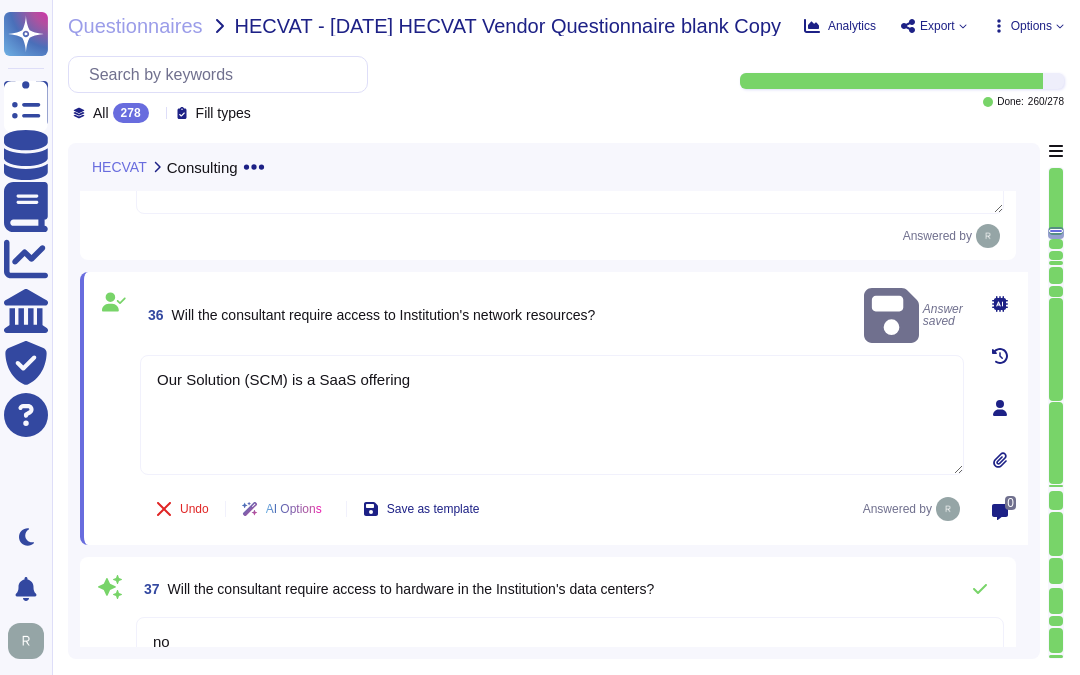 drag, startPoint x: 417, startPoint y: 351, endPoint x: -5, endPoint y: 330, distance: 422.5222 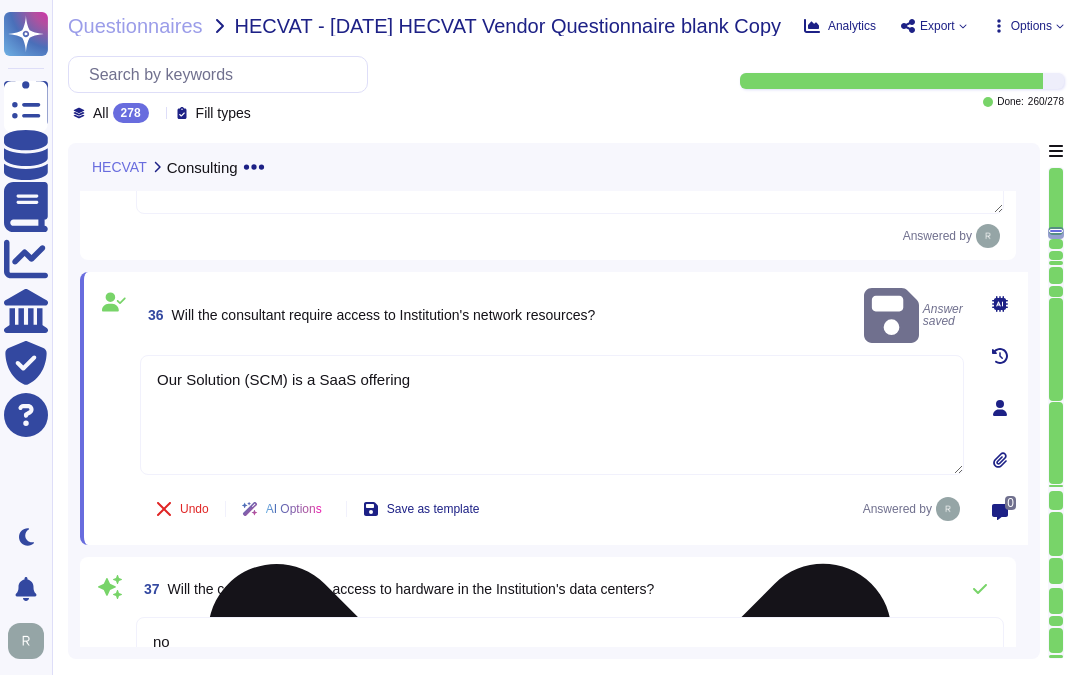 paste on "Services will be accessed through the internet. Our SCM is a SaaS and can be accessed through the internet. We offer a SaaS Service that will be accessed through the internet via popular browsers." 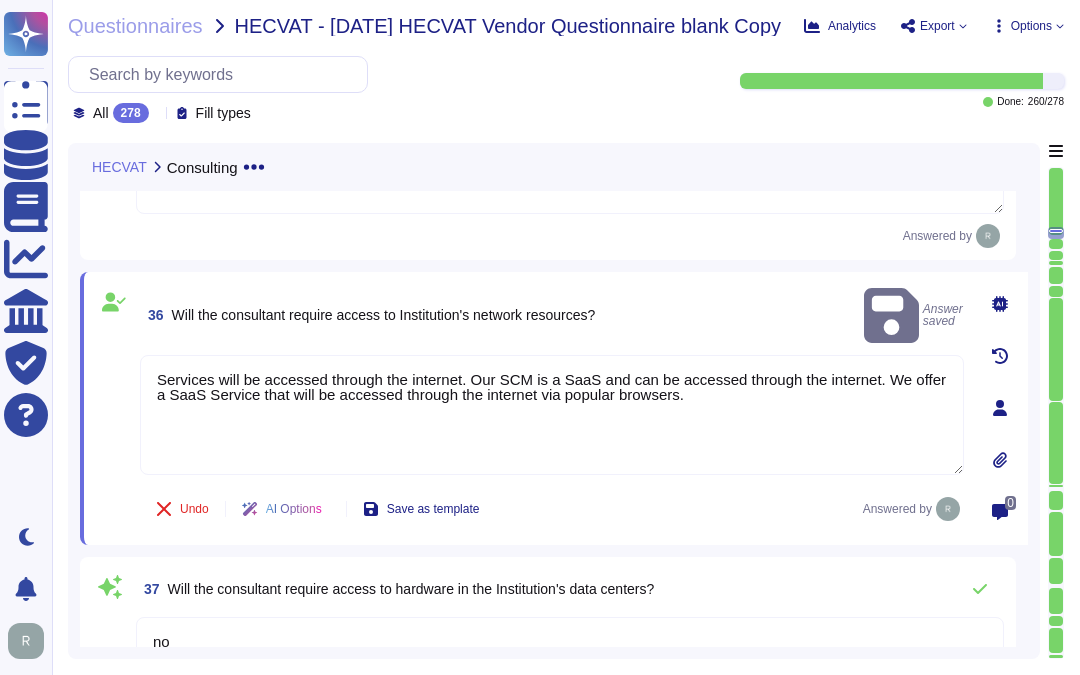 click on "36 Will the consultant require access to Institution's network resources? Answer saved" at bounding box center [552, 315] 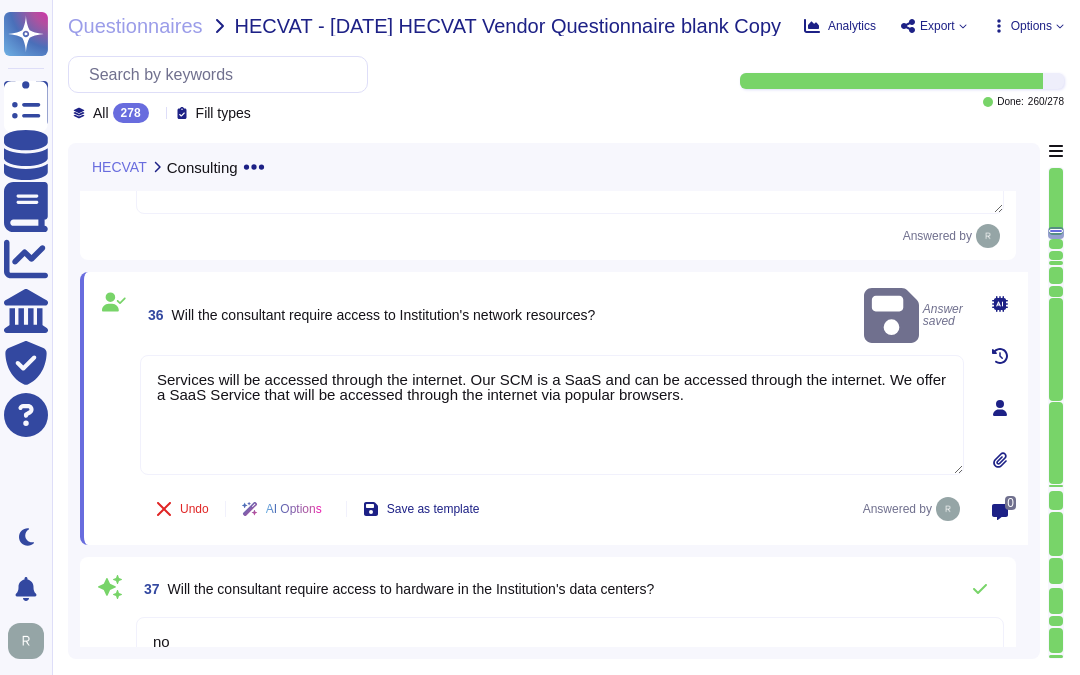 drag, startPoint x: 465, startPoint y: 352, endPoint x: 116, endPoint y: 336, distance: 349.36658 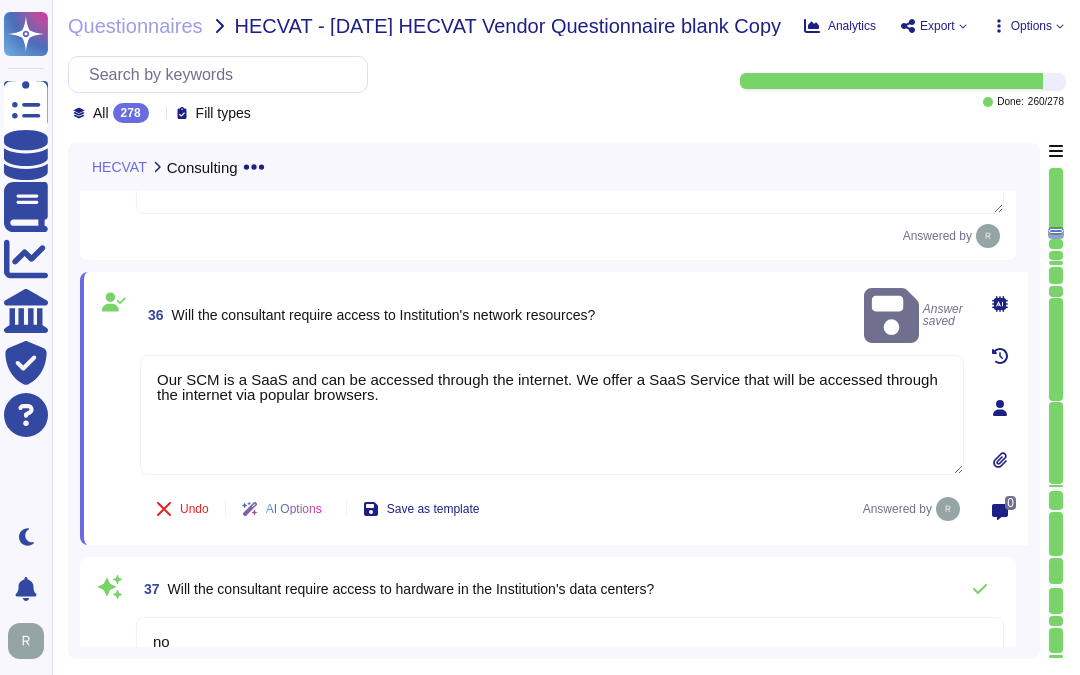 drag, startPoint x: 174, startPoint y: 326, endPoint x: -5, endPoint y: 272, distance: 186.96791 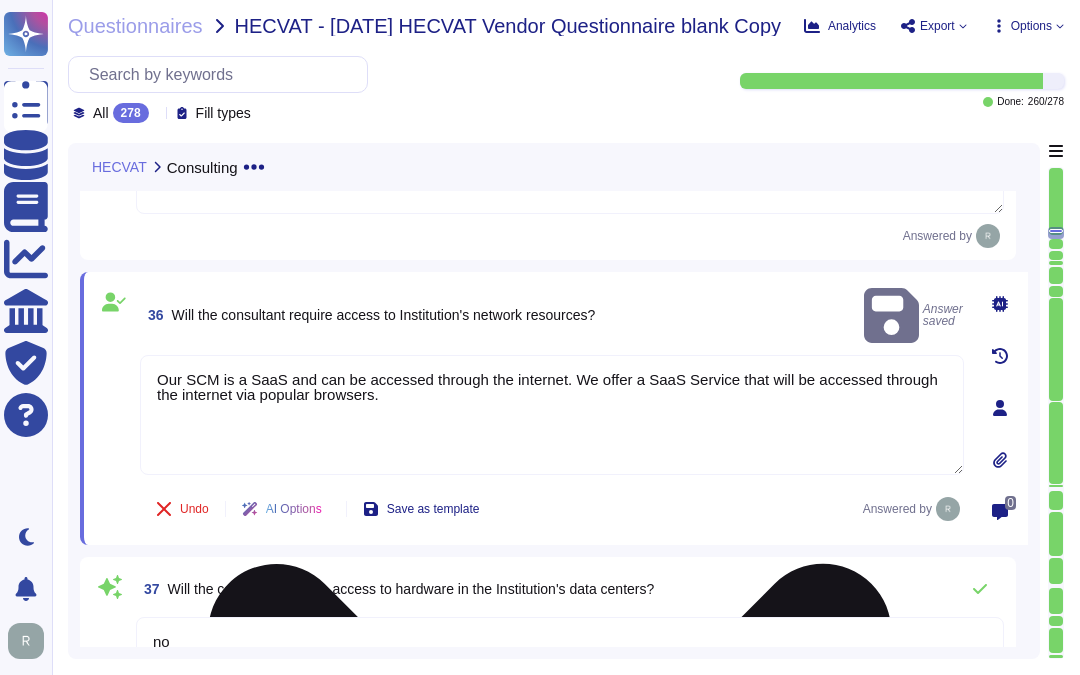 paste on "Services will be accessed through the internet. This includes our SaaS application, which can be accessed via popular browsers. Additionally, all access to external systems from Sectigo Systems shall be through authorized Sectigo service" 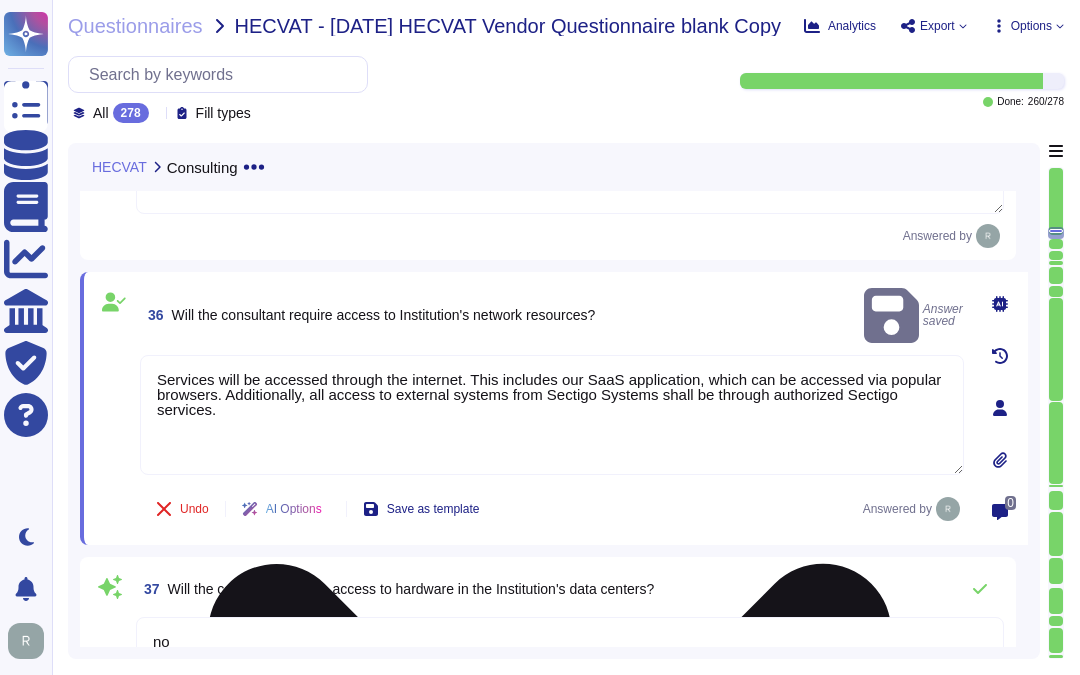 click on "Services will be accessed through the internet. This includes our SaaS application, which can be accessed via popular browsers. Additionally, all access to external systems from Sectigo Systems shall be through authorized Sectigo services." at bounding box center [552, 415] 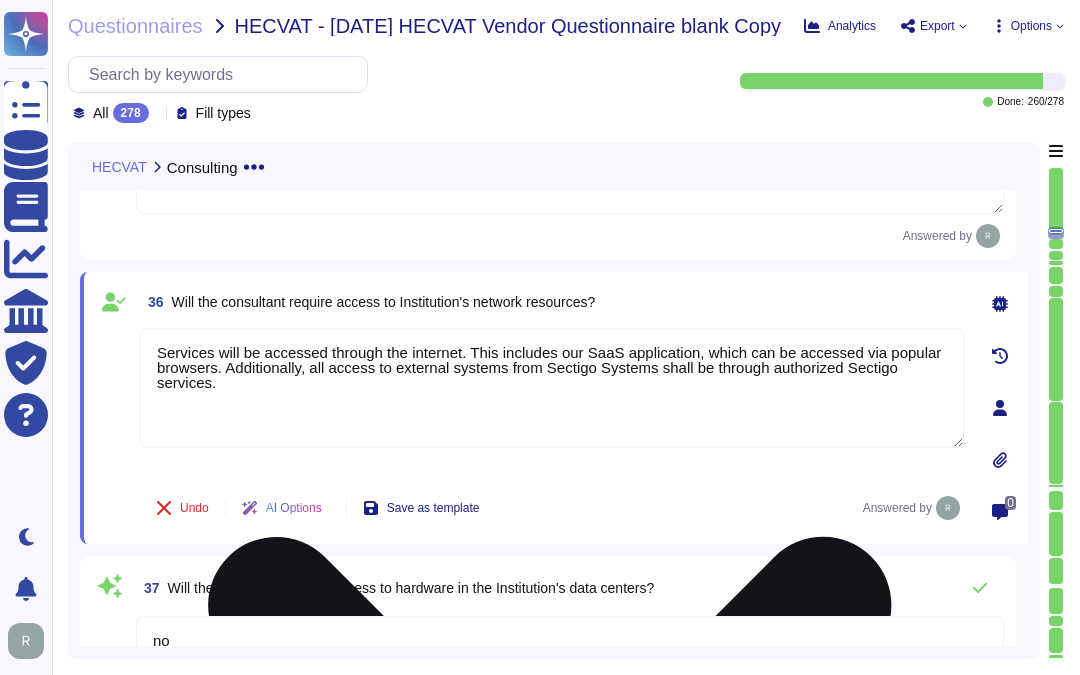 drag, startPoint x: 222, startPoint y: 371, endPoint x: 387, endPoint y: 428, distance: 174.56804 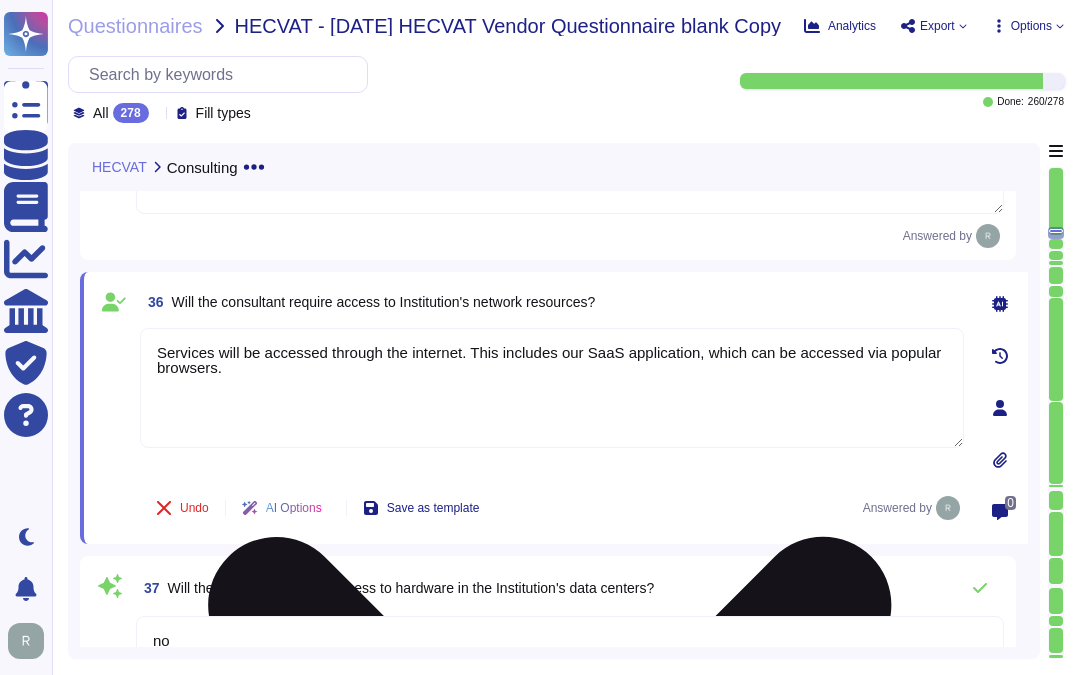 click on "Services will be accessed through the internet. This includes our SaaS application, which can be accessed via popular browsers." at bounding box center (552, 388) 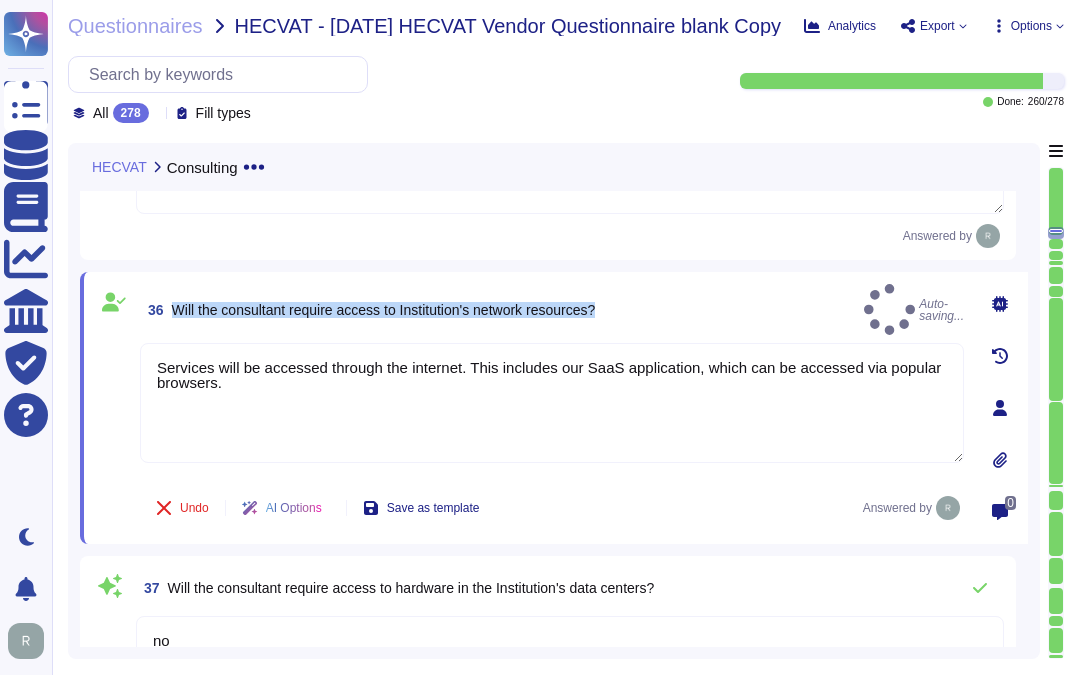 drag, startPoint x: 171, startPoint y: 296, endPoint x: 661, endPoint y: 304, distance: 490.0653 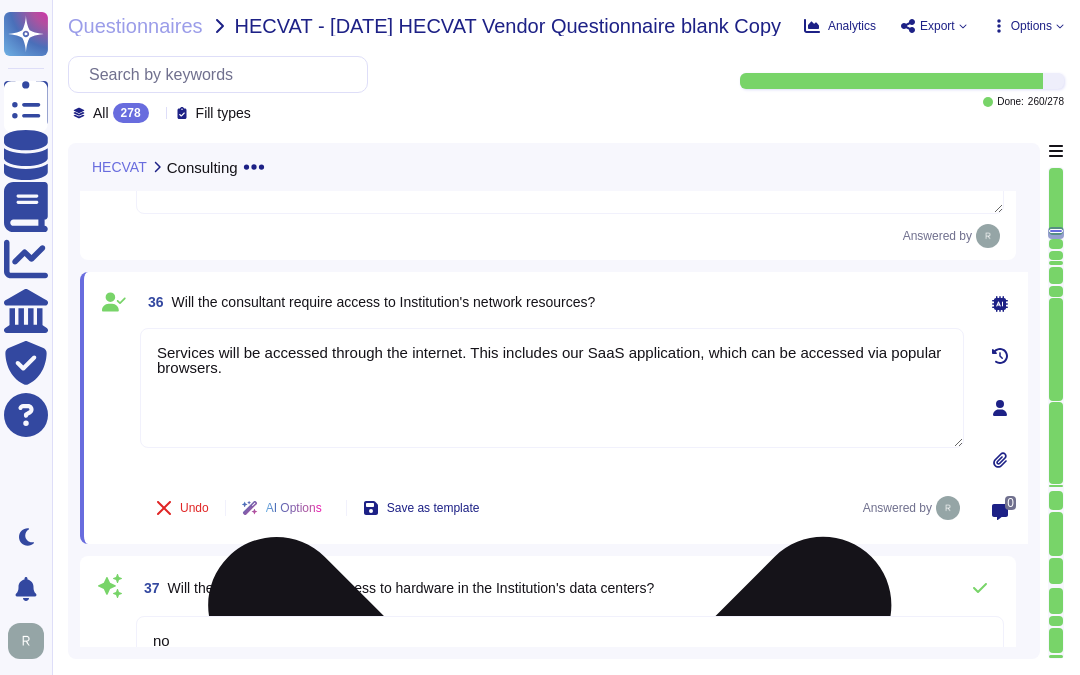click on "Services will be accessed through the internet. This includes our SaaS application, which can be accessed via popular browsers." at bounding box center (552, 388) 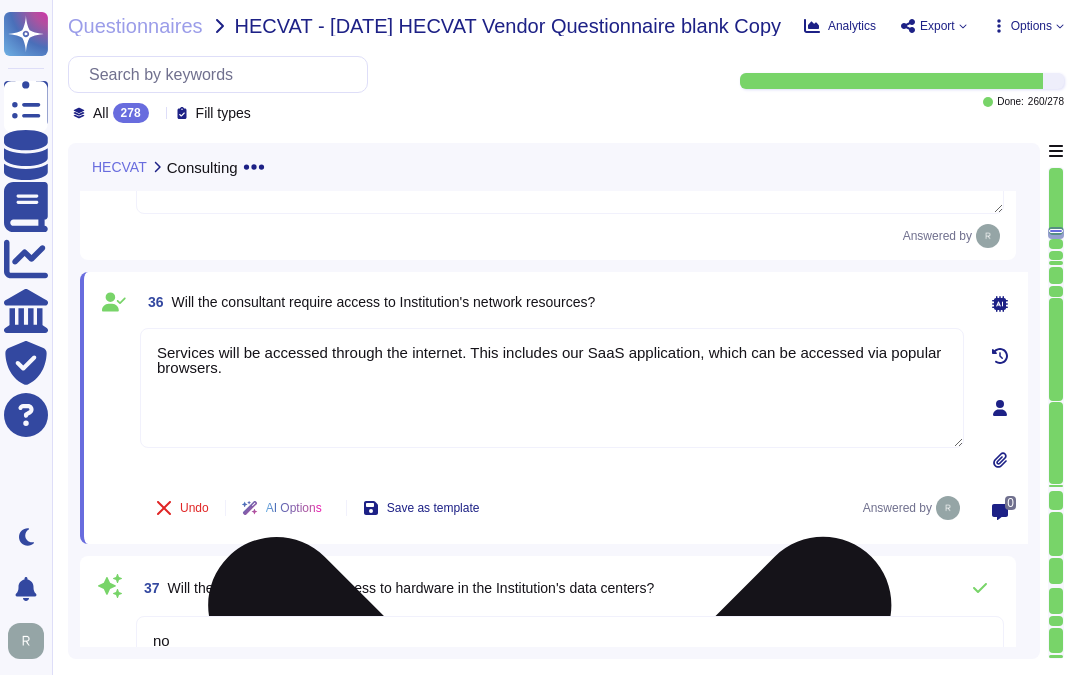 paste on "Access to the client network is managed on the customer side through an administrator account. Only authorized personnel are permitted to remotely connect to the information systems, networks, and data repositories. No Sectigo employee is ever granted access to customer networks, and no party other than the customer will have access to customer data. Customer instances are logically separated, ensuring that access is restricted to authorized users only." 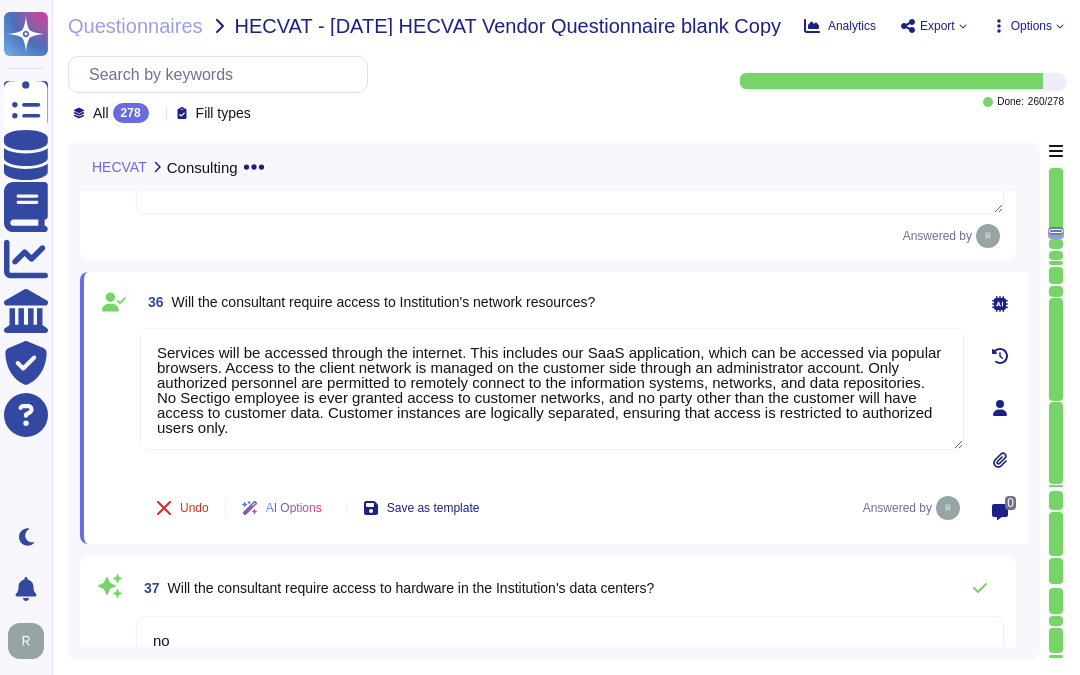 click on "36 Will the consultant require access to Institution's network resources? Services will be accessed through the internet. This includes our SaaS application, which can be accessed via popular browsers. Access to the client network is managed on the customer side through an administrator account. Only authorized personnel are permitted to remotely connect to the information systems, networks, and data repositories. No Sectigo employee is ever granted access to customer networks, and no party other than the customer will have access to customer data. Customer instances are logically separated, ensuring that access is restricted to authorized users only. Undo AI Options Save as template Answered by 0" at bounding box center (554, 408) 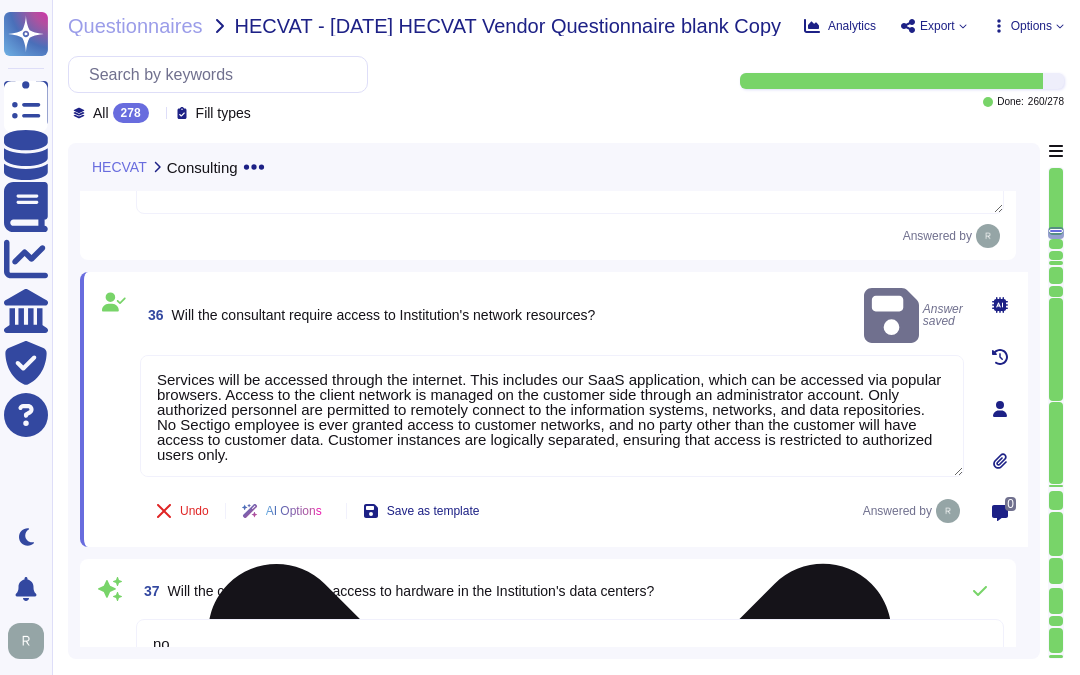 scroll, scrollTop: 2, scrollLeft: 0, axis: vertical 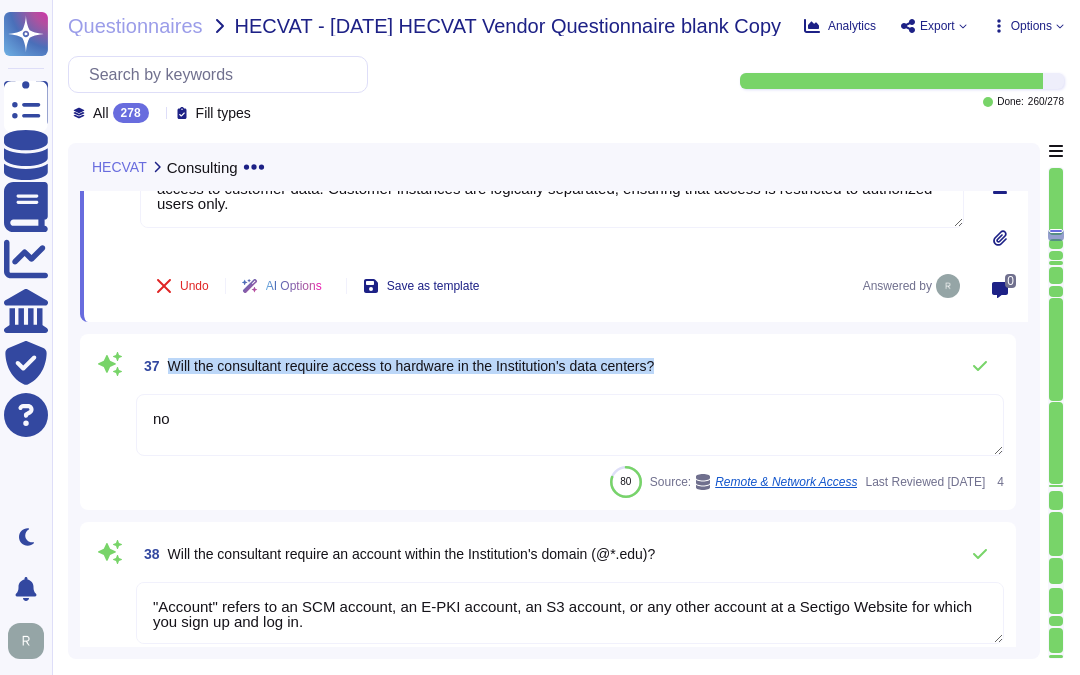 drag, startPoint x: 170, startPoint y: 361, endPoint x: 673, endPoint y: 371, distance: 503.0994 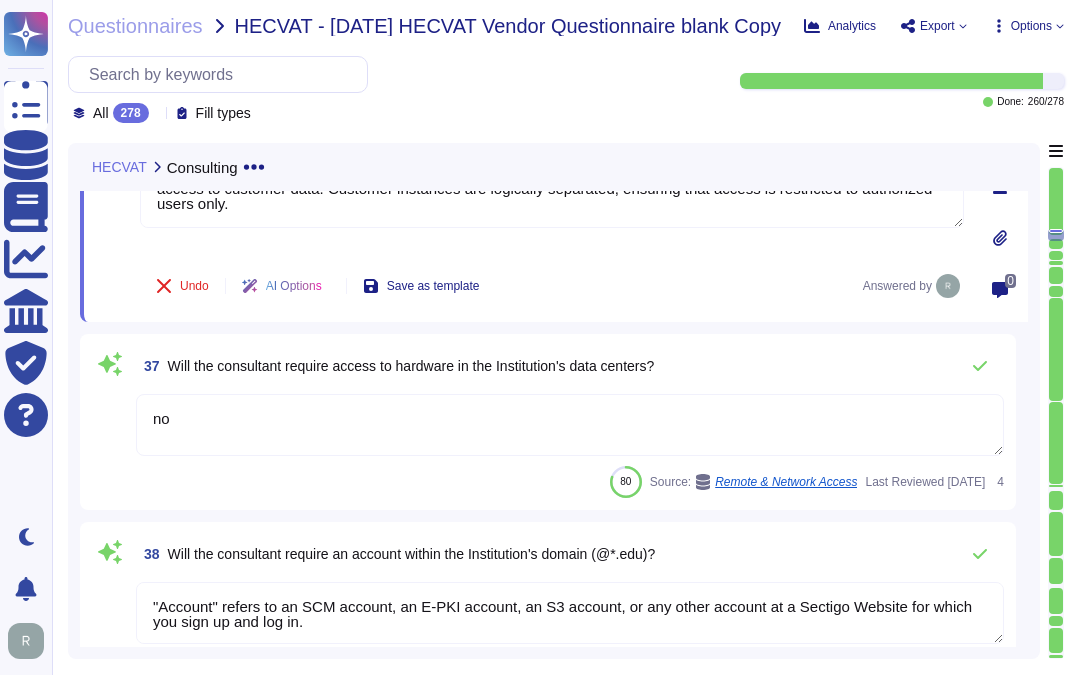 scroll, scrollTop: 0, scrollLeft: 0, axis: both 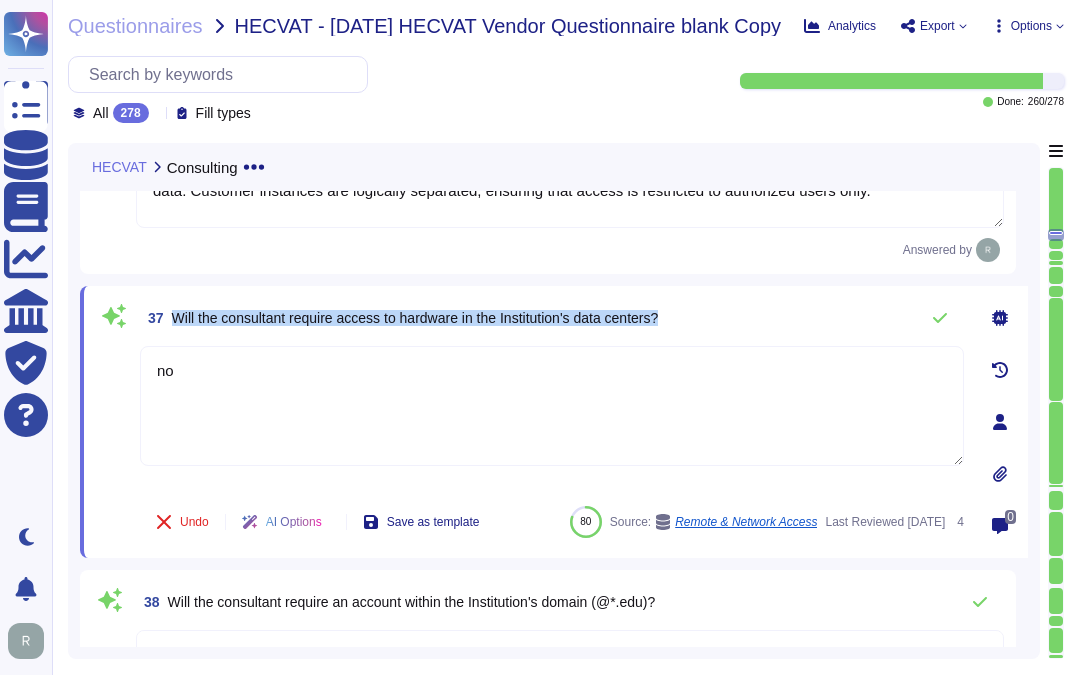 drag, startPoint x: 172, startPoint y: 318, endPoint x: 768, endPoint y: 337, distance: 596.3028 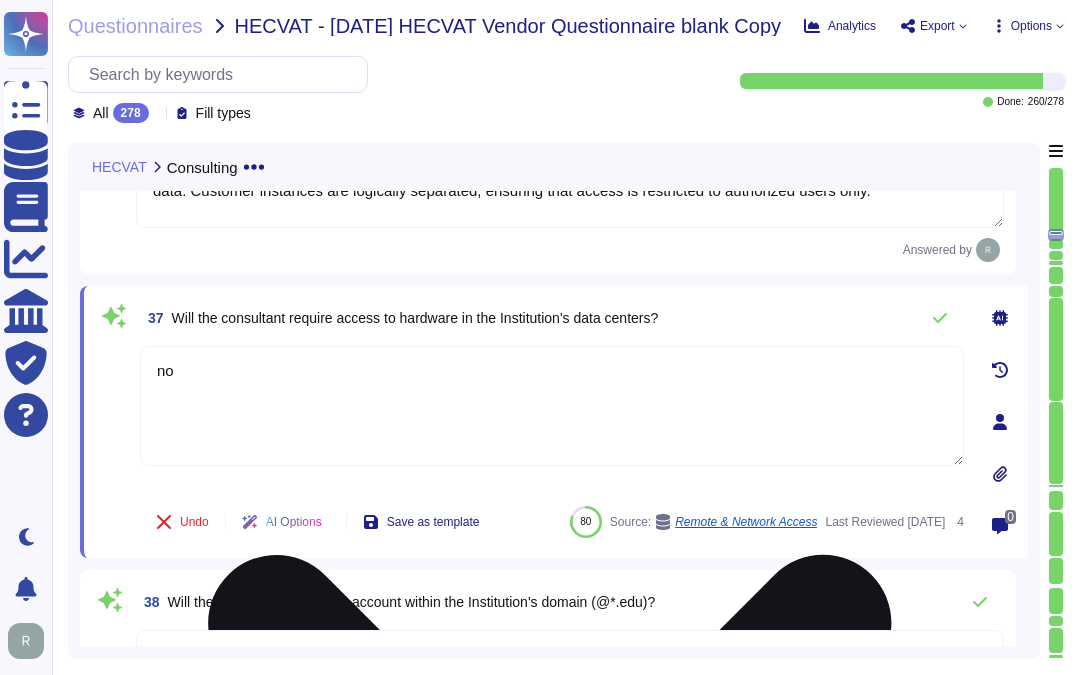 click on "no" at bounding box center [552, 406] 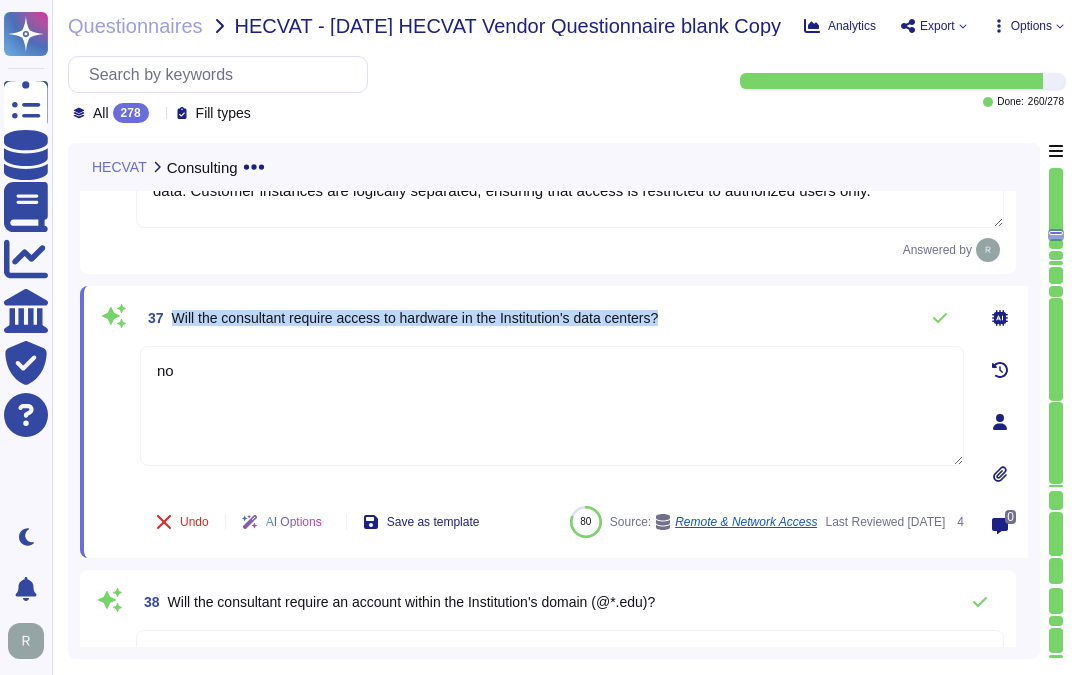 drag, startPoint x: 171, startPoint y: 311, endPoint x: 696, endPoint y: 307, distance: 525.01526 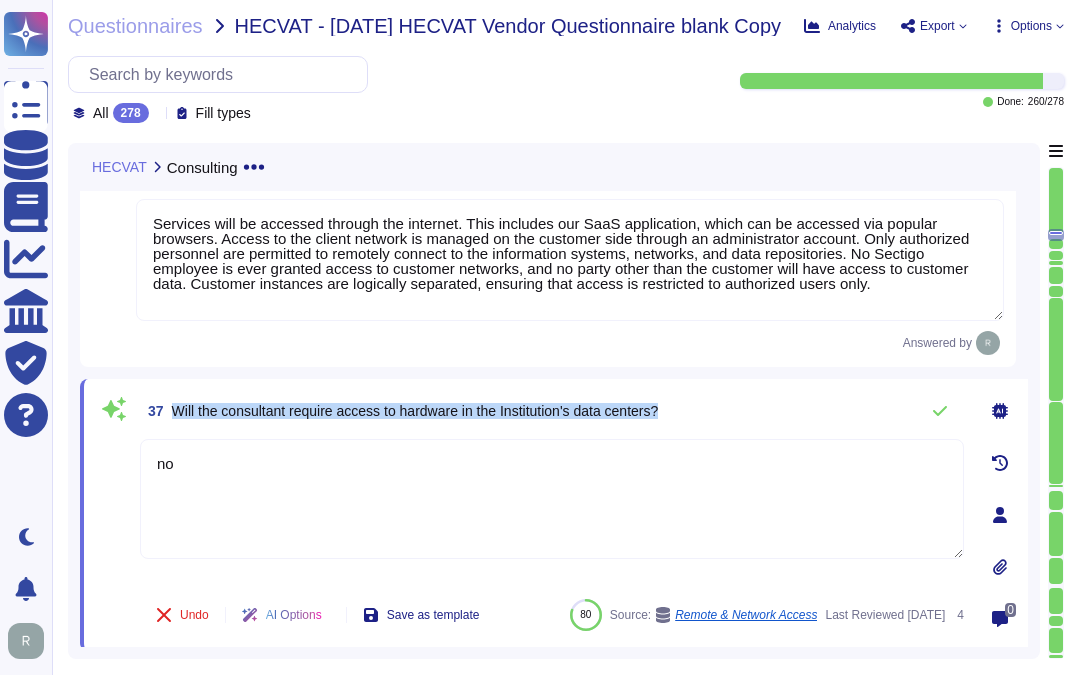 scroll, scrollTop: 9614, scrollLeft: 0, axis: vertical 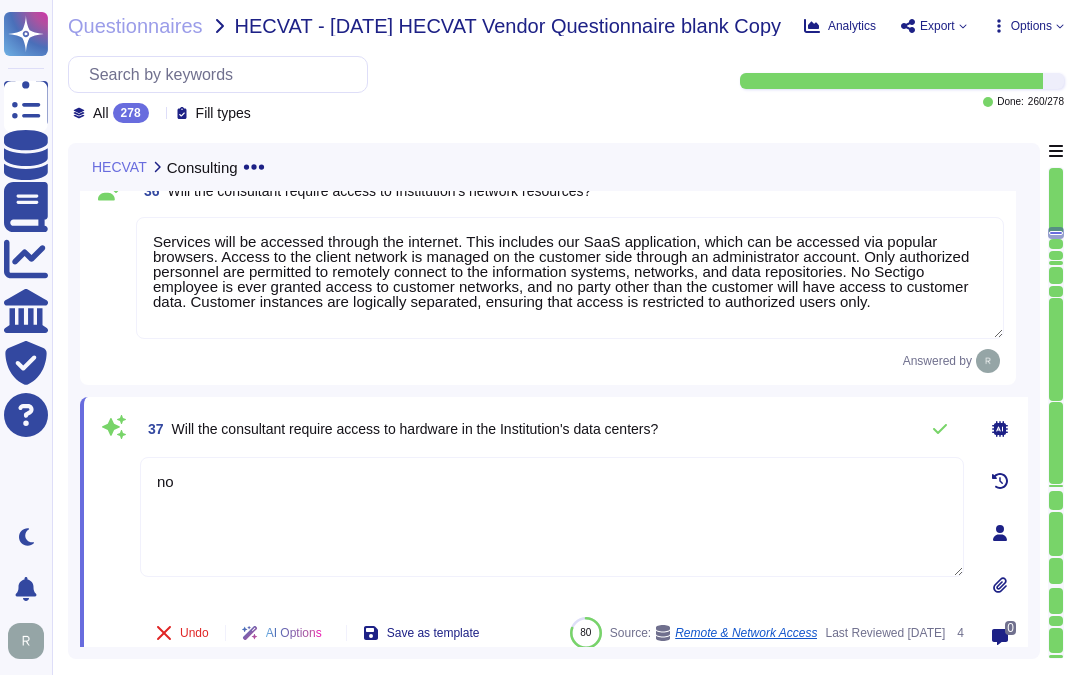 drag, startPoint x: 225, startPoint y: 487, endPoint x: 146, endPoint y: 482, distance: 79.15807 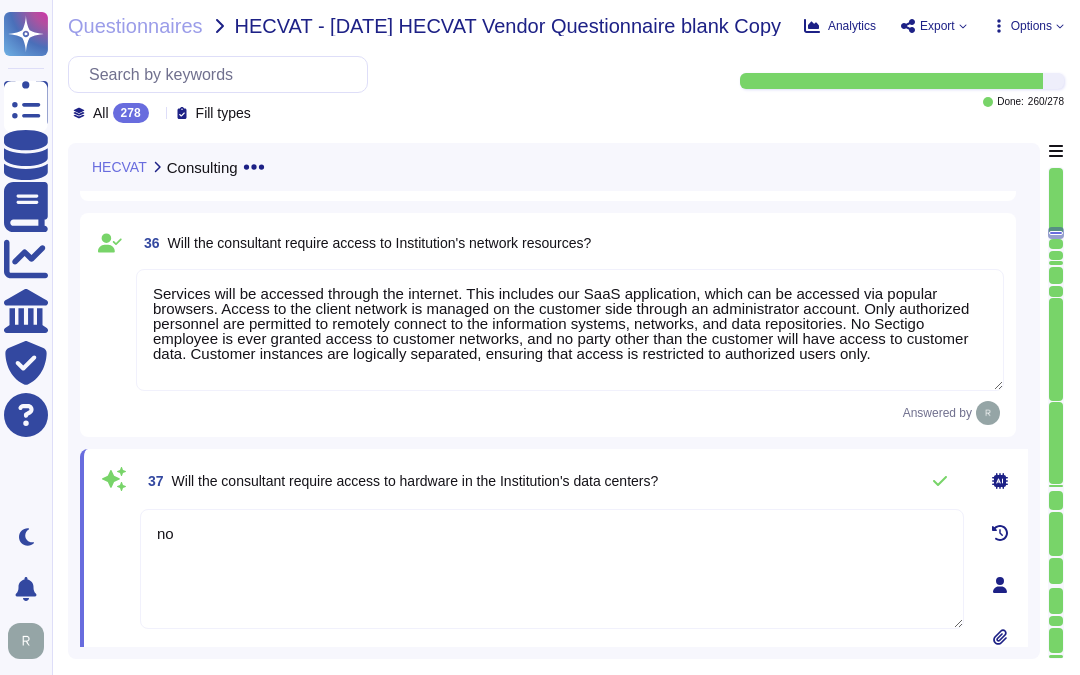 scroll, scrollTop: 9614, scrollLeft: 0, axis: vertical 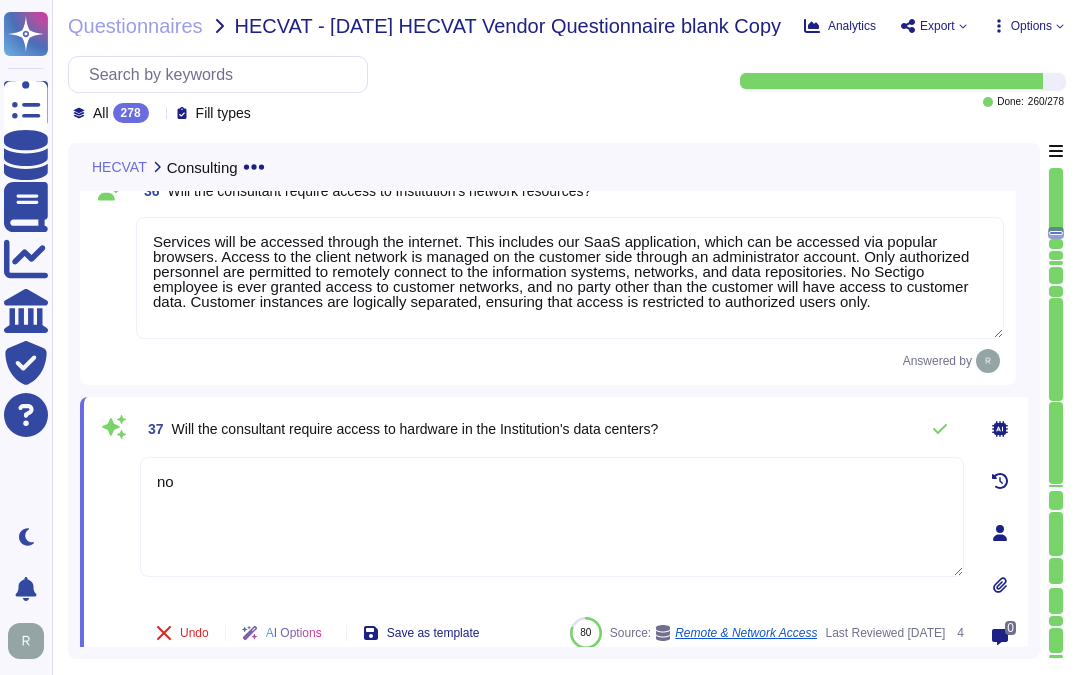 paste on "No. Our SCM is a SaaS offering. It can be accessed through internet." 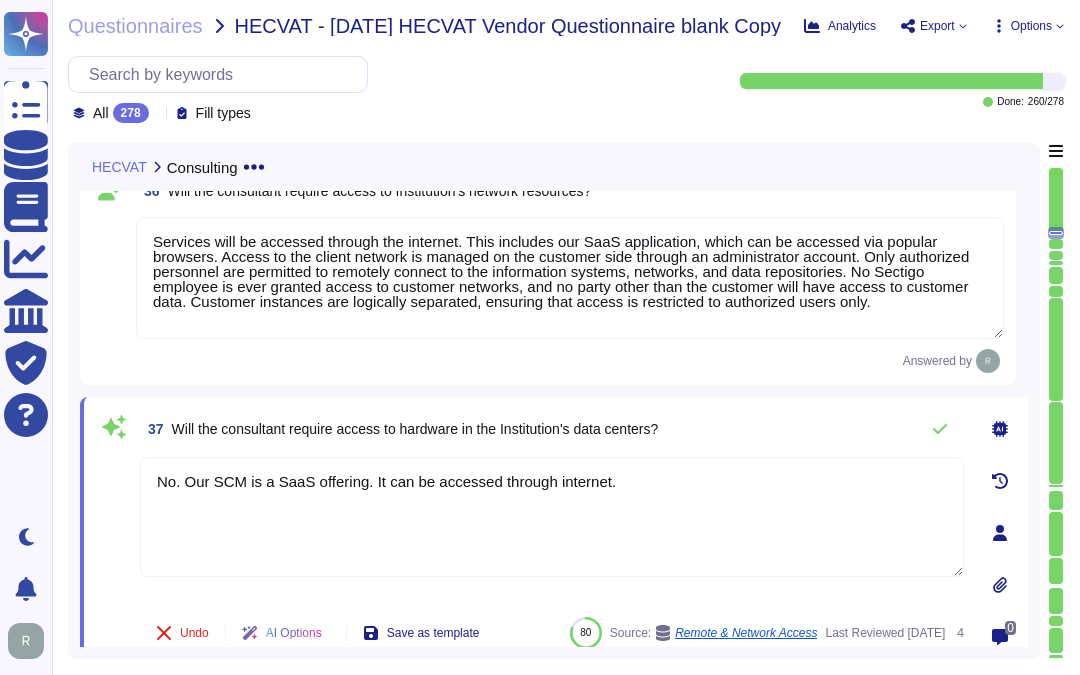 click on "37 Will the consultant require access to hardware in the Institution's data centers?" at bounding box center (552, 429) 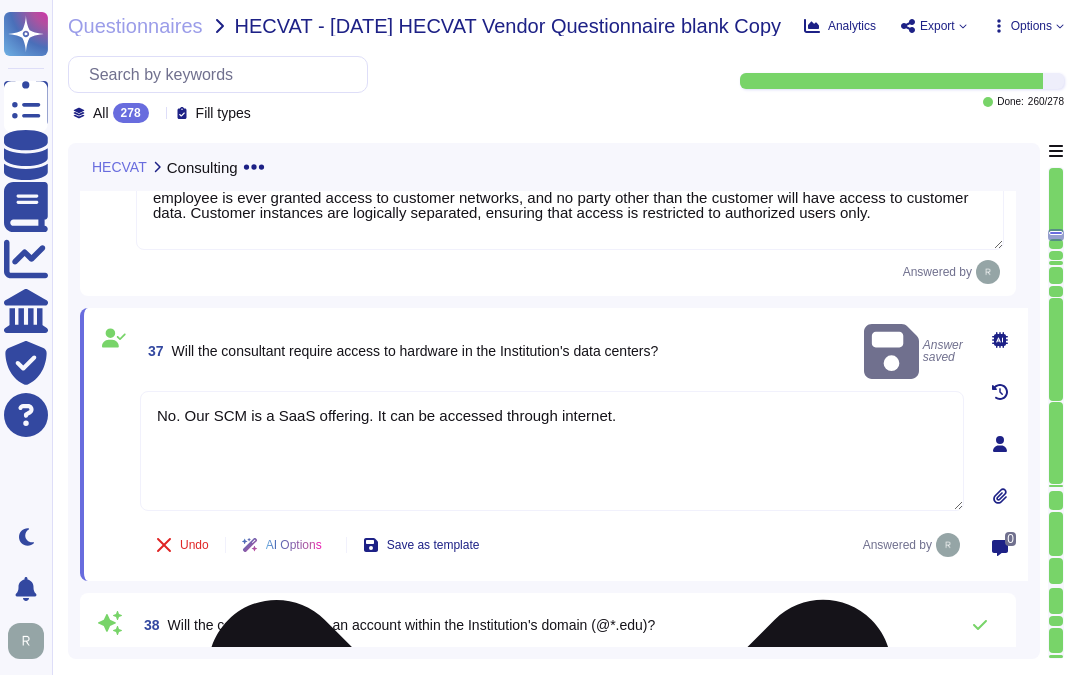 scroll, scrollTop: 9836, scrollLeft: 0, axis: vertical 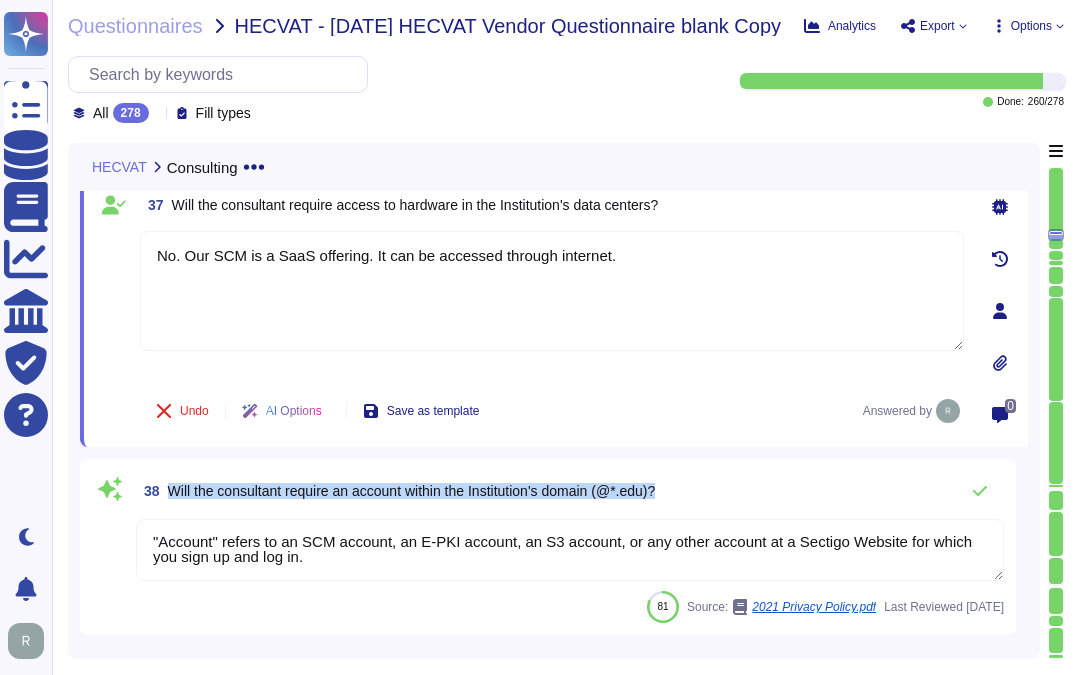 drag, startPoint x: 171, startPoint y: 481, endPoint x: 698, endPoint y: 490, distance: 527.07684 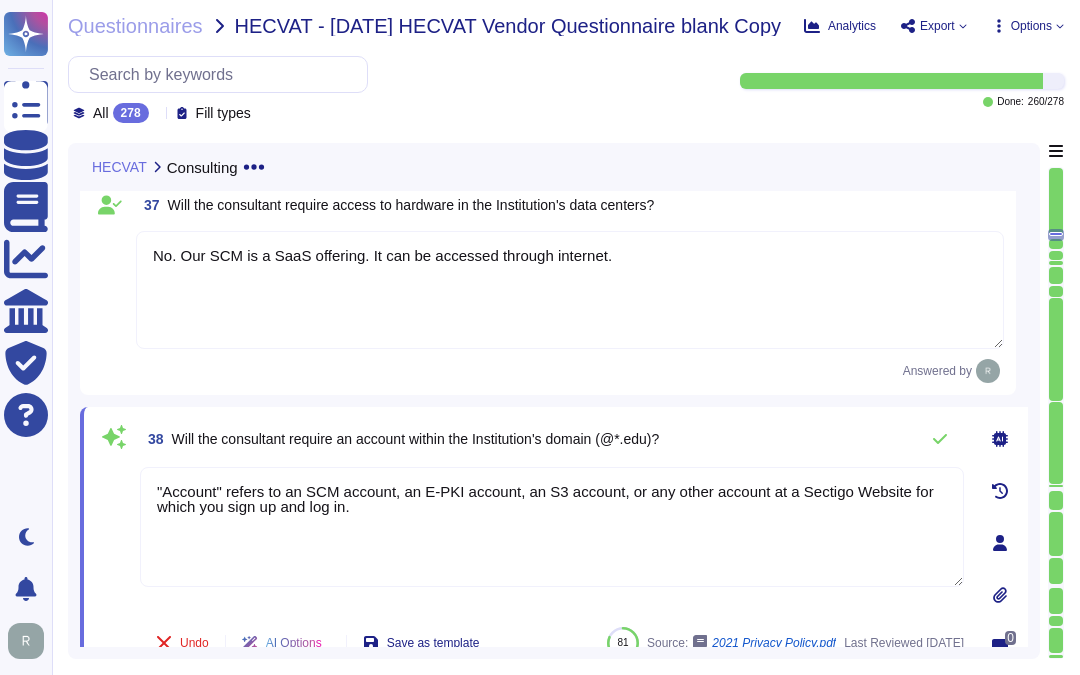 scroll, scrollTop: 0, scrollLeft: 0, axis: both 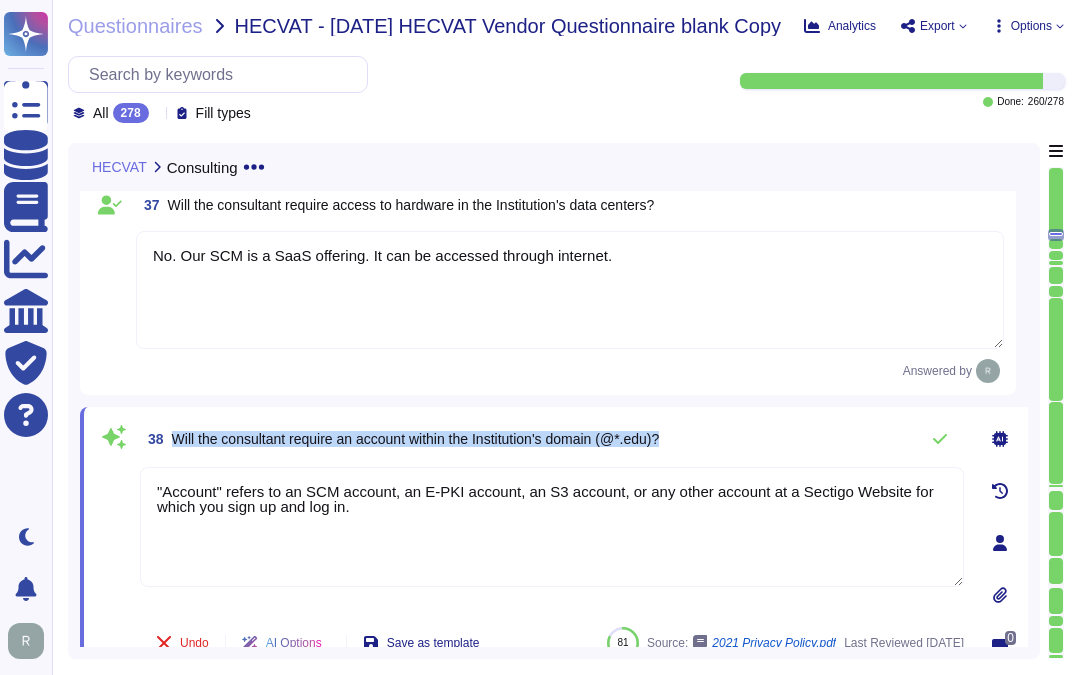 drag, startPoint x: 171, startPoint y: 432, endPoint x: 745, endPoint y: 423, distance: 574.07056 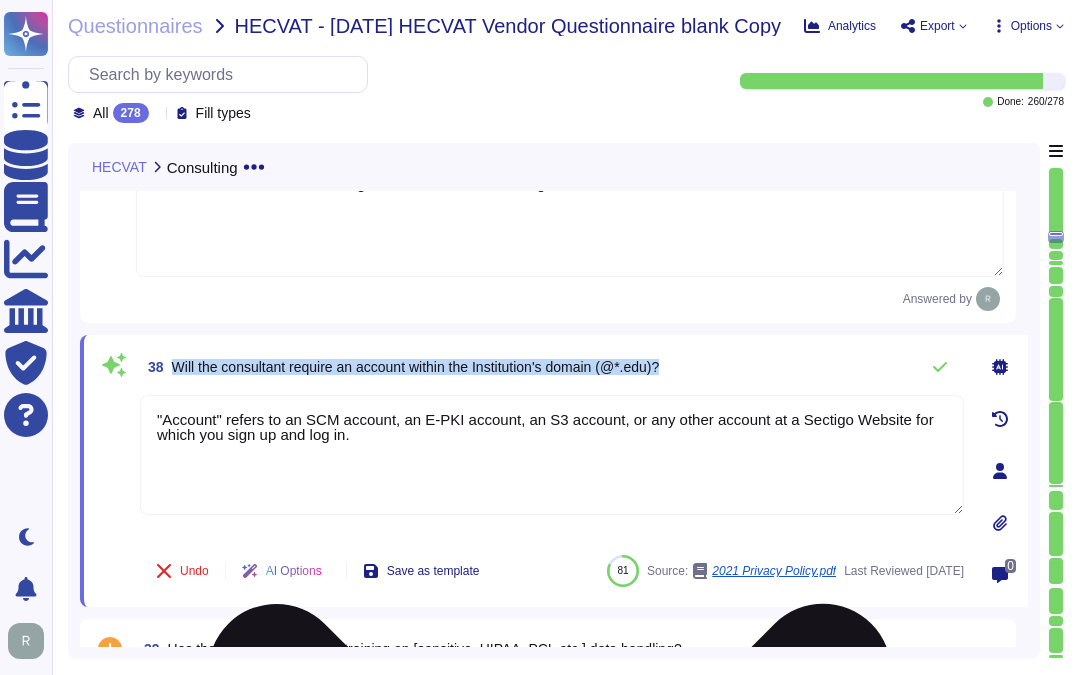 scroll, scrollTop: 9947, scrollLeft: 0, axis: vertical 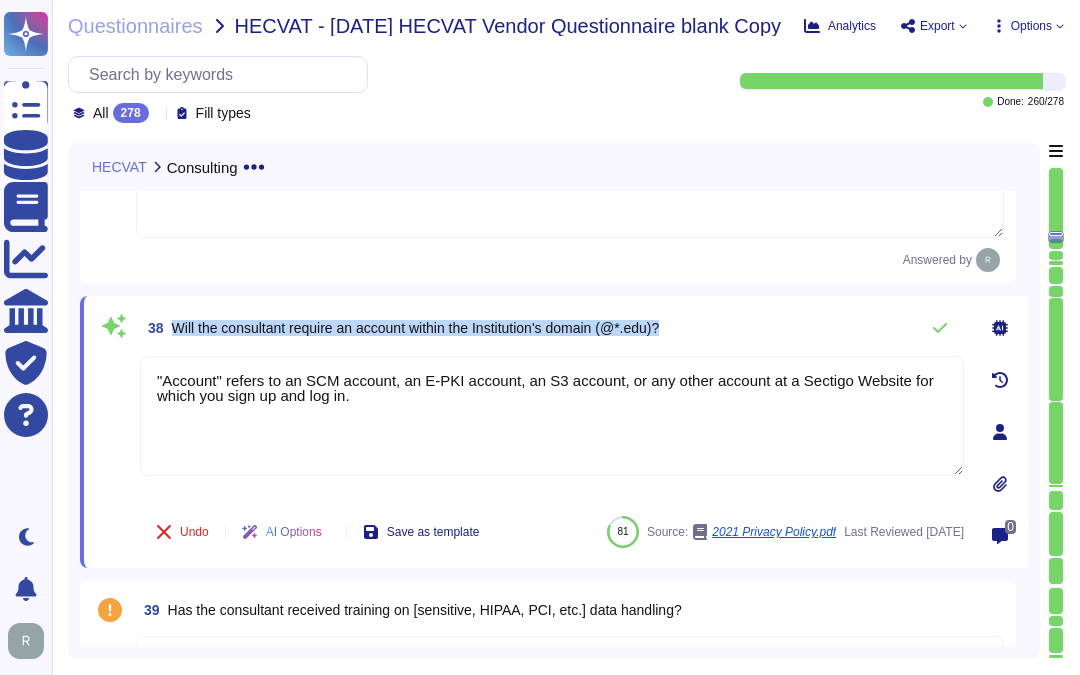 click on "Will the consultant require an account within the Institution's domain (@*.edu)?" at bounding box center [416, 328] 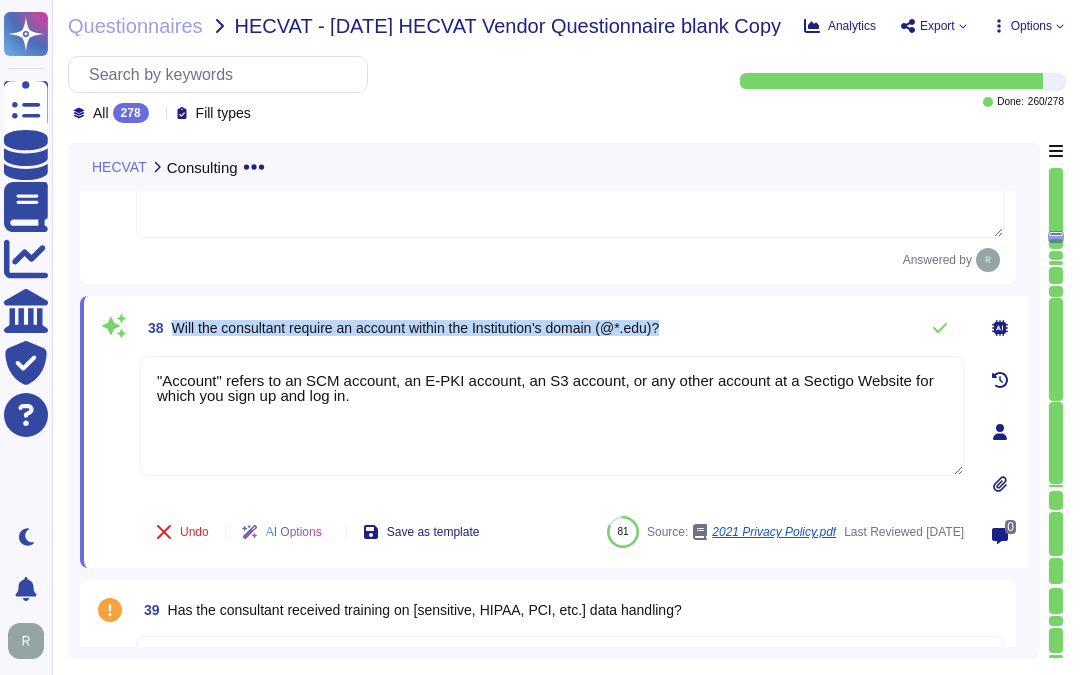 drag, startPoint x: 172, startPoint y: 323, endPoint x: 701, endPoint y: 334, distance: 529.1144 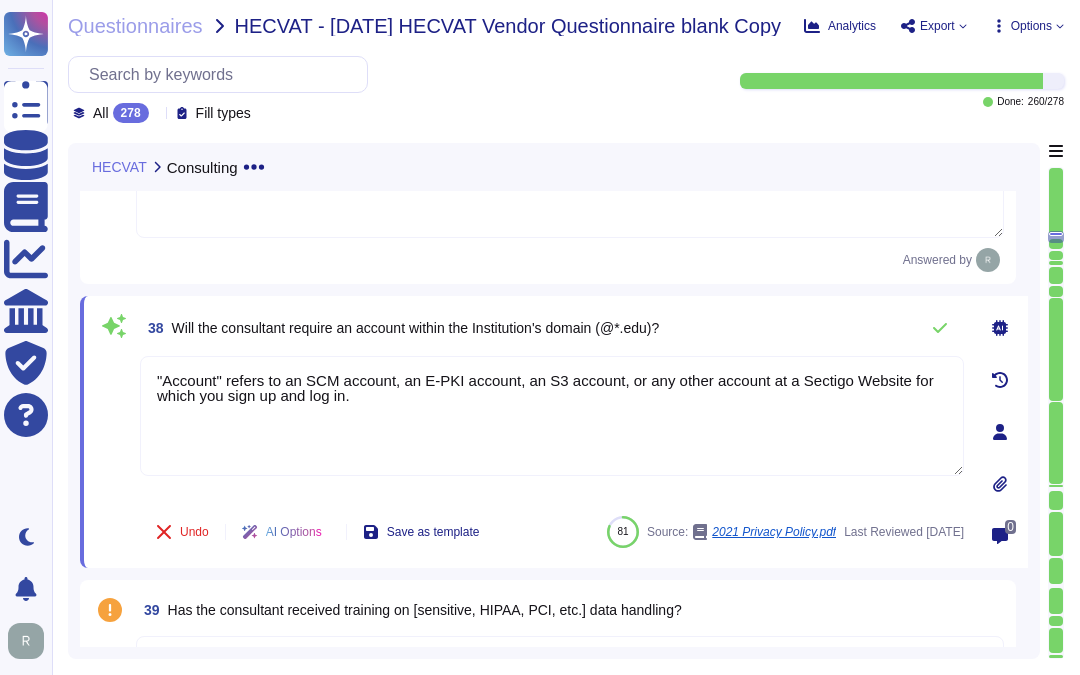drag, startPoint x: 433, startPoint y: 395, endPoint x: 127, endPoint y: 366, distance: 307.37112 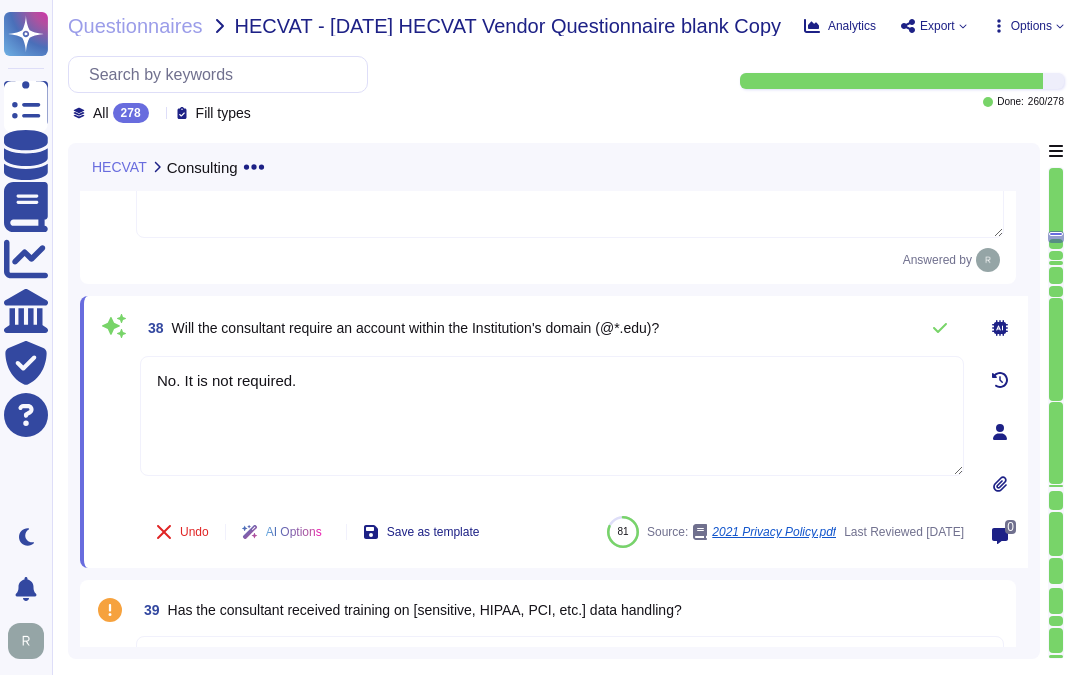 click on "38 Will the consultant require an account within the Institution's domain (@*.edu)?" at bounding box center [552, 328] 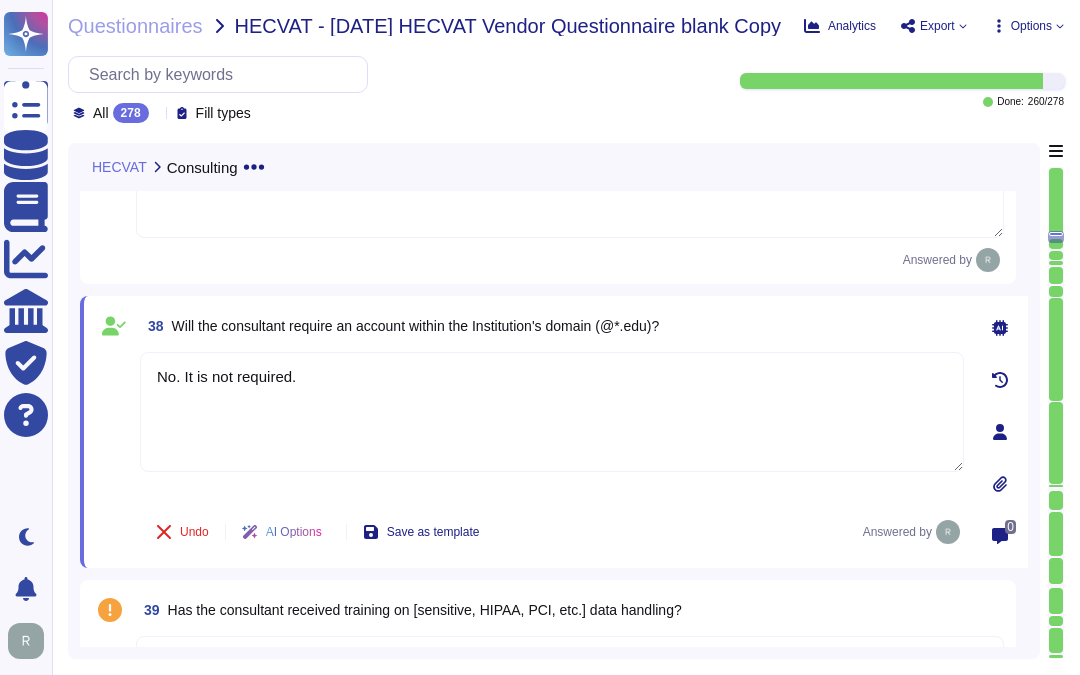 click on "38 Will the consultant require an account within the Institution's domain (@*.edu)?" at bounding box center (552, 326) 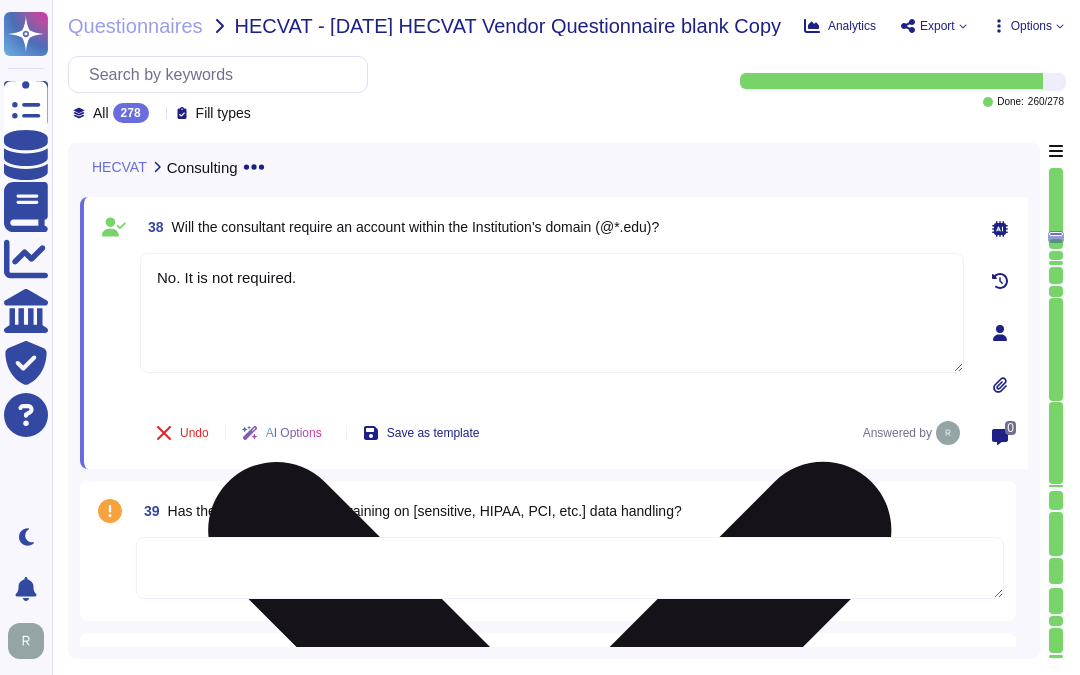 scroll, scrollTop: 10170, scrollLeft: 0, axis: vertical 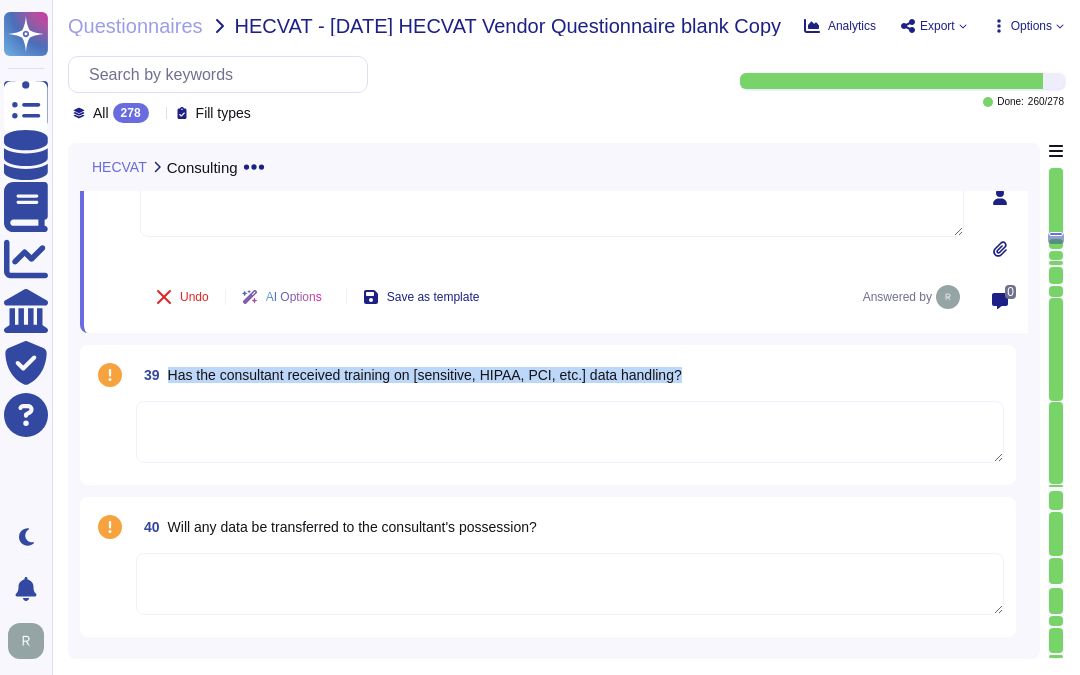 drag, startPoint x: 170, startPoint y: 368, endPoint x: 708, endPoint y: 365, distance: 538.00836 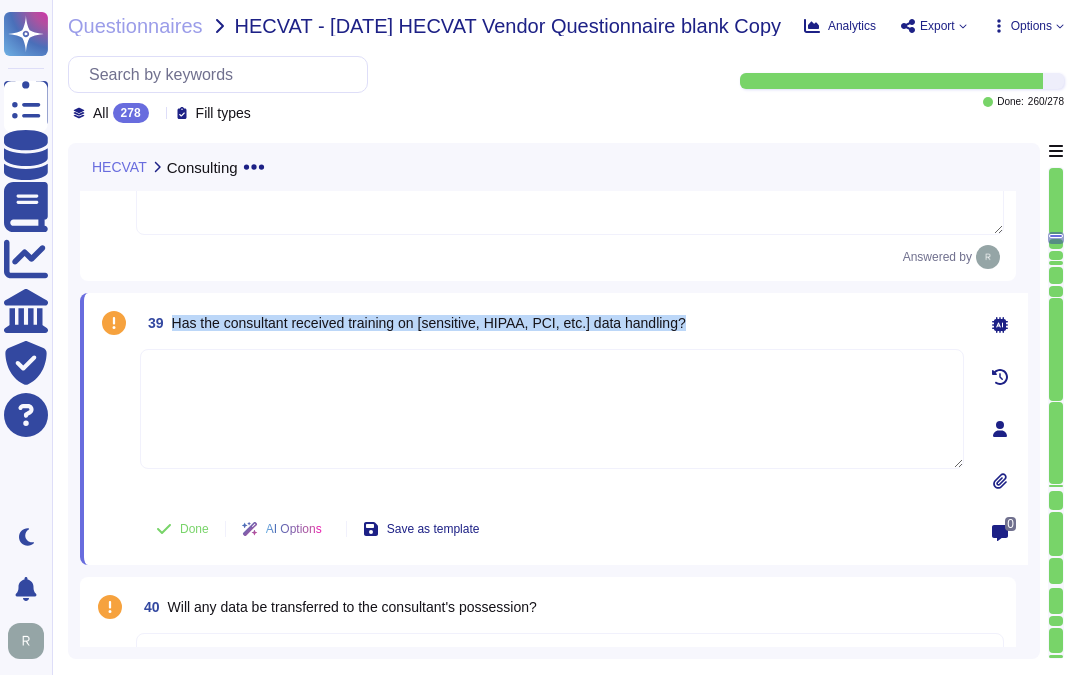 drag, startPoint x: 172, startPoint y: 317, endPoint x: 728, endPoint y: 313, distance: 556.0144 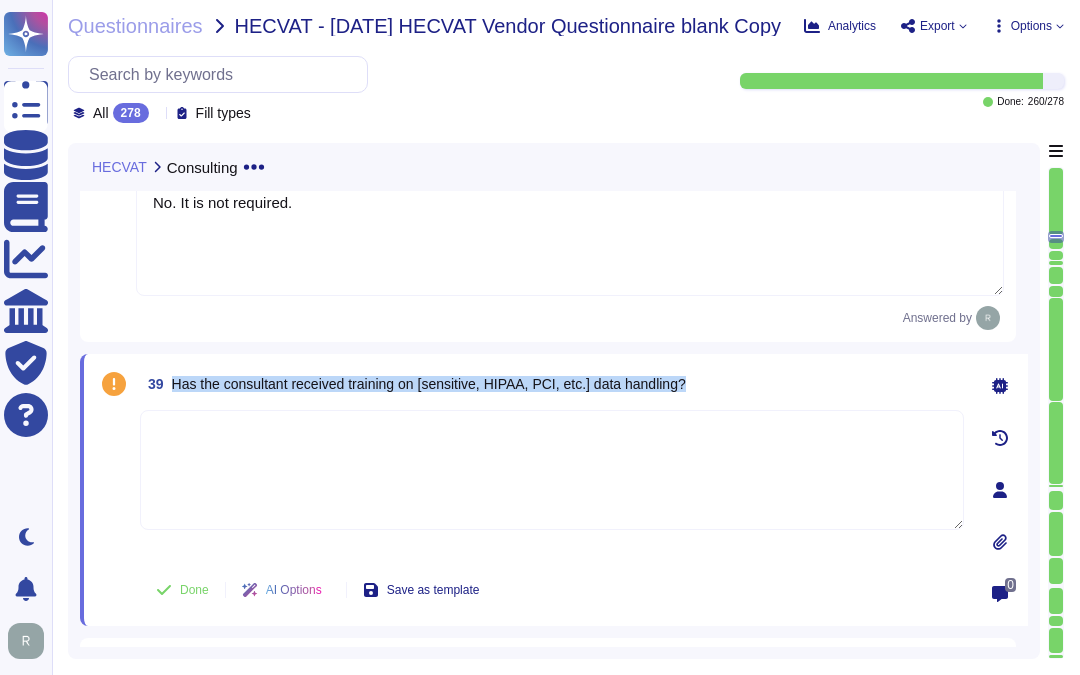 scroll, scrollTop: 10114, scrollLeft: 0, axis: vertical 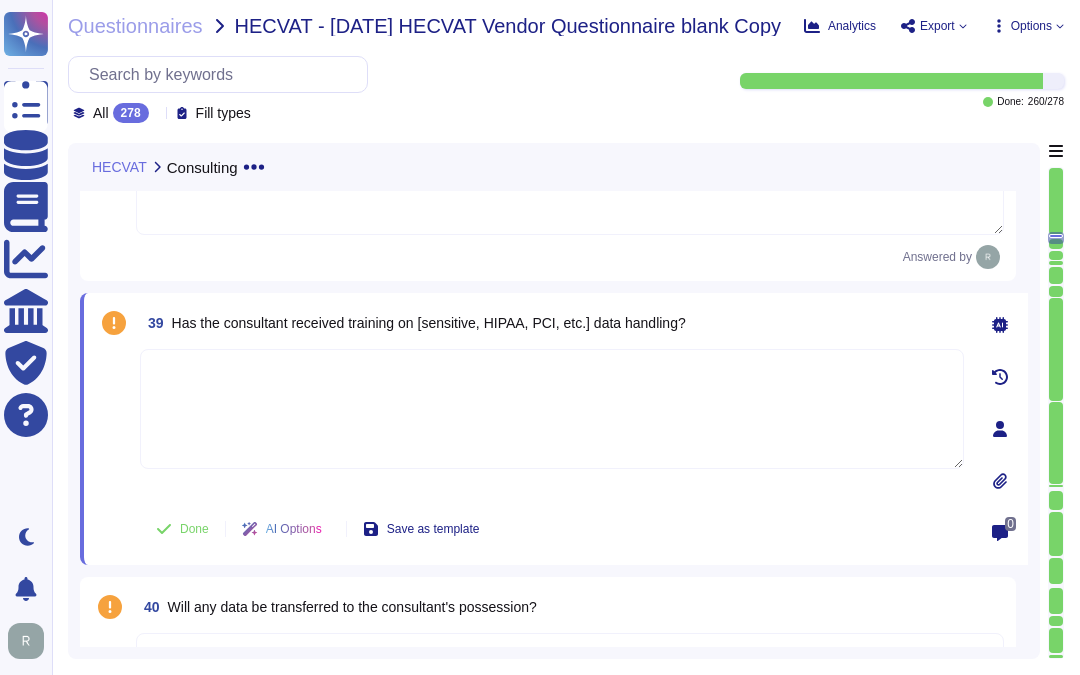 click at bounding box center [552, 409] 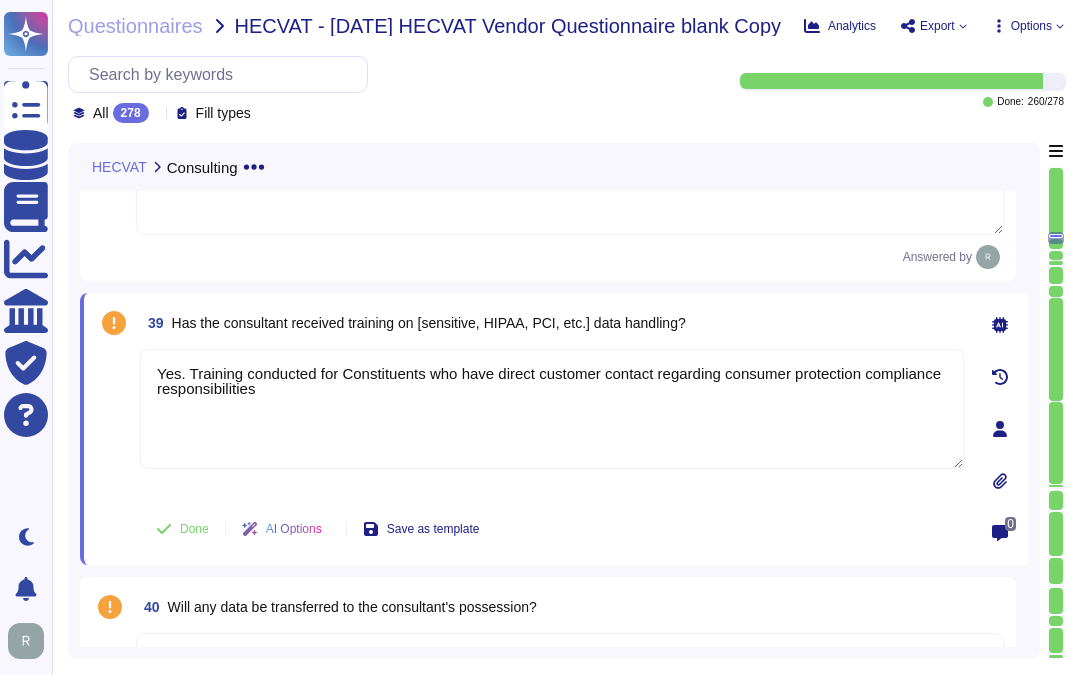 drag, startPoint x: 187, startPoint y: 370, endPoint x: 112, endPoint y: 356, distance: 76.29548 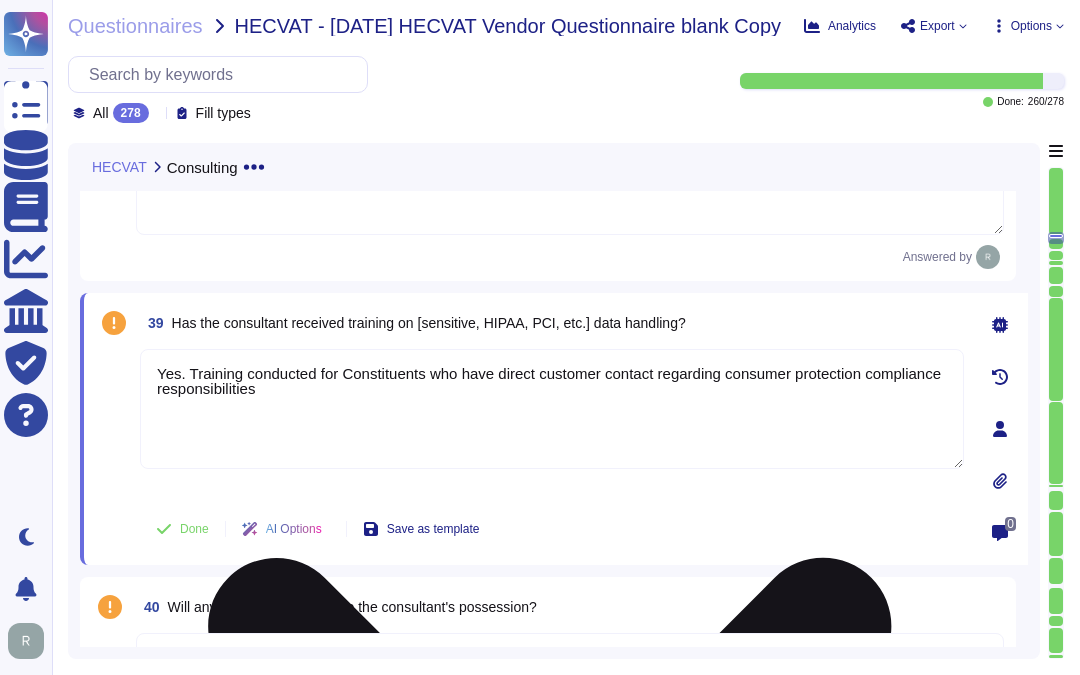 click on "Yes. Training conducted for Constituents who have direct customer contact regarding consumer protection compliance responsibilities" at bounding box center (552, 409) 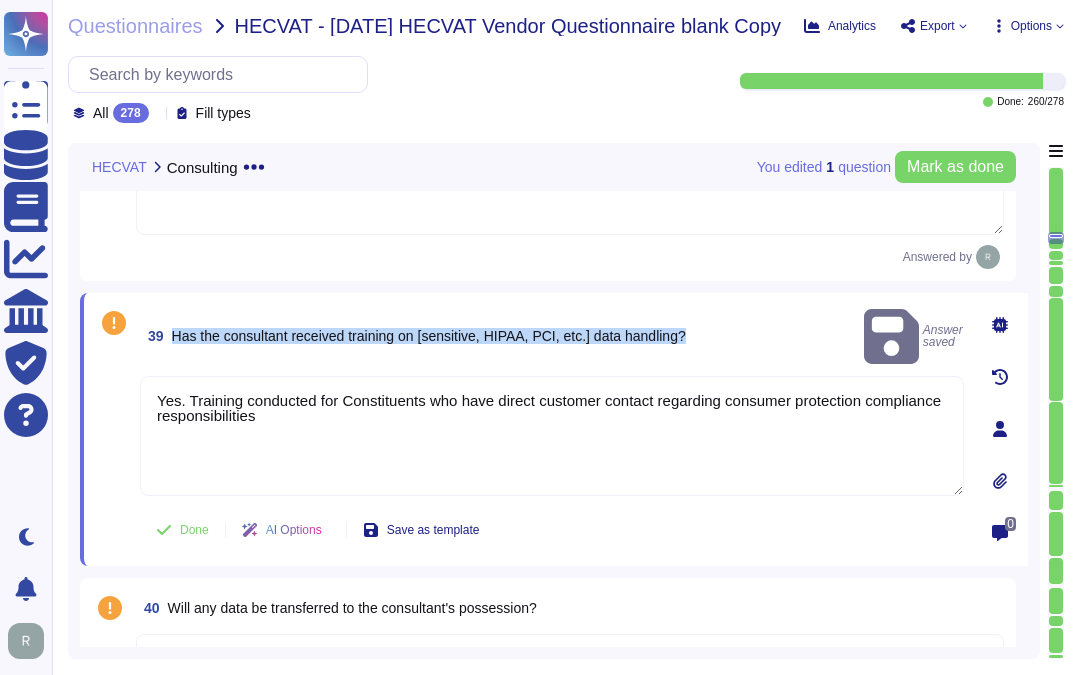drag, startPoint x: 174, startPoint y: 320, endPoint x: 715, endPoint y: 318, distance: 541.0037 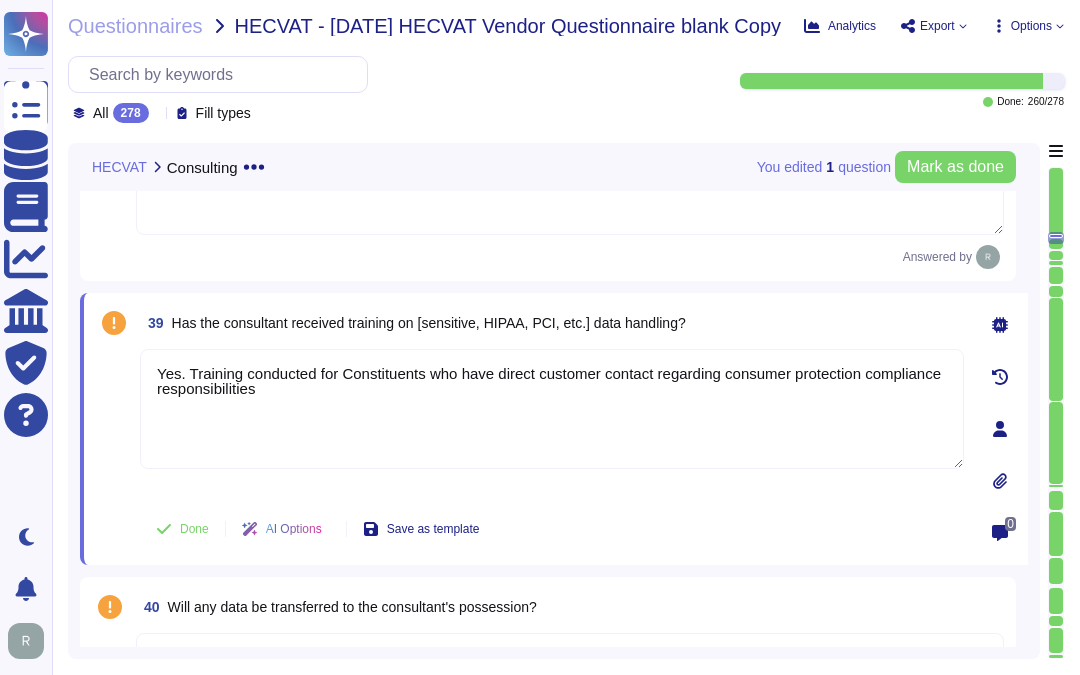 drag, startPoint x: 335, startPoint y: 405, endPoint x: 95, endPoint y: 354, distance: 245.35892 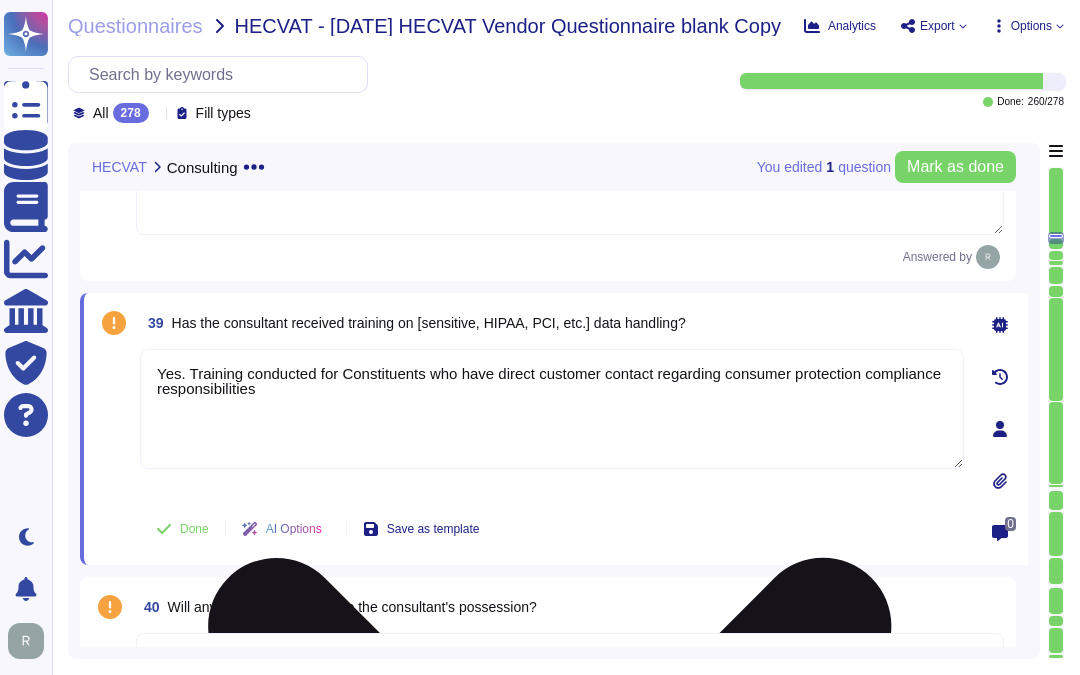 paste on ", Sectigo provides documented training on data protection to employees and contractors, which includes training relevant to data privacy and data protection obligations. All employees and contractors are required to undergo annual security awareness training, which includes training on data privacy and data protection." 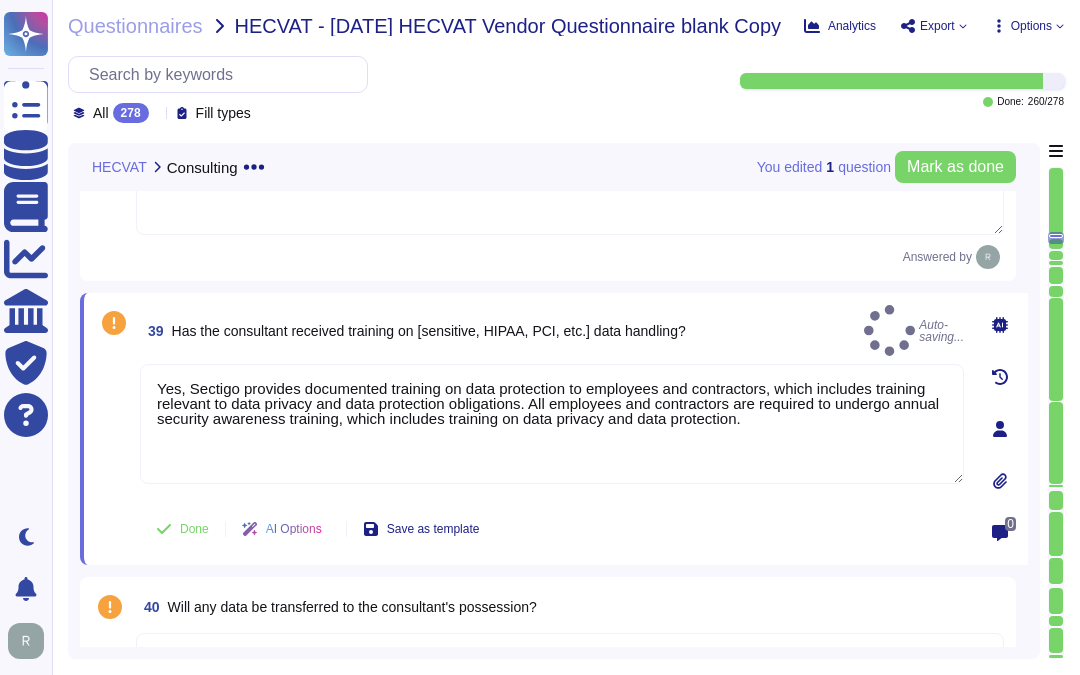 click on "39 Has the consultant received training on [sensitive, HIPAA, PCI, etc.] data handling? Auto-saving..." at bounding box center (552, 330) 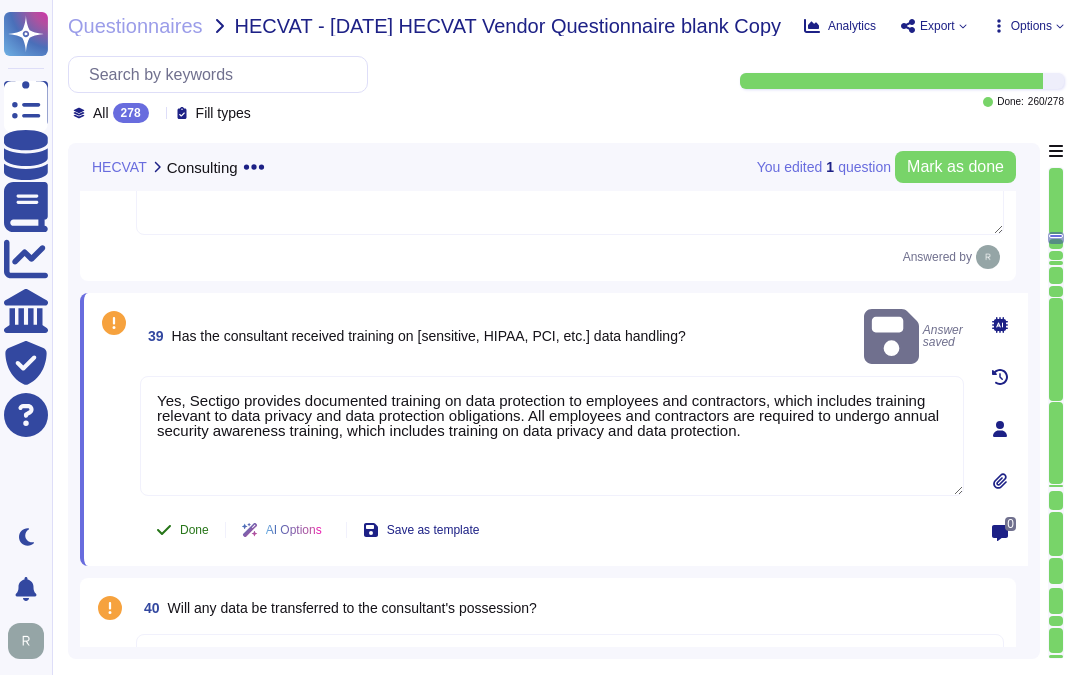 click on "Done" at bounding box center [194, 530] 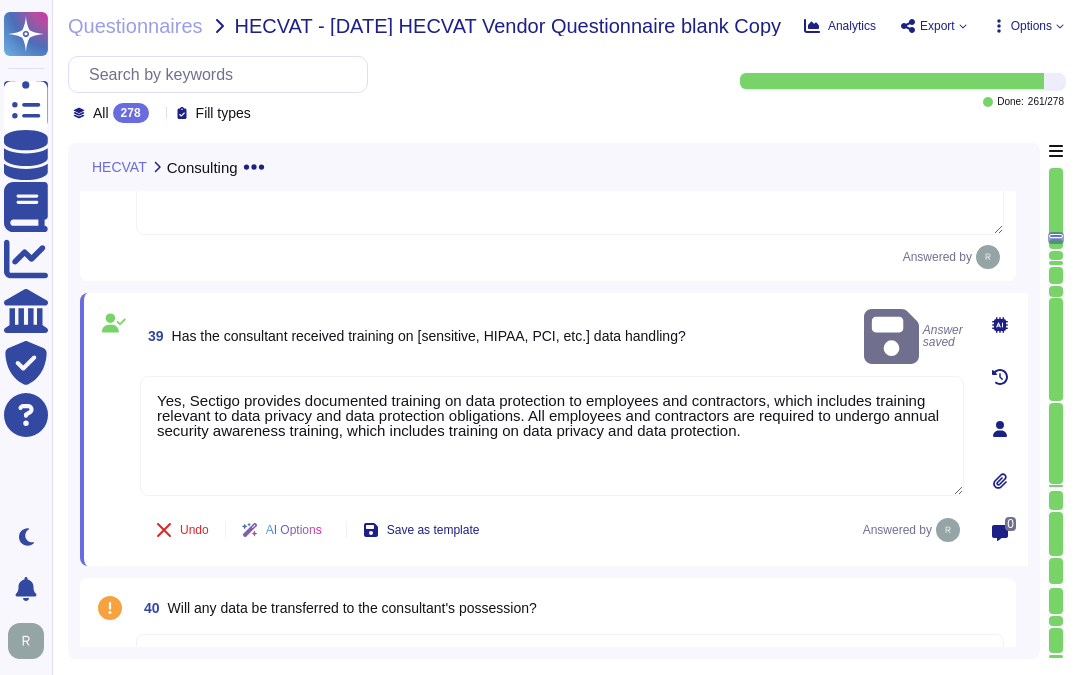 click 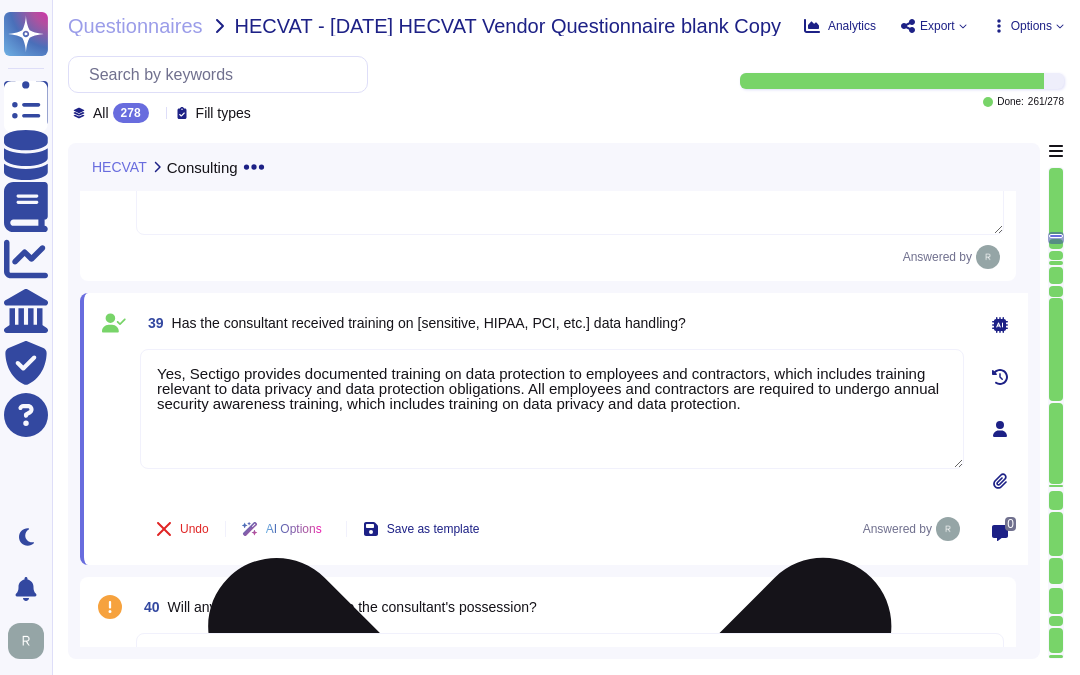 click on "Yes, Sectigo provides documented training on data protection to employees and contractors, which includes training relevant to data privacy and data protection obligations. All employees and contractors are required to undergo annual security awareness training, which includes training on data privacy and data protection." at bounding box center [552, 409] 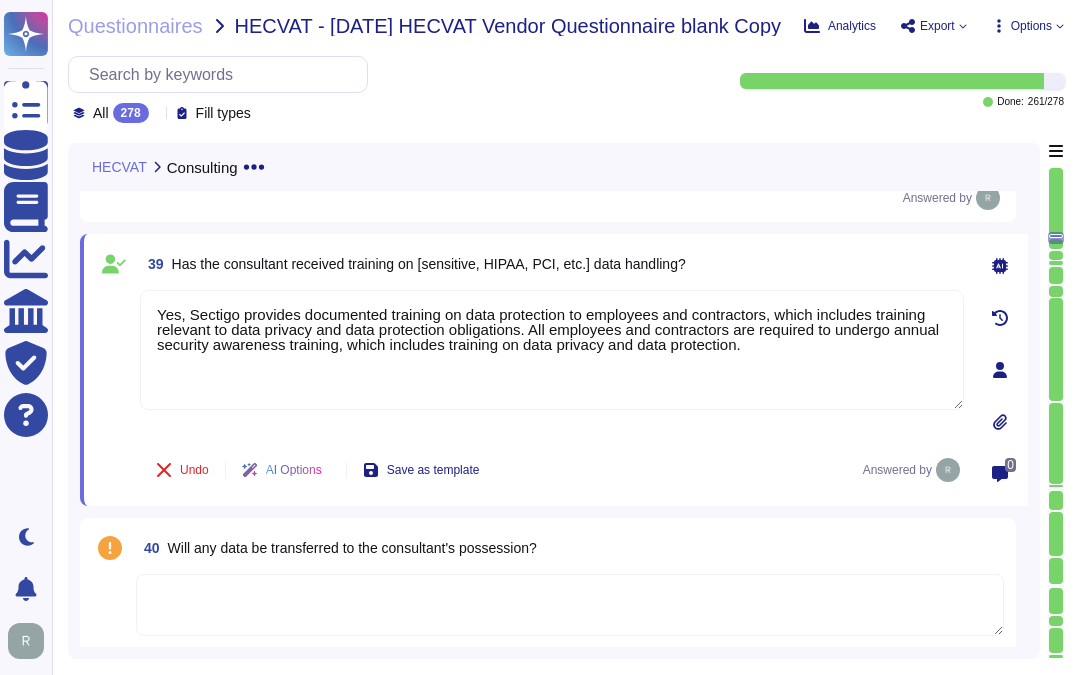 scroll, scrollTop: 10225, scrollLeft: 0, axis: vertical 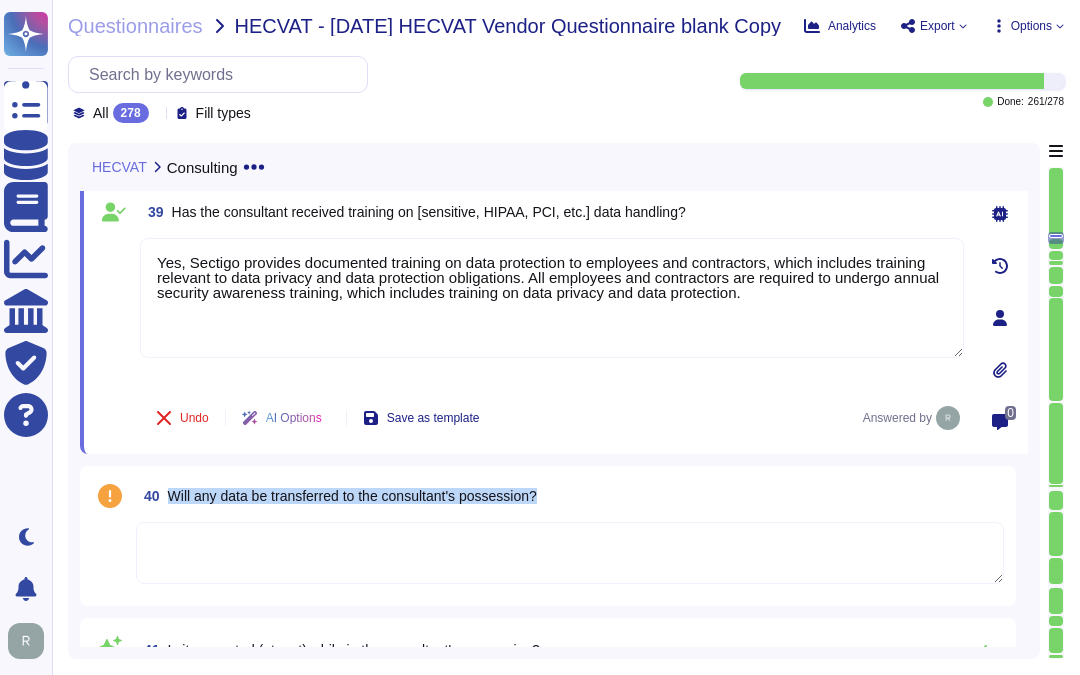 drag, startPoint x: 172, startPoint y: 490, endPoint x: 633, endPoint y: 488, distance: 461.00433 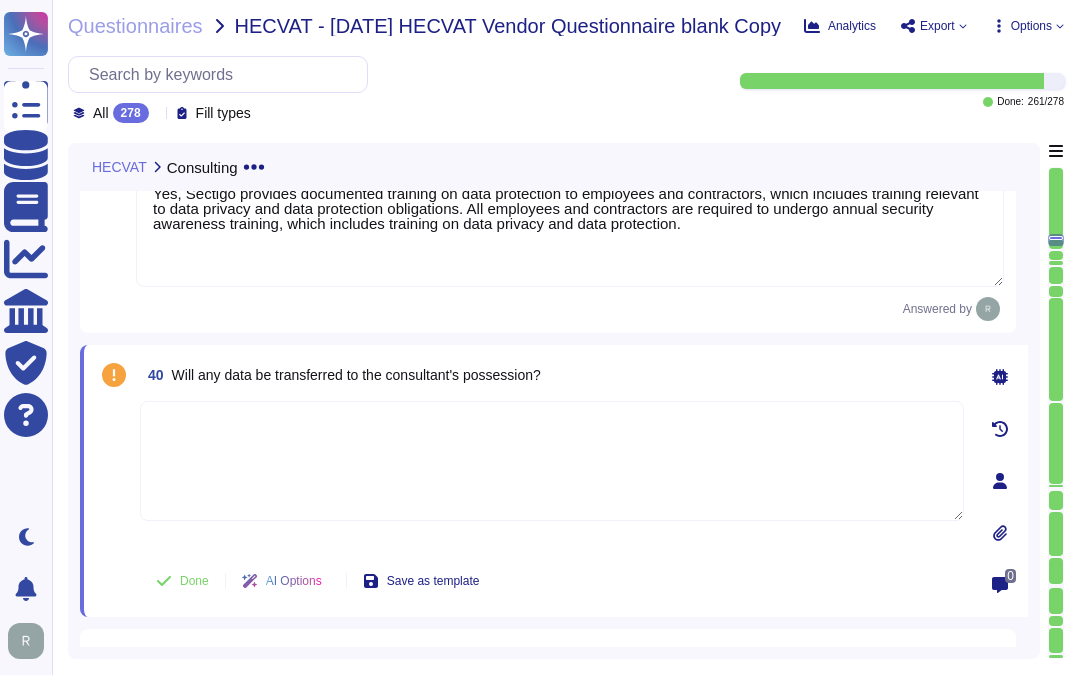 scroll, scrollTop: 10336, scrollLeft: 0, axis: vertical 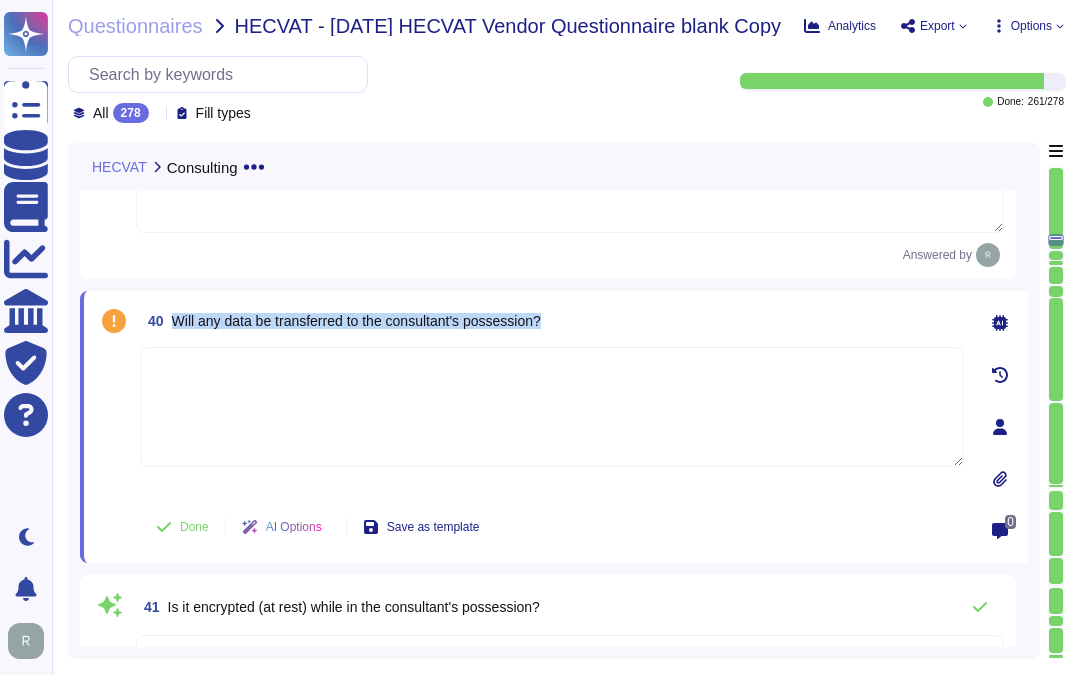 drag, startPoint x: 173, startPoint y: 322, endPoint x: 601, endPoint y: 328, distance: 428.04205 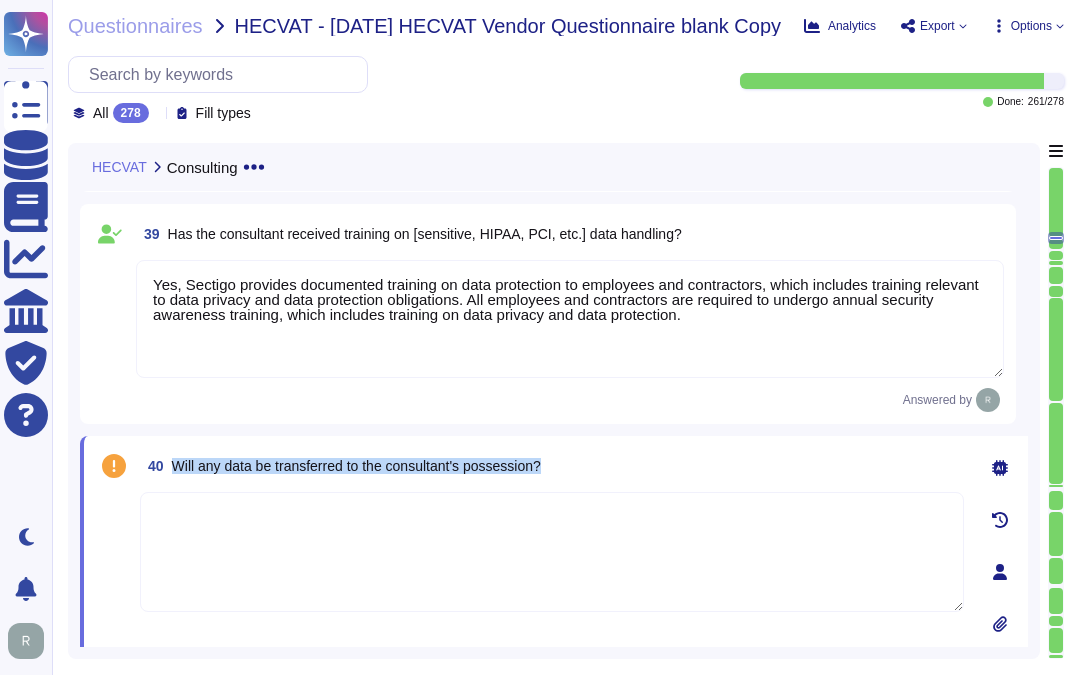 scroll, scrollTop: 10322, scrollLeft: 0, axis: vertical 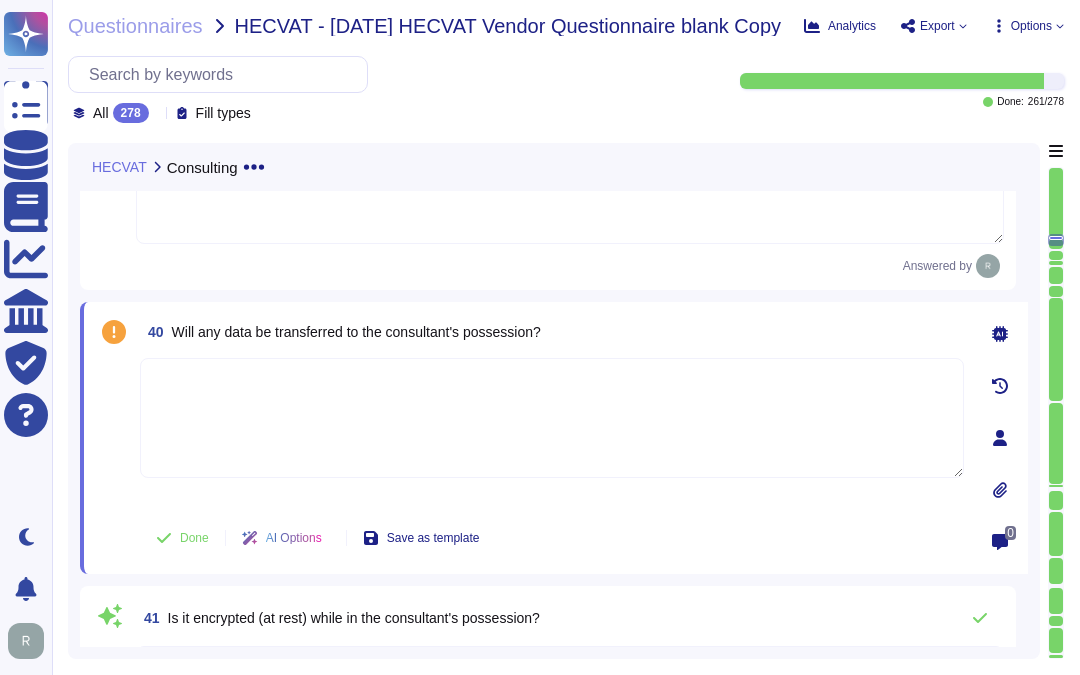 click at bounding box center [552, 418] 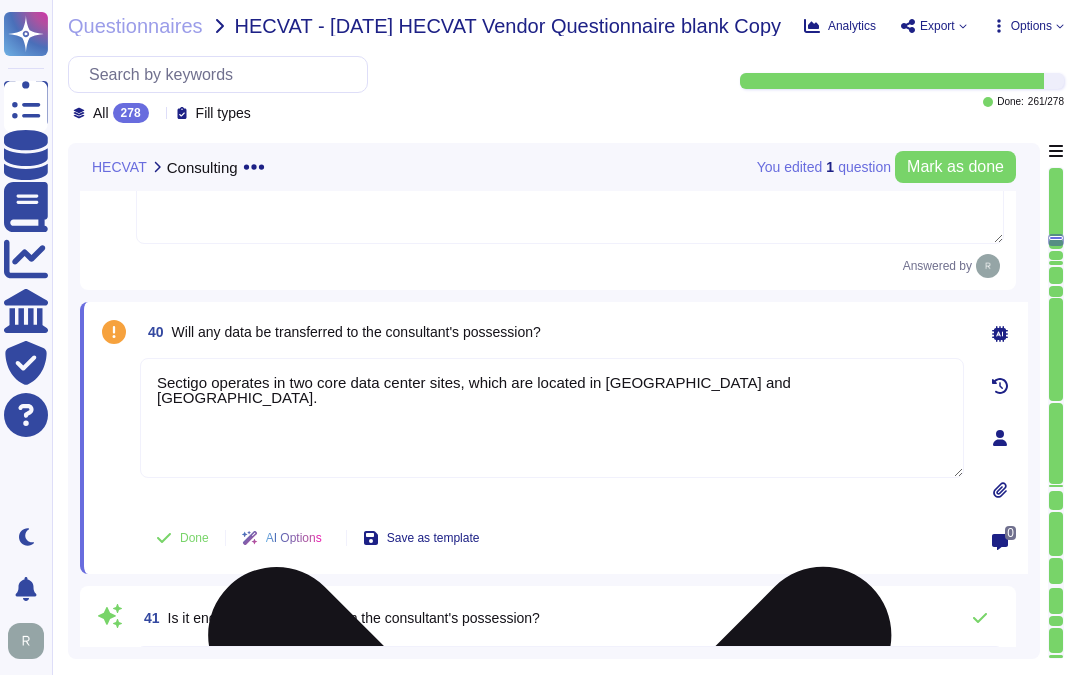 click on "Sectigo operates in two core data center sites, which are located in [GEOGRAPHIC_DATA] and [GEOGRAPHIC_DATA]." at bounding box center [552, 418] 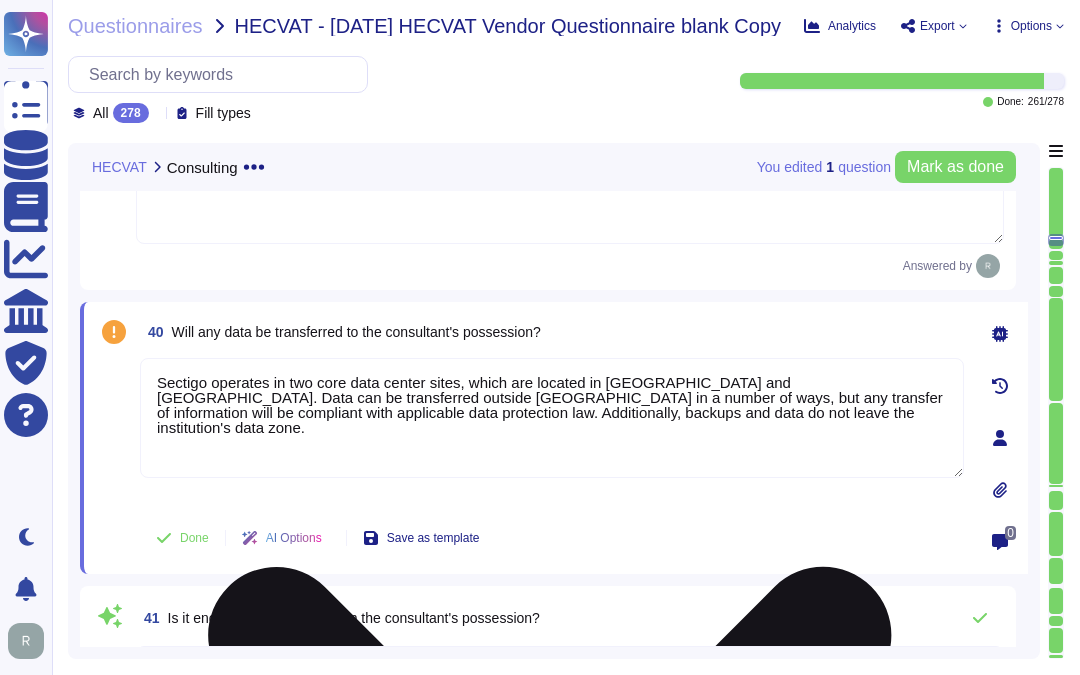 drag, startPoint x: 778, startPoint y: 377, endPoint x: 430, endPoint y: 403, distance: 348.9699 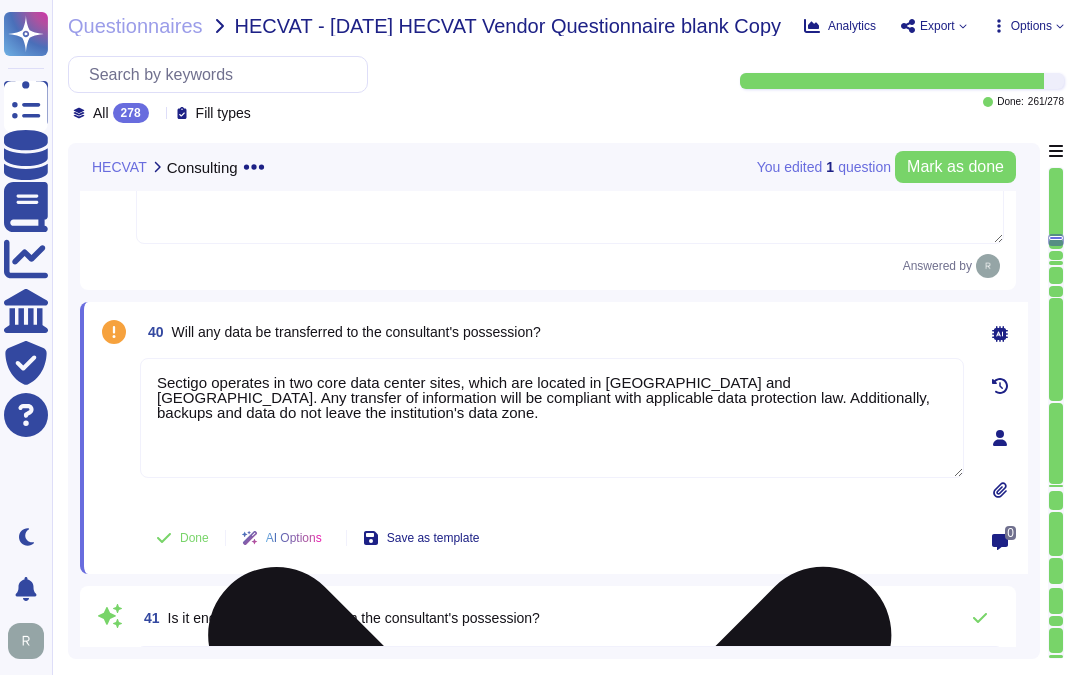 click on "Sectigo operates in two core data center sites, which are located in [GEOGRAPHIC_DATA] and [GEOGRAPHIC_DATA]. Any transfer of information will be compliant with applicable data protection law. Additionally, backups and data do not leave the institution's data zone." at bounding box center [552, 418] 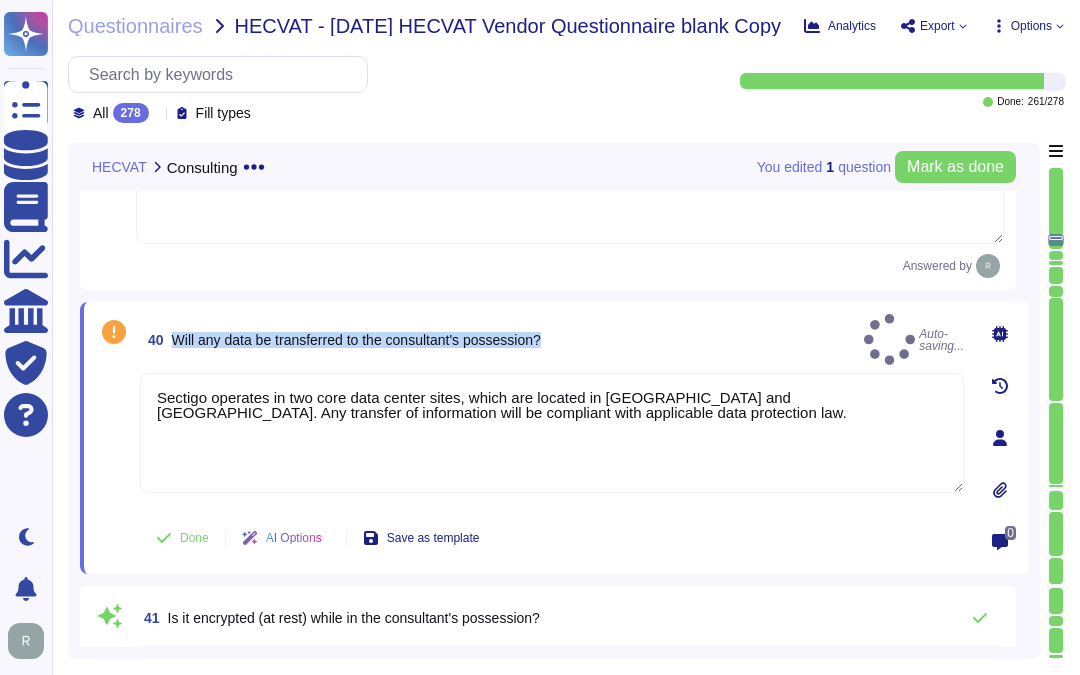 drag, startPoint x: 172, startPoint y: 326, endPoint x: 607, endPoint y: 332, distance: 435.04138 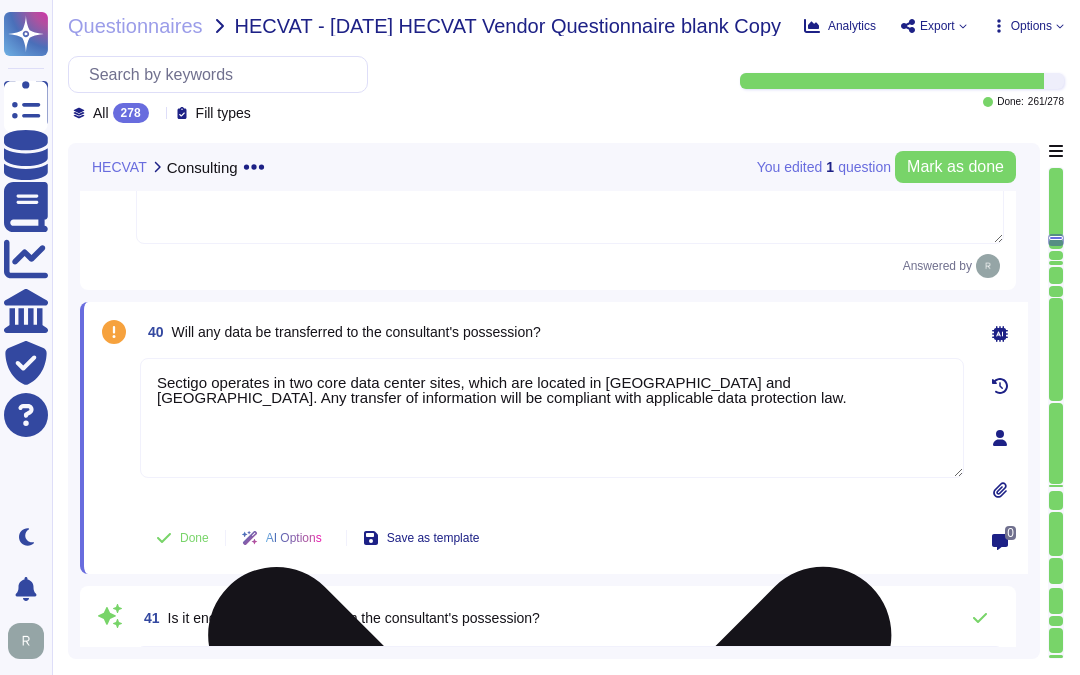 click on "Sectigo operates in two core data center sites, which are located in [GEOGRAPHIC_DATA] and [GEOGRAPHIC_DATA]. Any transfer of information will be compliant with applicable data protection law." at bounding box center [552, 418] 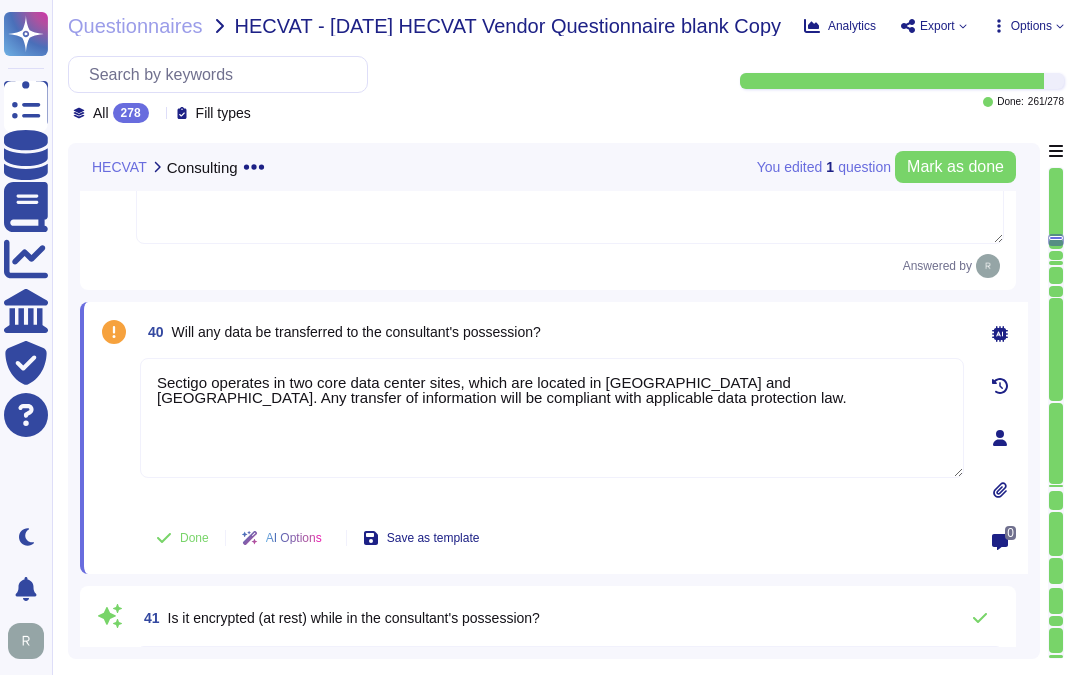 click on "40 Will any data be transferred to the consultant's possession?" at bounding box center [552, 332] 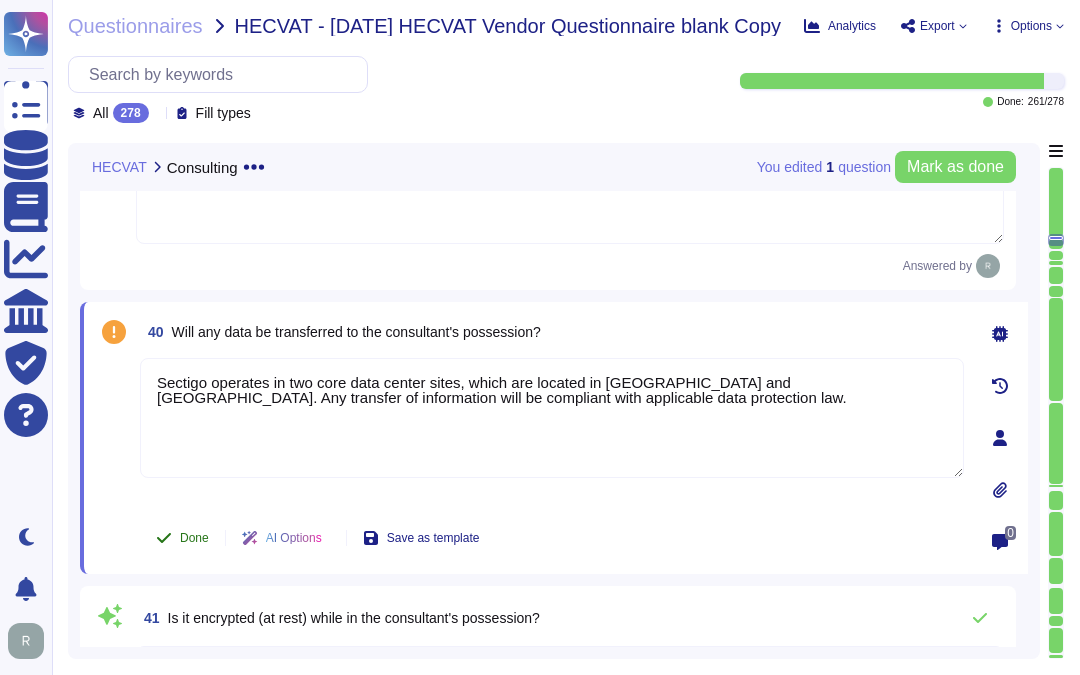 click on "Done" at bounding box center (182, 538) 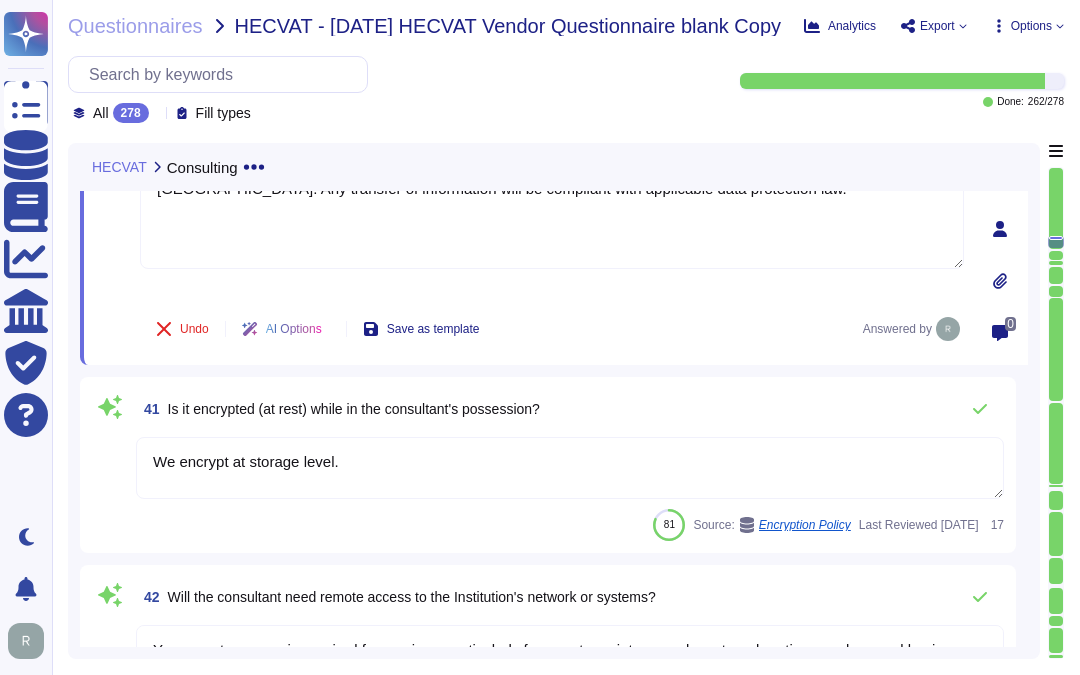 scroll, scrollTop: 10544, scrollLeft: 0, axis: vertical 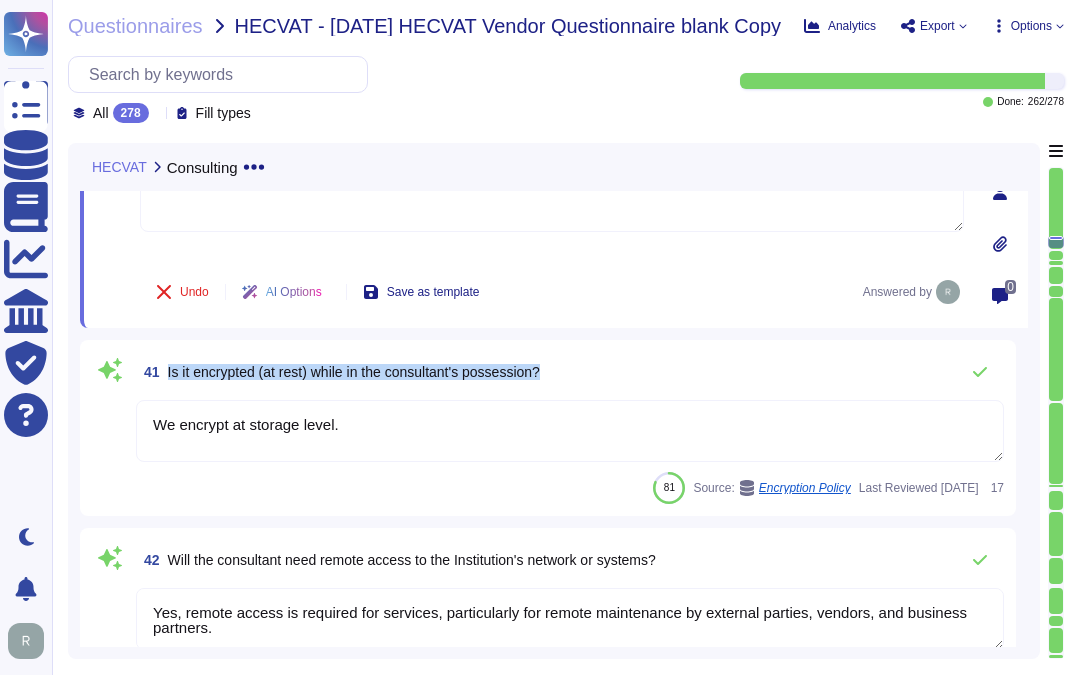 drag, startPoint x: 164, startPoint y: 362, endPoint x: 665, endPoint y: 375, distance: 501.16864 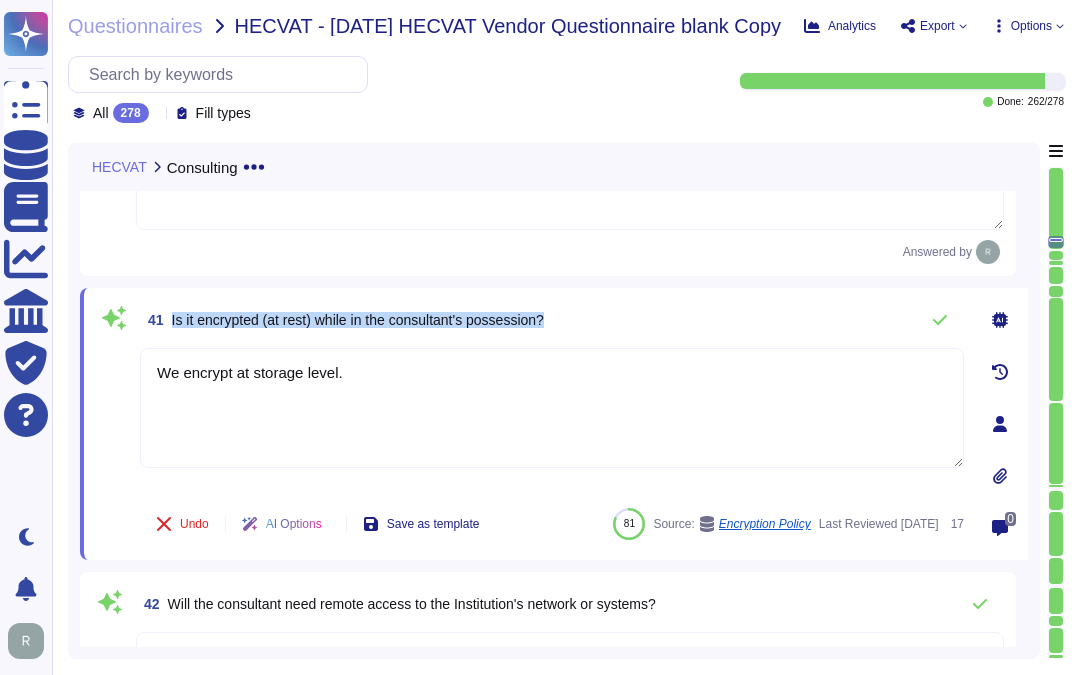 drag, startPoint x: 167, startPoint y: 315, endPoint x: 775, endPoint y: 315, distance: 608 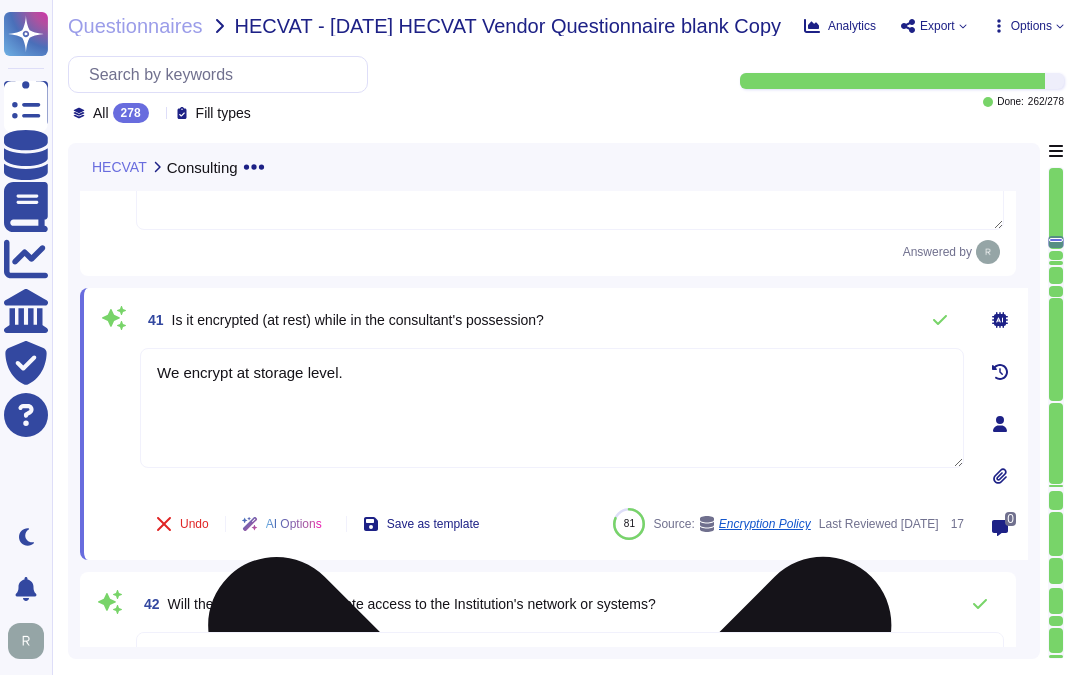 drag, startPoint x: 368, startPoint y: 376, endPoint x: 140, endPoint y: 364, distance: 228.31557 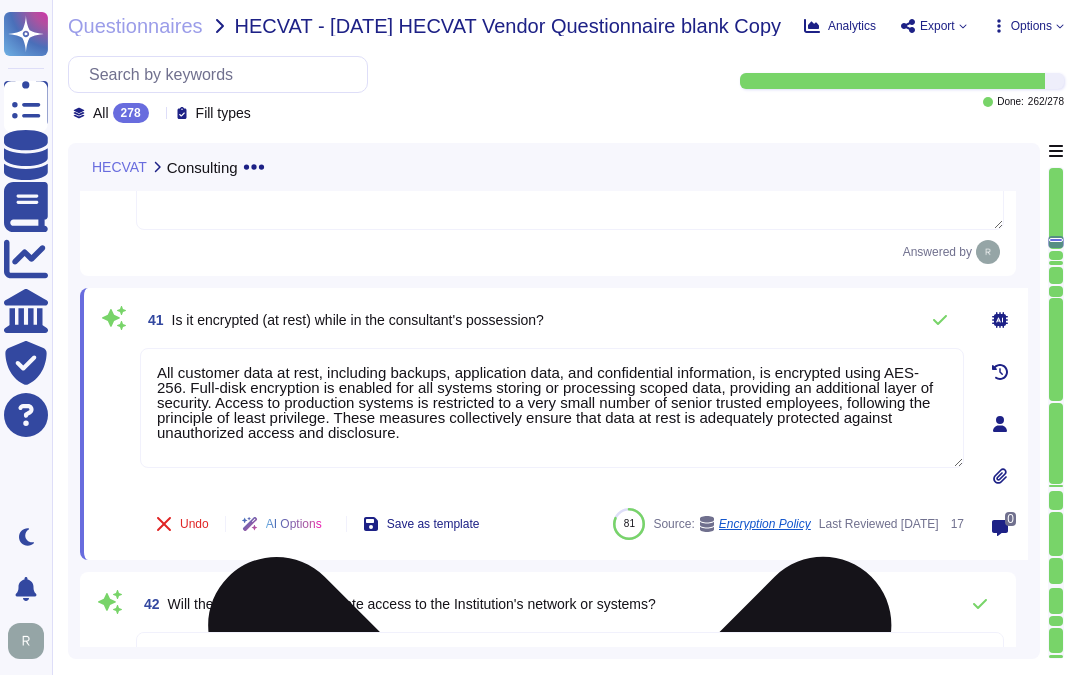 drag, startPoint x: 214, startPoint y: 402, endPoint x: 332, endPoint y: 418, distance: 119.0798 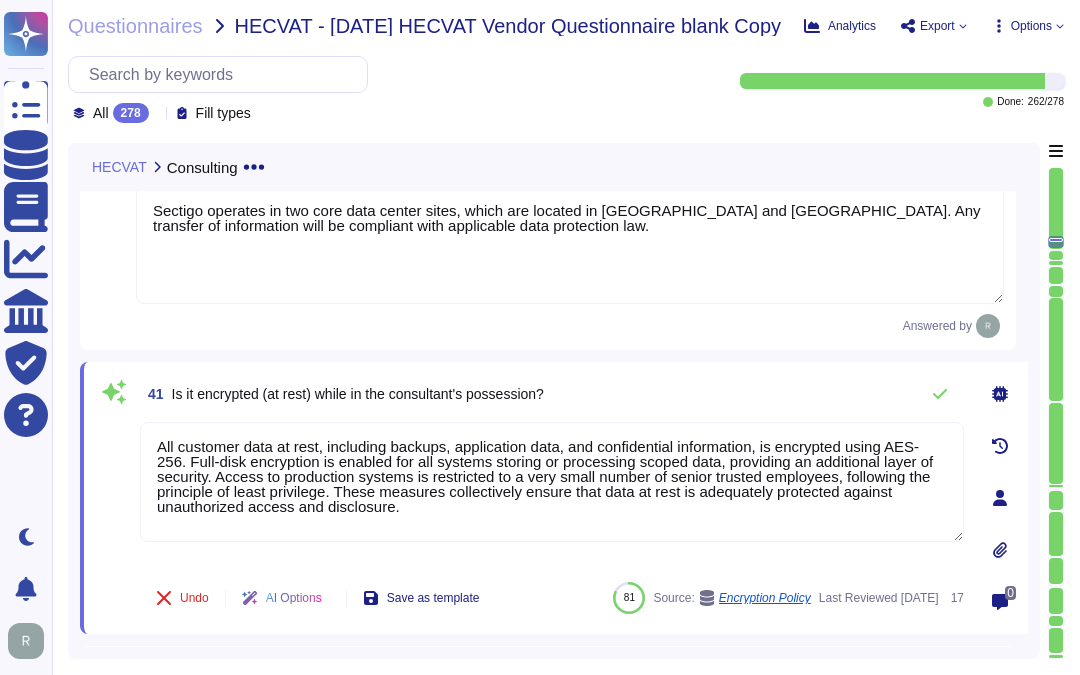 scroll, scrollTop: 10433, scrollLeft: 0, axis: vertical 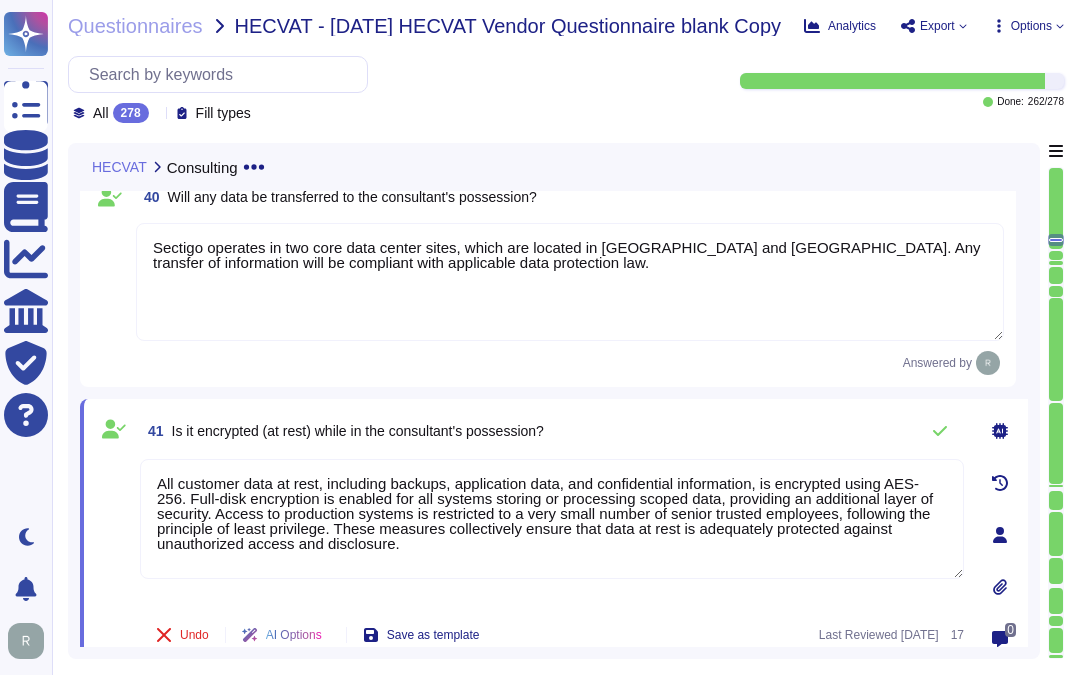 click on "Sectigo operates in two core data center sites, which are located in [GEOGRAPHIC_DATA] and [GEOGRAPHIC_DATA]. Any transfer of information will be compliant with applicable data protection law." at bounding box center [570, 282] 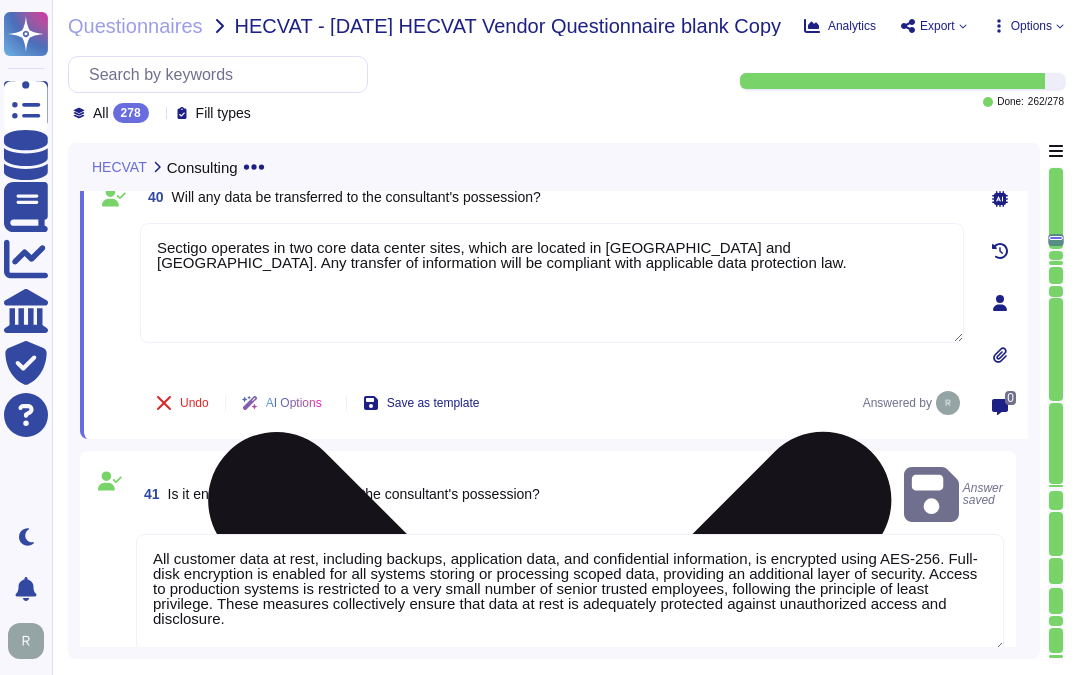 paste on "Access to production systems is restricted to a very small number of senior trusted employees, following the principle of least privilege." 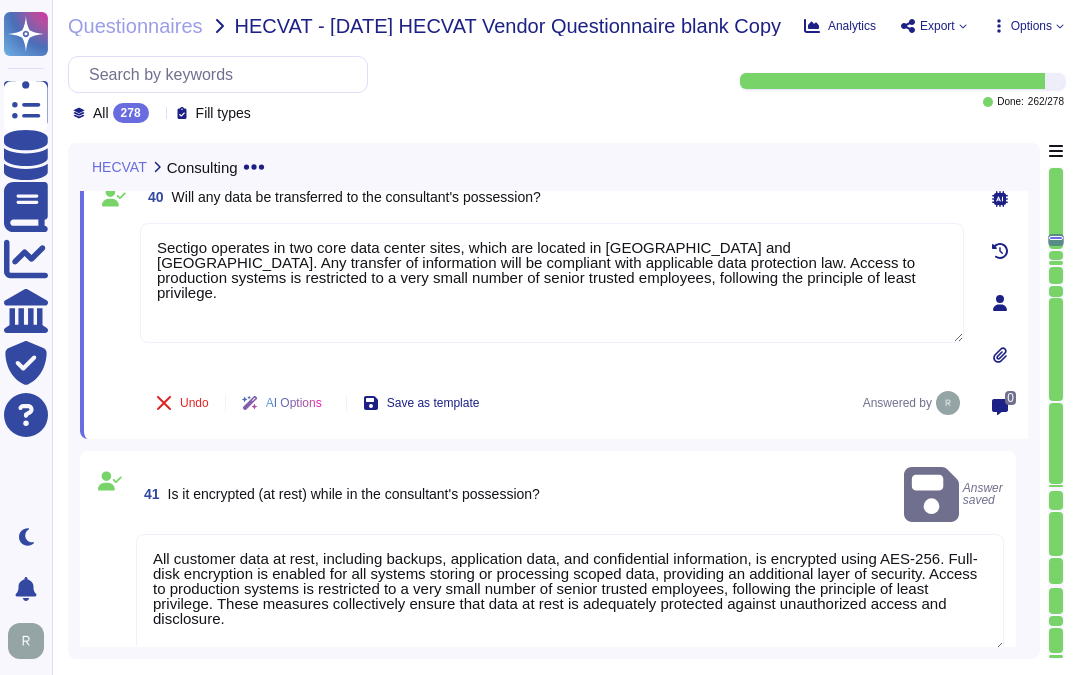 click on "40 Will any data be transferred to the consultant's possession?" at bounding box center (552, 197) 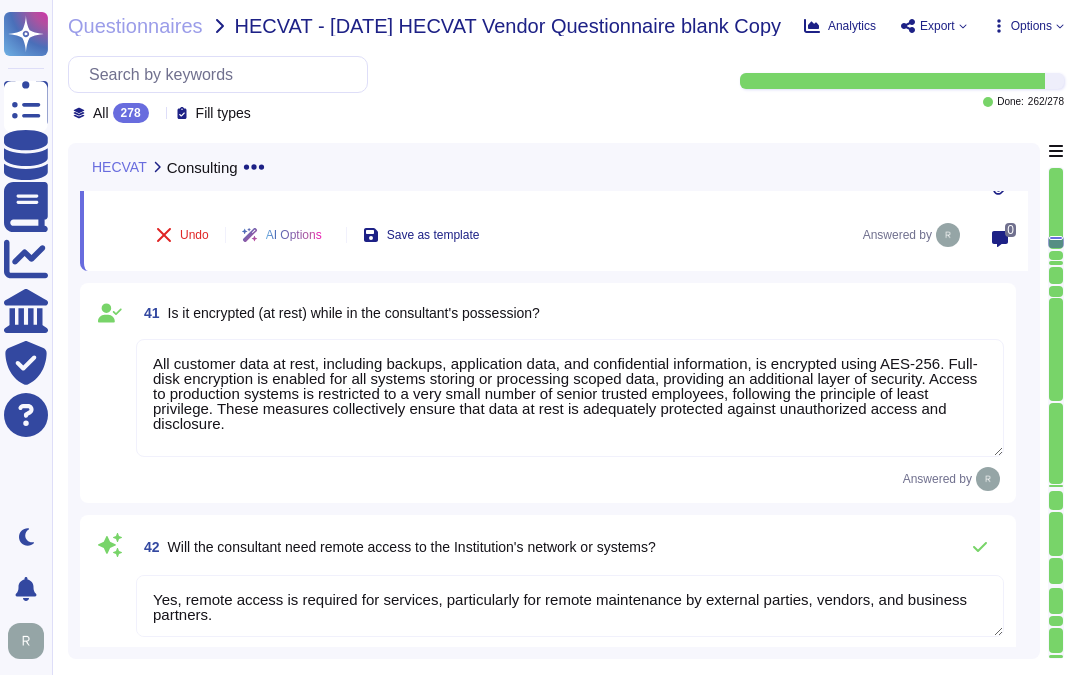 scroll, scrollTop: 10600, scrollLeft: 0, axis: vertical 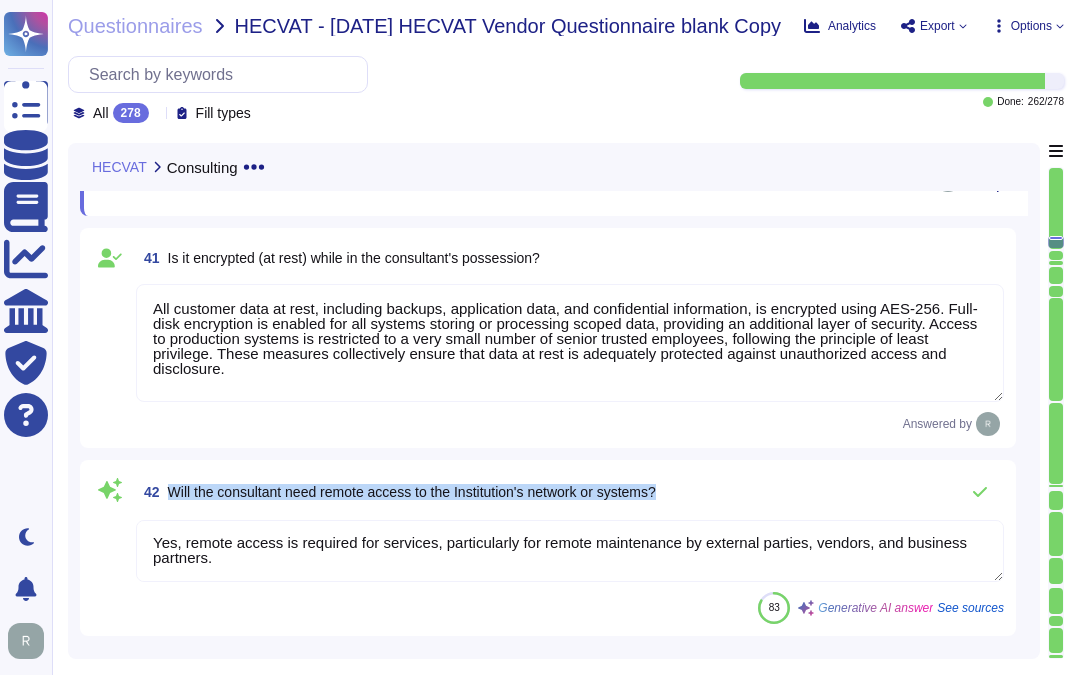 drag, startPoint x: 168, startPoint y: 484, endPoint x: 680, endPoint y: 474, distance: 512.09766 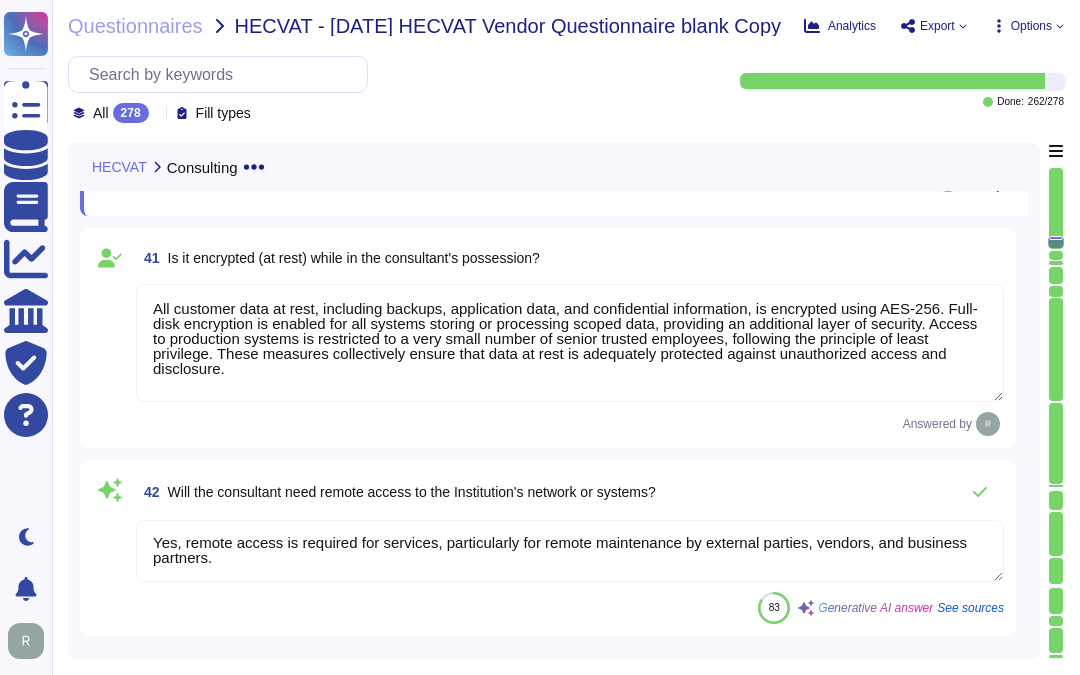 scroll, scrollTop: 0, scrollLeft: 0, axis: both 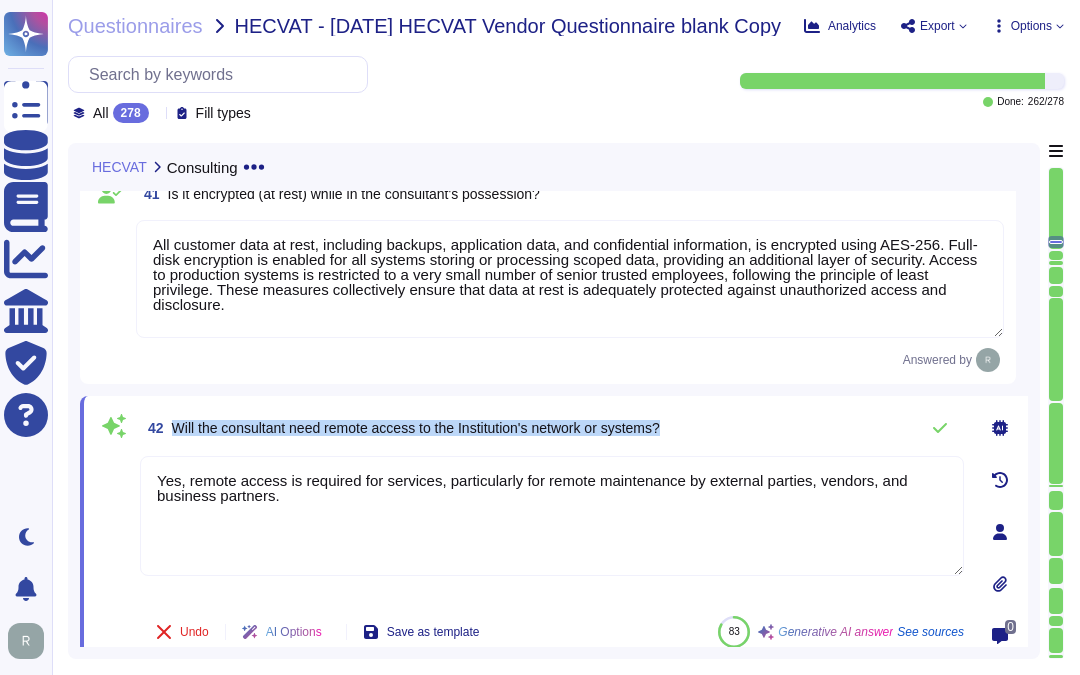 drag, startPoint x: 172, startPoint y: 423, endPoint x: 717, endPoint y: 425, distance: 545.00366 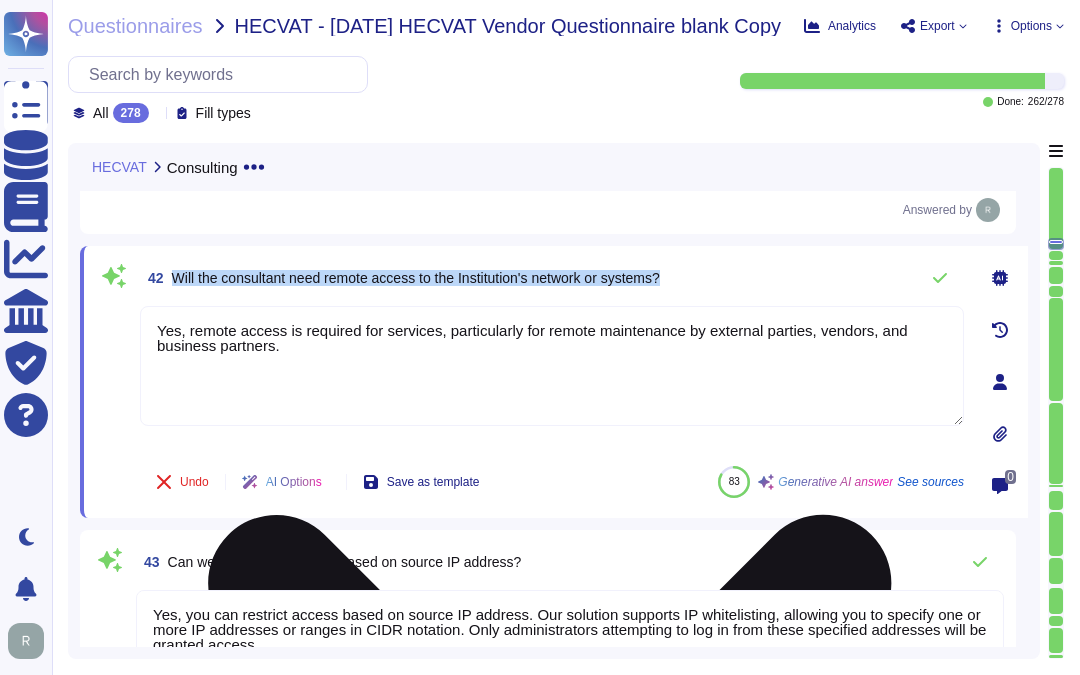 scroll, scrollTop: 10711, scrollLeft: 0, axis: vertical 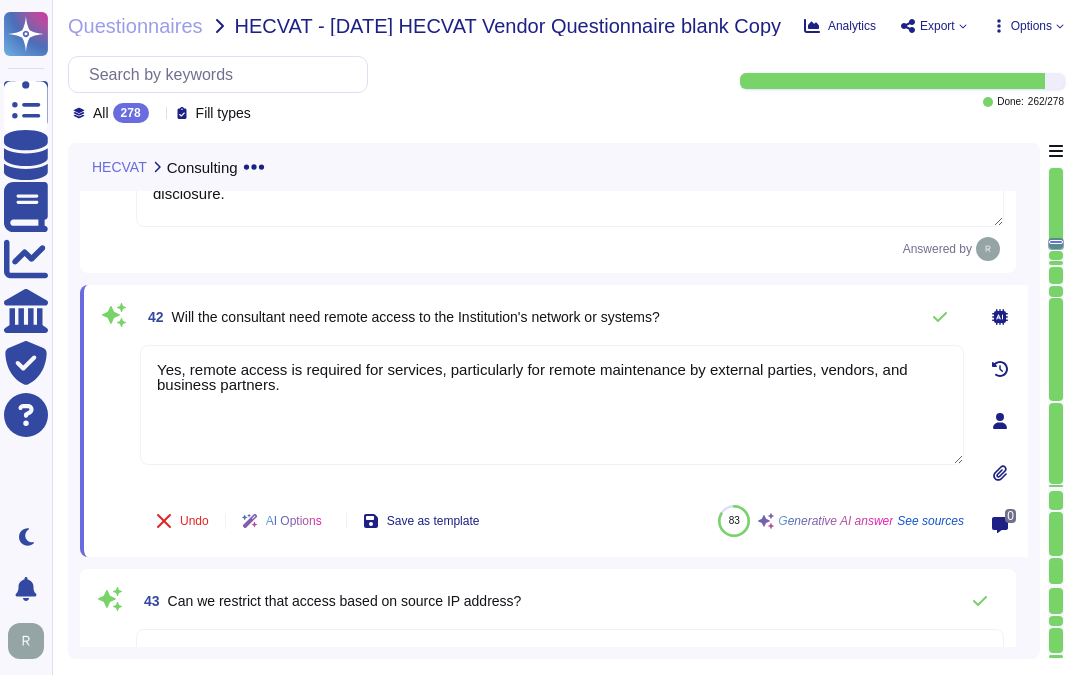 drag, startPoint x: 287, startPoint y: 391, endPoint x: 135, endPoint y: 348, distance: 157.96518 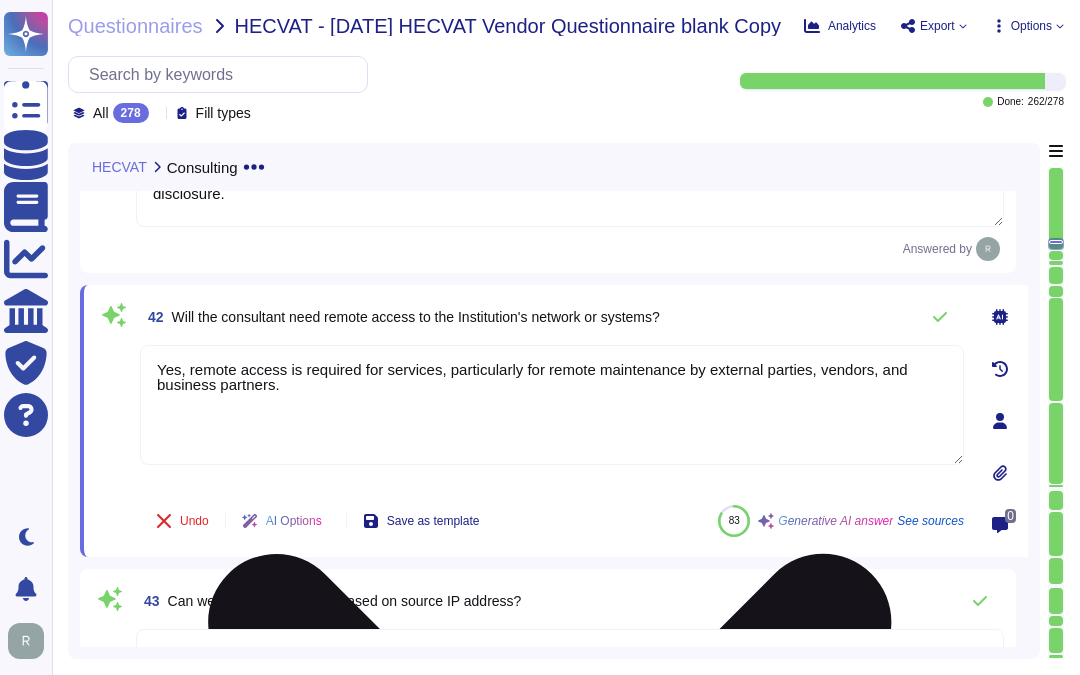 paste on "Simple connectivity to our SaaS portal is sufficient" 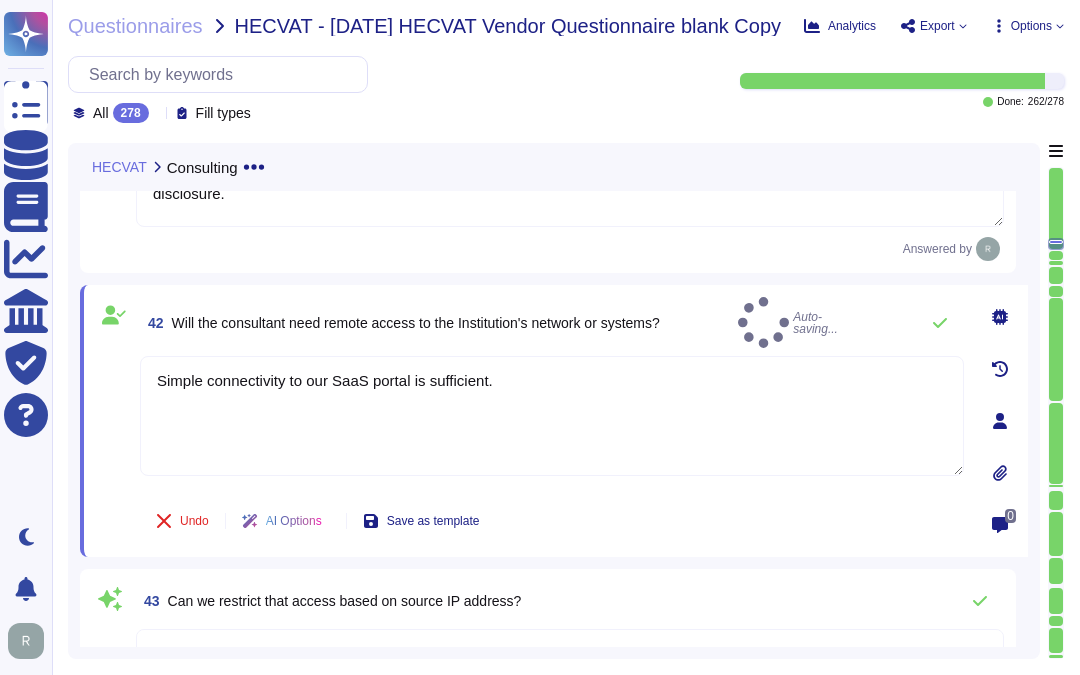 click on "Will the consultant need remote access to the Institution's network or systems?" at bounding box center (416, 323) 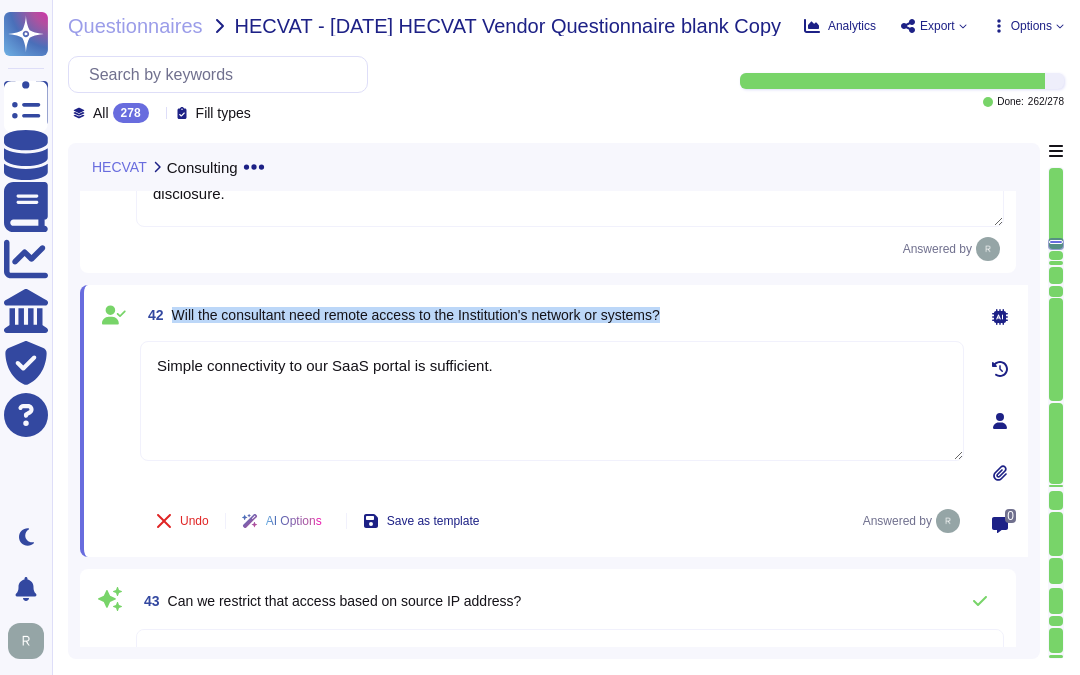 drag, startPoint x: 171, startPoint y: 308, endPoint x: 696, endPoint y: 308, distance: 525 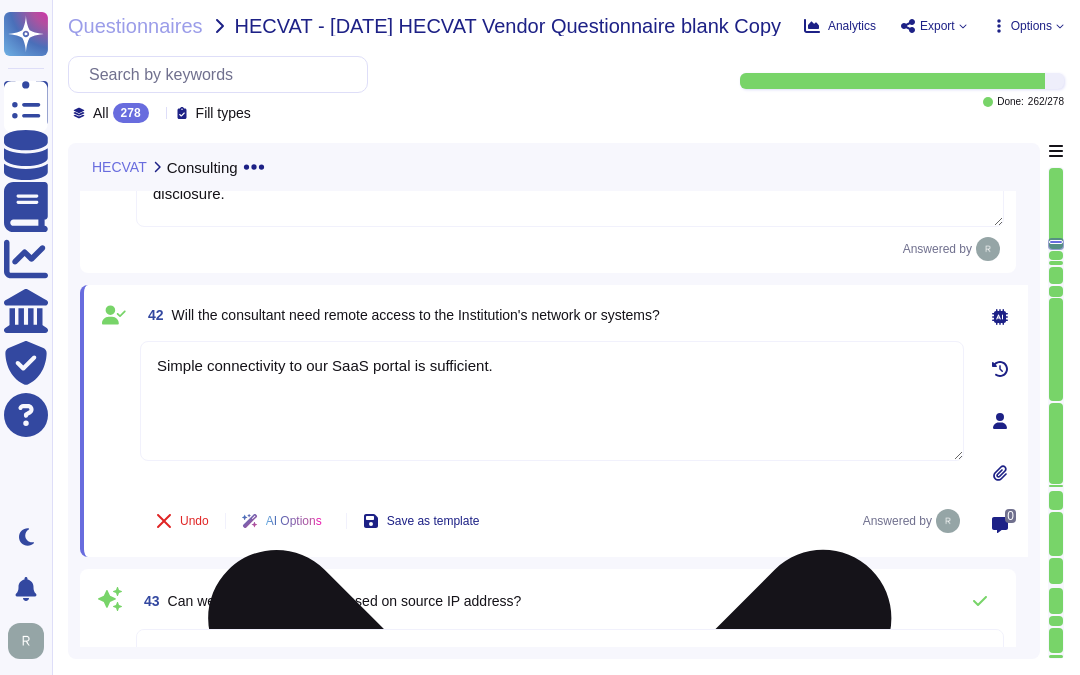 click on "Simple connectivity to our SaaS portal is sufficient." at bounding box center [552, 401] 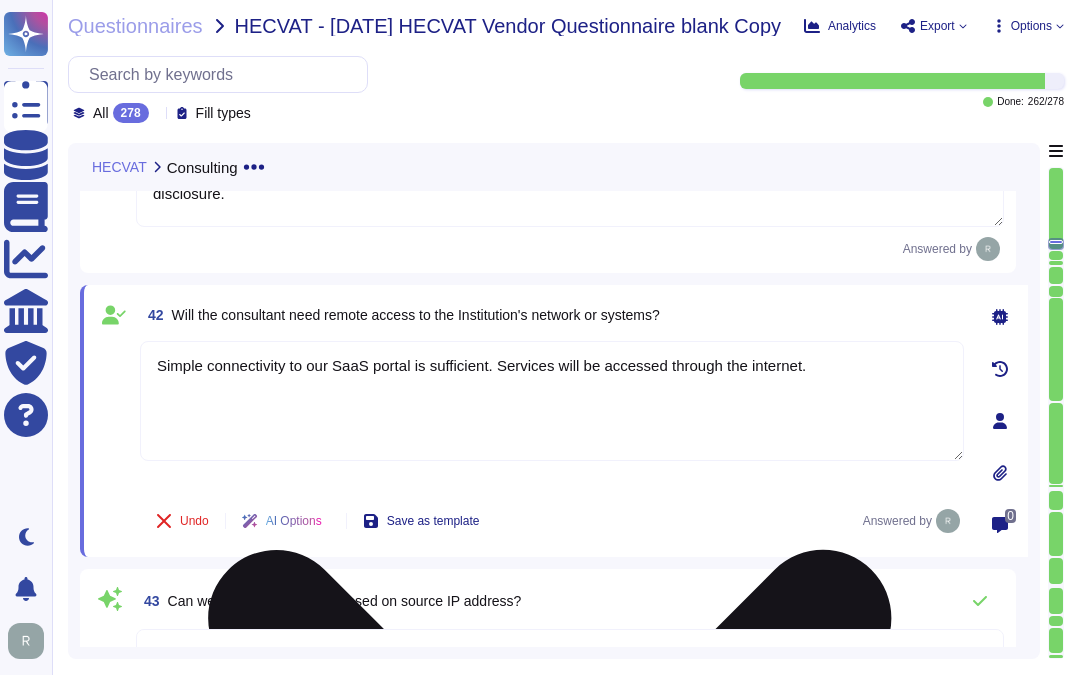 click on "Simple connectivity to our SaaS portal is sufficient. Services will be accessed through the internet." at bounding box center [552, 401] 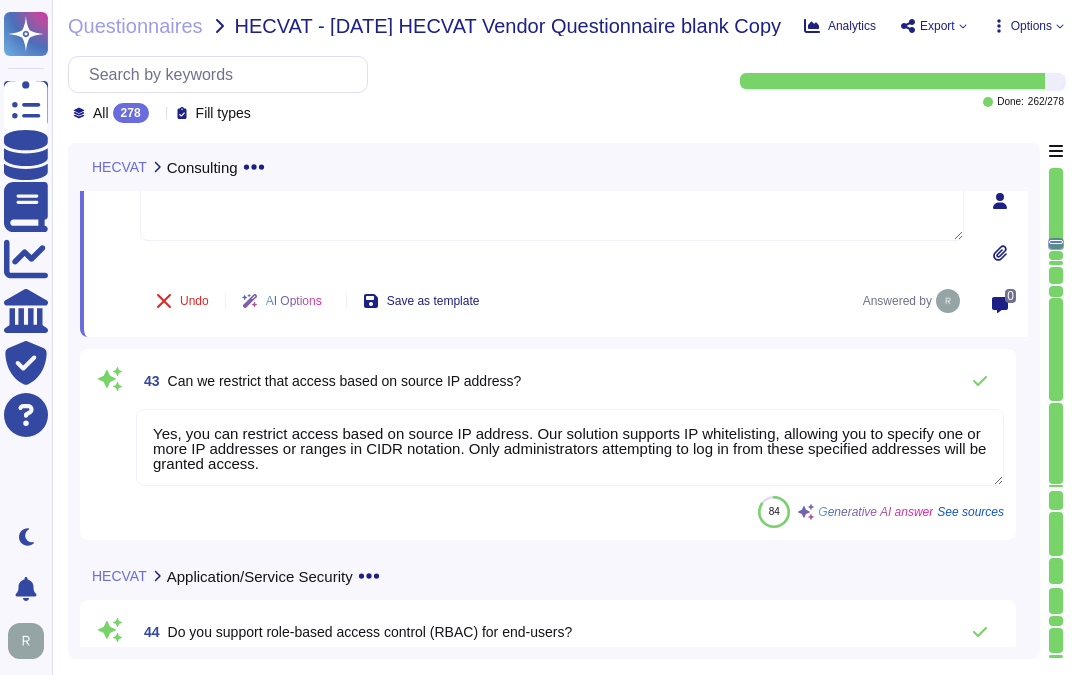 scroll, scrollTop: 10933, scrollLeft: 0, axis: vertical 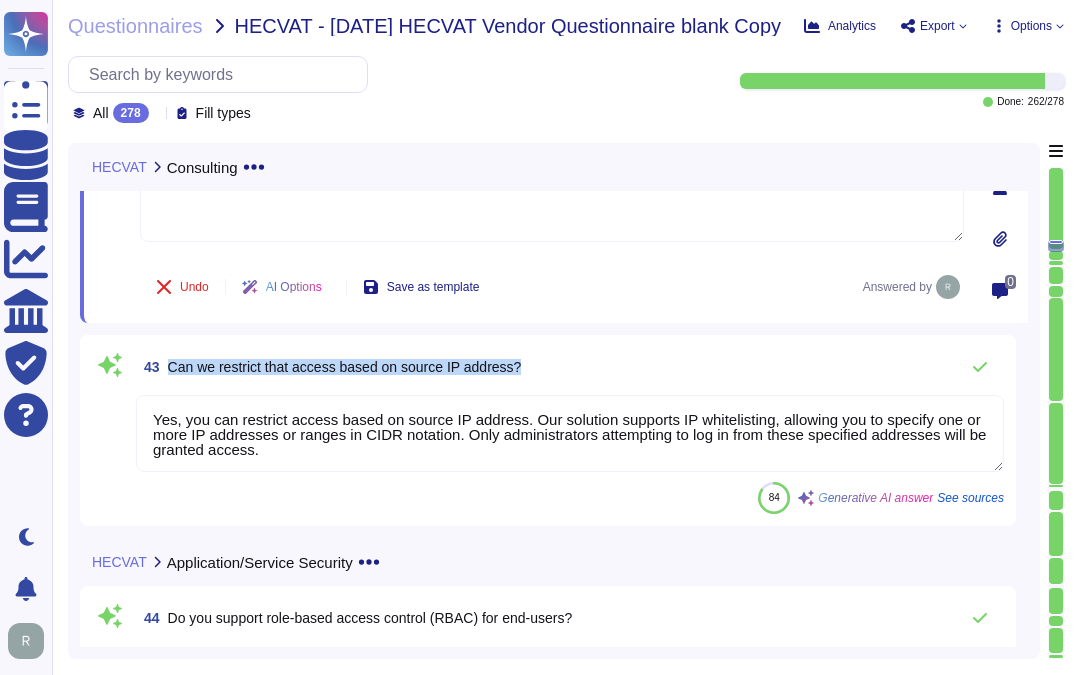 drag, startPoint x: 168, startPoint y: 364, endPoint x: 600, endPoint y: 355, distance: 432.09375 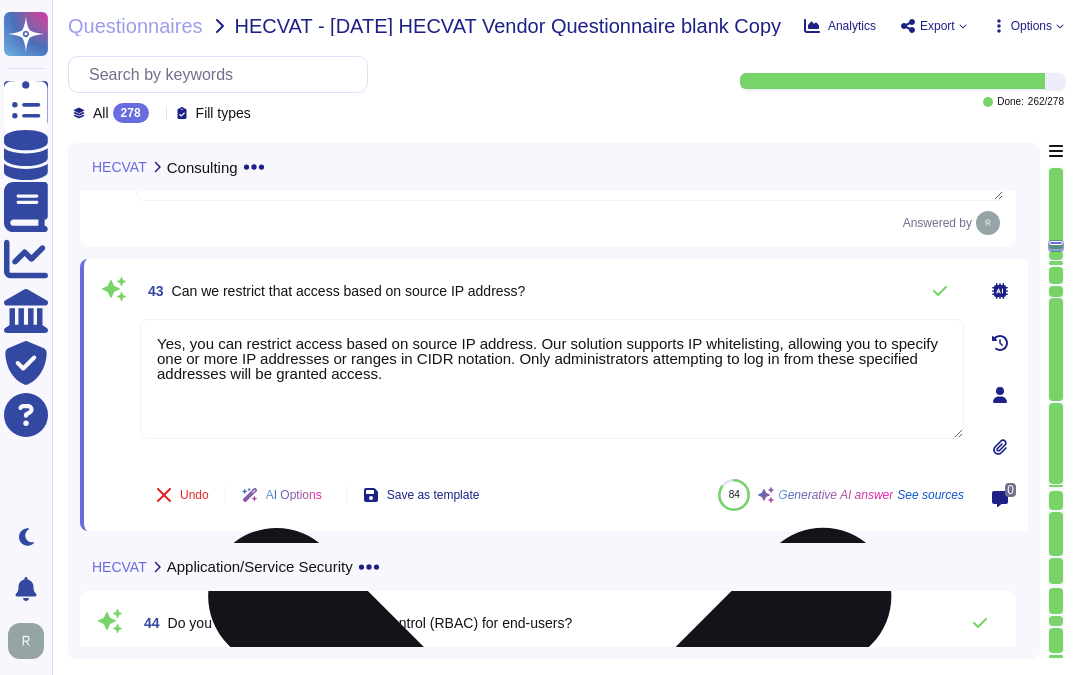 scroll, scrollTop: 10933, scrollLeft: 0, axis: vertical 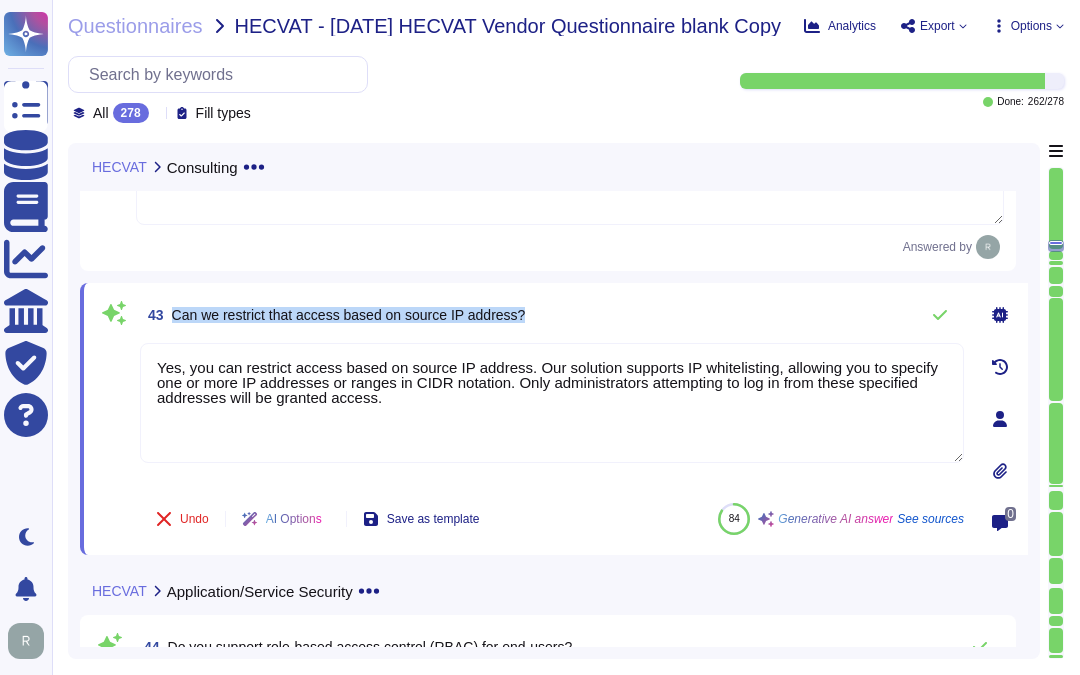 drag, startPoint x: 173, startPoint y: 308, endPoint x: 571, endPoint y: 330, distance: 398.60757 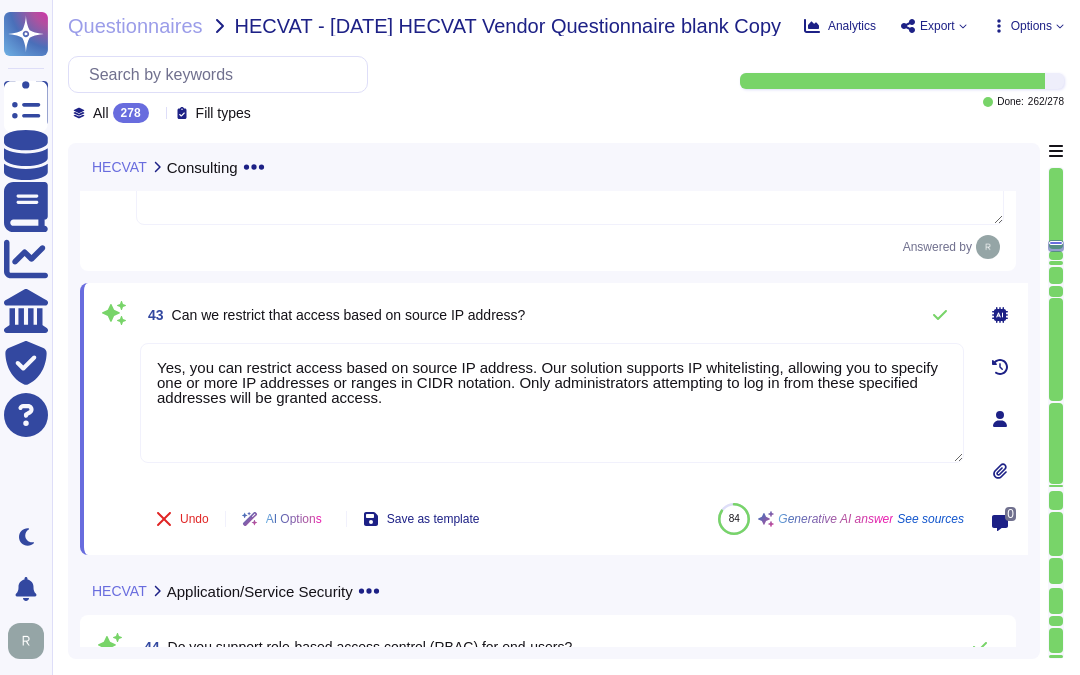 drag, startPoint x: 351, startPoint y: 393, endPoint x: 130, endPoint y: 325, distance: 231.225 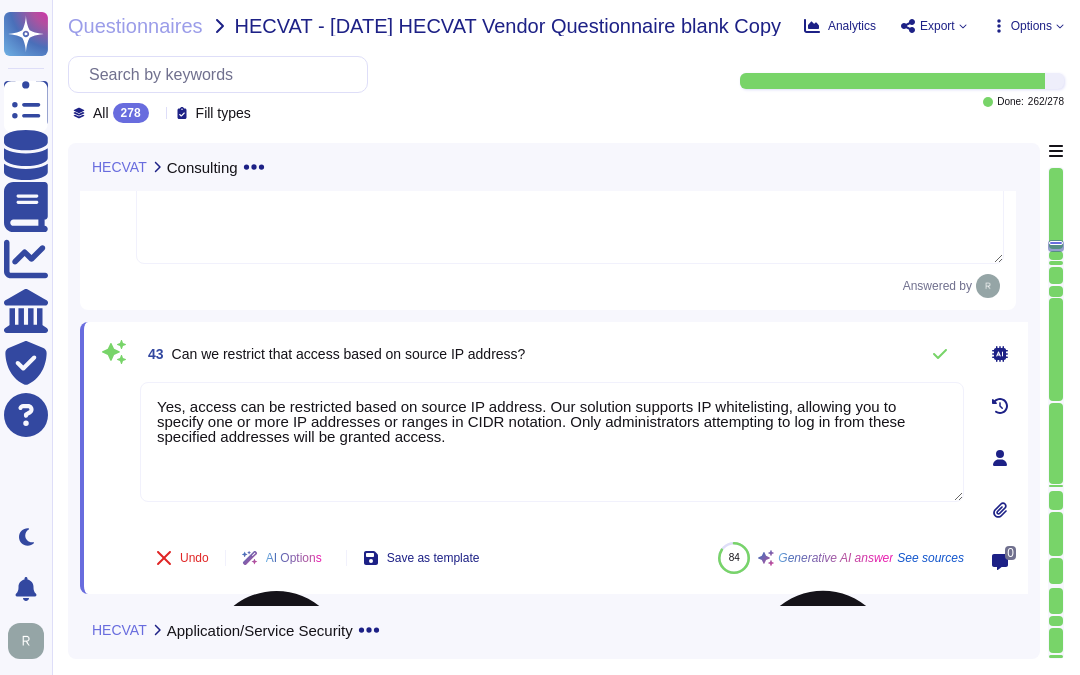 scroll, scrollTop: 10892, scrollLeft: 0, axis: vertical 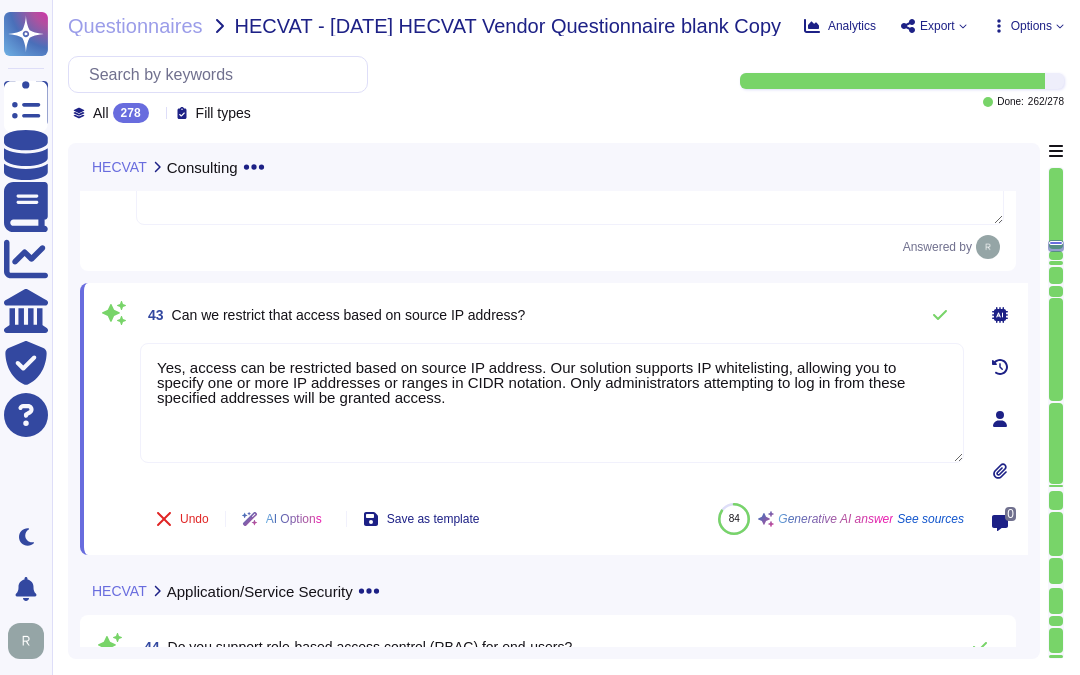 click on "43 Can we restrict that access based on source IP address?" at bounding box center (552, 315) 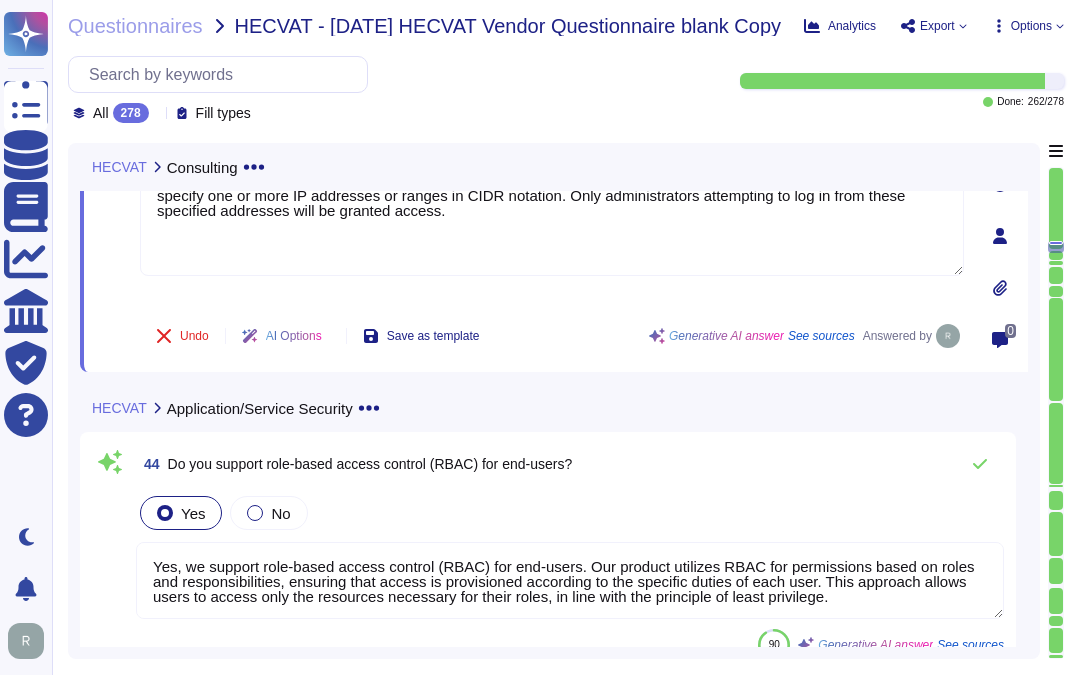 scroll, scrollTop: 11114, scrollLeft: 0, axis: vertical 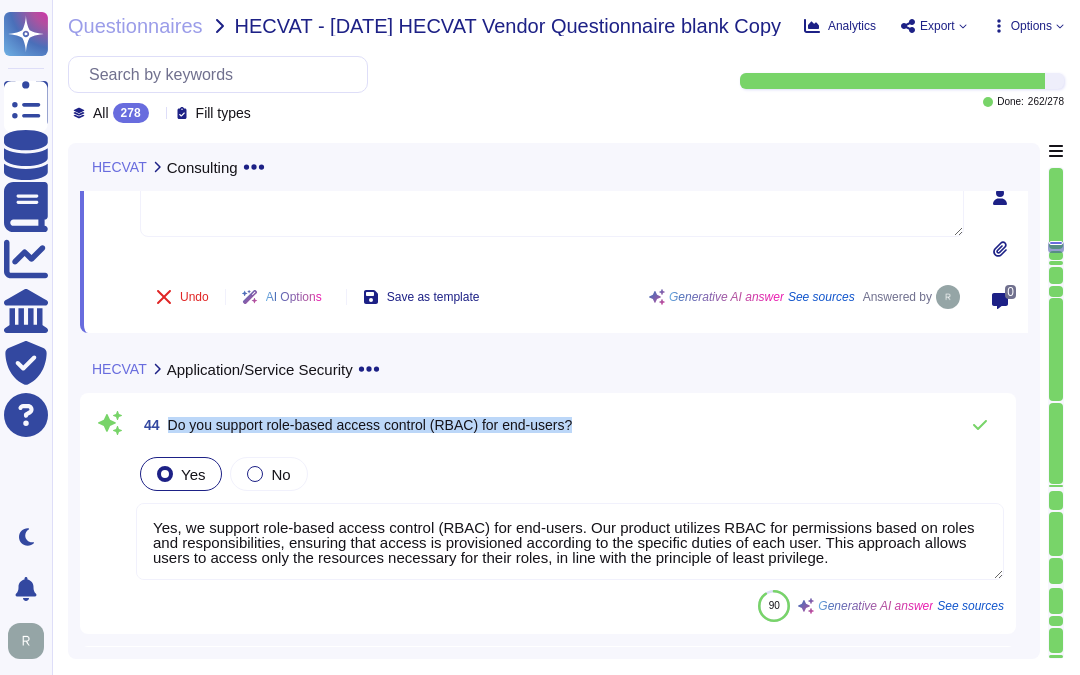 drag, startPoint x: 170, startPoint y: 416, endPoint x: 765, endPoint y: 416, distance: 595 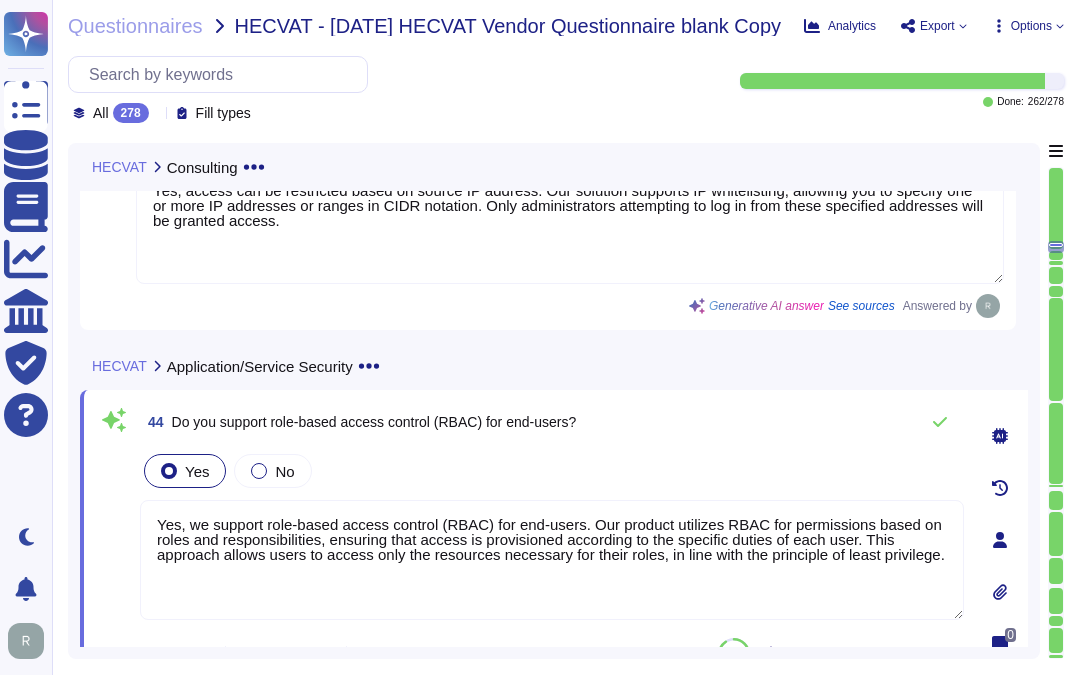 scroll, scrollTop: 11003, scrollLeft: 0, axis: vertical 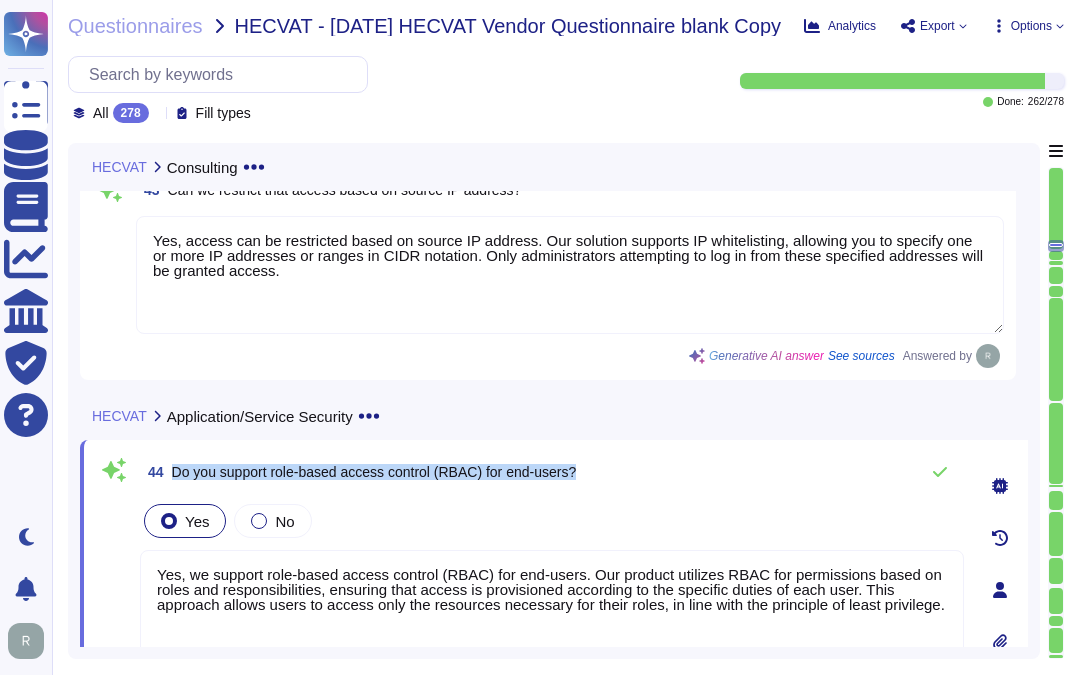 drag, startPoint x: 172, startPoint y: 464, endPoint x: 677, endPoint y: 473, distance: 505.0802 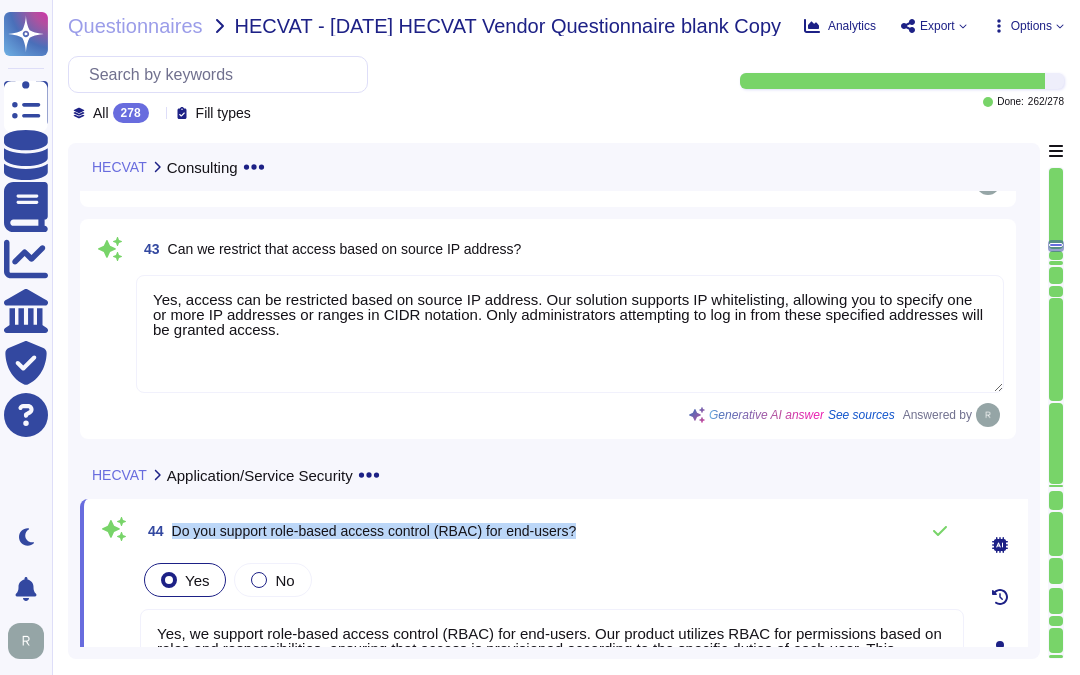 scroll, scrollTop: 10740, scrollLeft: 0, axis: vertical 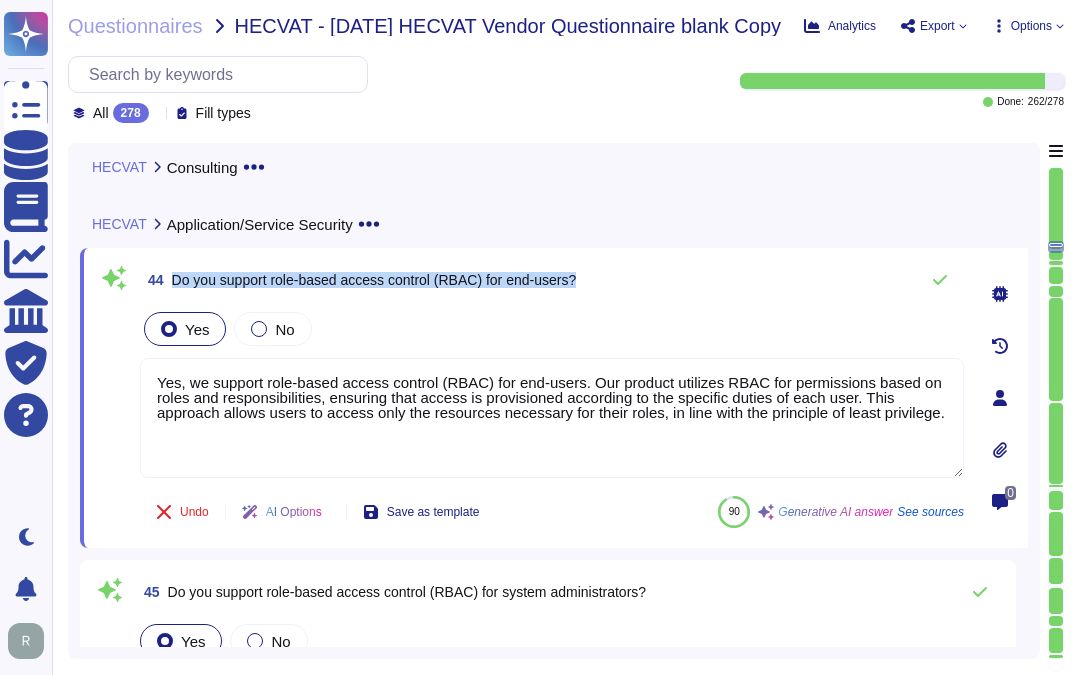 drag, startPoint x: 172, startPoint y: 273, endPoint x: 674, endPoint y: 284, distance: 502.1205 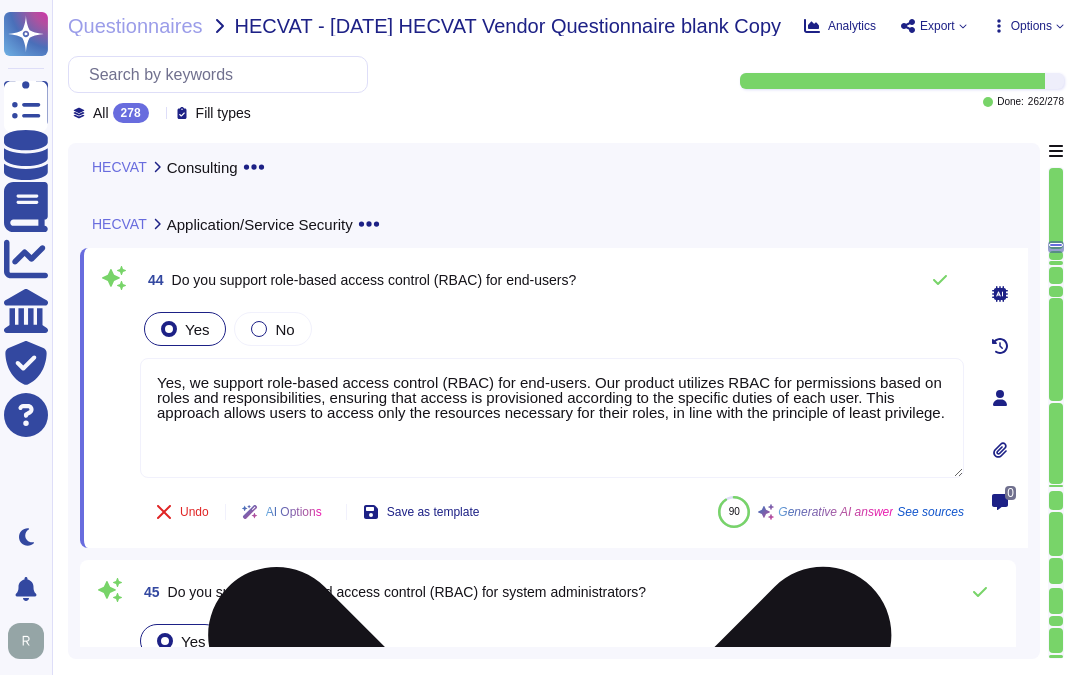 drag, startPoint x: 940, startPoint y: 411, endPoint x: 262, endPoint y: 404, distance: 678.03613 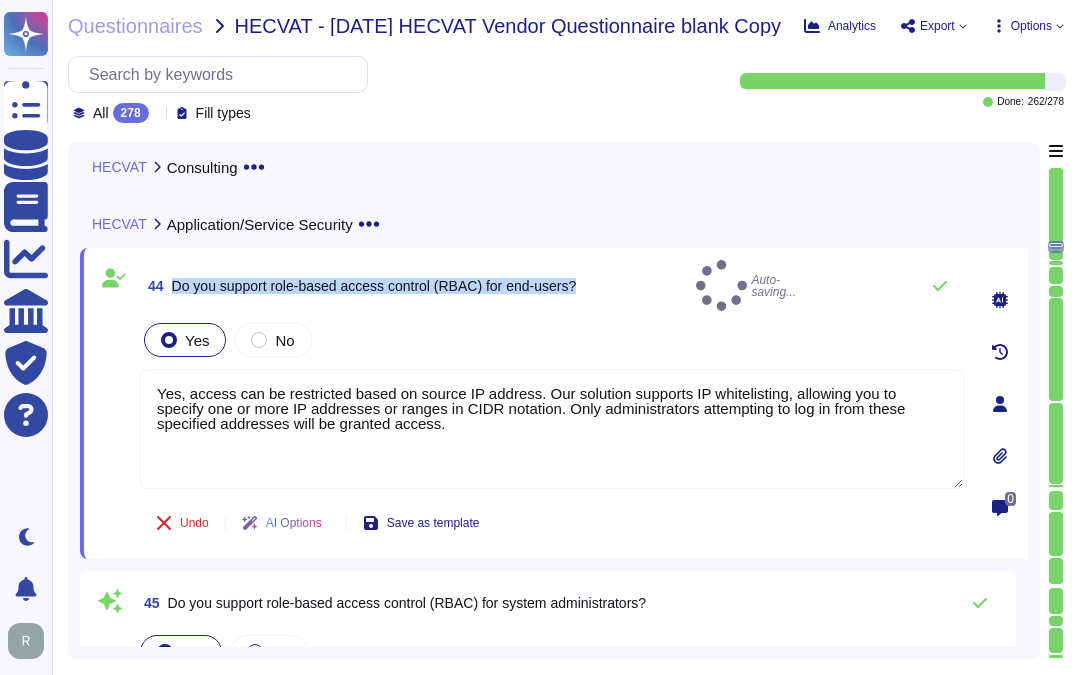 drag, startPoint x: 174, startPoint y: 276, endPoint x: 681, endPoint y: 283, distance: 507.0483 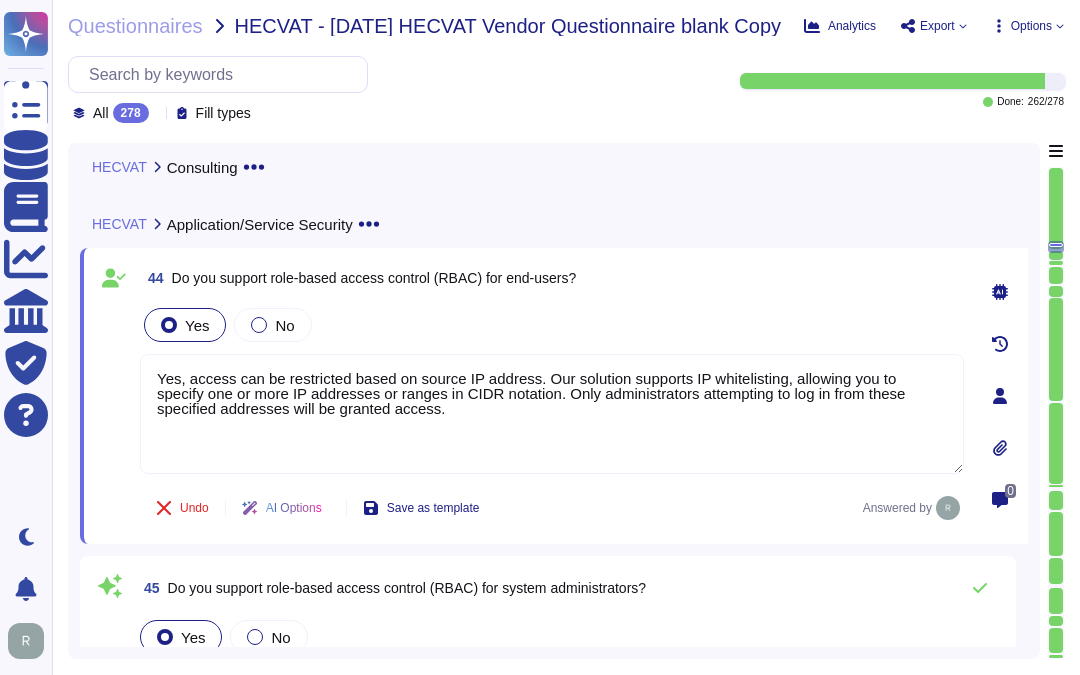 drag, startPoint x: 406, startPoint y: 415, endPoint x: 103, endPoint y: 328, distance: 315.24277 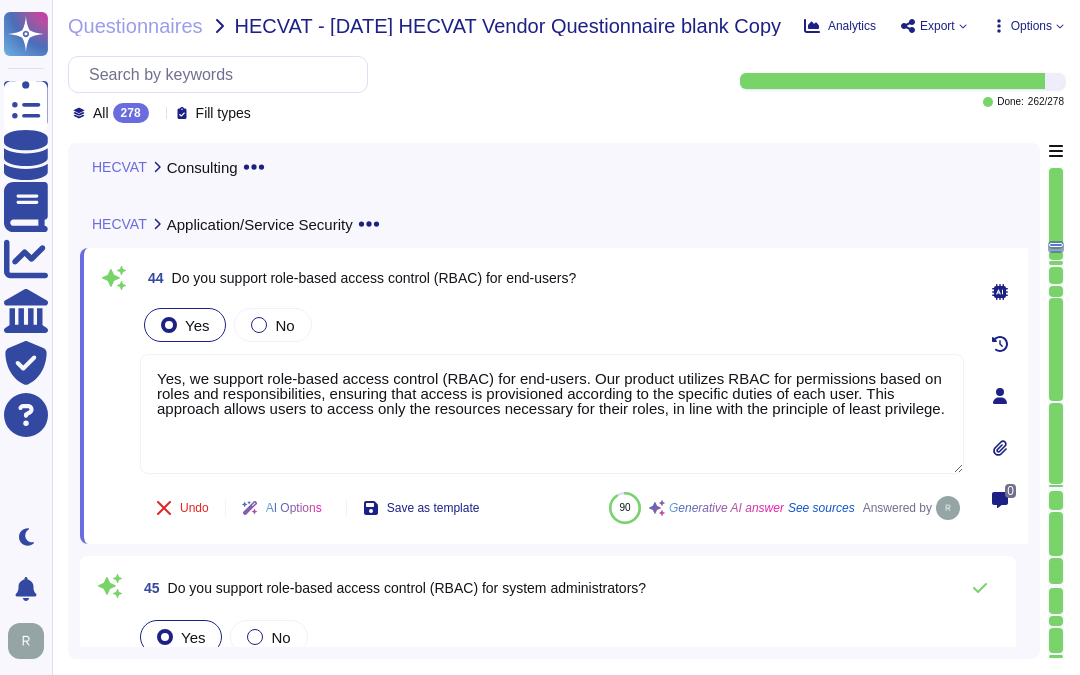 click on "44 Do you support role-based access control (RBAC) for end-users? Yes No Yes, we support role-based access control (RBAC) for end-users. Our product utilizes RBAC for permissions based on roles and responsibilities, ensuring that access is provisioned according to the specific duties of each user. This approach allows users to access only the resources necessary for their roles, in line with the principle of least privilege. Undo AI Options Save as template 90 Generative AI answer See sources Answered by" at bounding box center (530, 396) 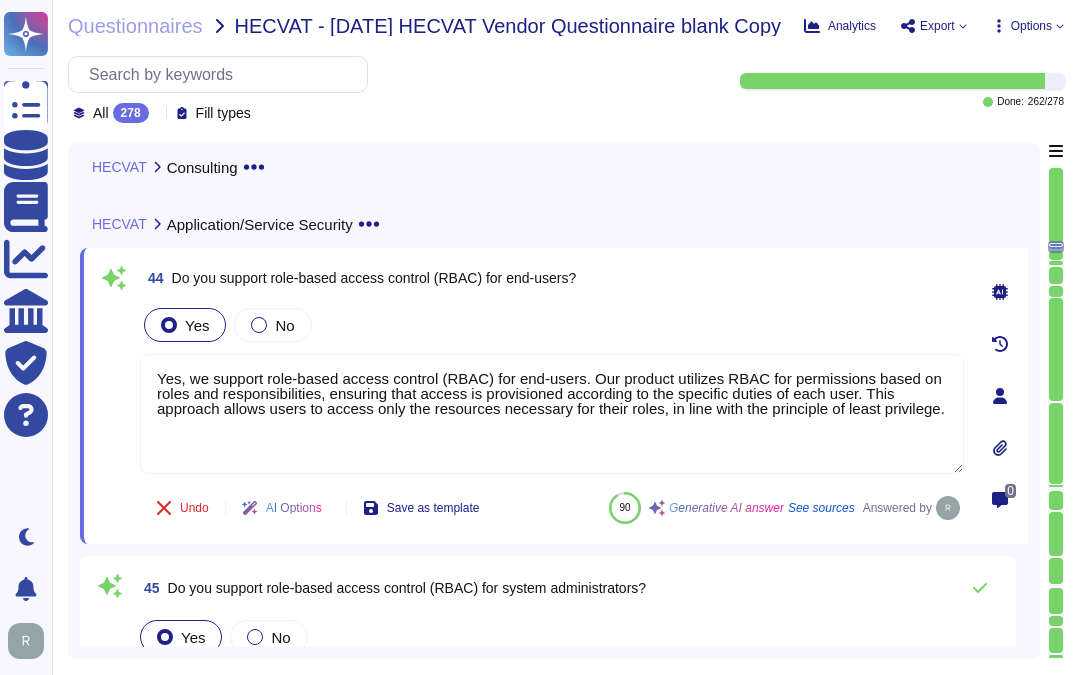 click on "Yes No" at bounding box center [552, 325] 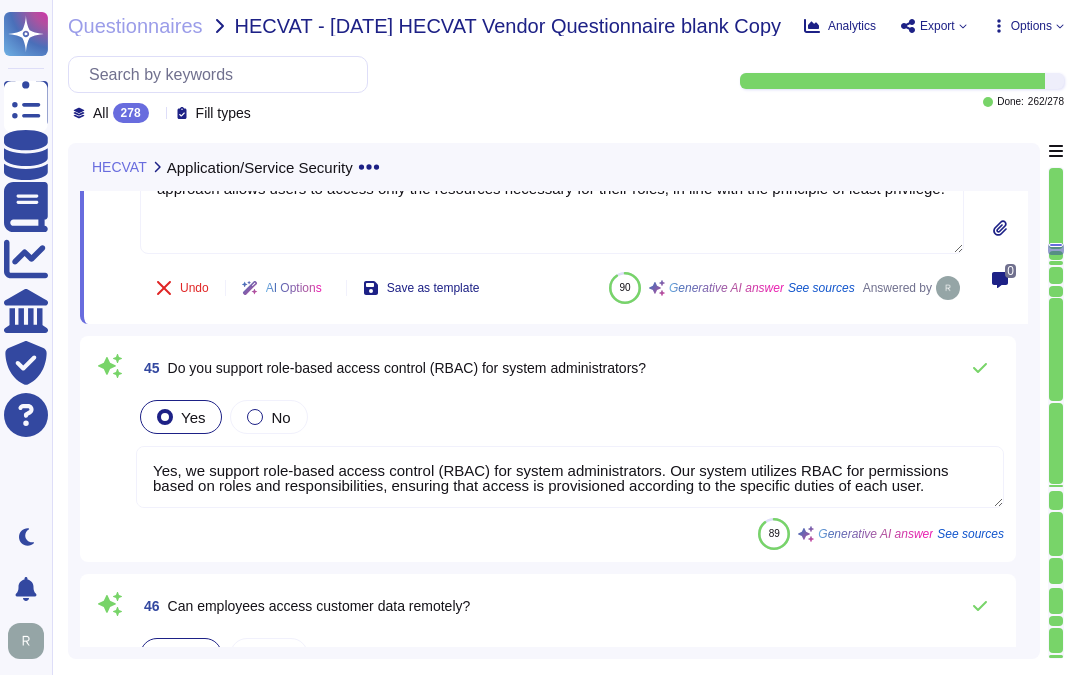 scroll, scrollTop: 11268, scrollLeft: 0, axis: vertical 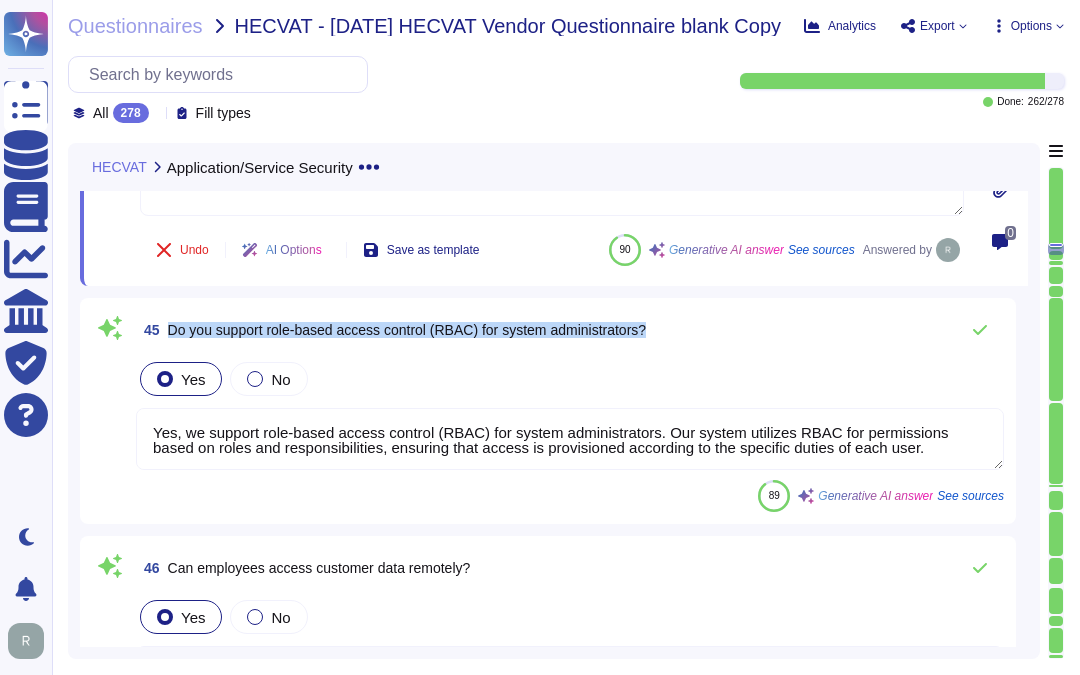 drag, startPoint x: 167, startPoint y: 326, endPoint x: 810, endPoint y: 347, distance: 643.34283 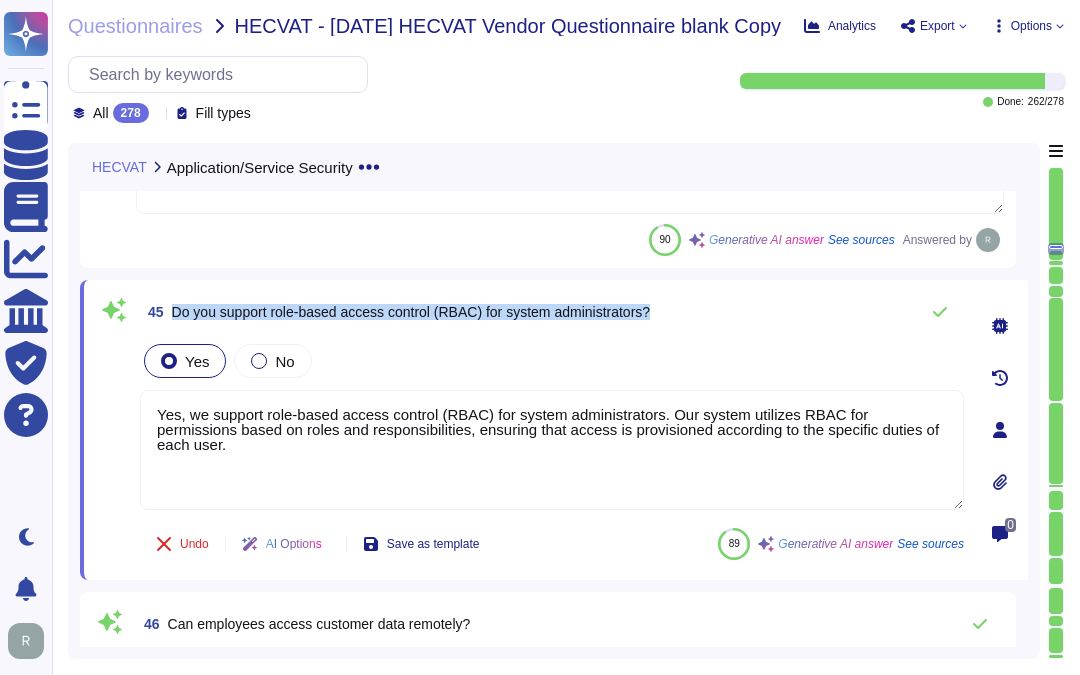 drag, startPoint x: 171, startPoint y: 313, endPoint x: 726, endPoint y: 321, distance: 555.0577 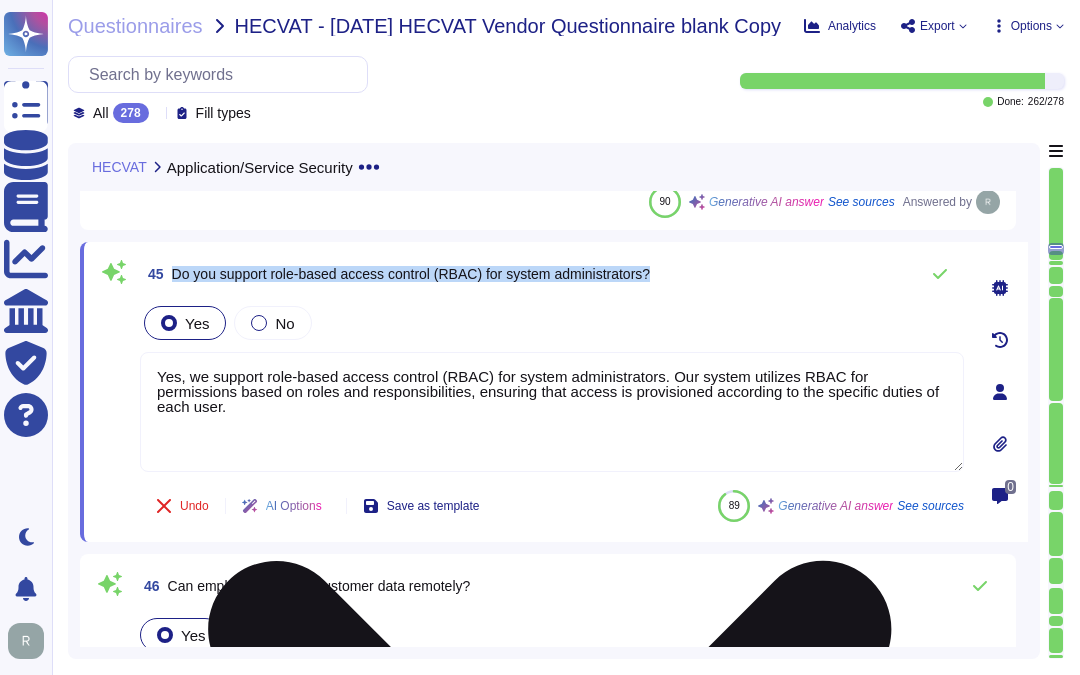 scroll, scrollTop: 11268, scrollLeft: 0, axis: vertical 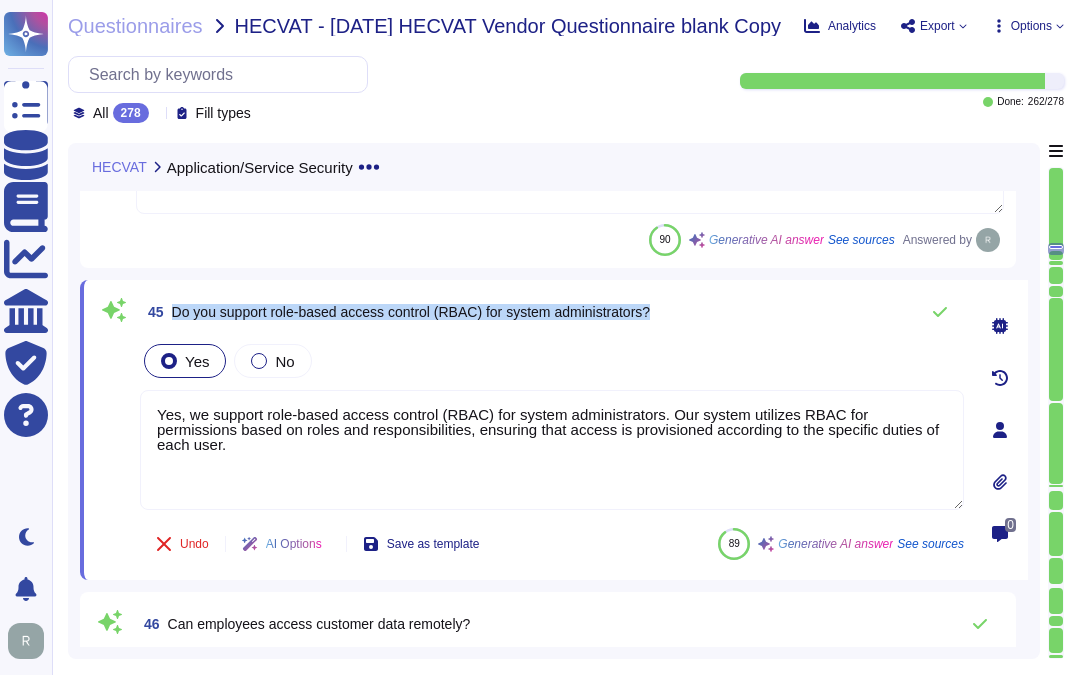 click on "45 Do you support role-based access control (RBAC) for system administrators?" at bounding box center (395, 312) 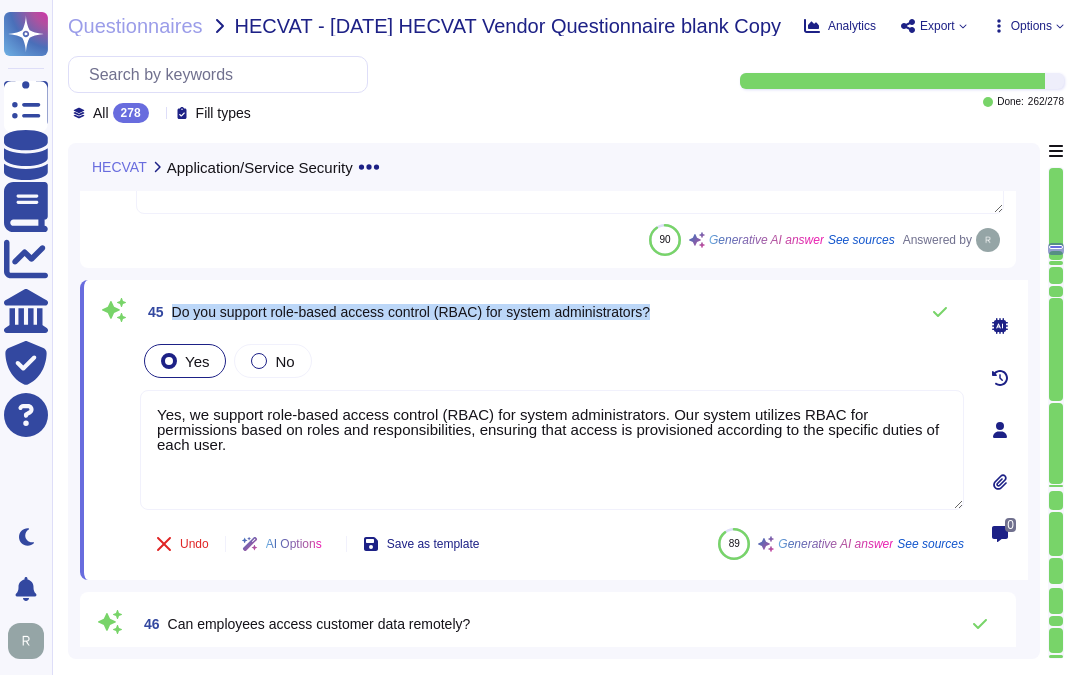 drag, startPoint x: 174, startPoint y: 308, endPoint x: 725, endPoint y: 285, distance: 551.4798 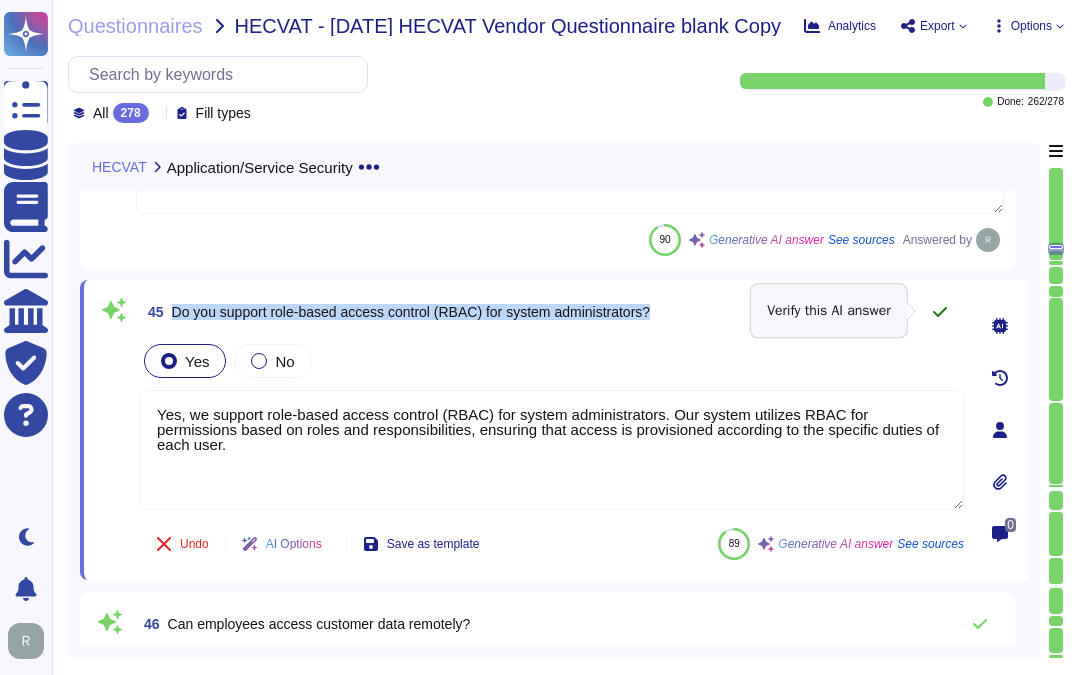 click 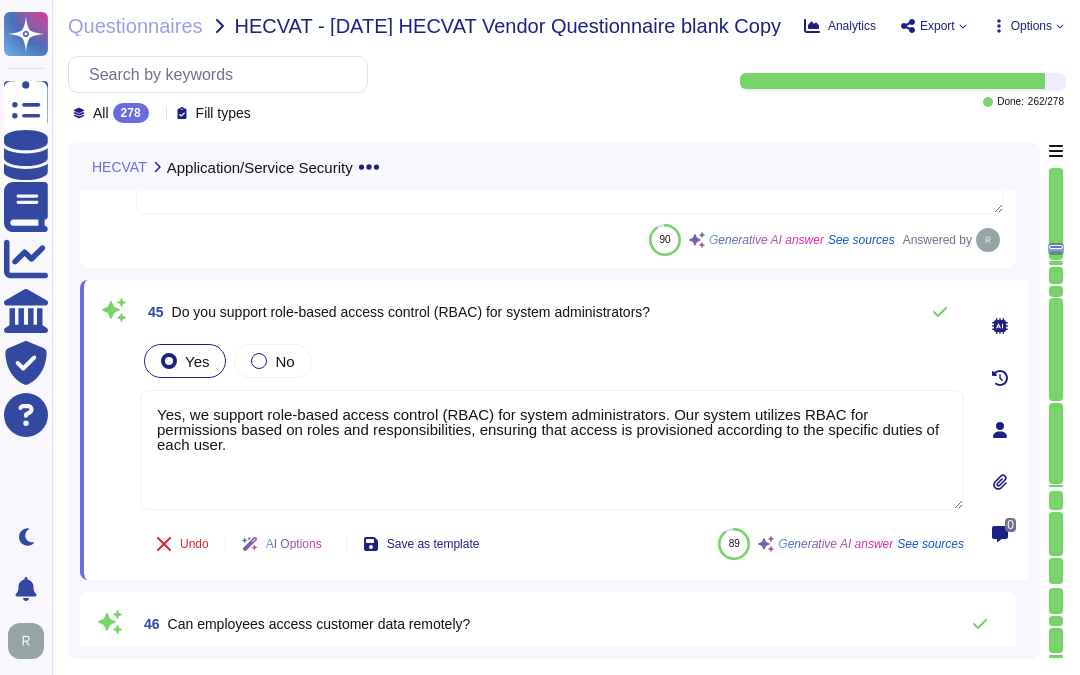 click on "45 Do you support role-based access control (RBAC) for system administrators?" at bounding box center [552, 312] 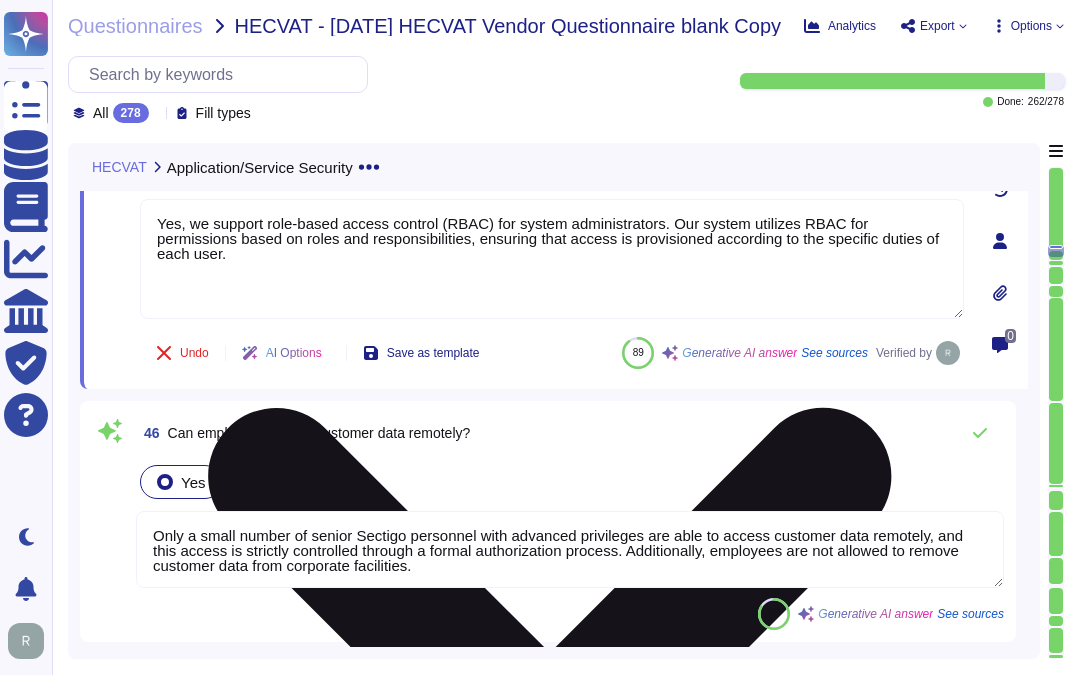 scroll, scrollTop: 11491, scrollLeft: 0, axis: vertical 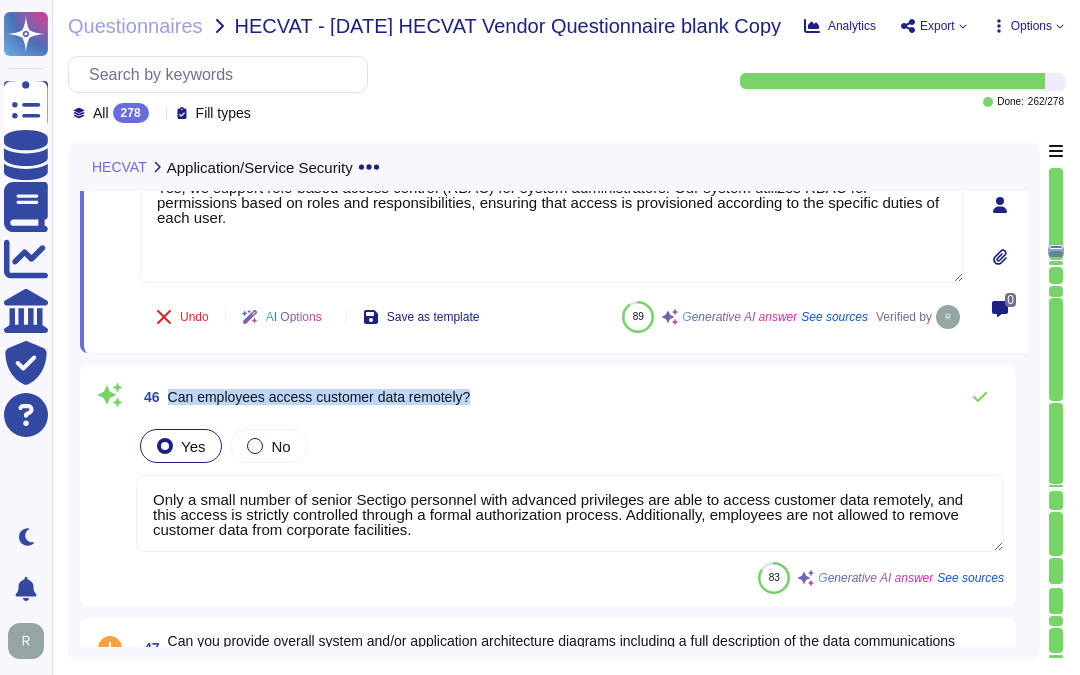 drag, startPoint x: 171, startPoint y: 394, endPoint x: 615, endPoint y: 386, distance: 444.07205 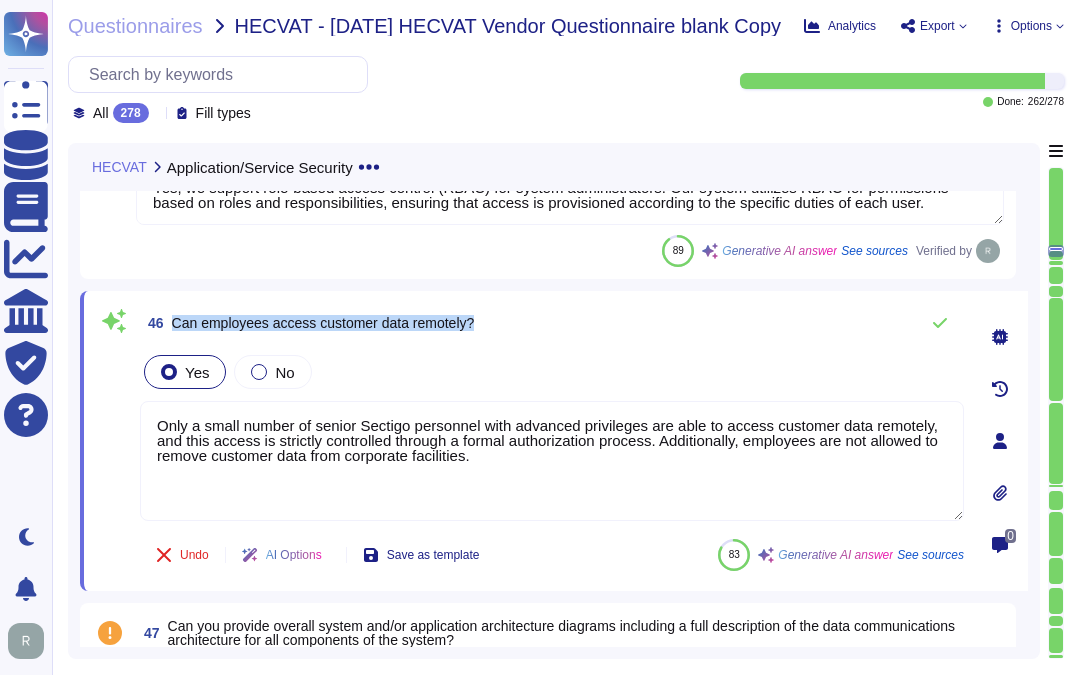 drag, startPoint x: 174, startPoint y: 322, endPoint x: 557, endPoint y: 314, distance: 383.08353 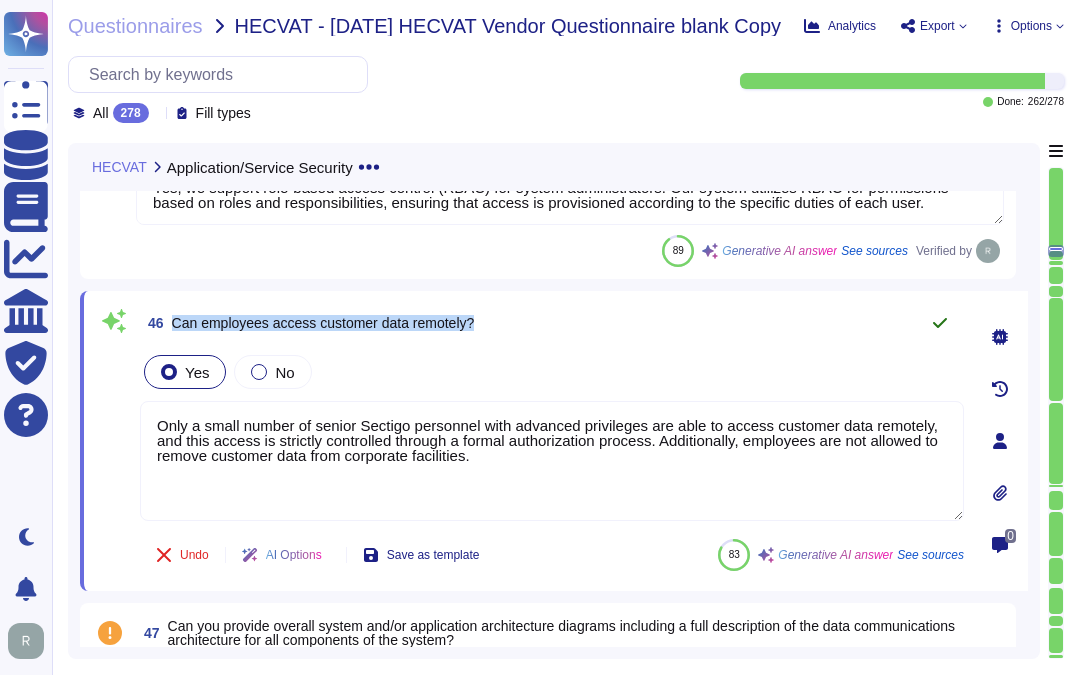 click 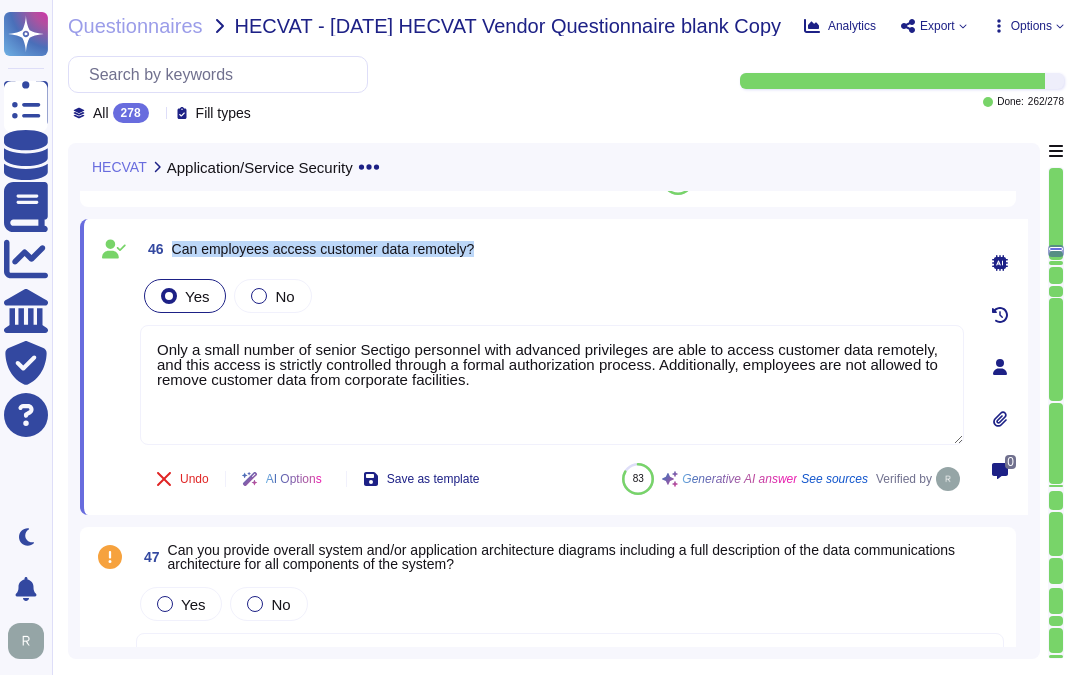 scroll, scrollTop: 11602, scrollLeft: 0, axis: vertical 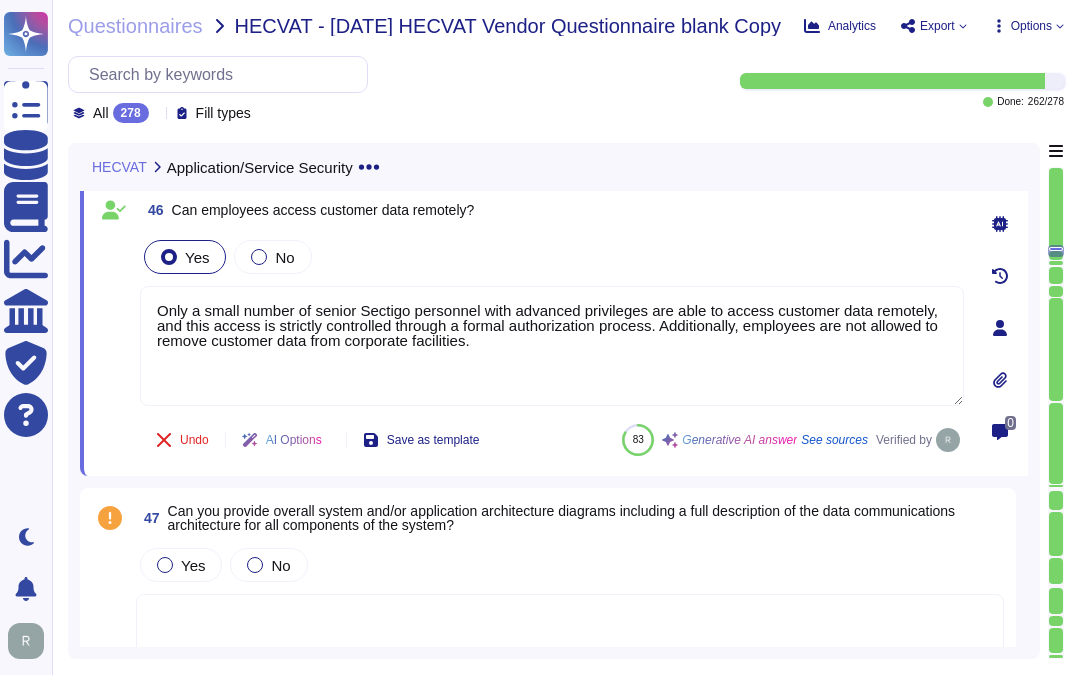 click on "46 Can employees access customer data remotely? Yes No Only a small number of senior Sectigo personnel with advanced privileges are able to access customer data remotely, and this access is strictly controlled through a formal authorization process. Additionally, employees are not allowed to remove customer data from corporate facilities. Undo AI Options Save as template 83 Generative AI answer See sources Verified by" at bounding box center (530, 328) 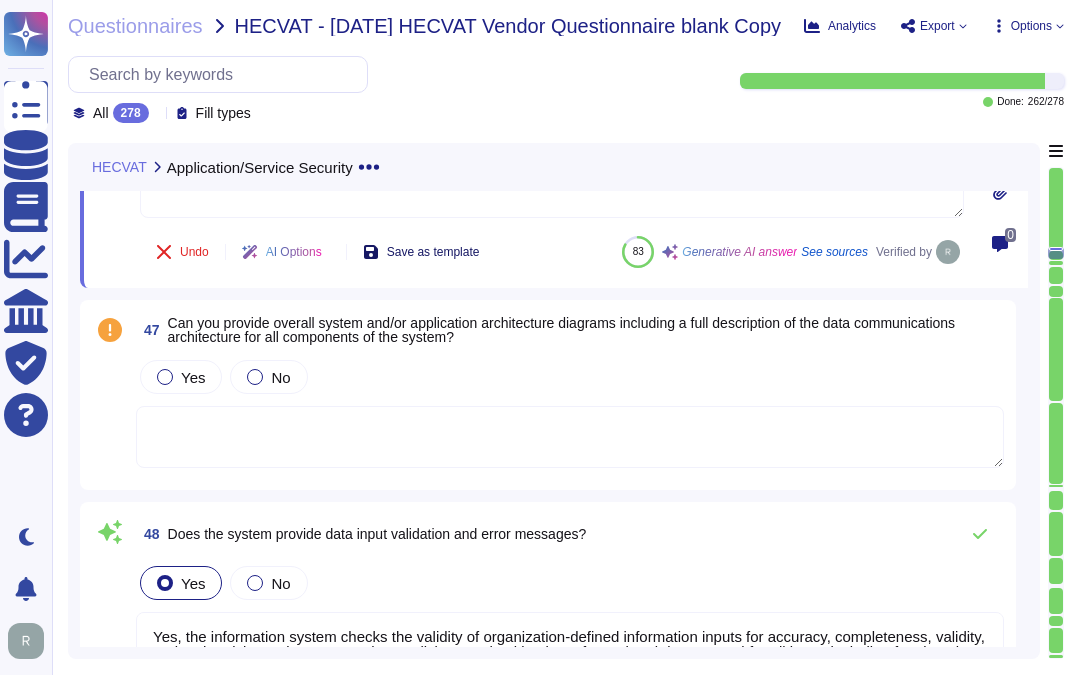 scroll, scrollTop: 11824, scrollLeft: 0, axis: vertical 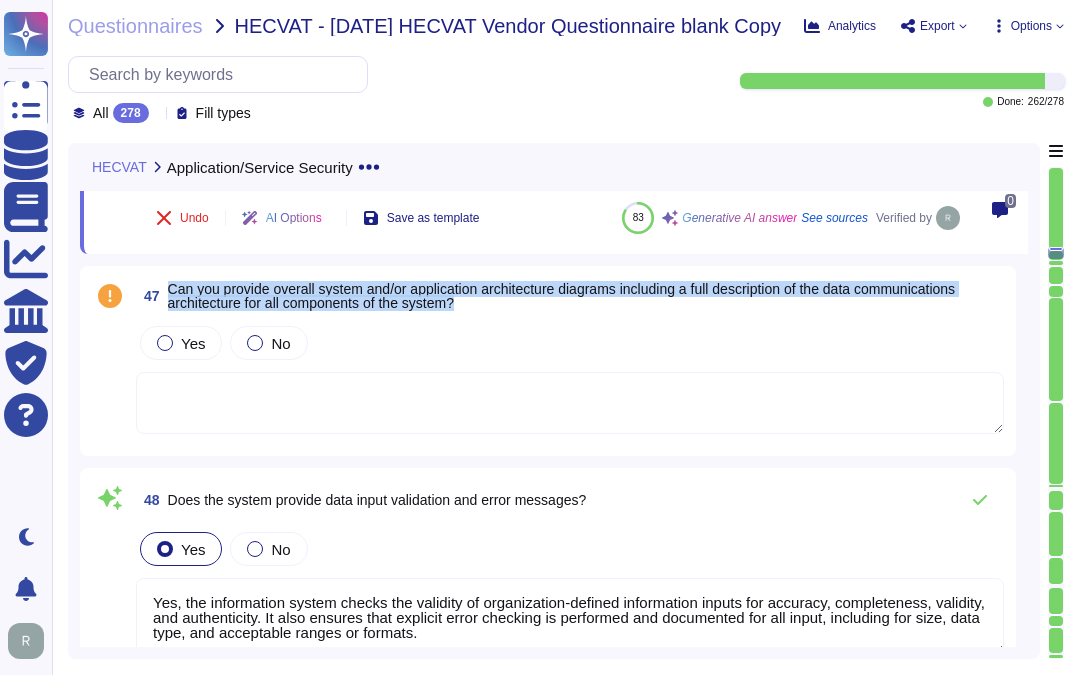 drag, startPoint x: 170, startPoint y: 284, endPoint x: 663, endPoint y: 304, distance: 493.40552 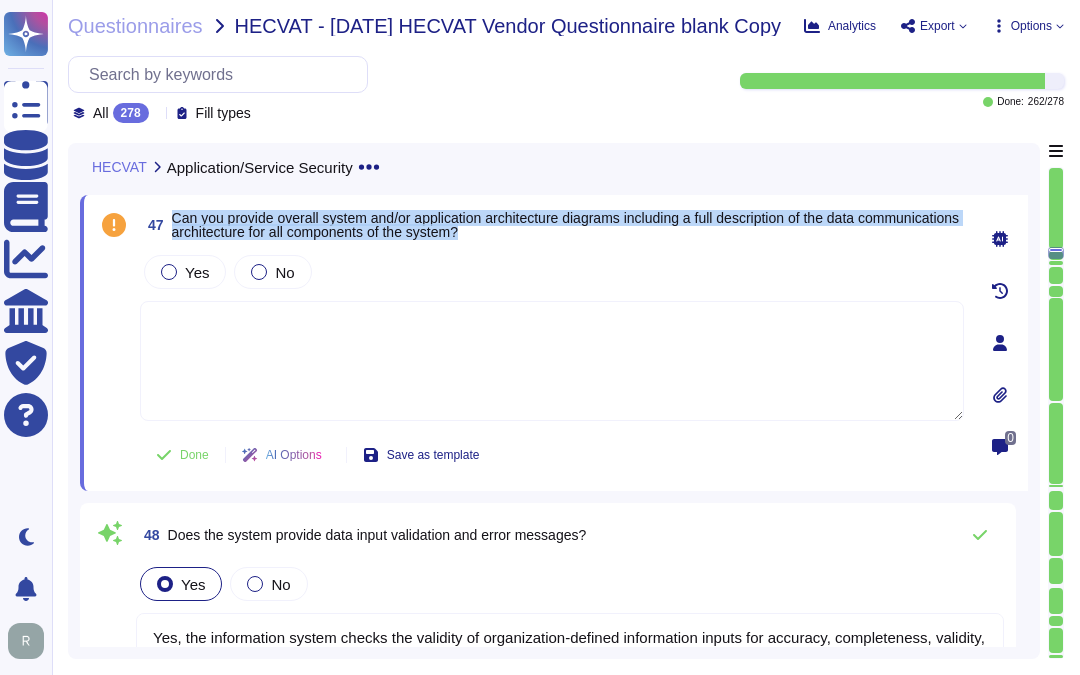 drag, startPoint x: 174, startPoint y: 215, endPoint x: 628, endPoint y: 243, distance: 454.8626 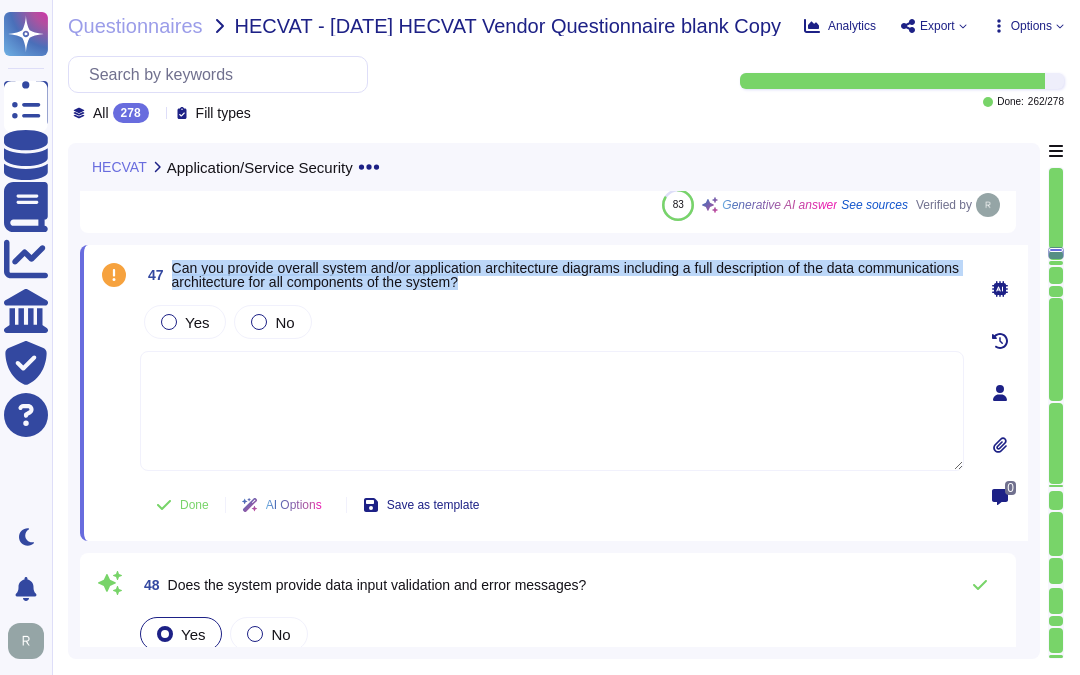 scroll, scrollTop: 11783, scrollLeft: 0, axis: vertical 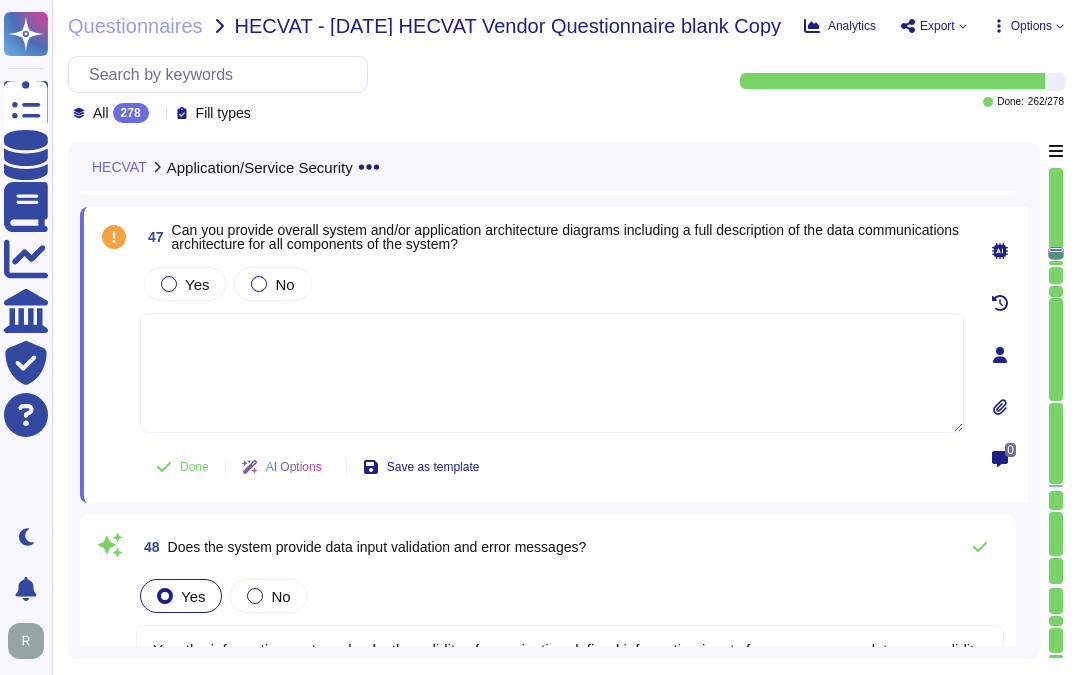 click at bounding box center (552, 373) 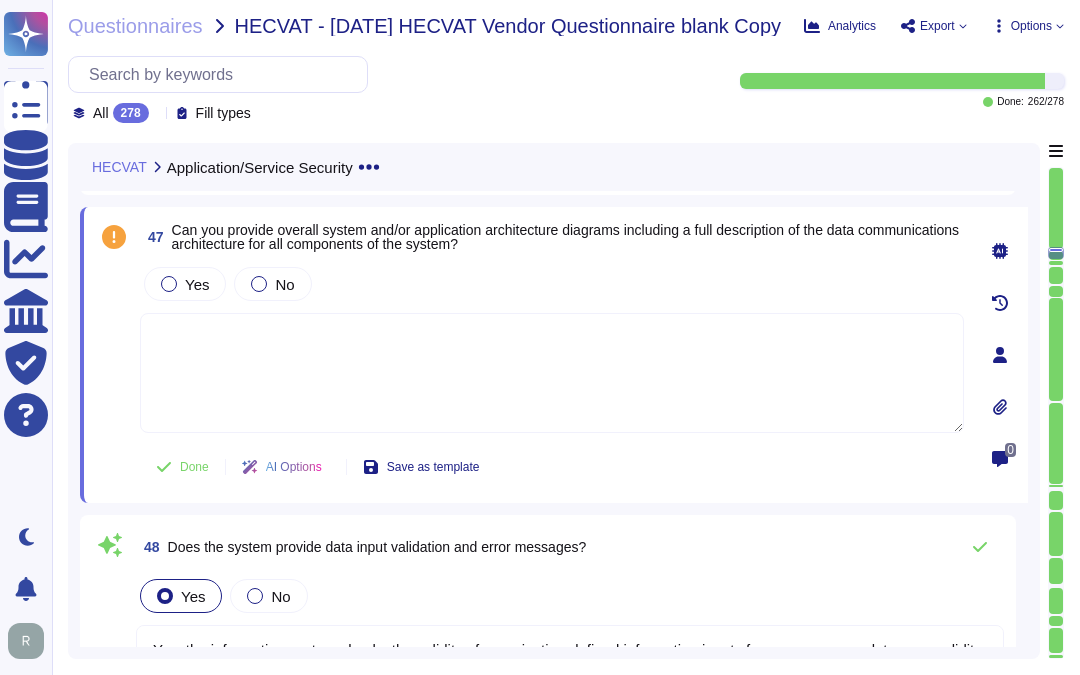 paste on "We do not provide any artifacts related to our internal architecture to external parties" 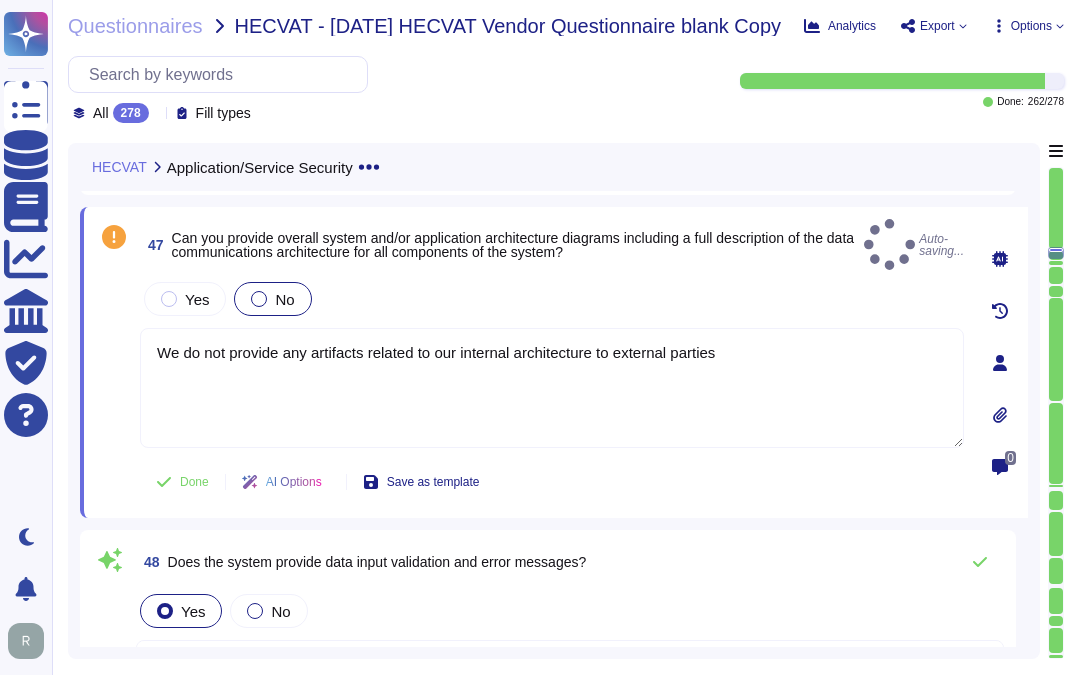 click on "No" at bounding box center [284, 299] 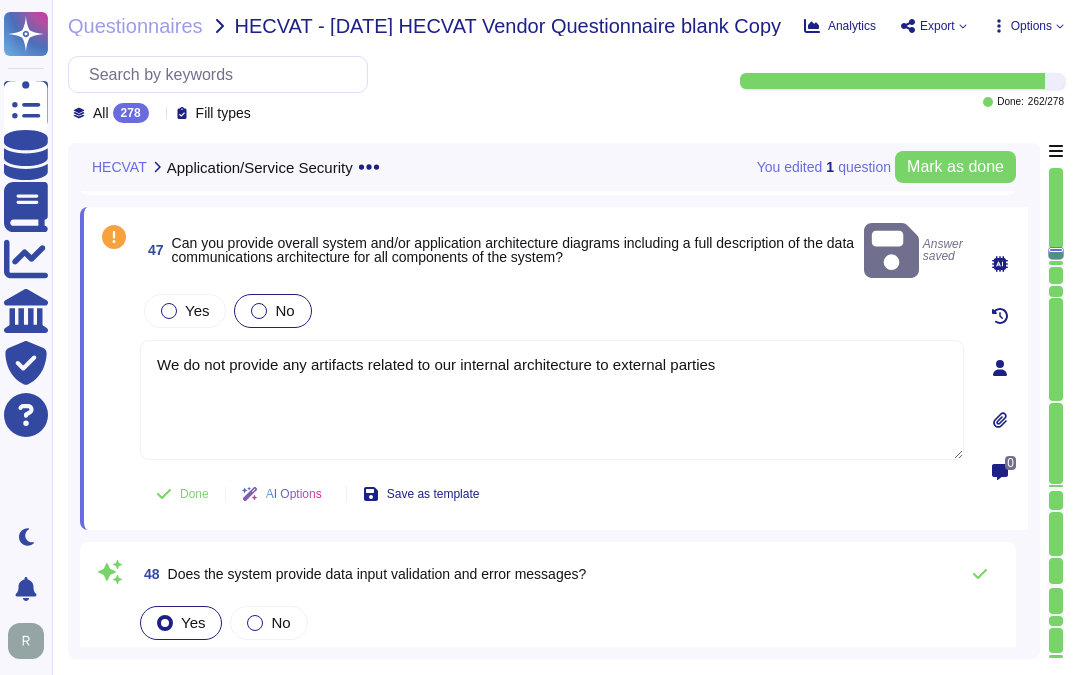 click on "No" at bounding box center [284, 310] 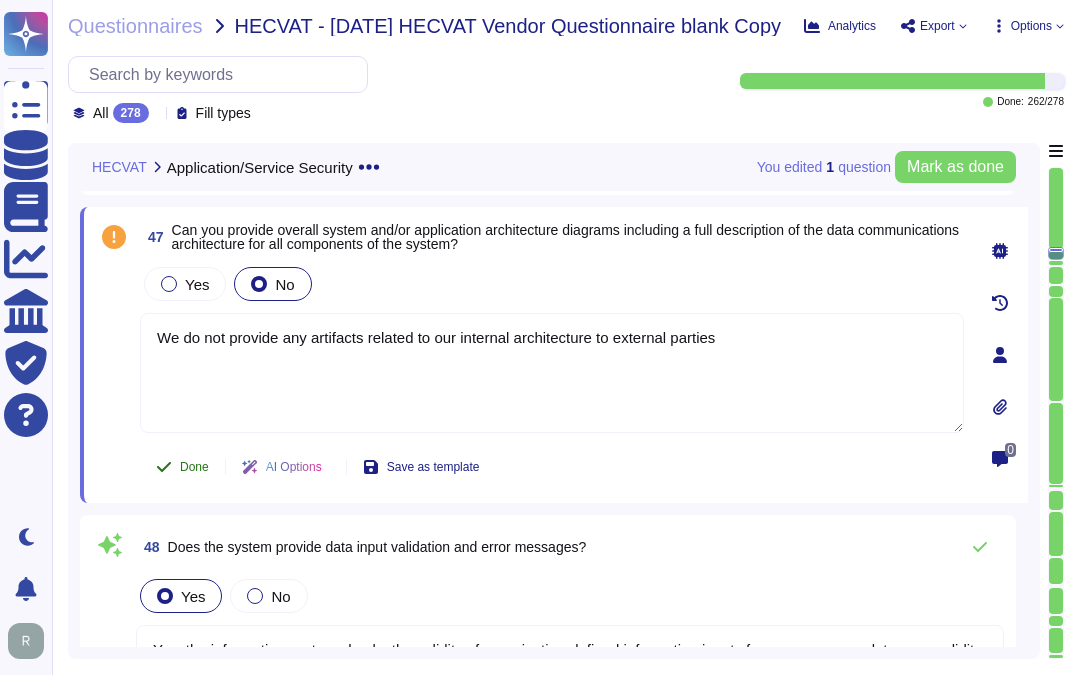 click on "Done" at bounding box center [194, 467] 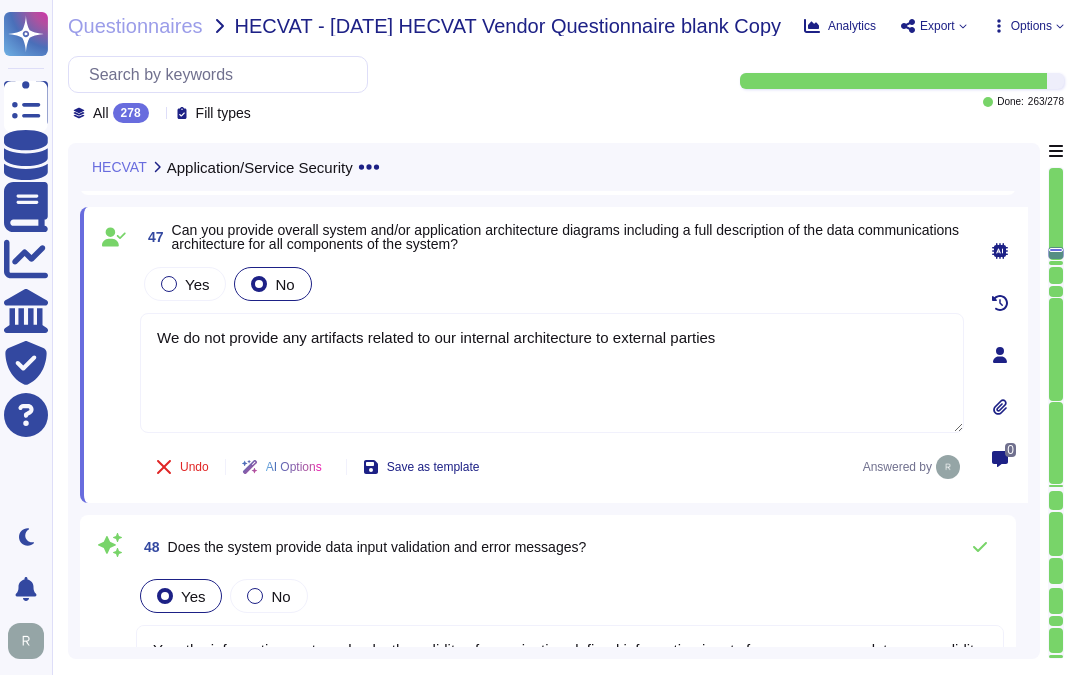 click on "All 278" at bounding box center (115, 113) 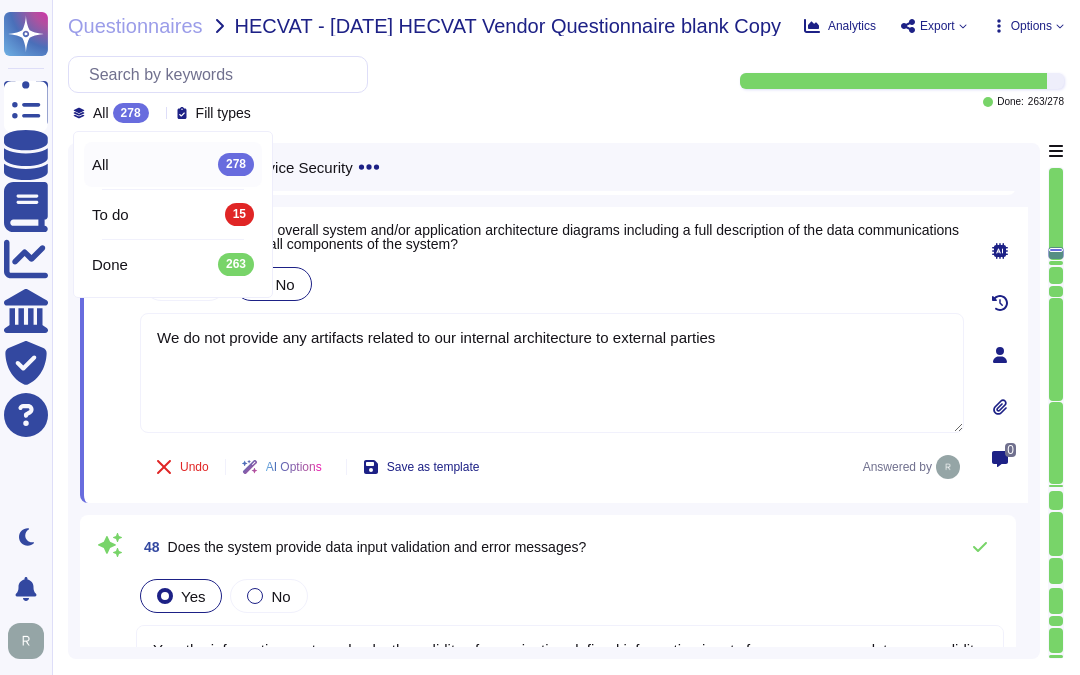click on "All 278" at bounding box center (115, 113) 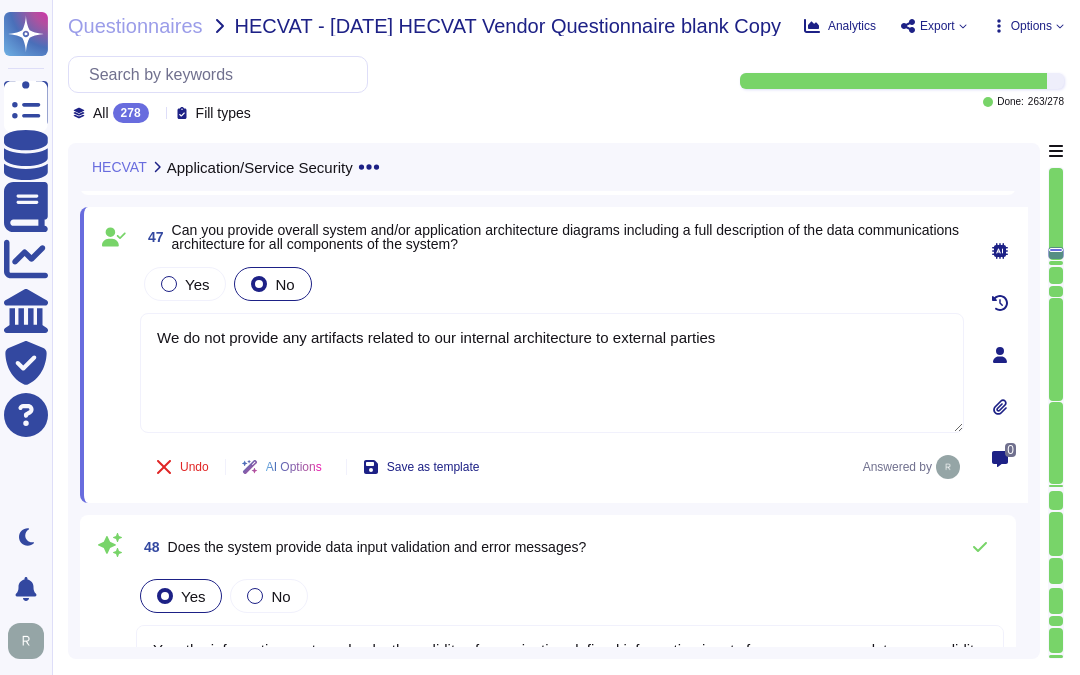 click on "Yes No" at bounding box center (552, 284) 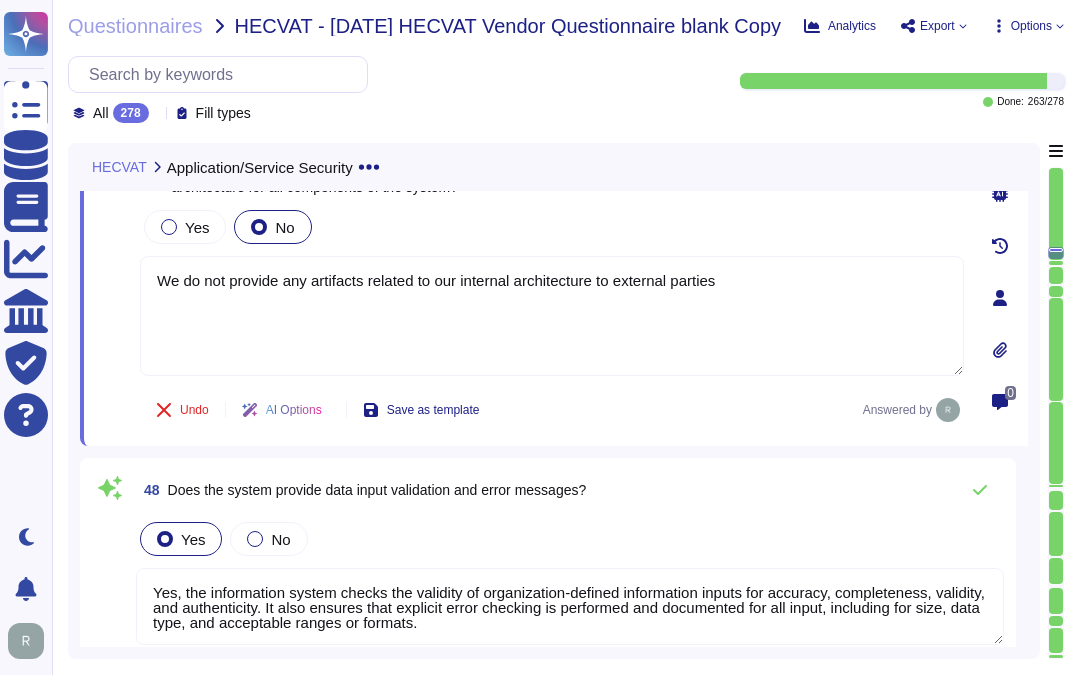scroll, scrollTop: 11894, scrollLeft: 0, axis: vertical 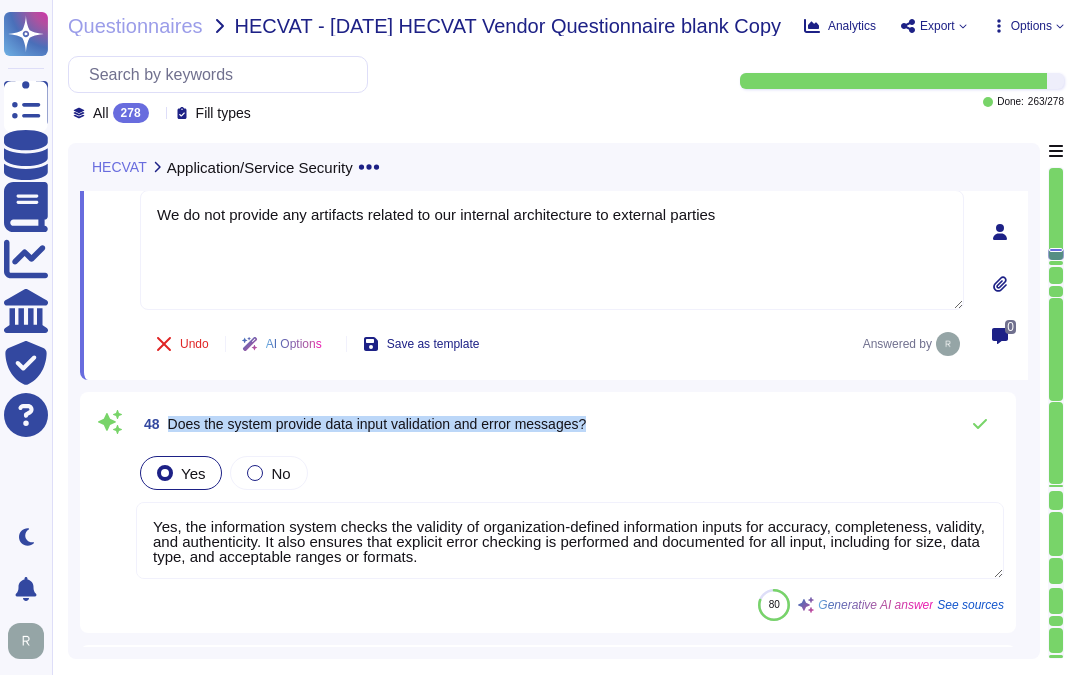 drag, startPoint x: 168, startPoint y: 421, endPoint x: 622, endPoint y: 418, distance: 454.00992 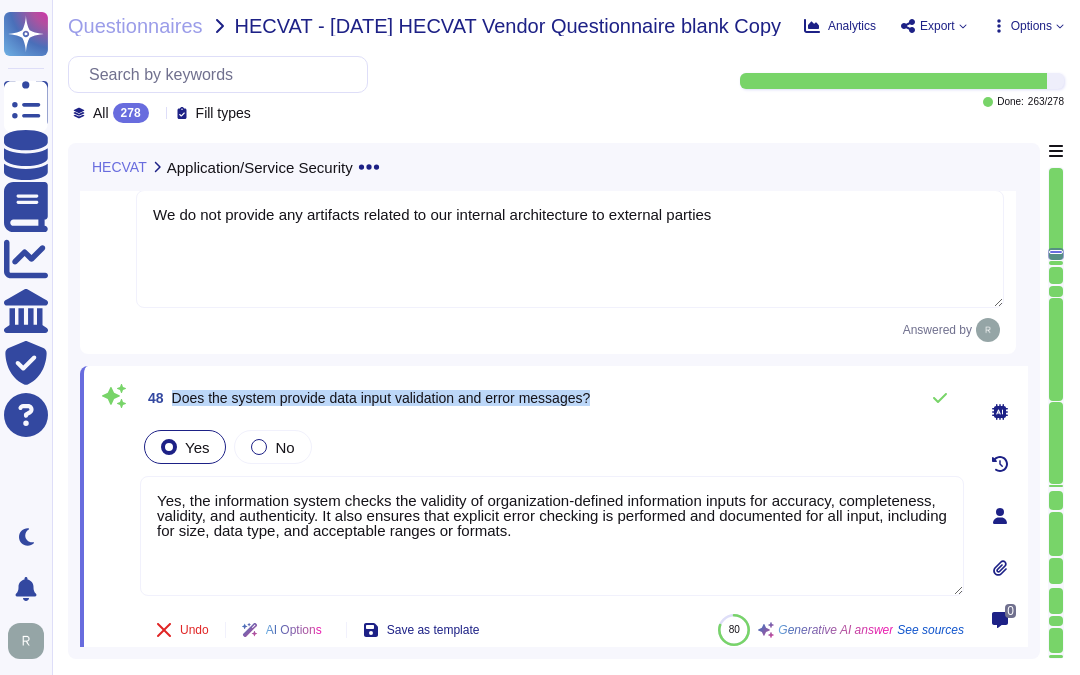 drag, startPoint x: 171, startPoint y: 397, endPoint x: 726, endPoint y: 390, distance: 555.0441 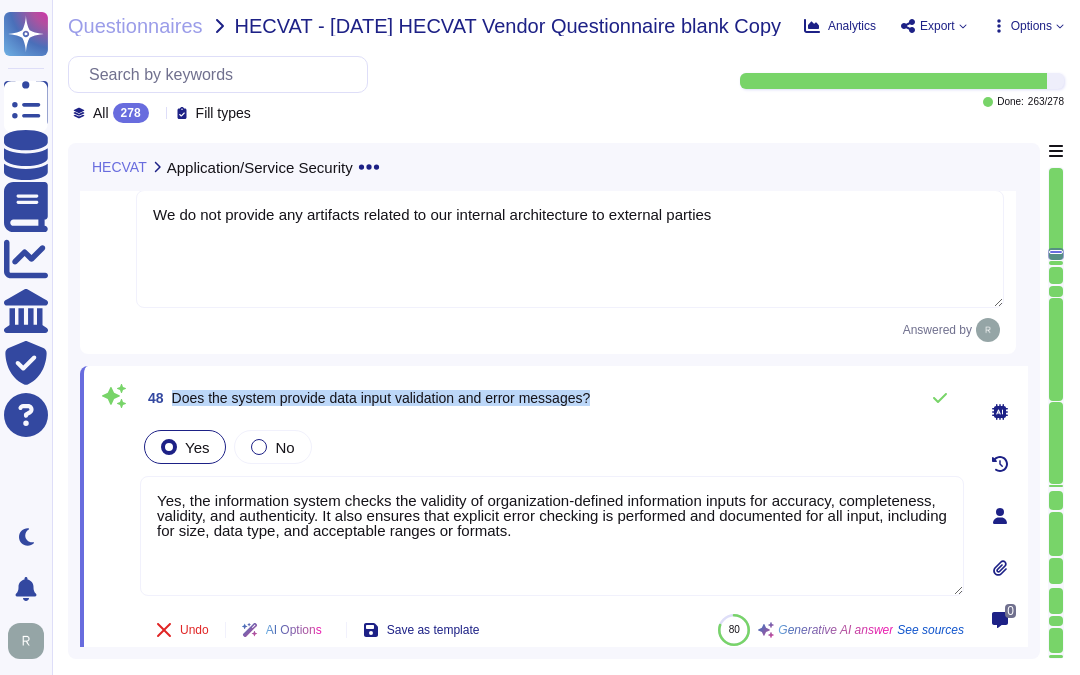 scroll, scrollTop: 12005, scrollLeft: 0, axis: vertical 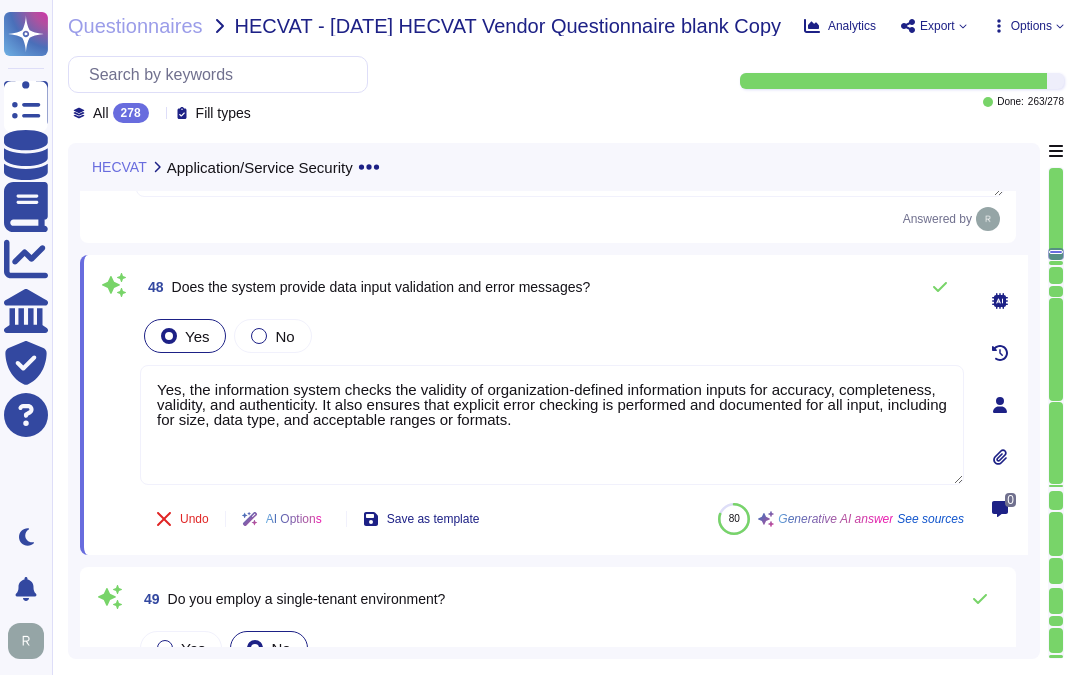 click on "Yes No" at bounding box center [552, 336] 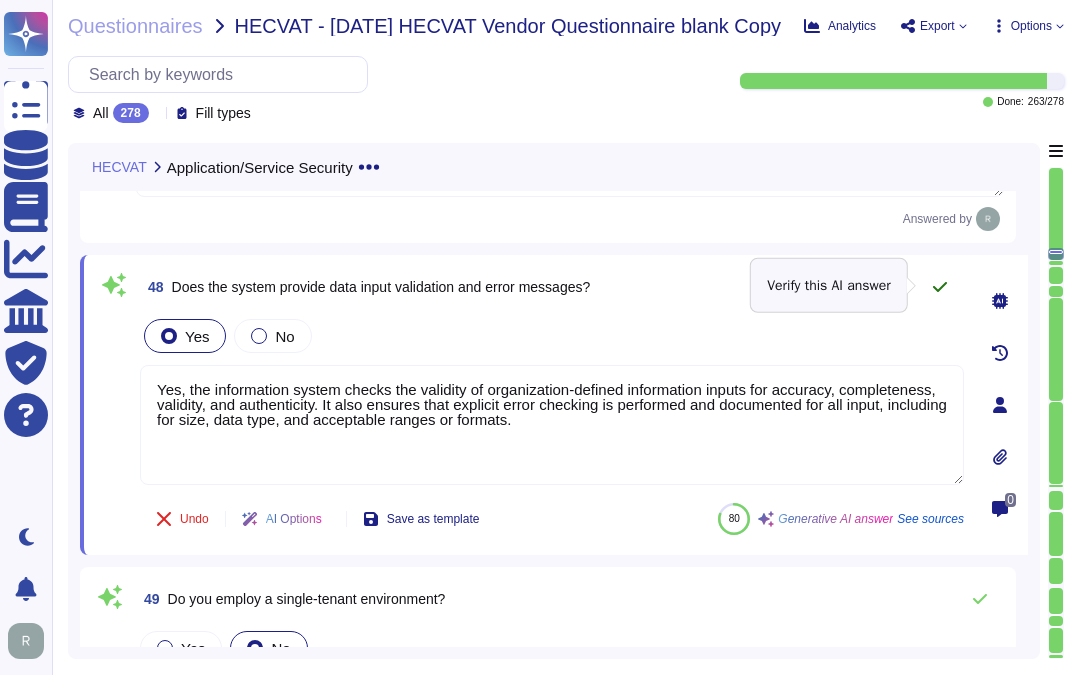 click 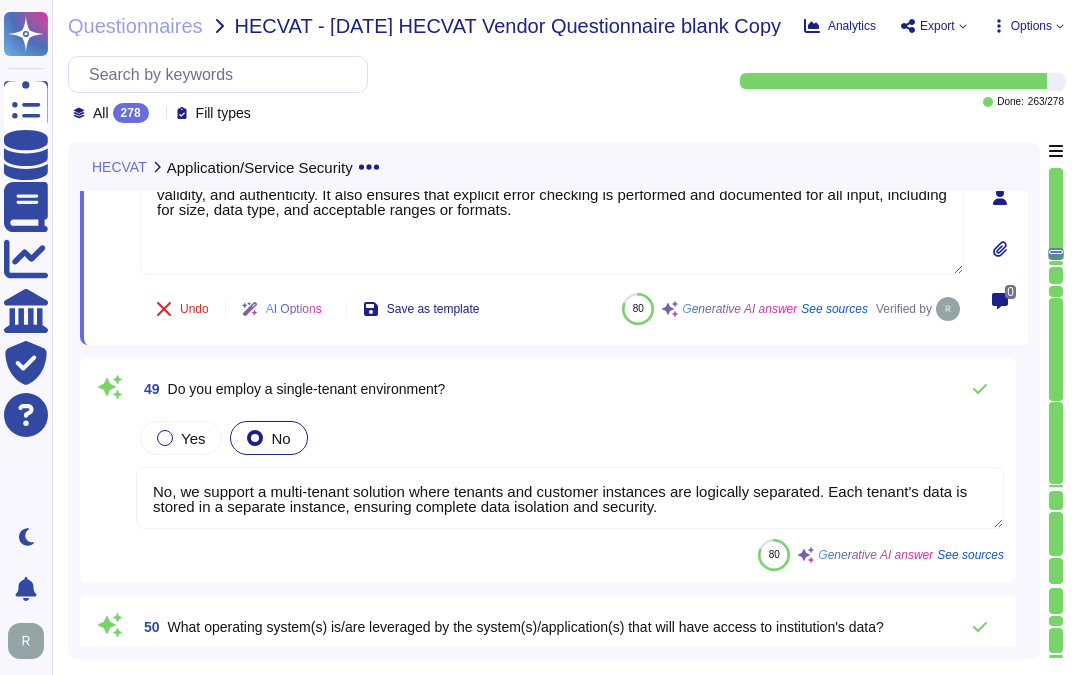 scroll, scrollTop: 12227, scrollLeft: 0, axis: vertical 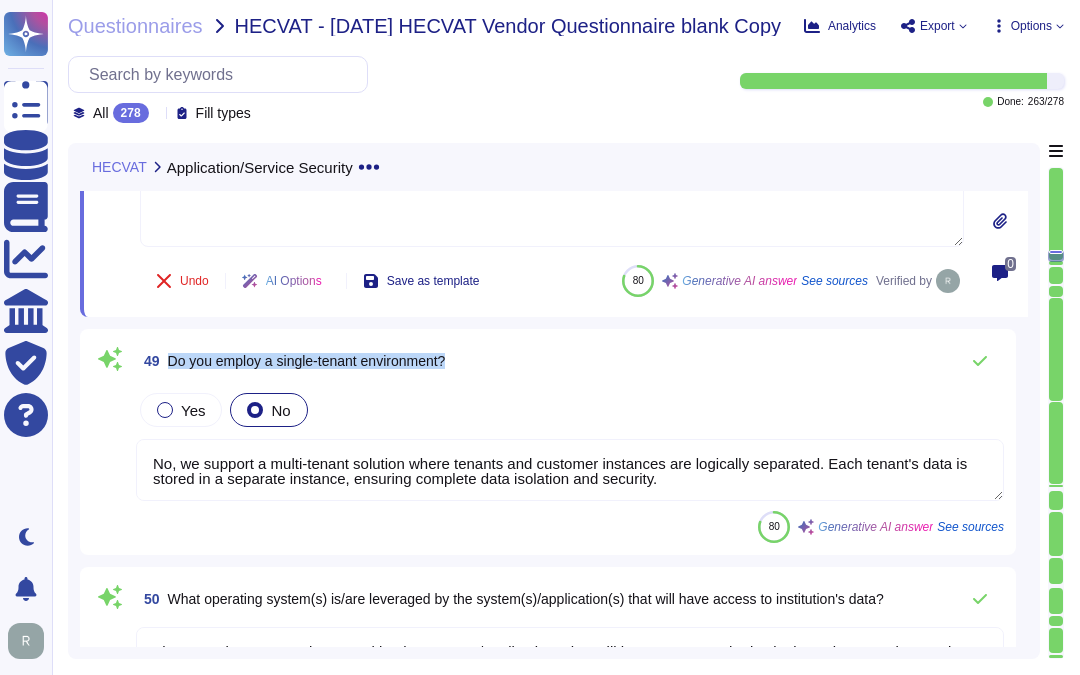 drag, startPoint x: 166, startPoint y: 360, endPoint x: 515, endPoint y: 363, distance: 349.0129 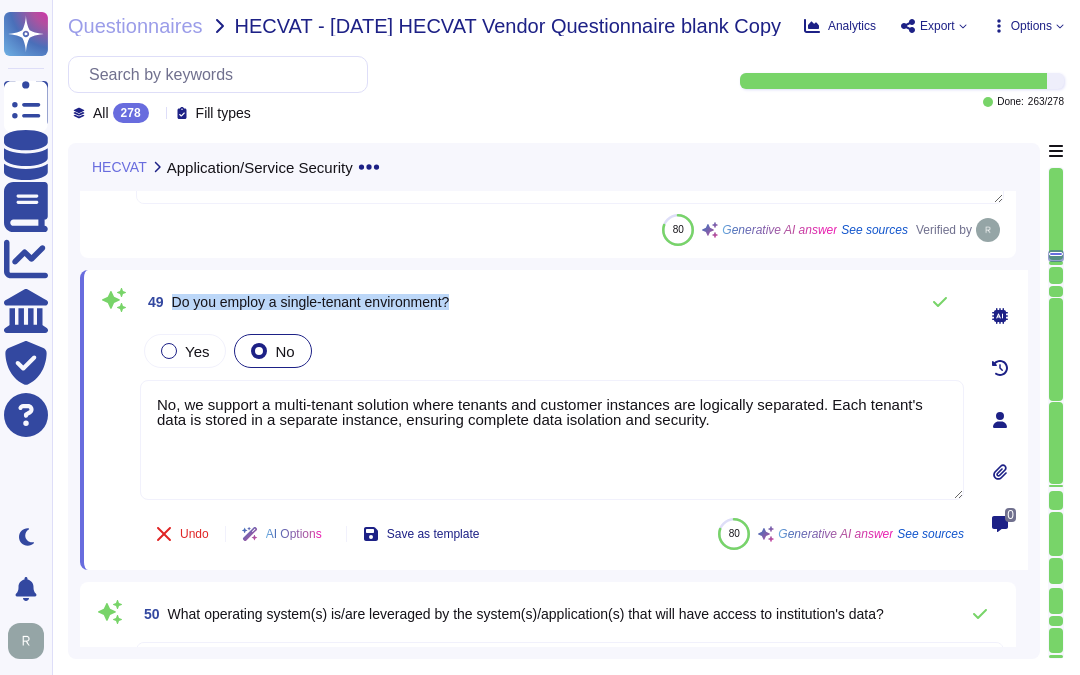 drag, startPoint x: 174, startPoint y: 300, endPoint x: 598, endPoint y: 298, distance: 424.00473 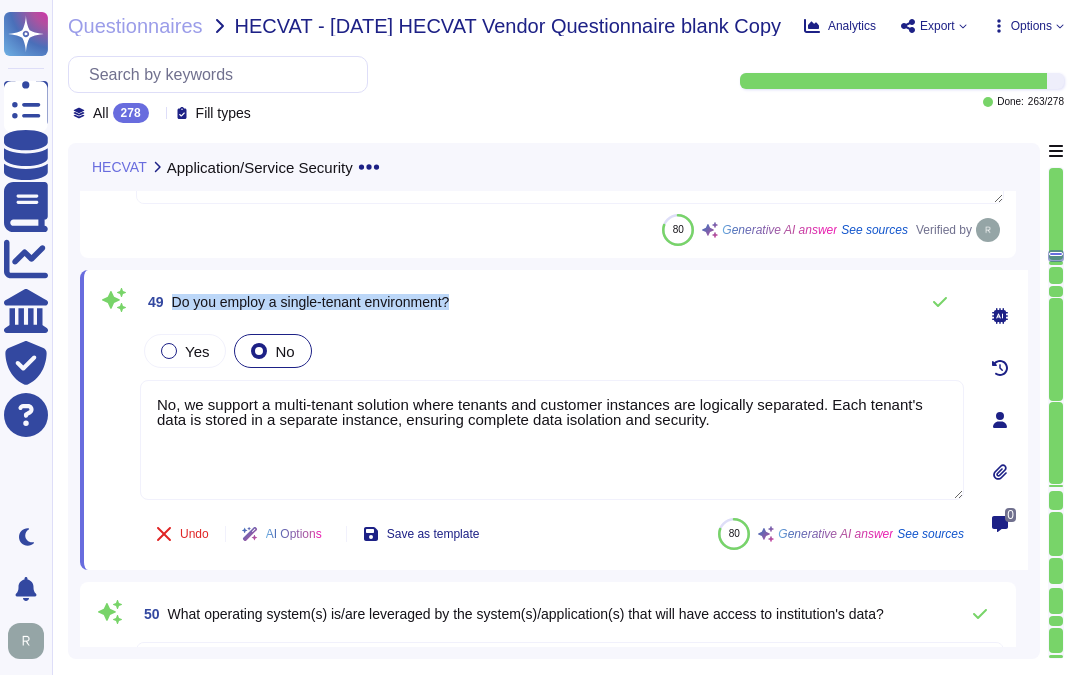 scroll, scrollTop: 12338, scrollLeft: 0, axis: vertical 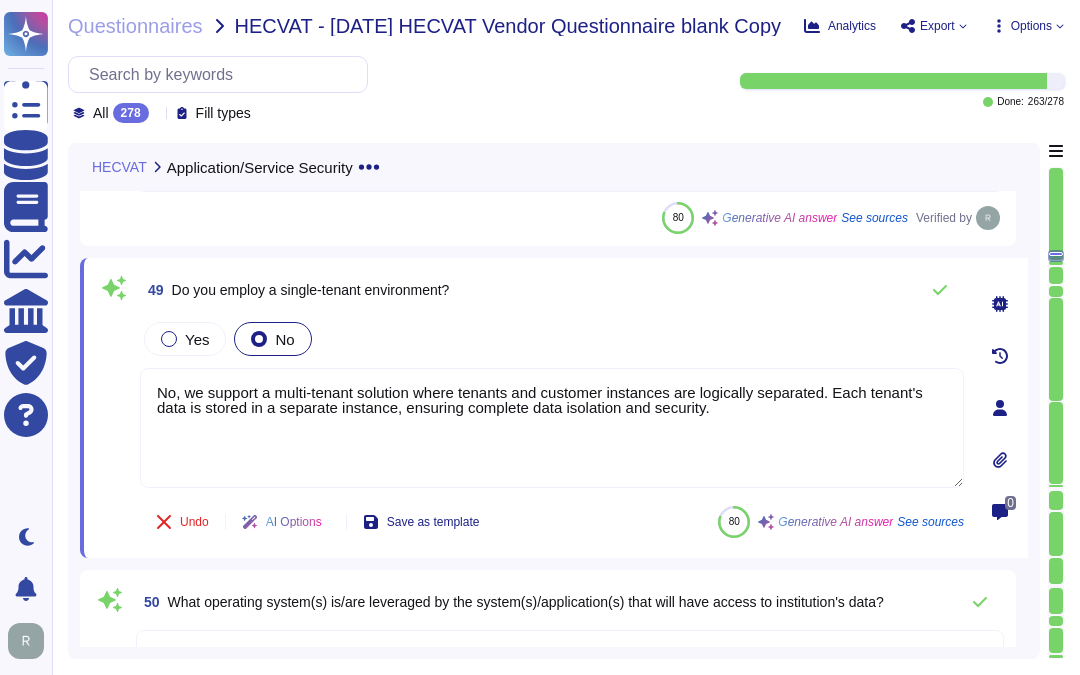 drag, startPoint x: 734, startPoint y: 406, endPoint x: 105, endPoint y: 378, distance: 629.6229 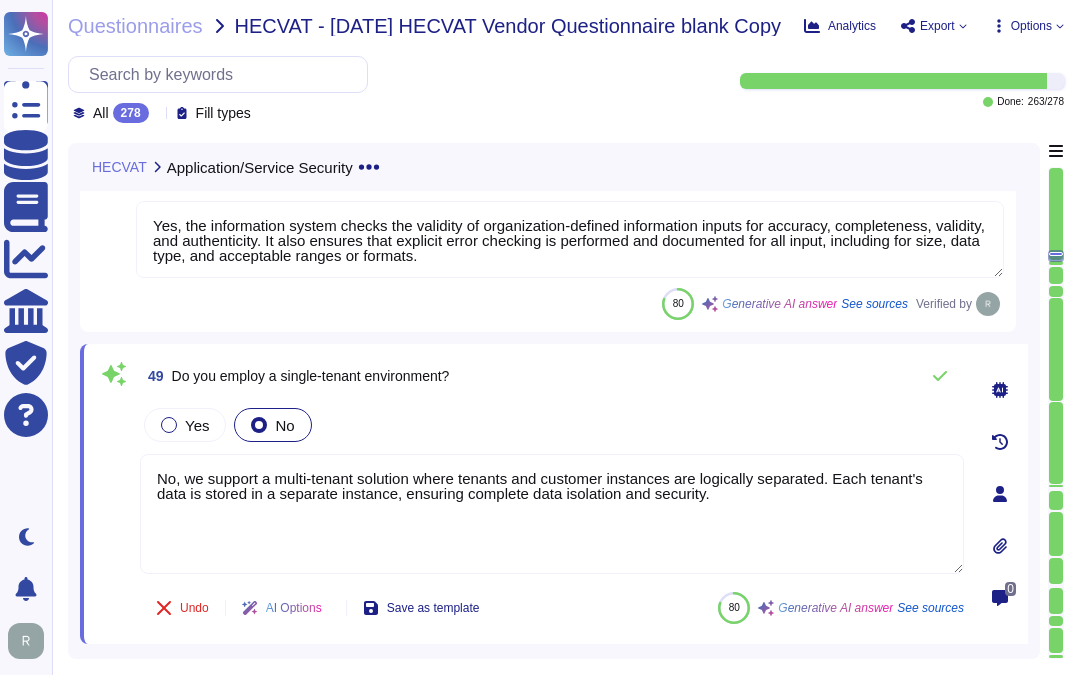 scroll, scrollTop: 12116, scrollLeft: 0, axis: vertical 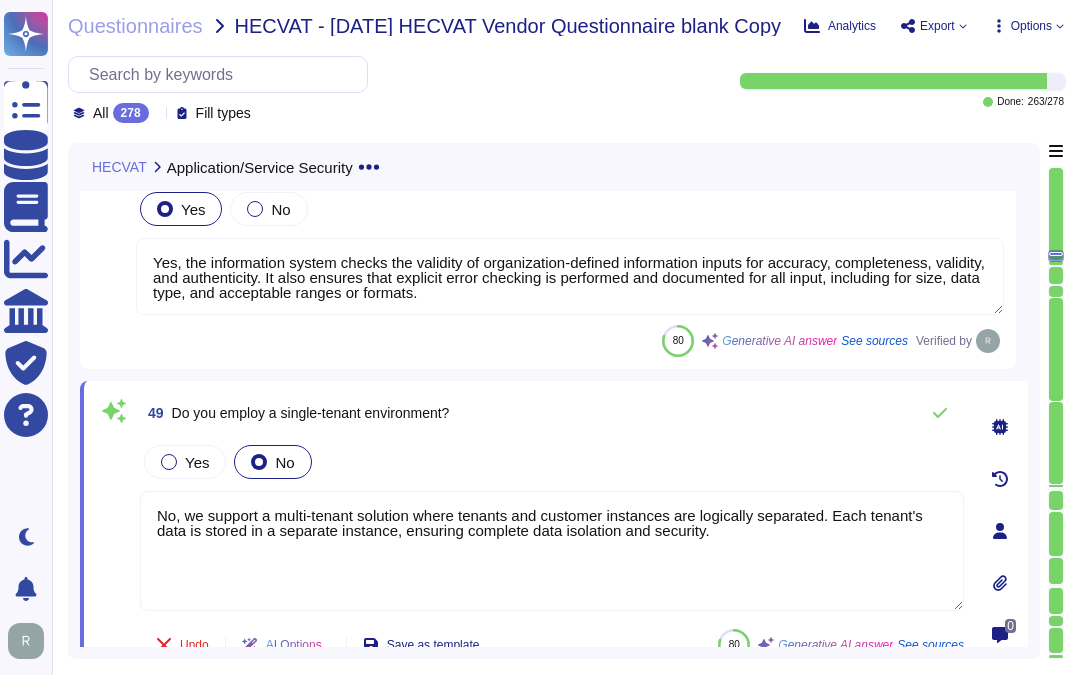 click on "Yes No" at bounding box center (552, 462) 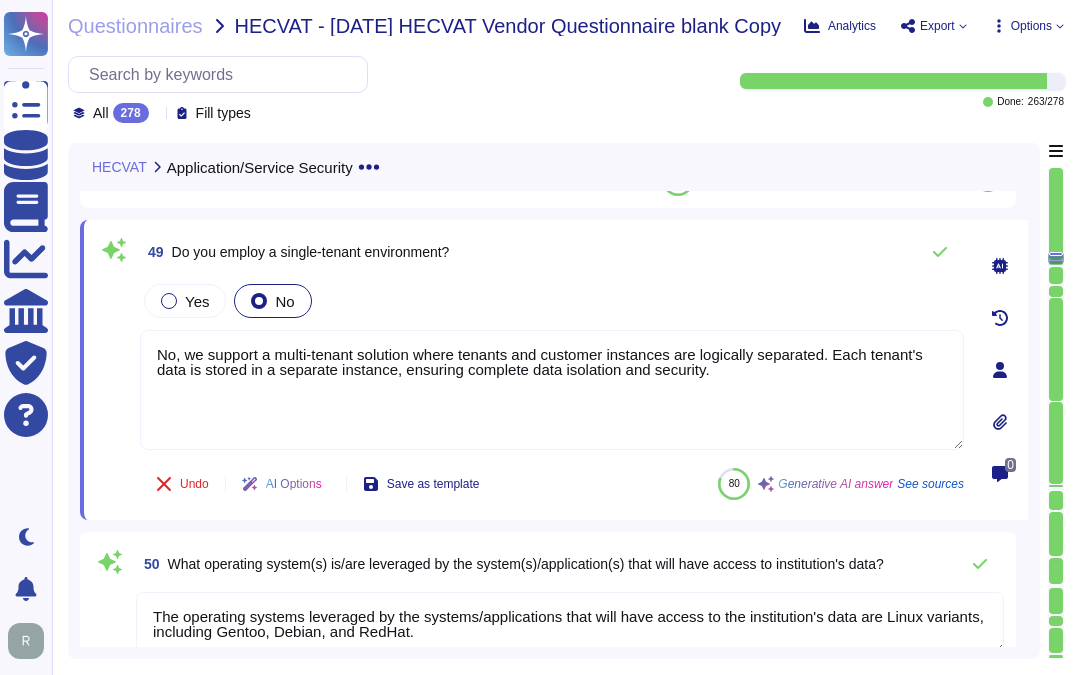 scroll, scrollTop: 12227, scrollLeft: 0, axis: vertical 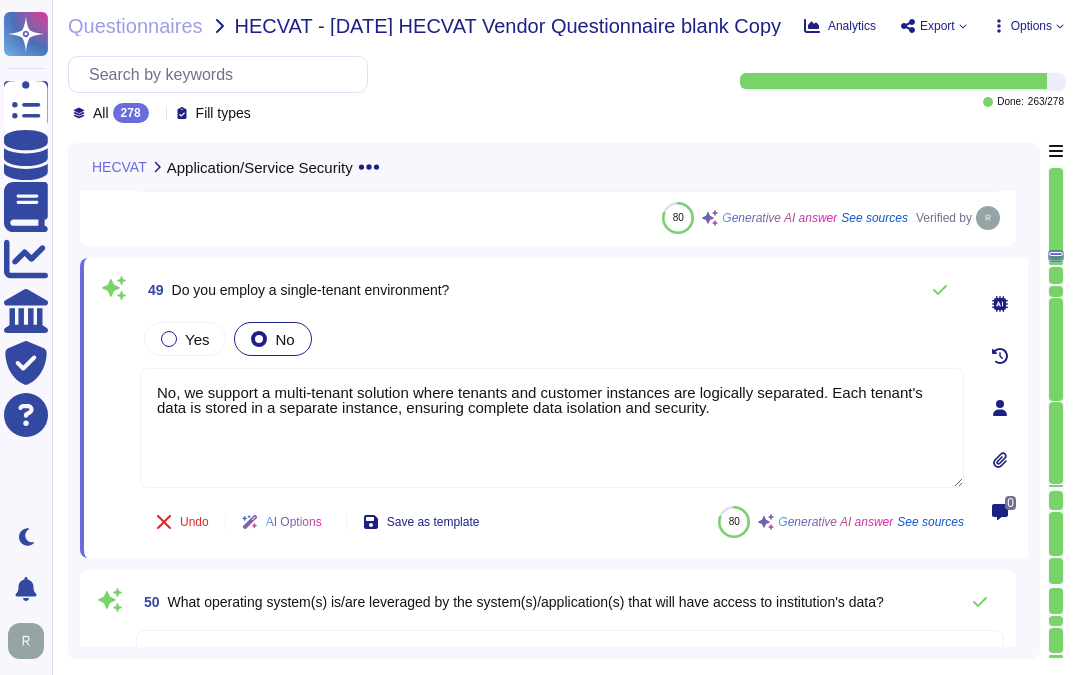 click on "Yes No" at bounding box center (552, 339) 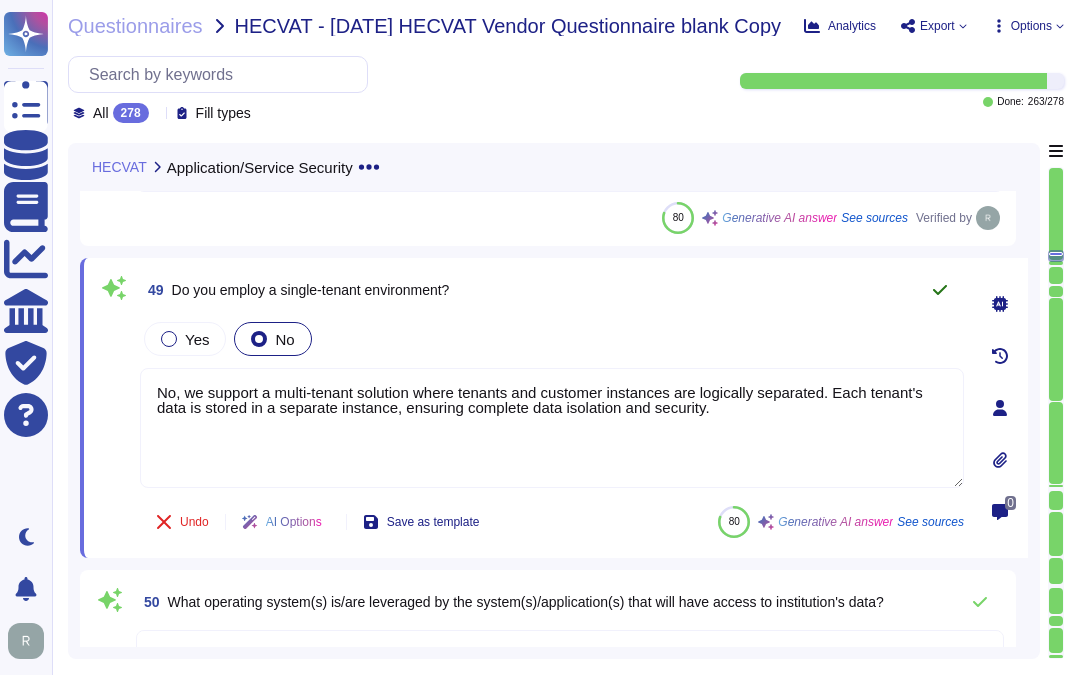 click 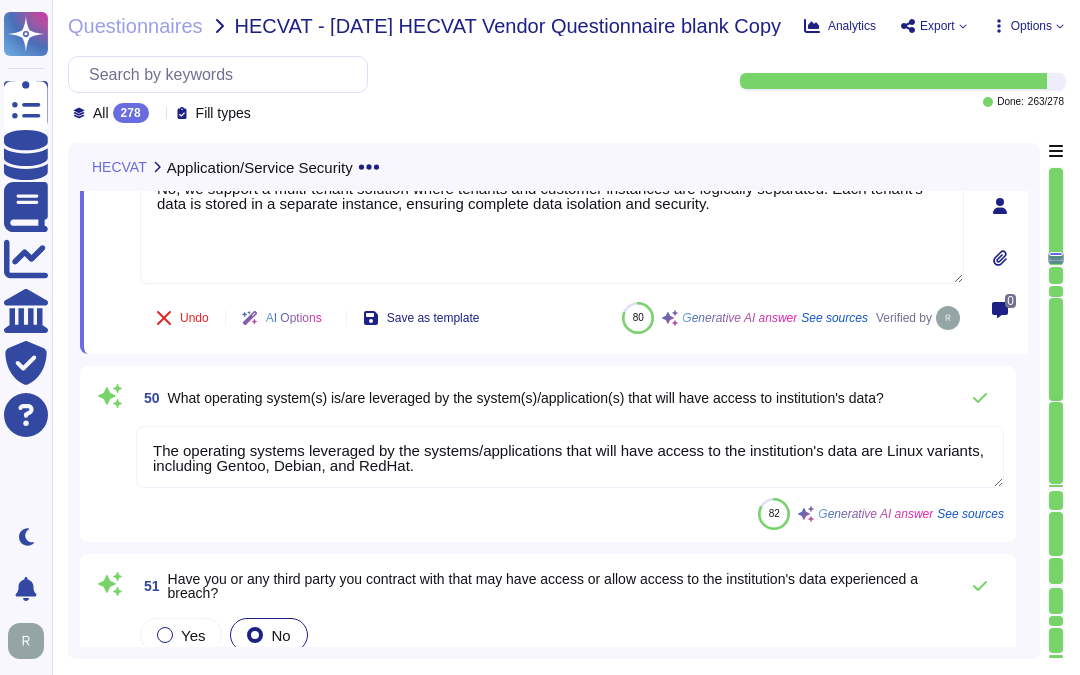 scroll, scrollTop: 12450, scrollLeft: 0, axis: vertical 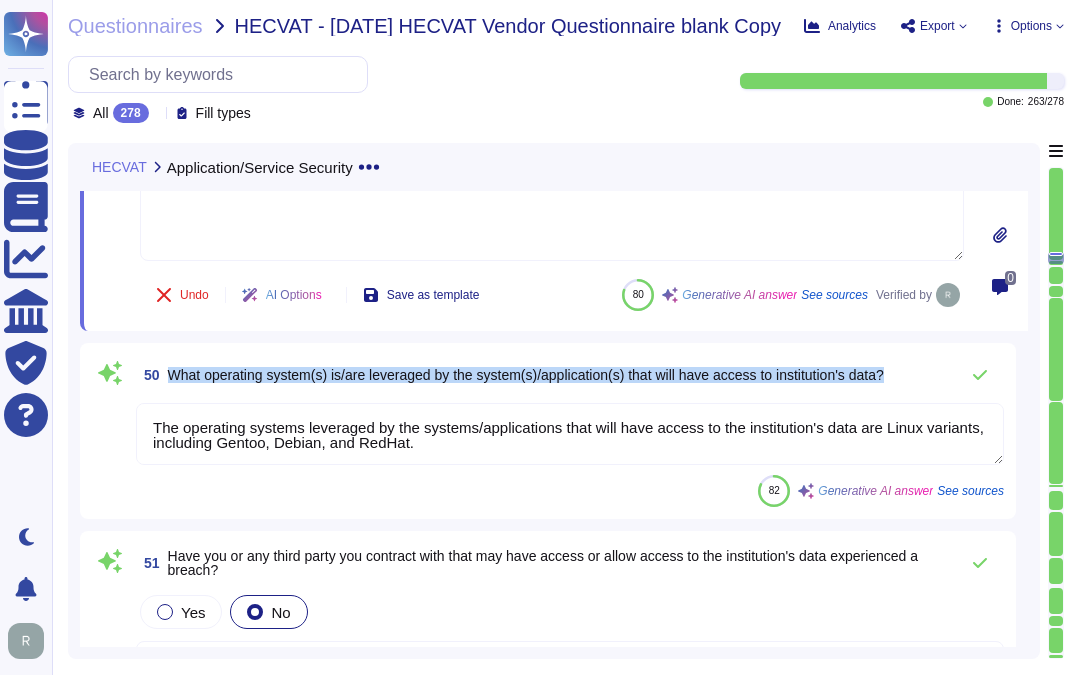 drag, startPoint x: 170, startPoint y: 373, endPoint x: 907, endPoint y: 374, distance: 737.0007 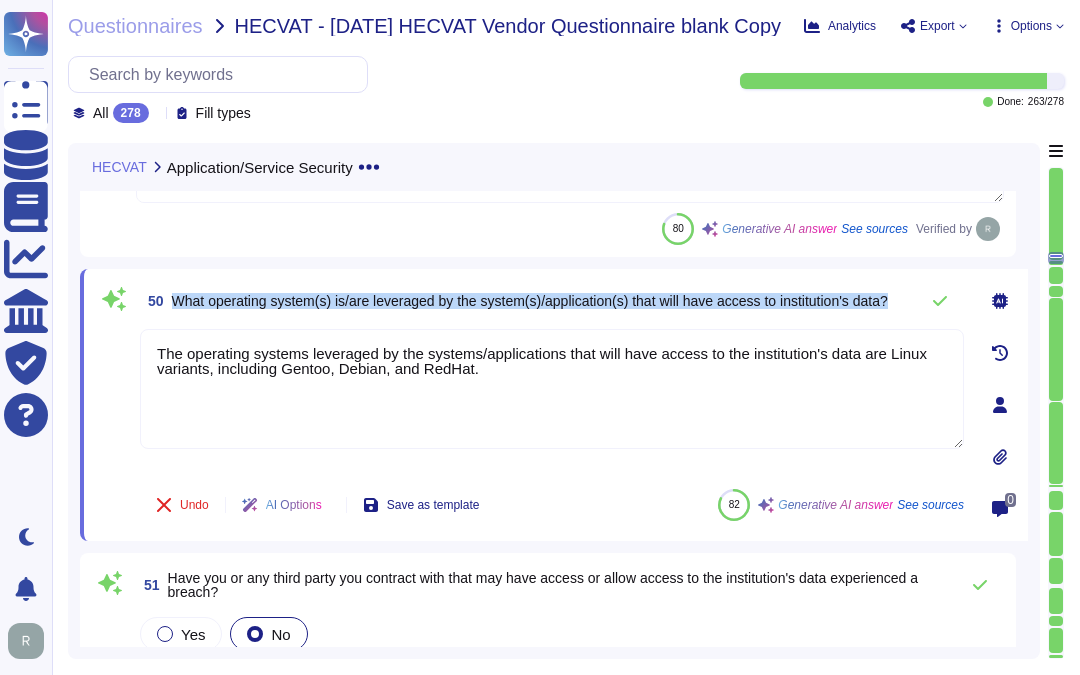 drag, startPoint x: 172, startPoint y: 298, endPoint x: 905, endPoint y: 307, distance: 733.05524 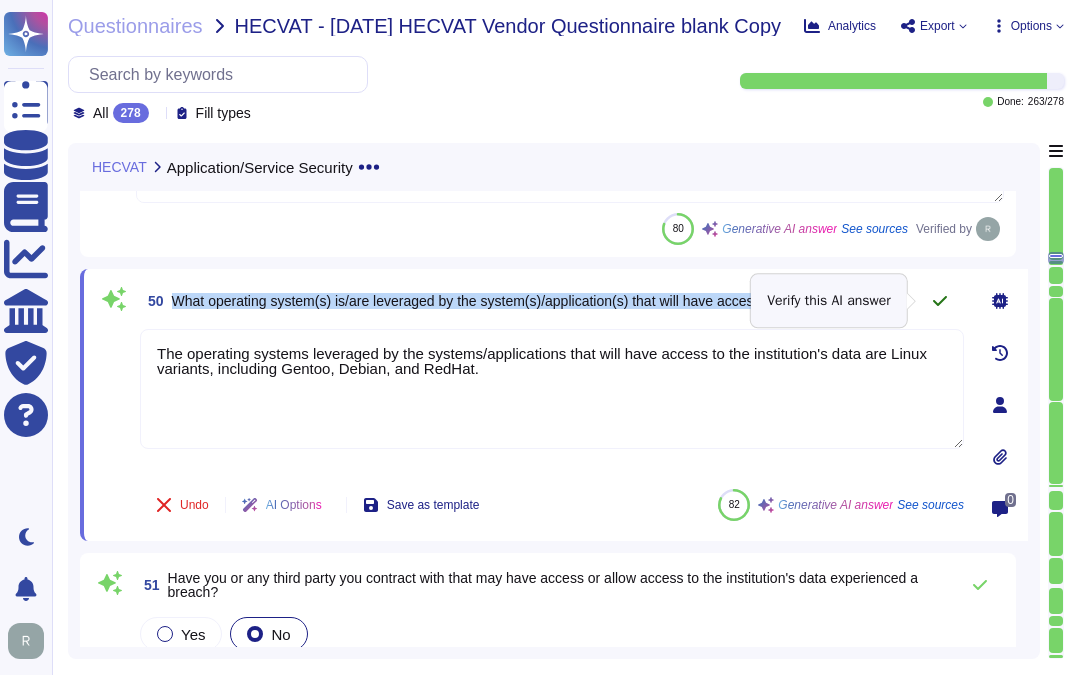 click 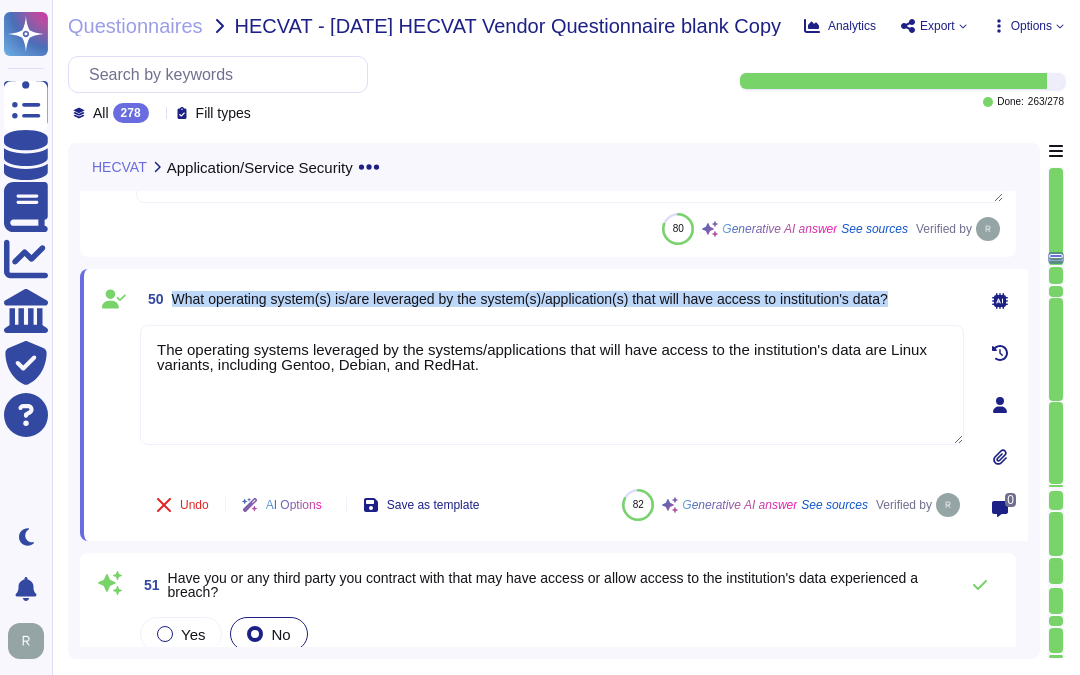 click on "50 What operating system(s) is/are leveraged by the system(s)/application(s) that will have access to institution's data?" at bounding box center (552, 299) 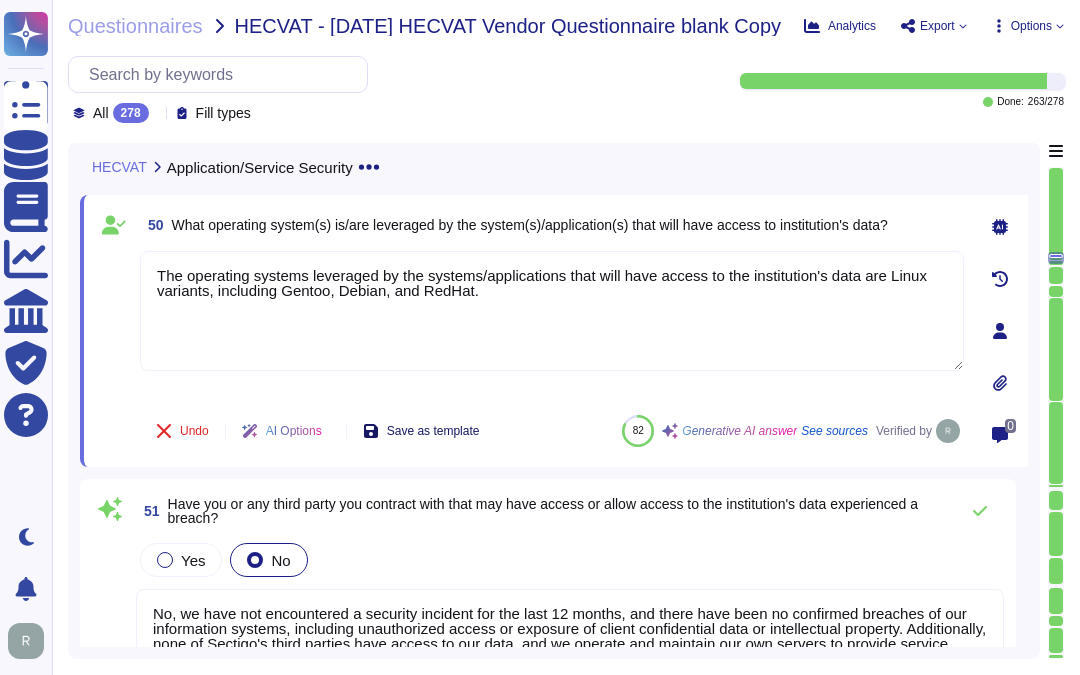 scroll, scrollTop: 12561, scrollLeft: 0, axis: vertical 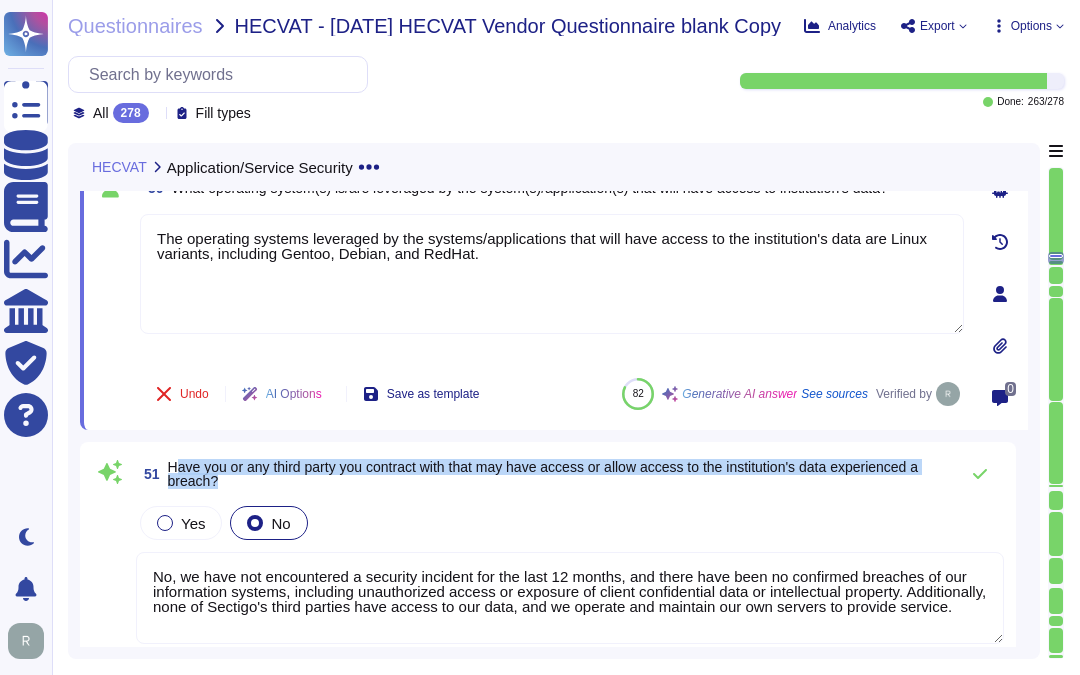 drag, startPoint x: 173, startPoint y: 458, endPoint x: 258, endPoint y: 480, distance: 87.80091 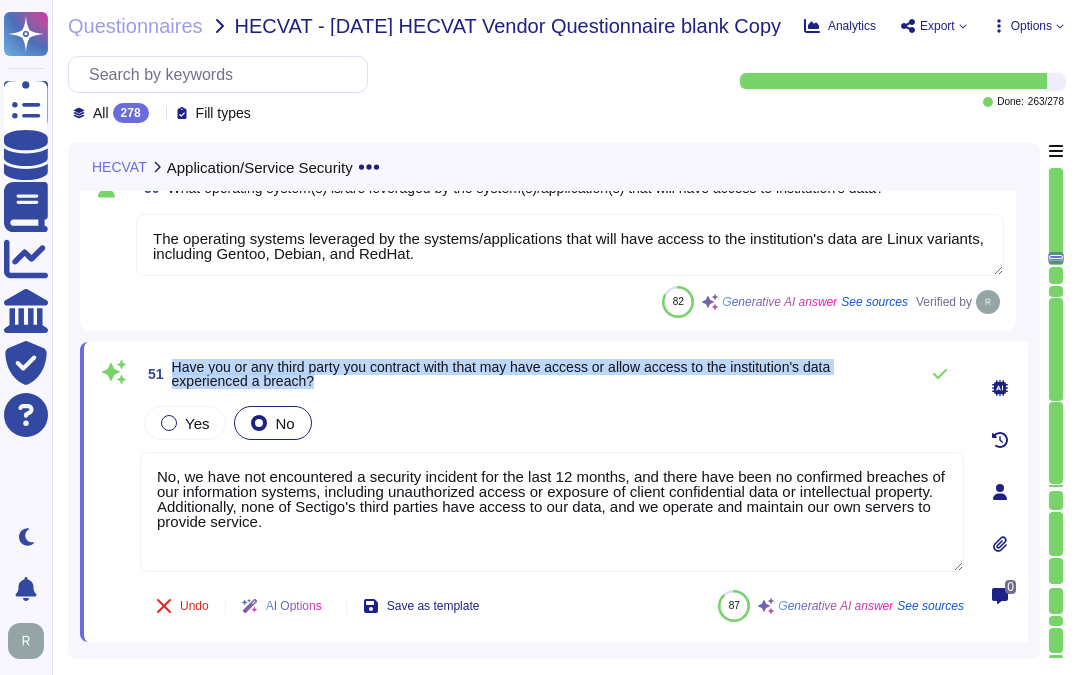 drag, startPoint x: 172, startPoint y: 361, endPoint x: 362, endPoint y: 375, distance: 190.51509 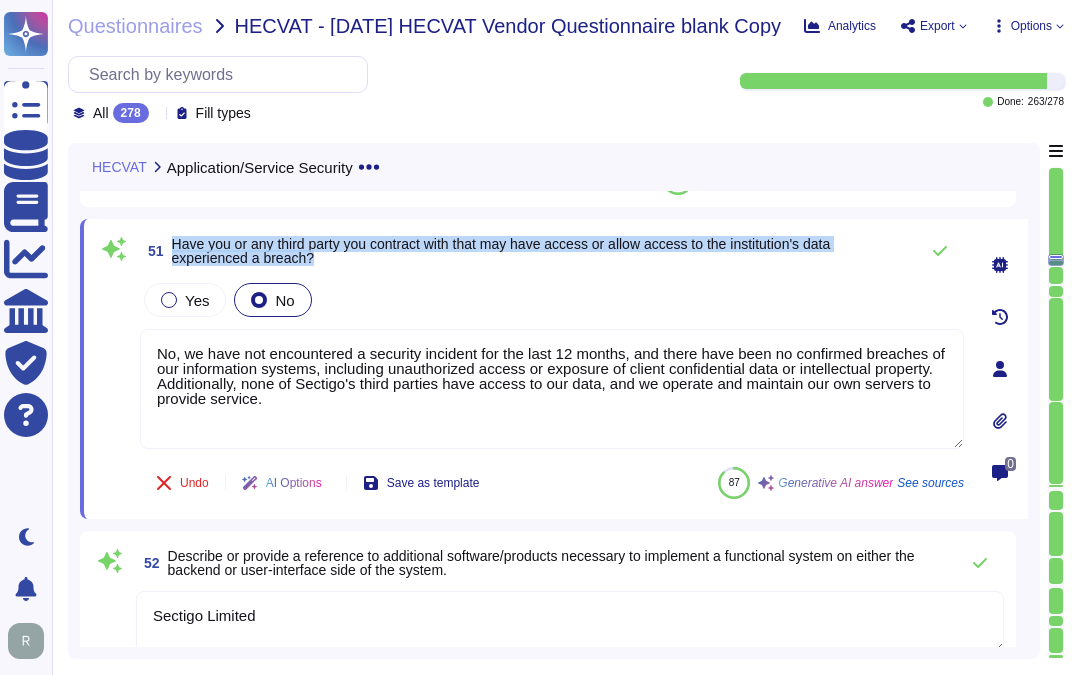 scroll, scrollTop: 12561, scrollLeft: 0, axis: vertical 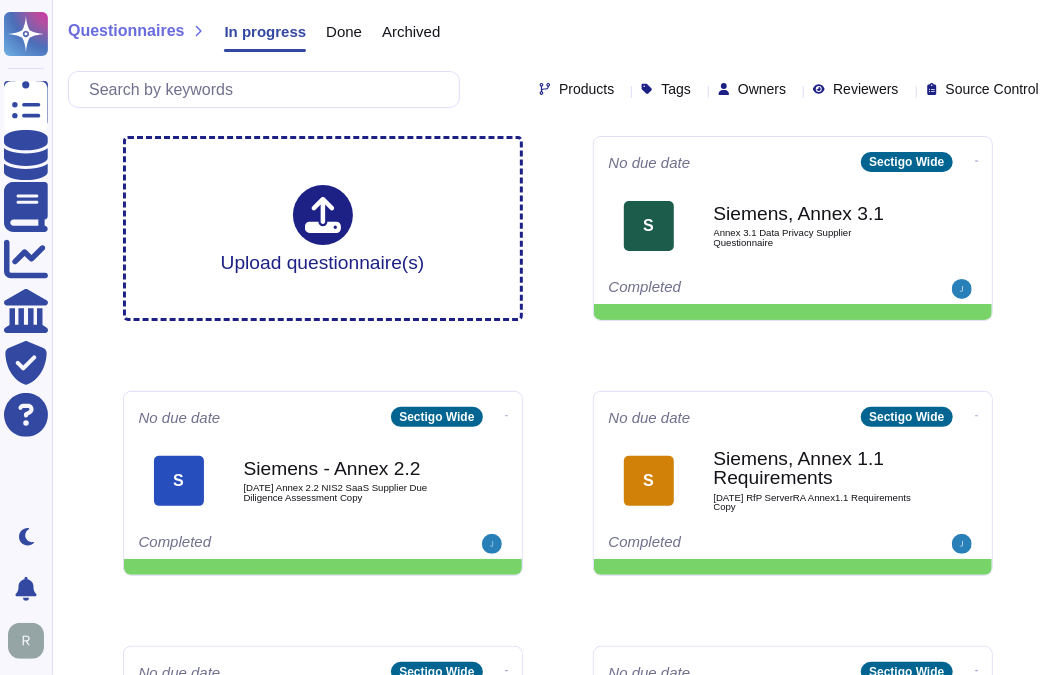 click on "Questionnaires In progress Done Archived Products Tags Owners Reviewers Source Control Upload questionnaire(s) No due date Sectigo Wide S Siemens, Annex 3.1 Annex 3.1 Data Privacy Supplier Questionnaire Completed No due date Sectigo Wide S Siemens - Annex 2.2  2025 07 02 Annex 2.2 NIS2 SaaS Supplier Due Diligence Assessment Copy Completed No due date Sectigo Wide S Siemens, Annex 1.1 Requirements [DATE] RfP ServerRA Annex1.1 Requirements Copy Completed No due date Sectigo Wide H HECVAT [DATE] HECVAT Vendor Questionnaire blank Copy Done: 258/278 No due date Sectigo Wide E ECB European Central Bank [DATE] ECB SR (outsourced) of SECTIGO Completed" at bounding box center (557, 423) 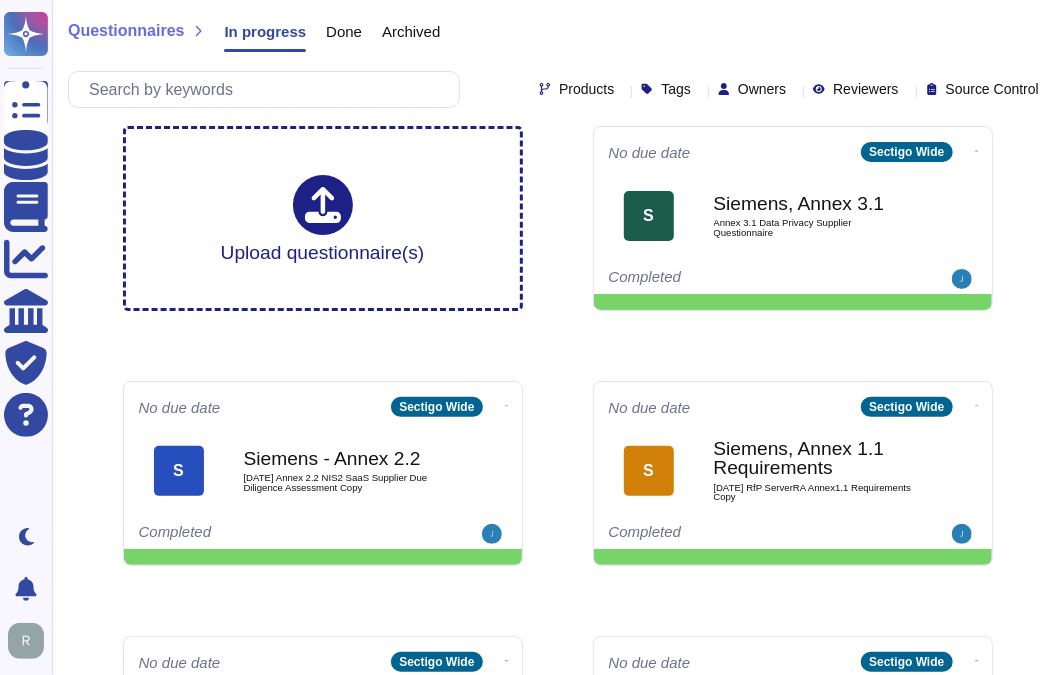 scroll, scrollTop: 0, scrollLeft: 0, axis: both 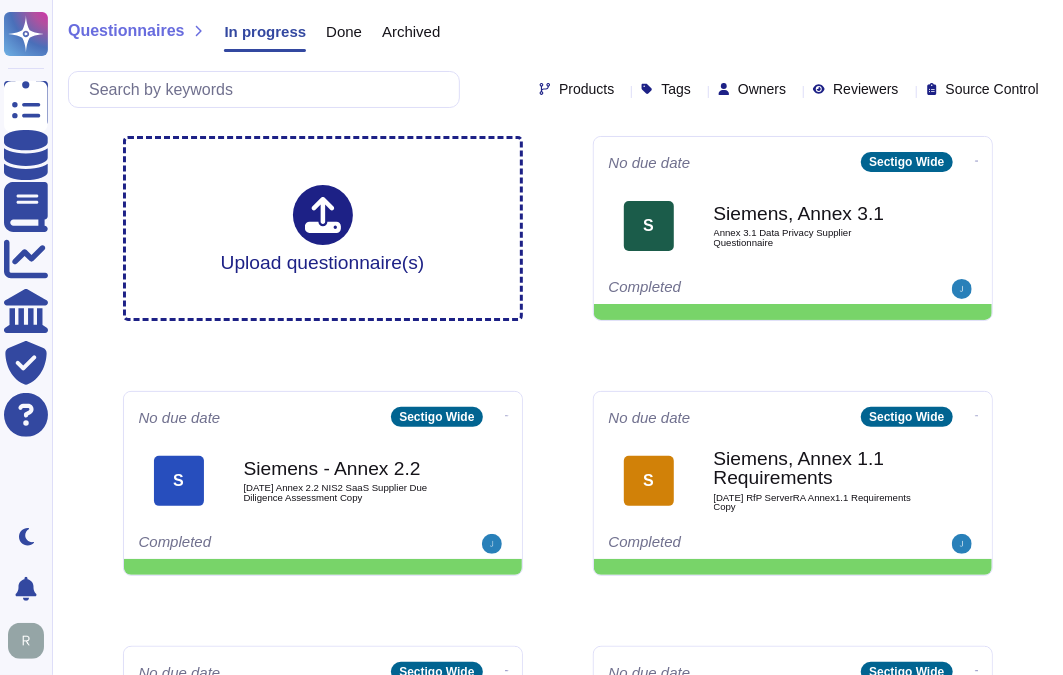 click on "Questionnaires In progress Done Archived Products Tags Owners Reviewers Source Control Upload questionnaire(s) No due date Sectigo Wide S Siemens, Annex 3.1 Annex 3.1 Data Privacy Supplier Questionnaire Completed No due date Sectigo Wide S Siemens - Annex 2.2  2025 07 02 Annex 2.2 NIS2 SaaS Supplier Due Diligence Assessment Copy Completed No due date Sectigo Wide S Siemens, Annex 1.1 Requirements 2026 07 02 RfP ServerRA Annex1.1 Requirements Copy Completed No due date Sectigo Wide H HECVAT 2025 07 02 HECVAT Vendor Questionnaire blank Copy Done: 258/278 No due date Sectigo Wide E ECB European Central Bank 2025 06 23 ECB SR (outsourced) of SECTIGO Completed" at bounding box center [557, 423] 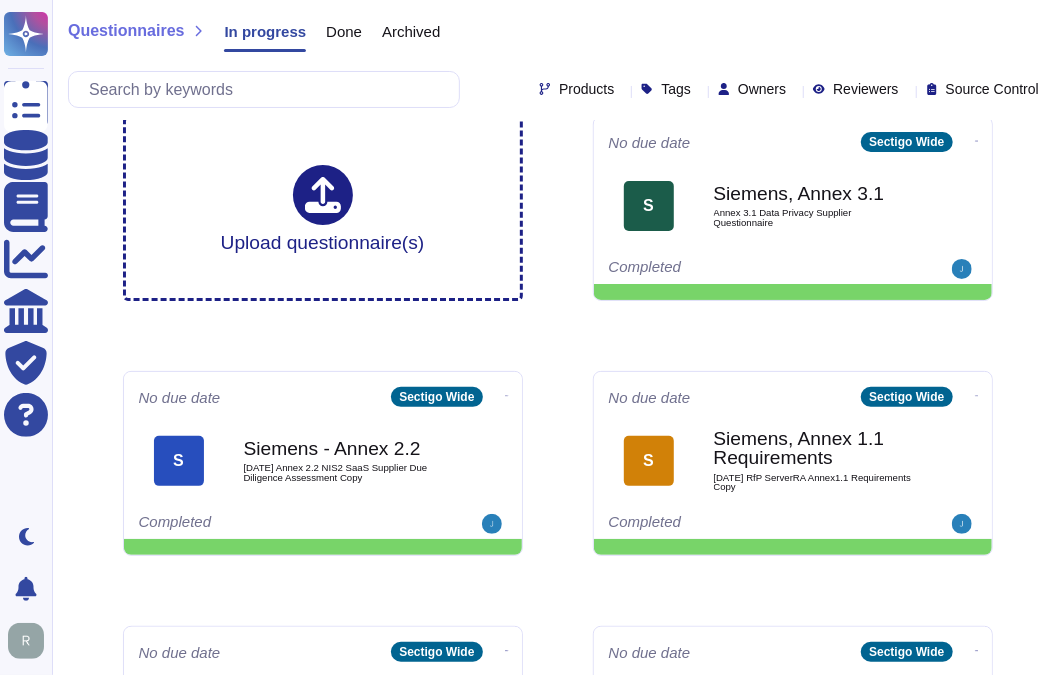 scroll, scrollTop: 0, scrollLeft: 0, axis: both 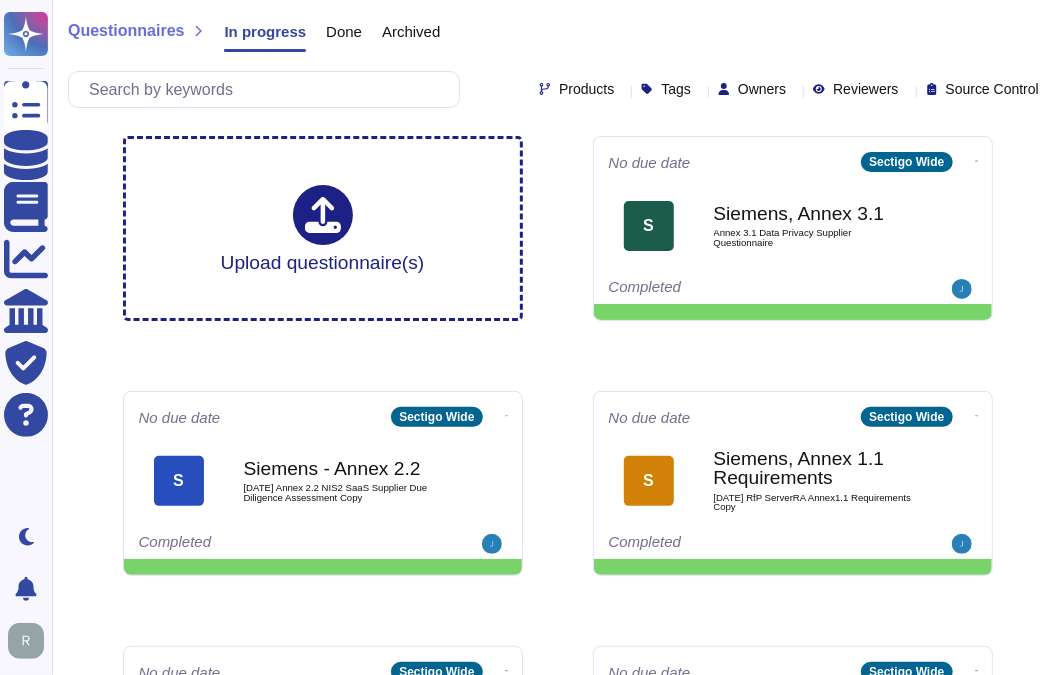 click on "Questionnaires In progress Done Archived Products Tags Owners Reviewers Source Control Upload questionnaire(s) No due date Sectigo Wide S Siemens, Annex 3.1 Annex 3.1 Data Privacy Supplier Questionnaire Completed No due date Sectigo Wide S Siemens - Annex 2.2  2025 07 02 Annex 2.2 NIS2 SaaS Supplier Due Diligence Assessment Copy Completed No due date Sectigo Wide S Siemens, Annex 1.1 Requirements 2026 07 02 RfP ServerRA Annex1.1 Requirements Copy Completed No due date Sectigo Wide H HECVAT 2025 07 02 HECVAT Vendor Questionnaire blank Copy Done: 258/278 No due date Sectigo Wide E ECB European Central Bank 2025 06 23 ECB SR (outsourced) of SECTIGO Completed" at bounding box center [557, 423] 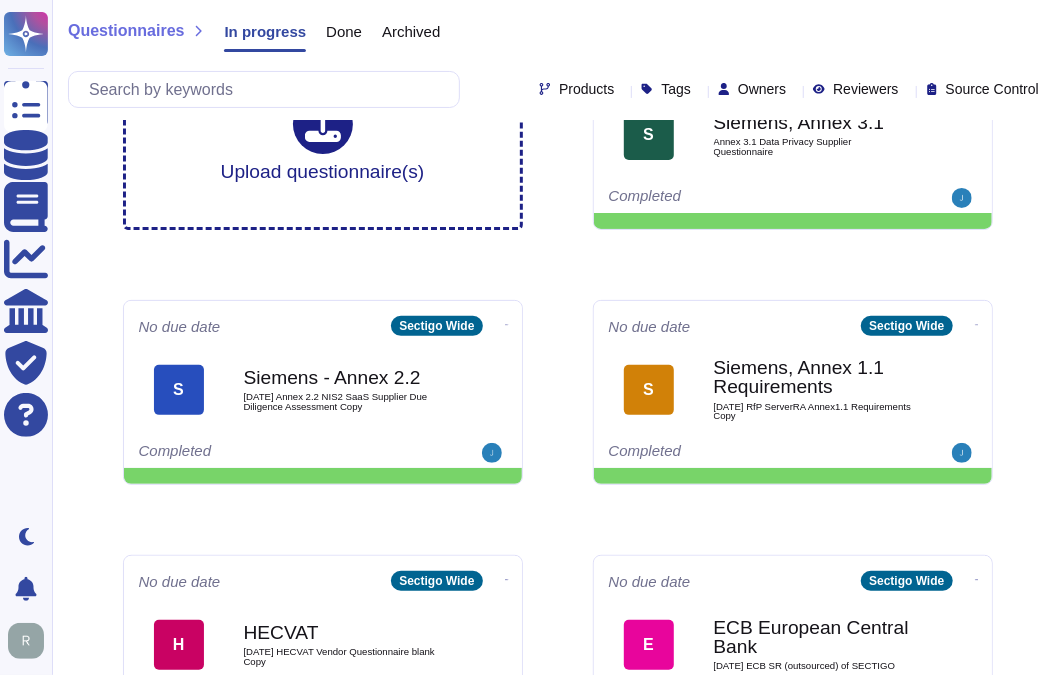 scroll, scrollTop: 0, scrollLeft: 0, axis: both 